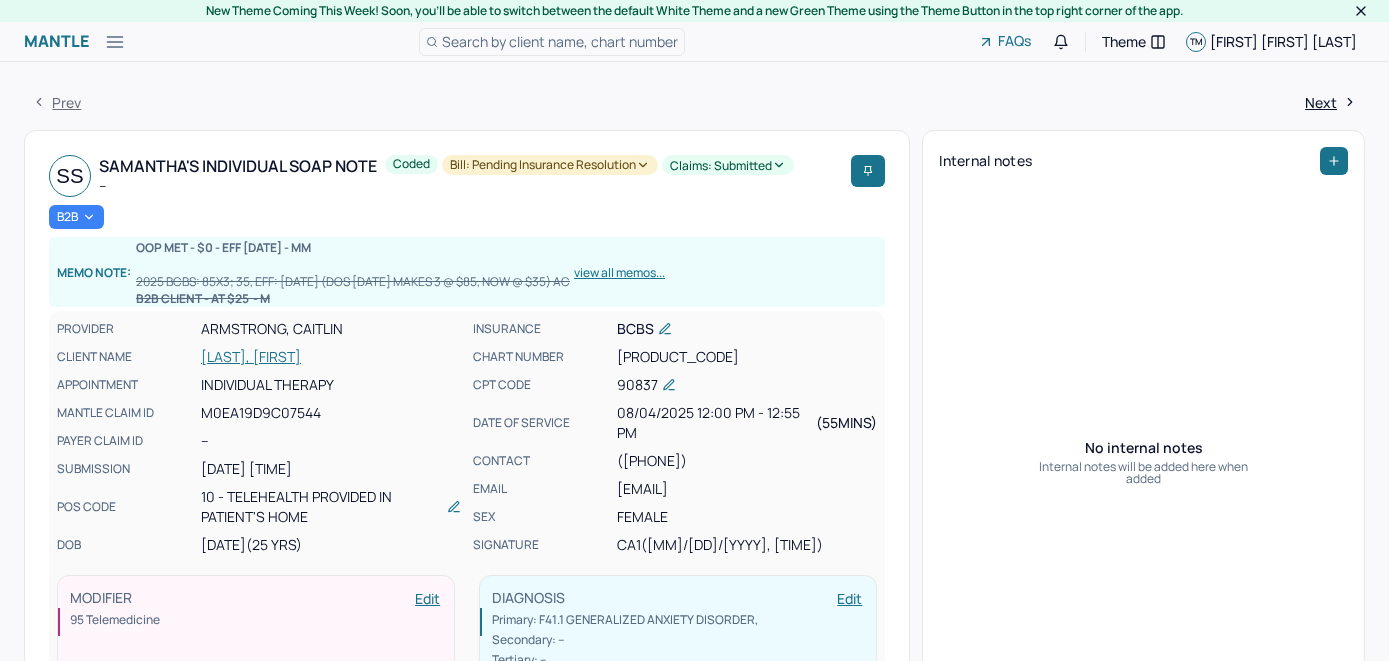 scroll, scrollTop: 0, scrollLeft: 0, axis: both 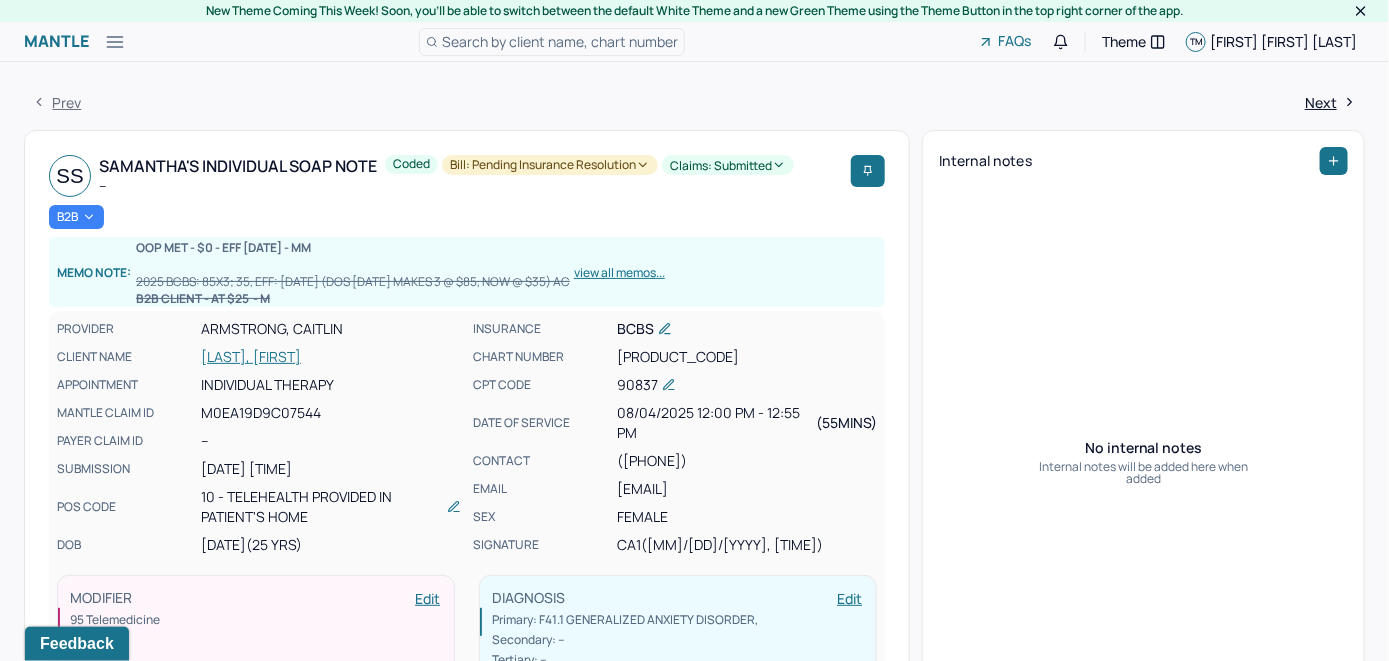 click on "Search by client name, chart number" at bounding box center (560, 41) 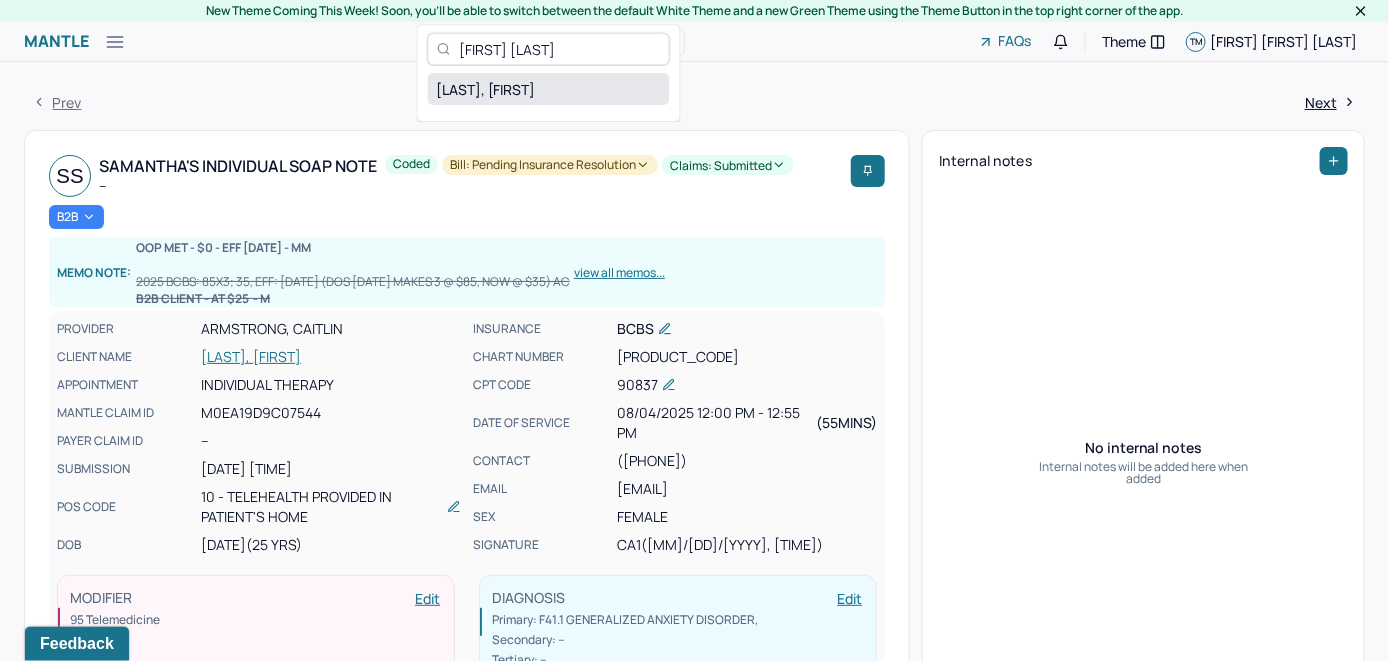 type on "[FIRST] [LAST]" 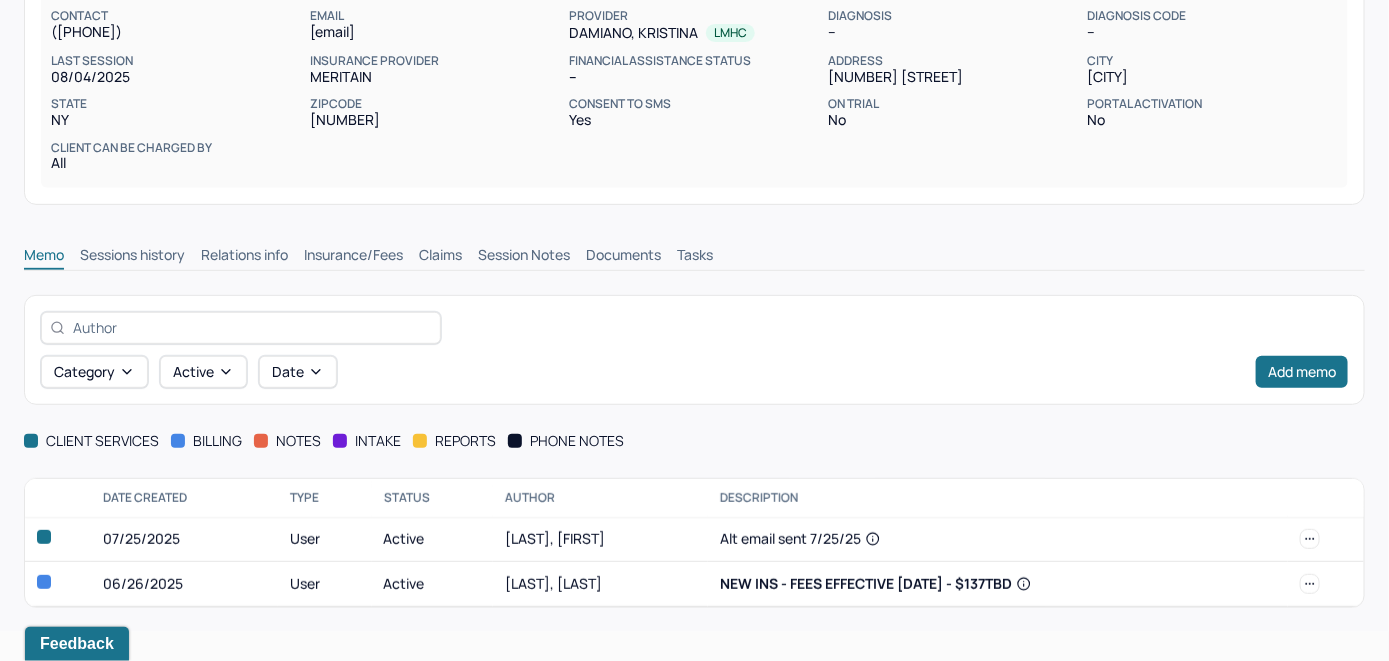 scroll, scrollTop: 254, scrollLeft: 0, axis: vertical 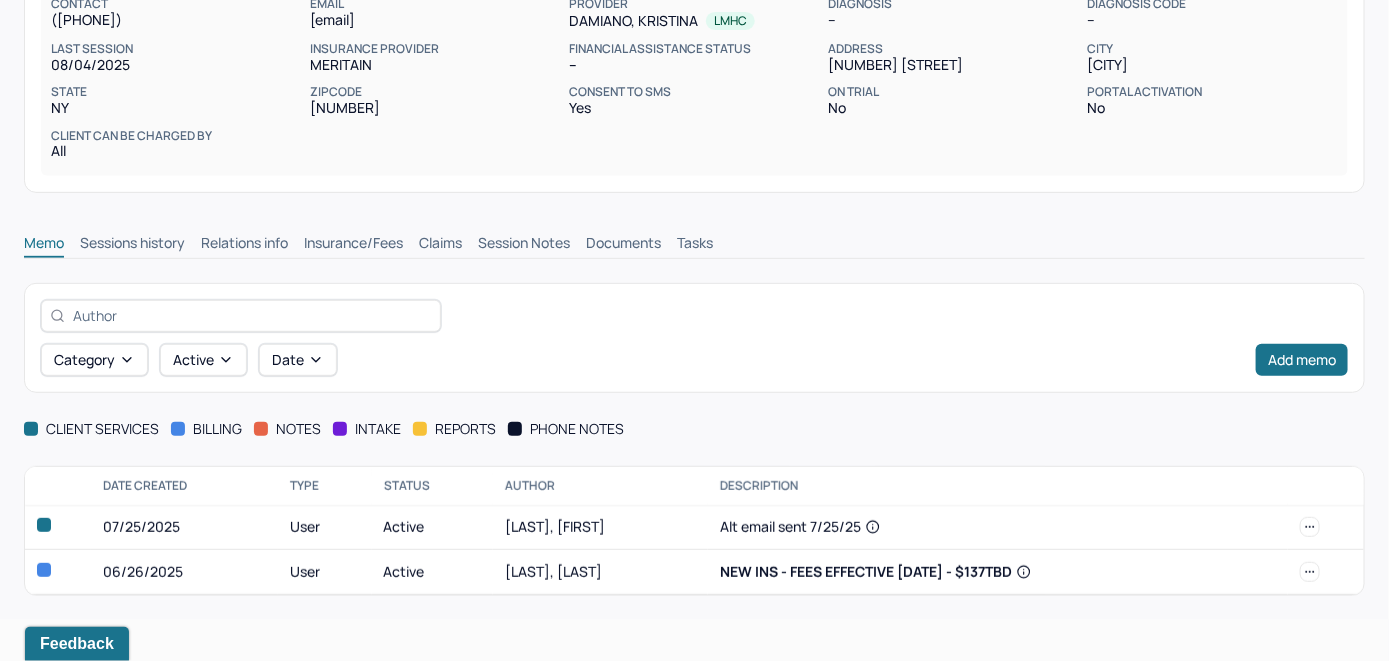 click on "Insurance/Fees" at bounding box center (353, 245) 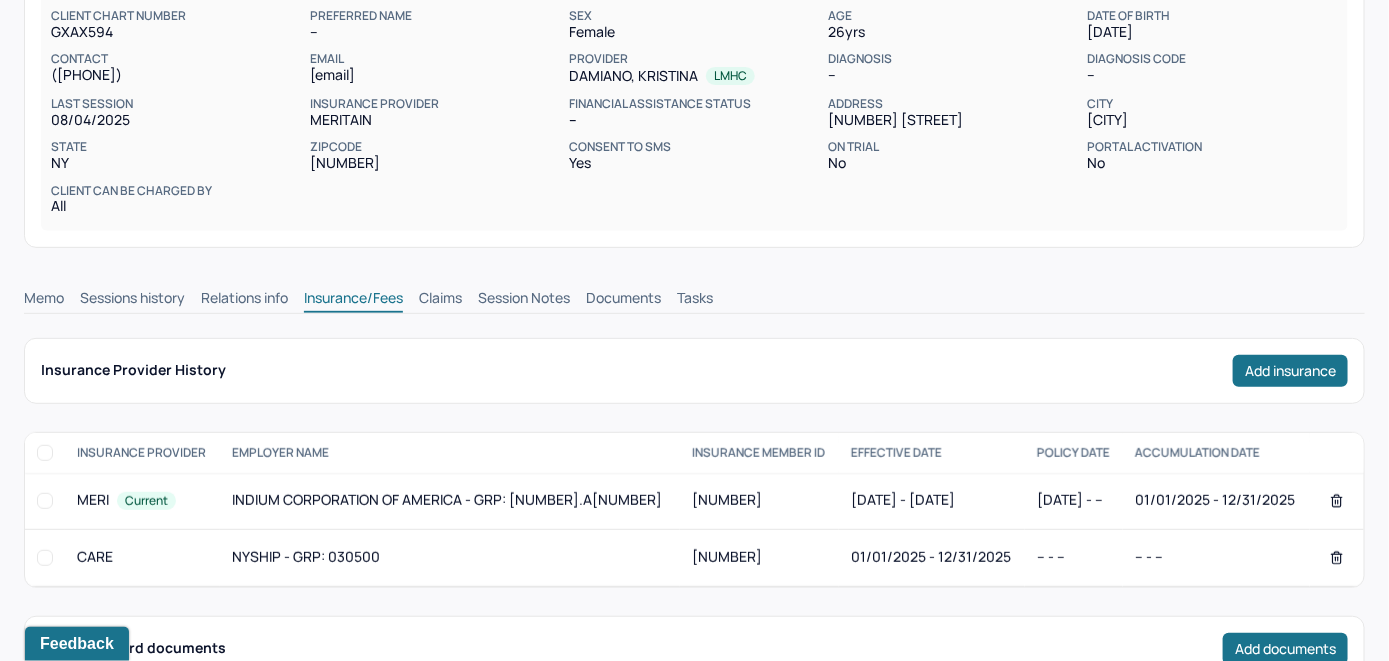 scroll, scrollTop: 200, scrollLeft: 0, axis: vertical 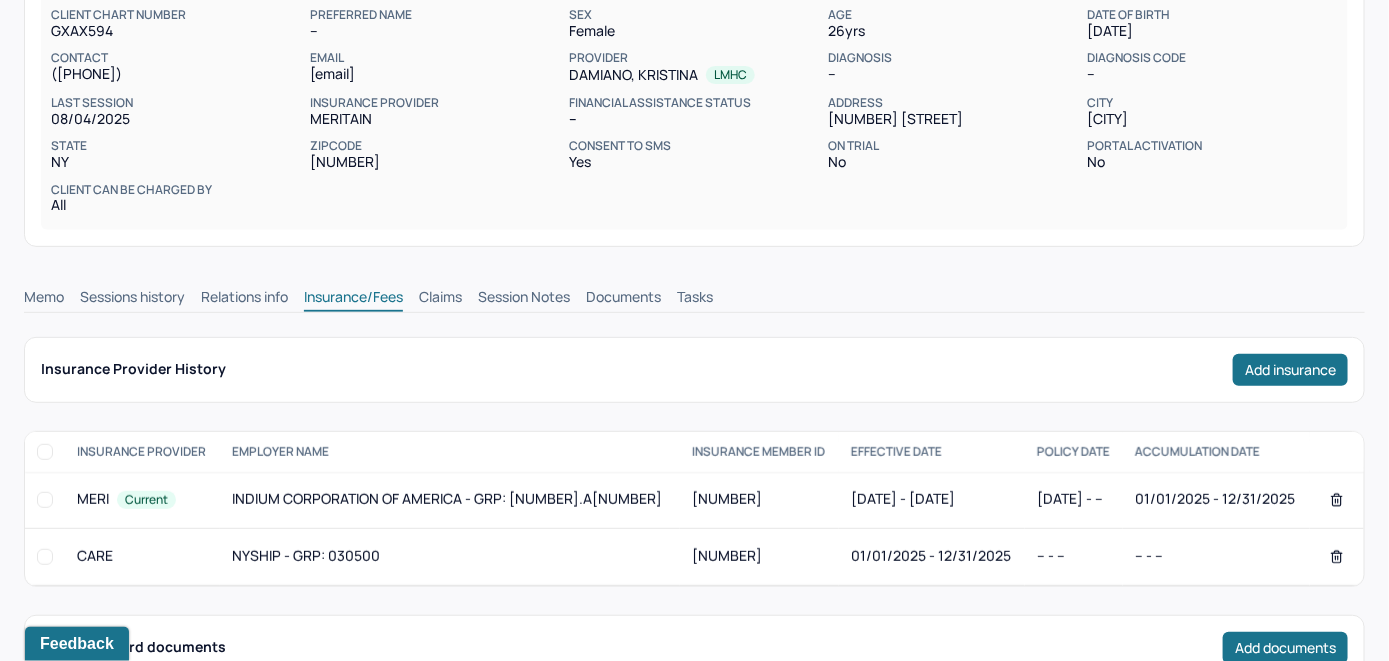 click on "Memo" at bounding box center (44, 299) 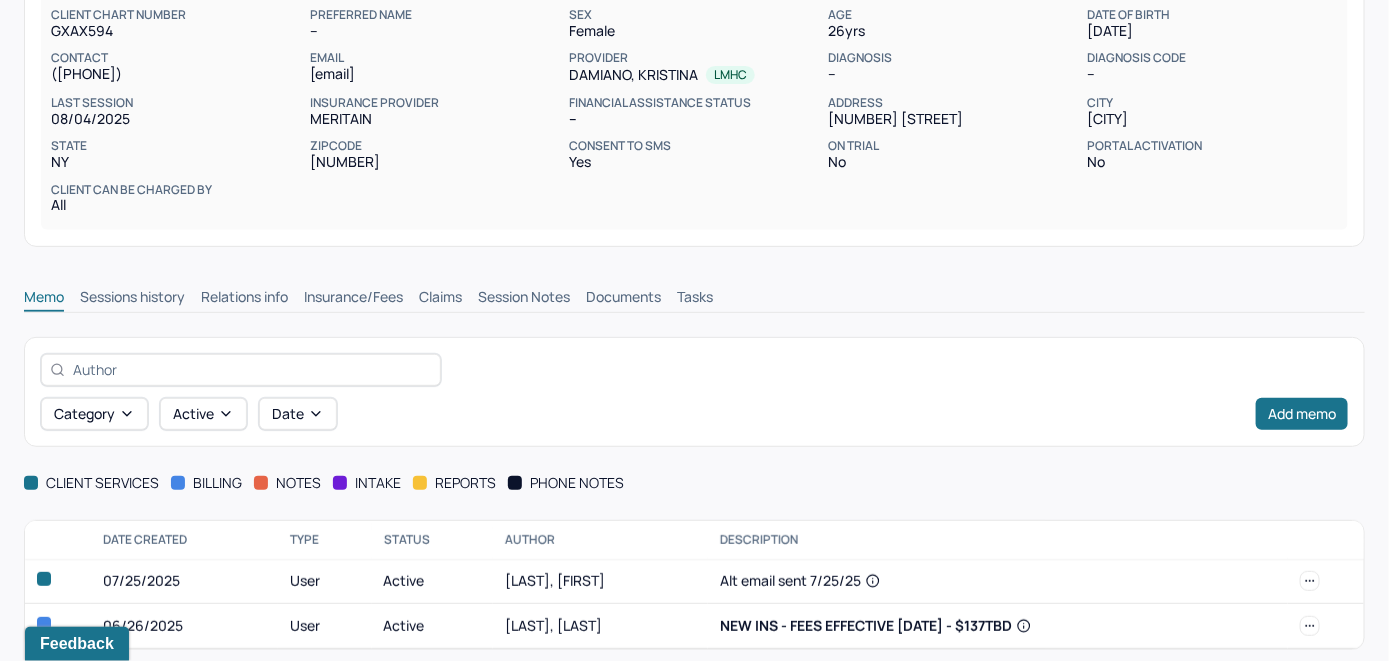 scroll, scrollTop: 254, scrollLeft: 0, axis: vertical 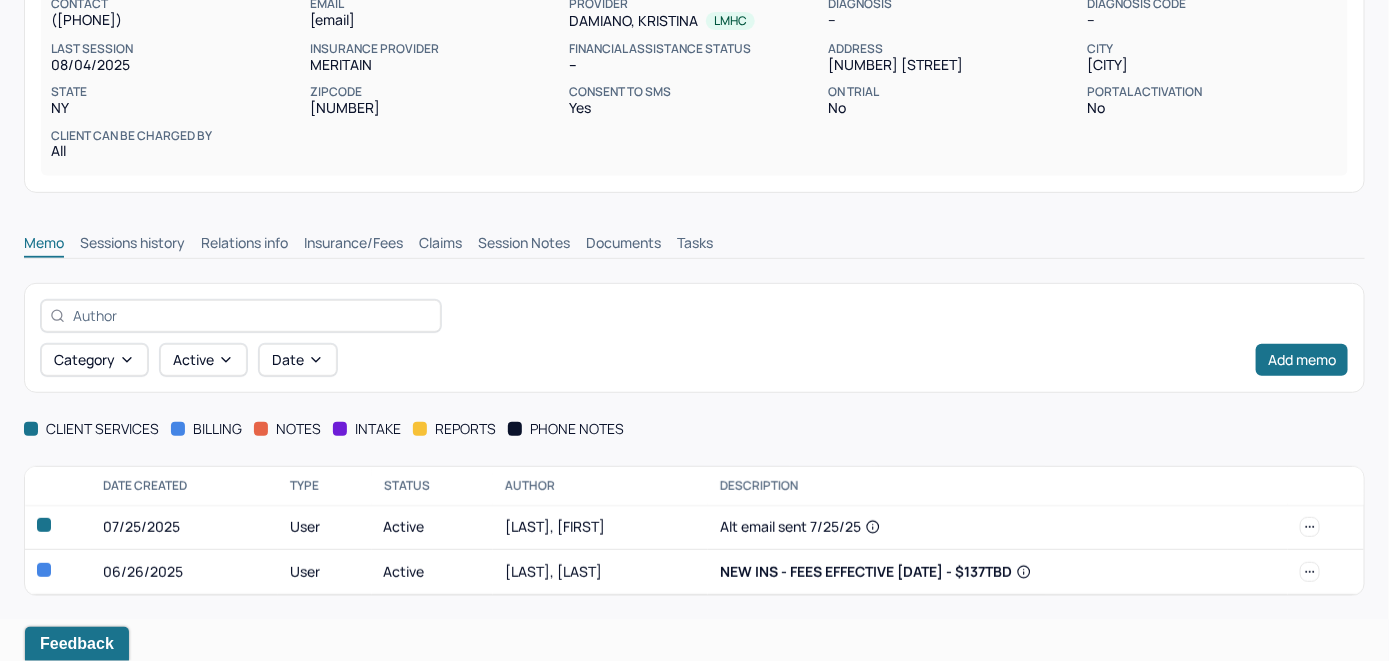 click on "Insurance/Fees" at bounding box center [353, 245] 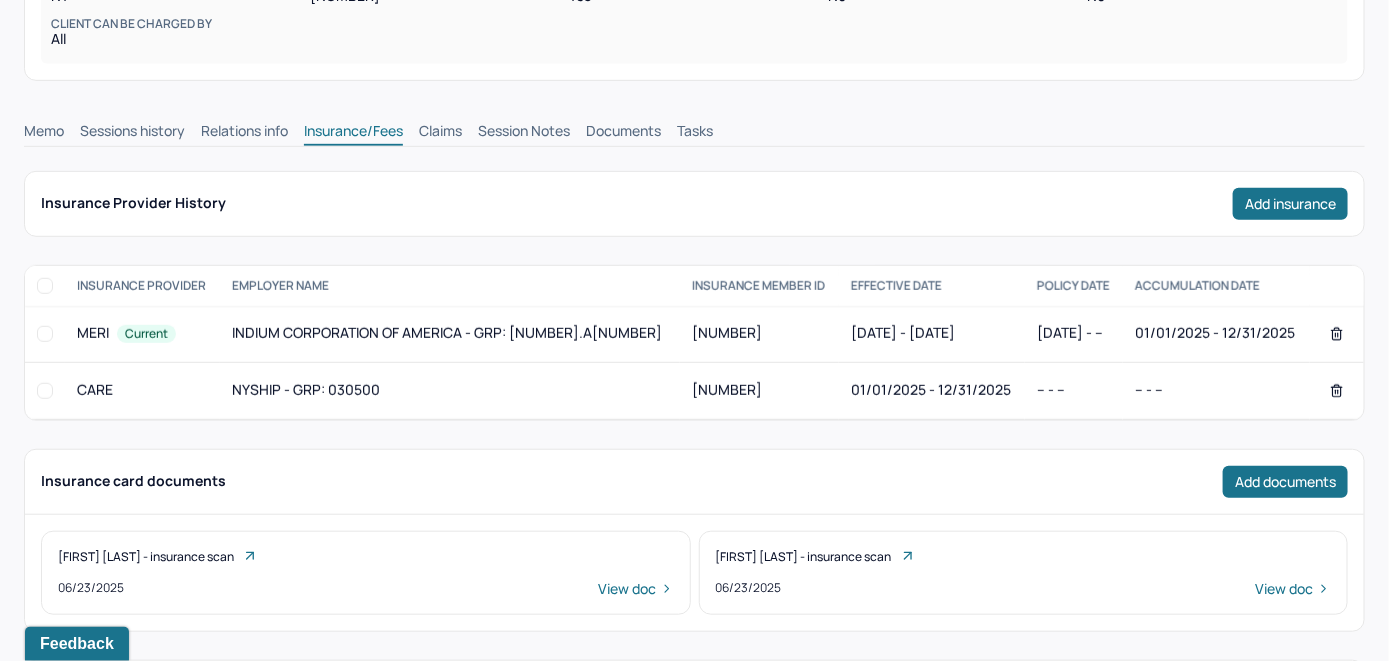 scroll, scrollTop: 254, scrollLeft: 0, axis: vertical 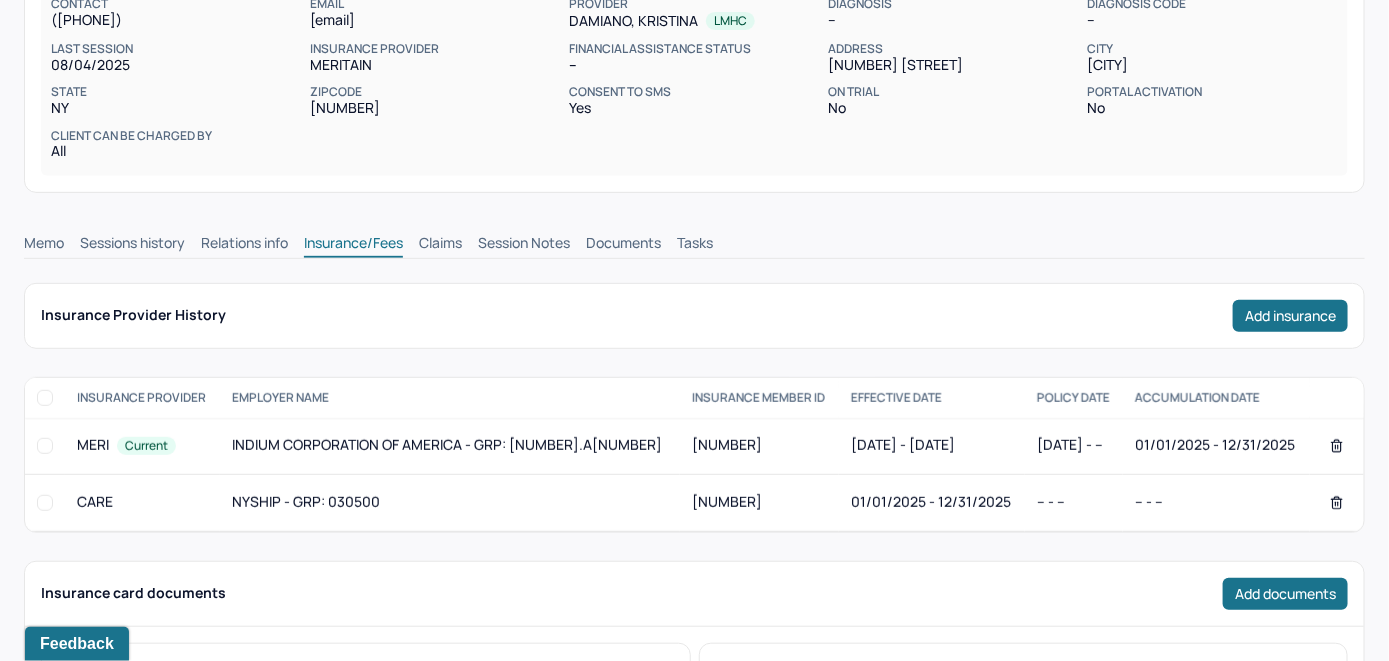 click on "Claims" at bounding box center [440, 245] 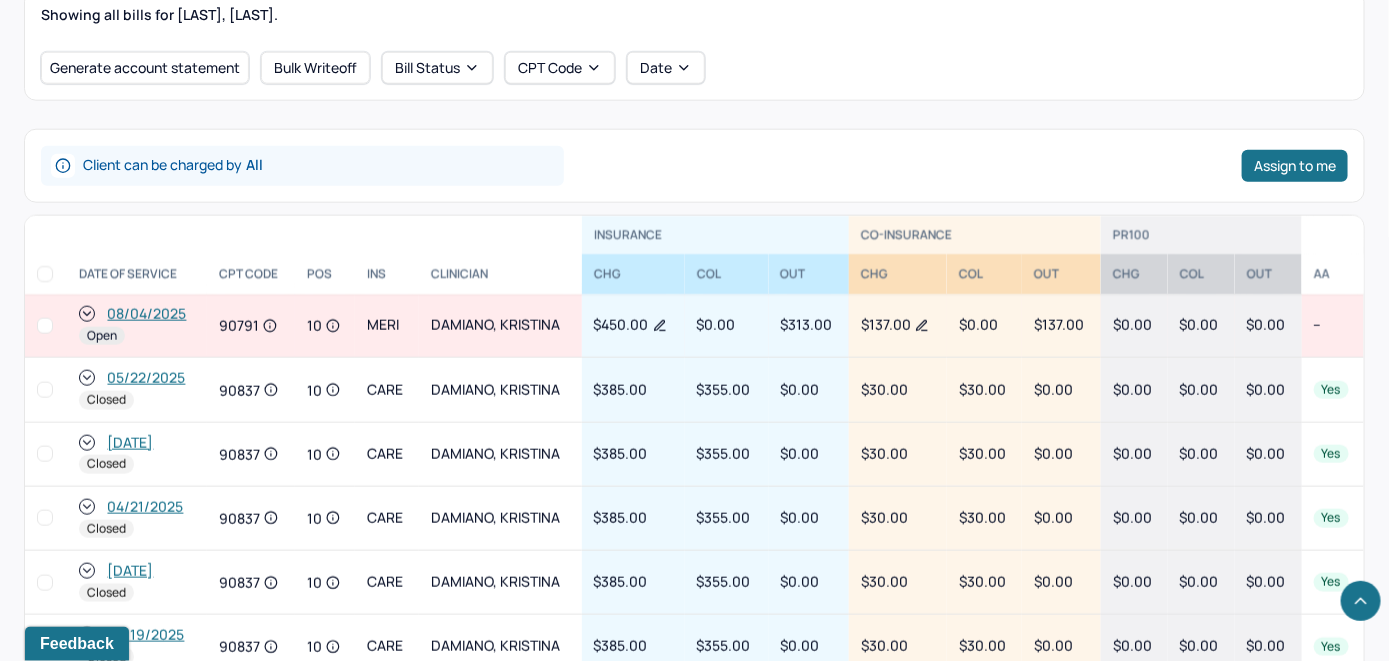 scroll, scrollTop: 779, scrollLeft: 0, axis: vertical 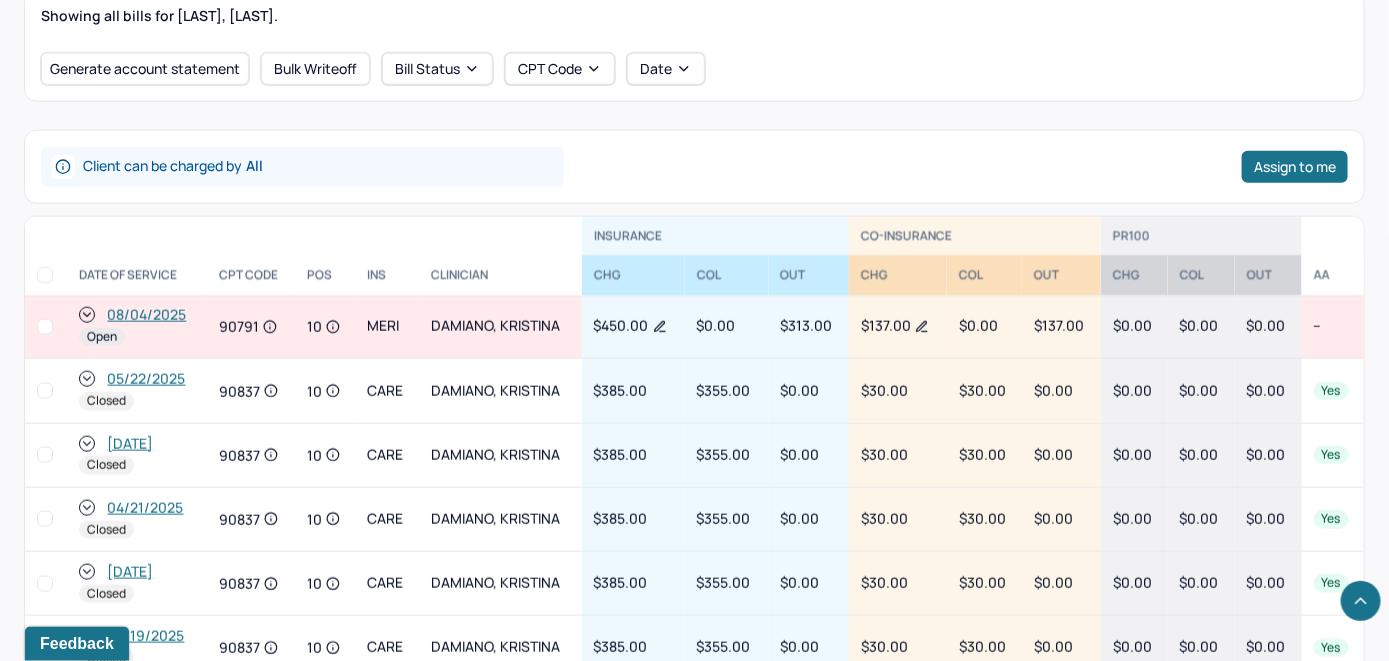 click on "08/04/2025" at bounding box center [146, 315] 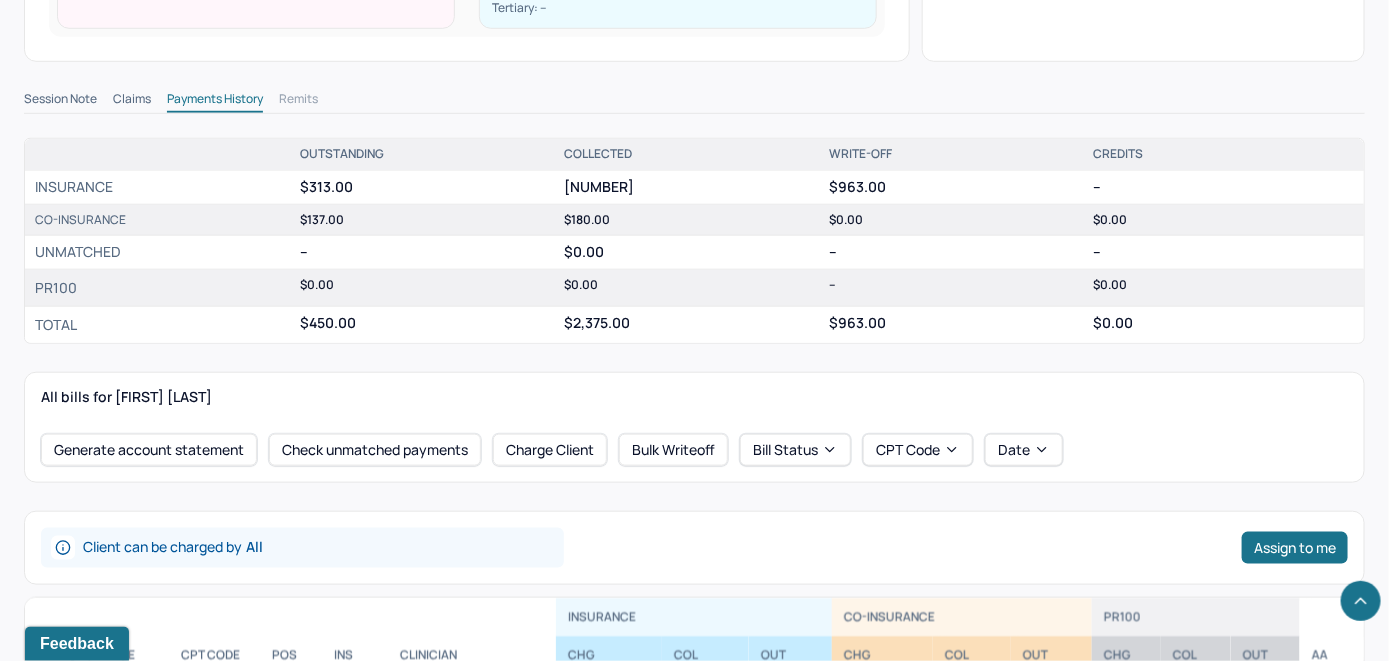 scroll, scrollTop: 700, scrollLeft: 0, axis: vertical 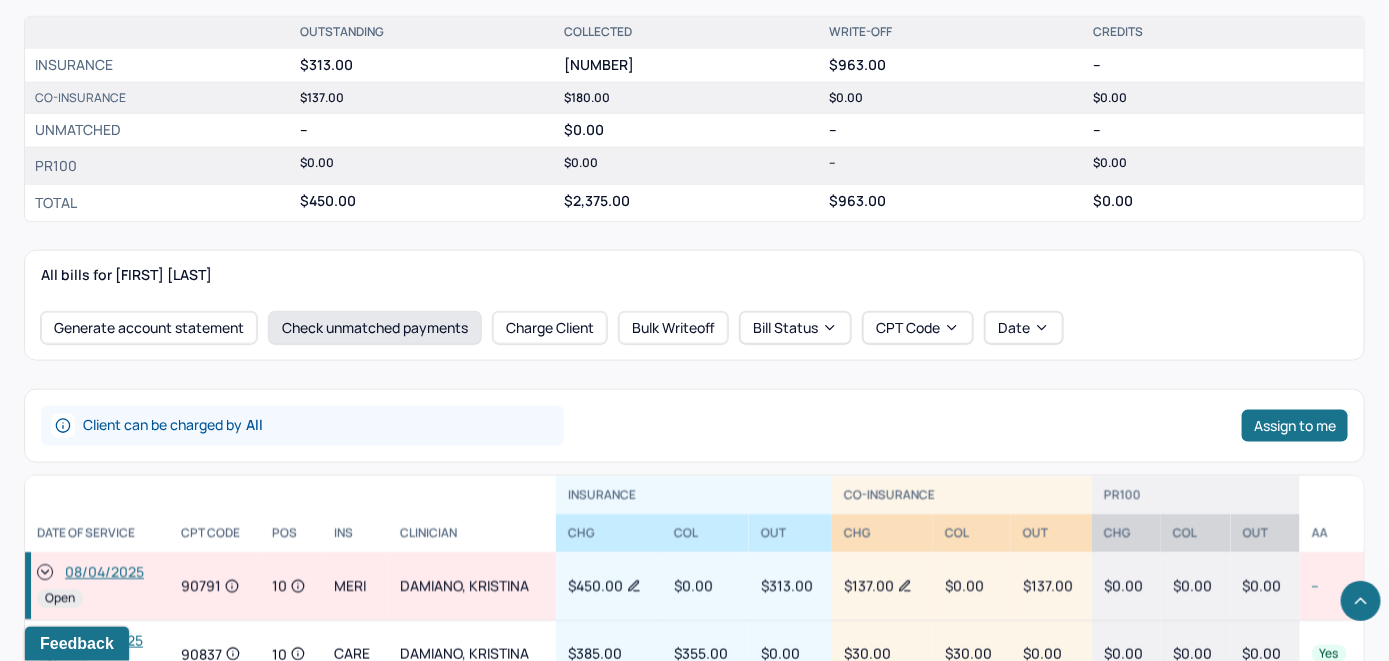 click on "Check unmatched payments" at bounding box center [375, 328] 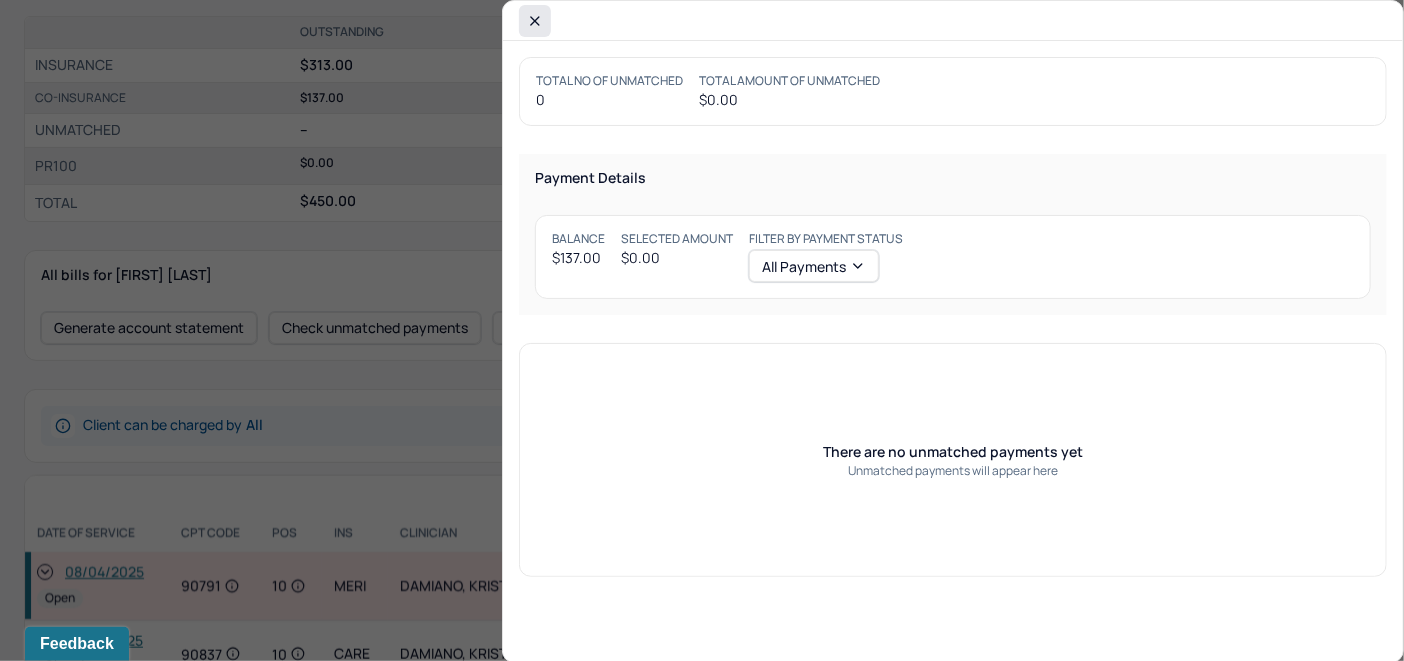 click 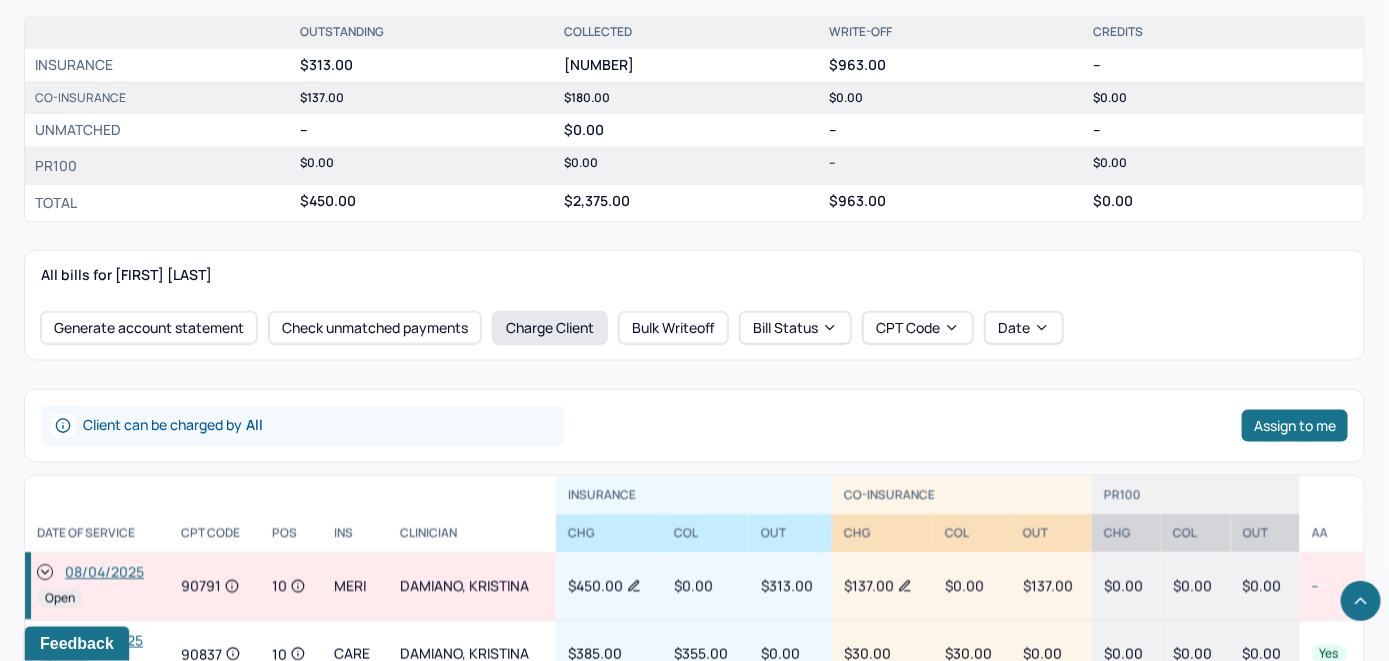 click on "Charge Client" at bounding box center [550, 328] 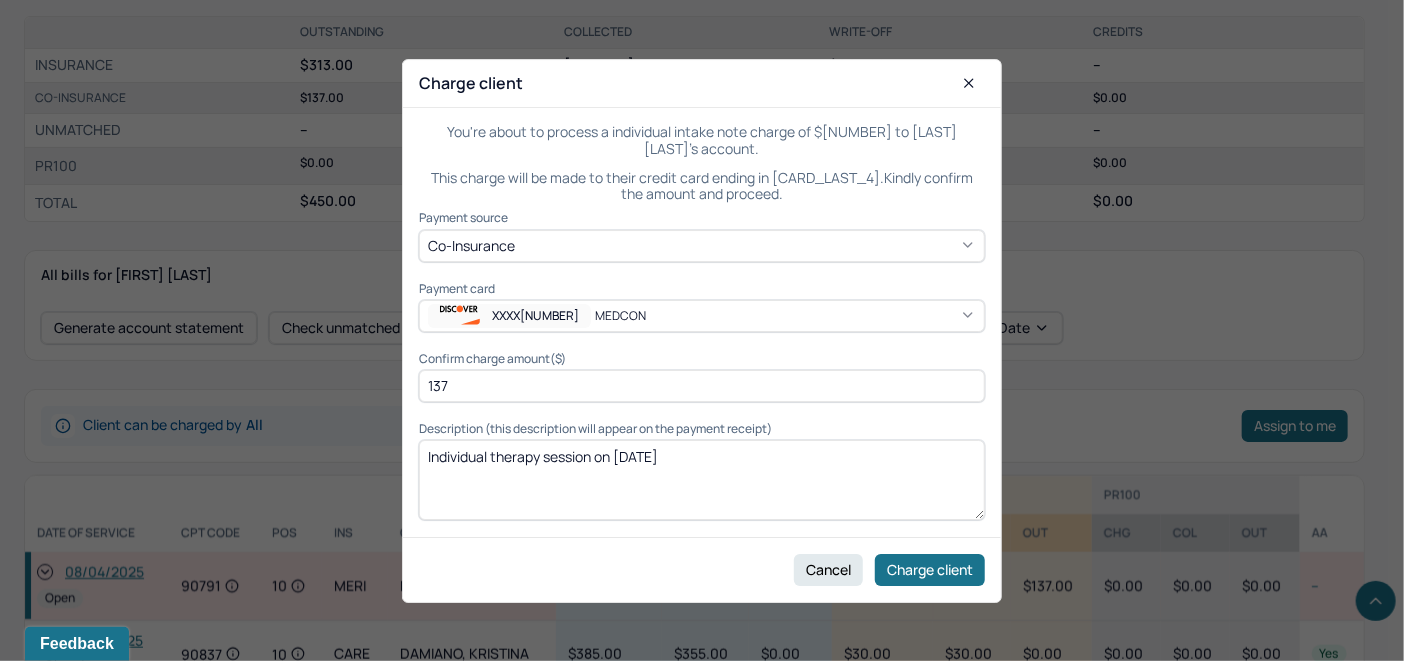 click 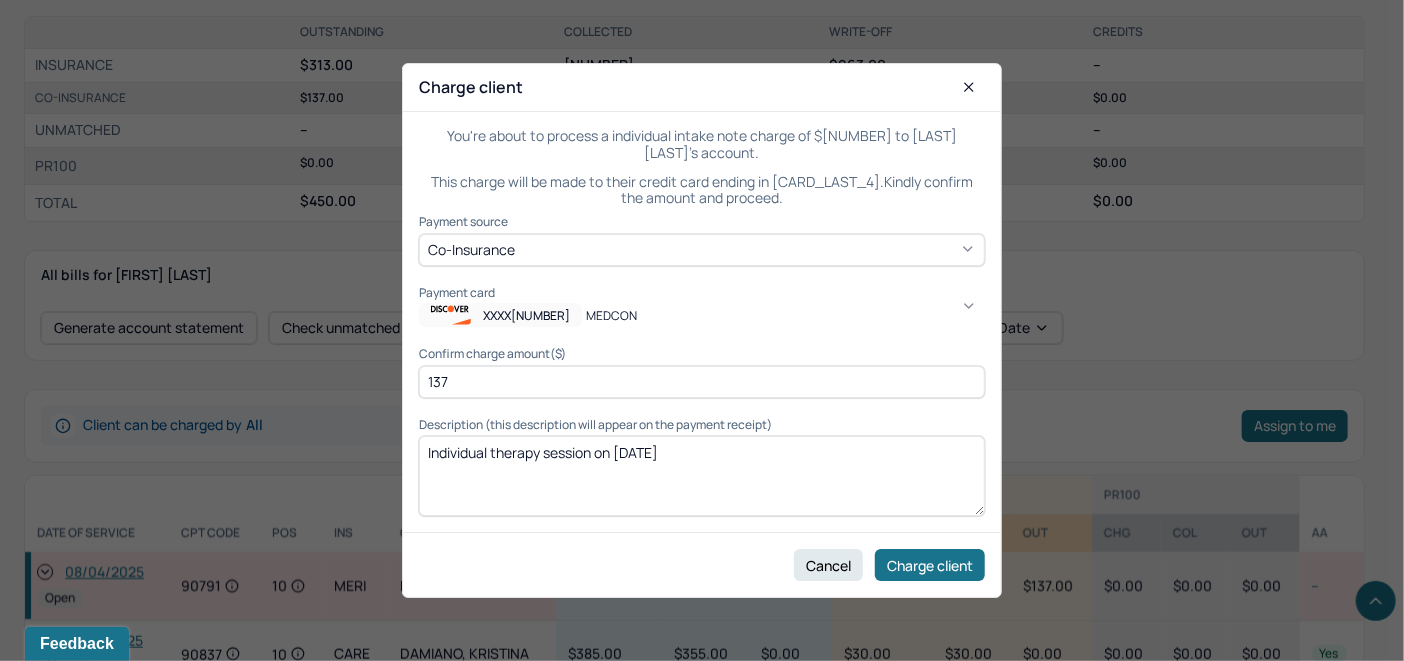 click on "WORKS" at bounding box center (1042, 1063) 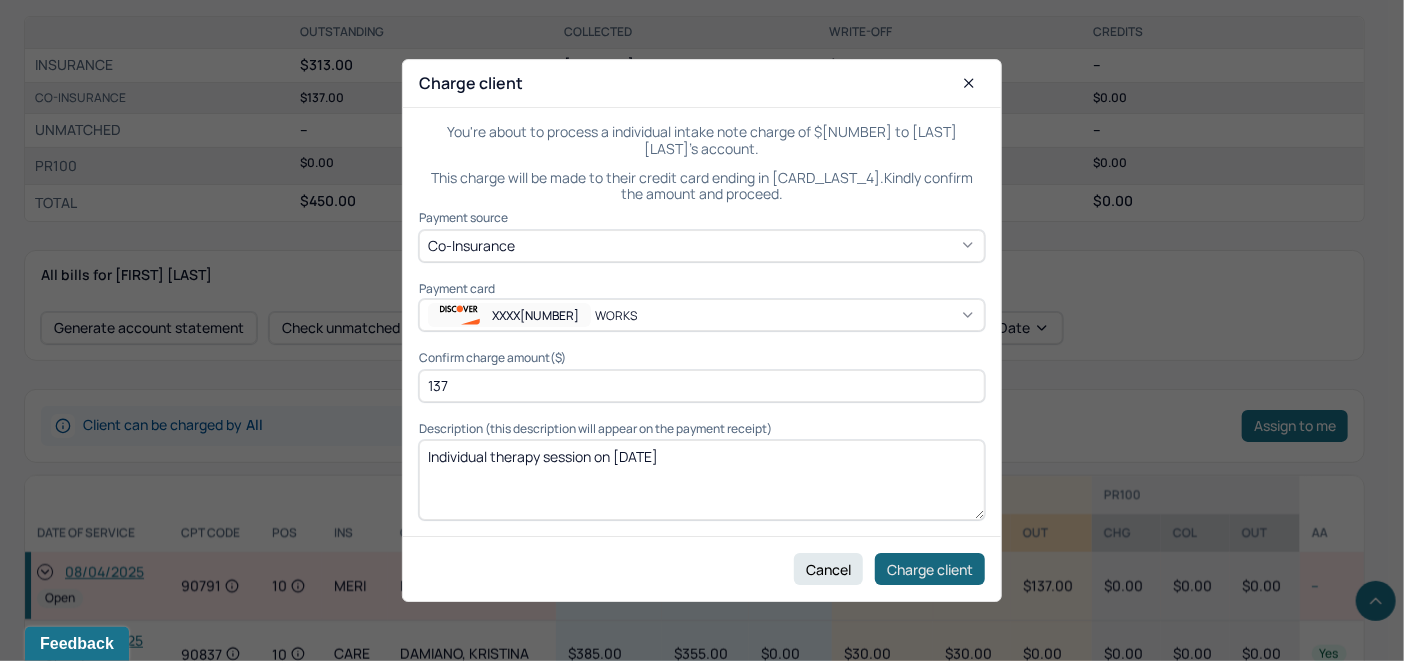 click on "Charge client" at bounding box center [930, 569] 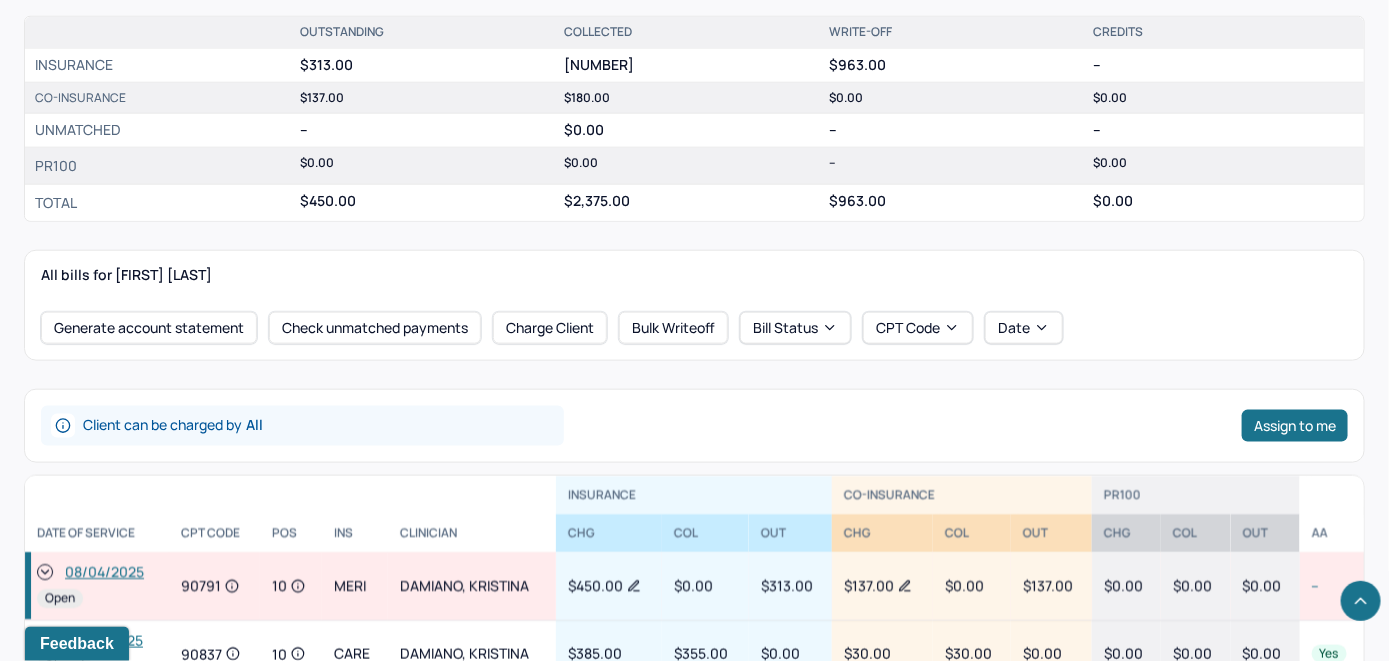 click 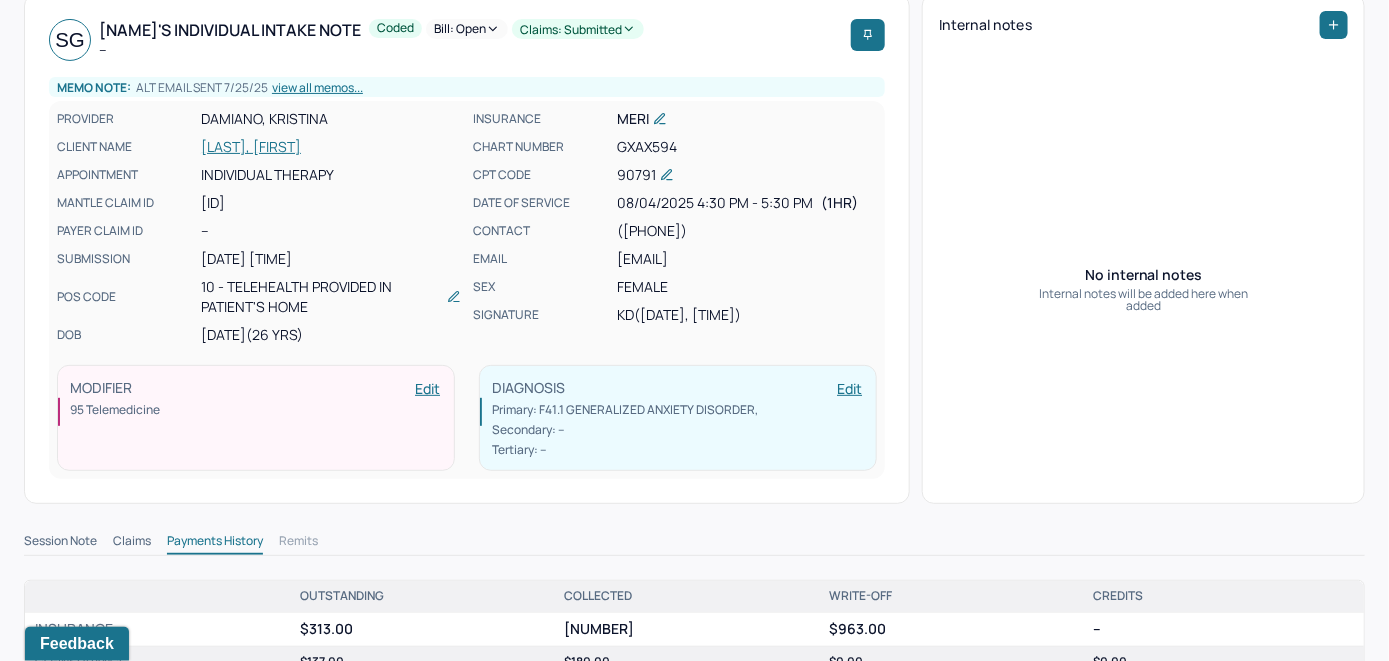 scroll, scrollTop: 0, scrollLeft: 0, axis: both 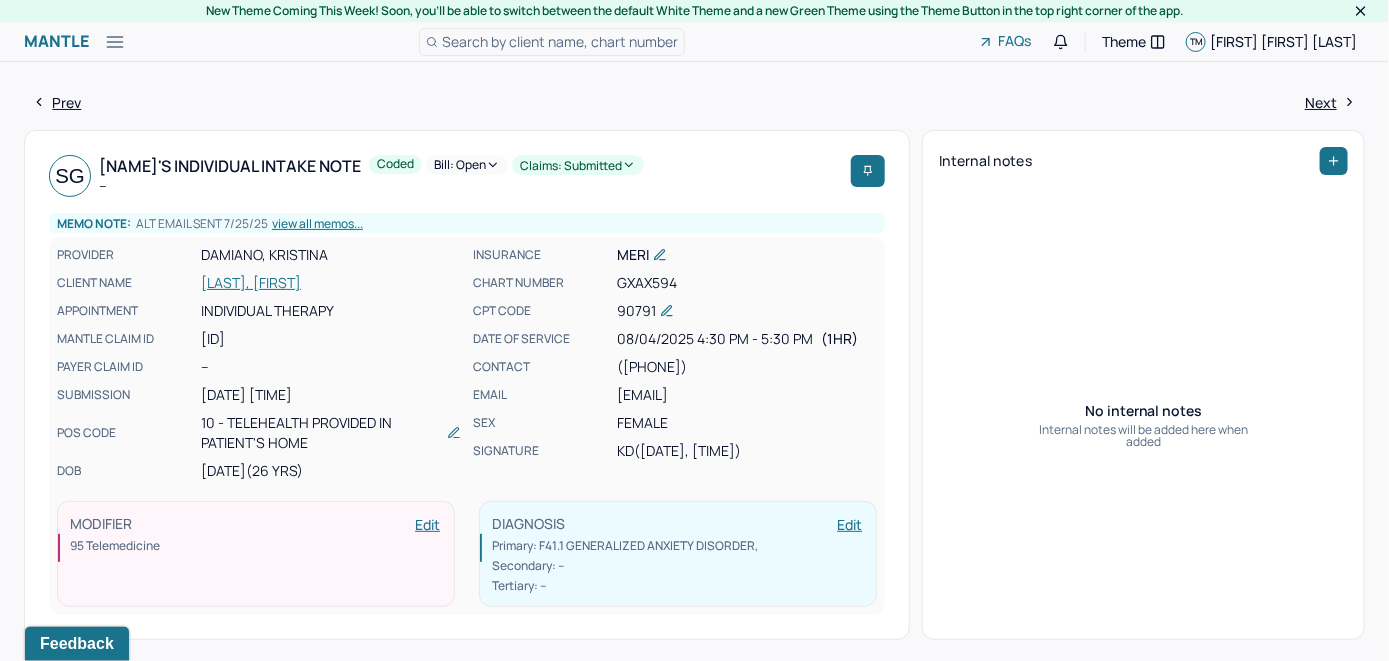click on "Bill: Open" at bounding box center (467, 165) 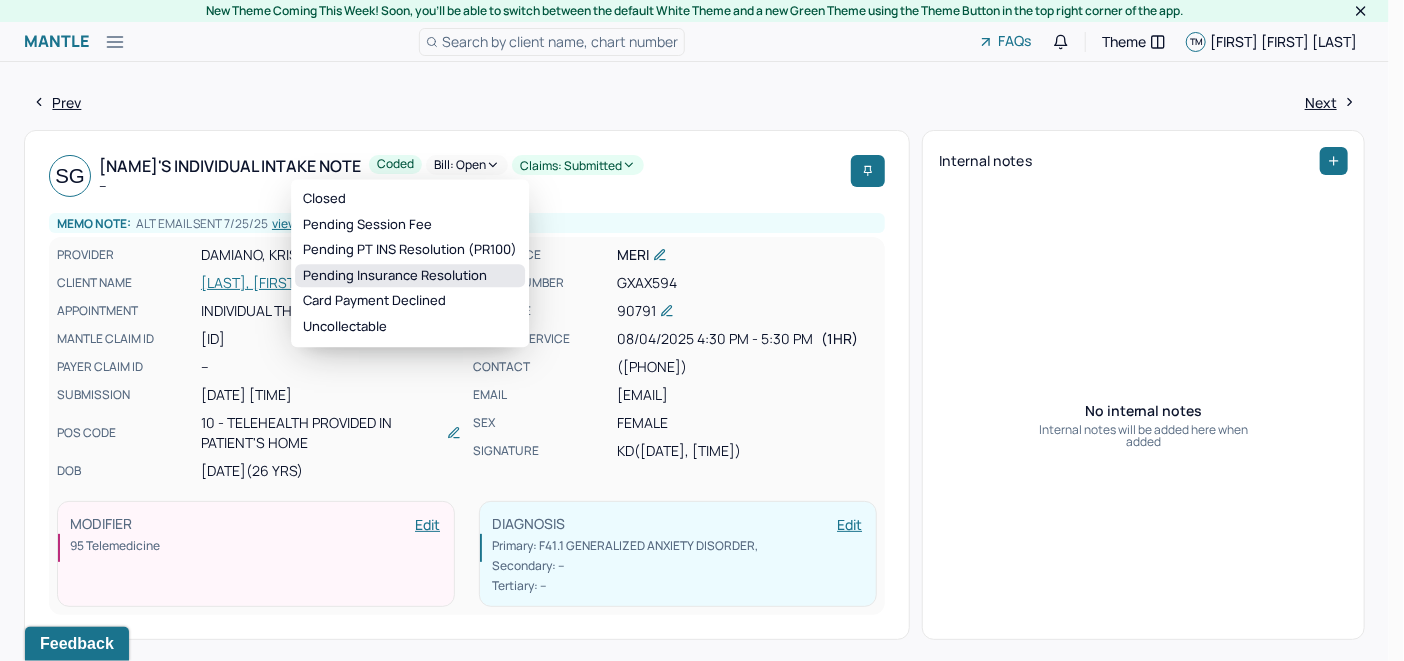 click on "Pending Insurance Resolution" at bounding box center [410, 276] 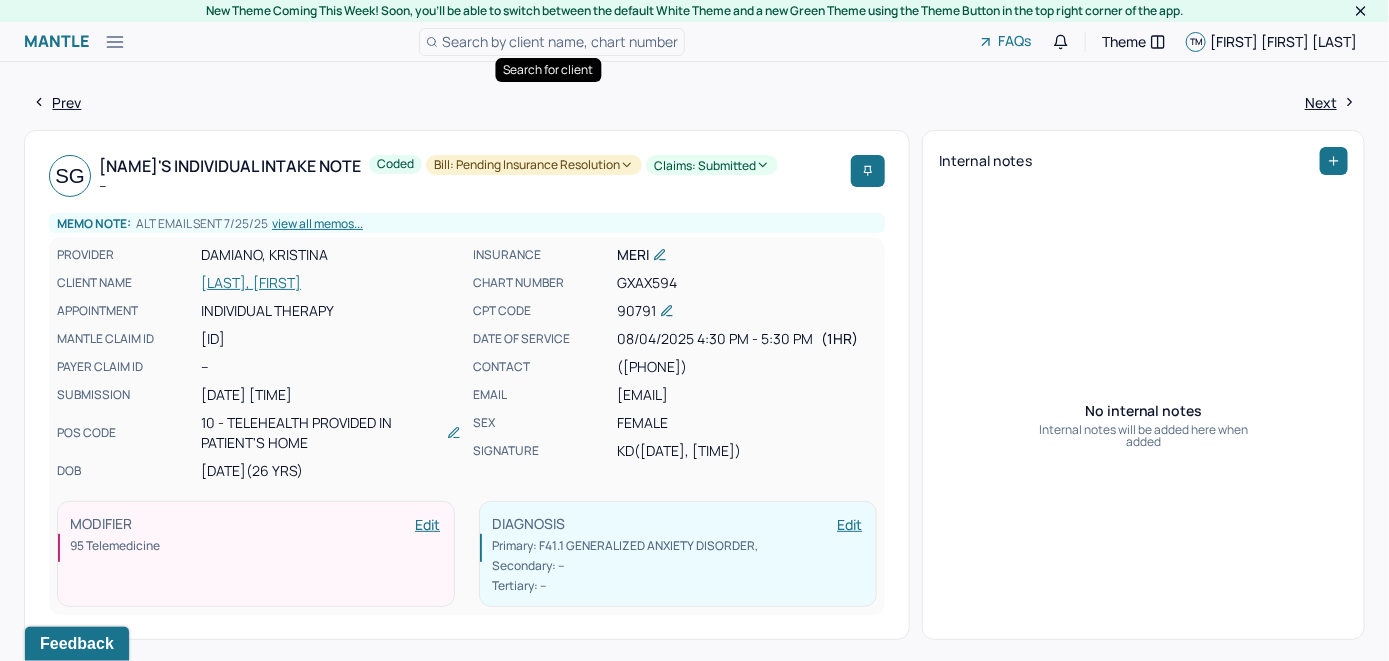 click on "Search by client name, chart number" at bounding box center [560, 41] 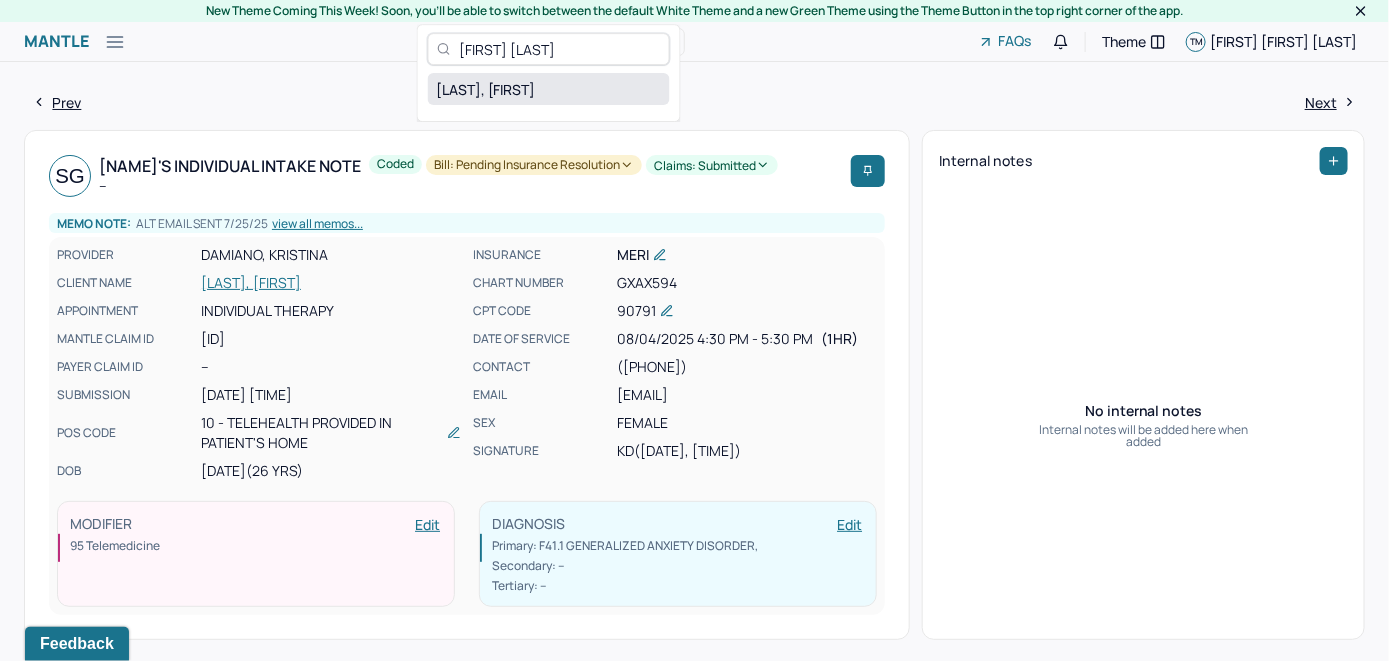 type on "[FIRST] [LAST]" 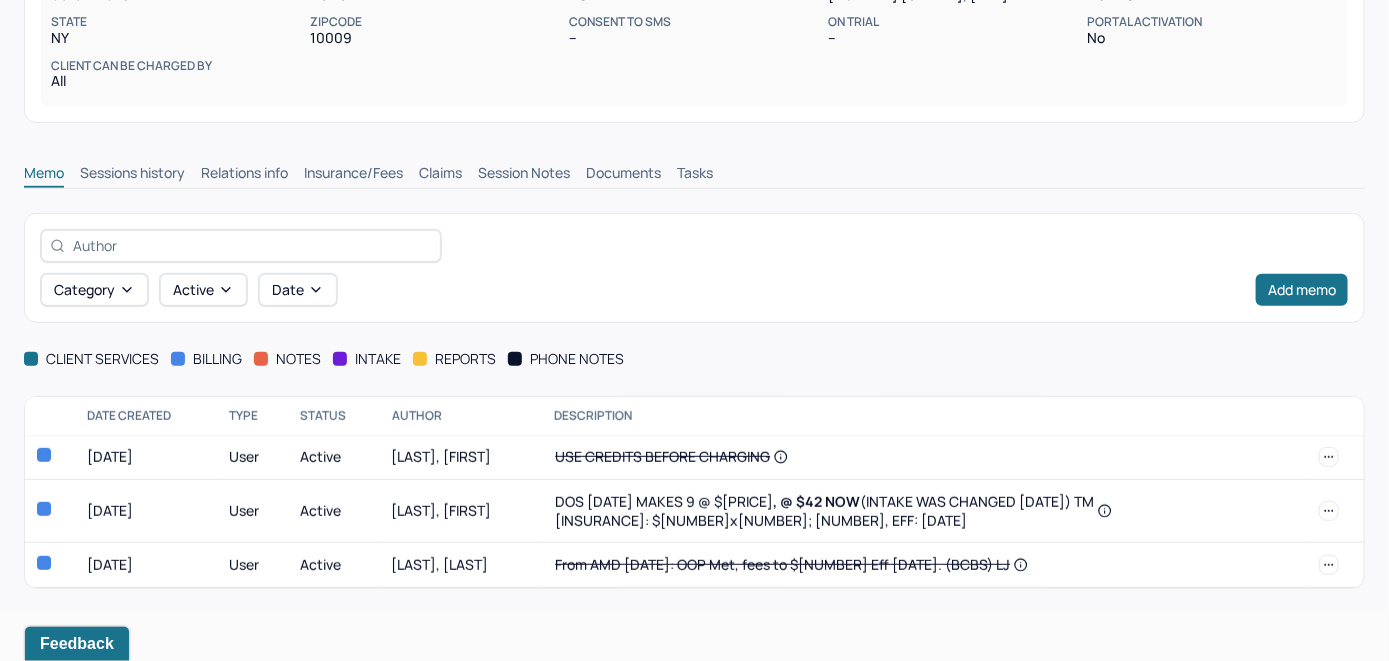 scroll, scrollTop: 337, scrollLeft: 0, axis: vertical 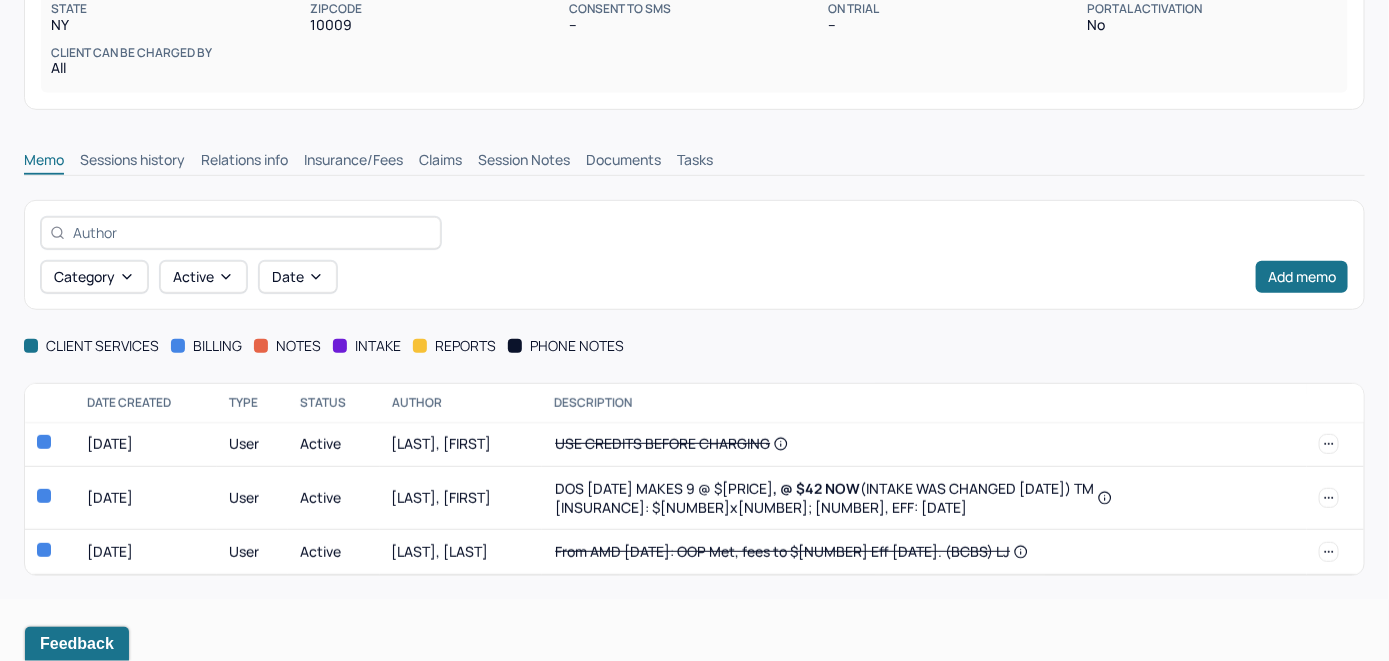 click on "Insurance/Fees" at bounding box center (353, 162) 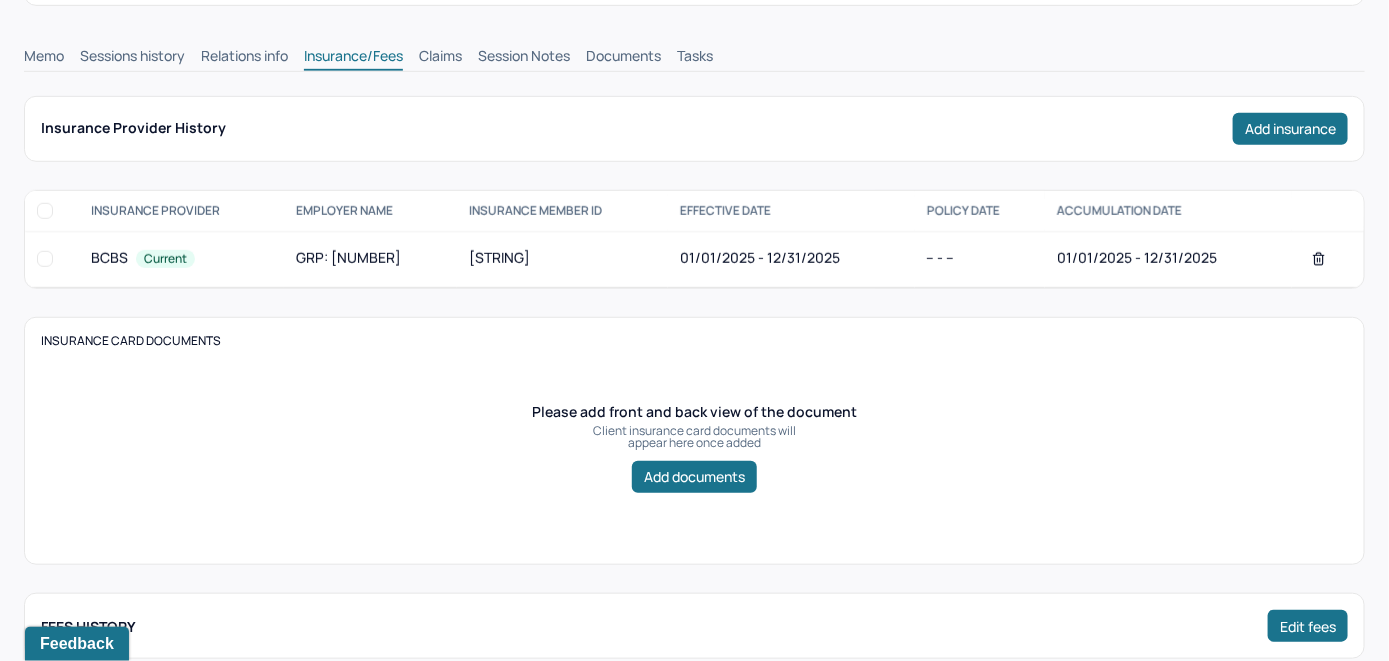 scroll, scrollTop: 437, scrollLeft: 0, axis: vertical 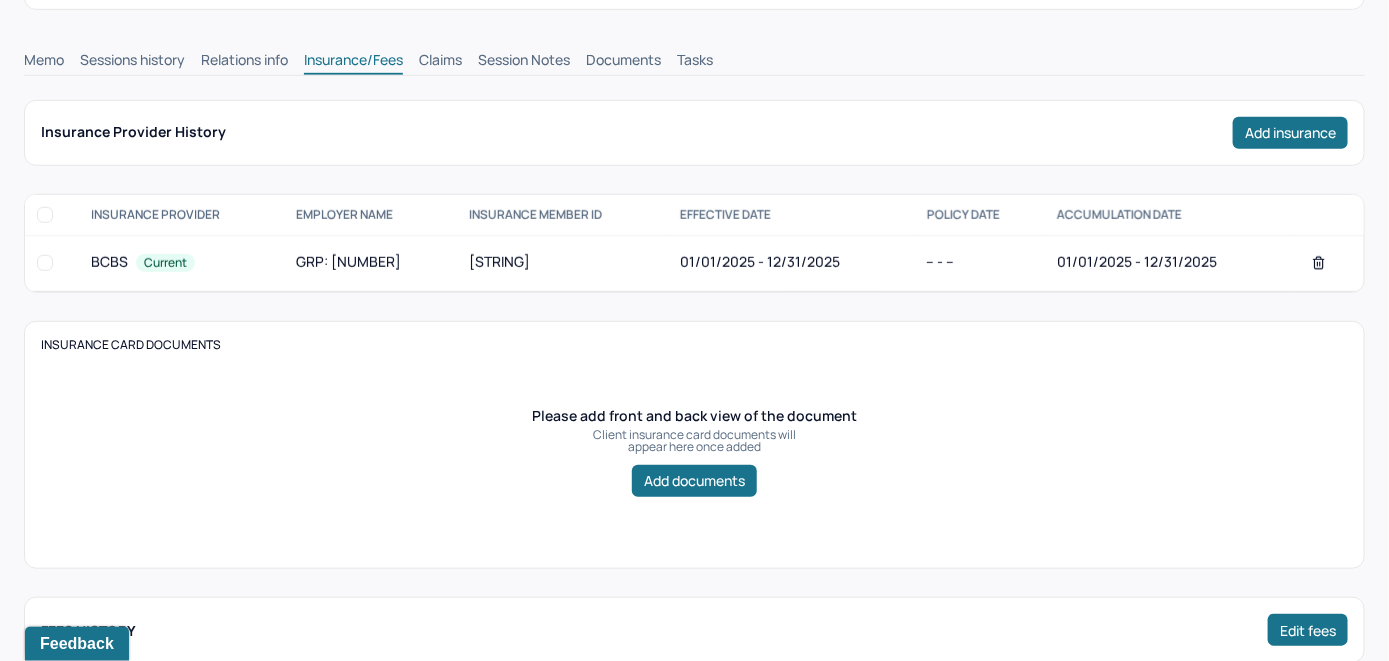 click on "Claims" at bounding box center [440, 62] 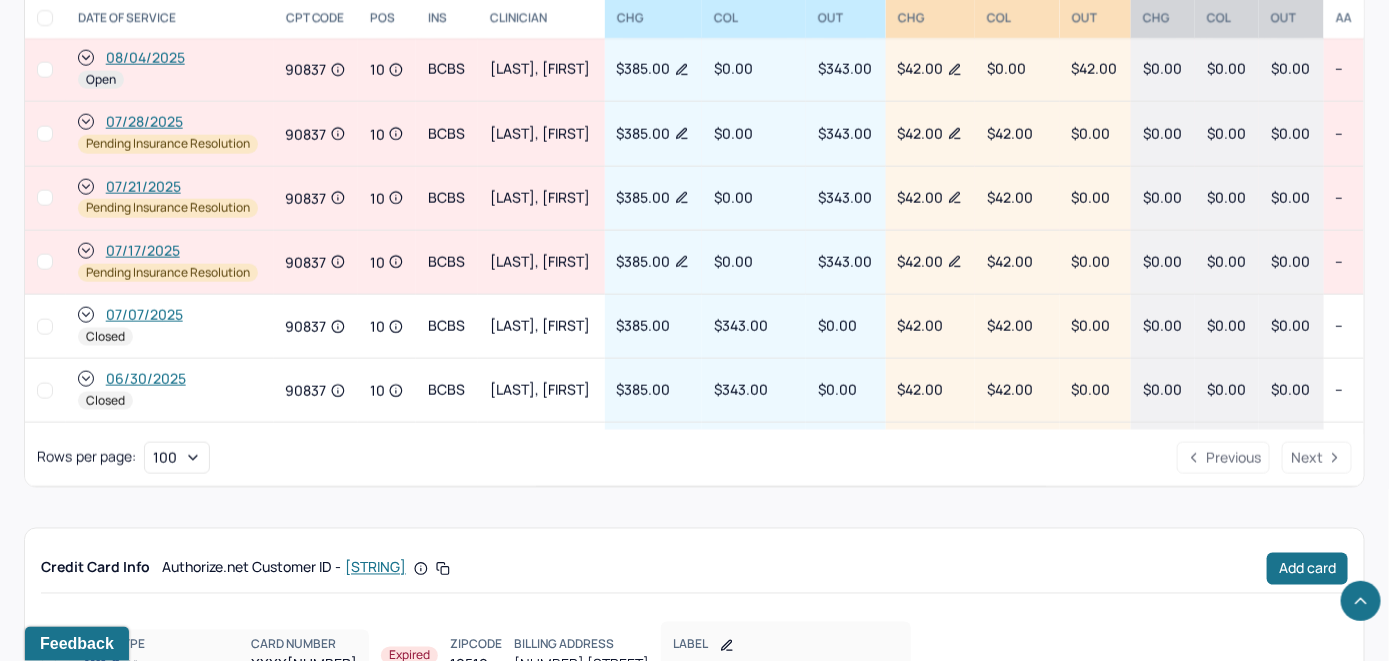 scroll, scrollTop: 1037, scrollLeft: 0, axis: vertical 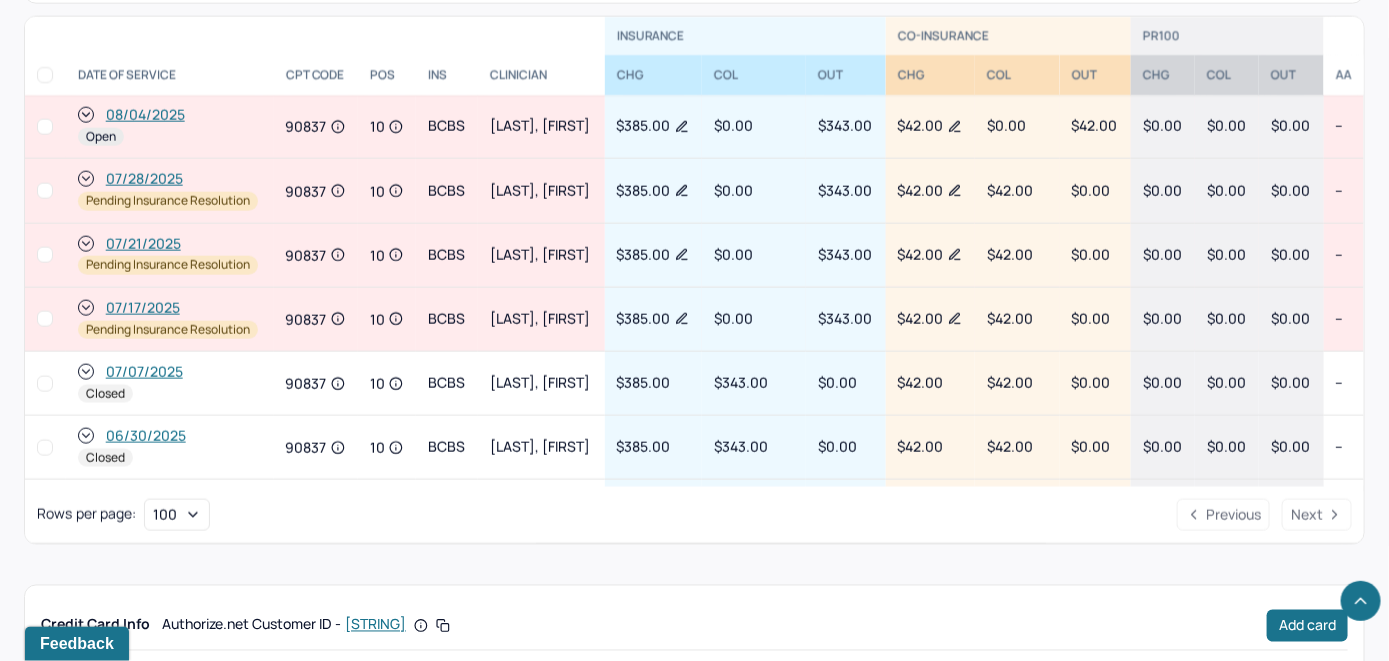 click on "08/04/2025" at bounding box center (145, 115) 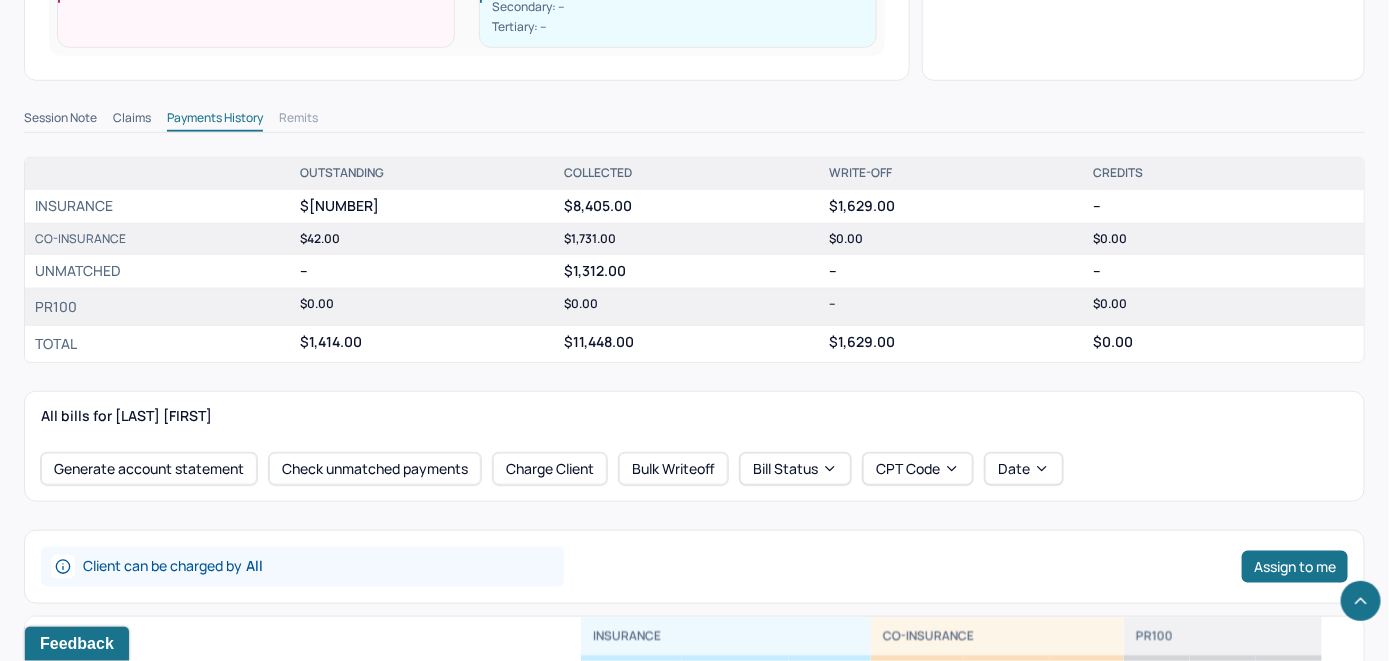 scroll, scrollTop: 700, scrollLeft: 0, axis: vertical 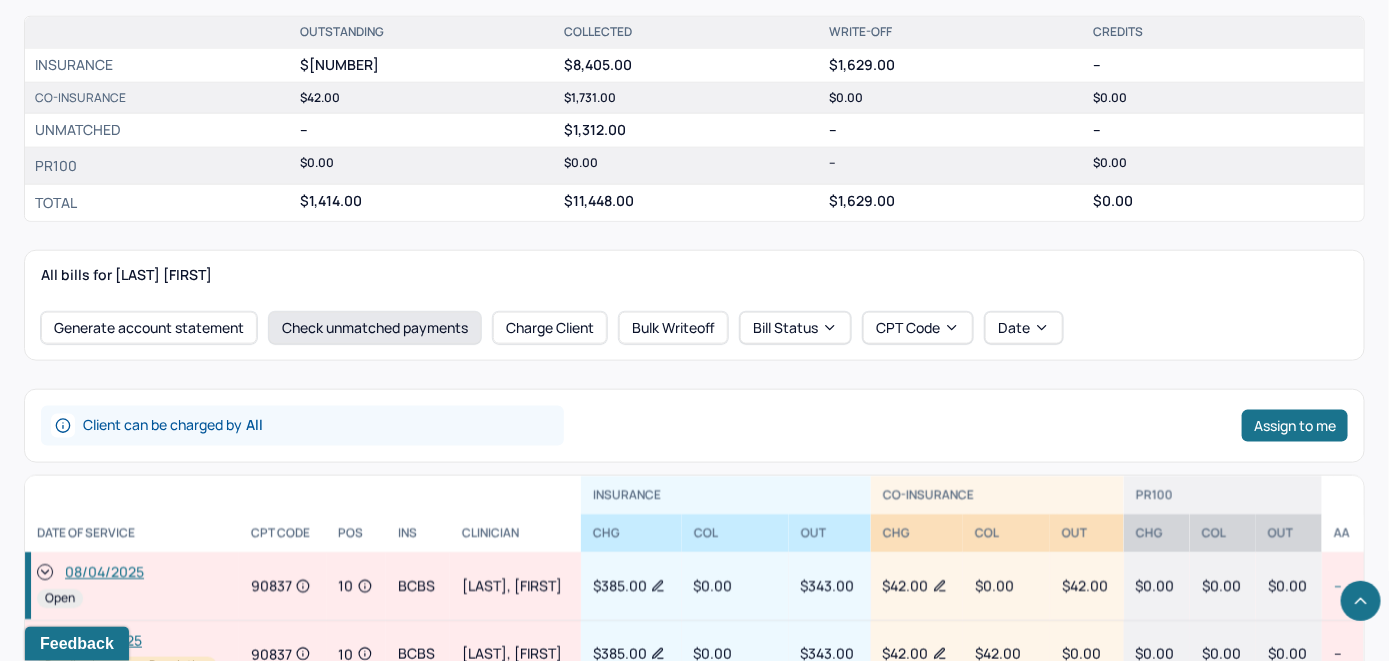 click on "Check unmatched payments" at bounding box center [375, 328] 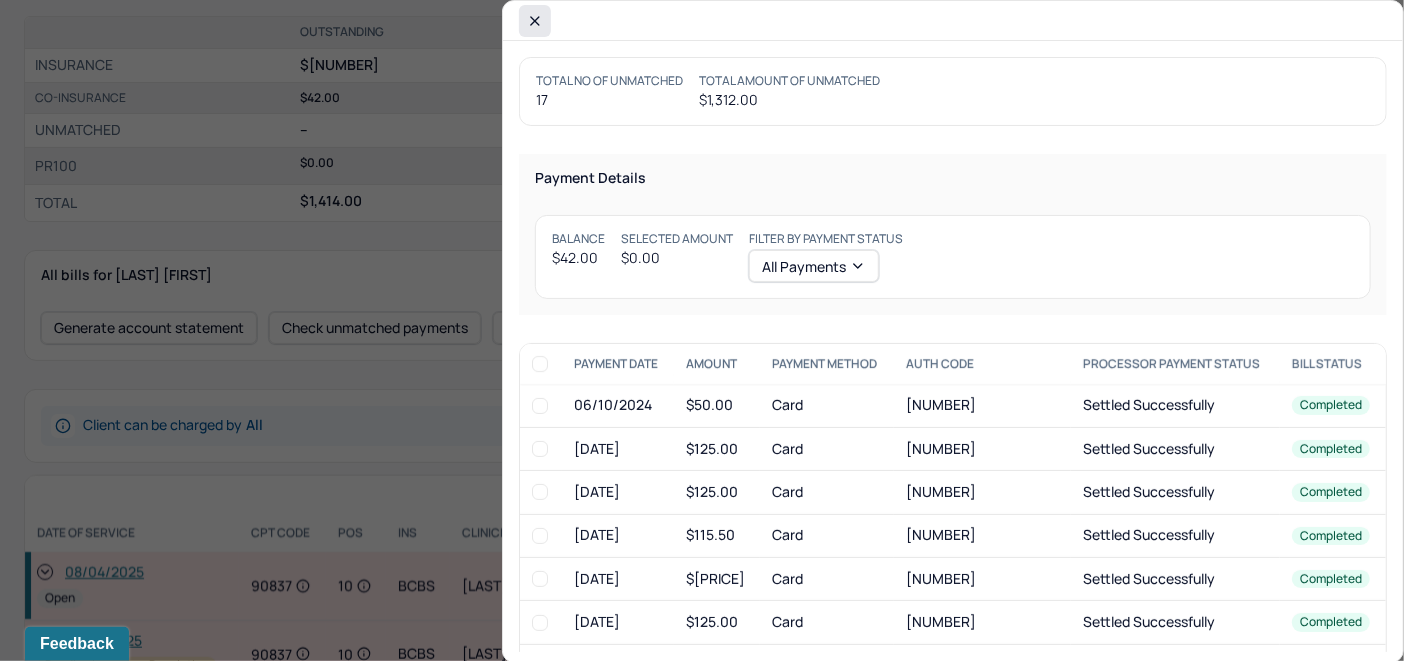 click 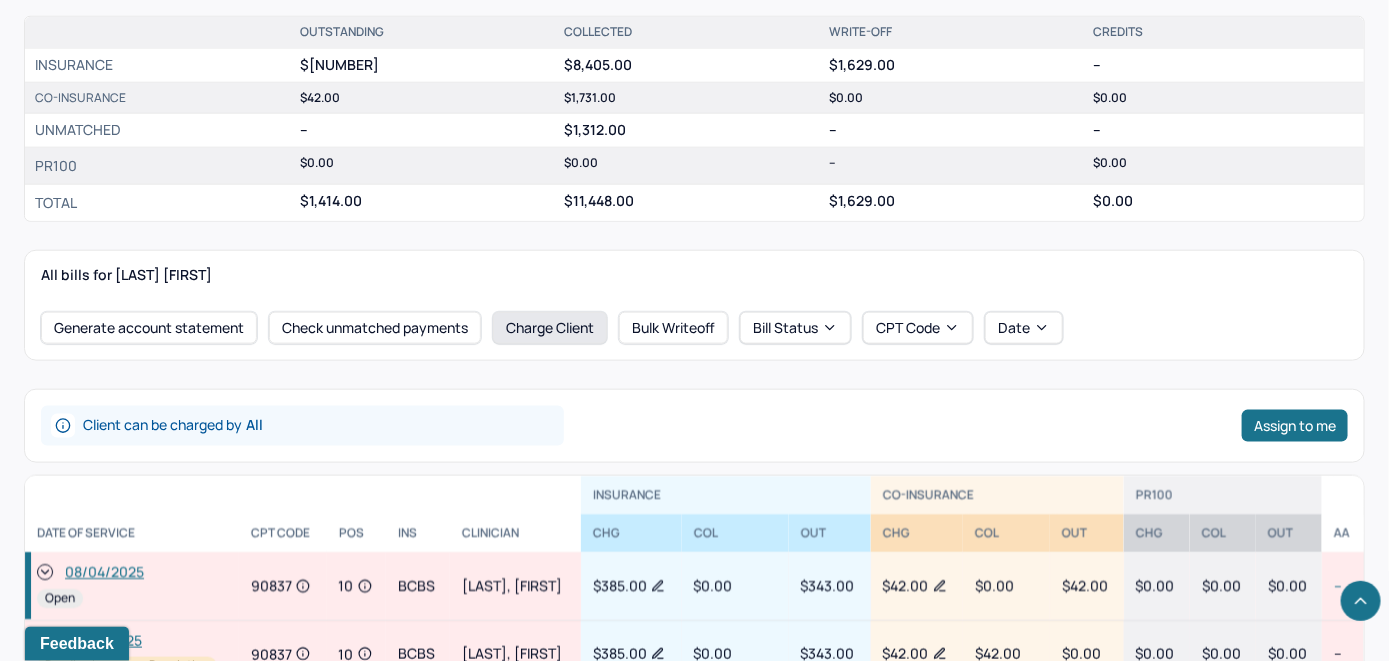 click on "Charge Client" at bounding box center [550, 328] 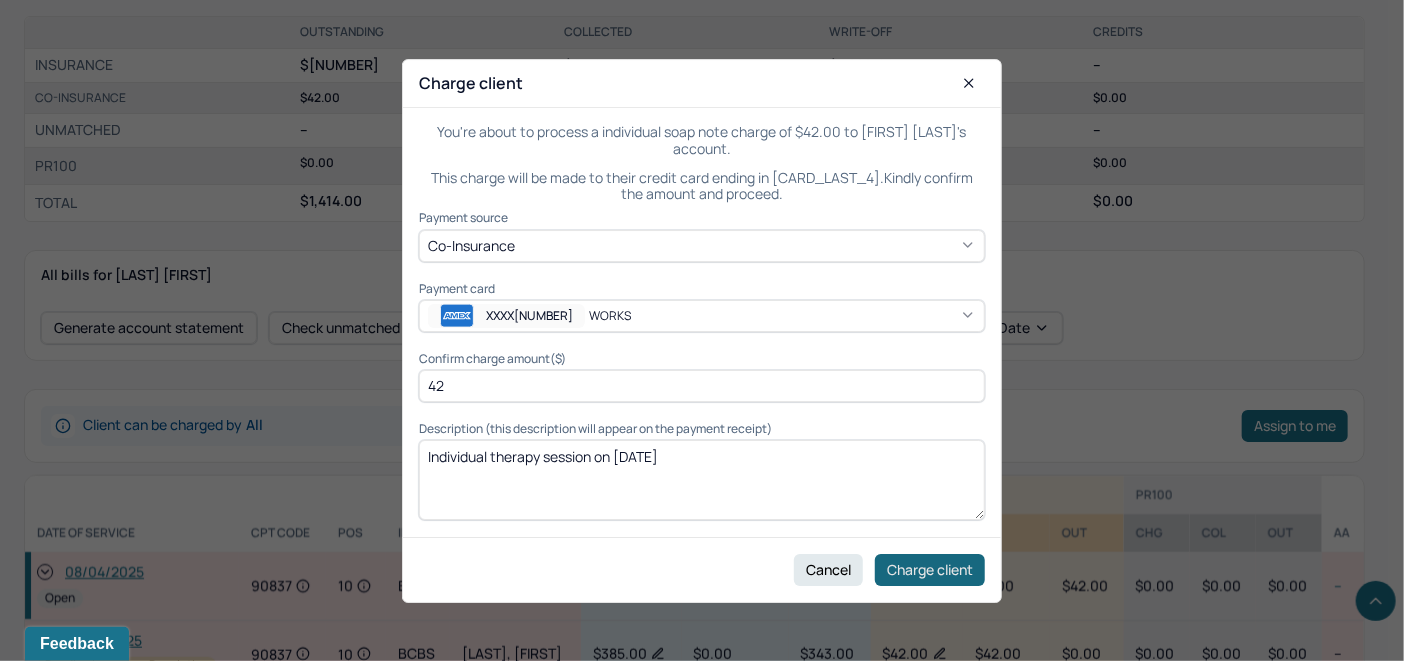 click on "Charge client" at bounding box center (930, 569) 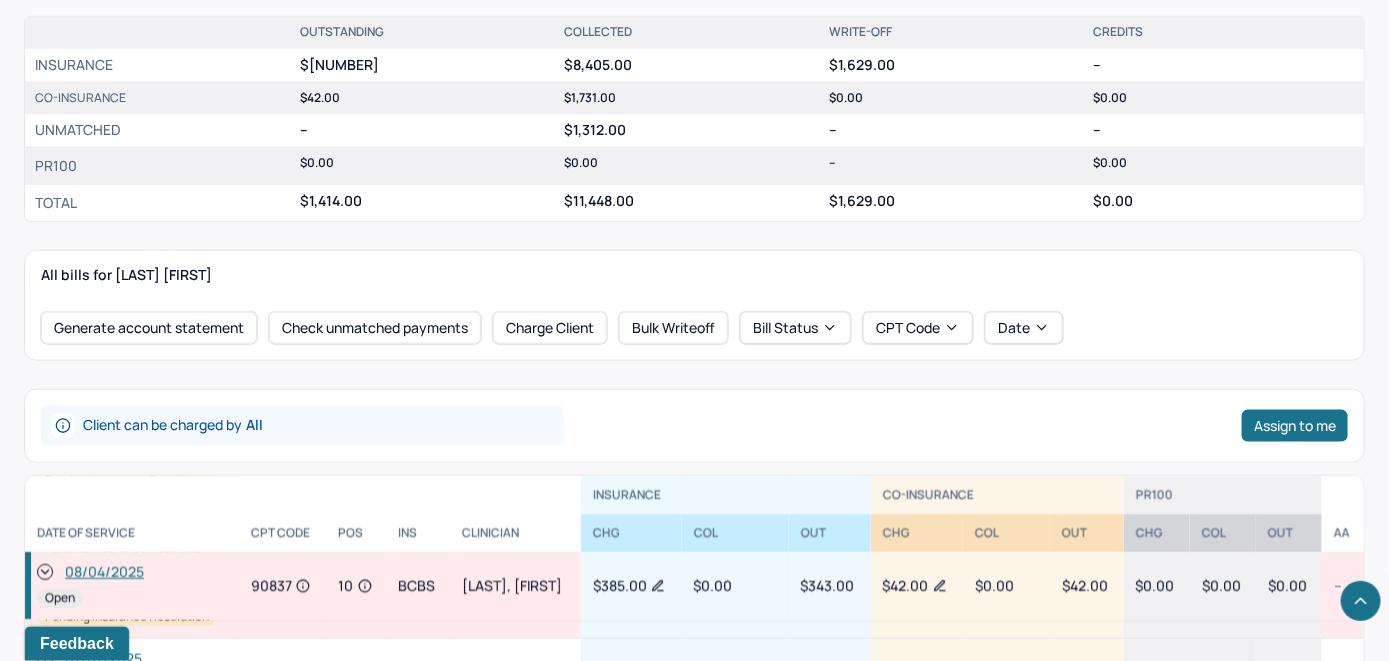 scroll, scrollTop: 200, scrollLeft: 0, axis: vertical 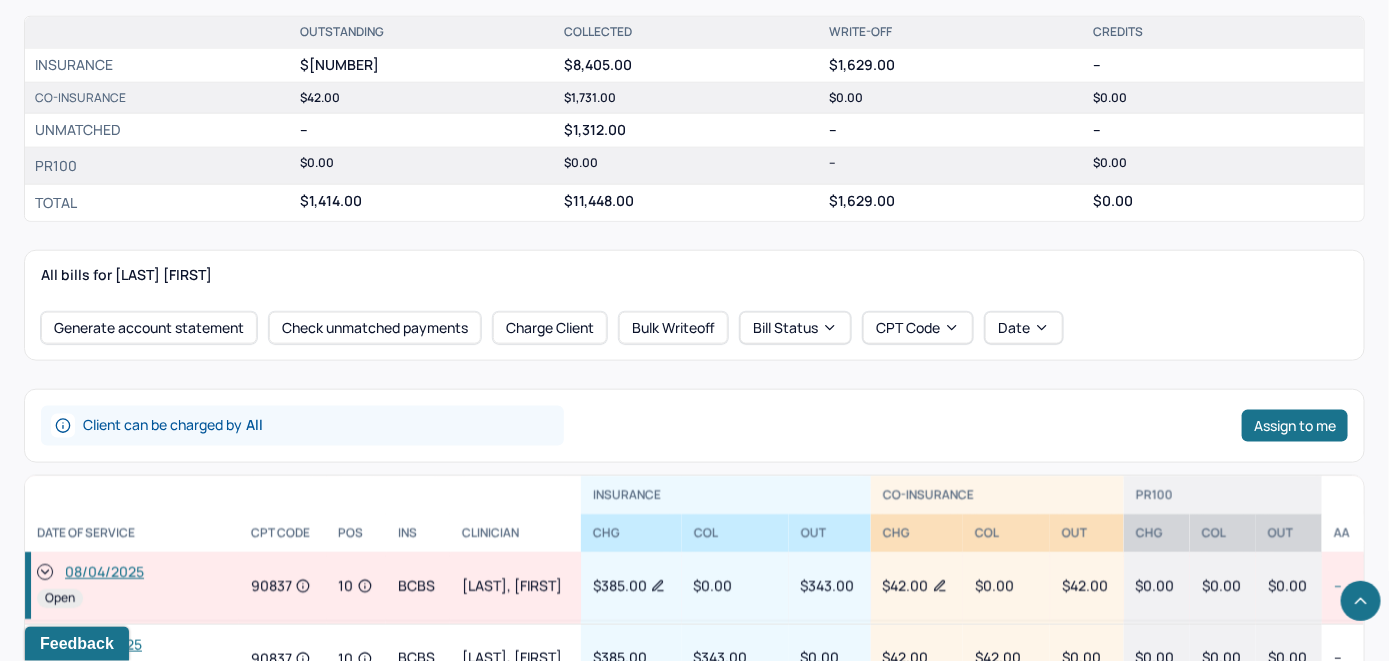 click 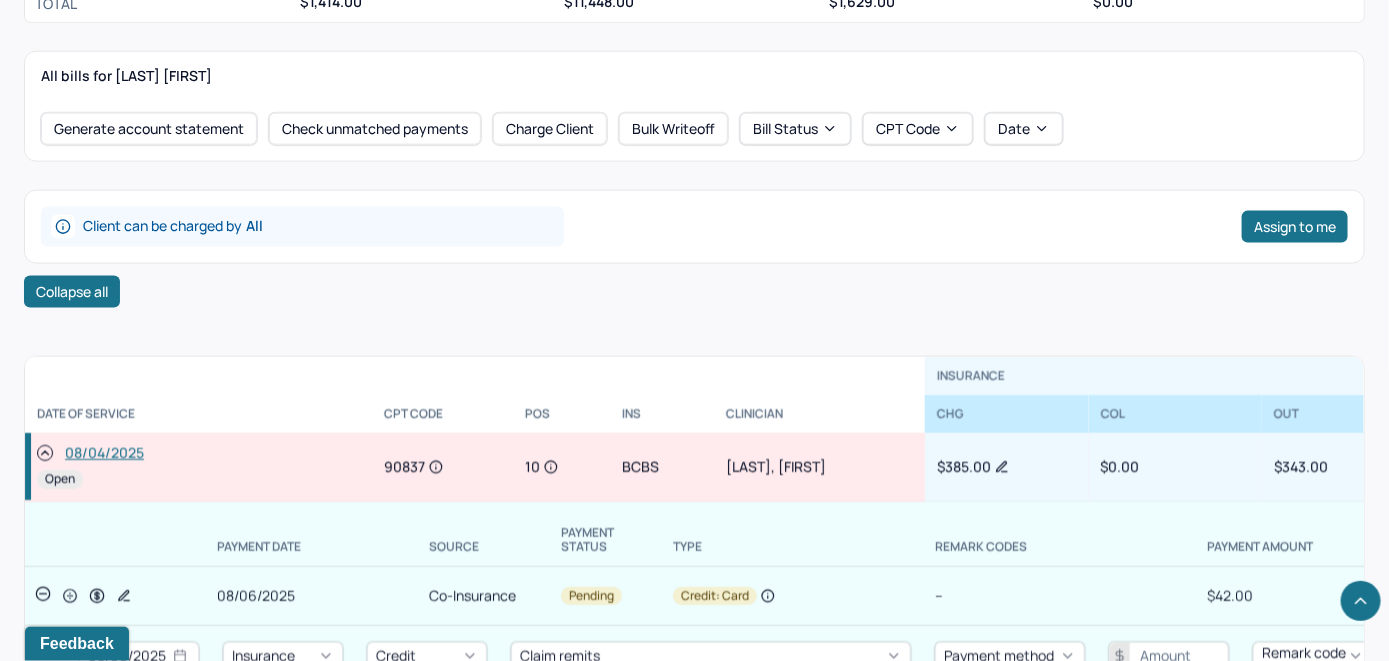 scroll, scrollTop: 900, scrollLeft: 0, axis: vertical 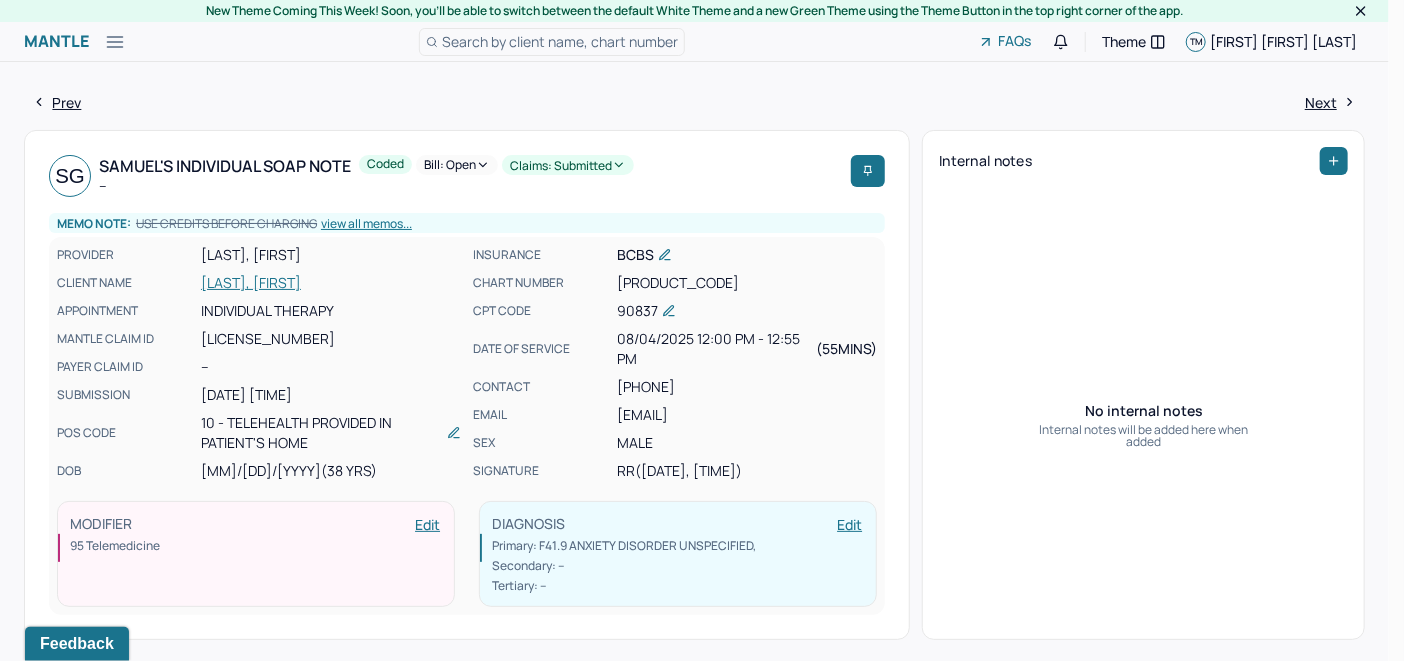 click on "Bill: Open" at bounding box center [457, 165] 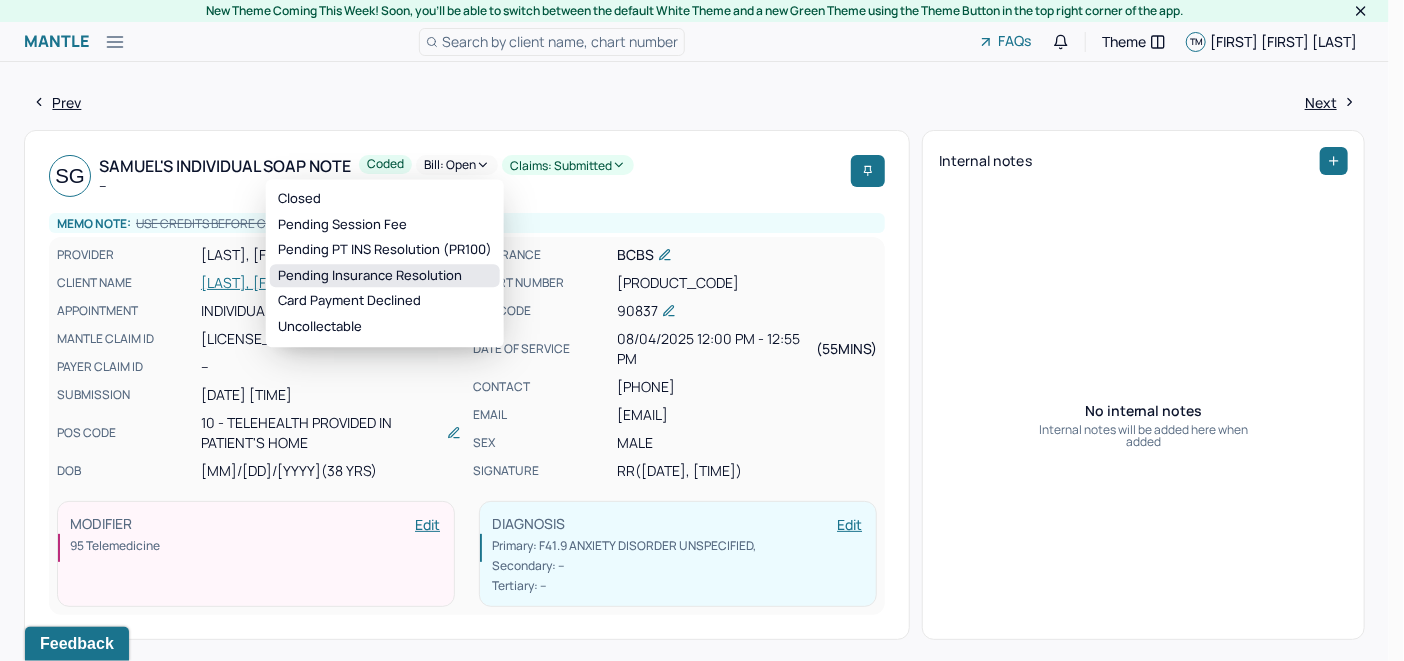 click on "Pending Insurance Resolution" at bounding box center (385, 276) 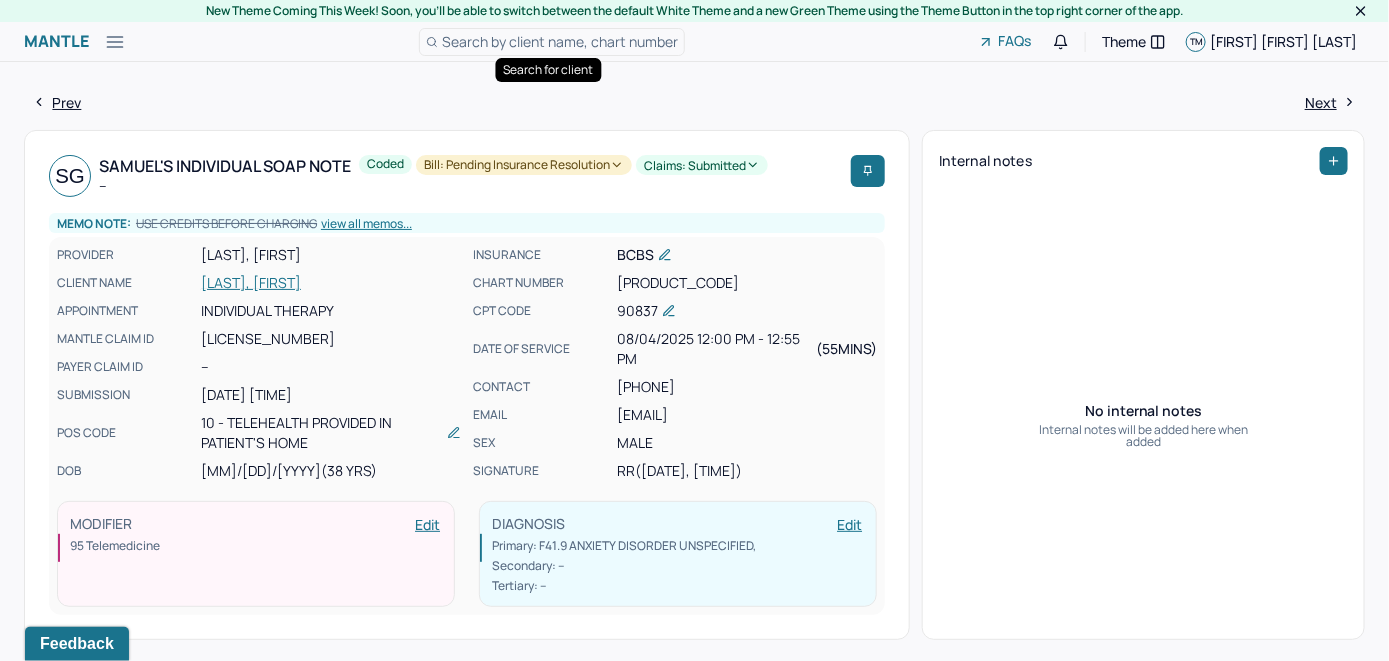 click on "Search by client name, chart number" at bounding box center [560, 41] 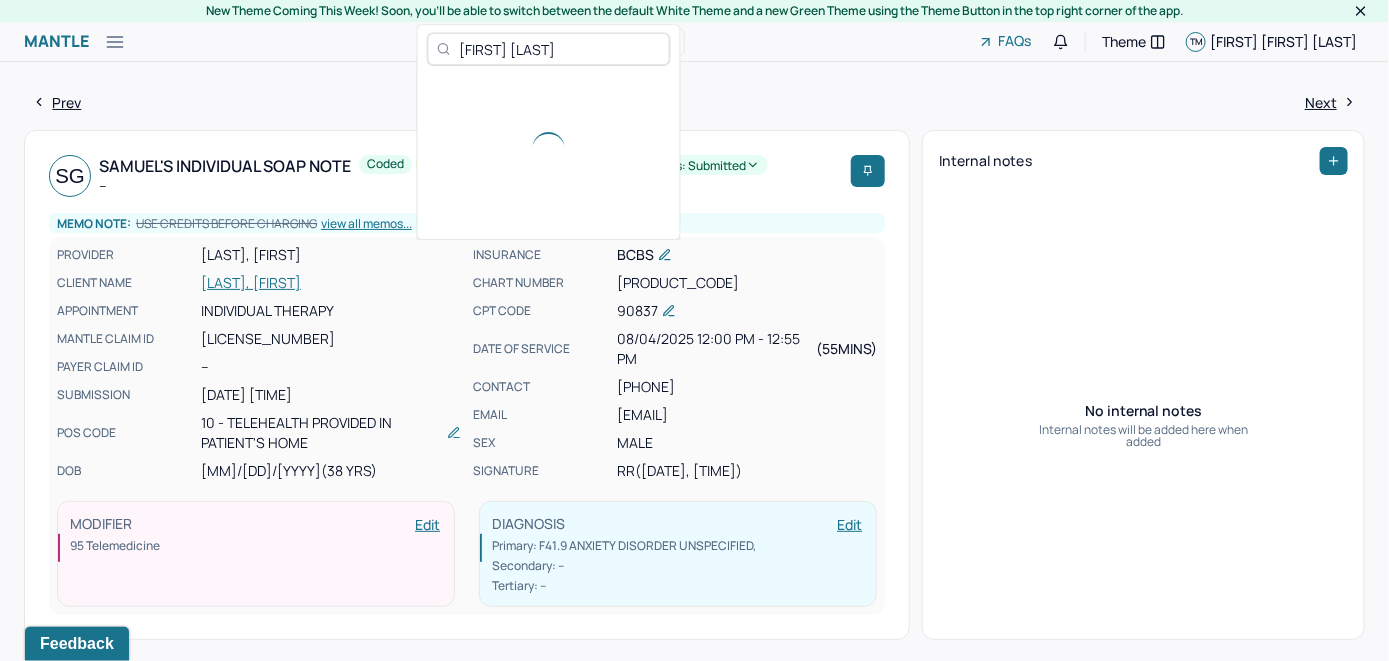 type on "[FIRST] [LAST]" 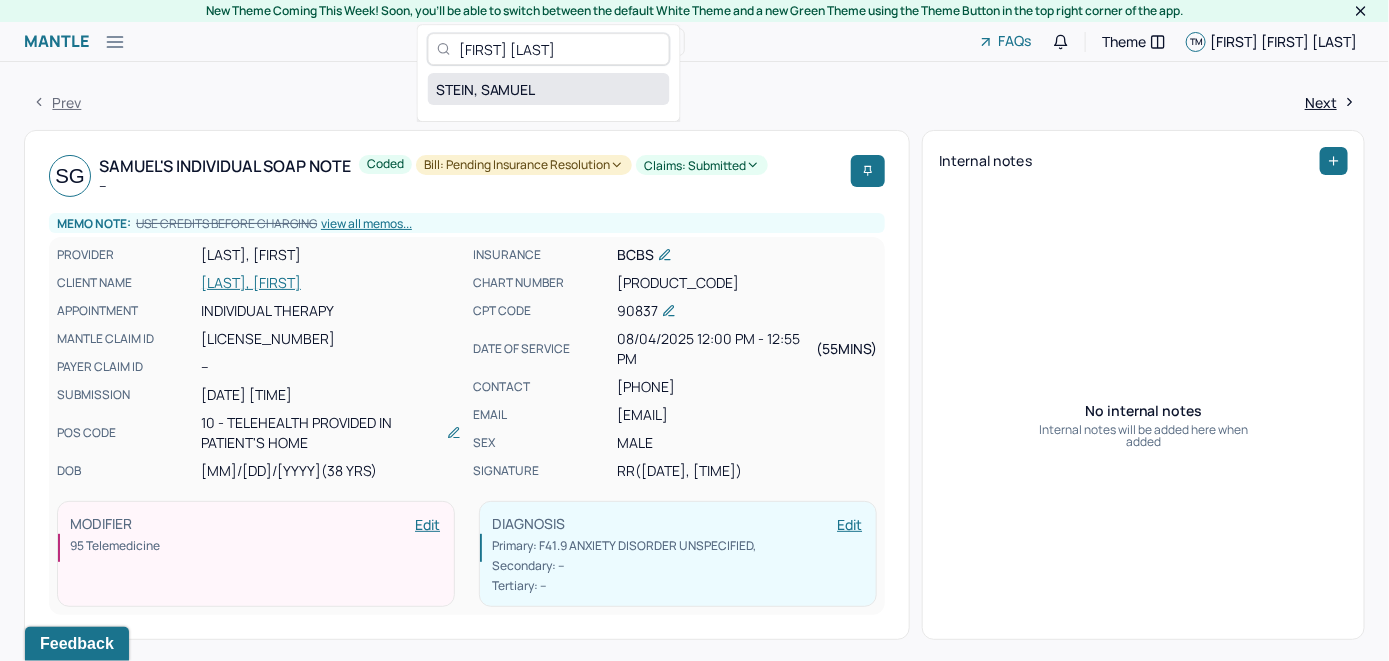 click on "STEIN, SAMUEL" at bounding box center (549, 89) 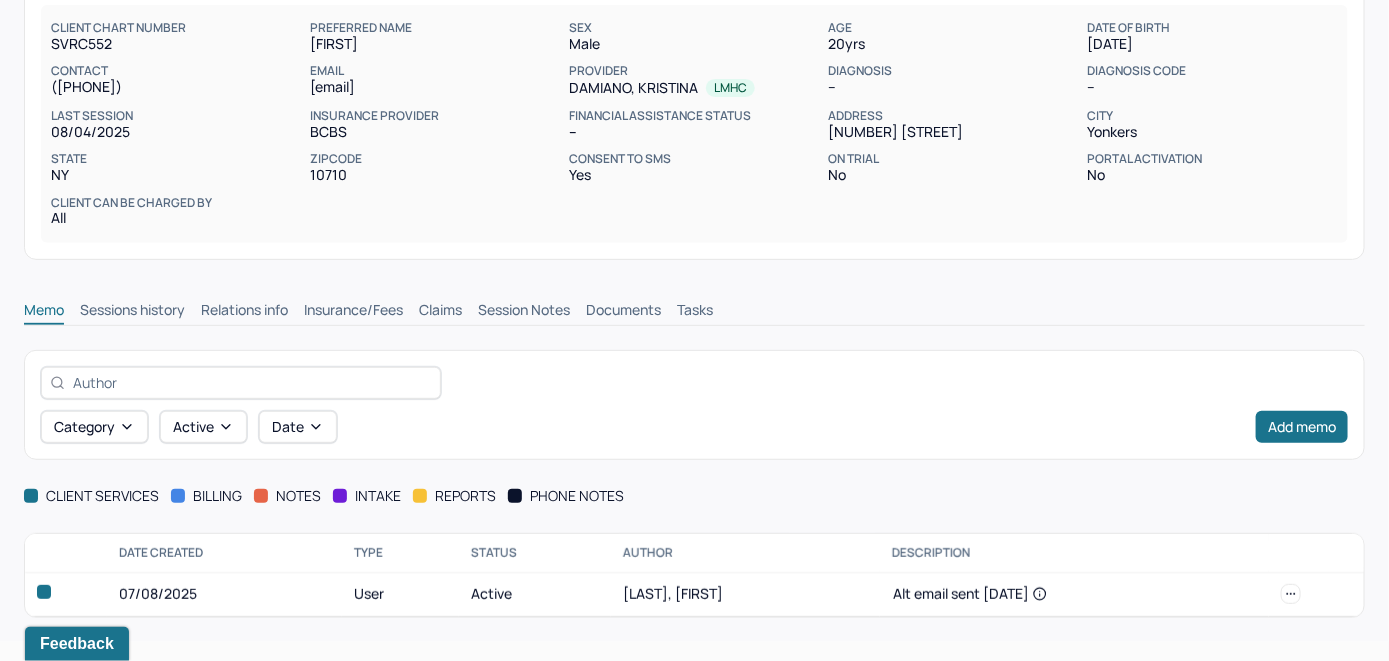 scroll, scrollTop: 209, scrollLeft: 0, axis: vertical 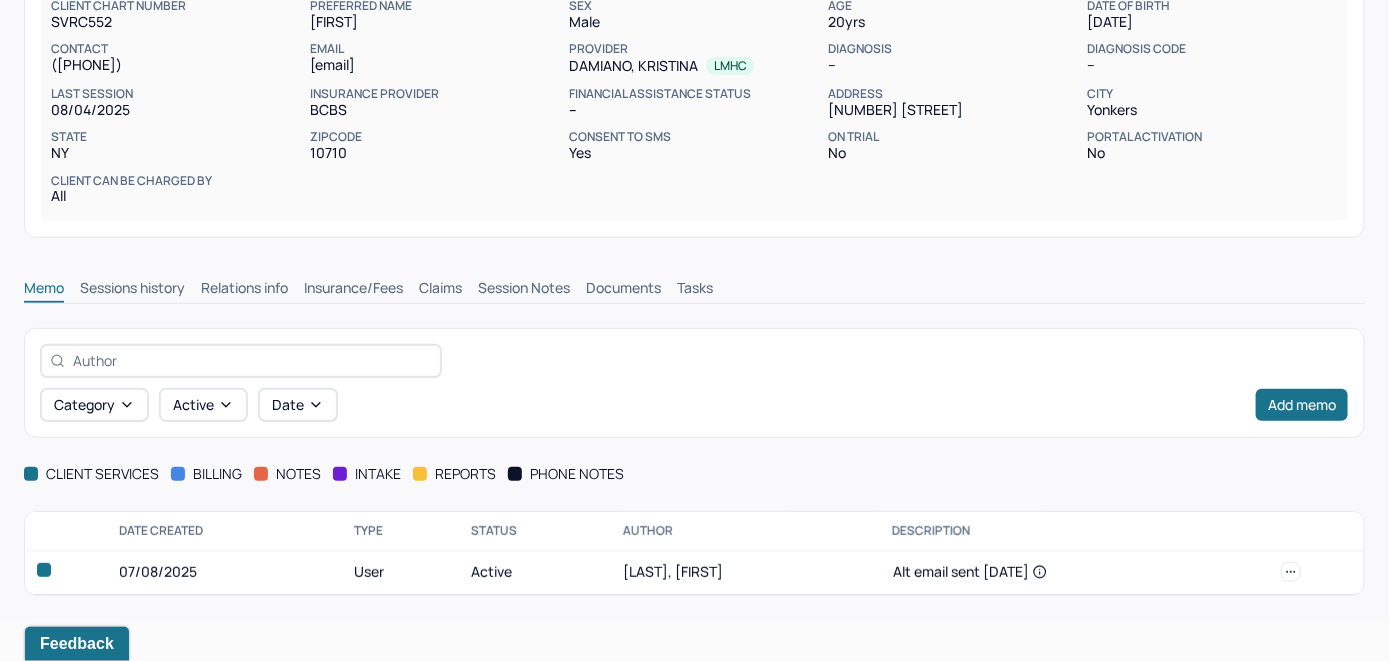 click on "Insurance/Fees" at bounding box center (353, 290) 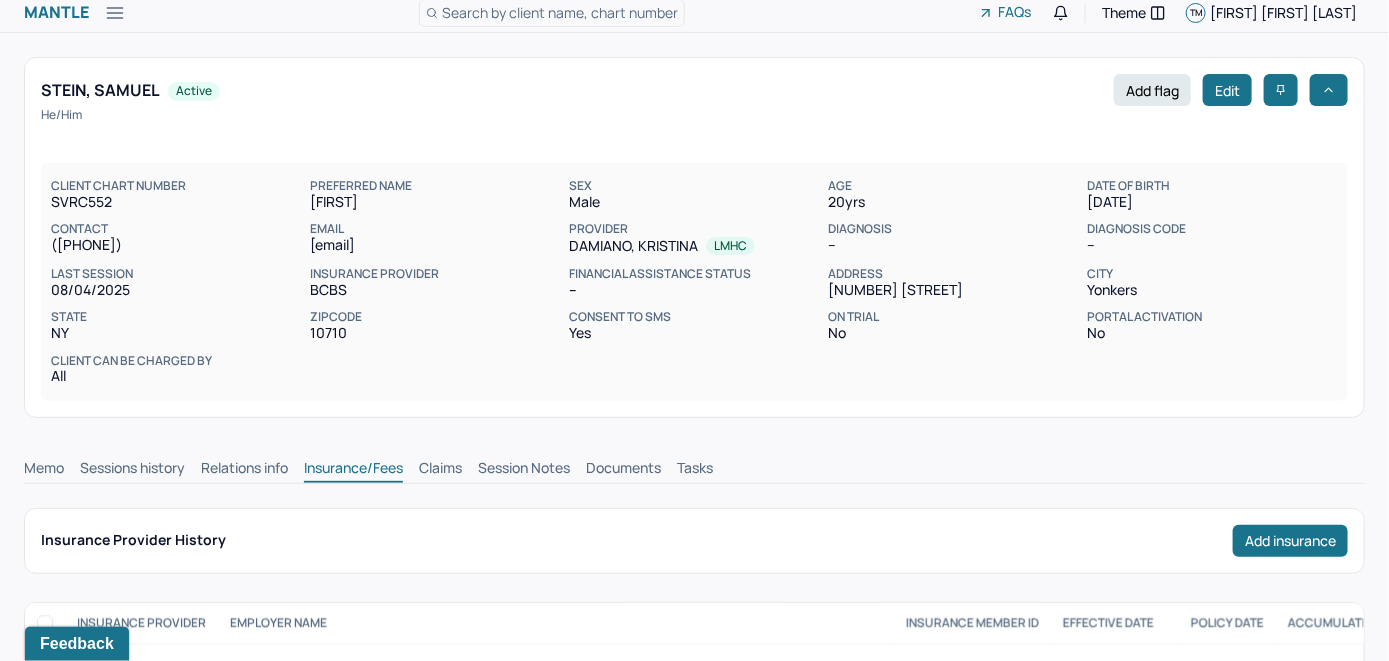 scroll, scrollTop: 9, scrollLeft: 0, axis: vertical 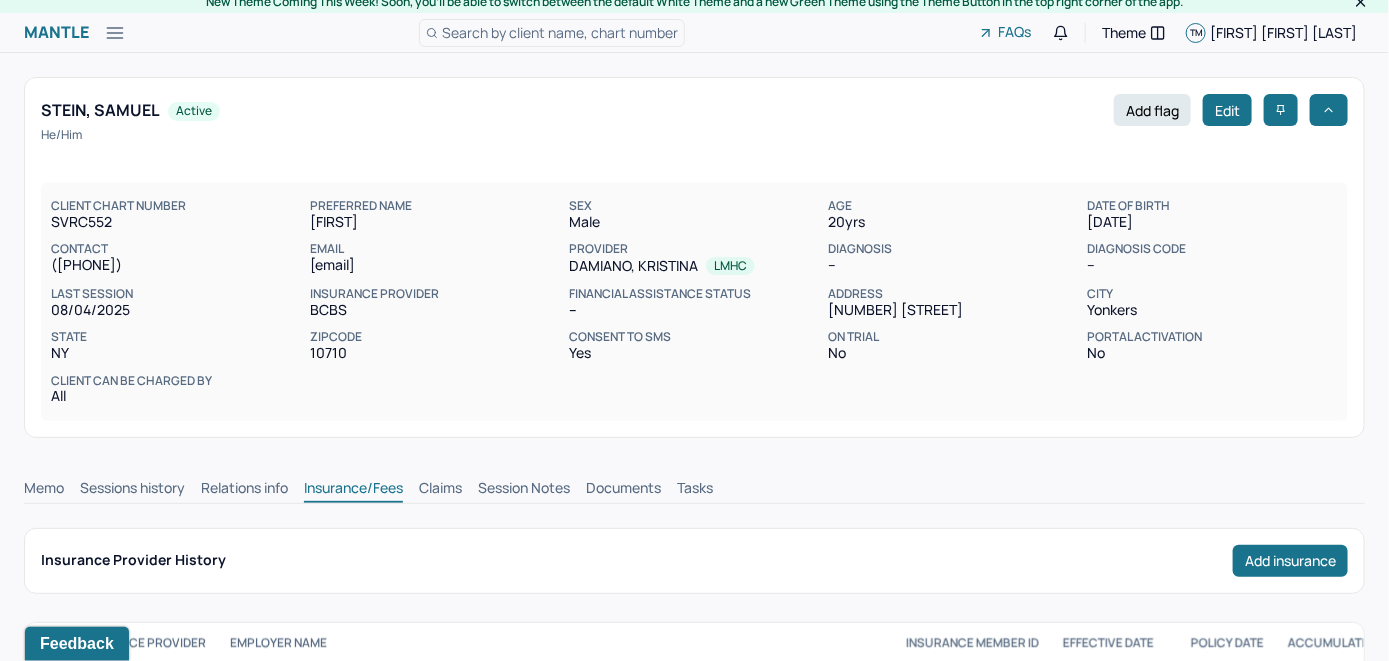 click on "Claims" at bounding box center (440, 490) 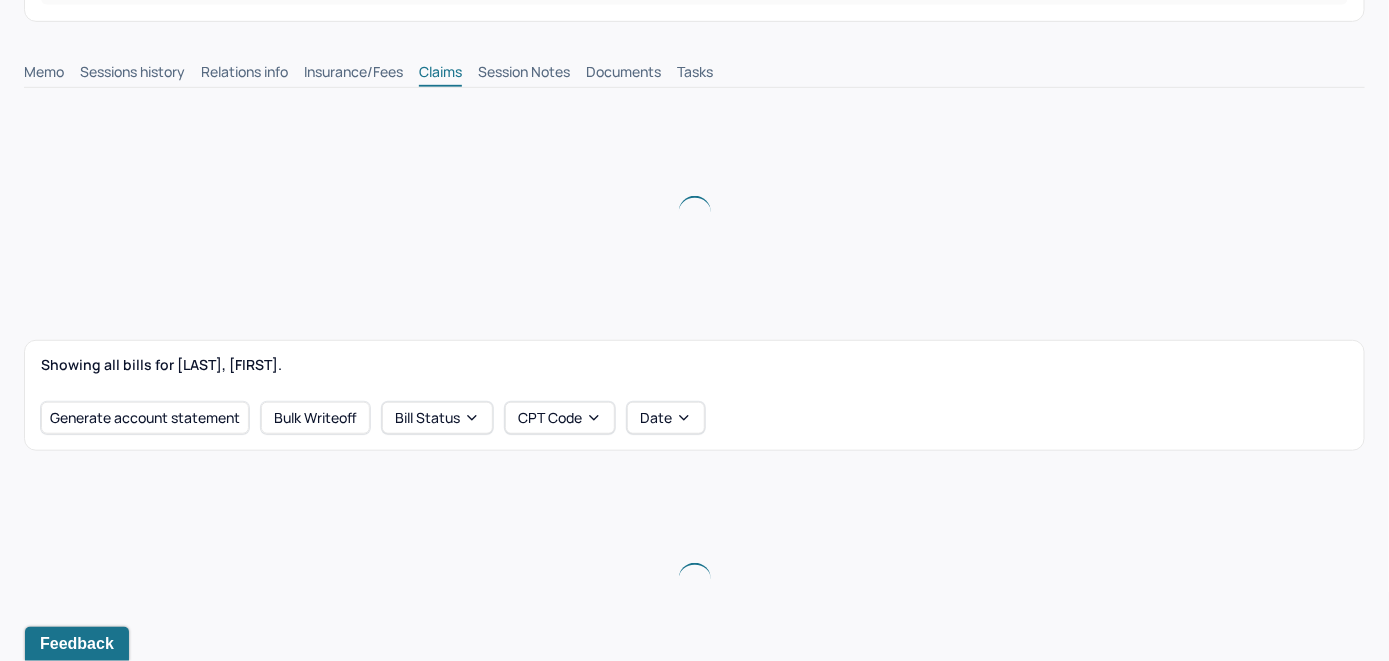 scroll, scrollTop: 509, scrollLeft: 0, axis: vertical 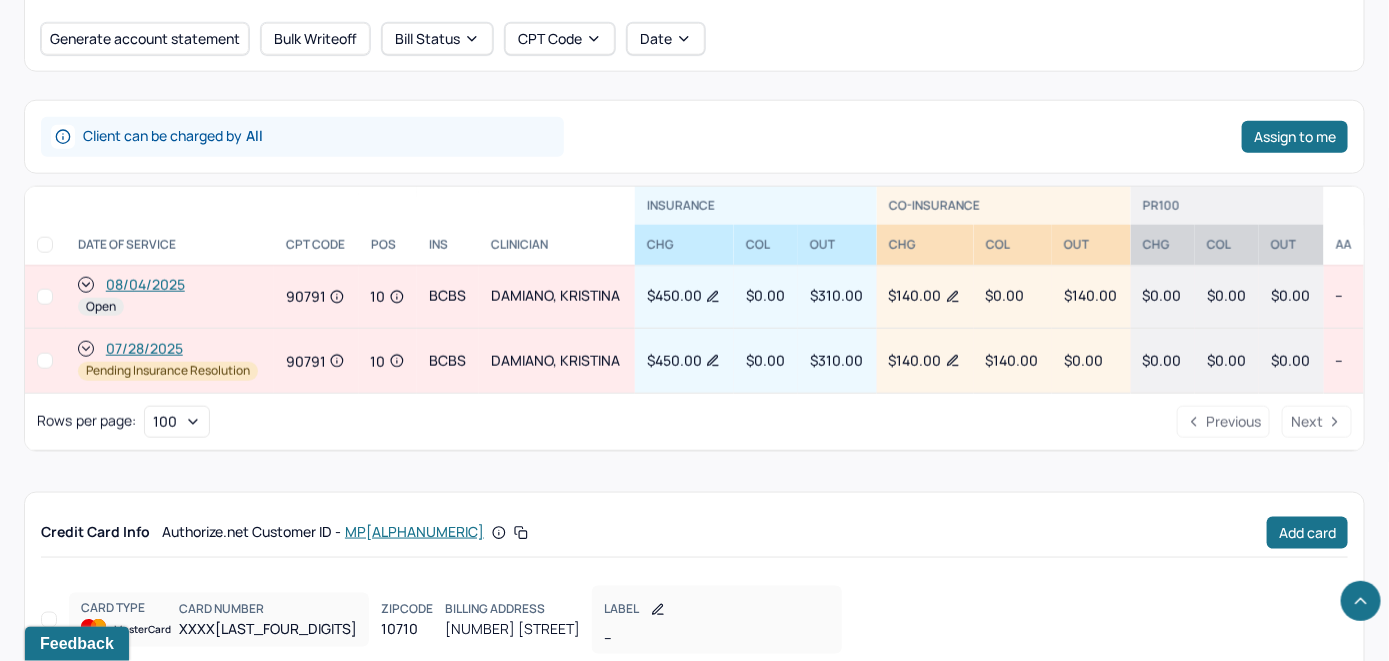 click on "08/04/2025" at bounding box center (145, 285) 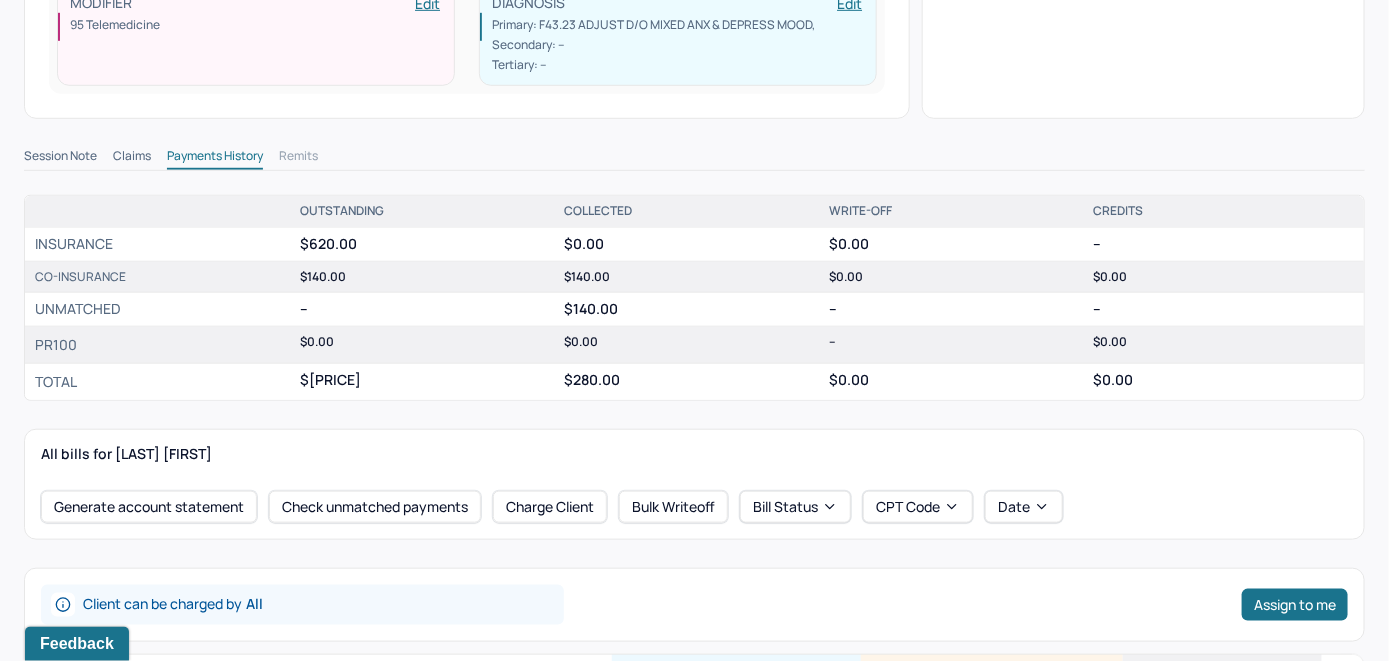 scroll, scrollTop: 600, scrollLeft: 0, axis: vertical 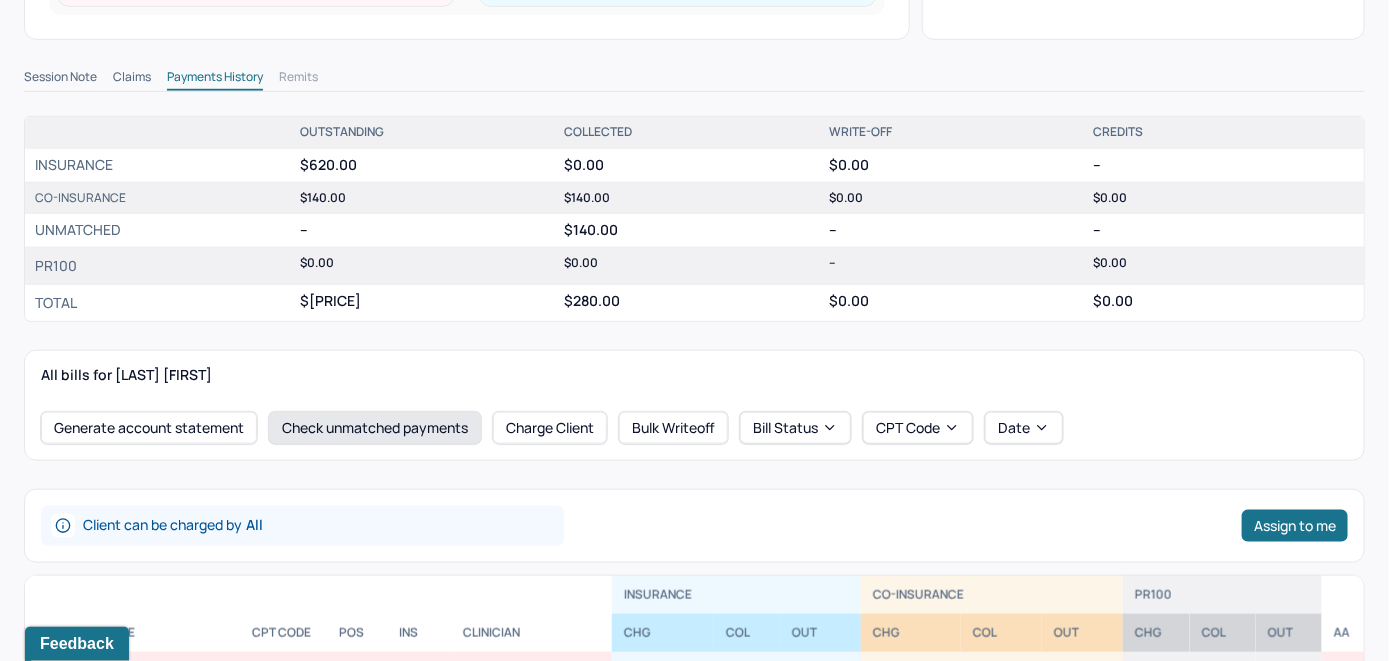 click on "Check unmatched payments" at bounding box center [375, 428] 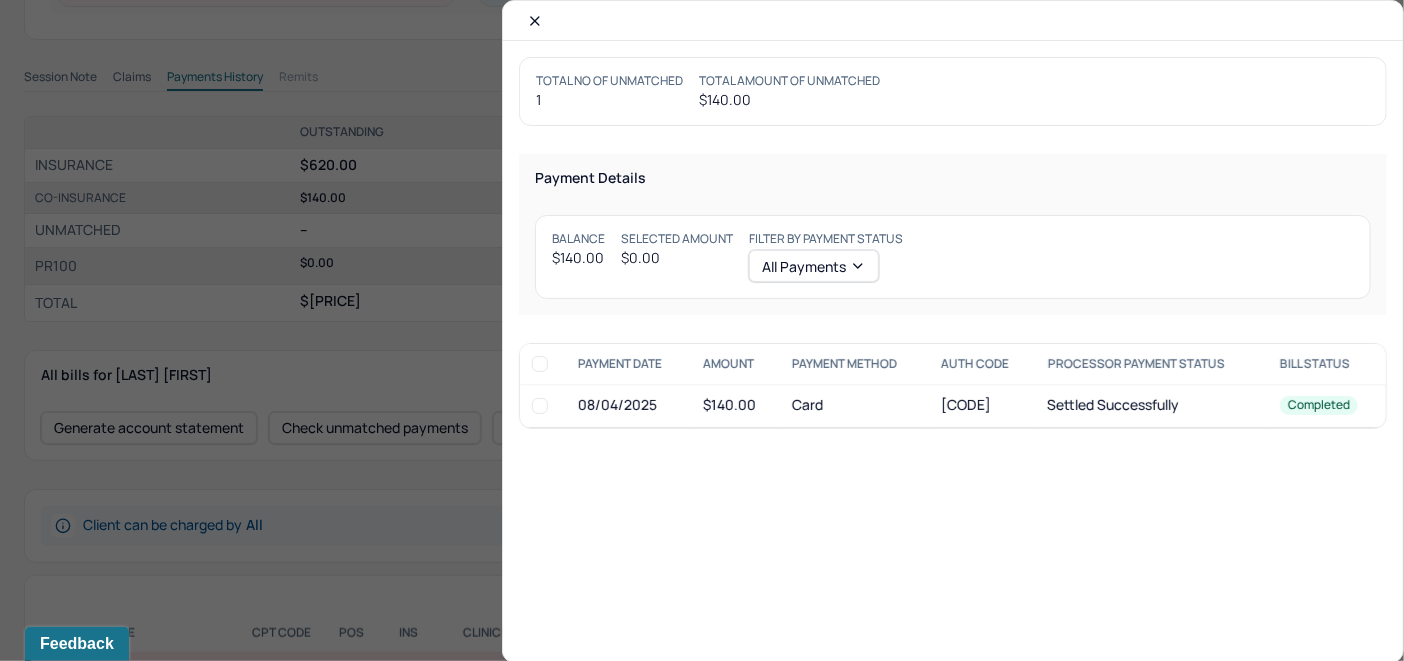 click at bounding box center (540, 406) 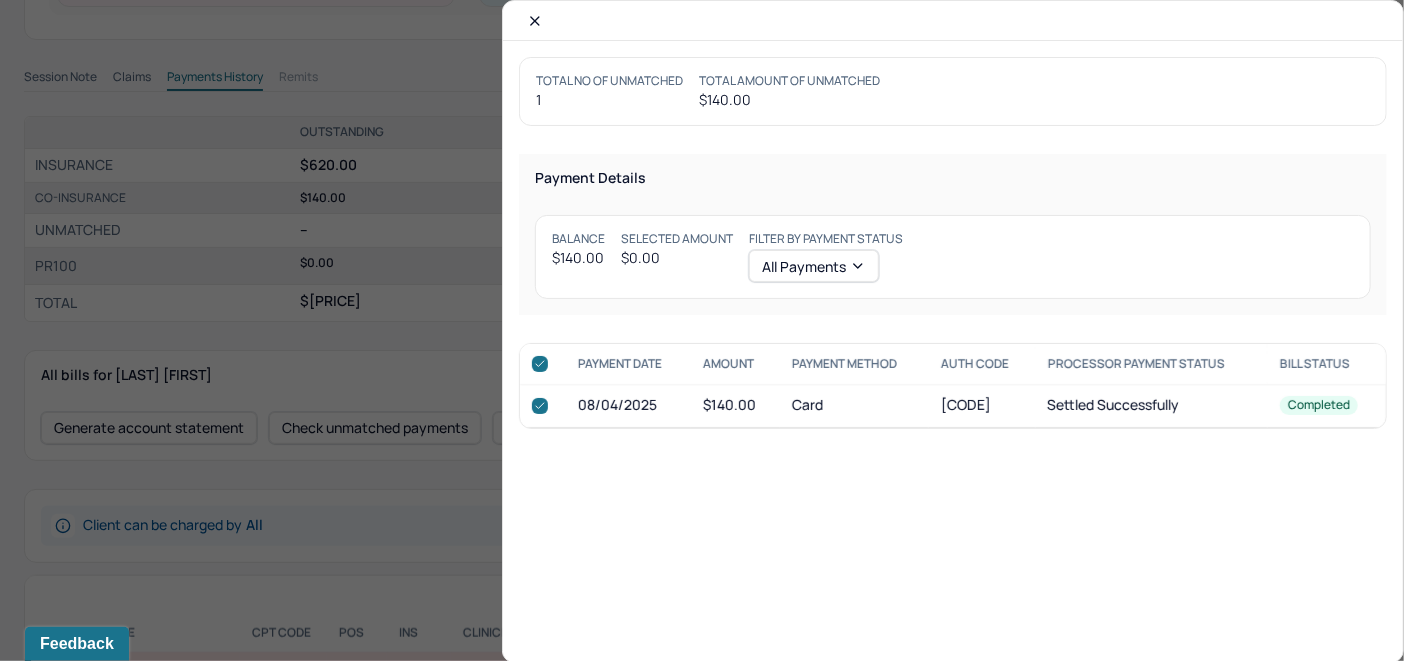 checkbox on "true" 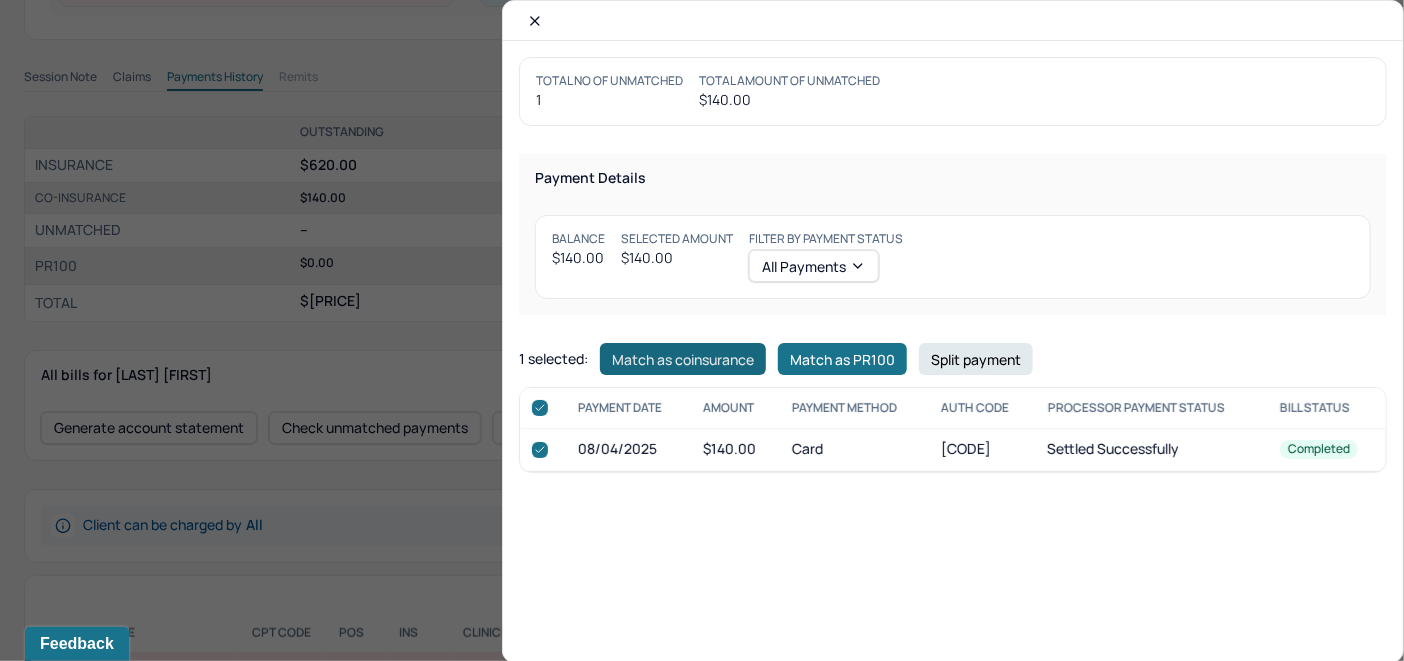 click on "Match as coinsurance" at bounding box center (683, 359) 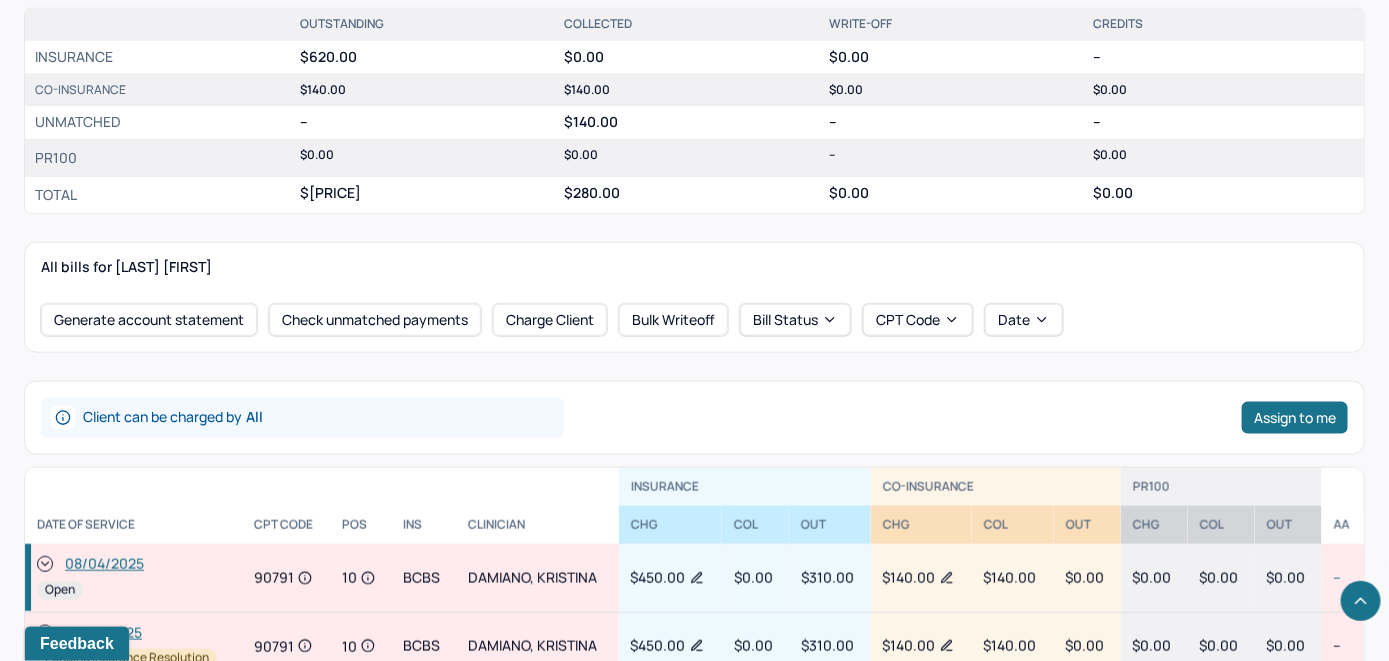scroll, scrollTop: 800, scrollLeft: 0, axis: vertical 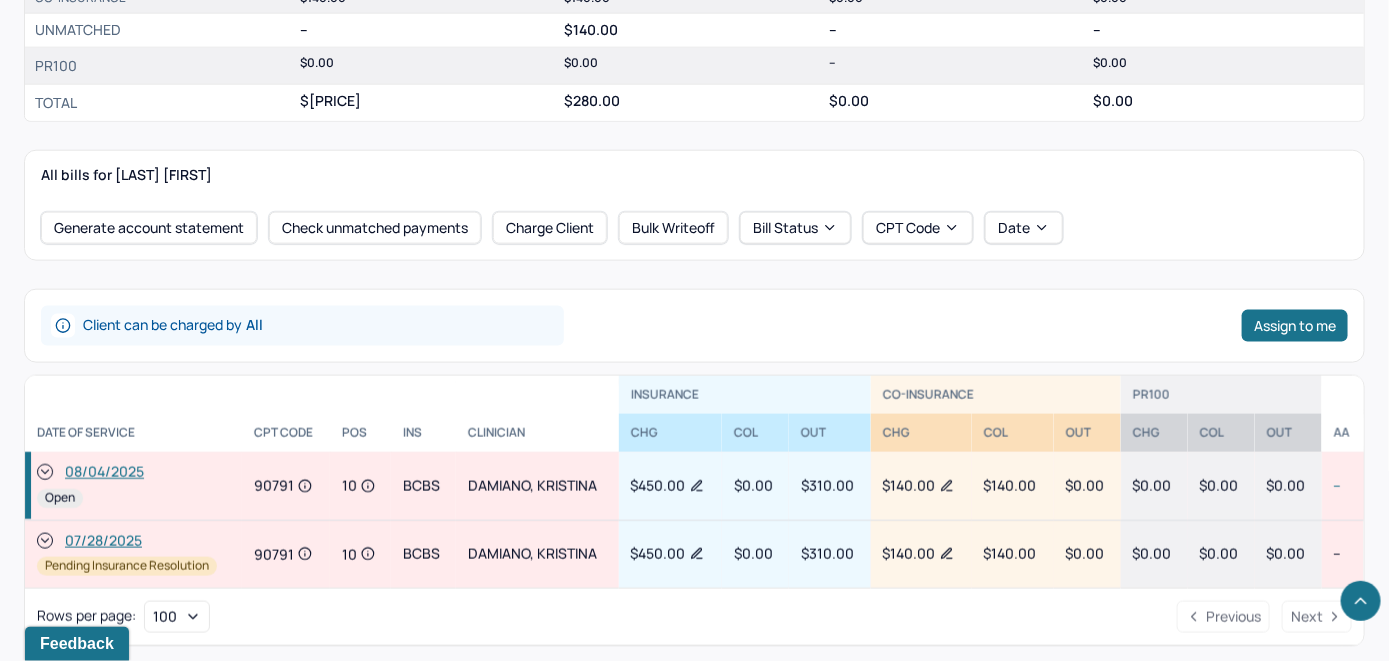 click 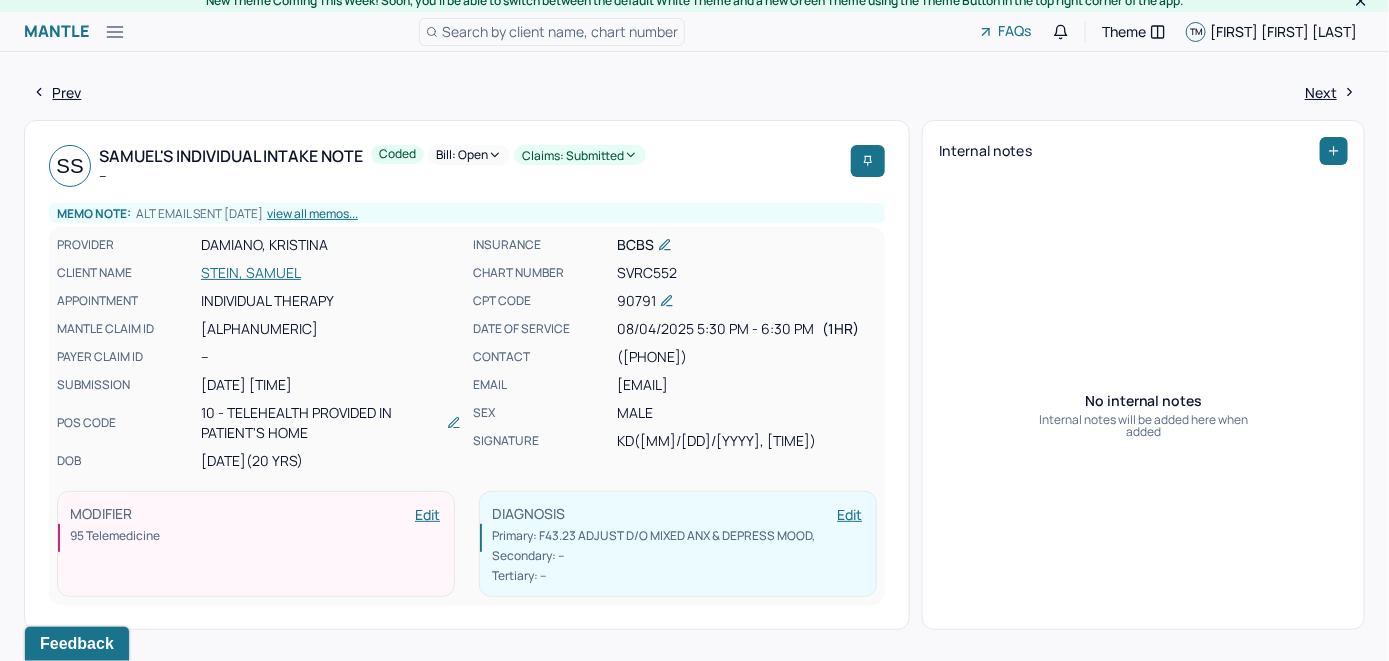 scroll, scrollTop: 0, scrollLeft: 0, axis: both 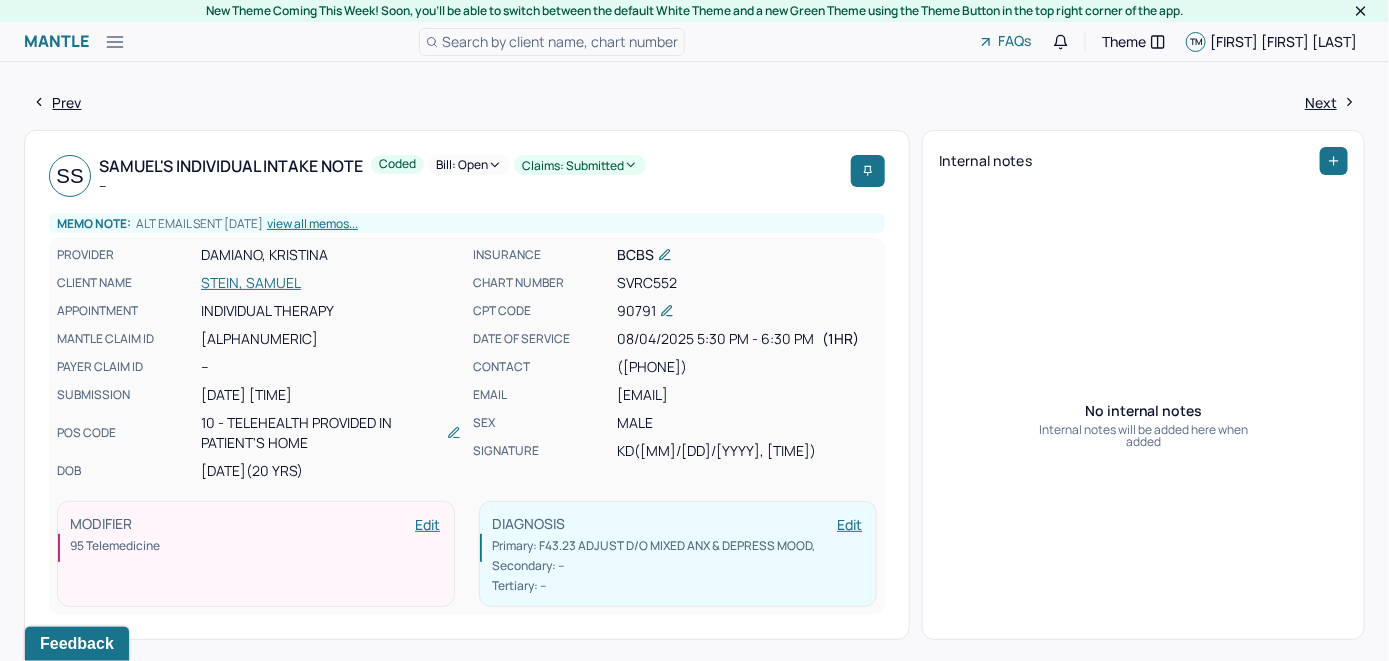 click on "Bill: Open" at bounding box center (469, 165) 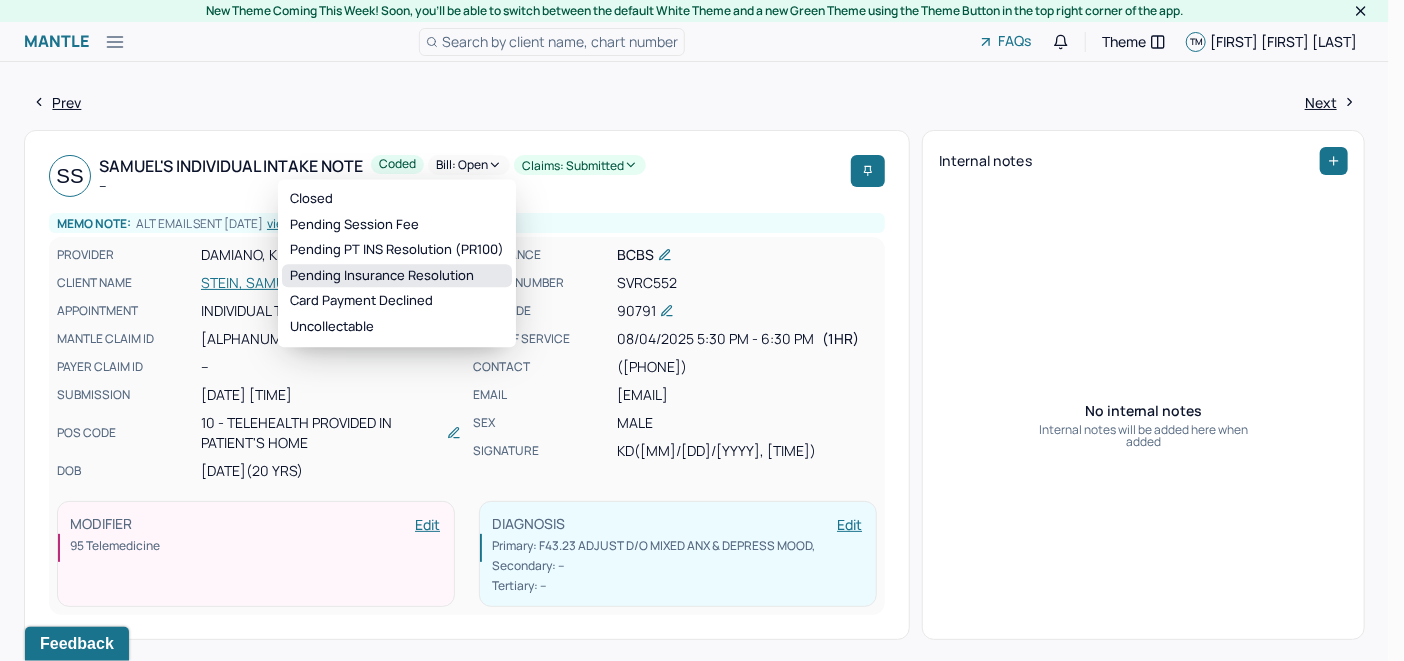 click on "Pending Insurance Resolution" at bounding box center [397, 276] 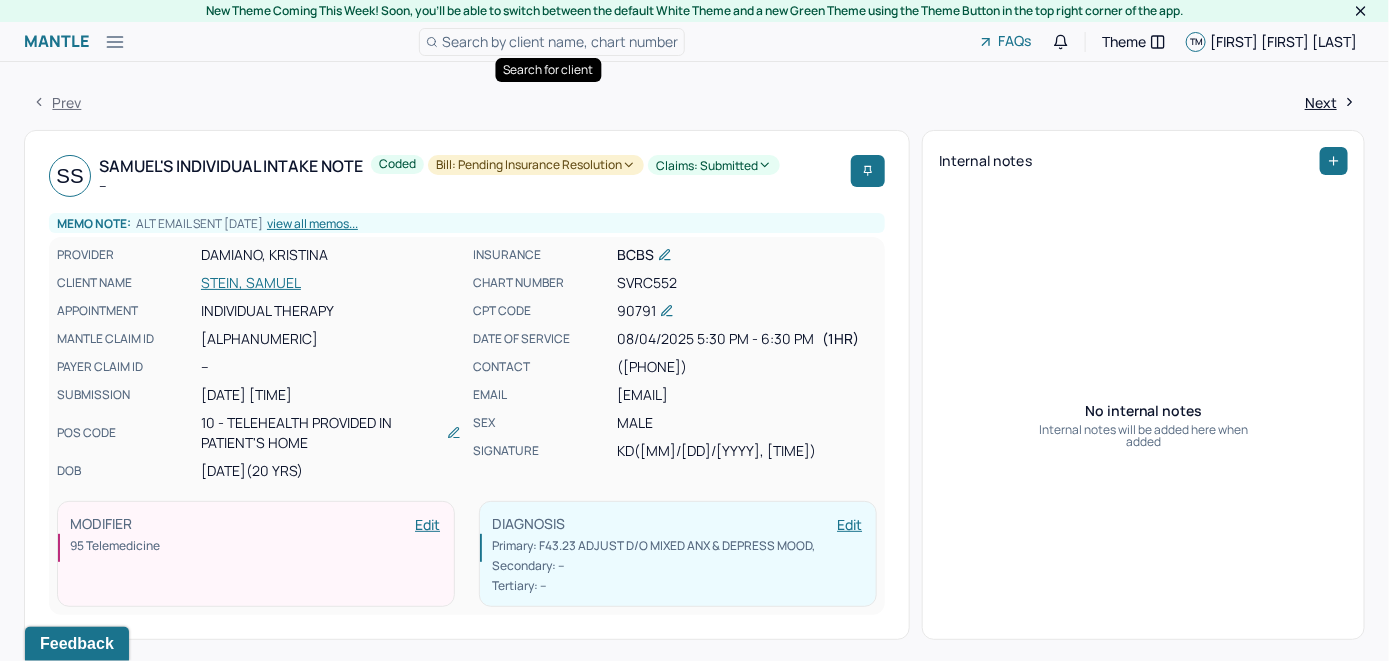 click on "Search by client name, chart number" at bounding box center [560, 41] 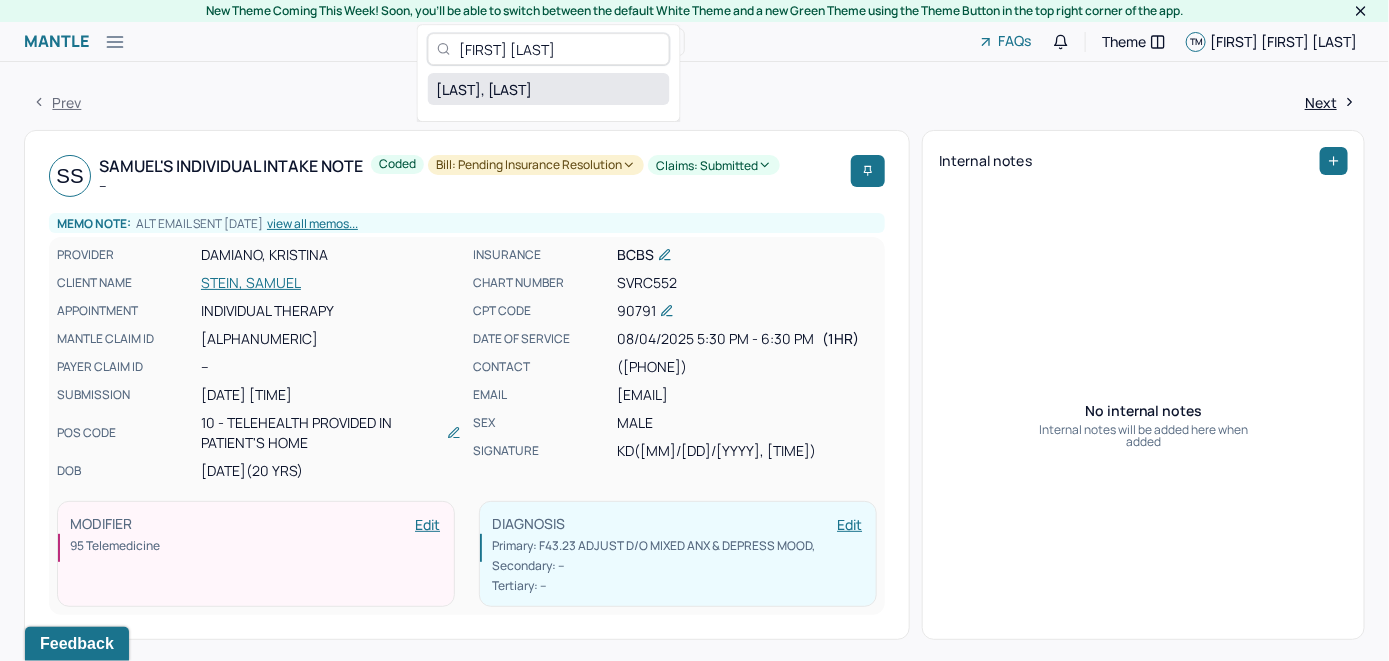 type on "[FIRST] [LAST]" 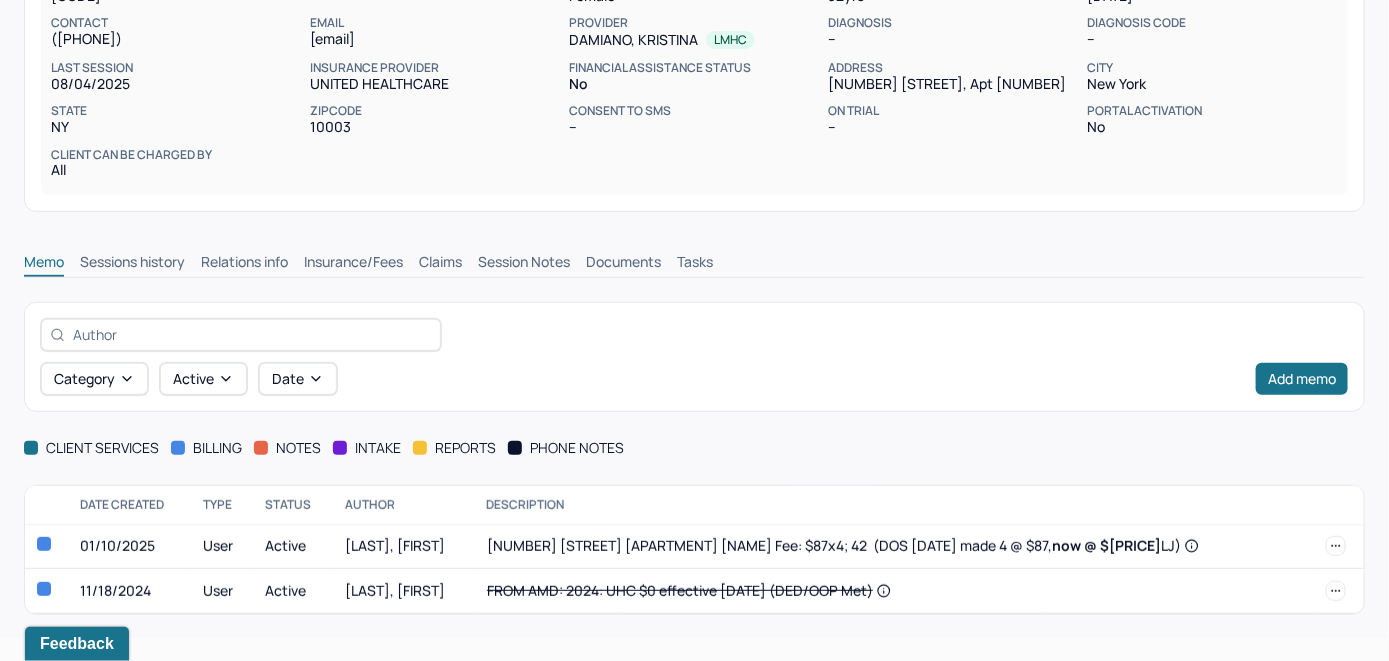 scroll, scrollTop: 254, scrollLeft: 0, axis: vertical 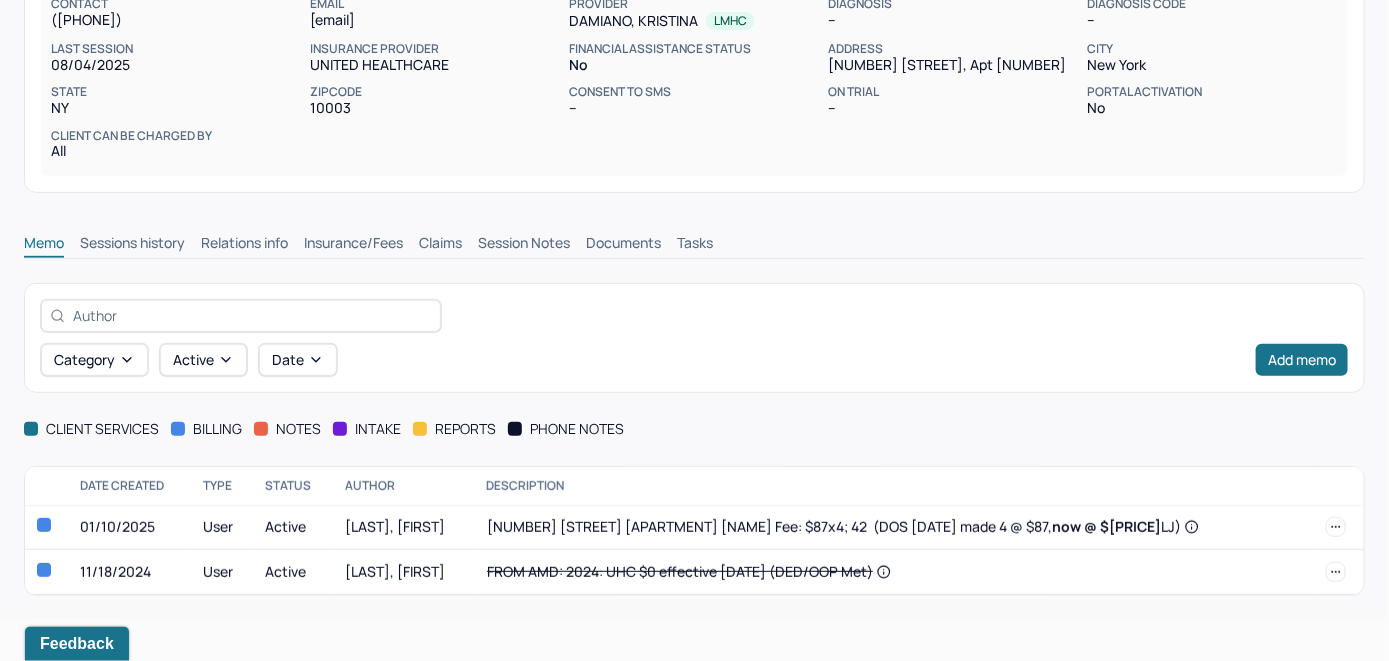 click on "Insurance/Fees" at bounding box center [353, 245] 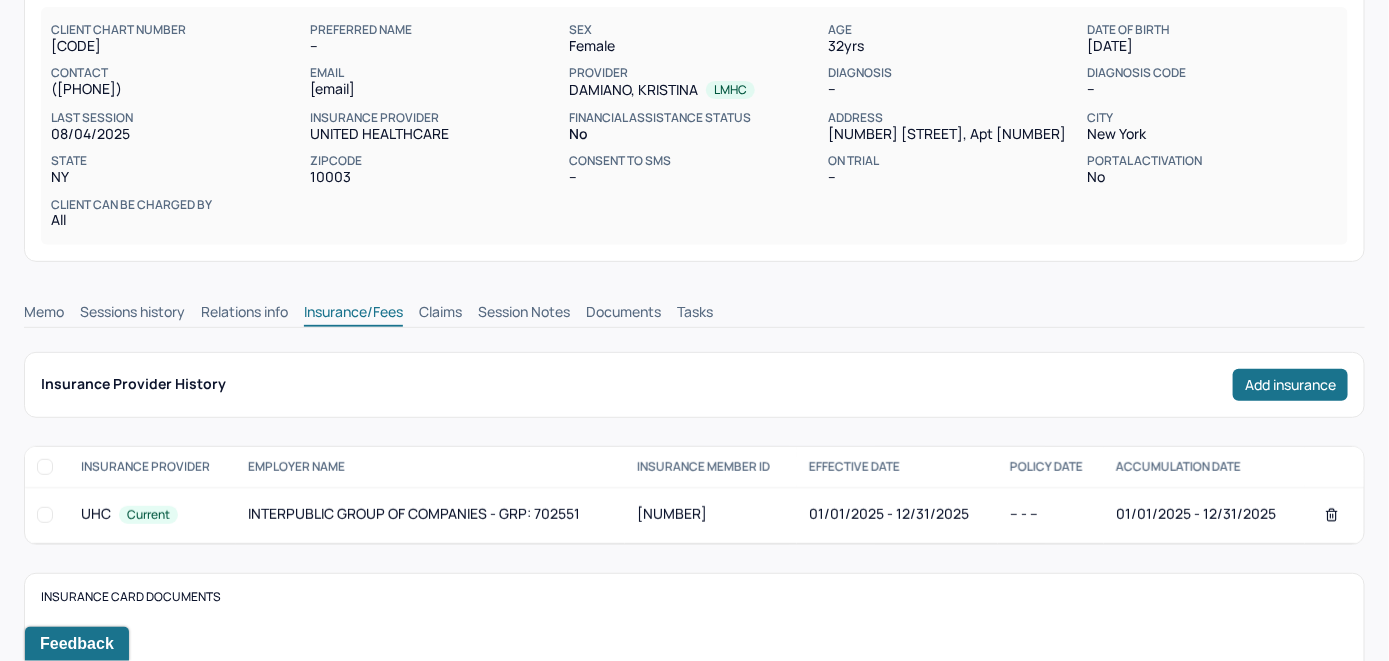 scroll, scrollTop: 154, scrollLeft: 0, axis: vertical 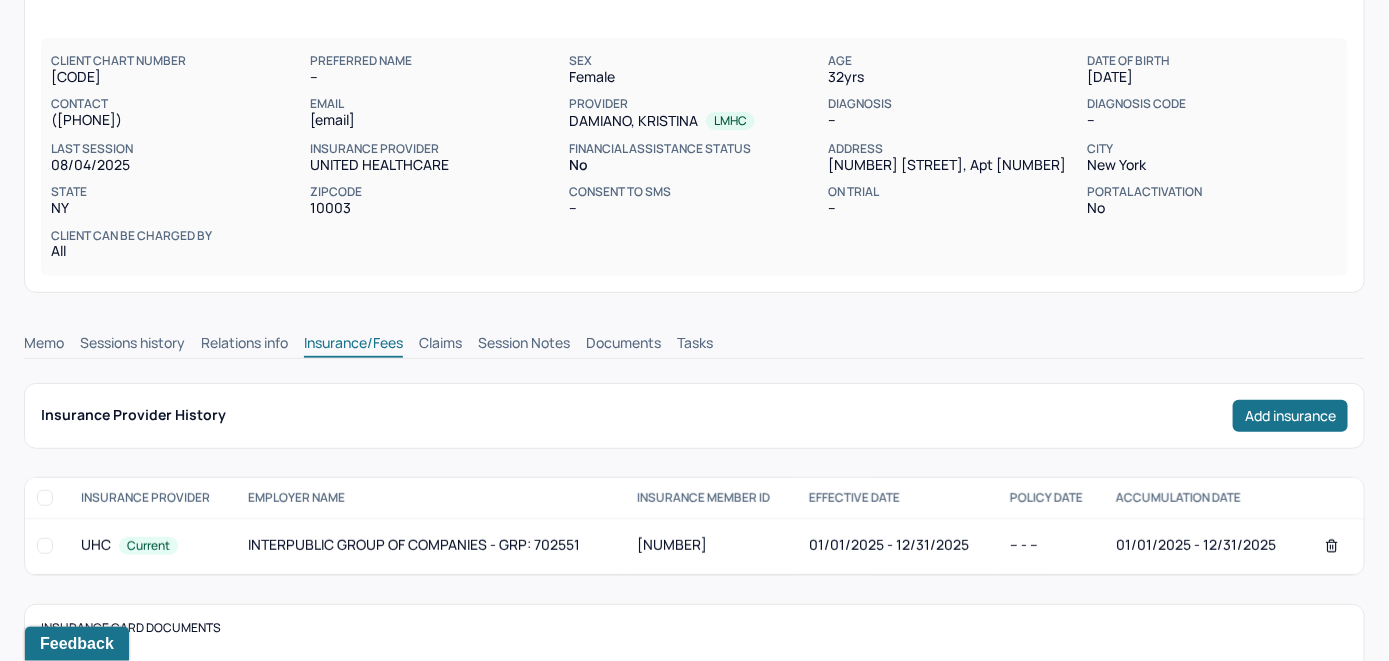 click on "Claims" at bounding box center (440, 345) 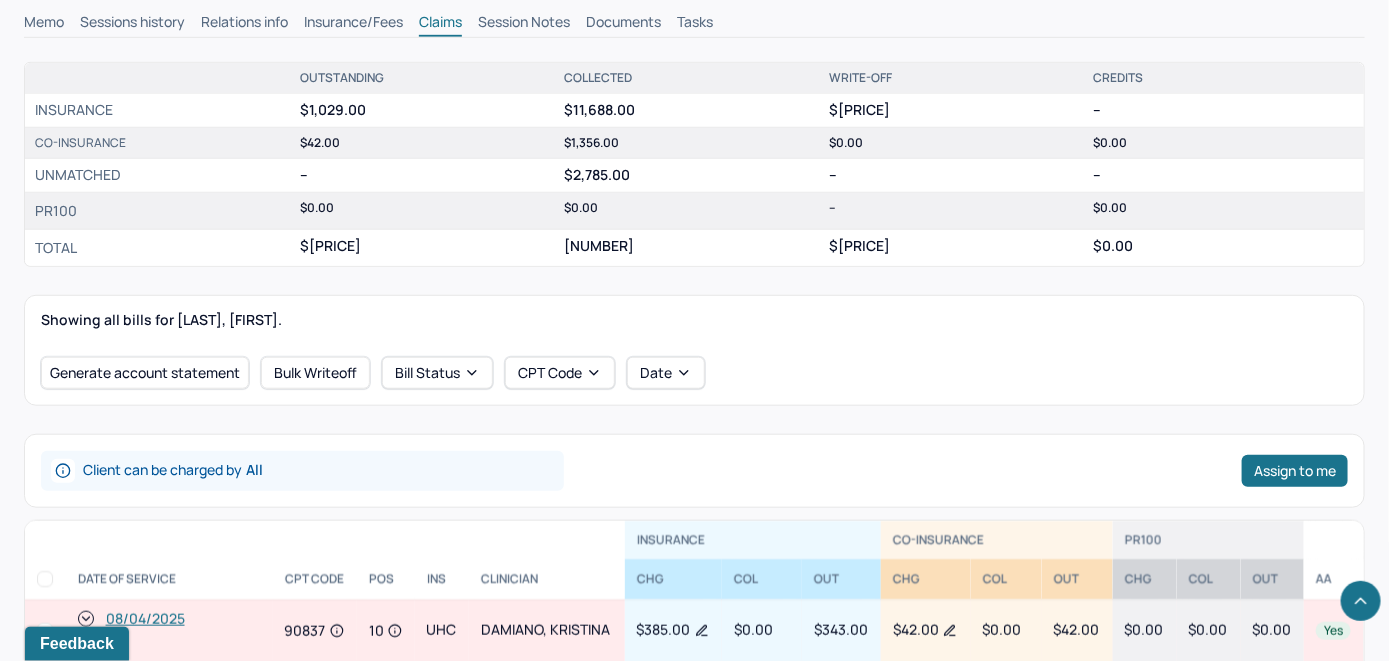 scroll, scrollTop: 654, scrollLeft: 0, axis: vertical 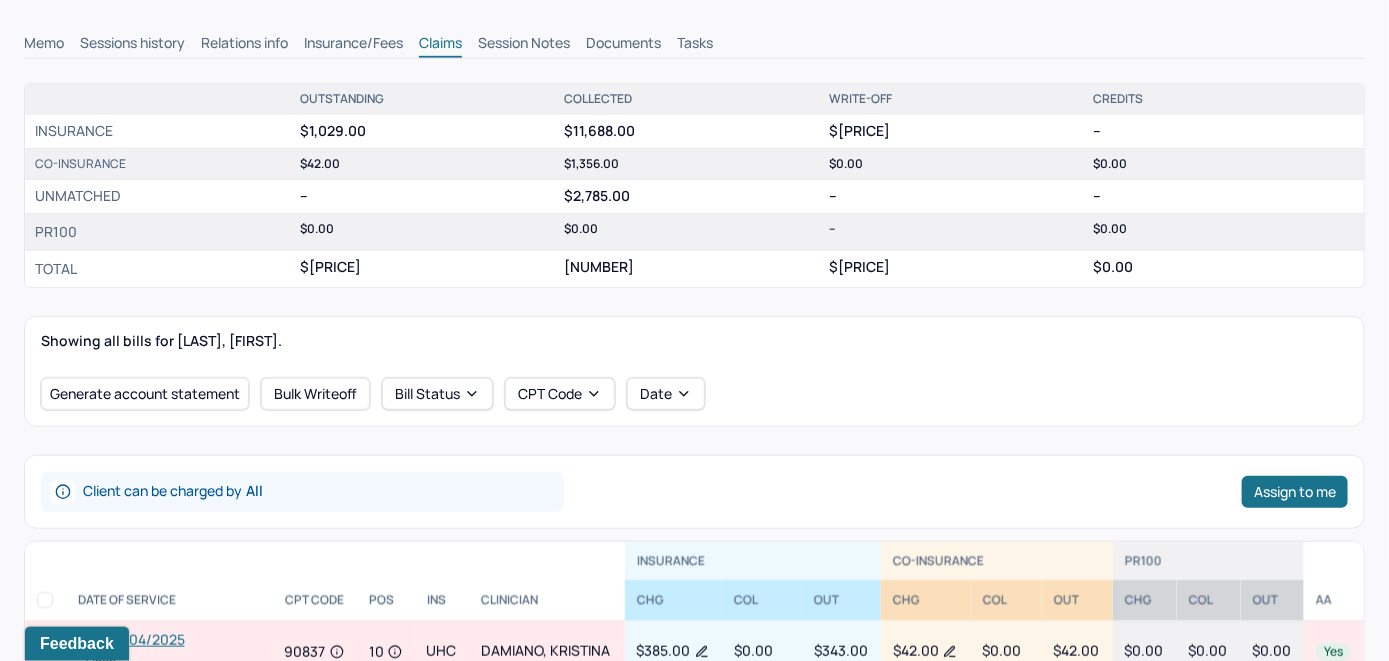 click on "Memo" at bounding box center [44, 45] 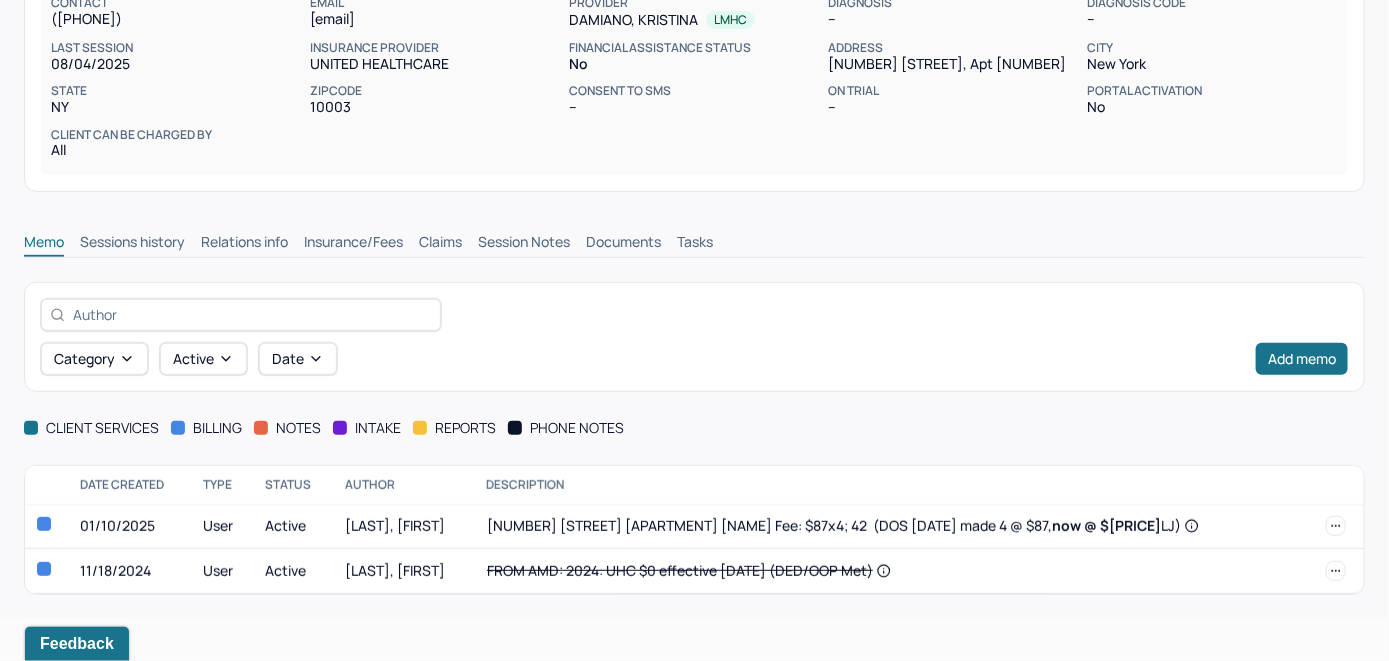 scroll, scrollTop: 254, scrollLeft: 0, axis: vertical 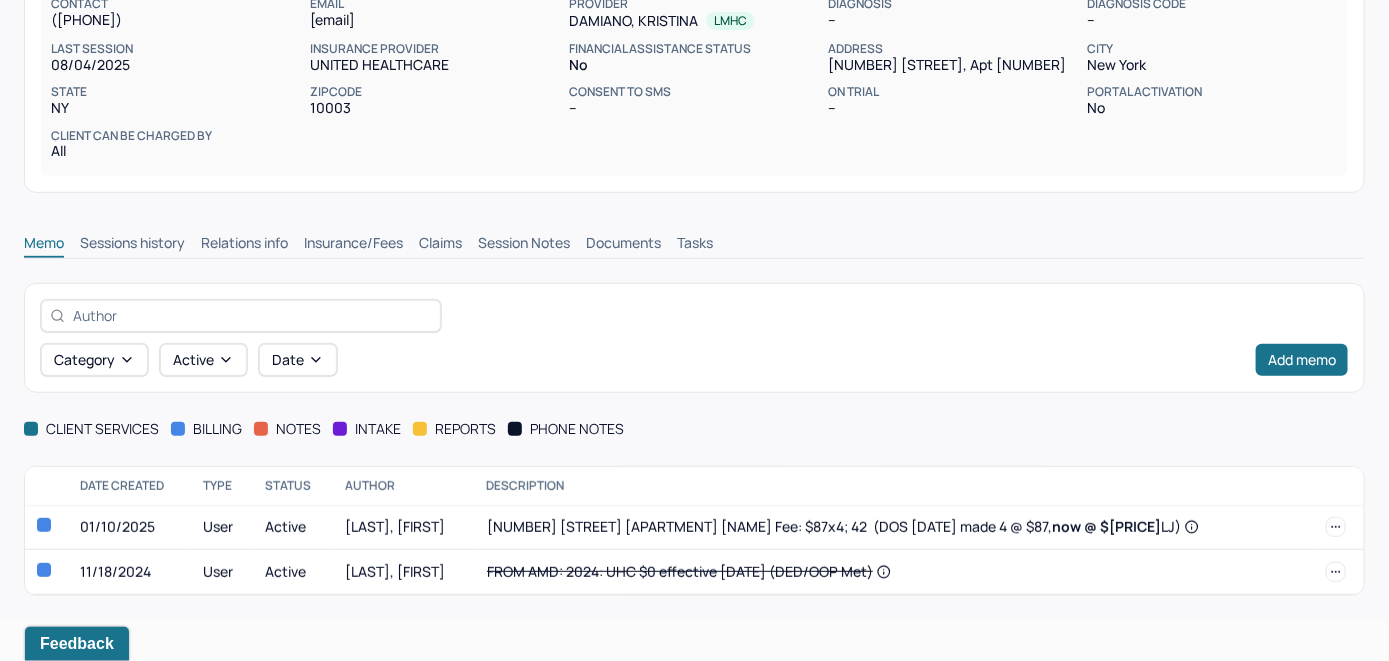 click on "Insurance/Fees" at bounding box center (353, 245) 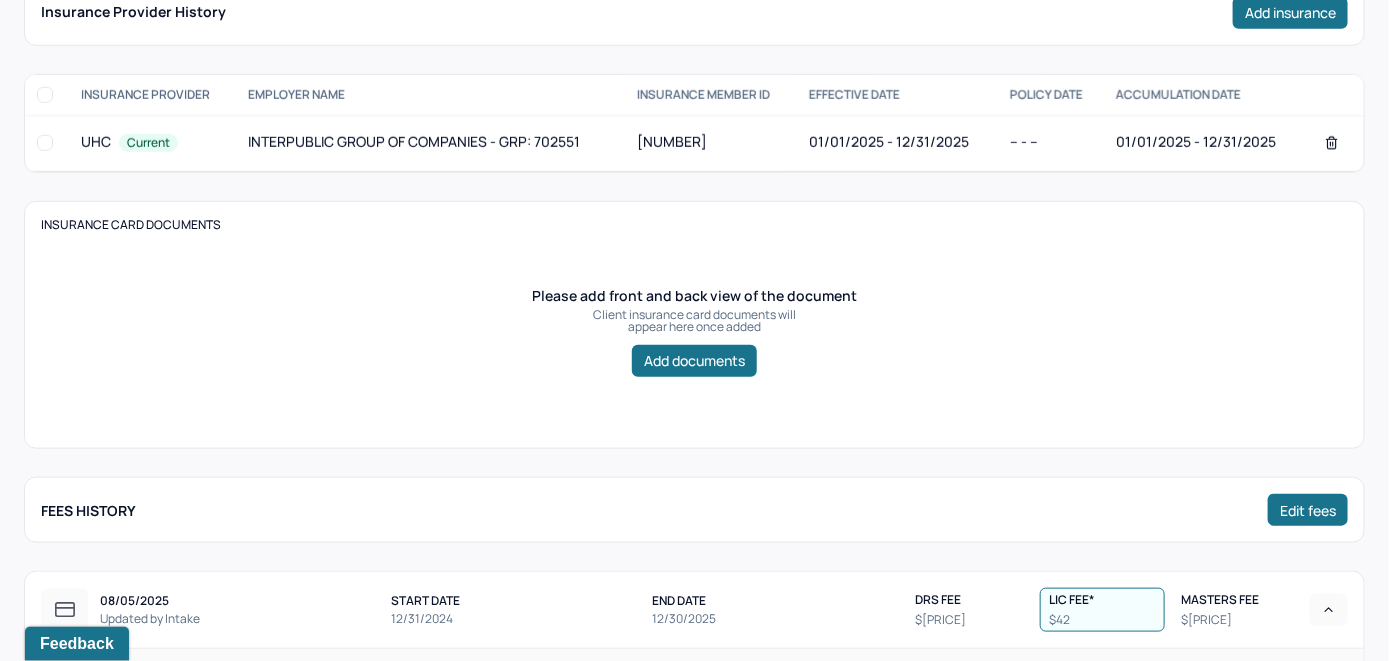 scroll, scrollTop: 354, scrollLeft: 0, axis: vertical 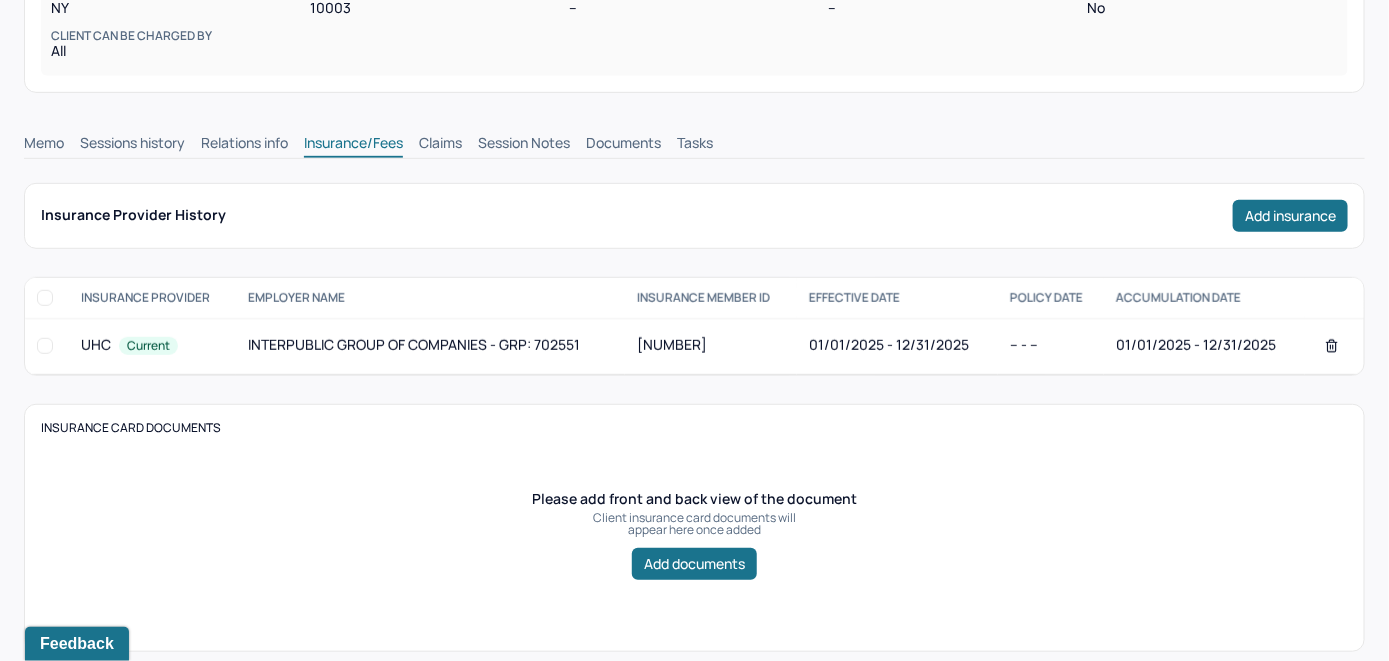 click on "Claims" at bounding box center (440, 145) 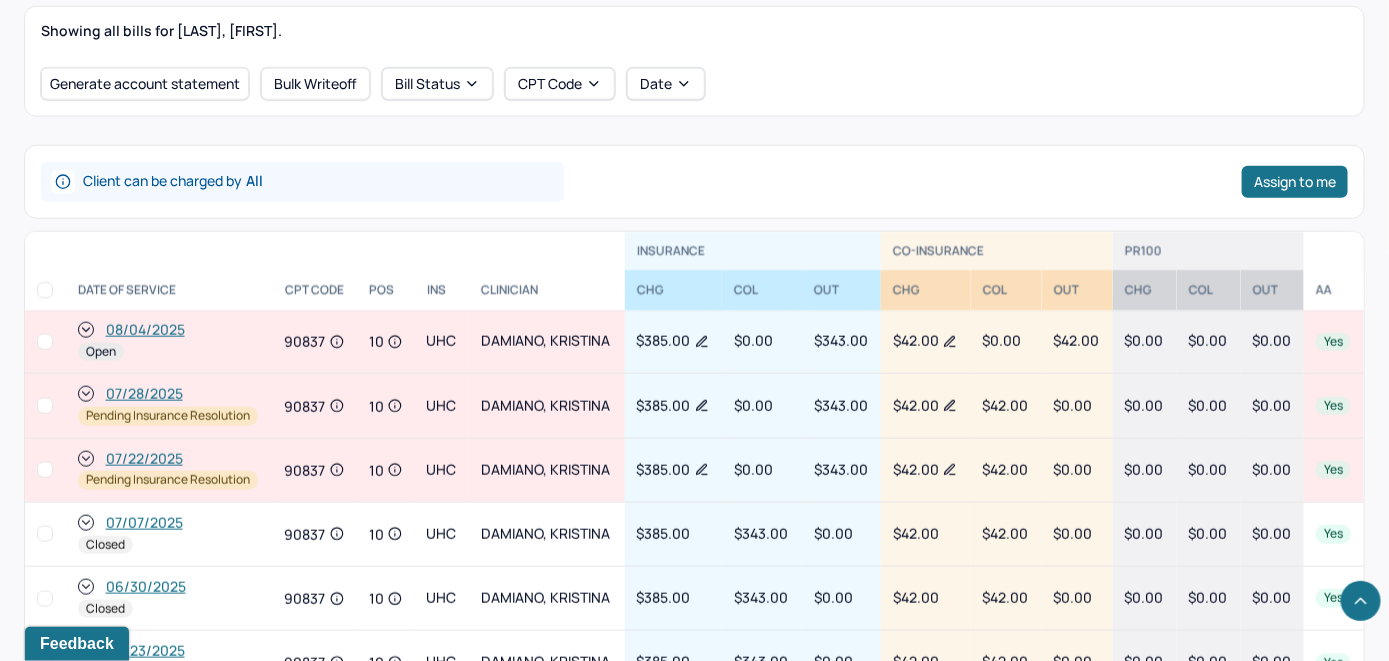 scroll, scrollTop: 754, scrollLeft: 0, axis: vertical 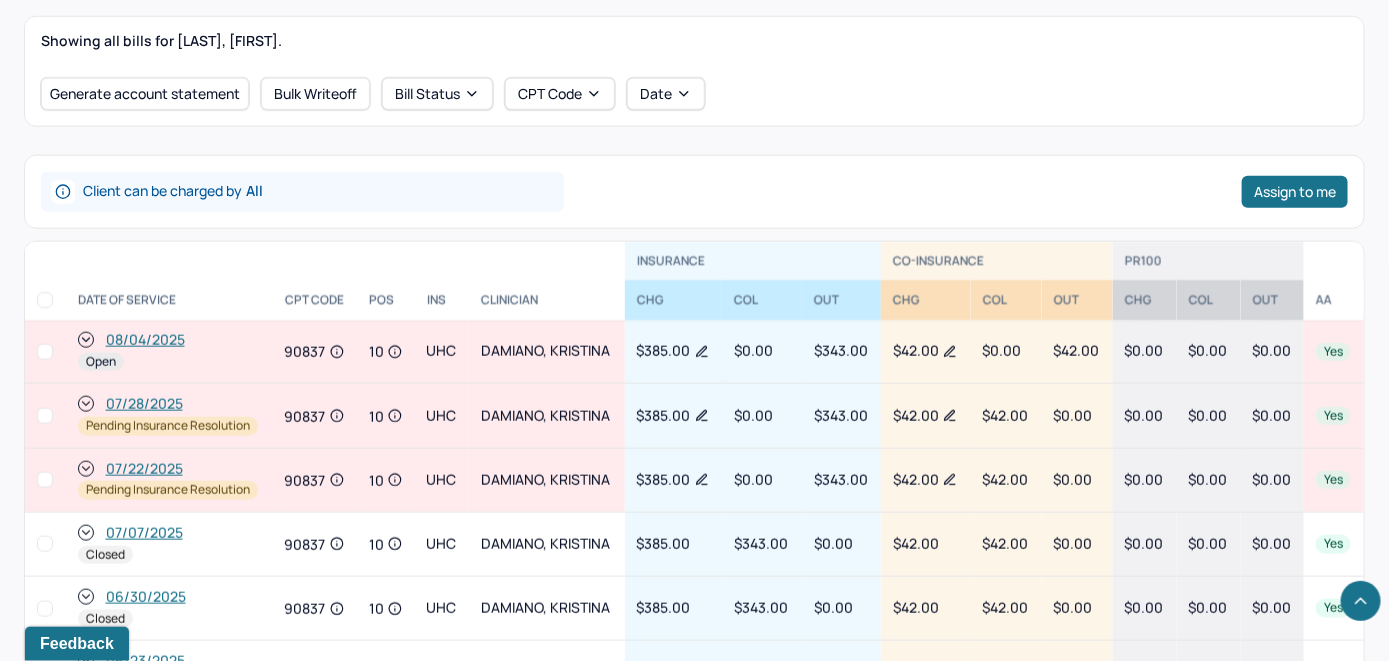 click on "08/04/2025" at bounding box center [145, 340] 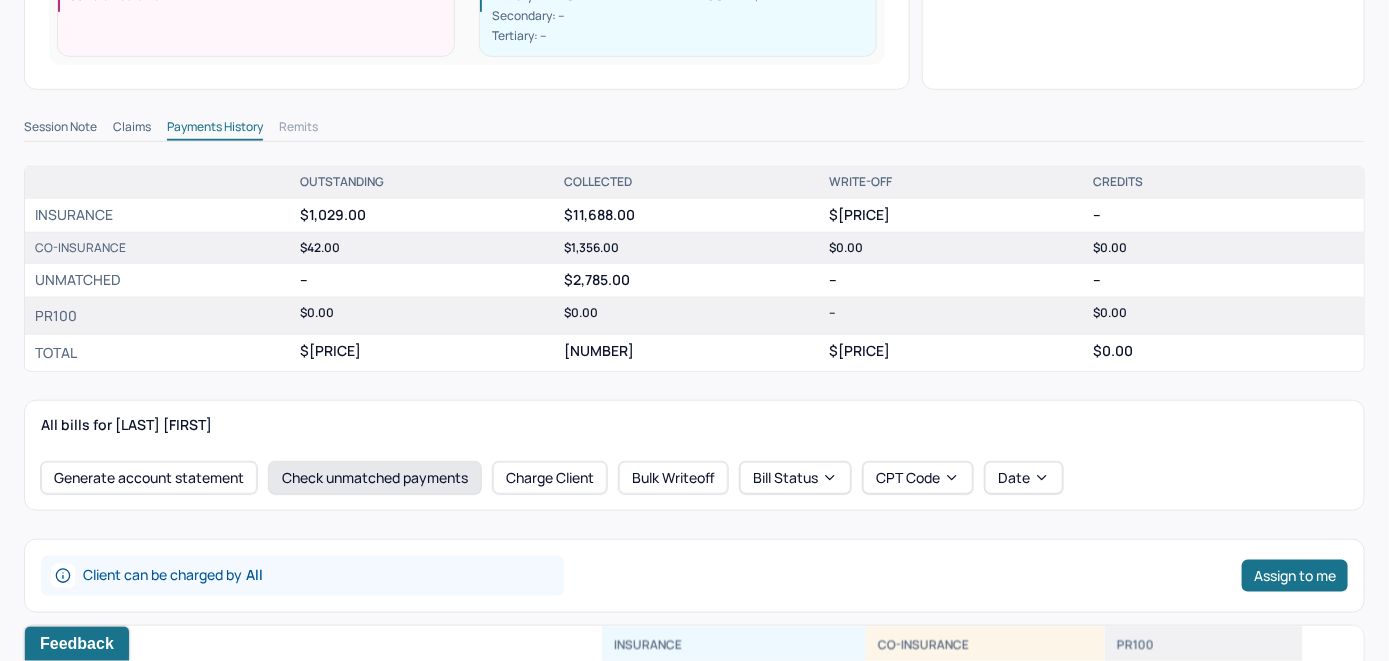 scroll, scrollTop: 600, scrollLeft: 0, axis: vertical 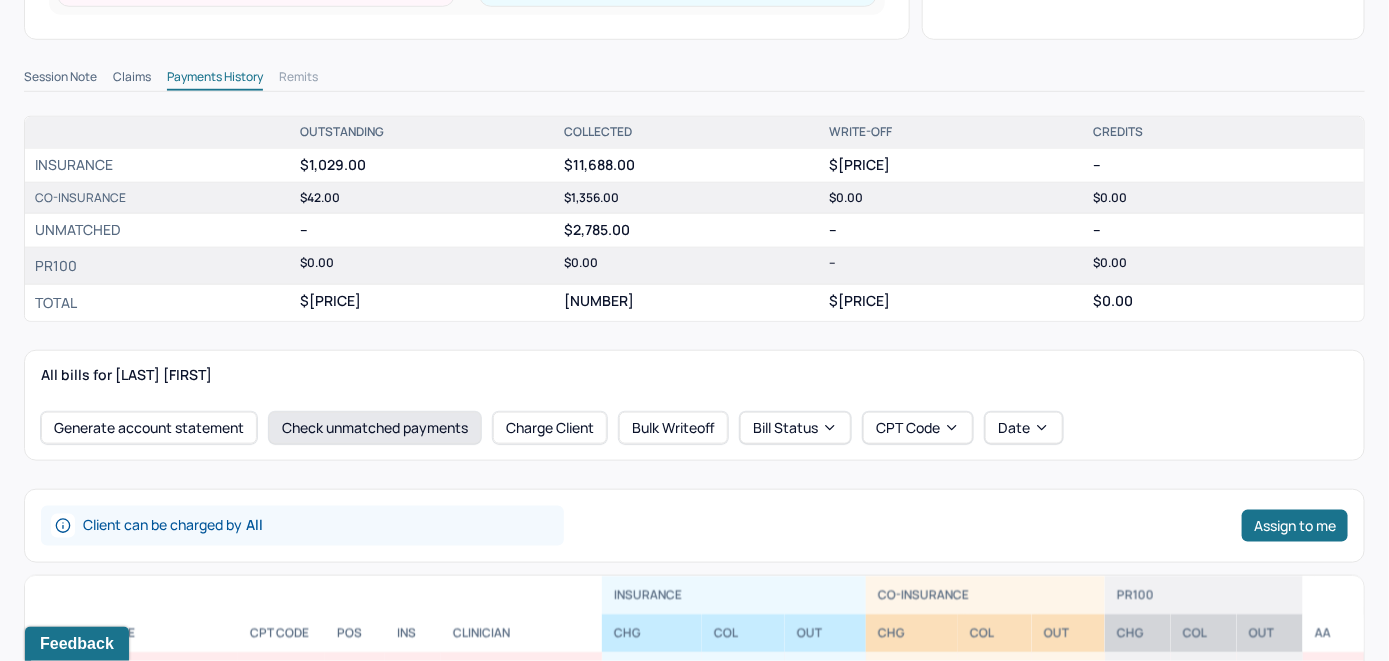 click on "Check unmatched payments" at bounding box center (375, 428) 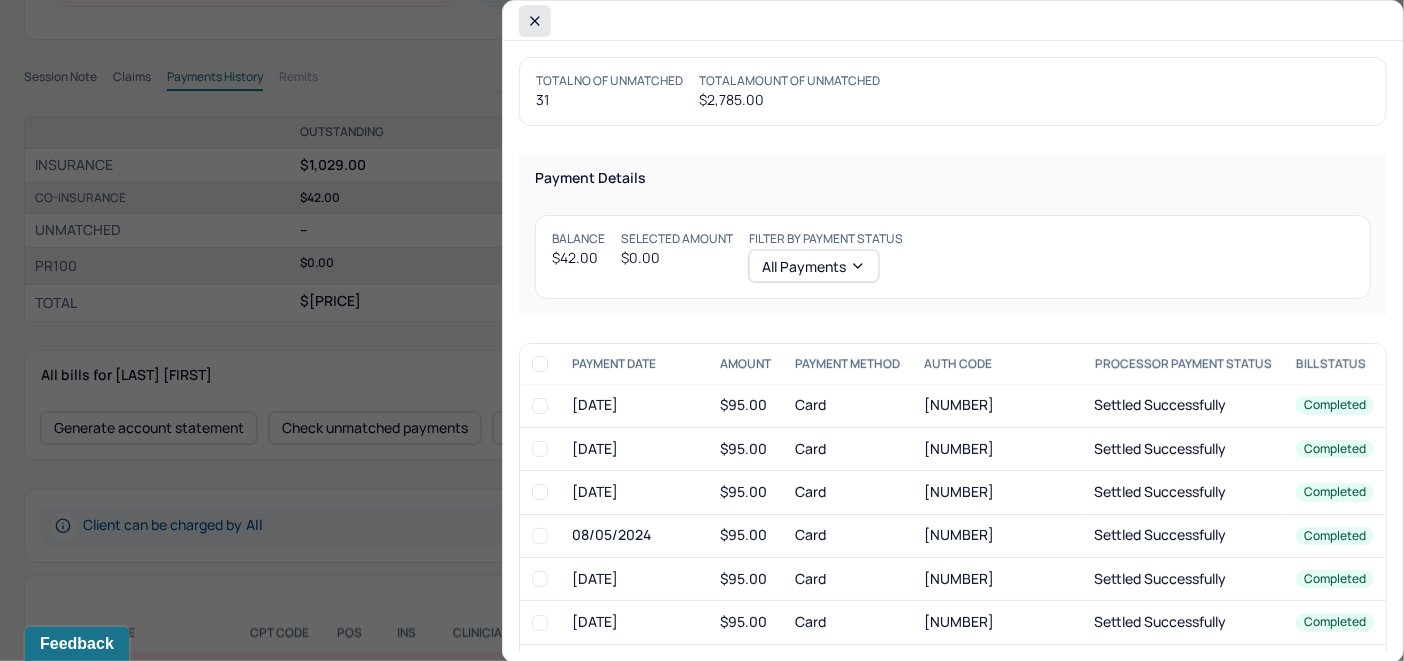 click 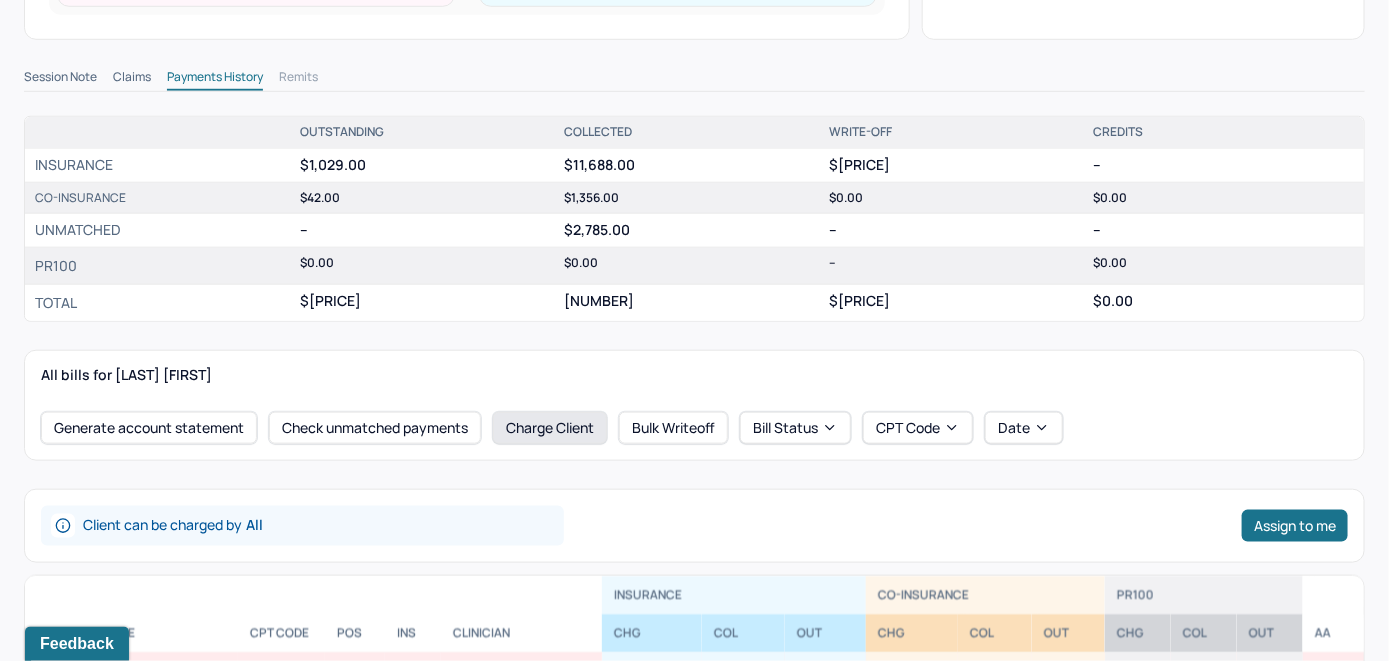 click on "Charge Client" at bounding box center [550, 428] 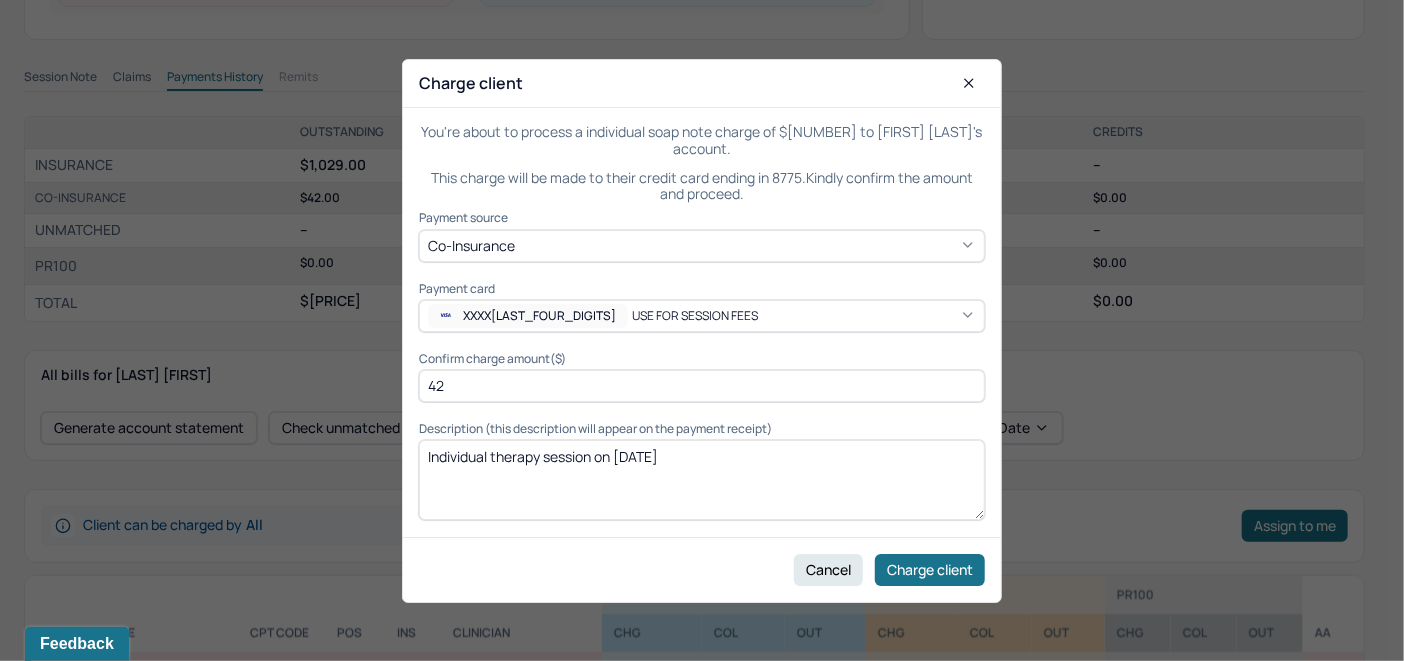 click 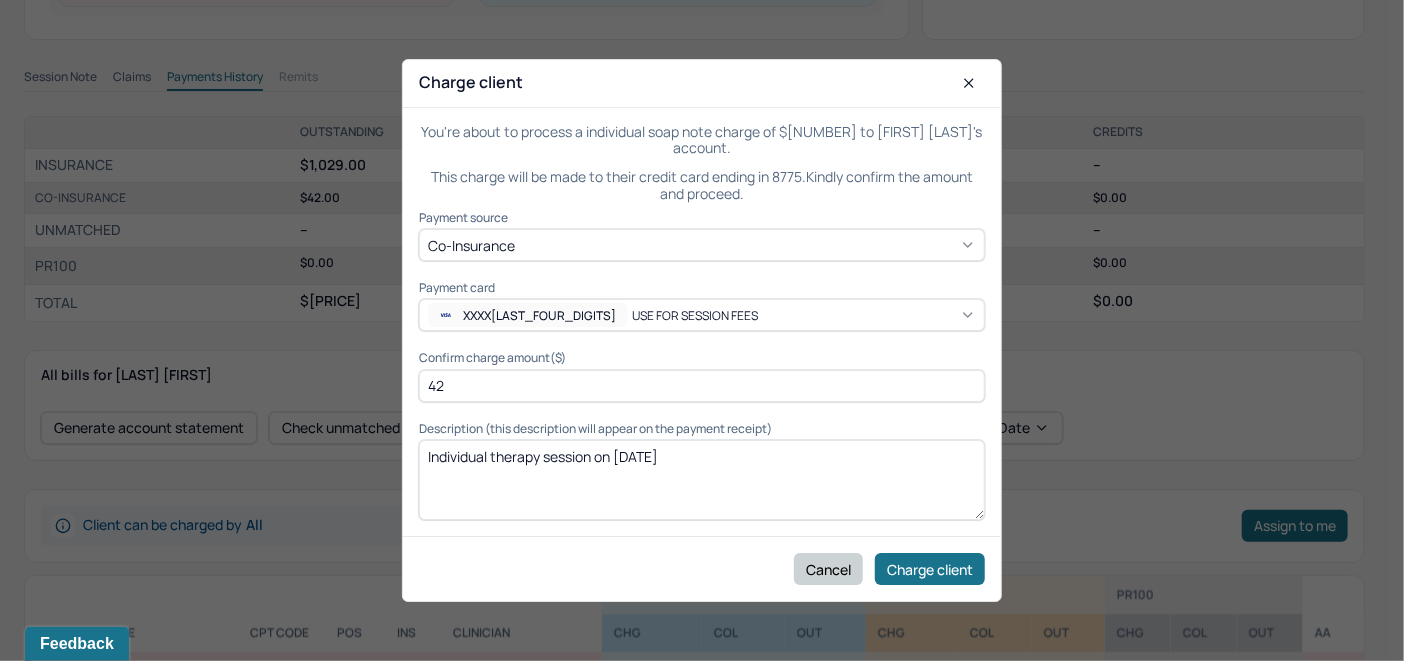 click on "Cancel" at bounding box center [828, 569] 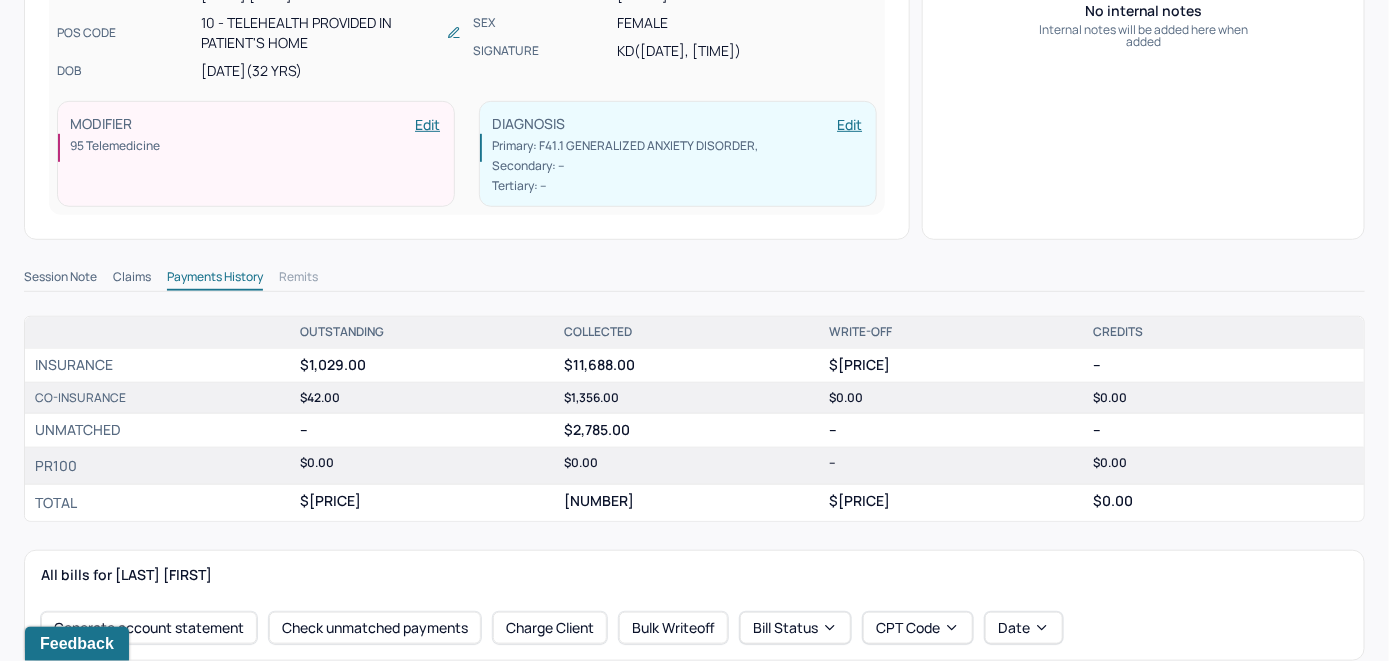 scroll, scrollTop: 200, scrollLeft: 0, axis: vertical 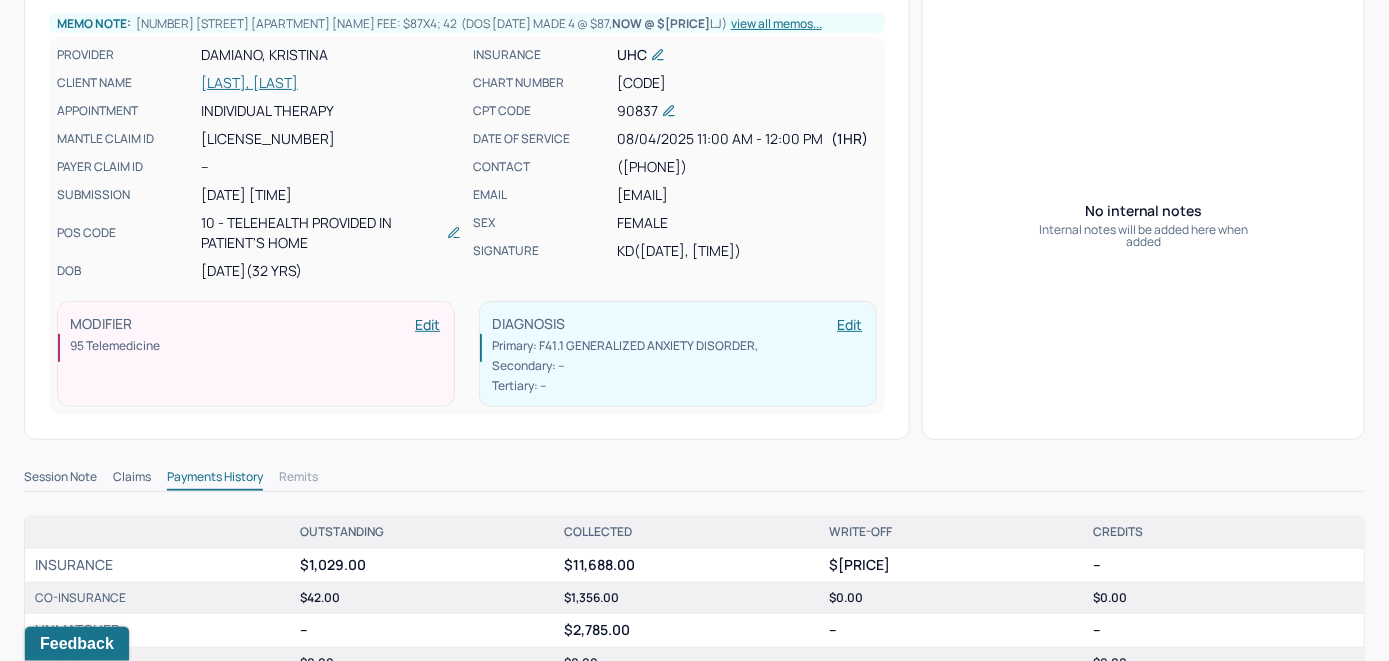 click on "[LAST], [LAST]" at bounding box center (331, 83) 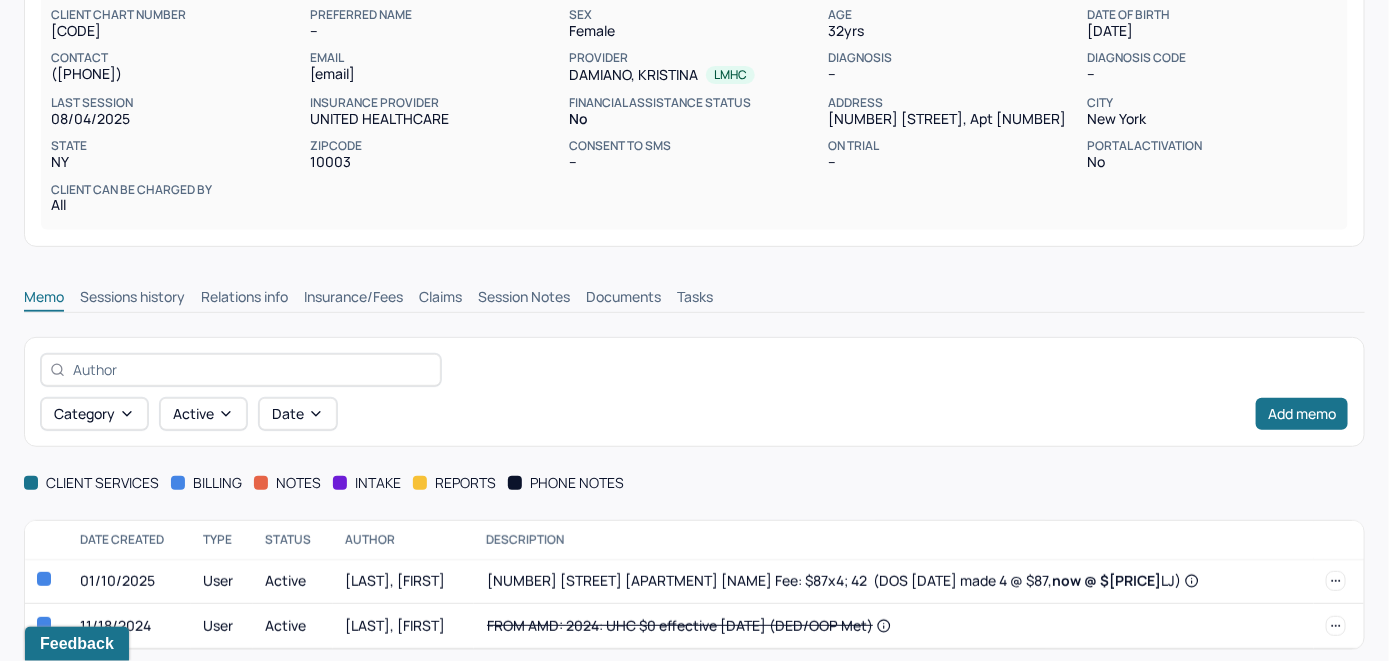 scroll, scrollTop: 0, scrollLeft: 0, axis: both 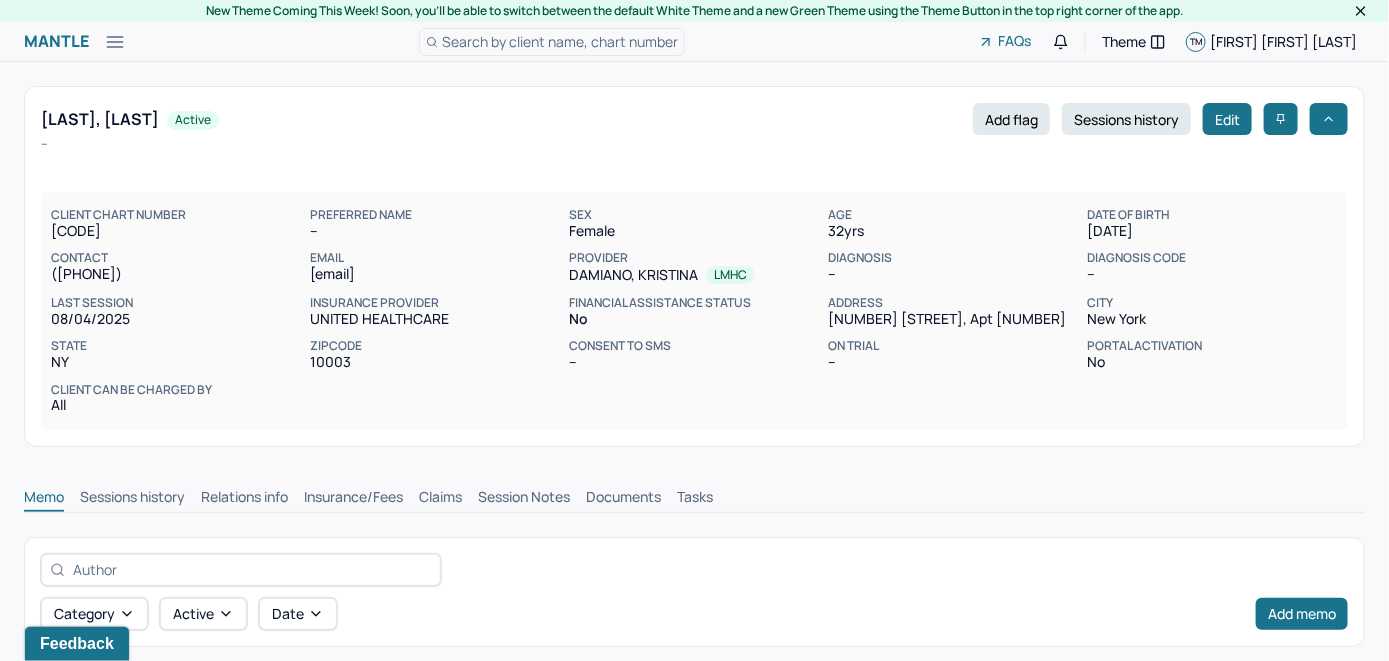 click on "Claims" at bounding box center [440, 499] 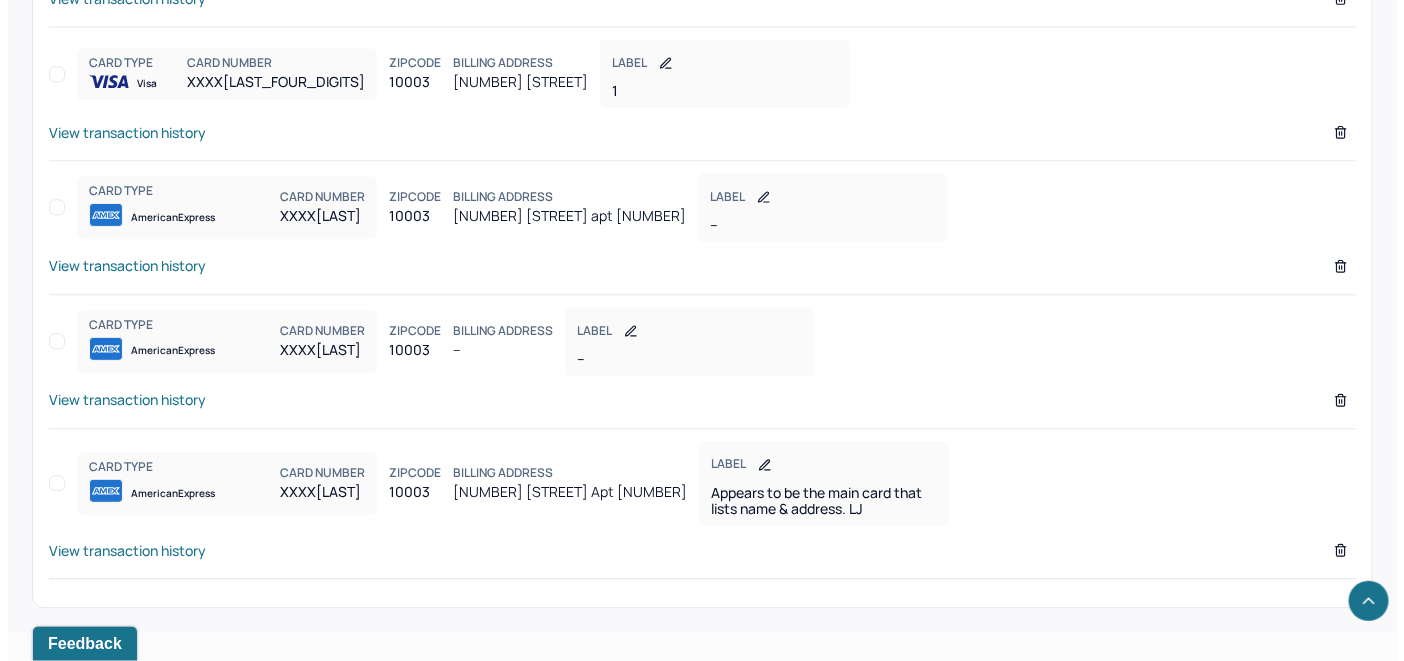 scroll, scrollTop: 1763, scrollLeft: 0, axis: vertical 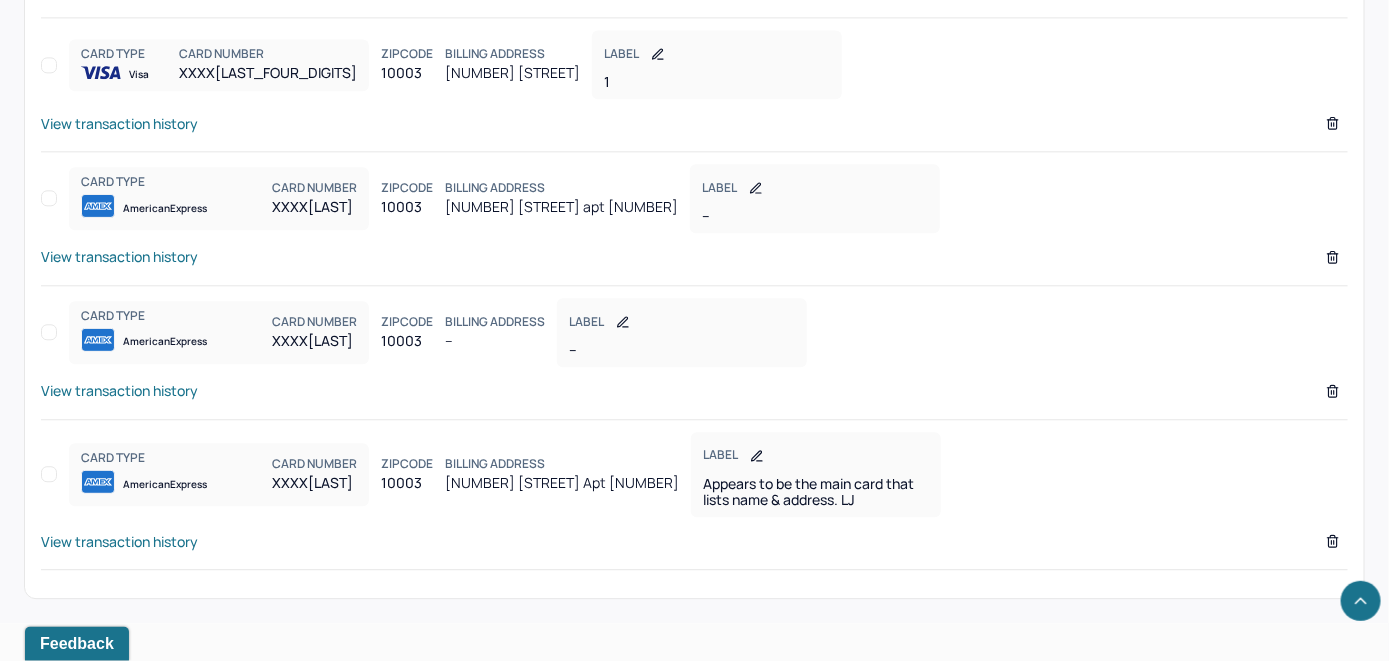 click on "View transaction history" at bounding box center [119, 541] 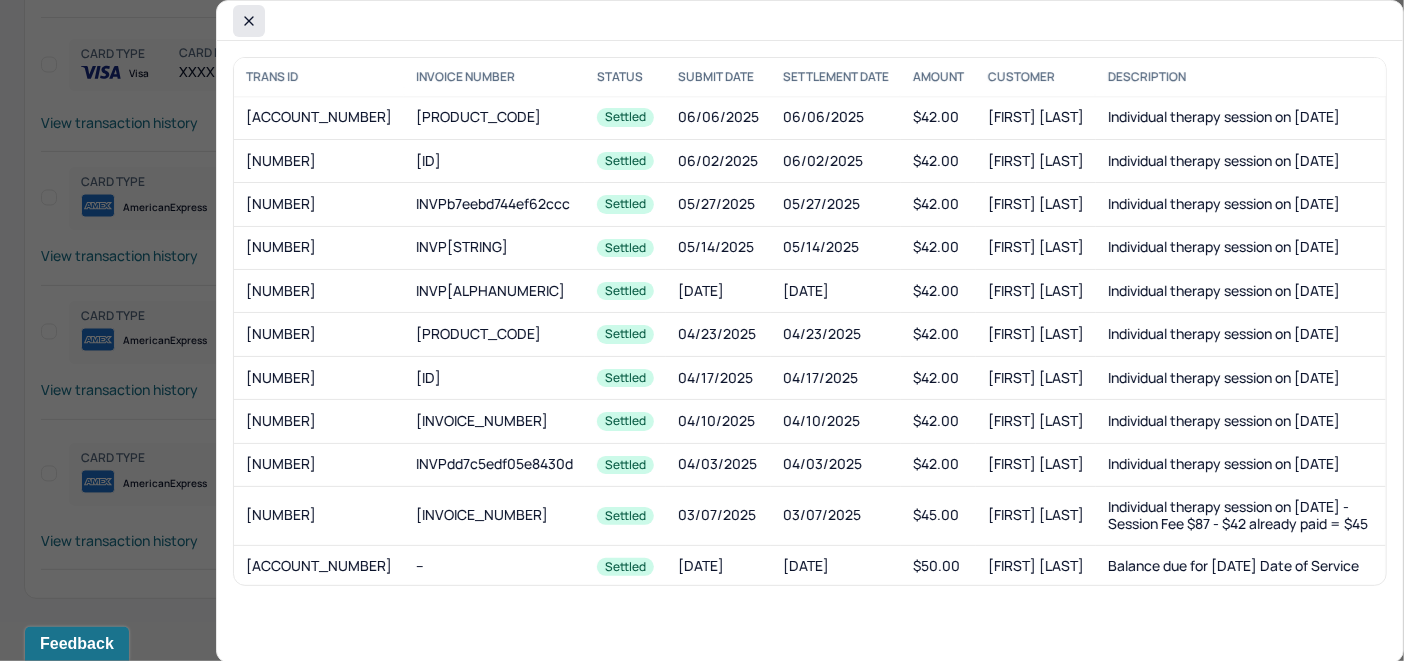 click at bounding box center (249, 21) 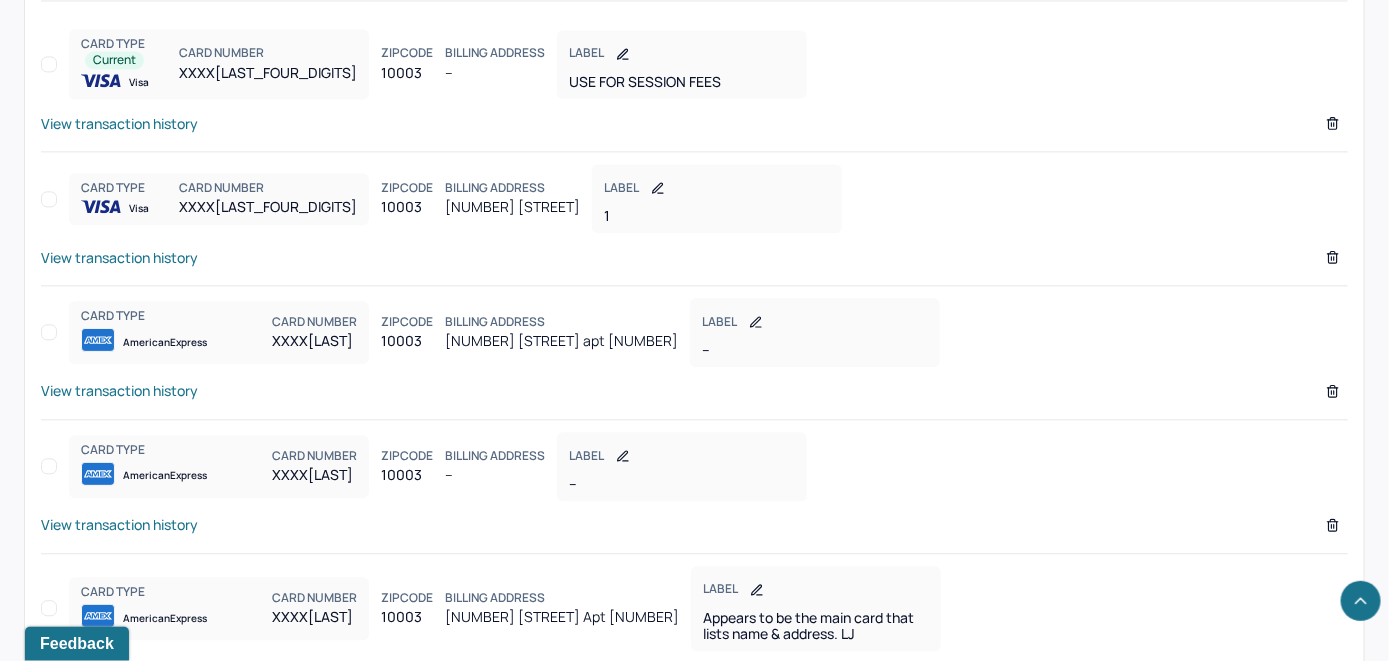 scroll, scrollTop: 1520, scrollLeft: 0, axis: vertical 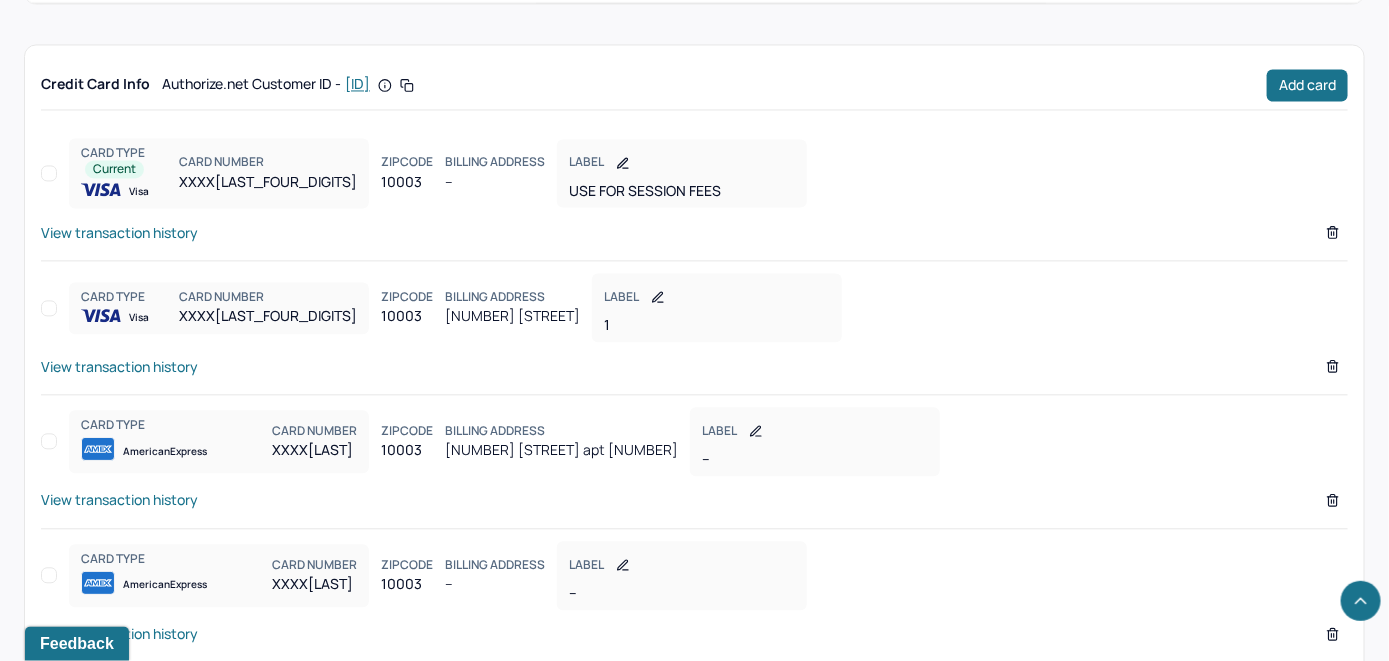 click on "View transaction history" at bounding box center (119, 366) 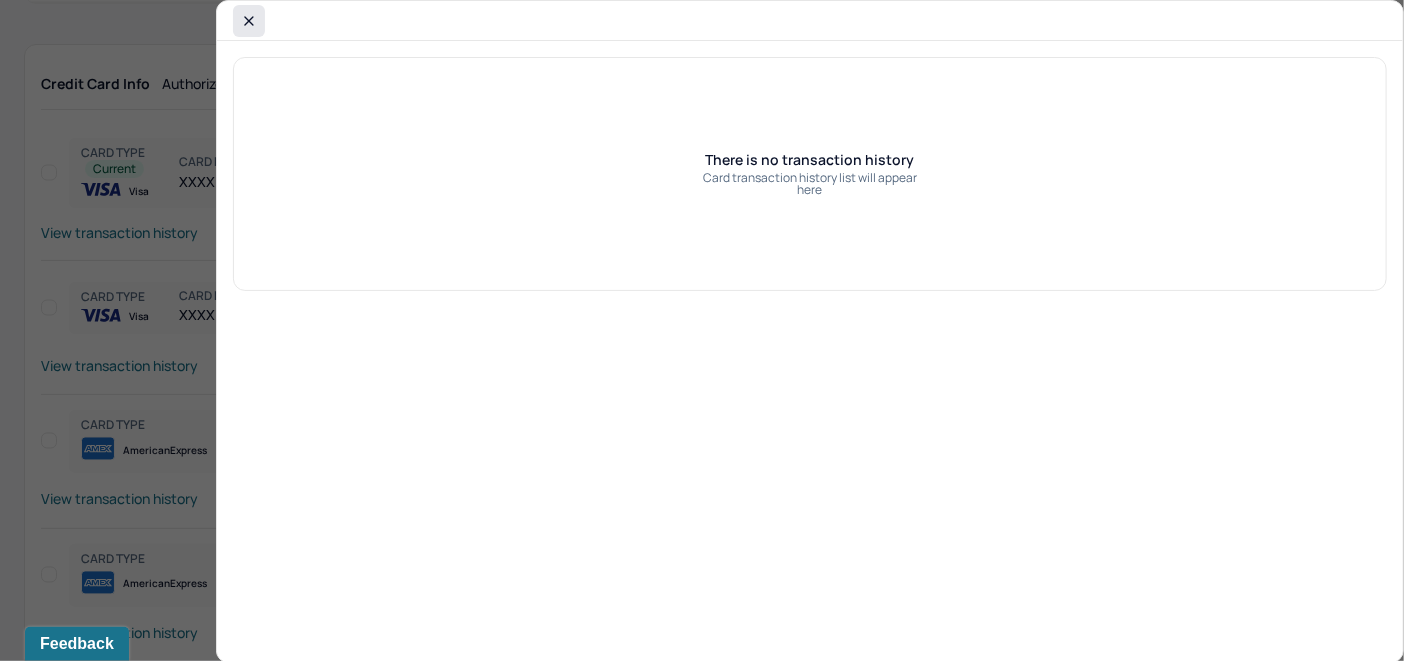 click at bounding box center [249, 21] 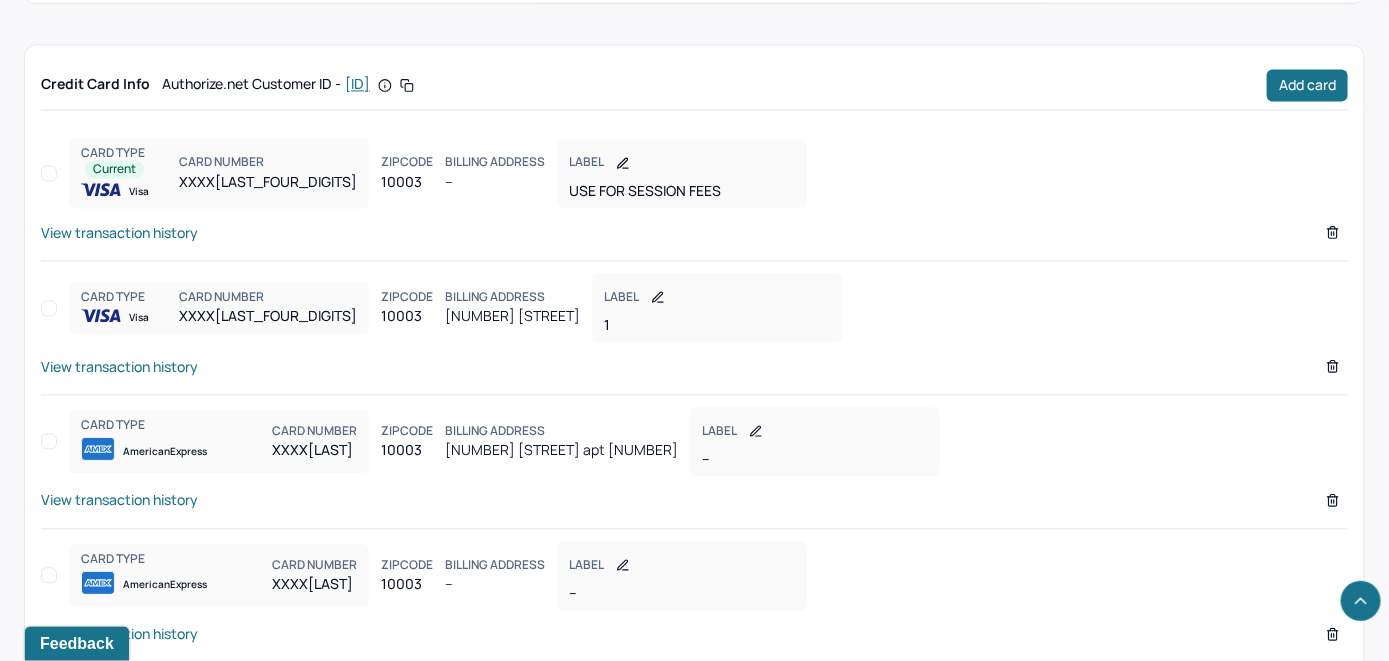 click on "View transaction history" at bounding box center (119, 232) 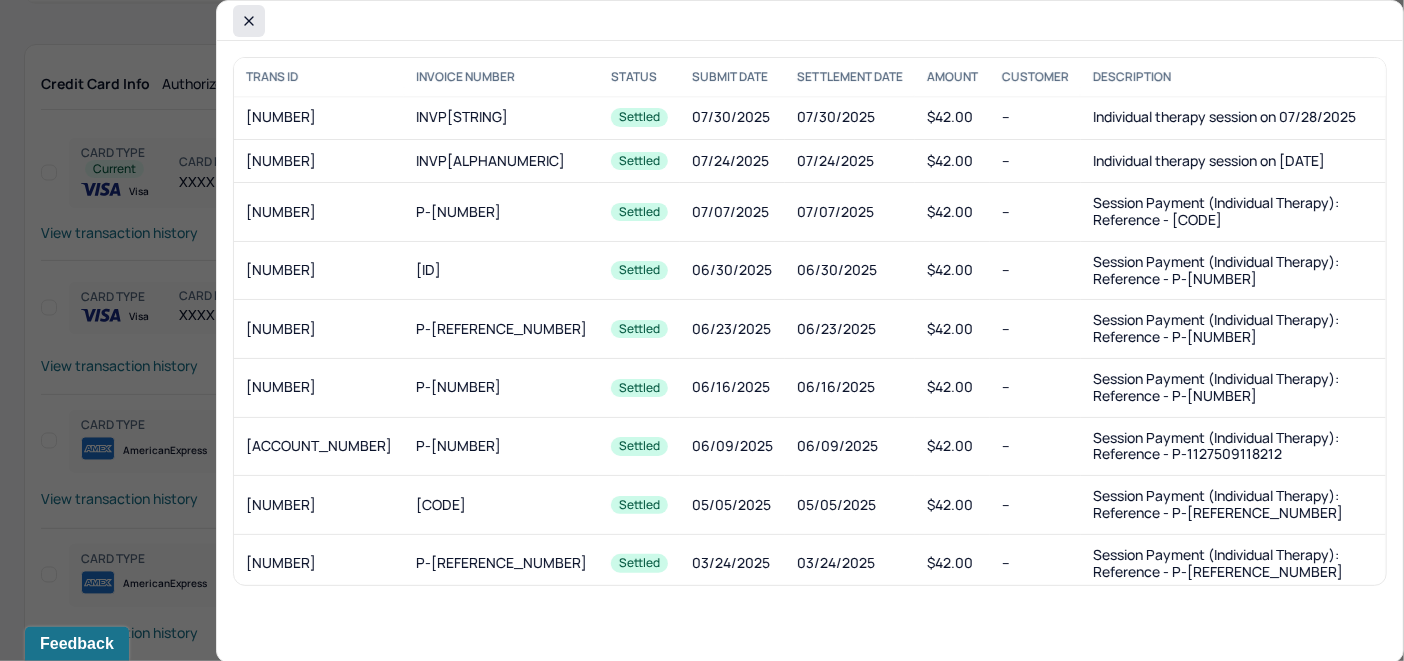 click 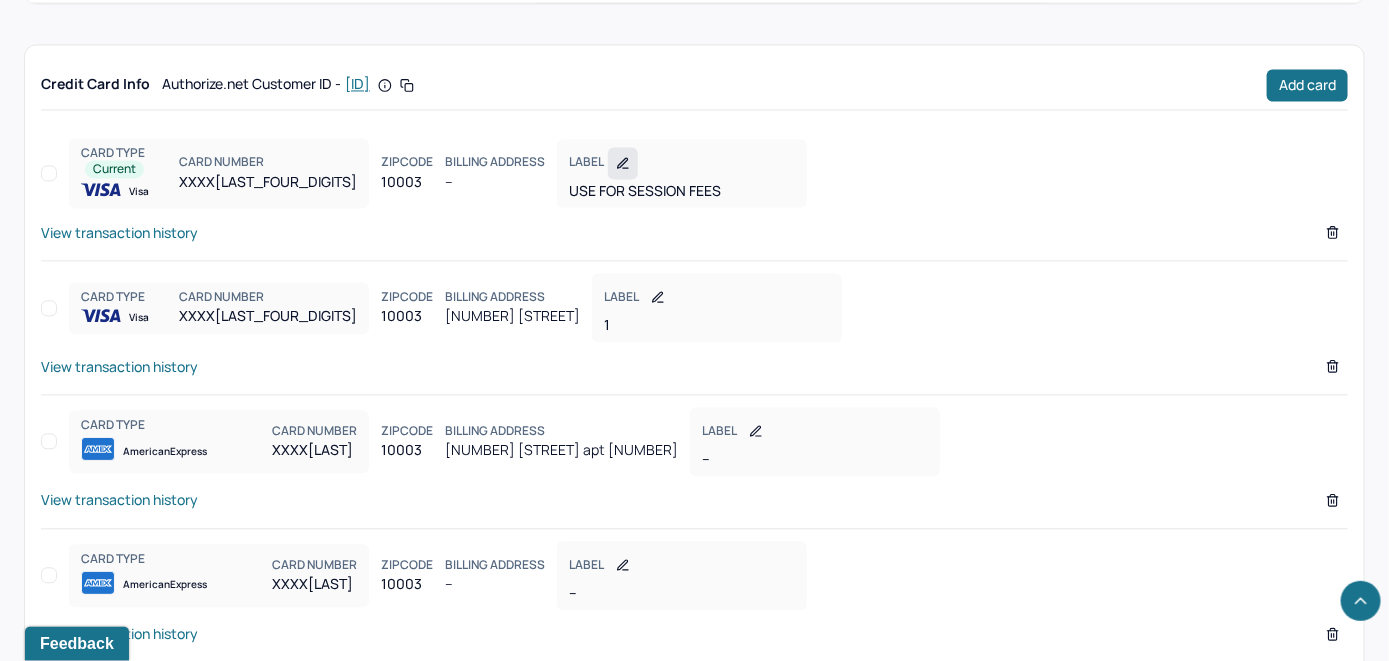 click 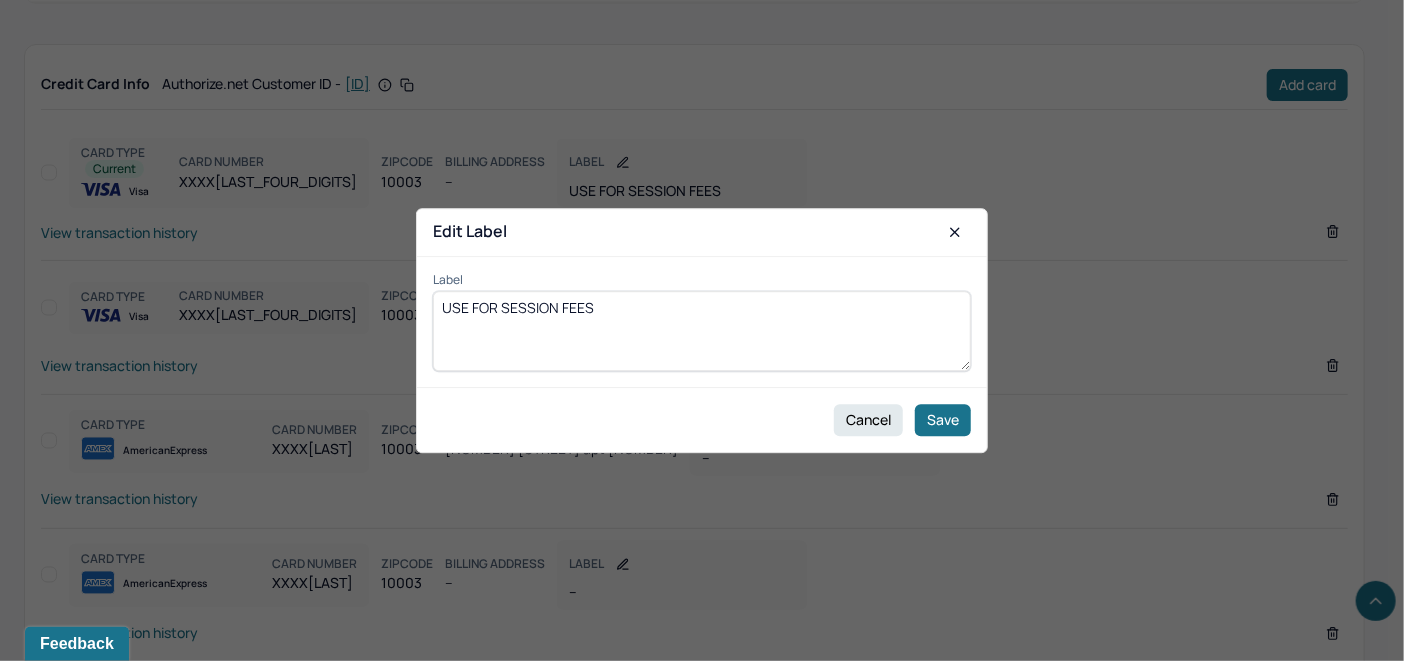drag, startPoint x: 608, startPoint y: 310, endPoint x: 400, endPoint y: 313, distance: 208.02164 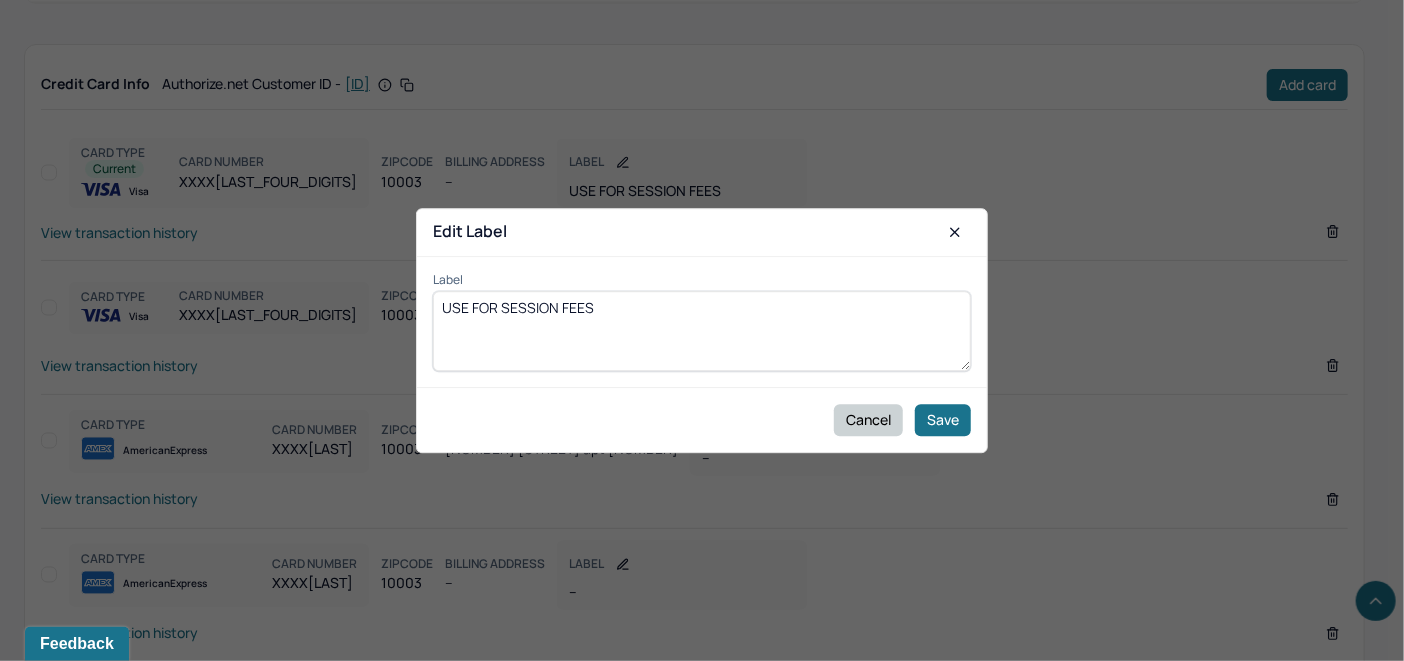 click on "Cancel" at bounding box center (868, 420) 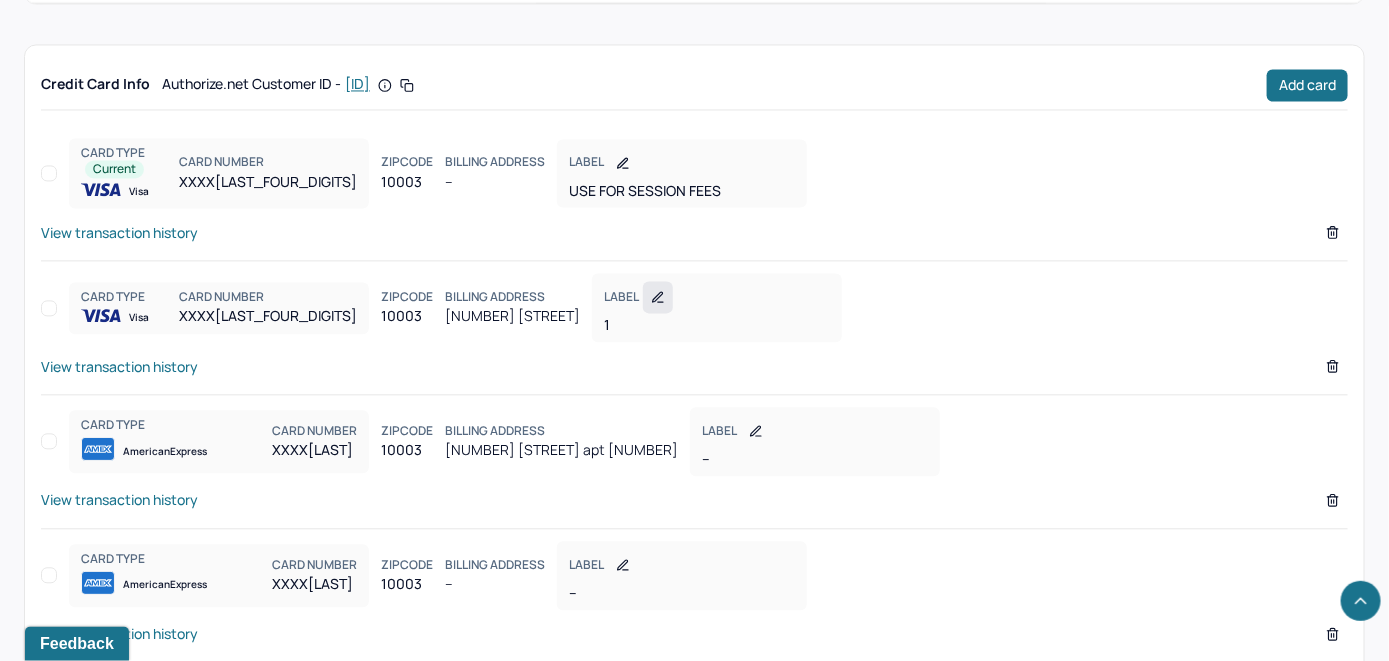 click 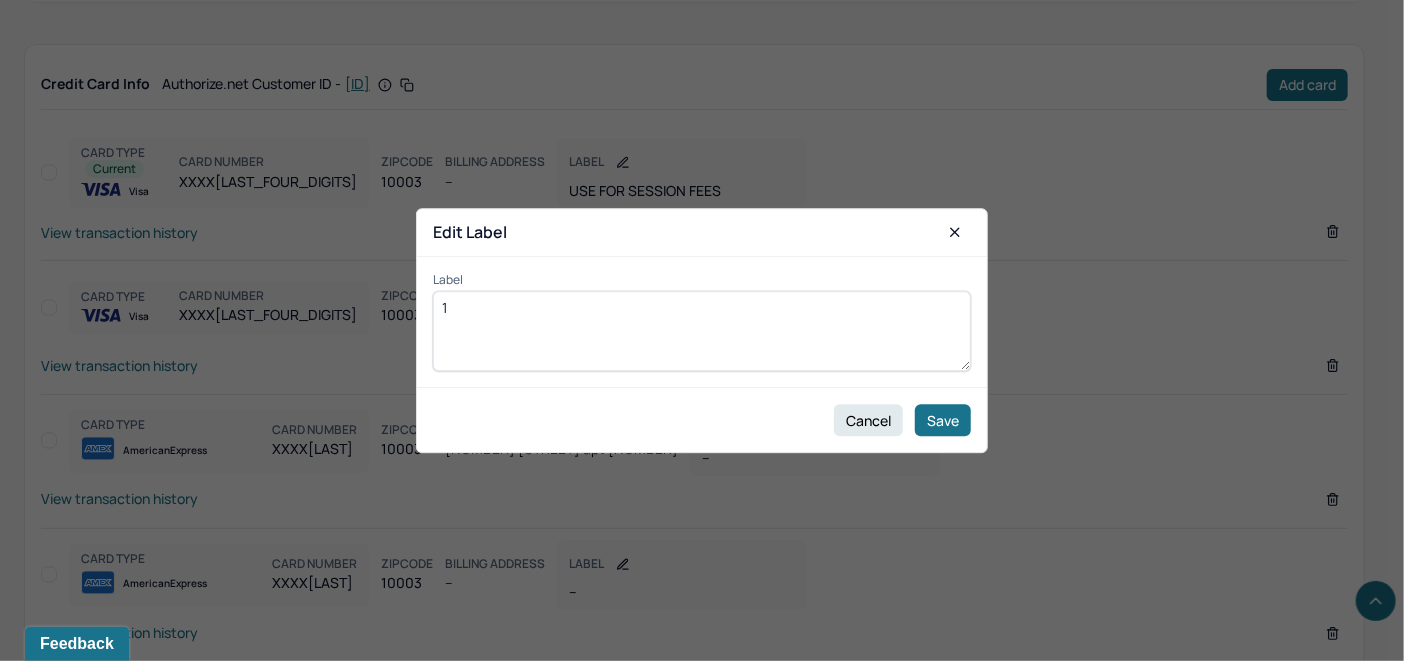 drag, startPoint x: 567, startPoint y: 320, endPoint x: 433, endPoint y: 318, distance: 134.01492 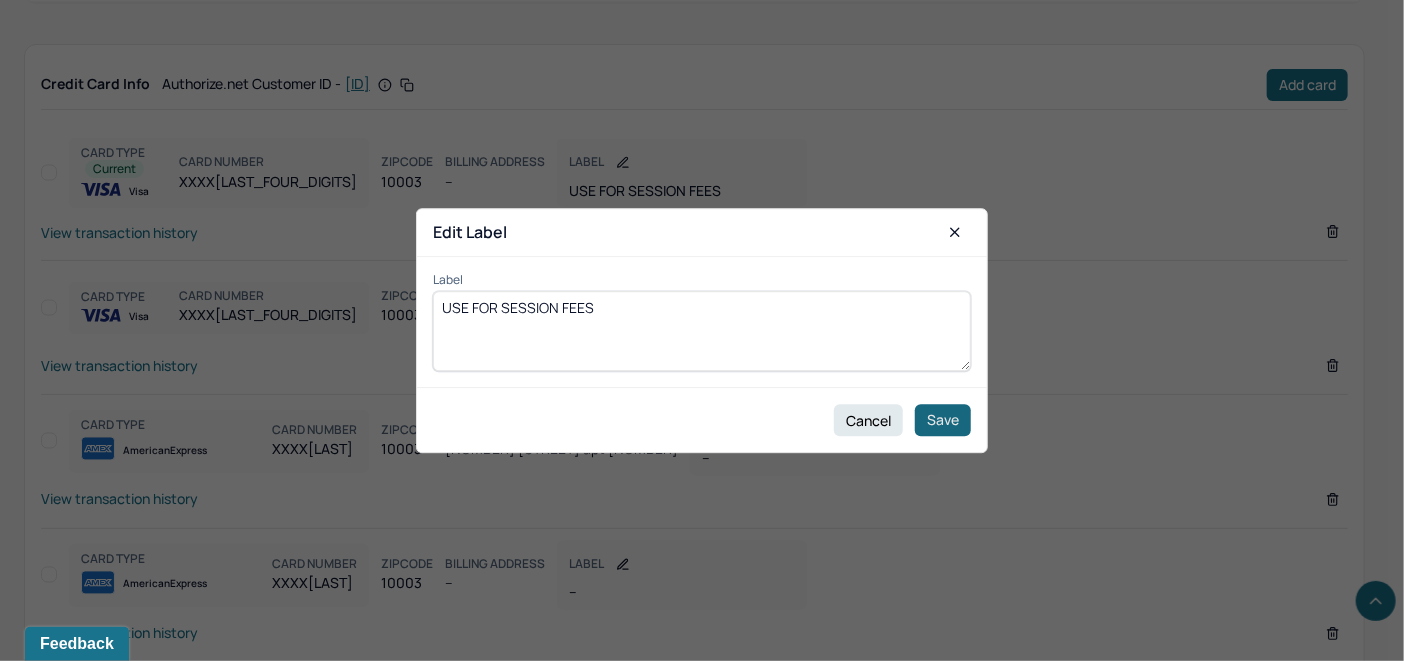 type on "USE FOR SESSION FEES" 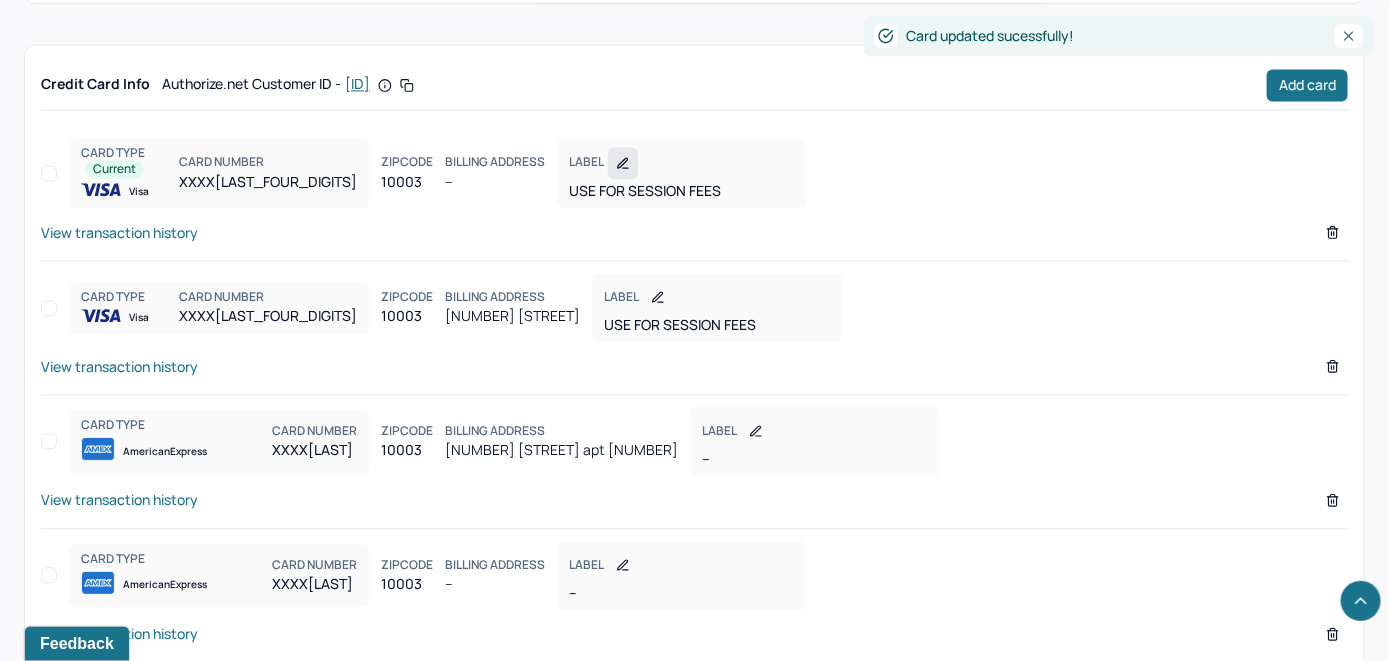 click 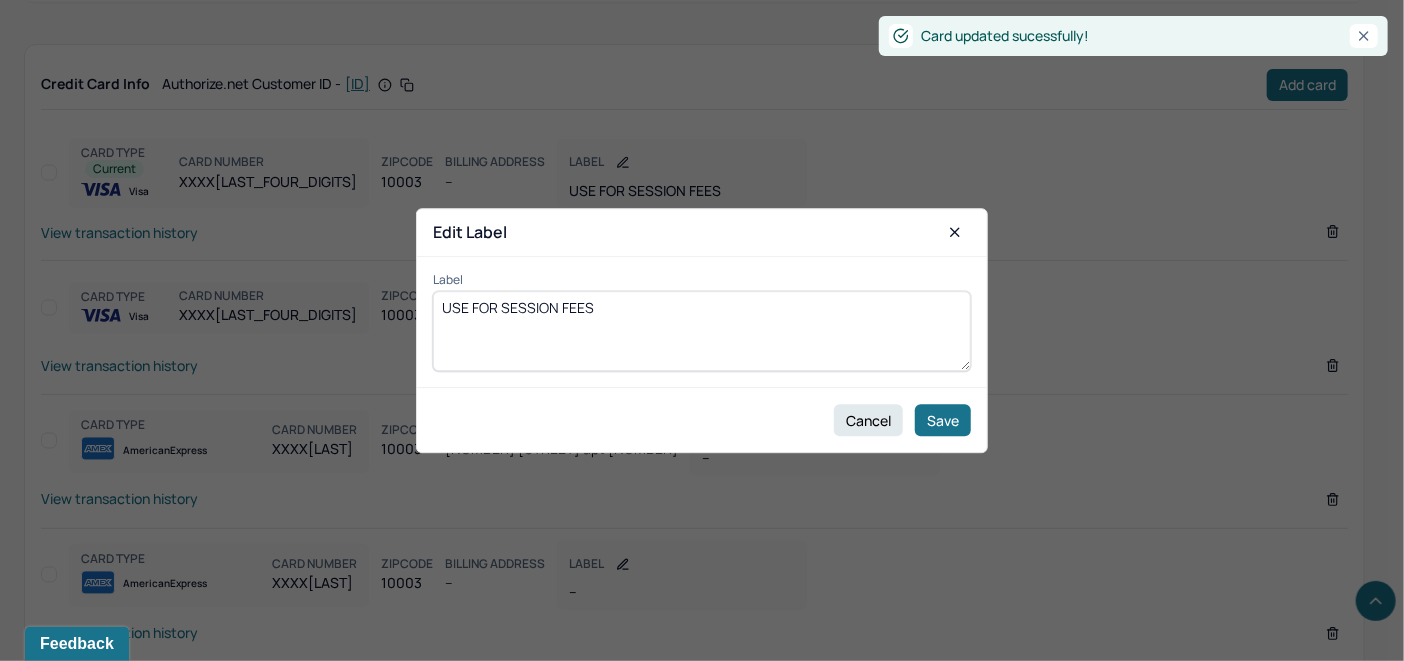 drag, startPoint x: 621, startPoint y: 303, endPoint x: 396, endPoint y: 304, distance: 225.00223 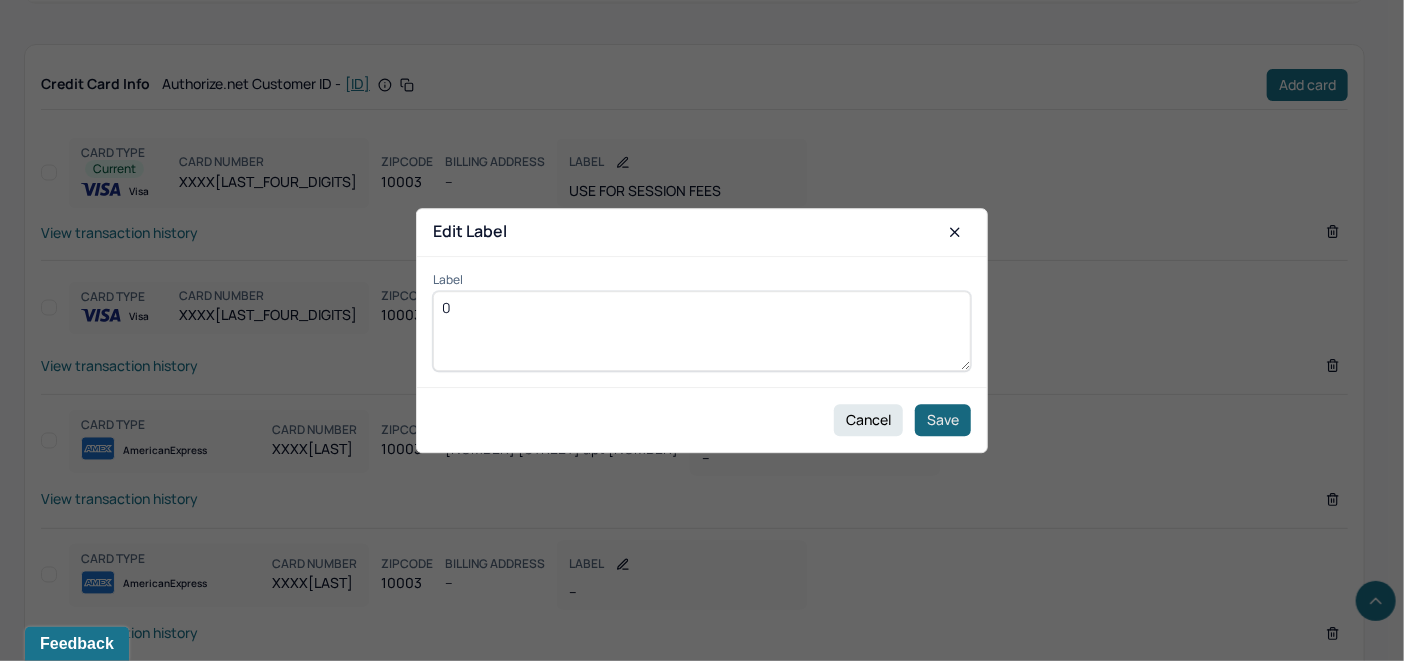 type on "0" 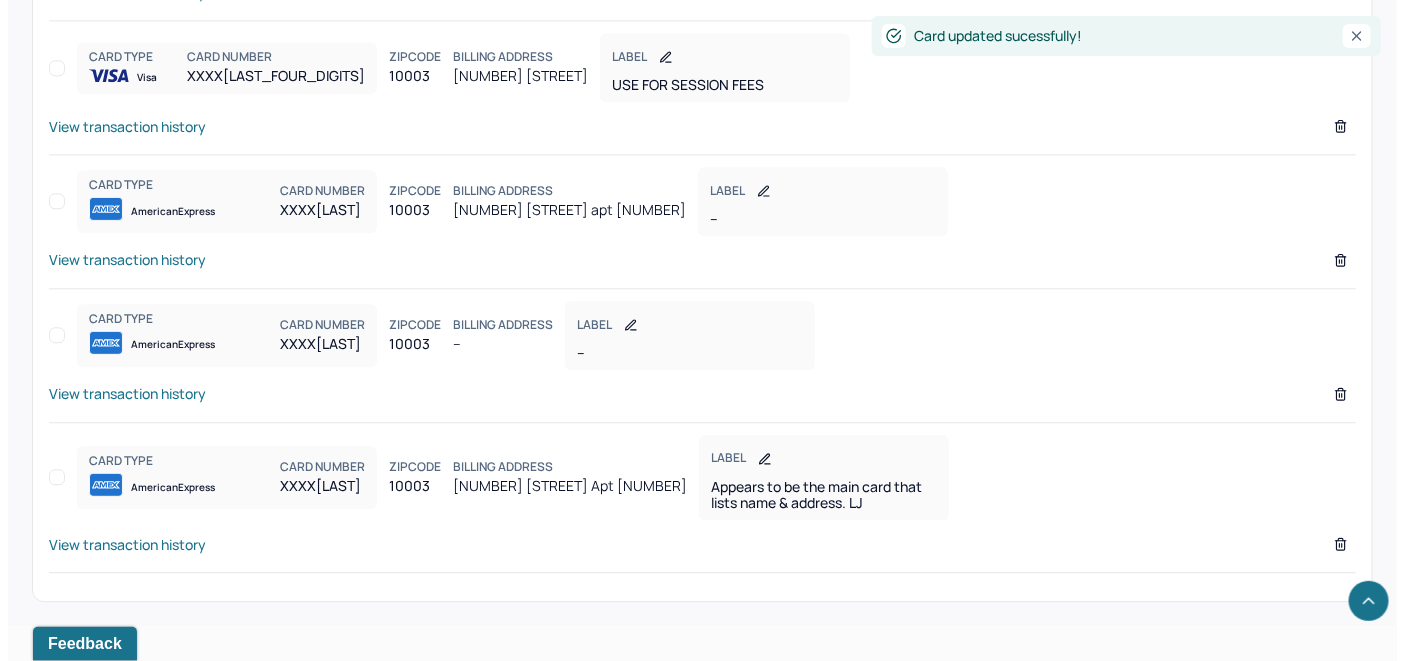 scroll, scrollTop: 1763, scrollLeft: 0, axis: vertical 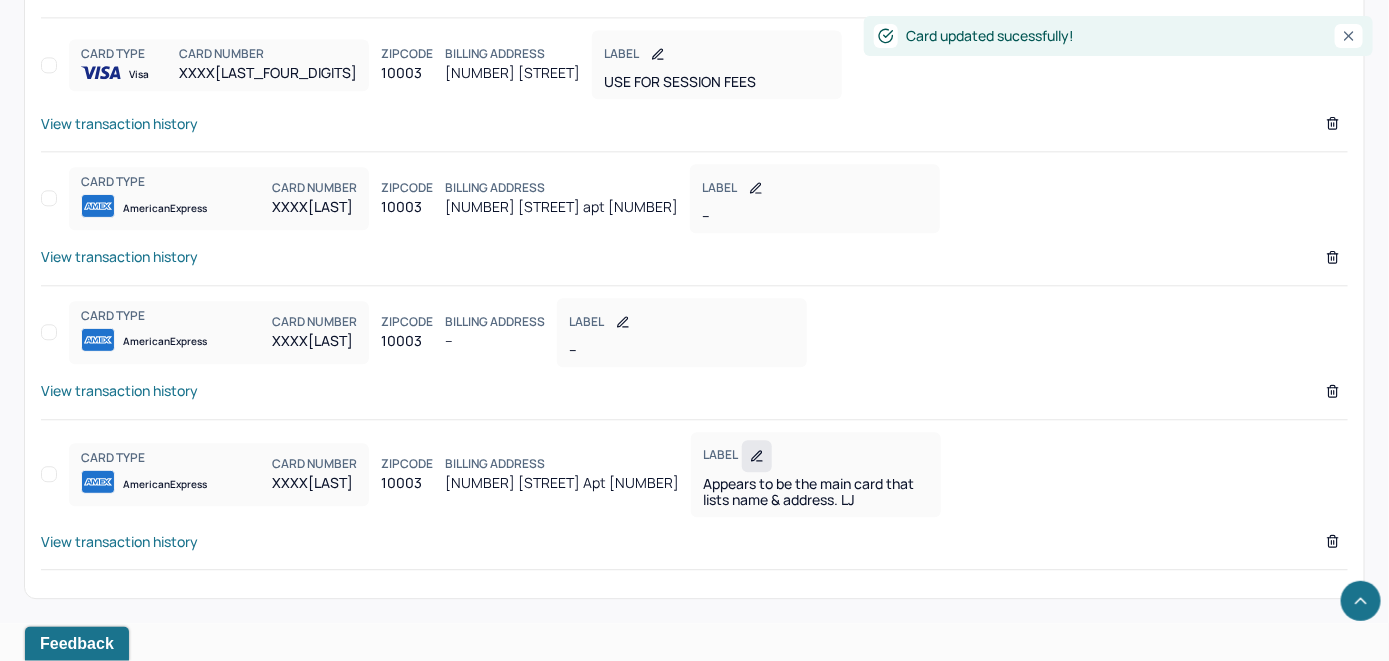 click 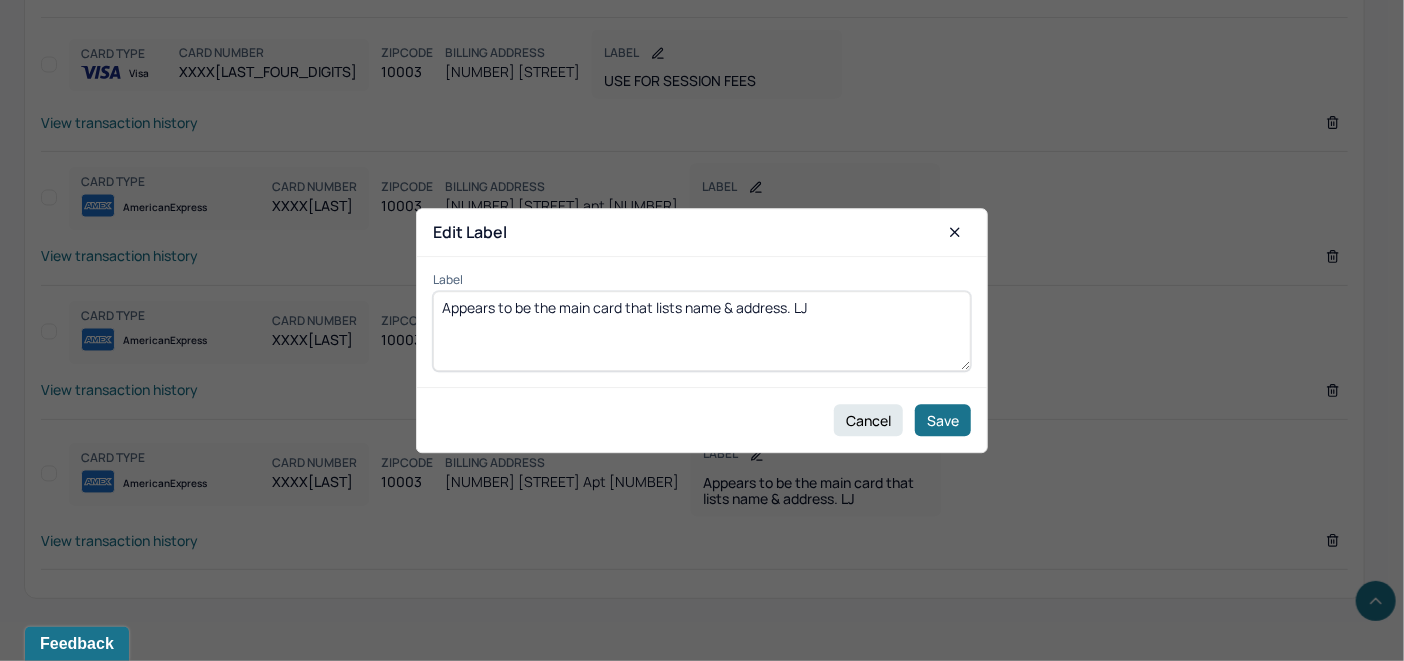 drag, startPoint x: 834, startPoint y: 312, endPoint x: 325, endPoint y: 320, distance: 509.06287 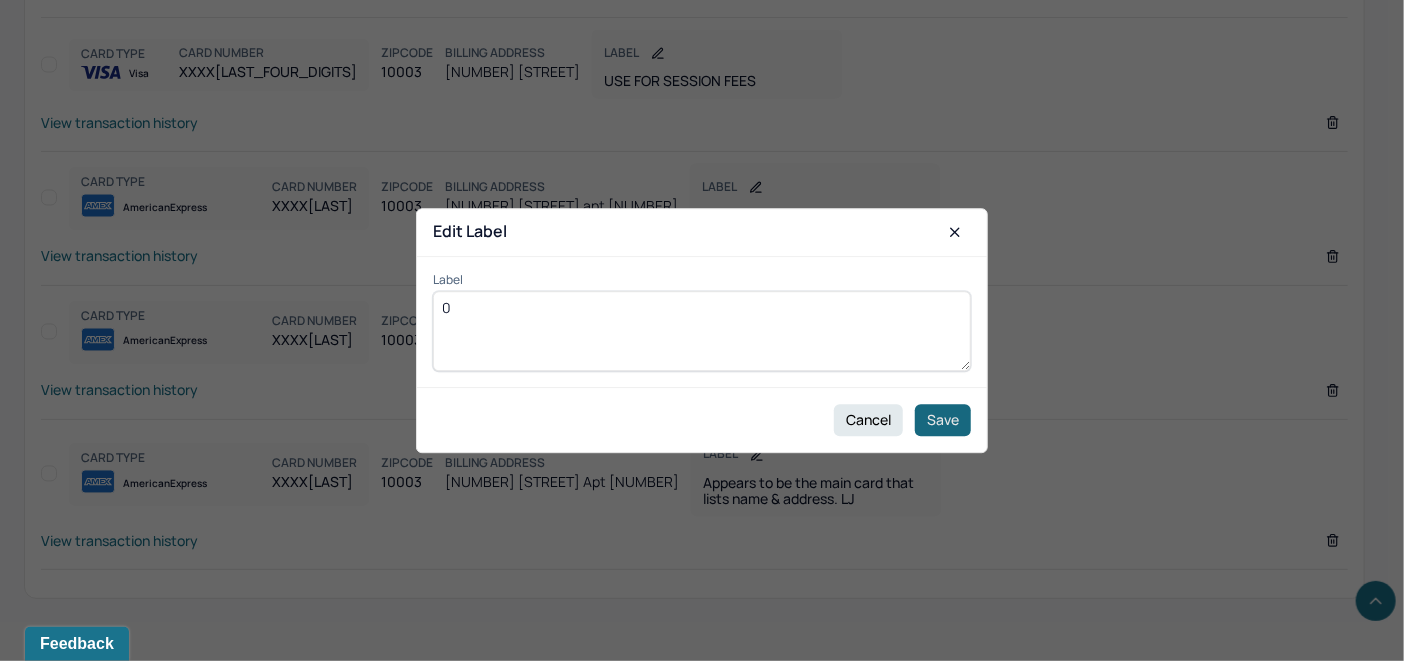 type on "0" 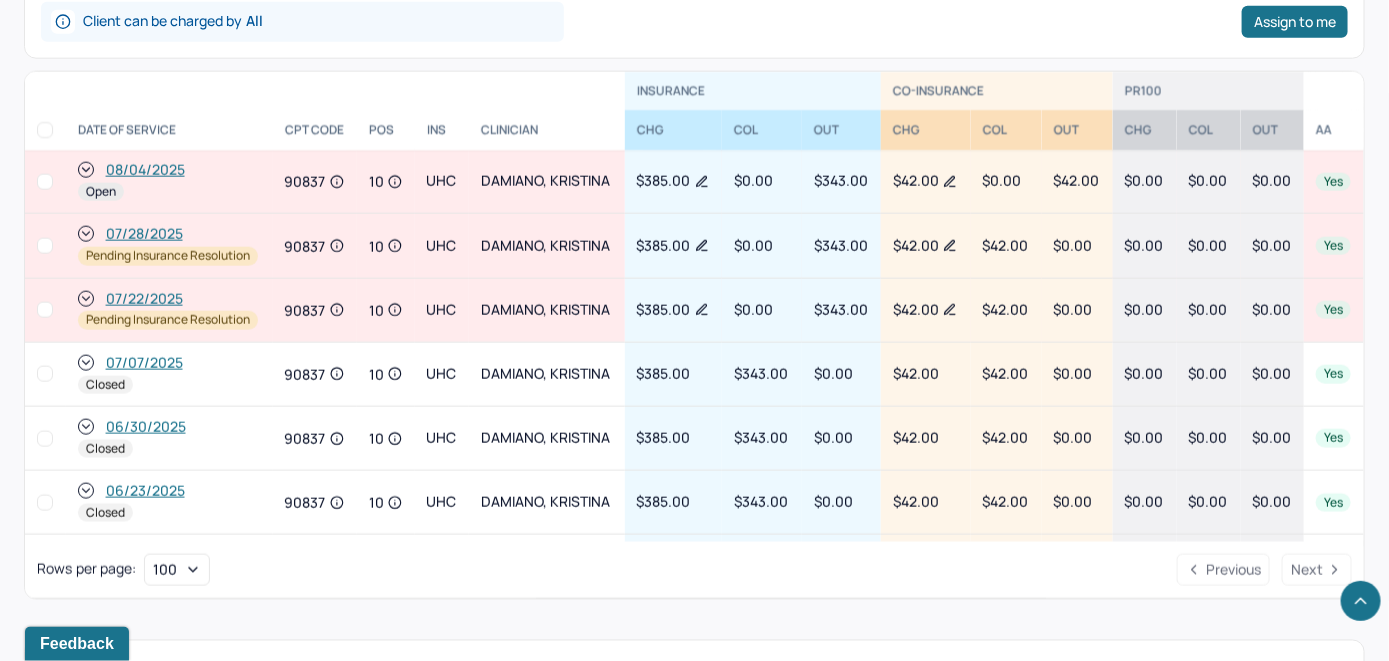 scroll, scrollTop: 820, scrollLeft: 0, axis: vertical 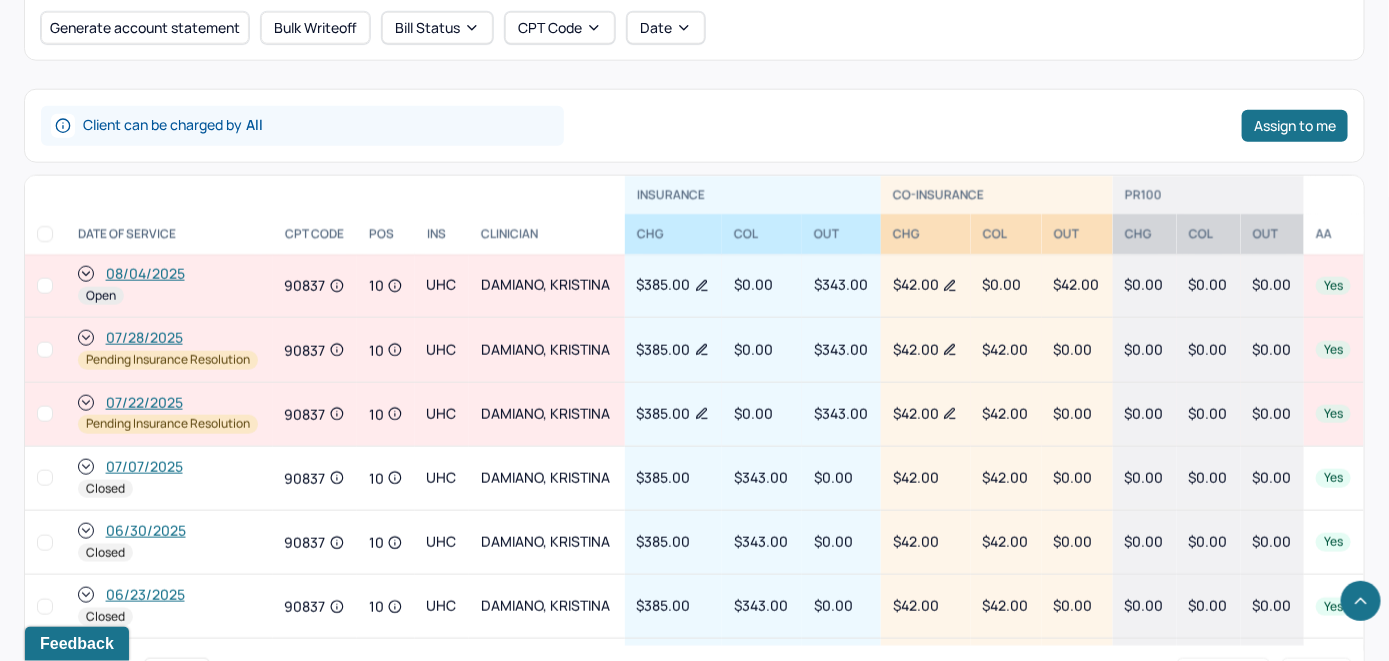 click on "08/04/2025" at bounding box center (145, 274) 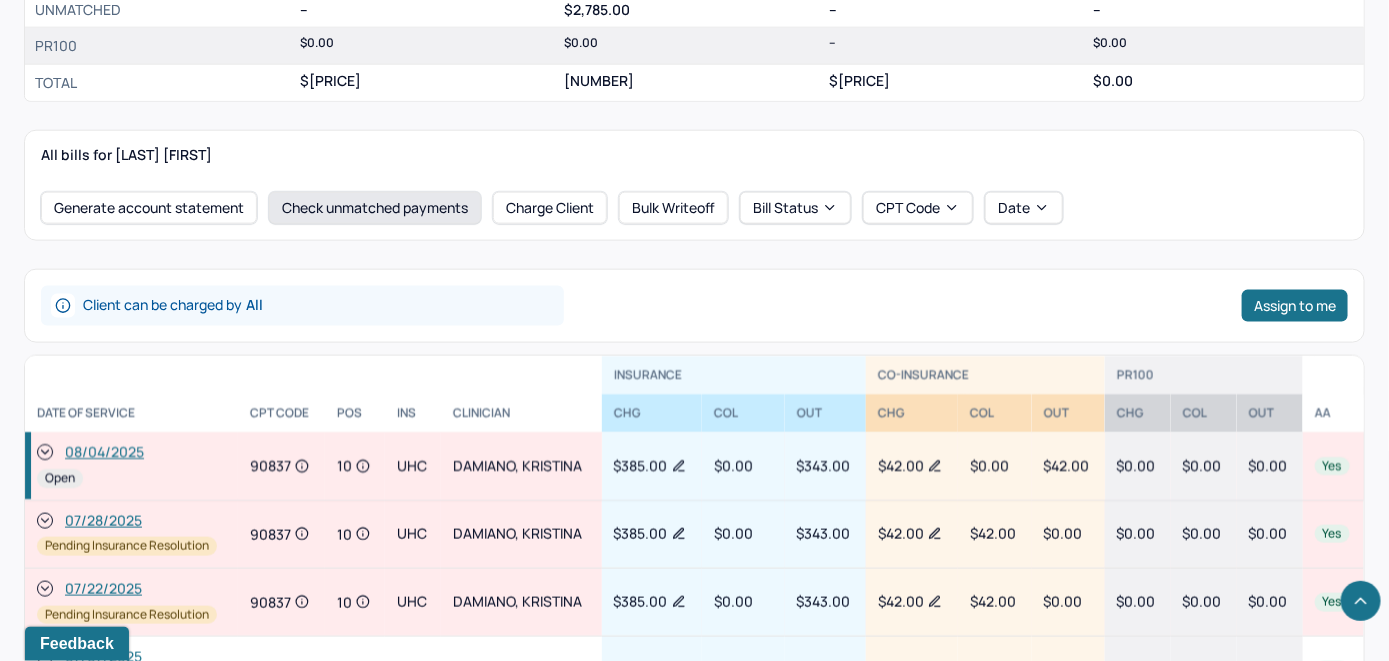 click on "Check unmatched payments" at bounding box center [375, 208] 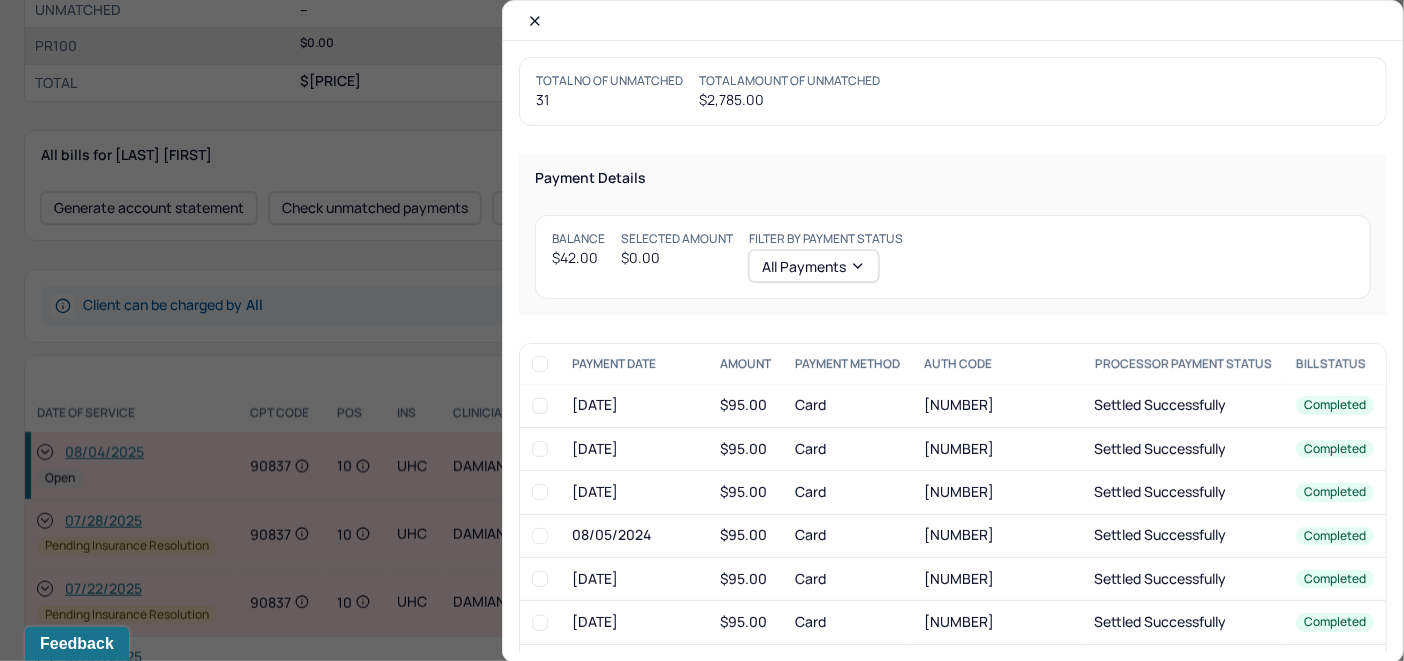 click 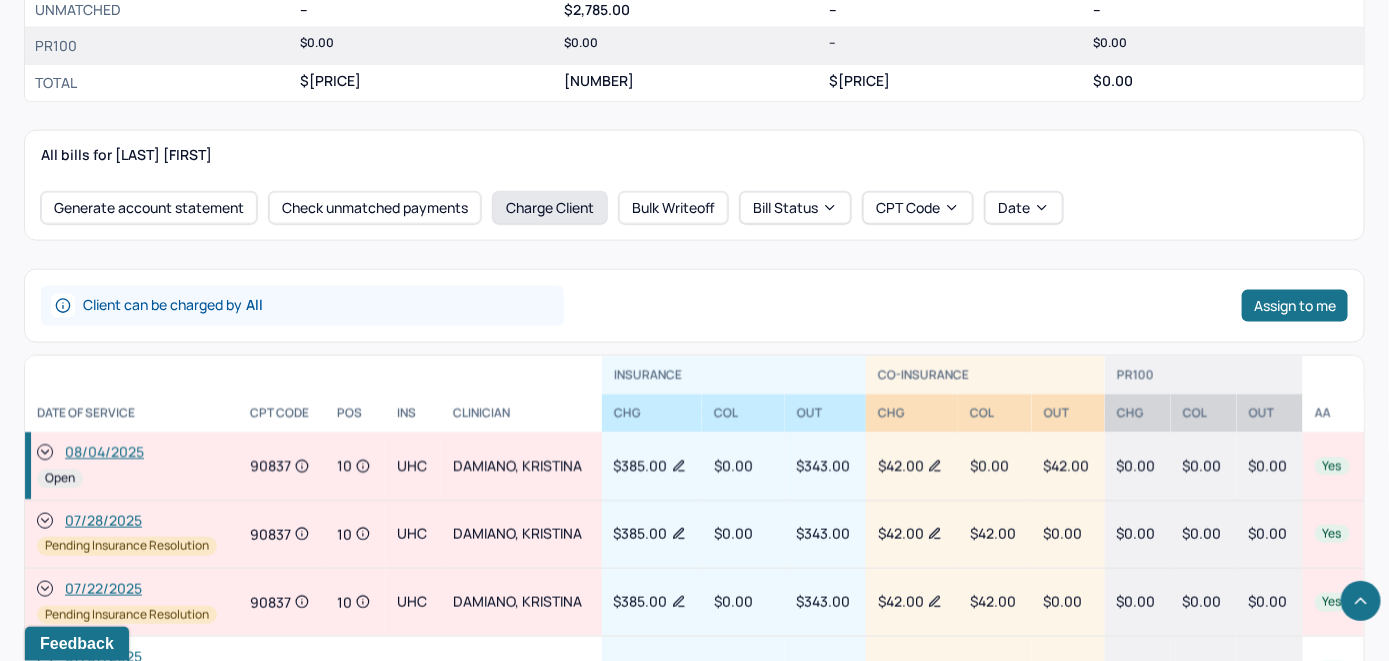 click on "Charge Client" at bounding box center [550, 208] 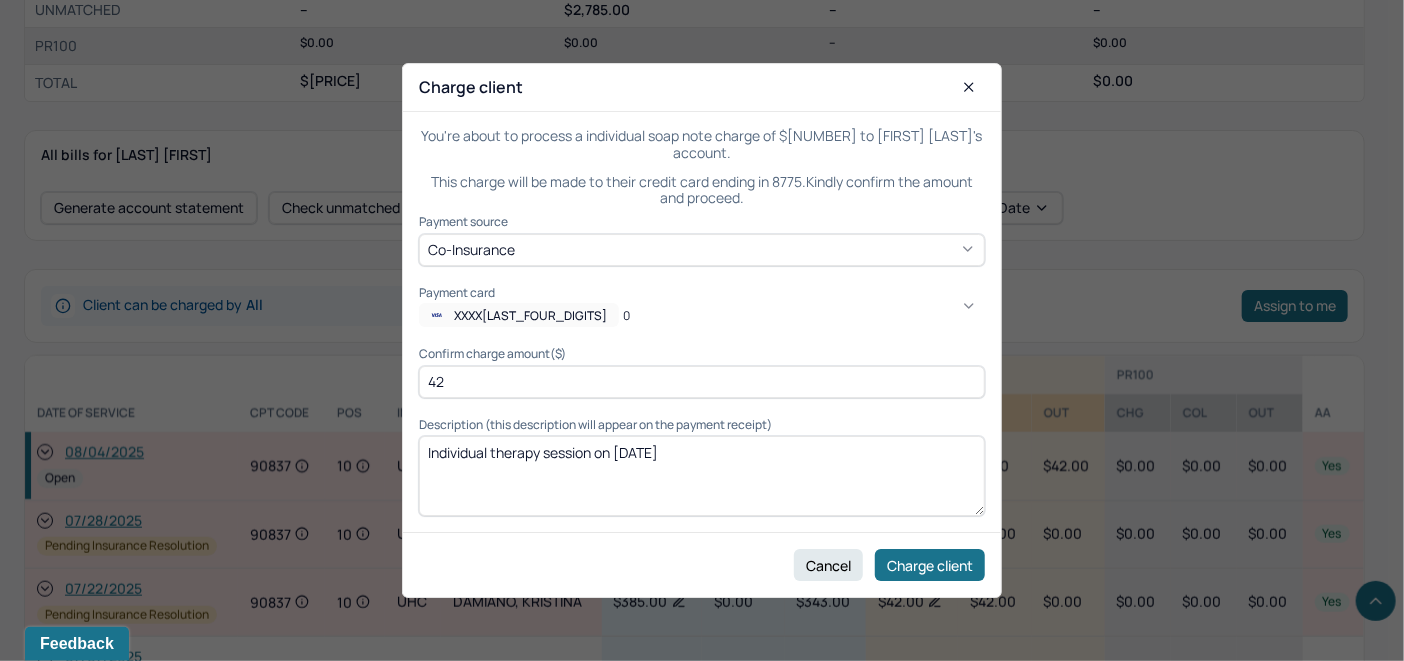 click 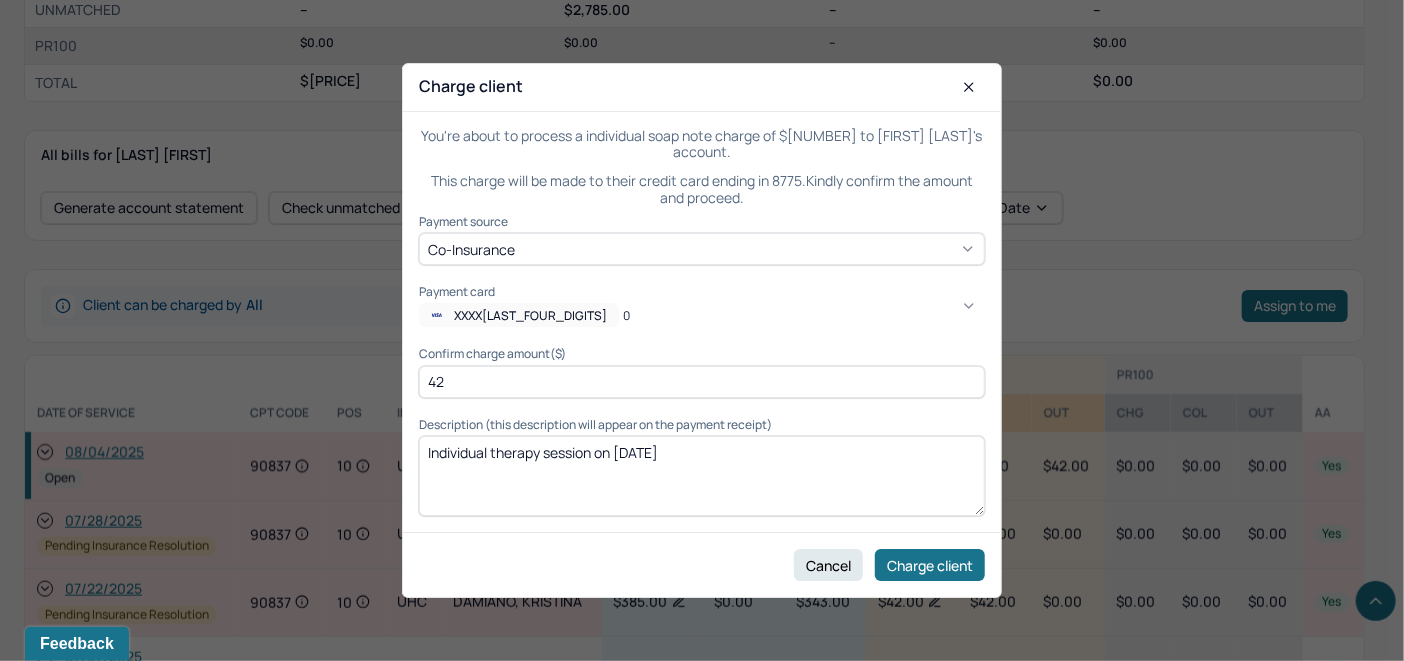 click on "USE FOR SESSION FEES" at bounding box center [1042, 943] 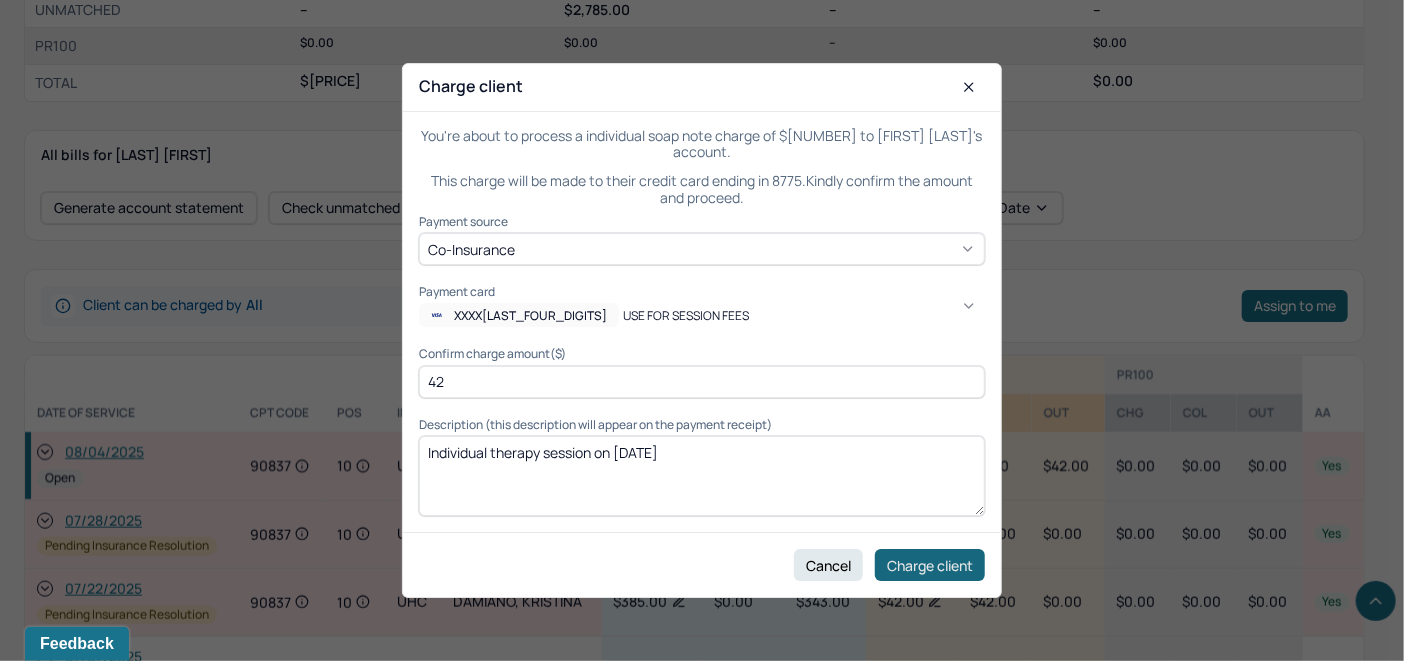 click on "Charge client" at bounding box center [930, 565] 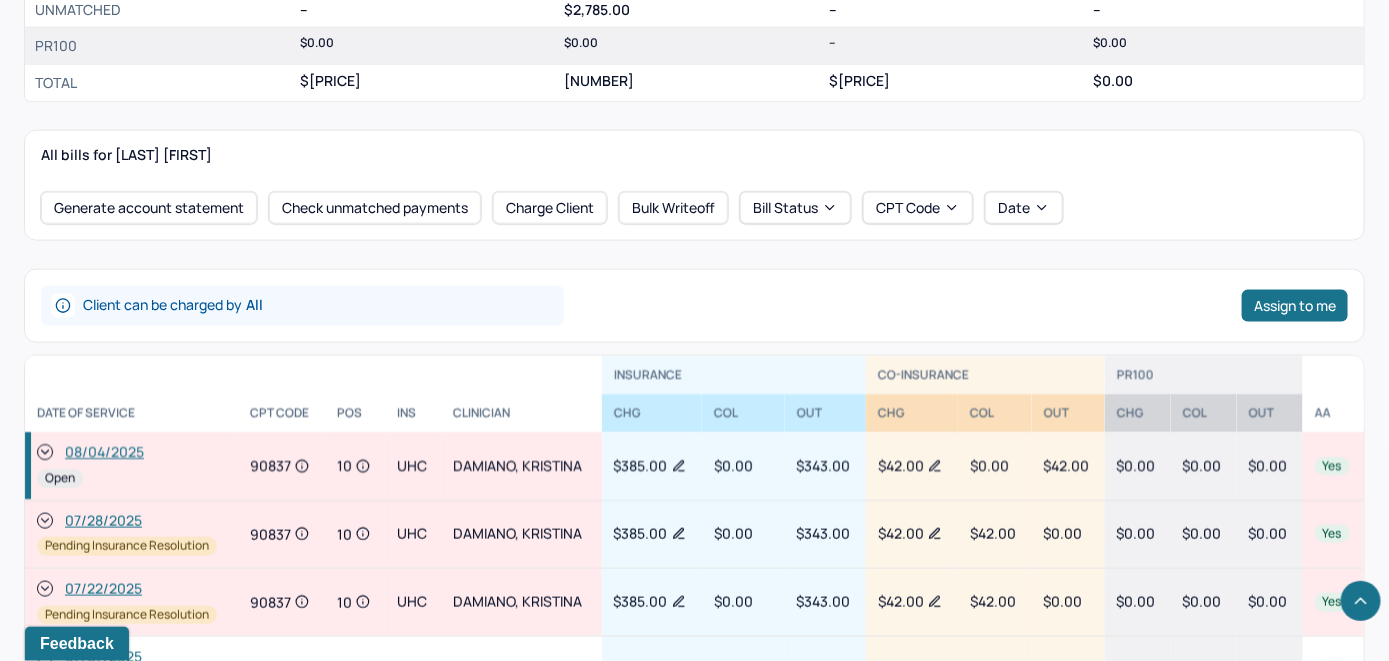 click 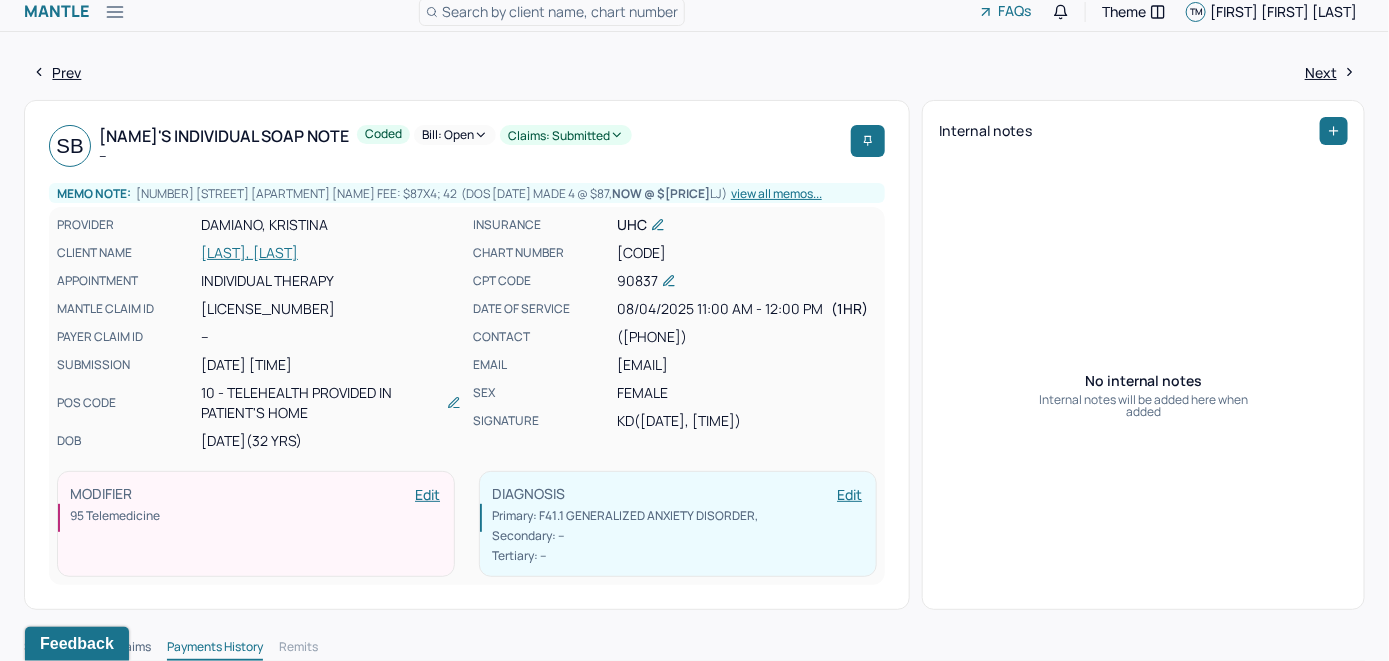 scroll, scrollTop: 0, scrollLeft: 0, axis: both 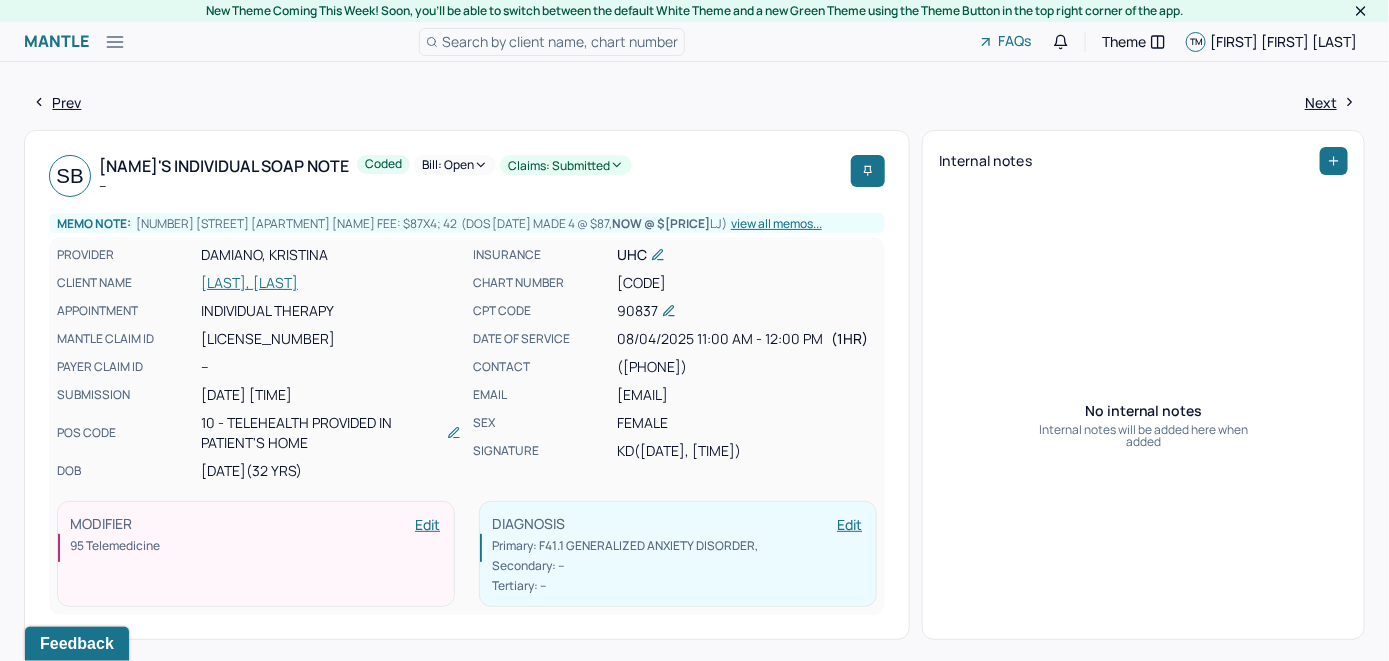 click on "Bill: Open" at bounding box center (455, 165) 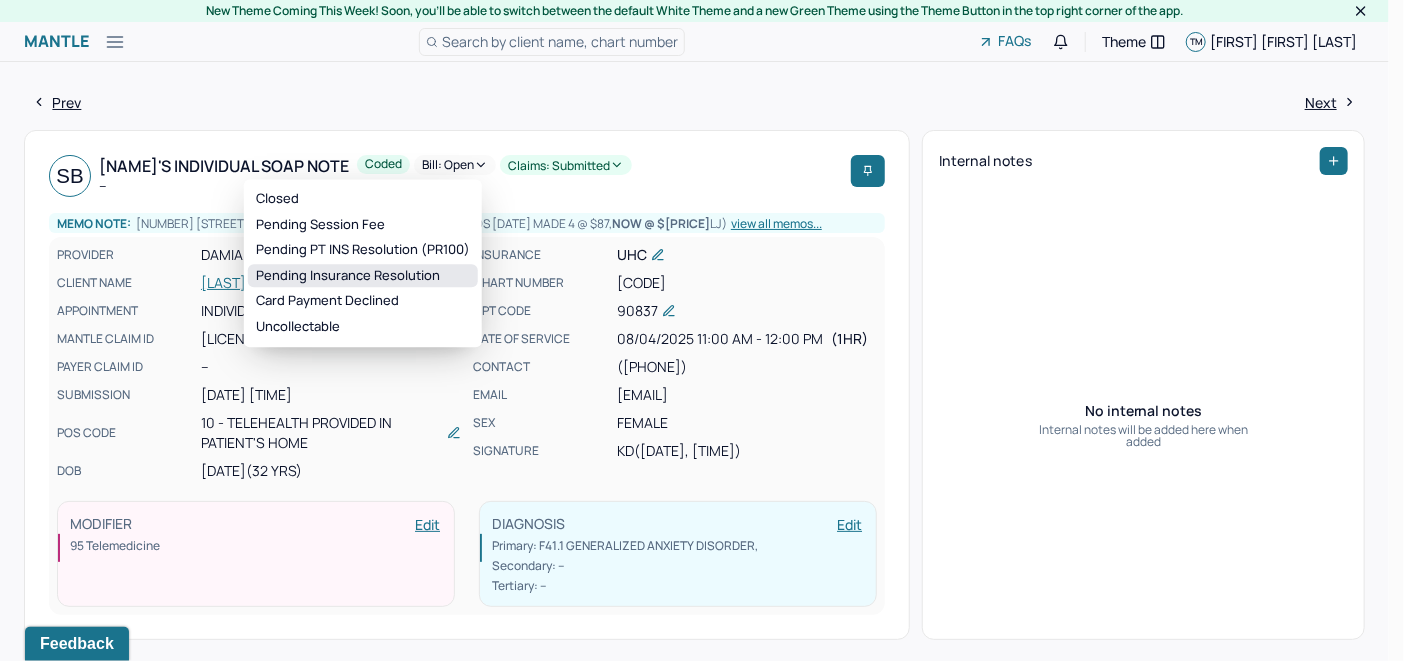 click on "Pending Insurance Resolution" at bounding box center [363, 276] 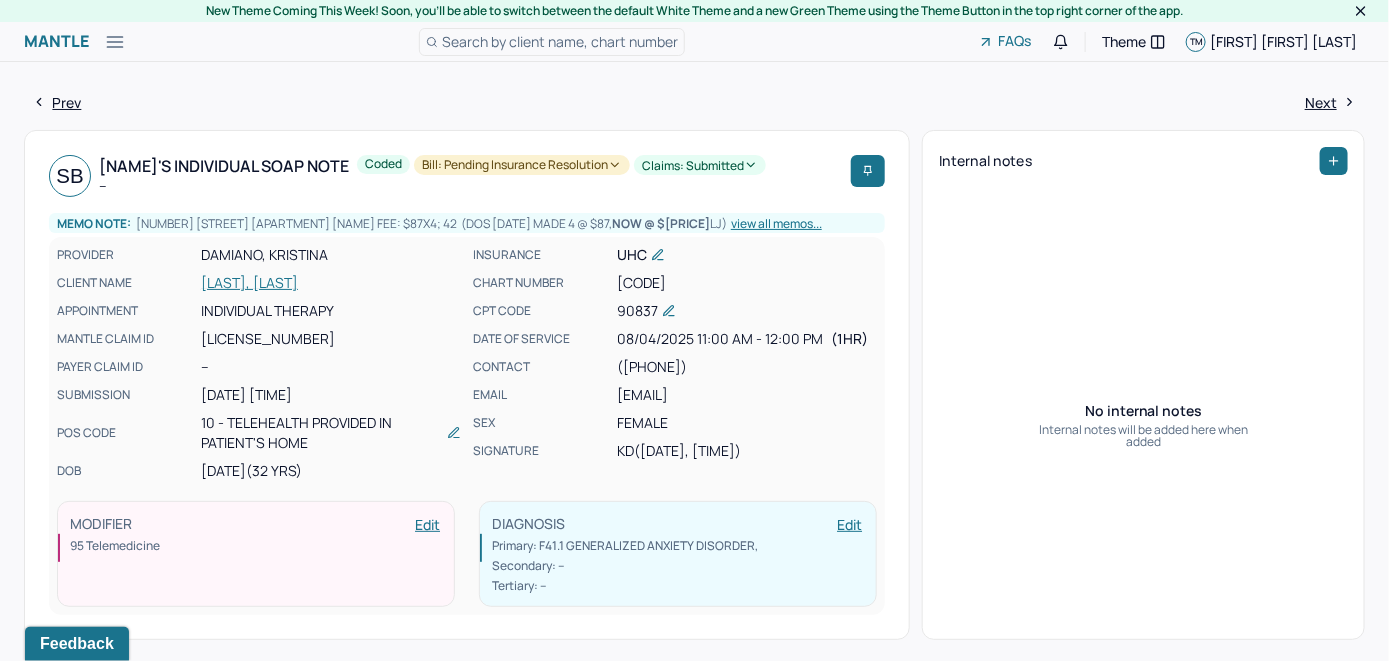 click on "Search by client name, chart number" at bounding box center [560, 41] 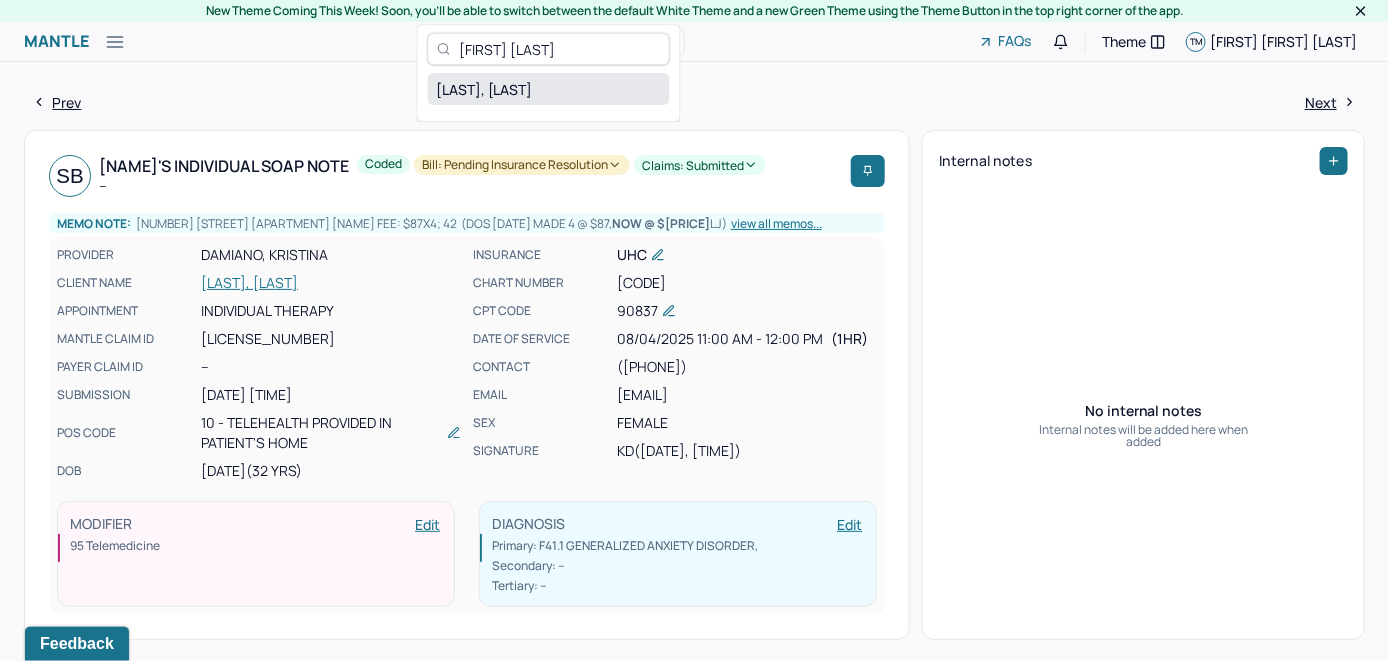 type on "[FIRST] [LAST]" 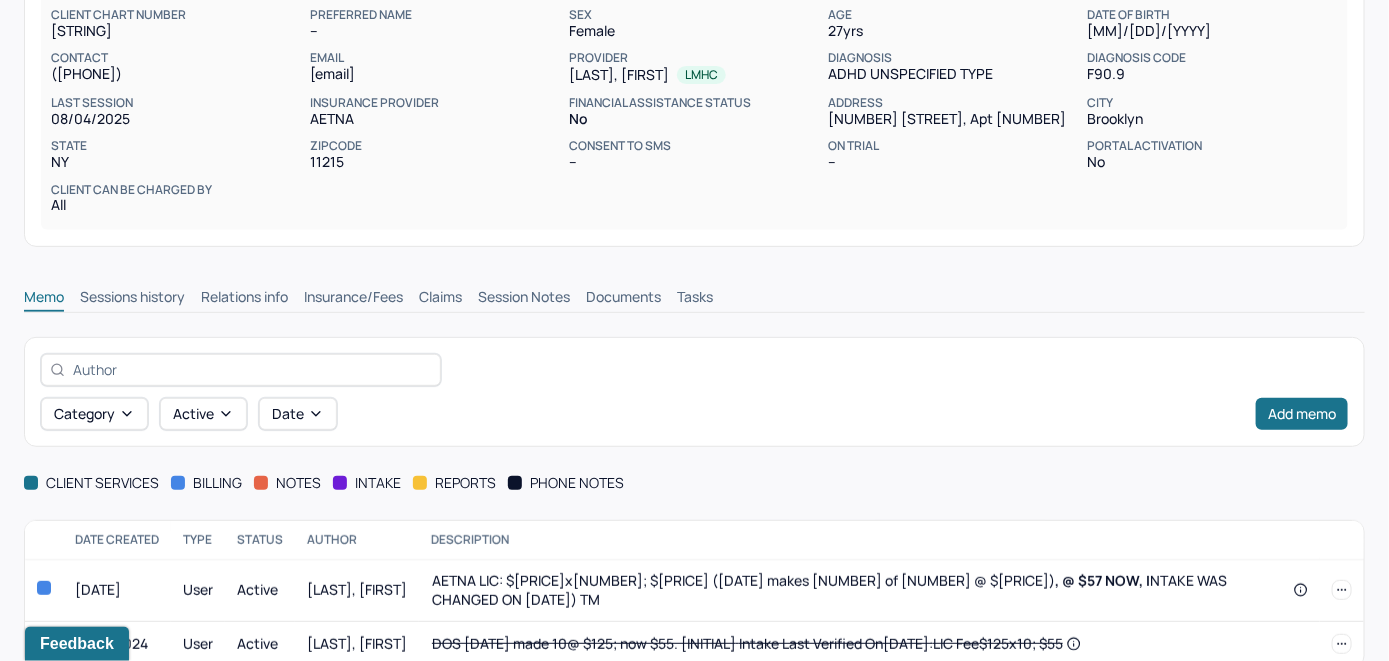 scroll, scrollTop: 273, scrollLeft: 0, axis: vertical 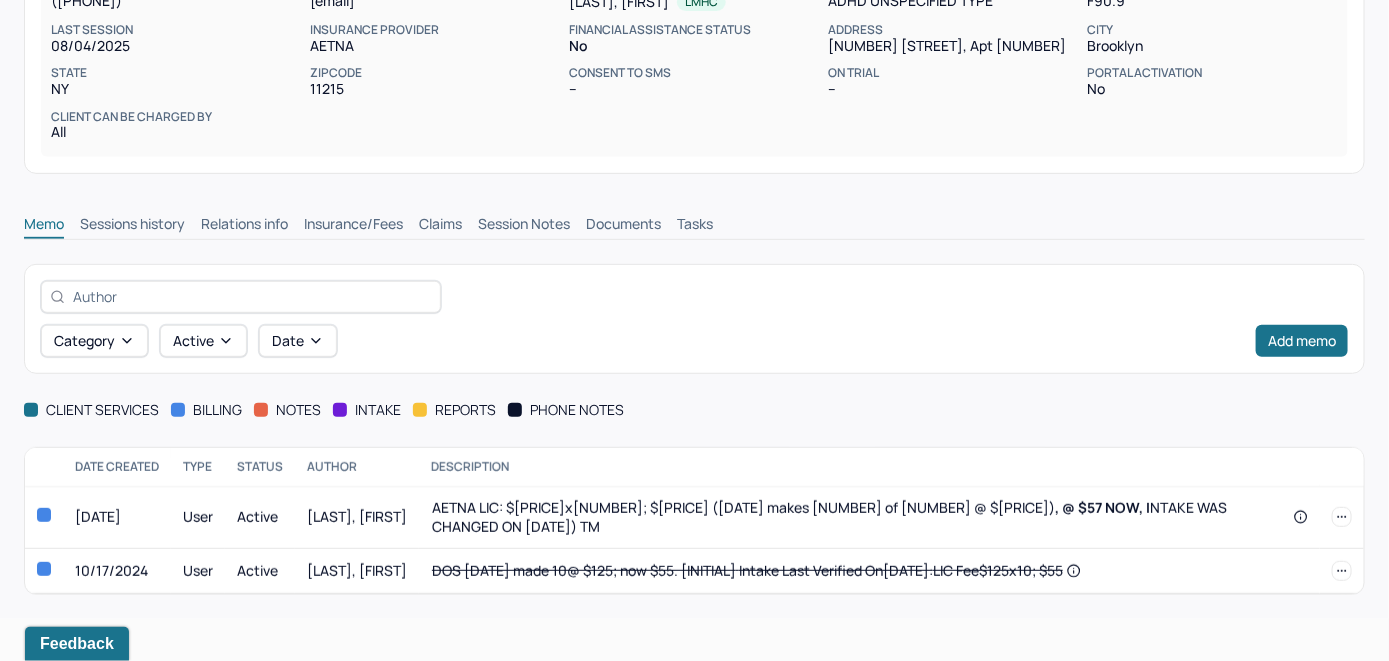 click on "Insurance/Fees" at bounding box center [353, 226] 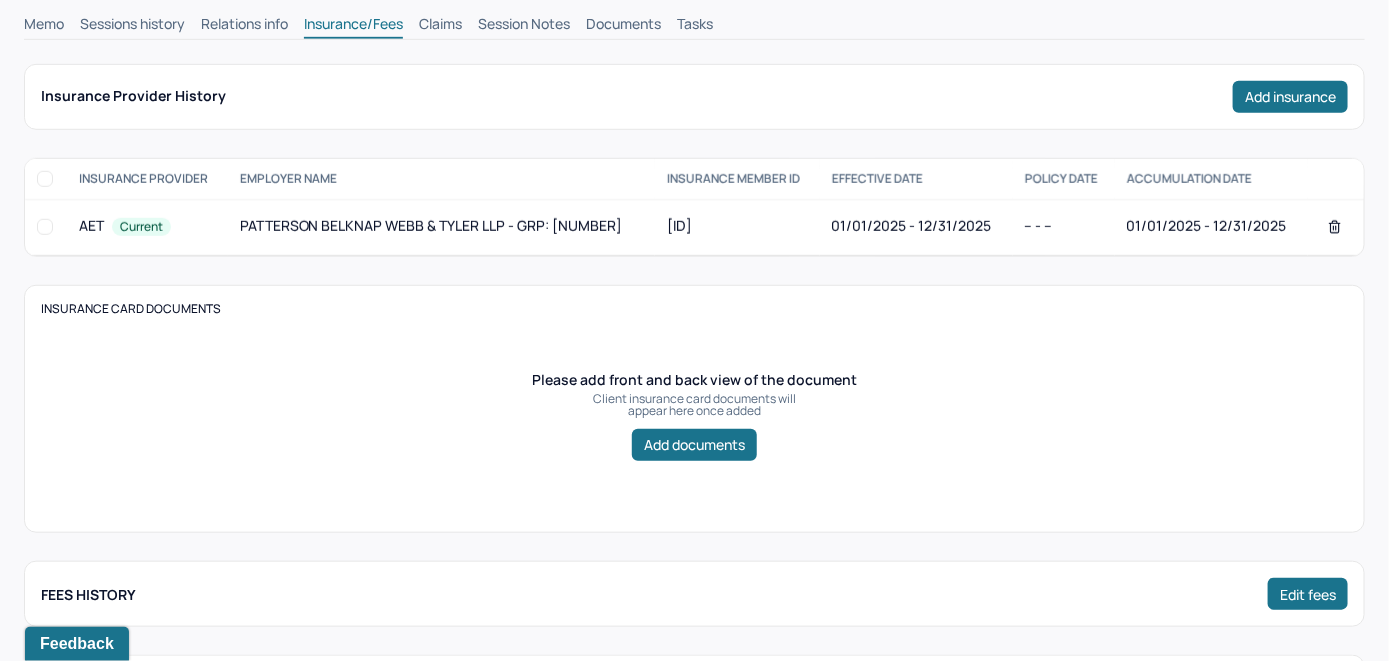 scroll, scrollTop: 273, scrollLeft: 0, axis: vertical 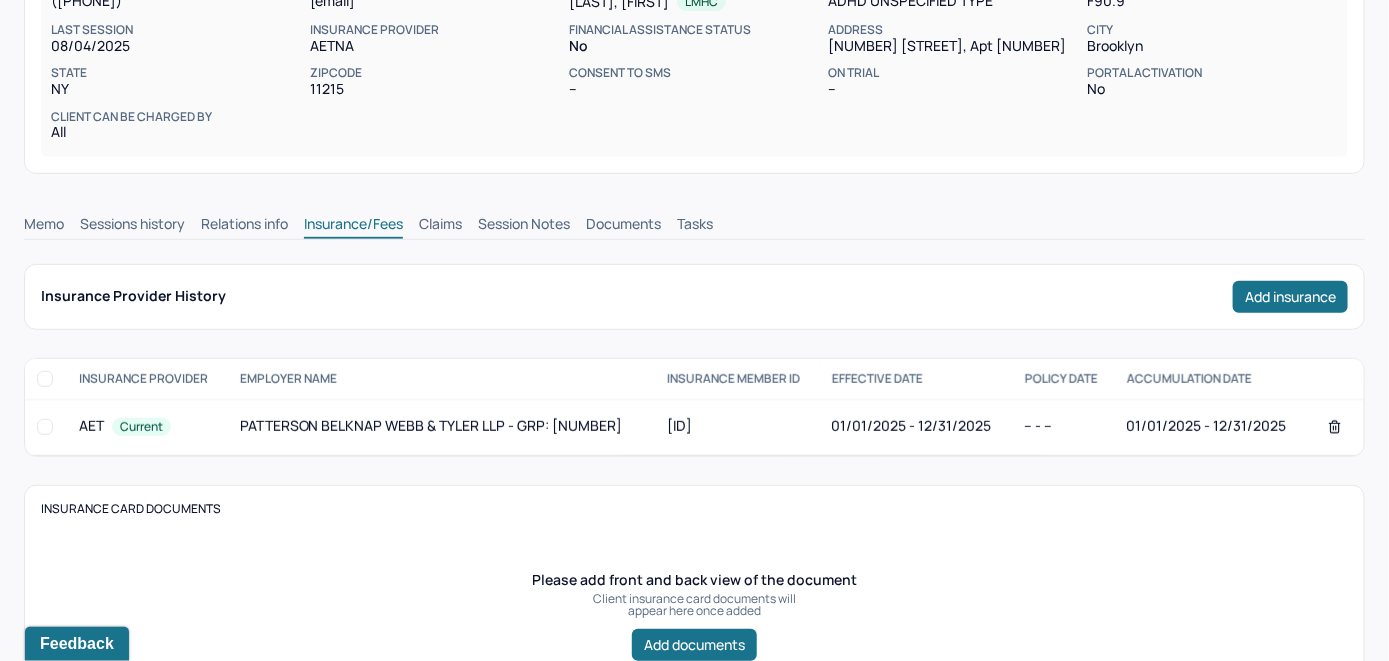 click on "Claims" at bounding box center [440, 226] 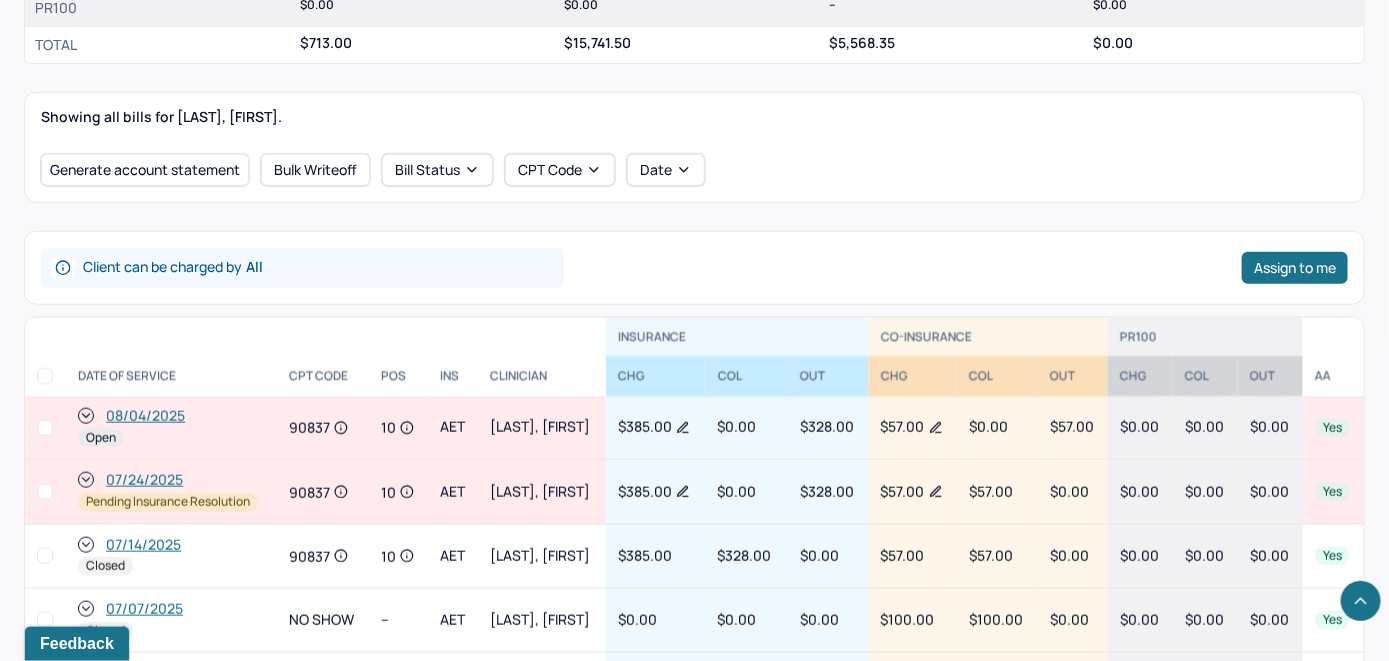 scroll, scrollTop: 778, scrollLeft: 0, axis: vertical 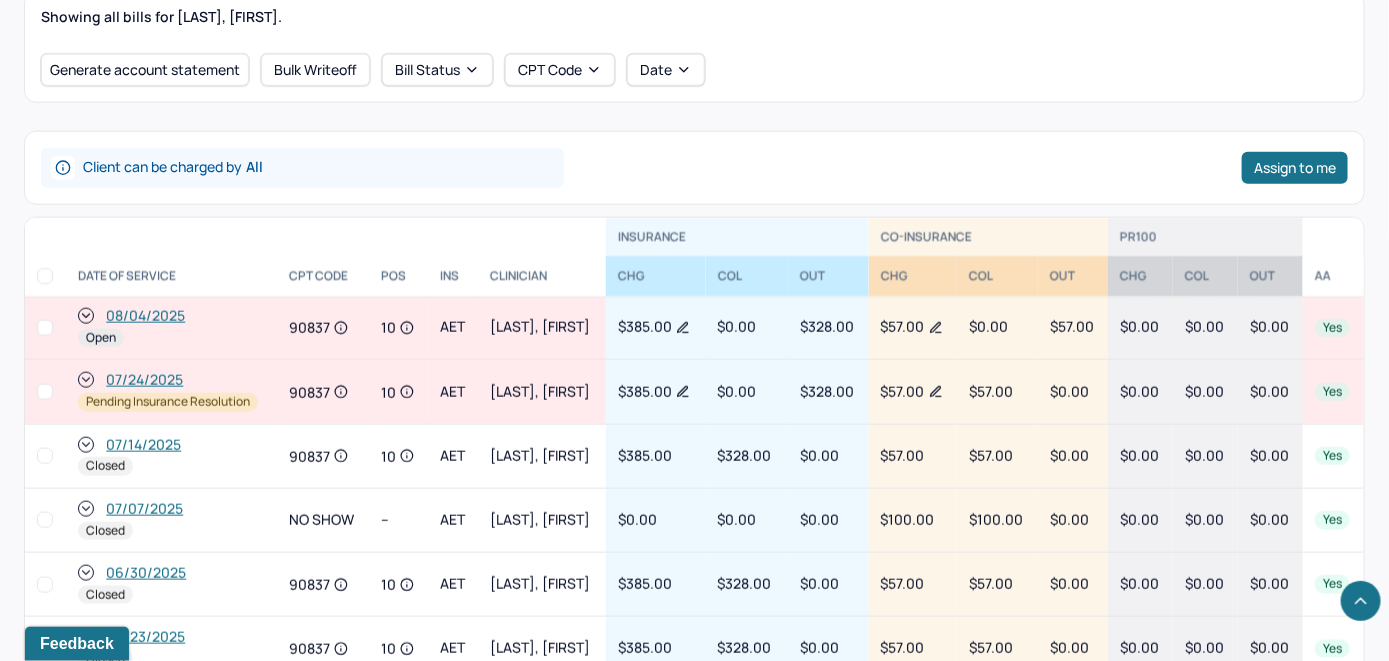 click on "08/04/2025" at bounding box center [145, 316] 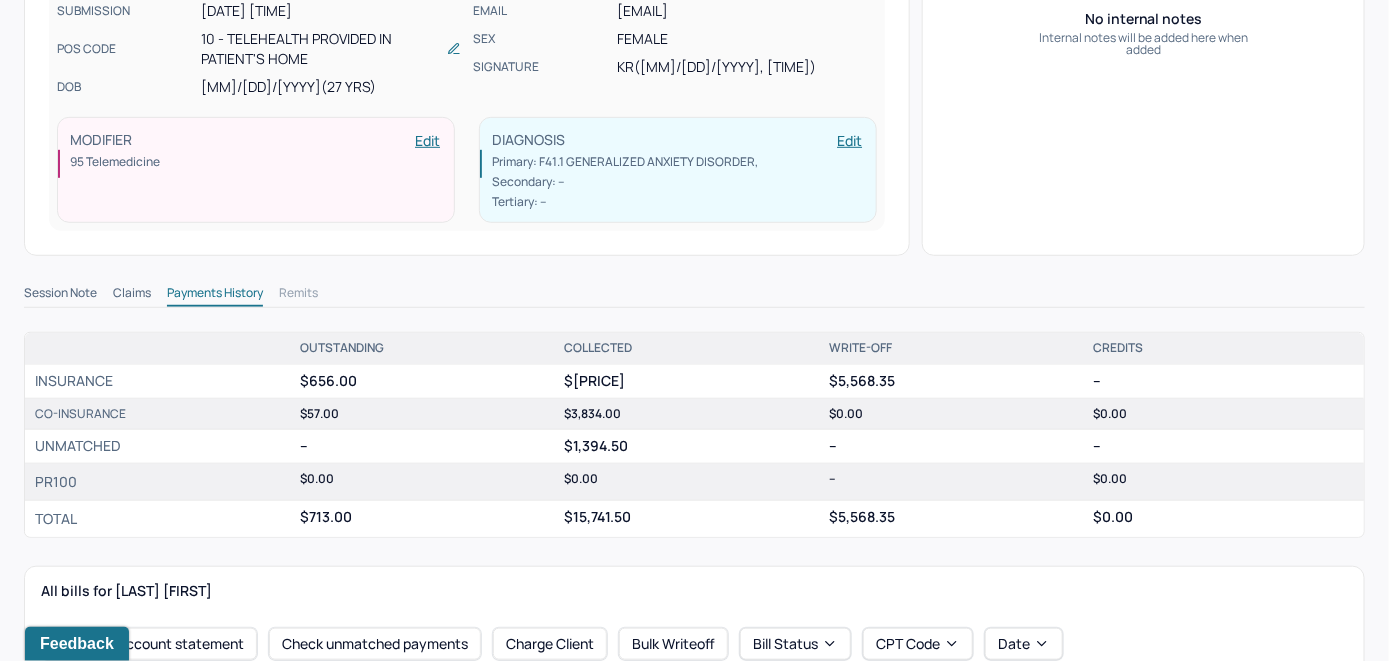 scroll, scrollTop: 500, scrollLeft: 0, axis: vertical 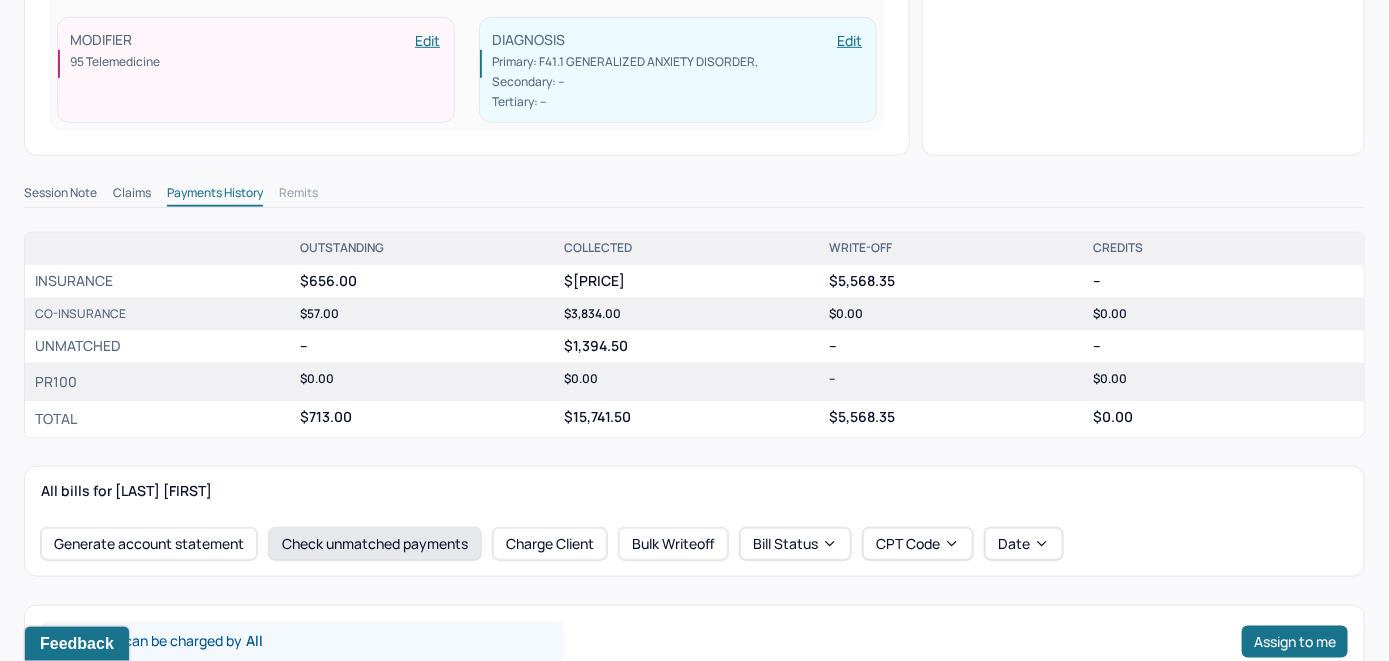 click on "Check unmatched payments" at bounding box center [375, 544] 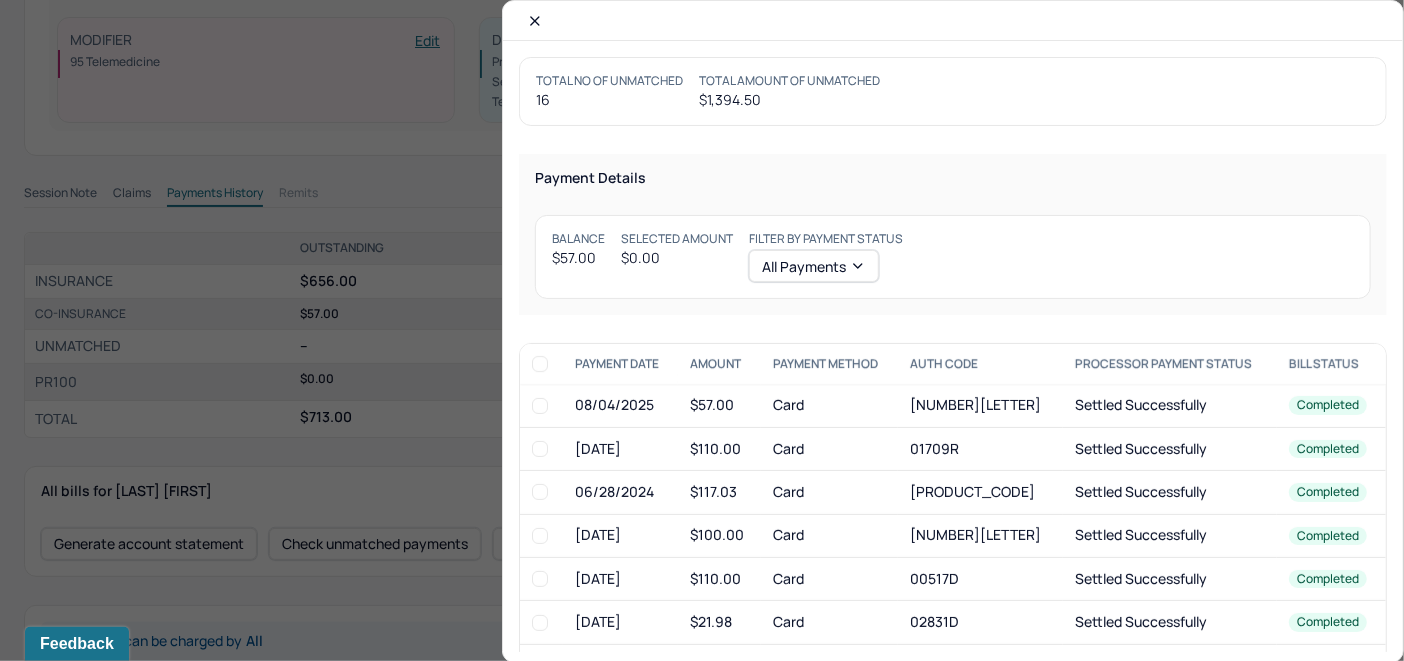 click at bounding box center [540, 406] 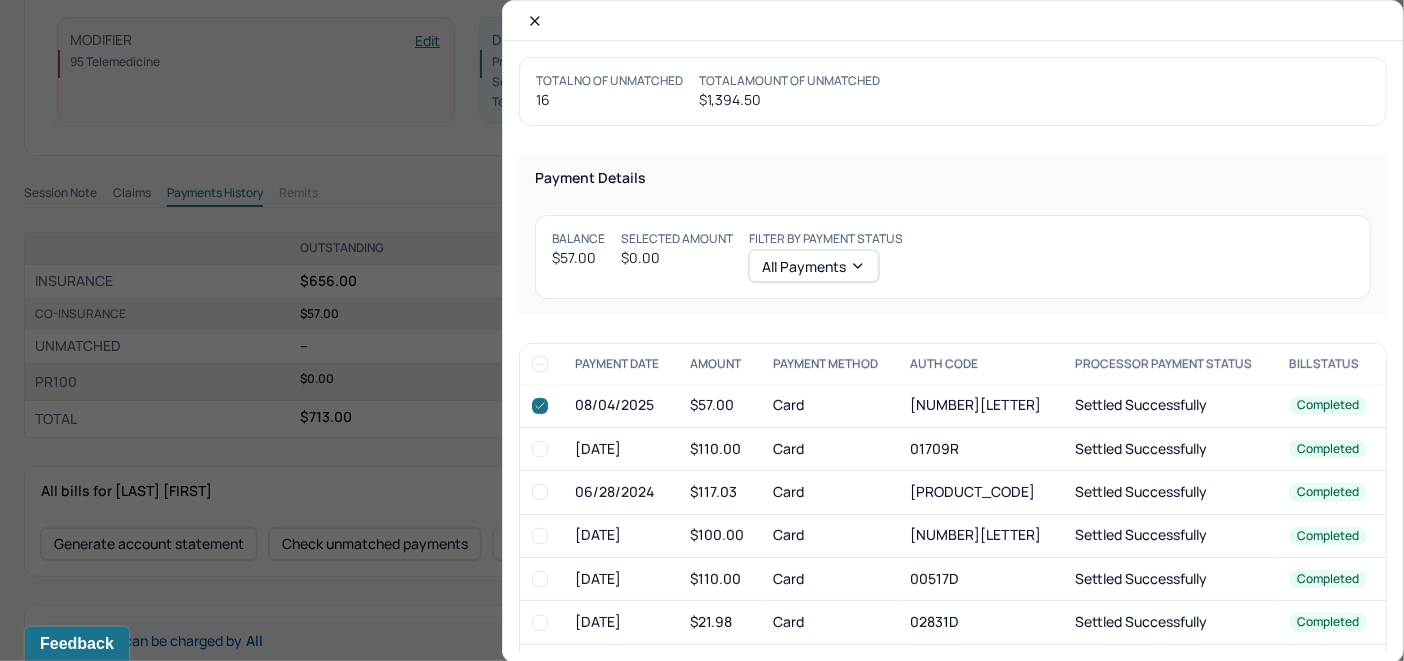 checkbox on "true" 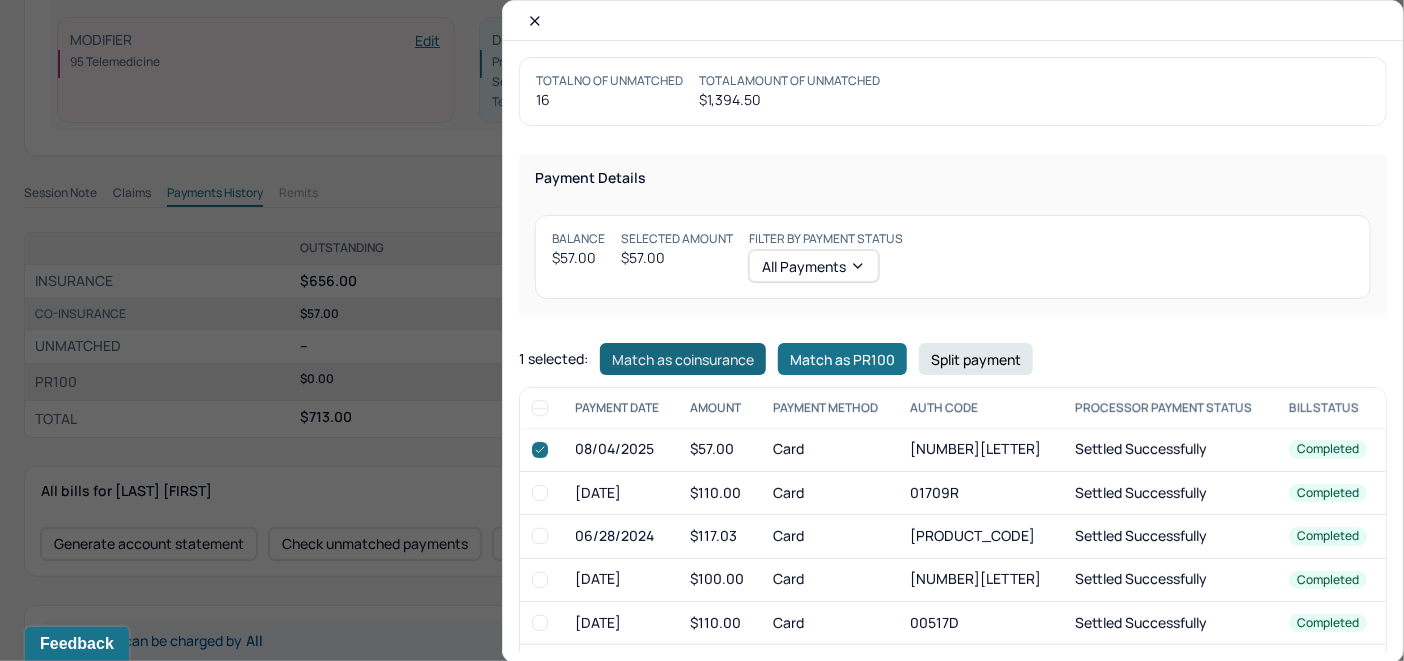 click on "Match as coinsurance" at bounding box center [683, 359] 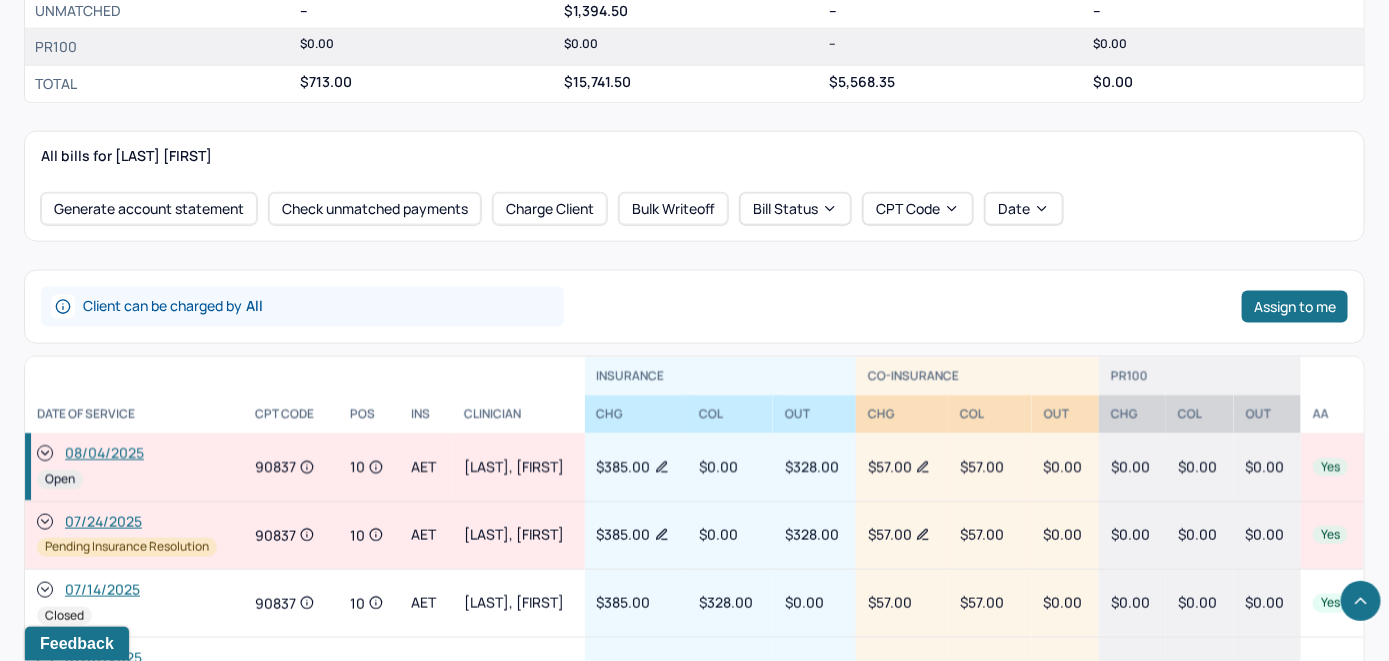 scroll, scrollTop: 900, scrollLeft: 0, axis: vertical 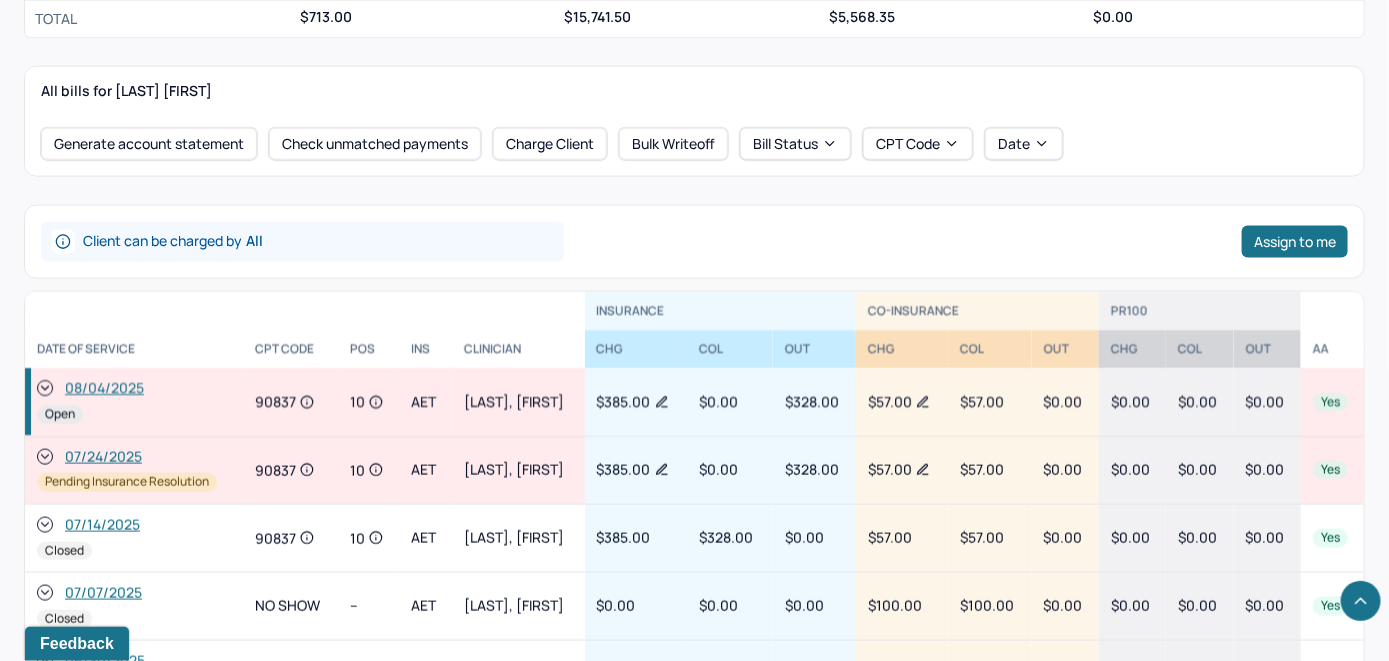 click 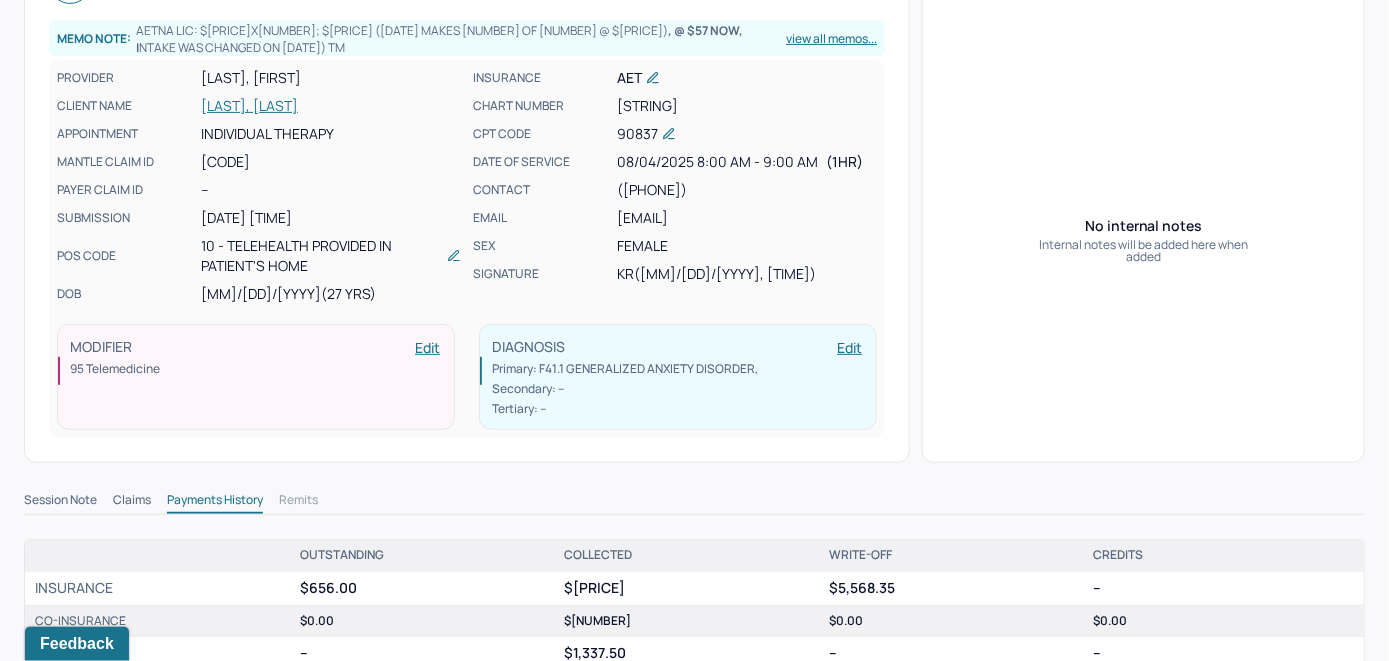scroll, scrollTop: 0, scrollLeft: 0, axis: both 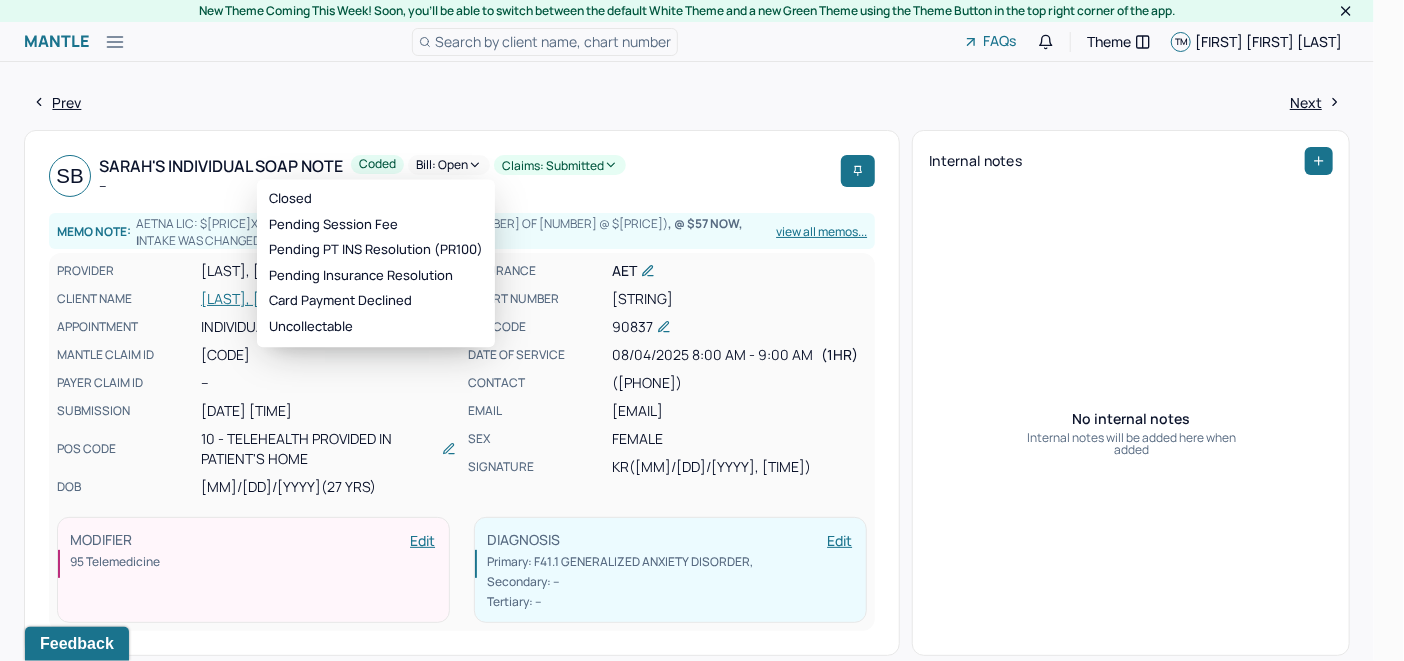 click on "Bill: Open" at bounding box center (449, 165) 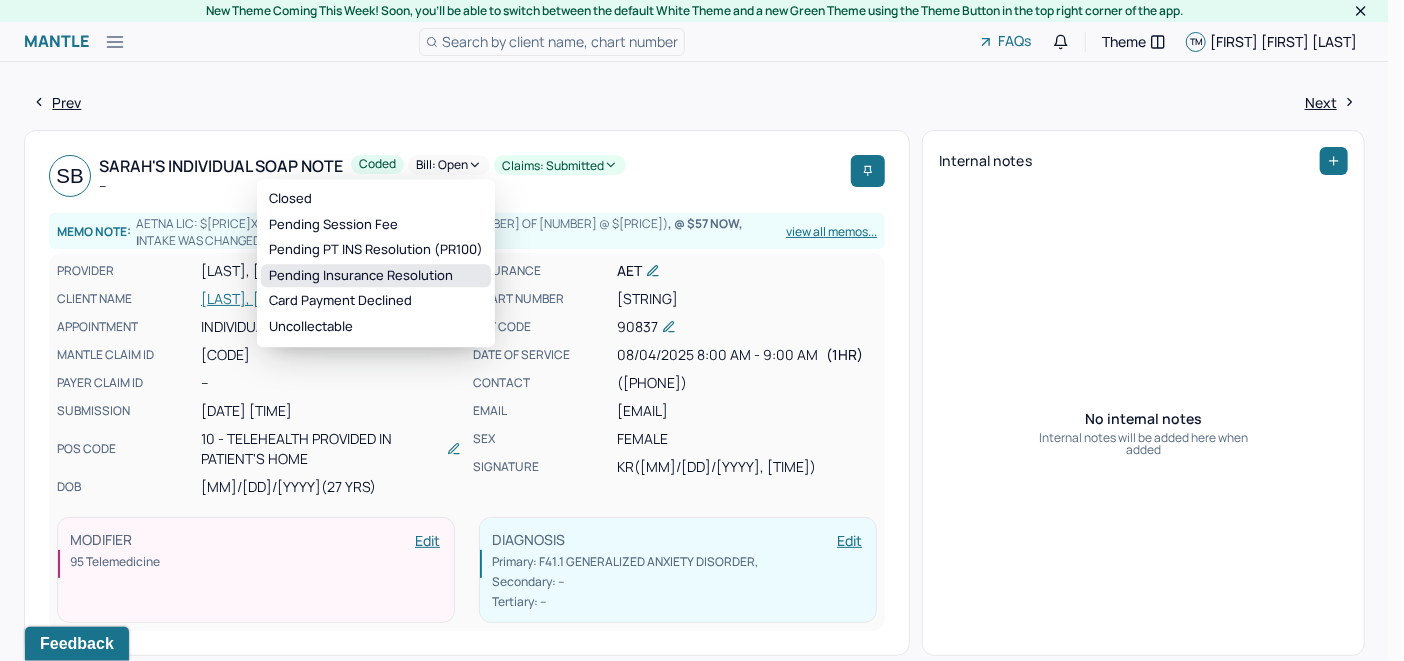 click on "Pending Insurance Resolution" at bounding box center (376, 276) 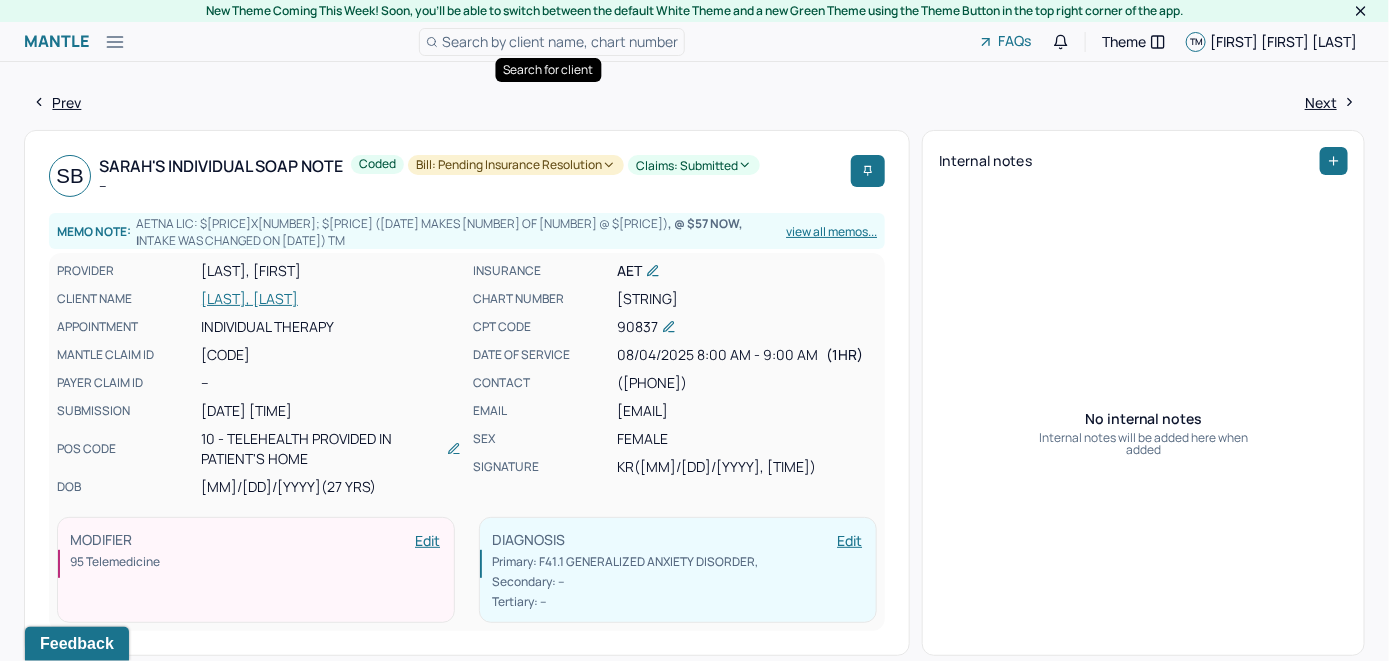 click on "Search by client name, chart number" at bounding box center (560, 41) 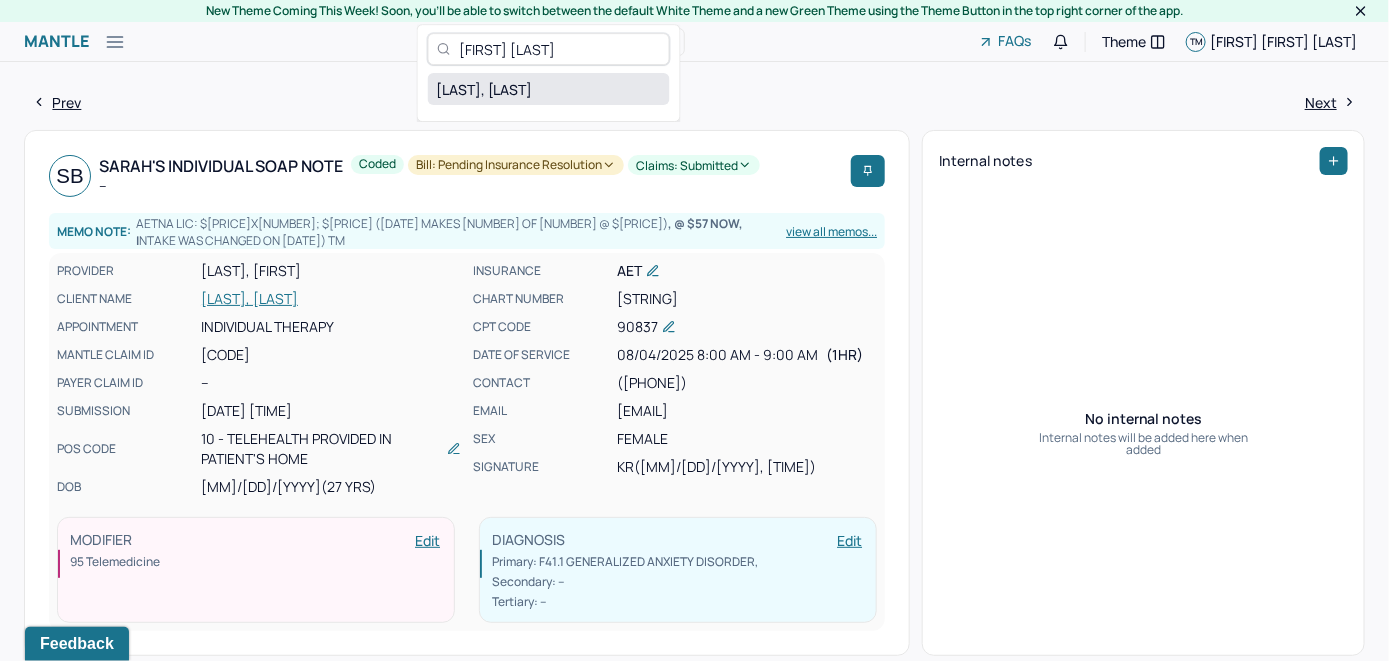 type on "[FIRST] [LAST]" 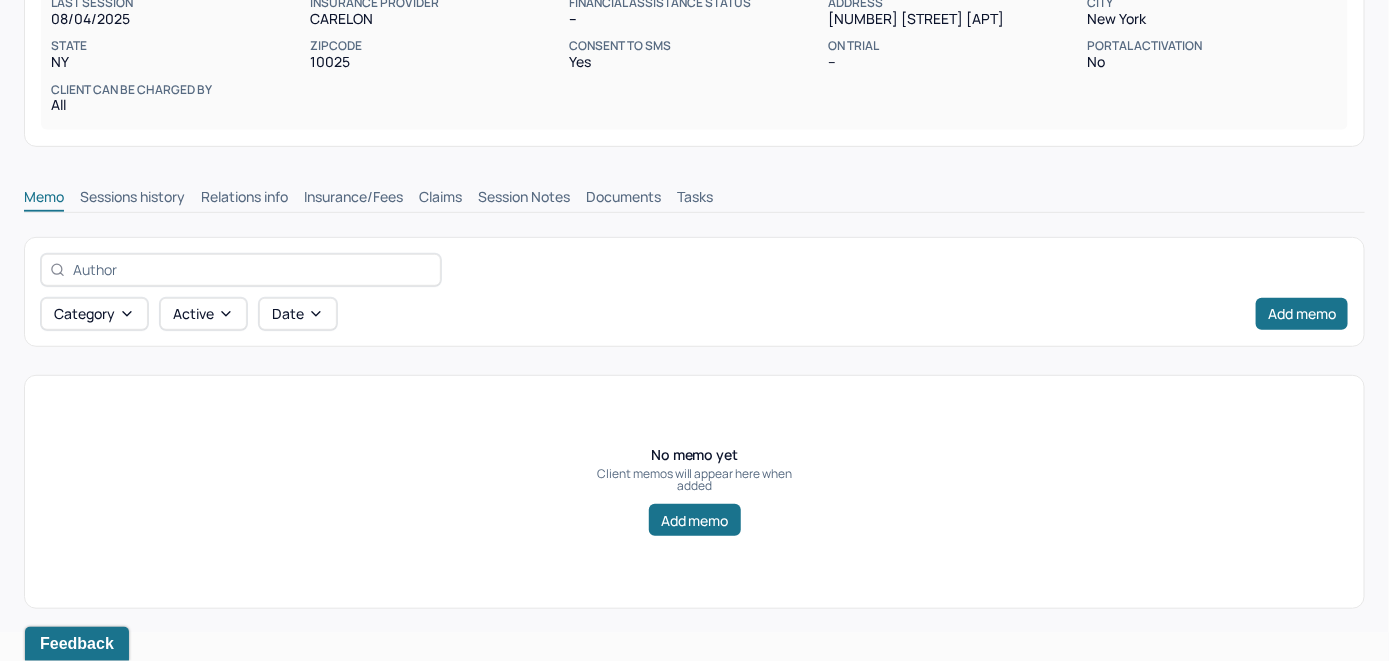 scroll, scrollTop: 314, scrollLeft: 0, axis: vertical 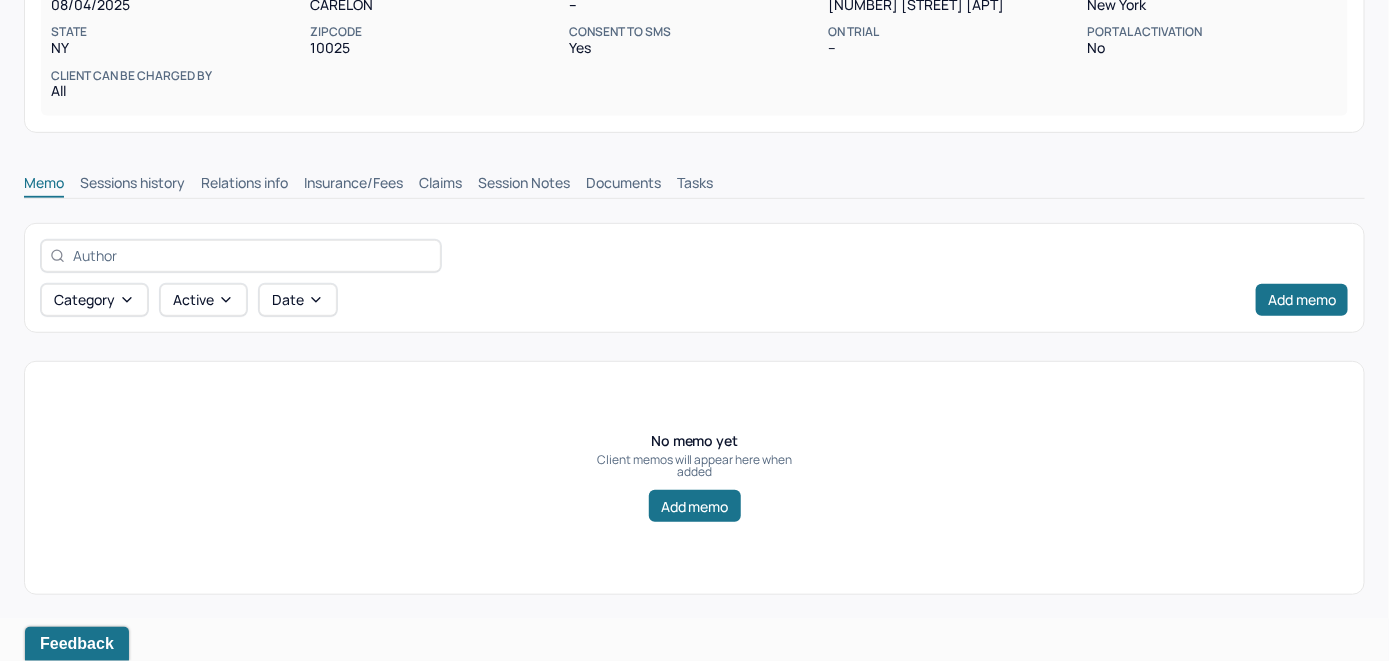 click on "Insurance/Fees" at bounding box center [353, 185] 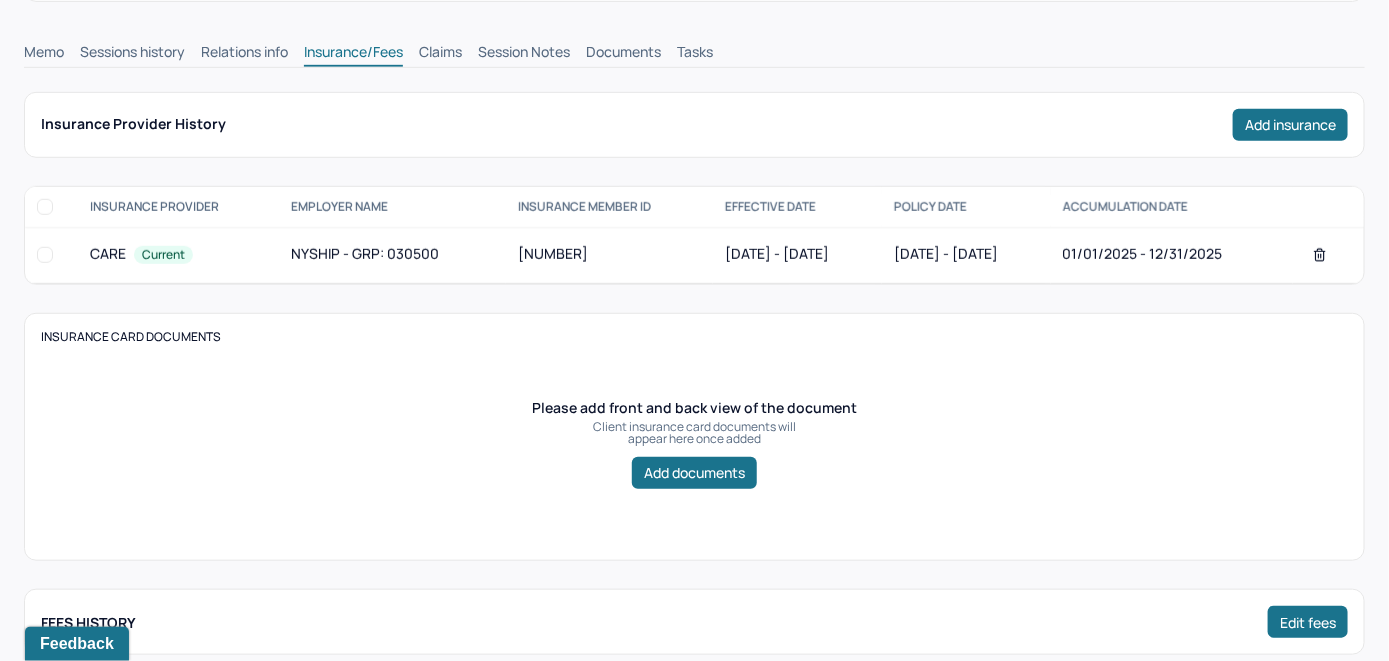 scroll, scrollTop: 285, scrollLeft: 0, axis: vertical 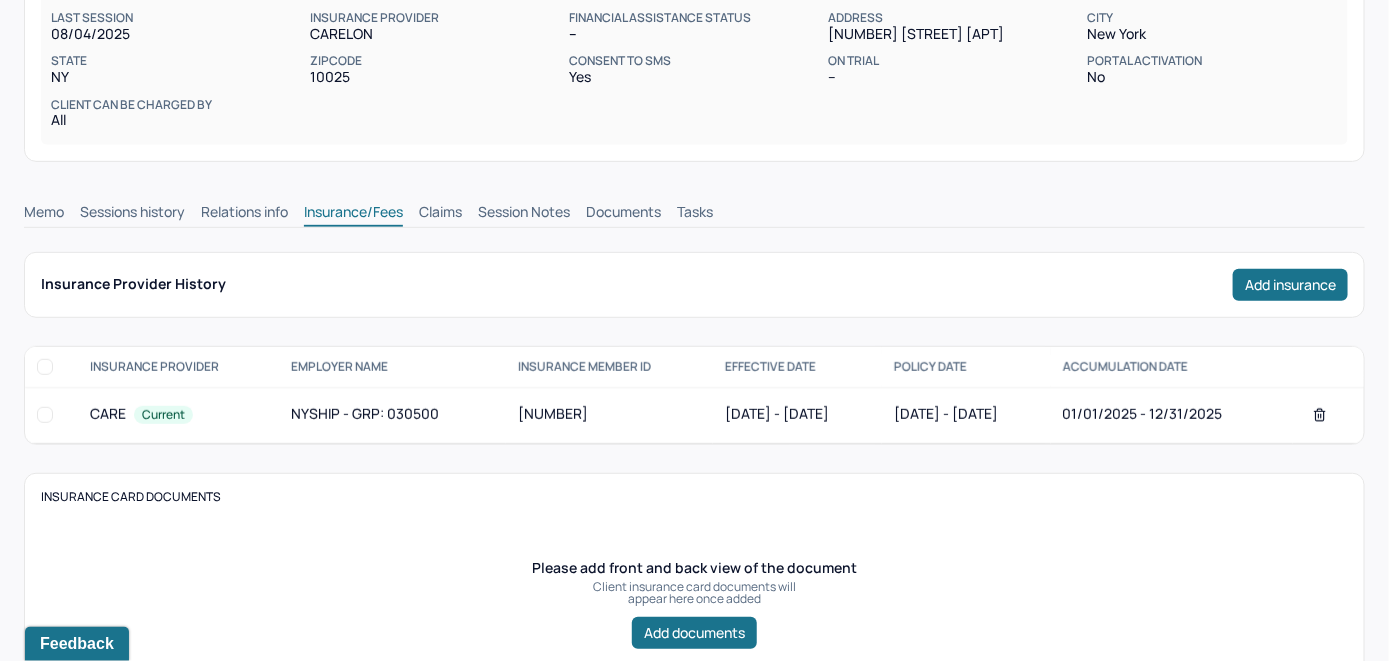 click on "Claims" at bounding box center [440, 214] 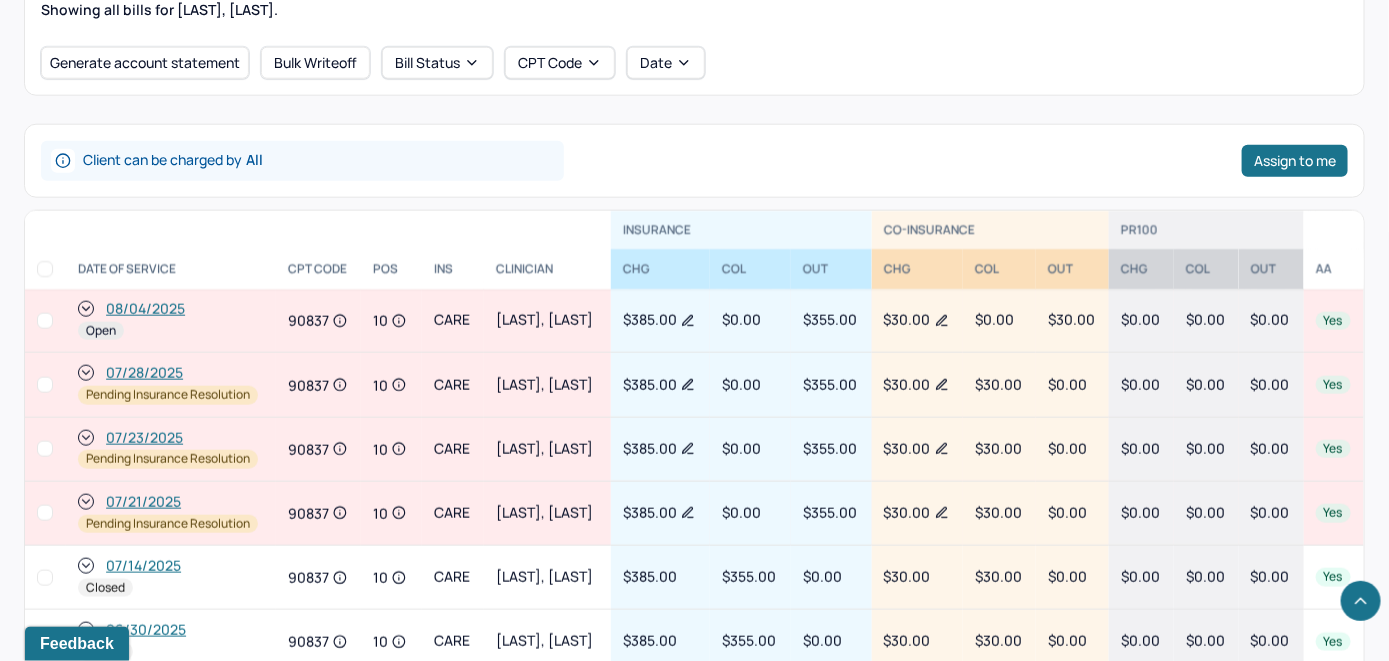 scroll, scrollTop: 789, scrollLeft: 0, axis: vertical 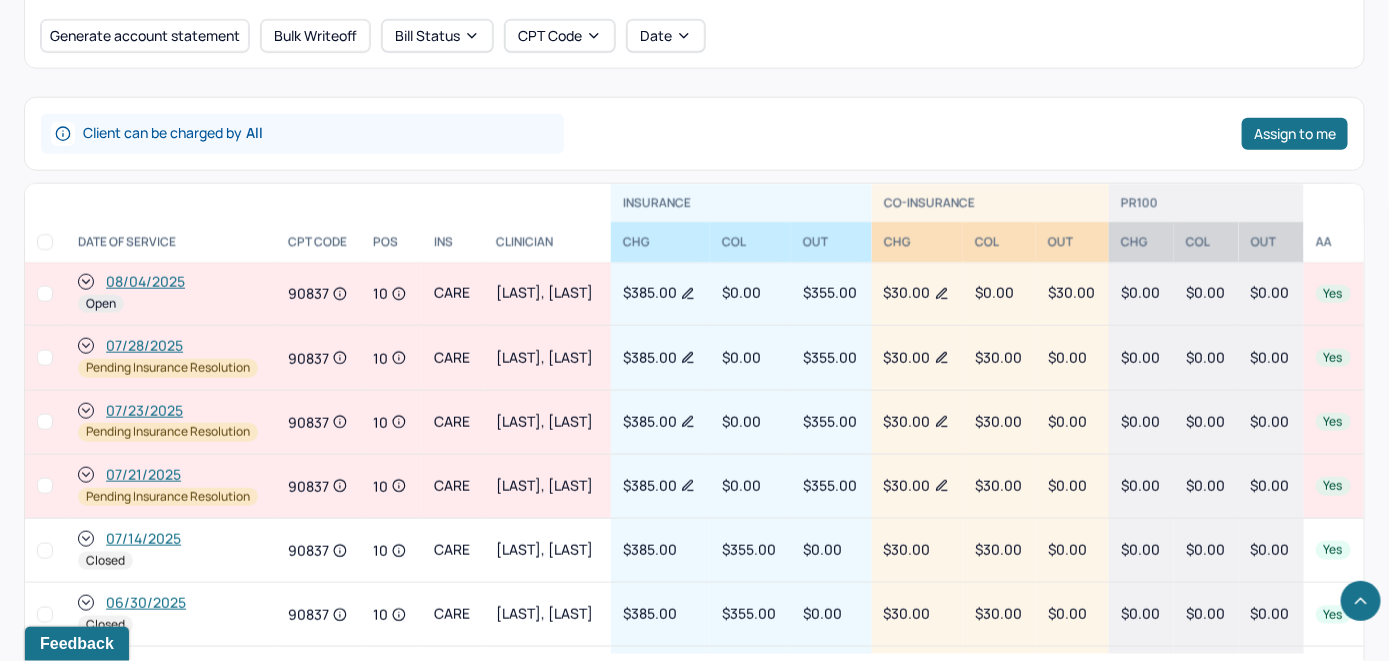 click on "08/04/2025" at bounding box center [145, 282] 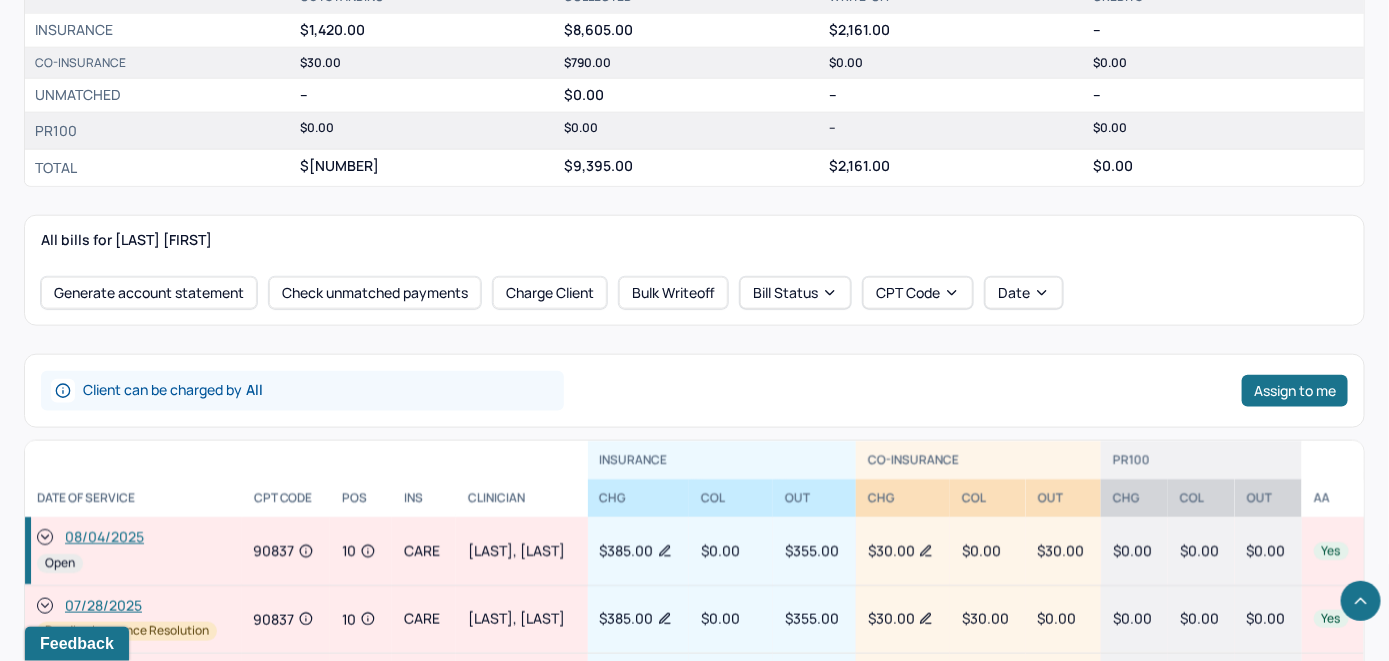 scroll, scrollTop: 800, scrollLeft: 0, axis: vertical 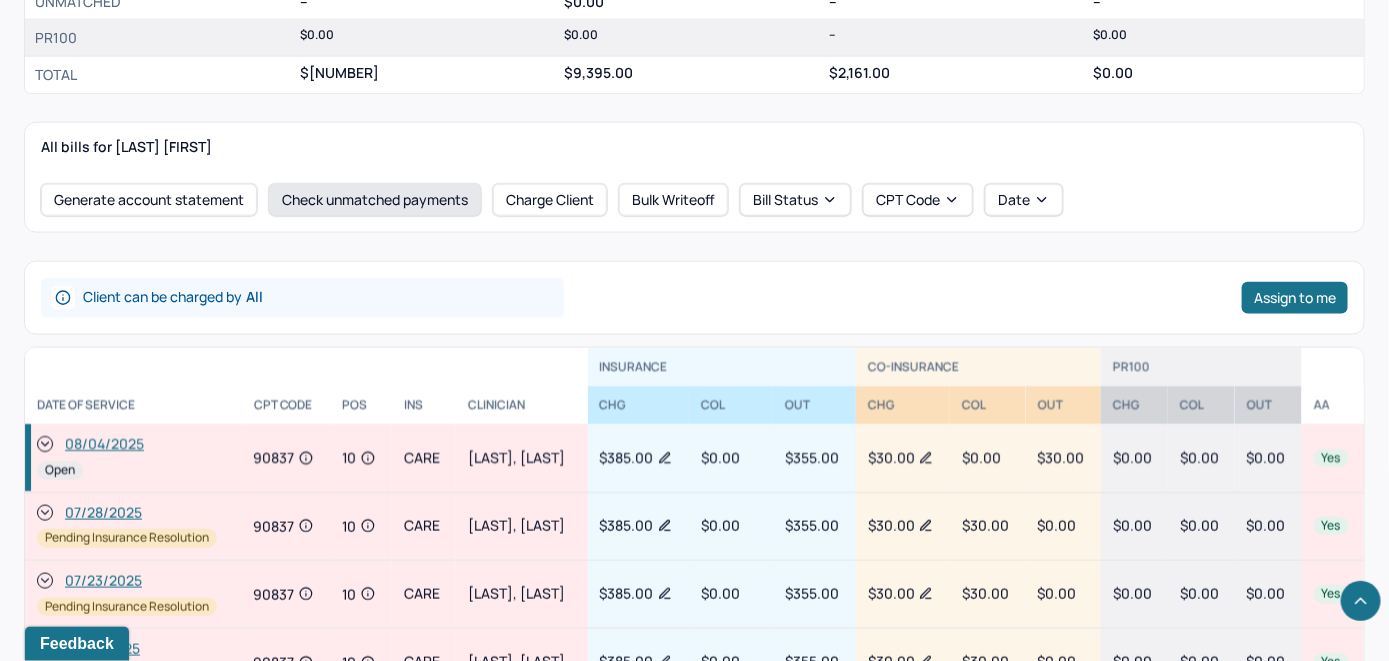 click on "Check unmatched payments" at bounding box center [375, 200] 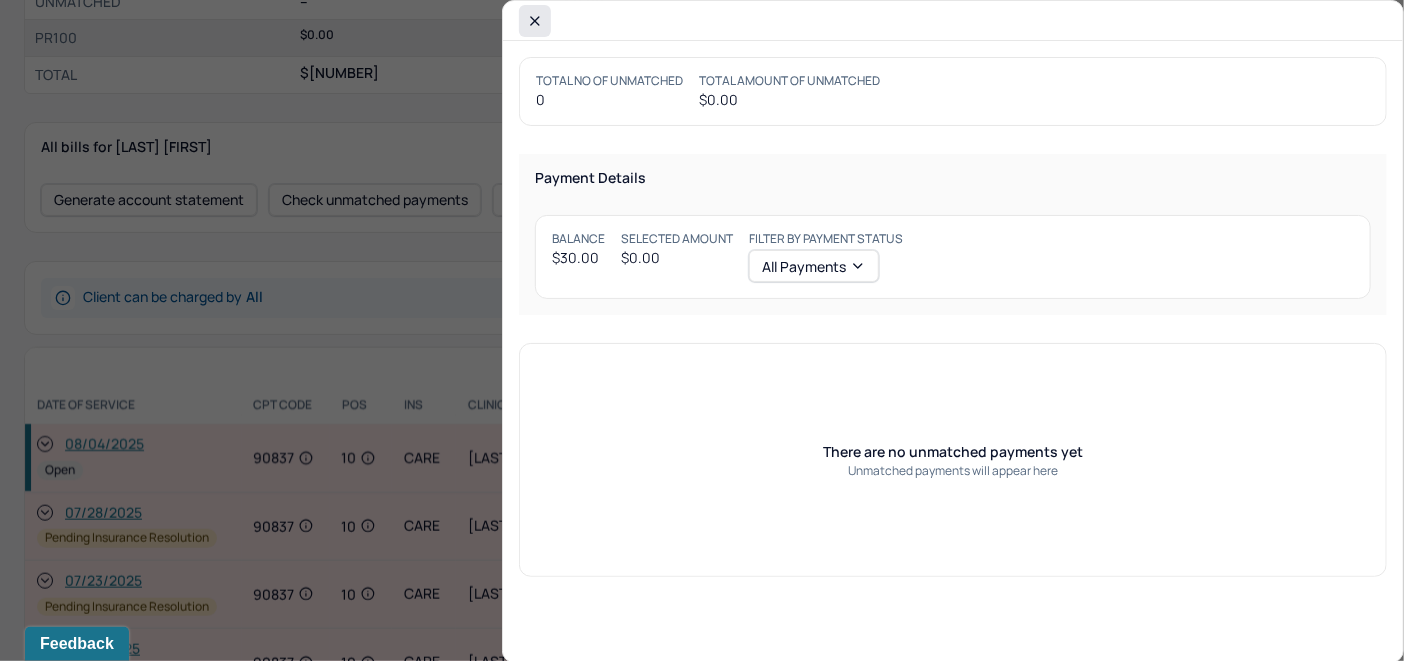 click 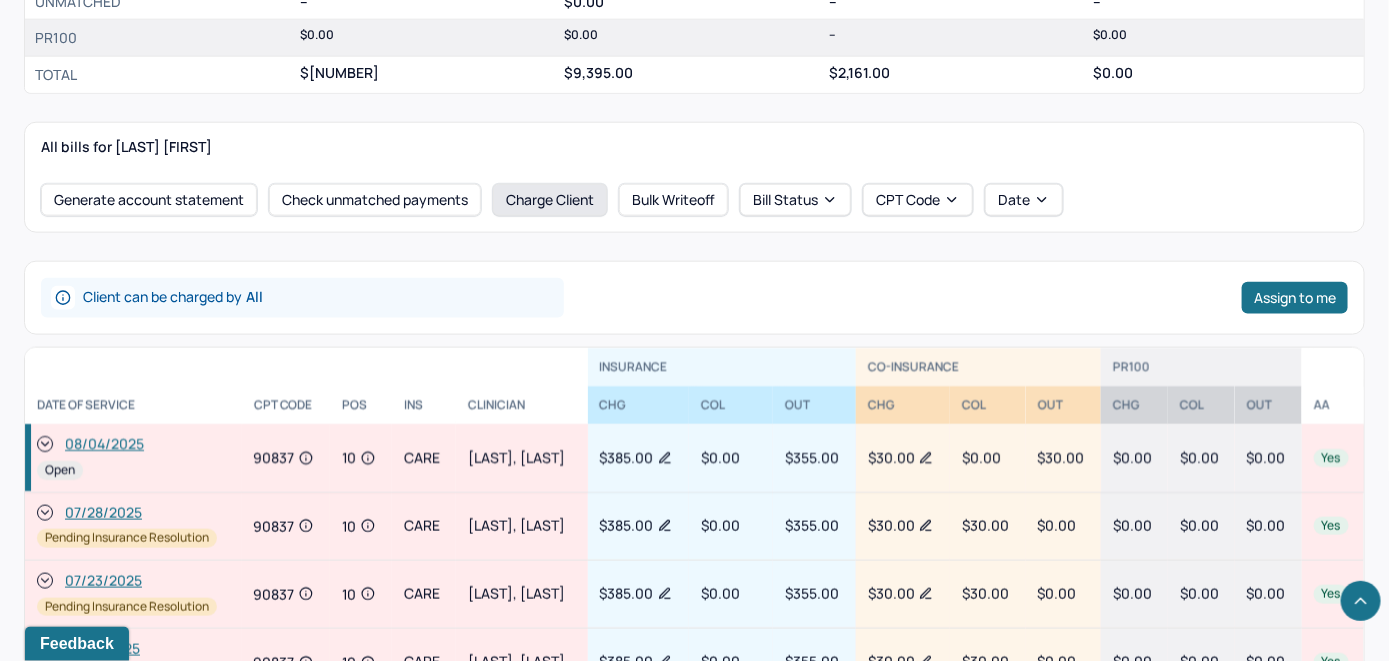 click on "Charge Client" at bounding box center [550, 200] 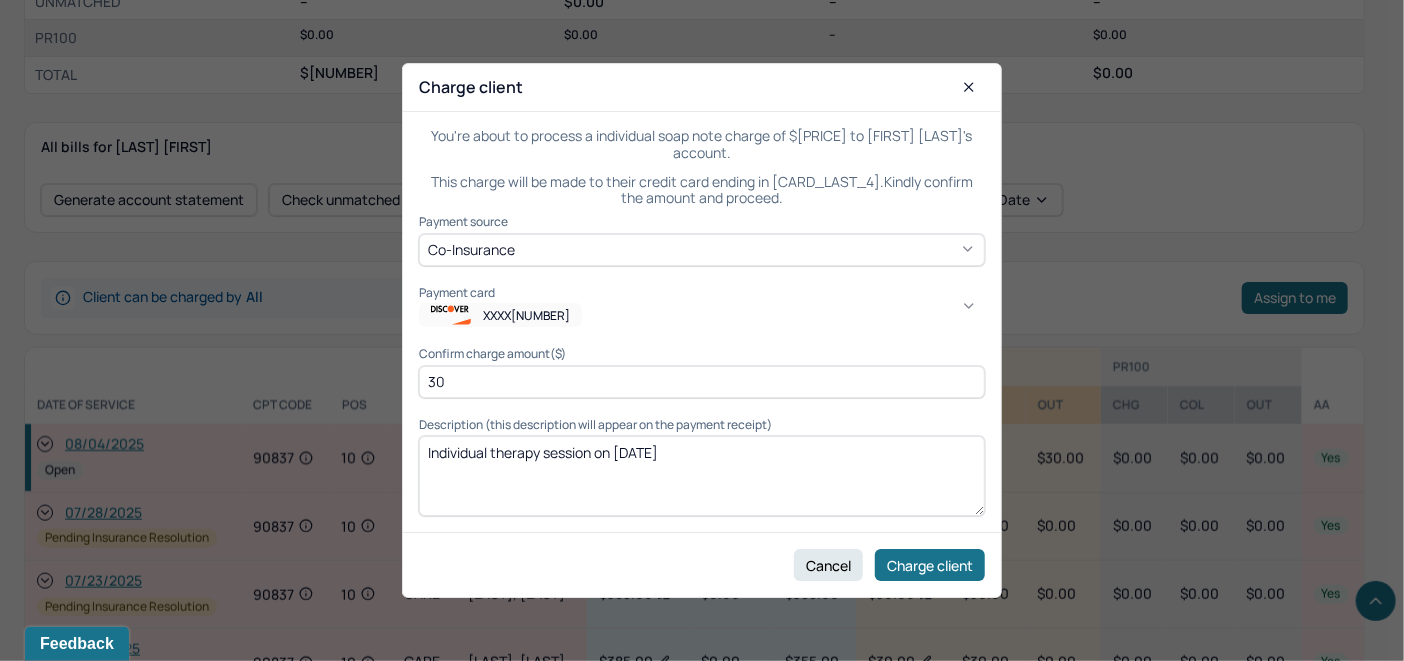 click on "XXXX[NUMBER]" at bounding box center (702, 316) 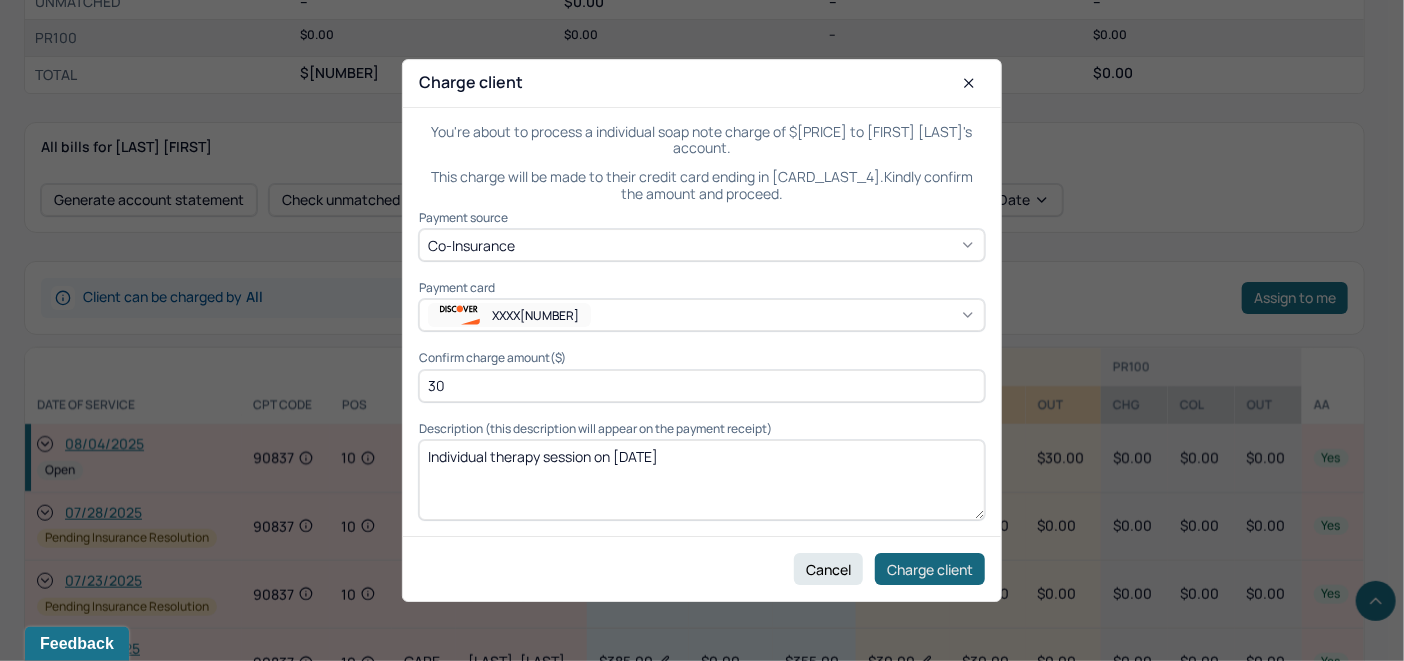 click on "Charge client" at bounding box center (930, 569) 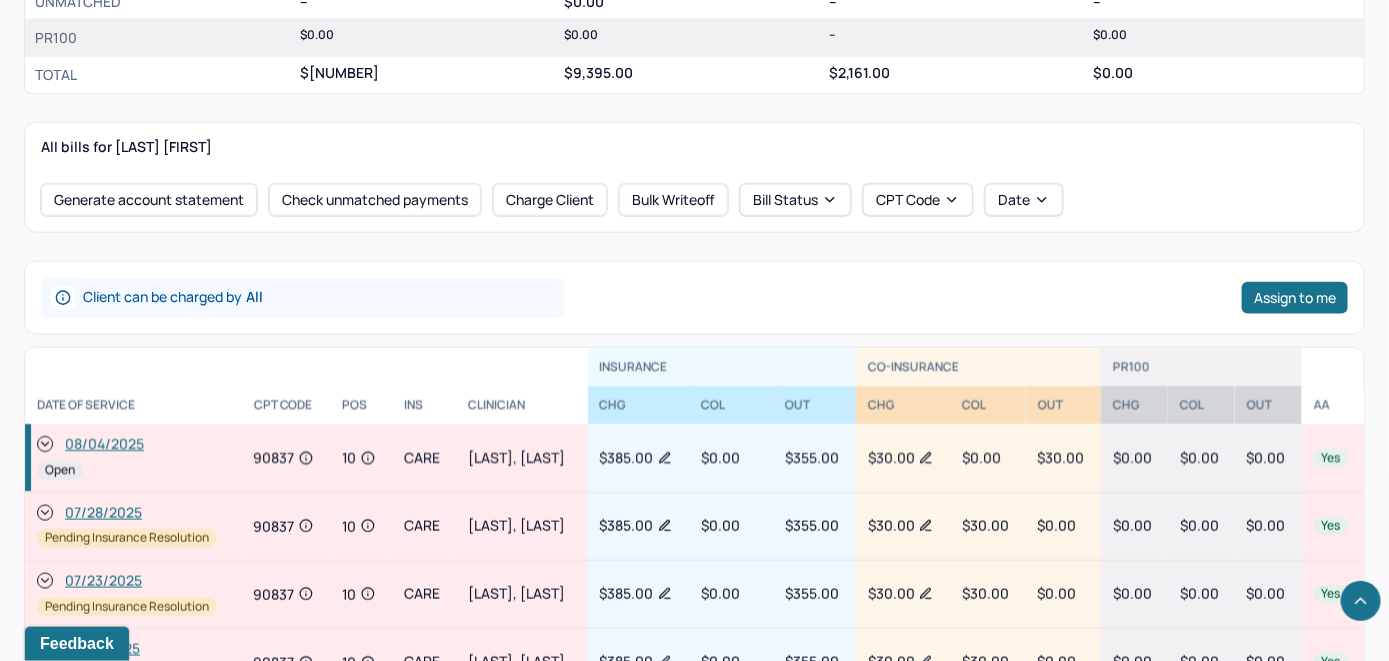 click 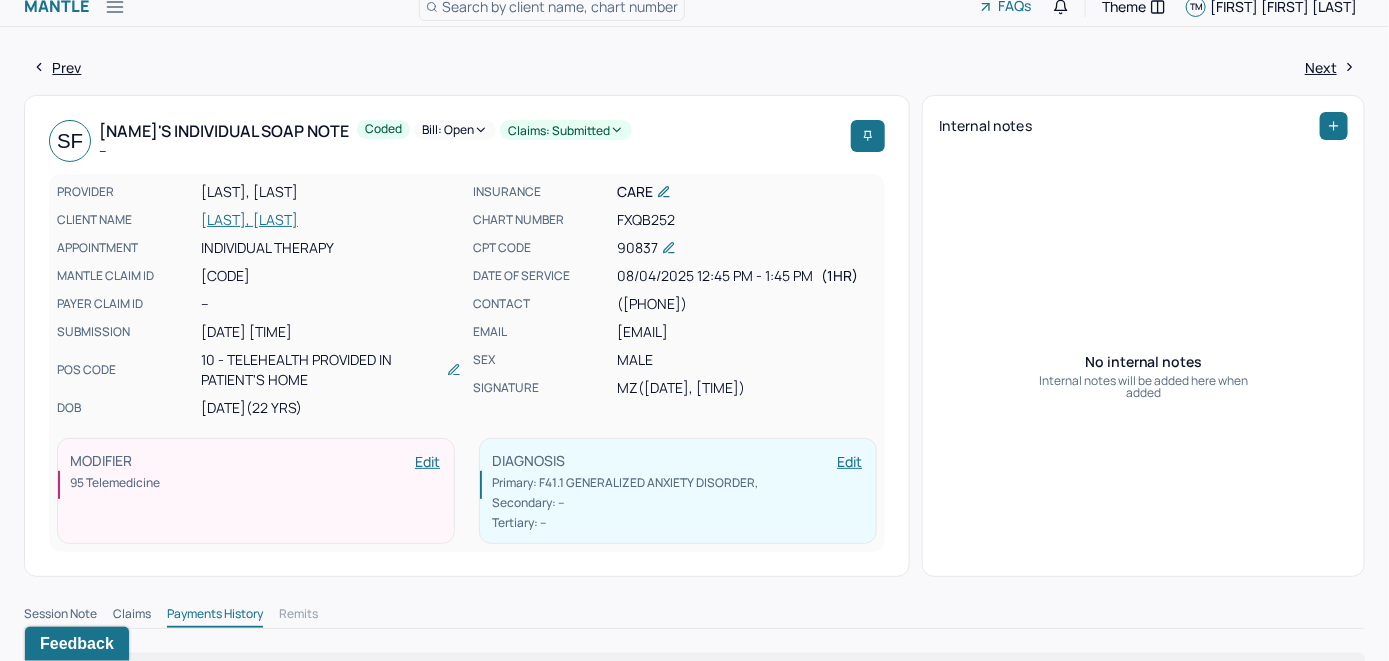 scroll, scrollTop: 0, scrollLeft: 0, axis: both 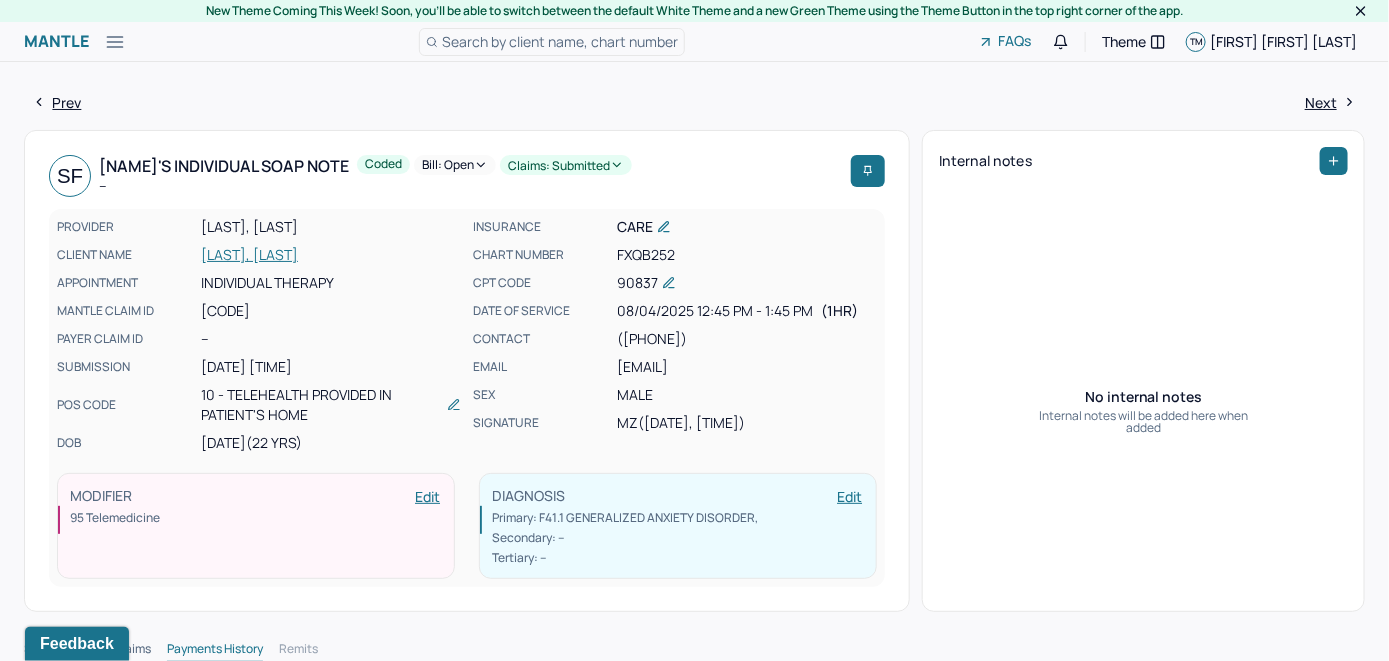 click on "Bill: Open" at bounding box center [455, 165] 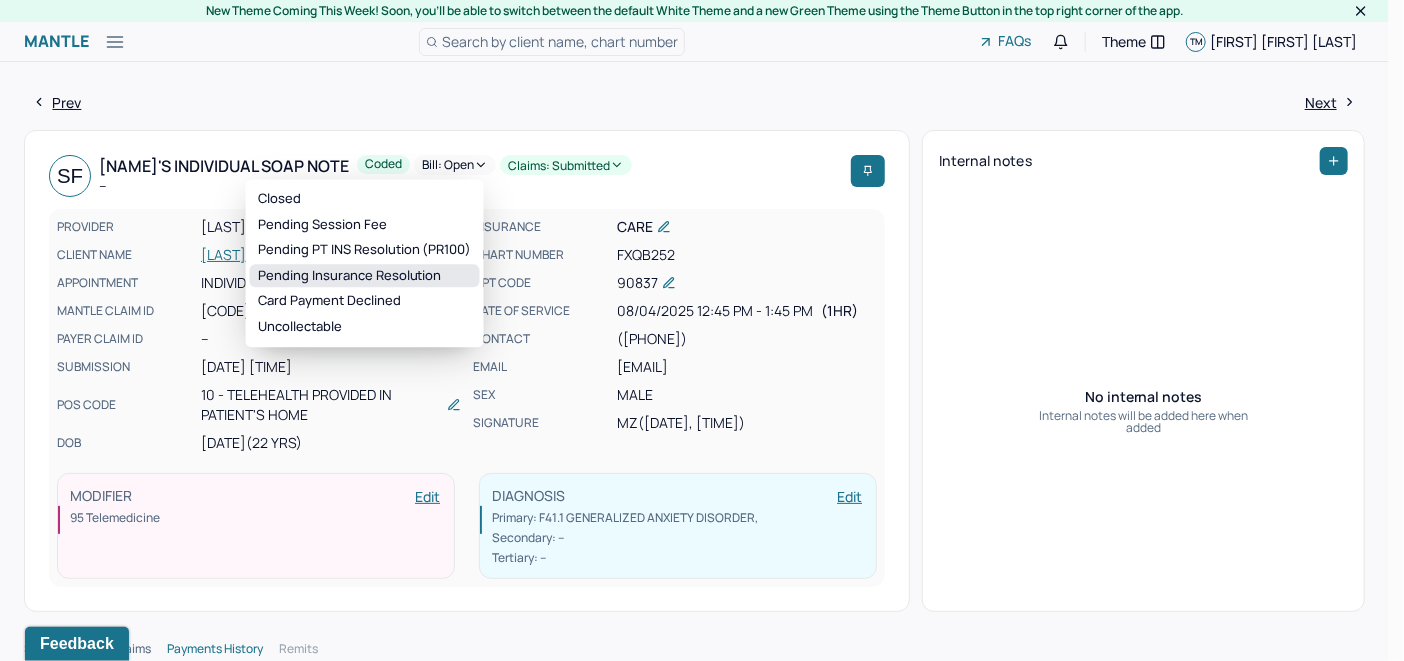 click on "Pending Insurance Resolution" at bounding box center (365, 276) 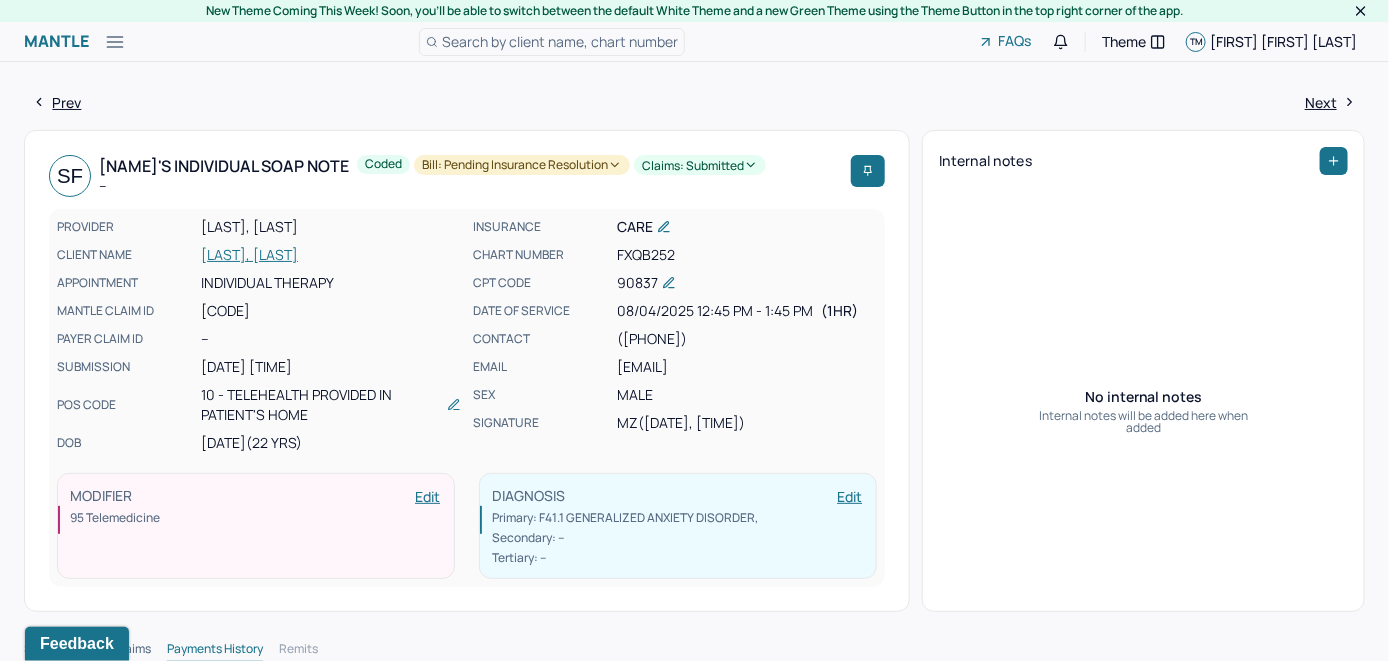 click on "Search by client name, chart number" at bounding box center (560, 41) 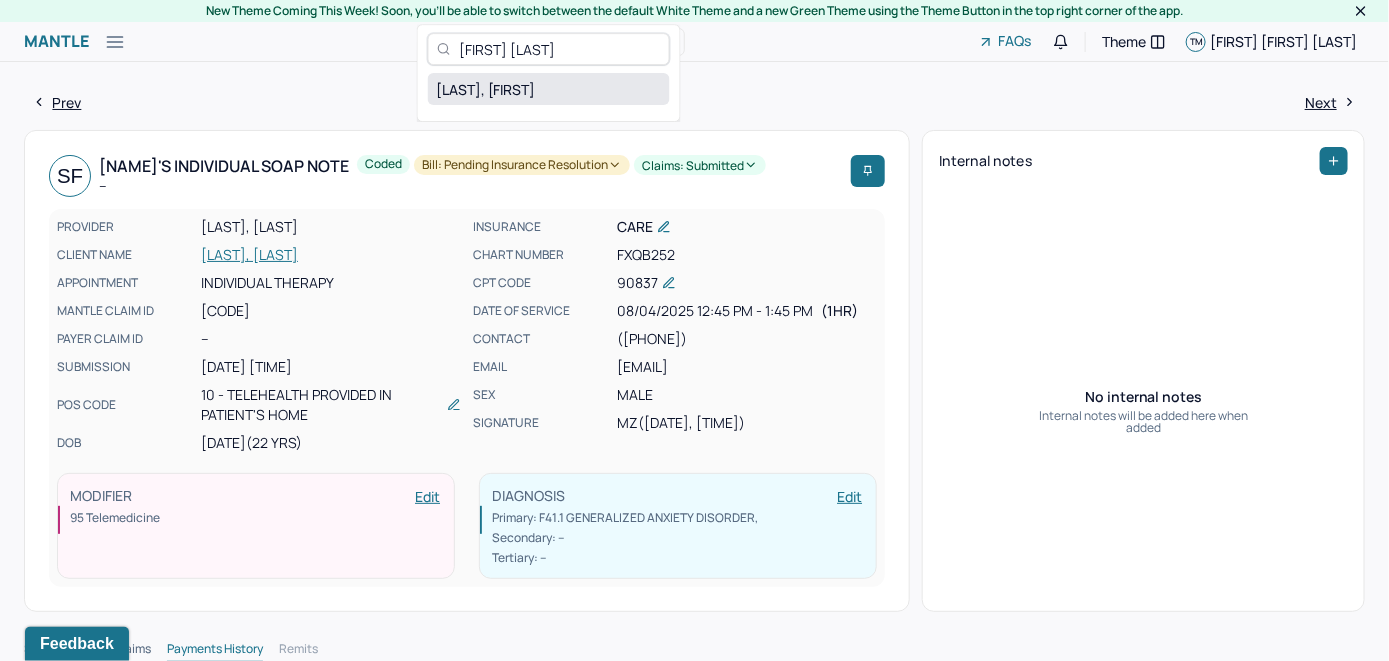 type on "[FIRST] [LAST]" 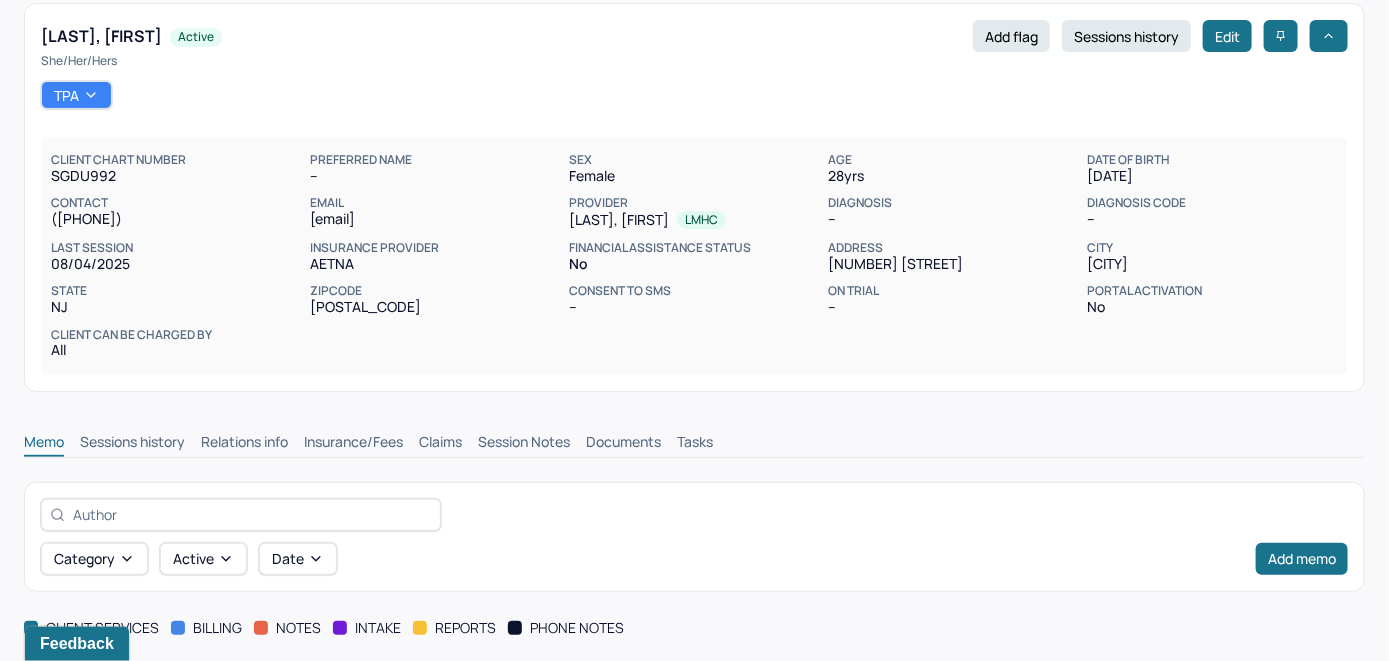 scroll, scrollTop: 300, scrollLeft: 0, axis: vertical 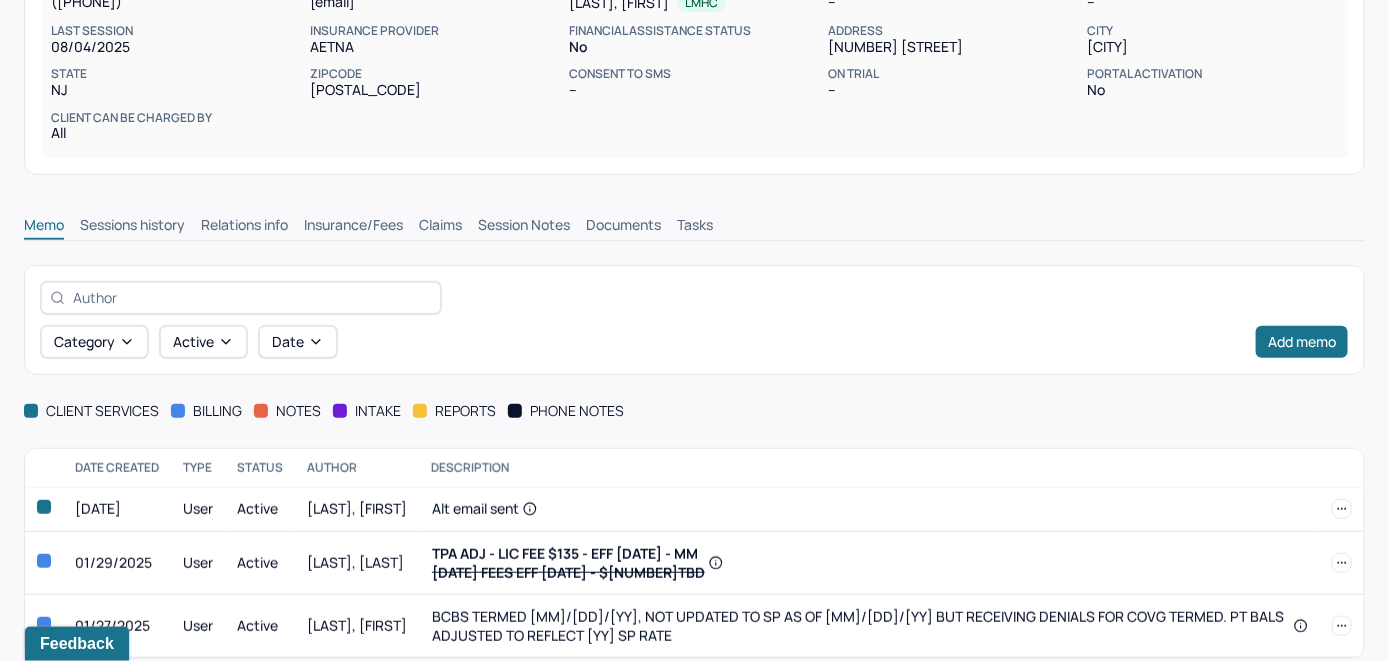 click on "Insurance/Fees" at bounding box center (353, 227) 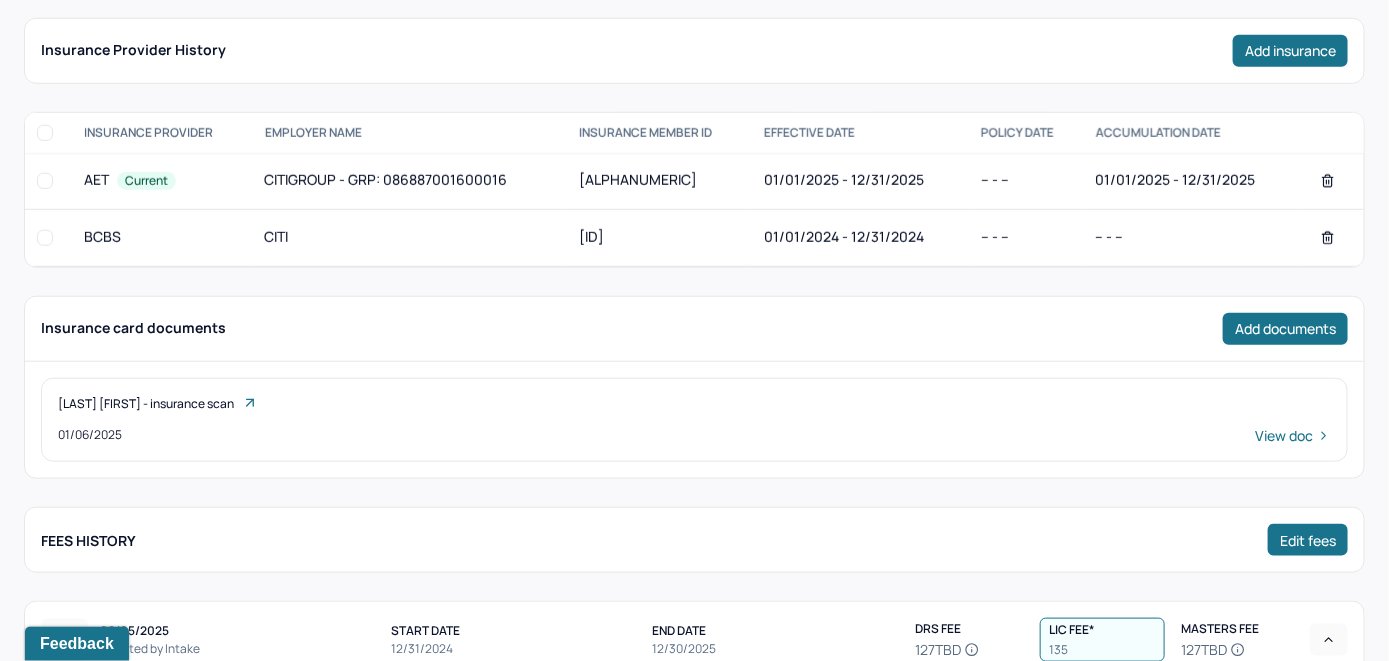 scroll, scrollTop: 514, scrollLeft: 0, axis: vertical 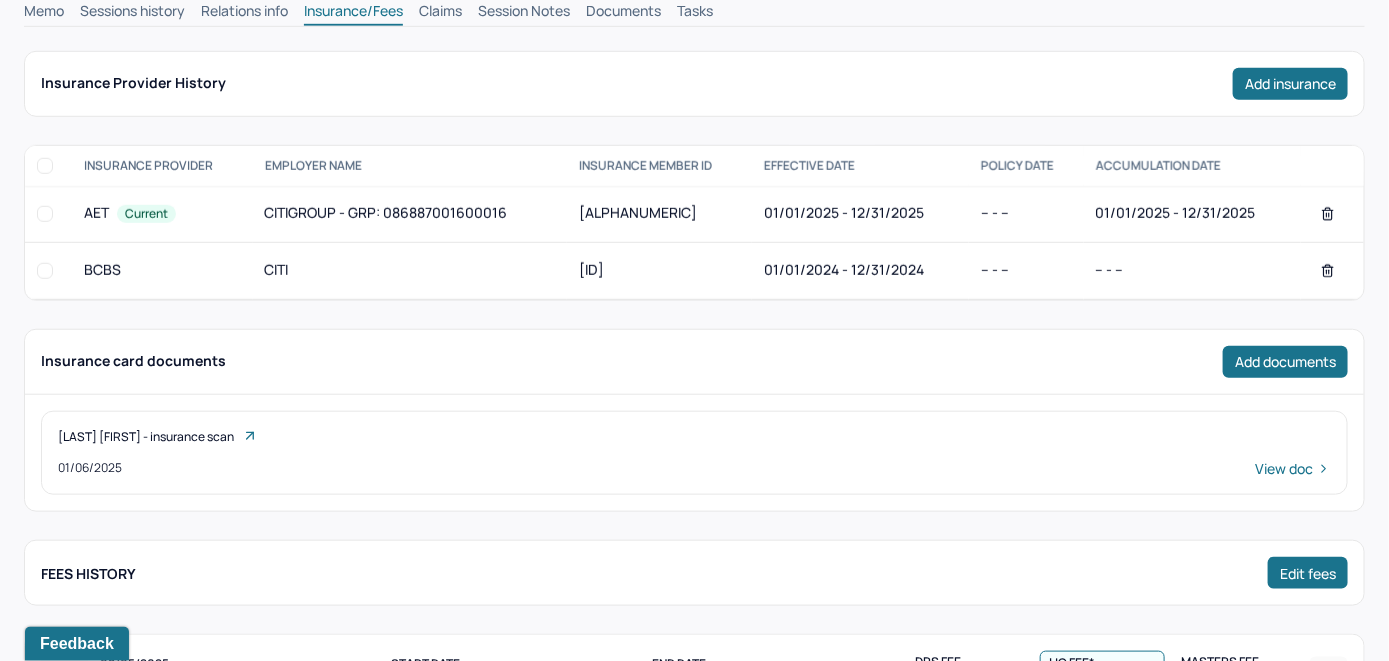 click on "Claims" at bounding box center (440, 13) 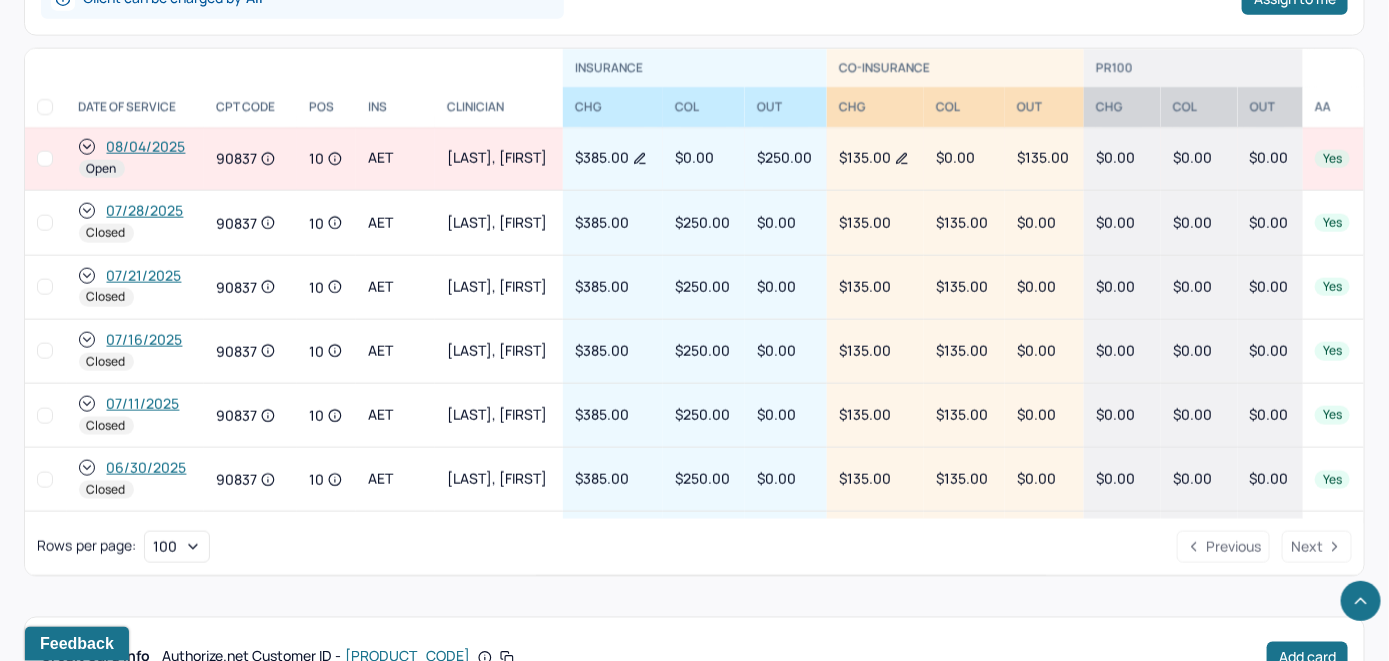 scroll, scrollTop: 974, scrollLeft: 0, axis: vertical 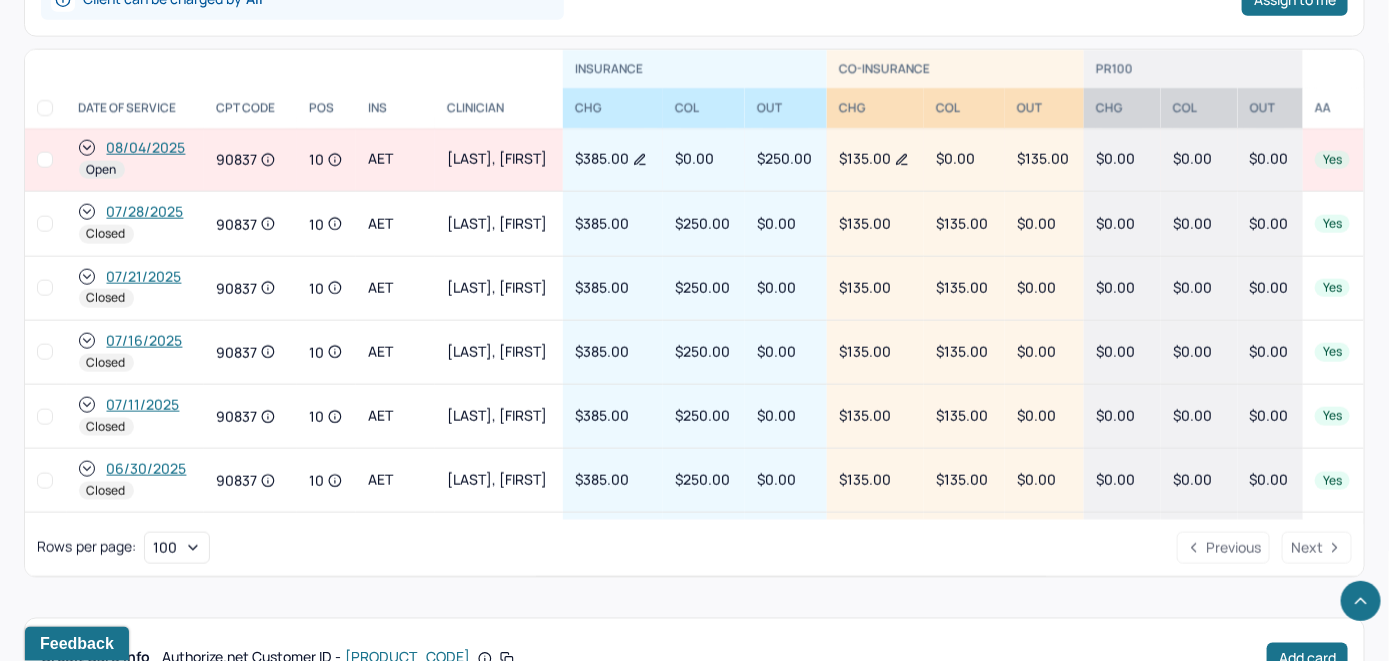 click on "08/04/2025" at bounding box center [146, 148] 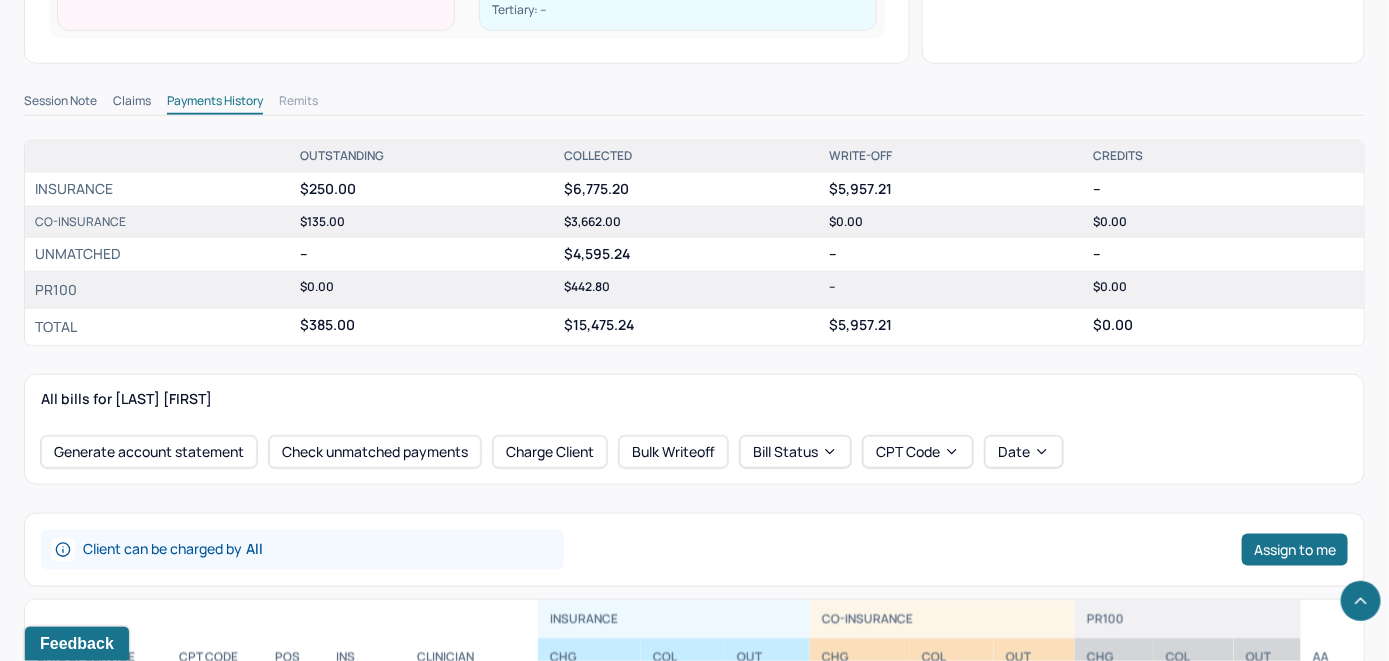 scroll, scrollTop: 900, scrollLeft: 0, axis: vertical 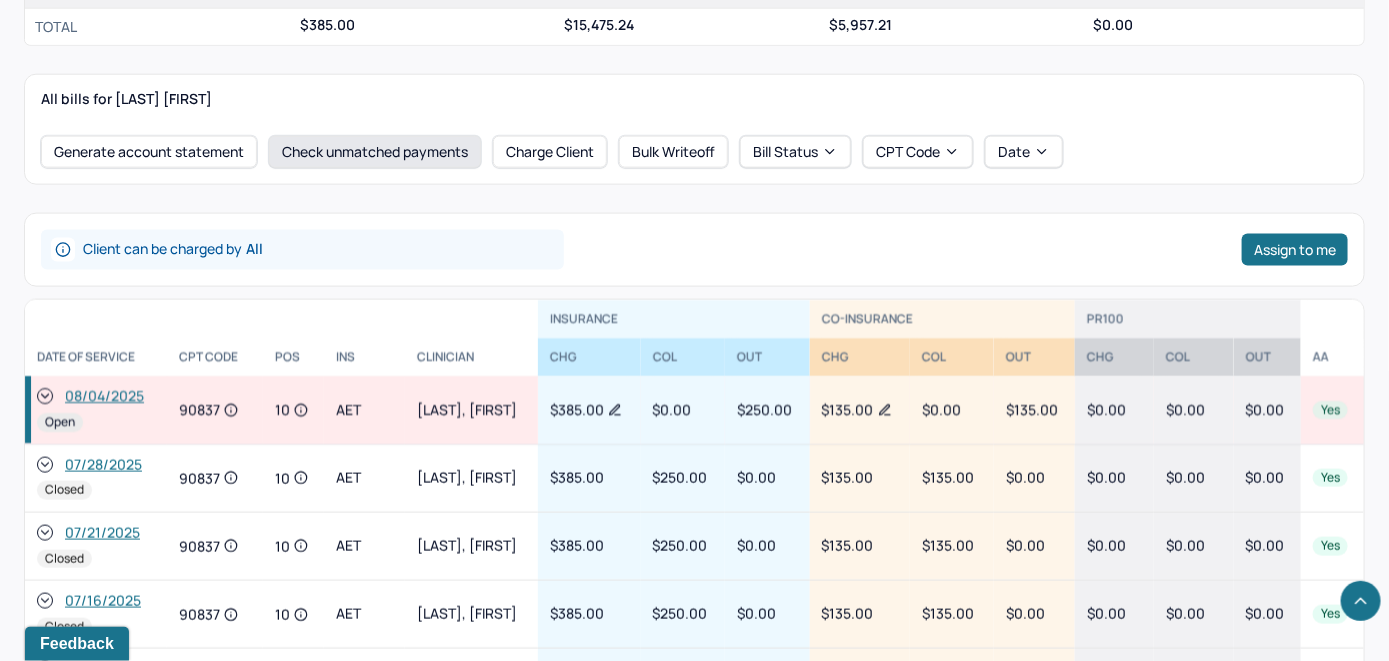 click on "Check unmatched payments" at bounding box center [375, 152] 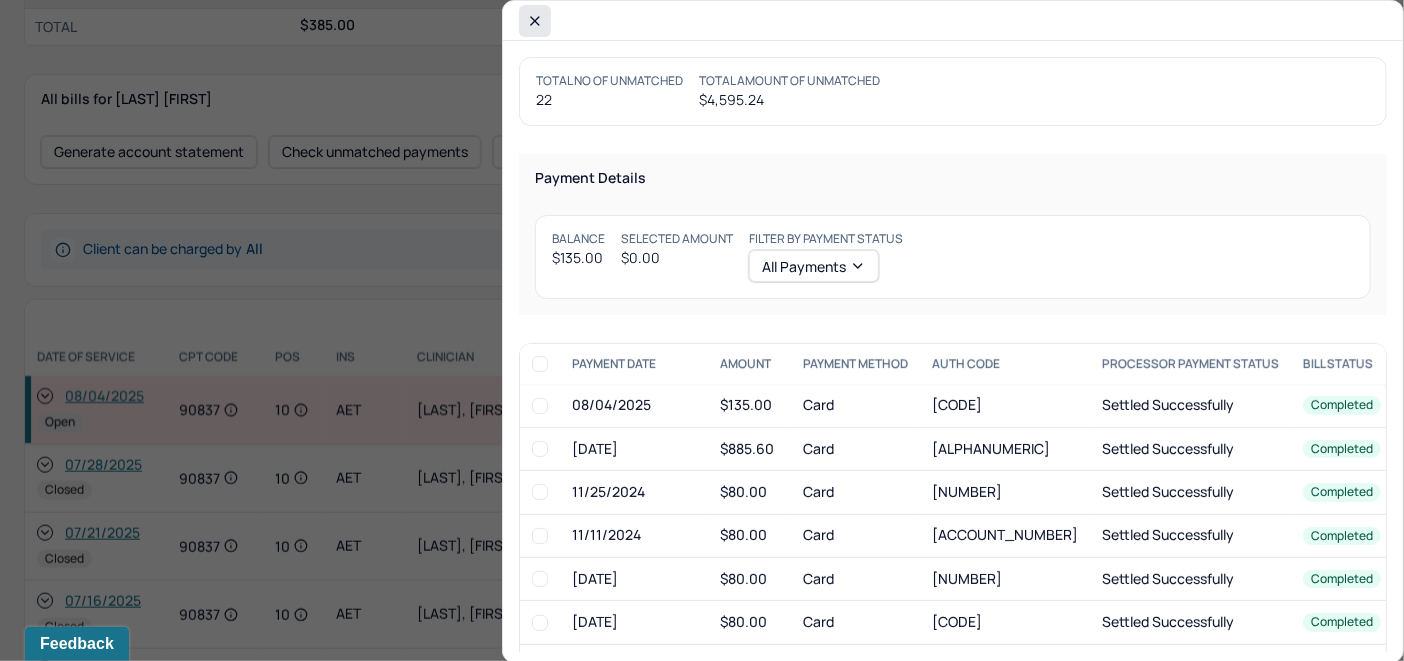 click at bounding box center (535, 21) 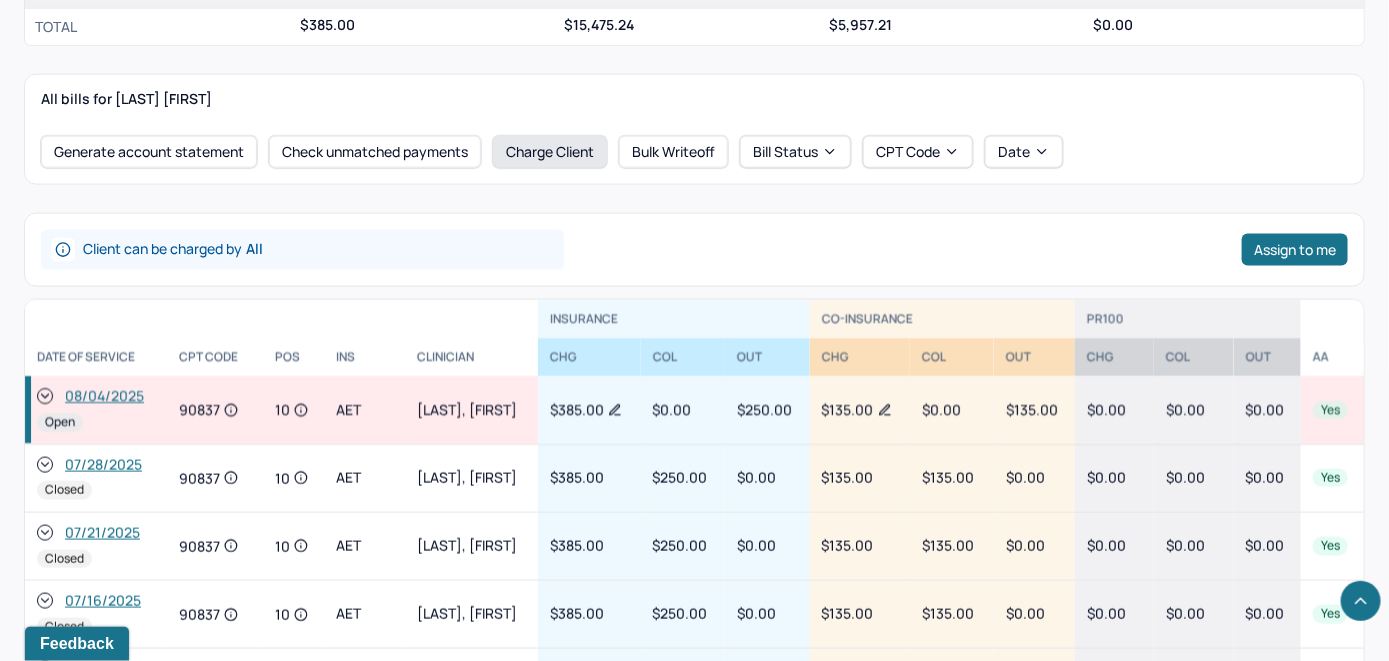 click on "Charge Client" at bounding box center (550, 152) 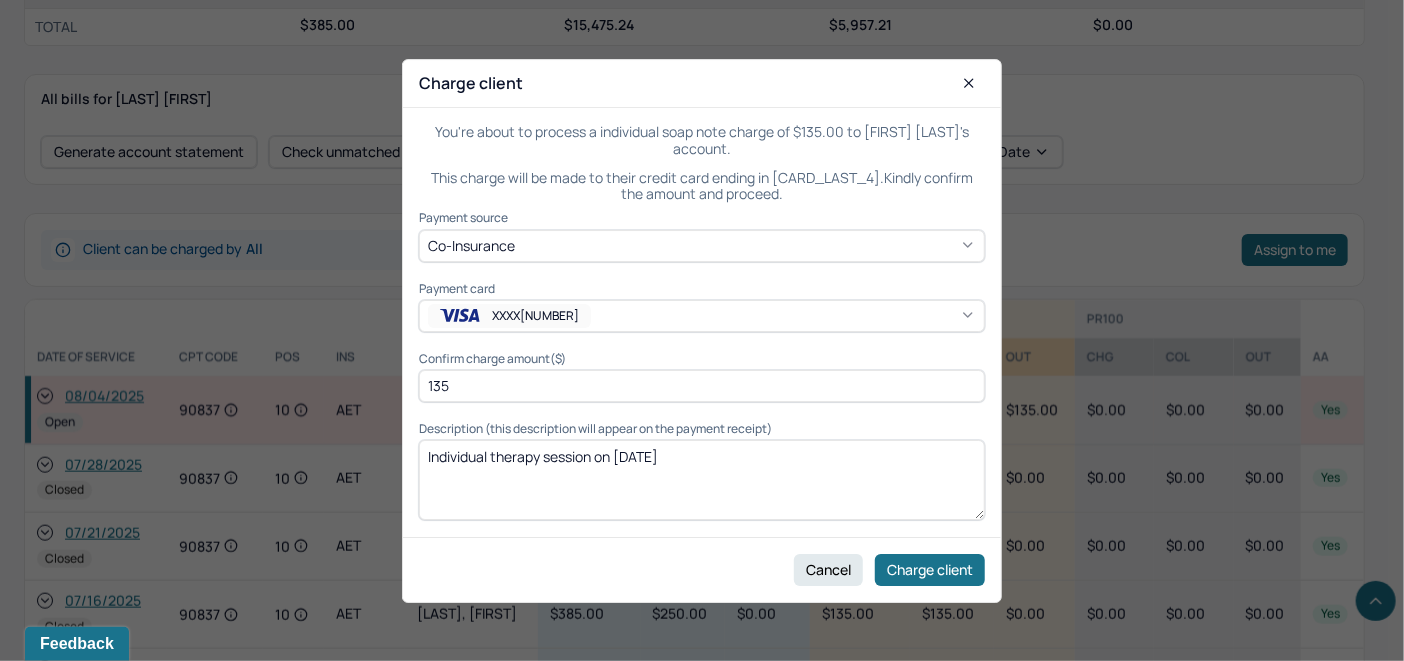 click 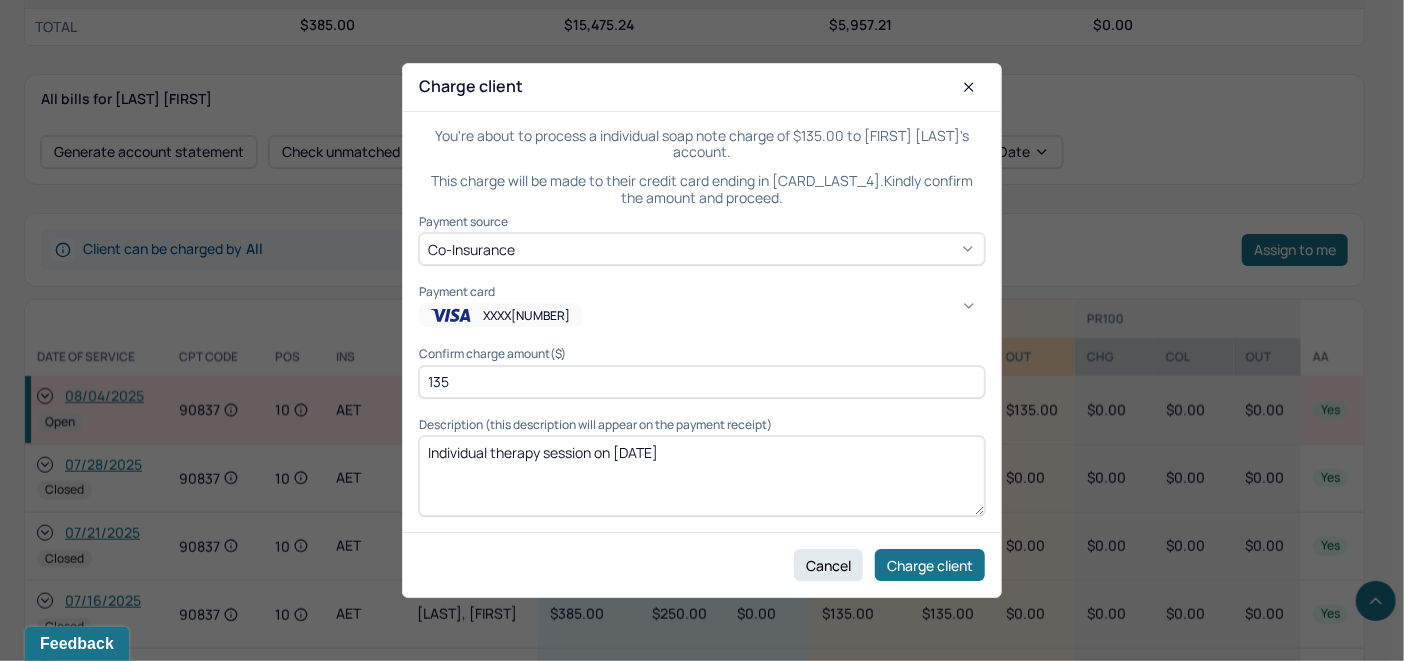 click on "Appears to be the main card. LJ" at bounding box center (1042, 959) 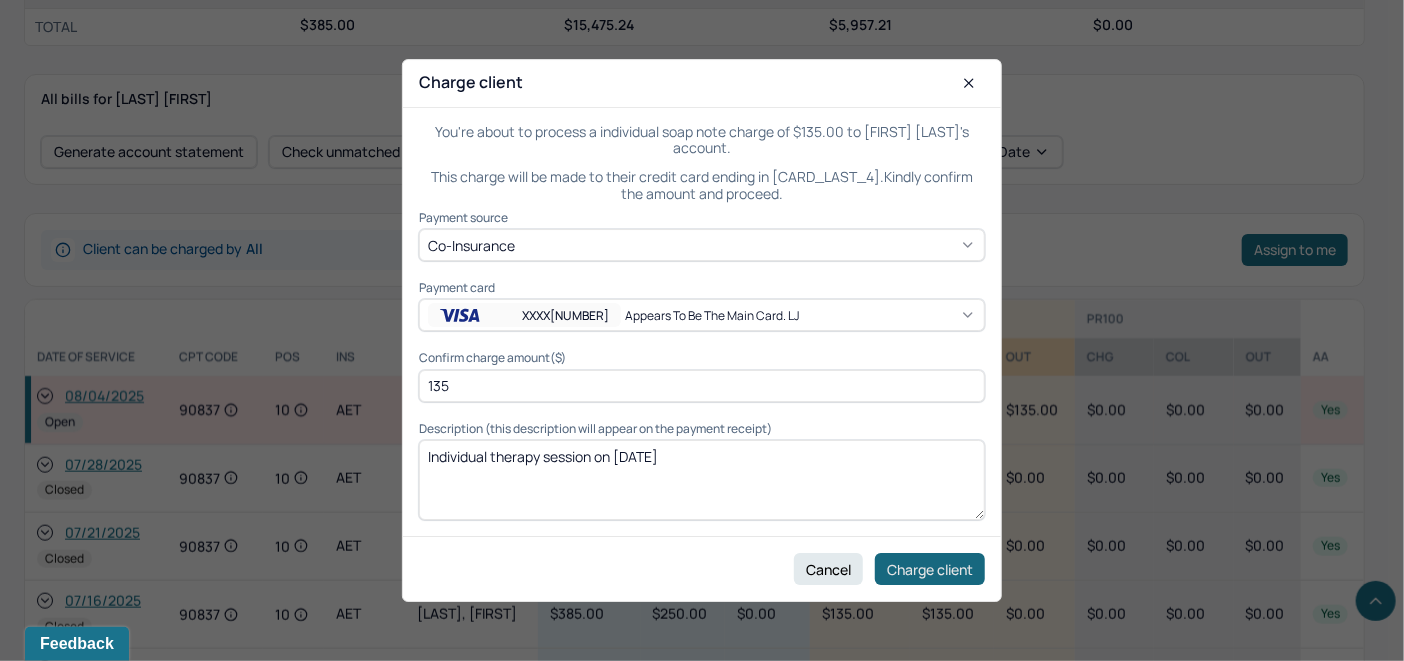 click on "Charge client" at bounding box center (930, 569) 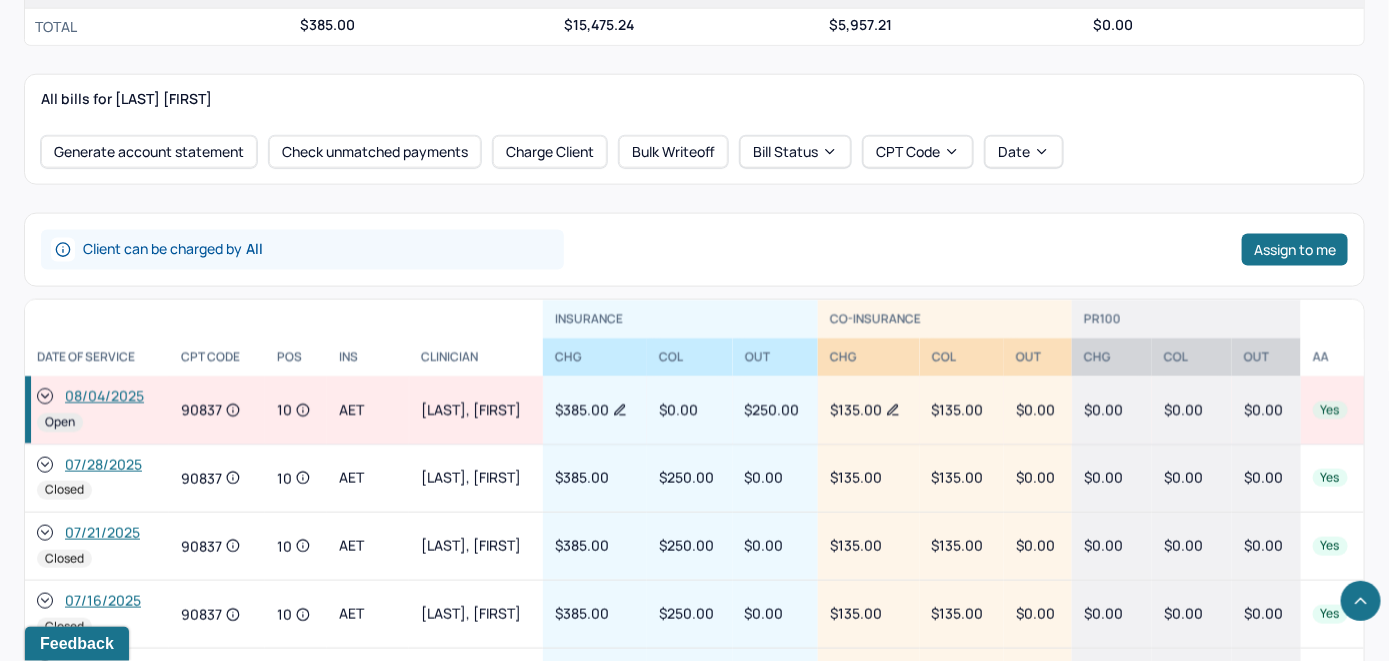 click 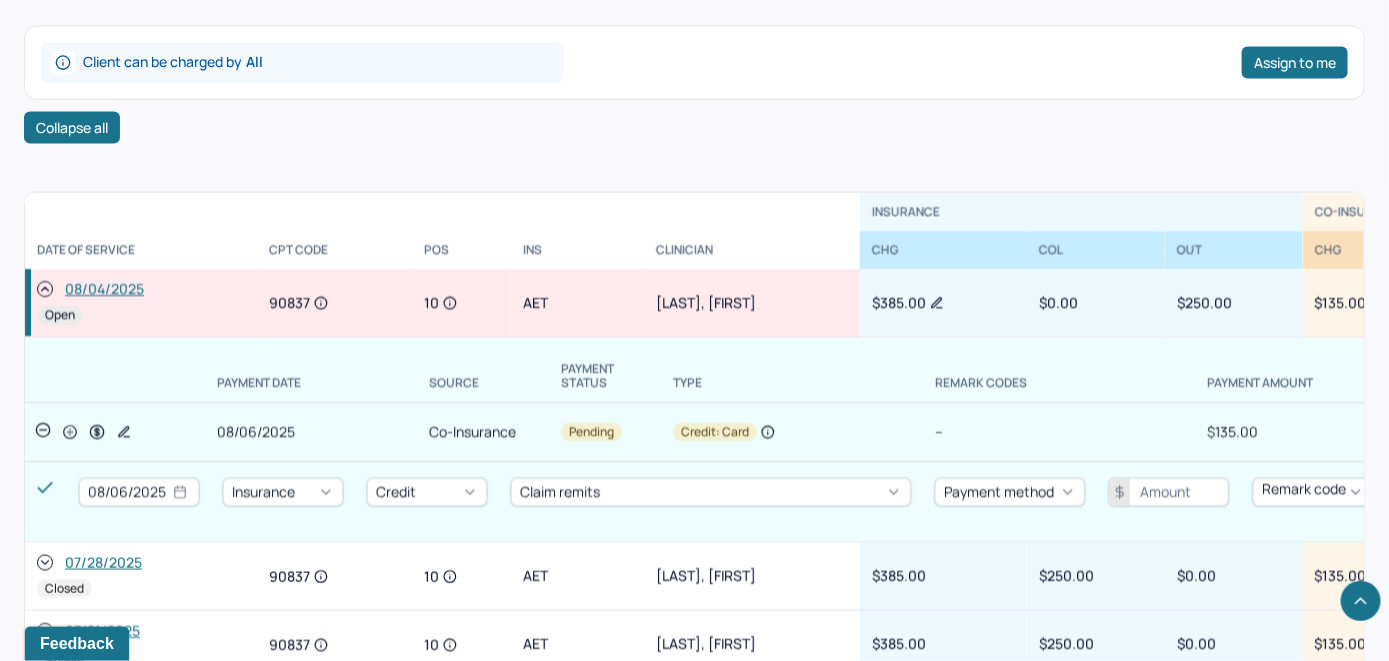 scroll, scrollTop: 1100, scrollLeft: 0, axis: vertical 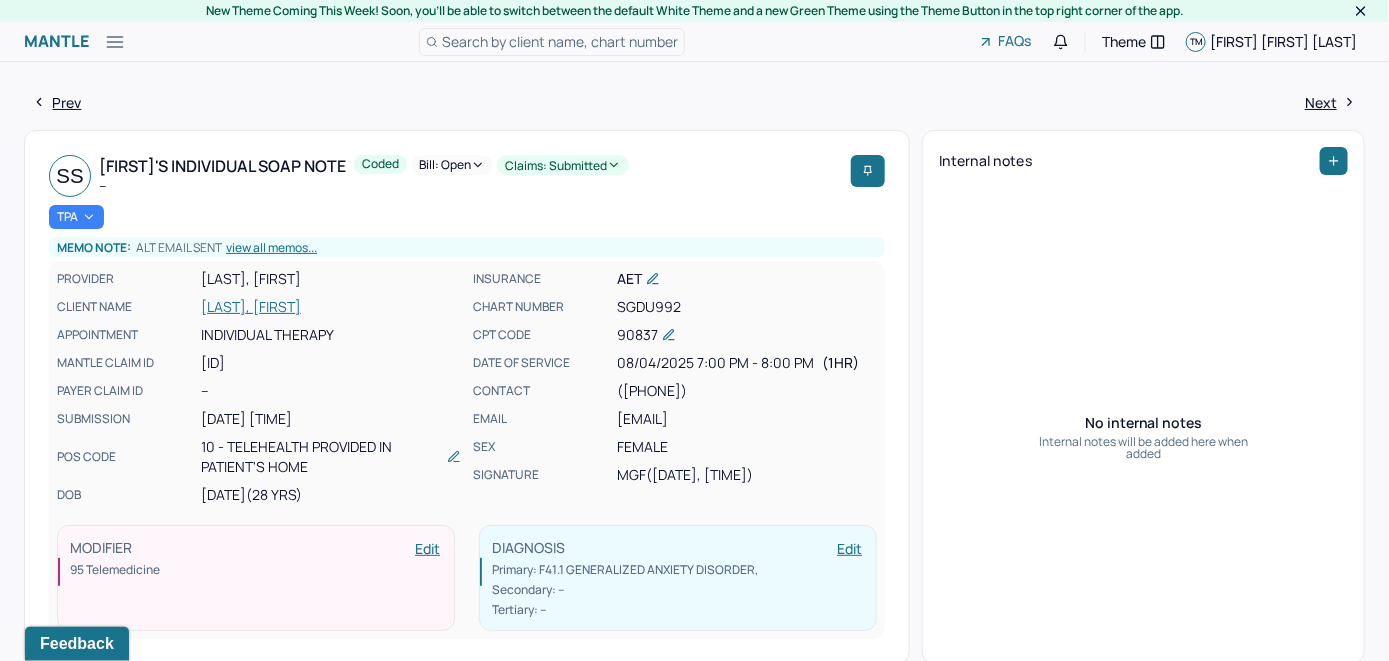 click on "Bill: Open" at bounding box center [452, 165] 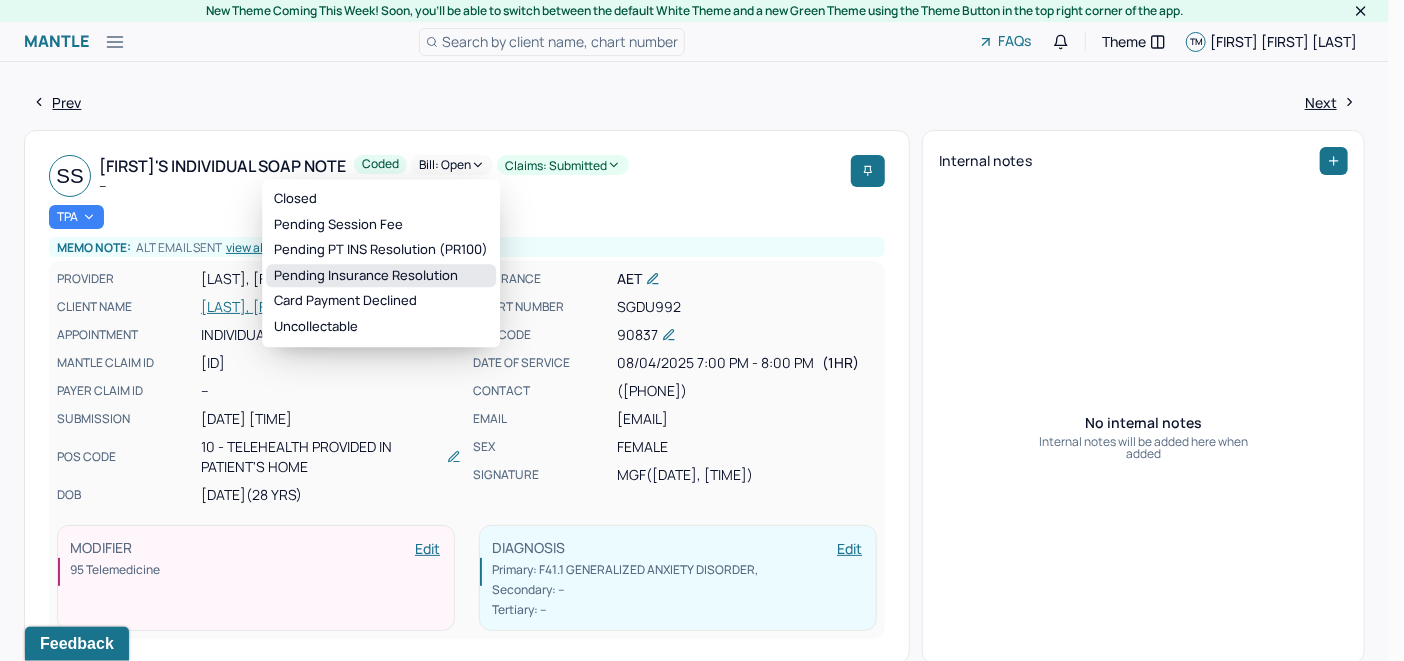 click on "Pending Insurance Resolution" at bounding box center [381, 276] 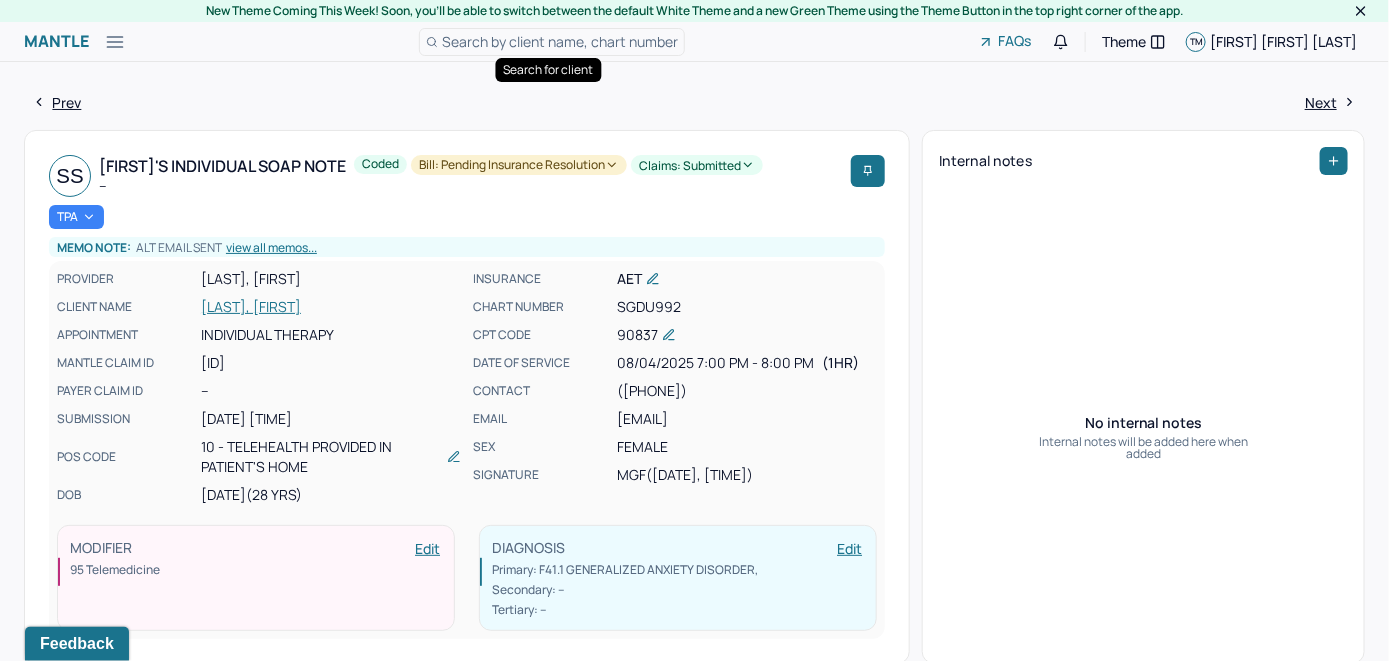 click on "Search by client name, chart number" at bounding box center [560, 41] 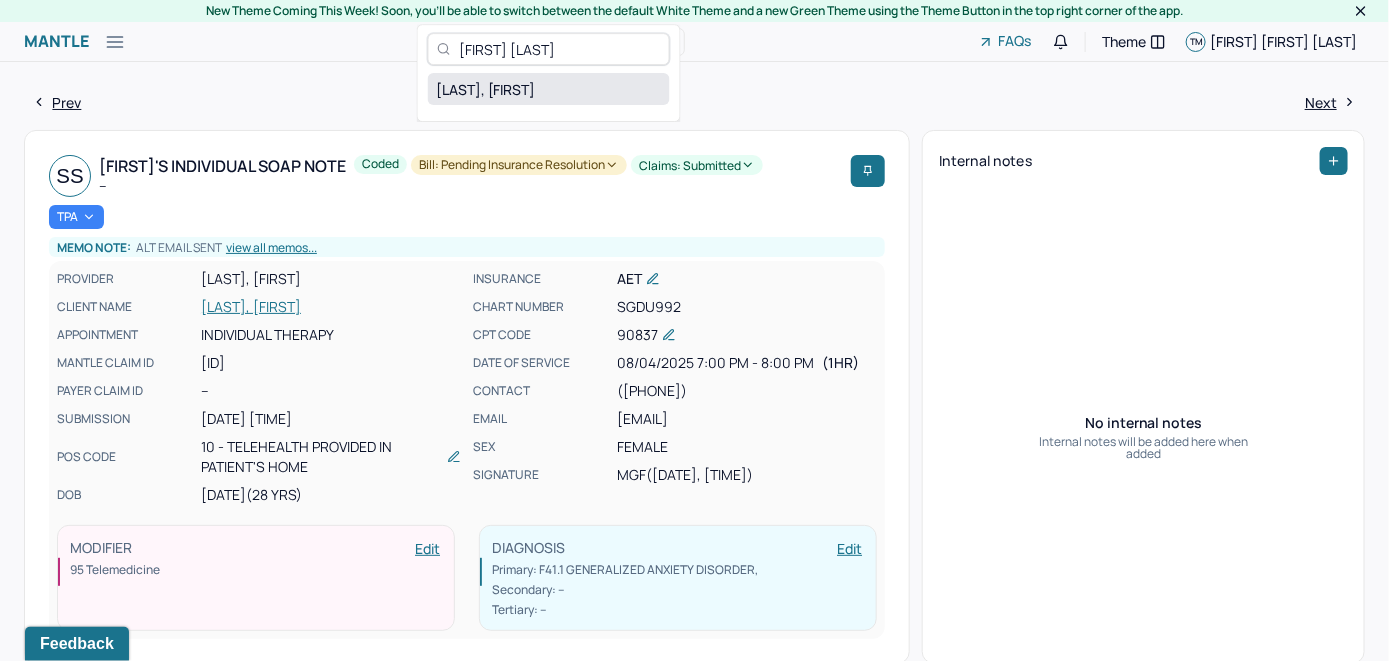 type on "[FIRST] [LAST]" 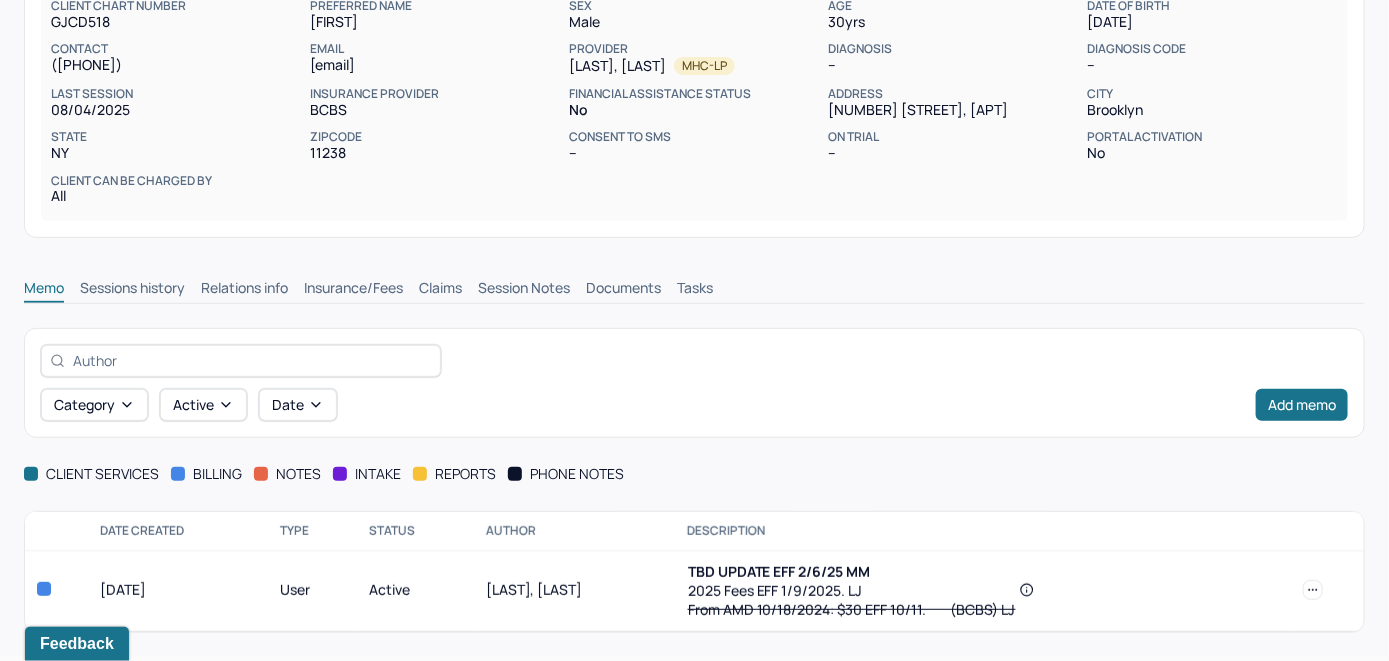 scroll, scrollTop: 247, scrollLeft: 0, axis: vertical 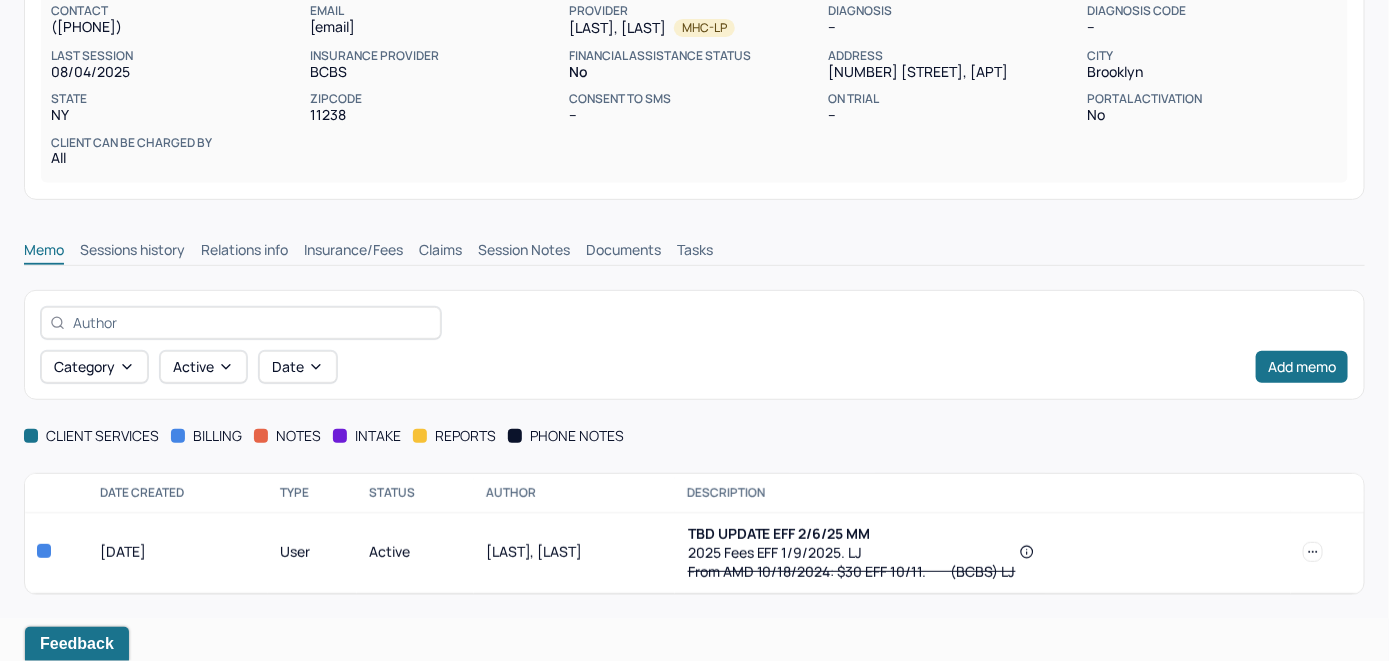 click on "Insurance/Fees" at bounding box center [353, 252] 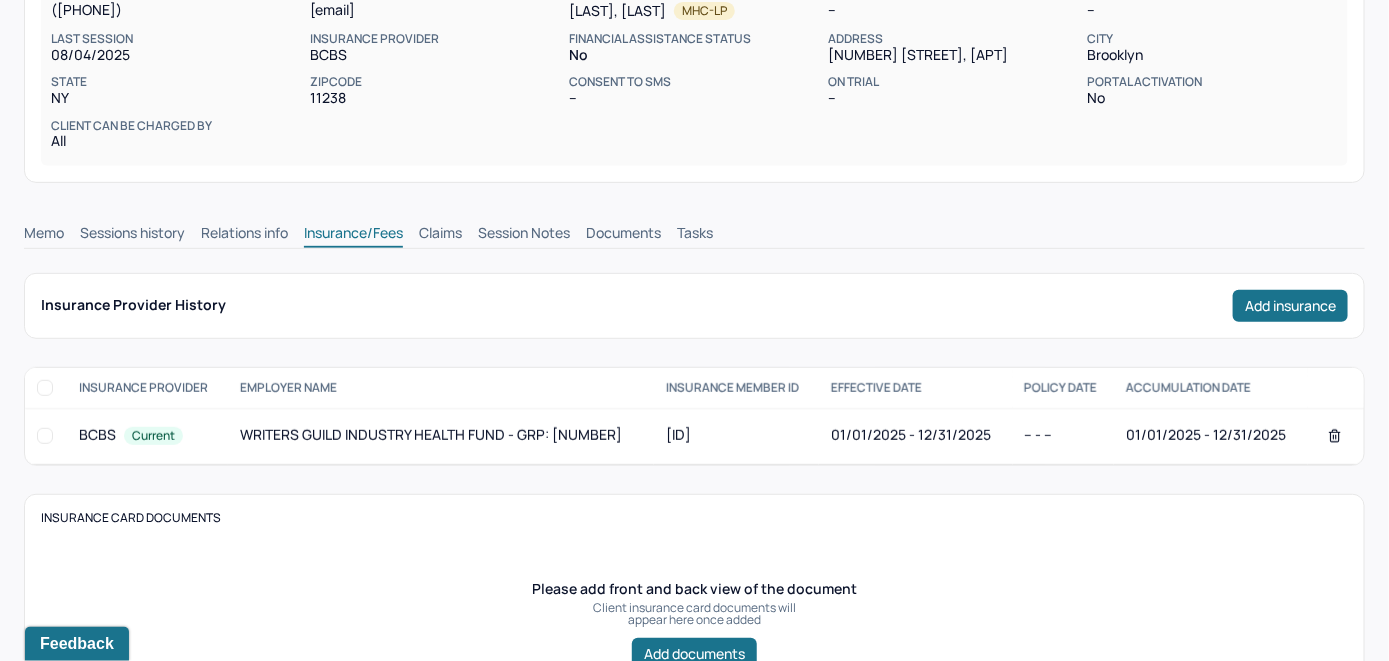 scroll, scrollTop: 247, scrollLeft: 0, axis: vertical 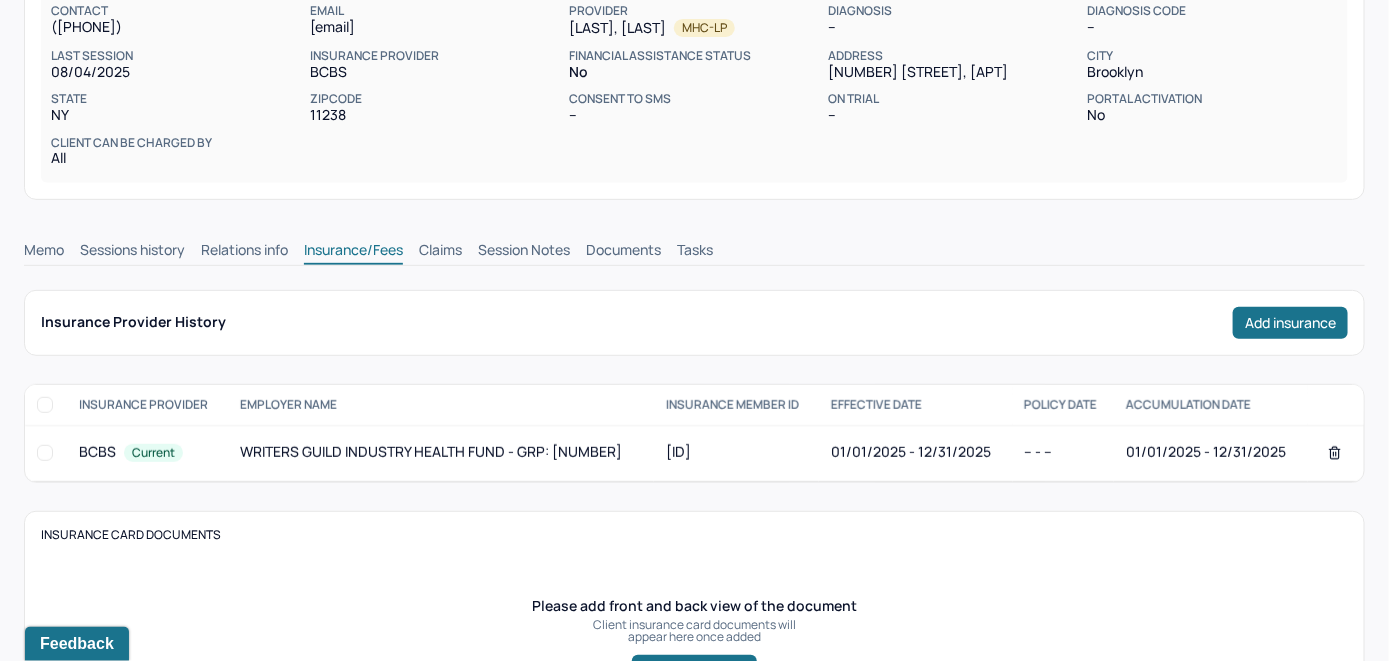 click on "Memo Sessions history Relations info Insurance/Fees Claims Session Notes Documents Tasks" at bounding box center [694, 245] 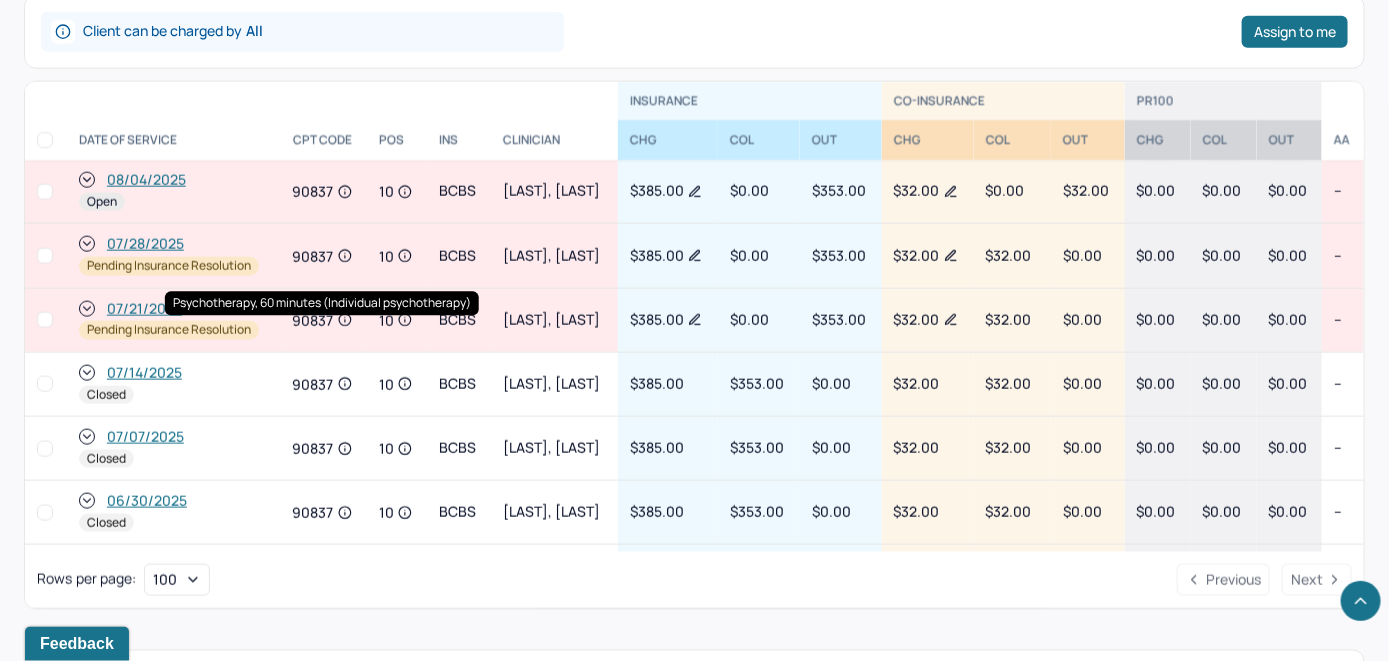 scroll, scrollTop: 879, scrollLeft: 0, axis: vertical 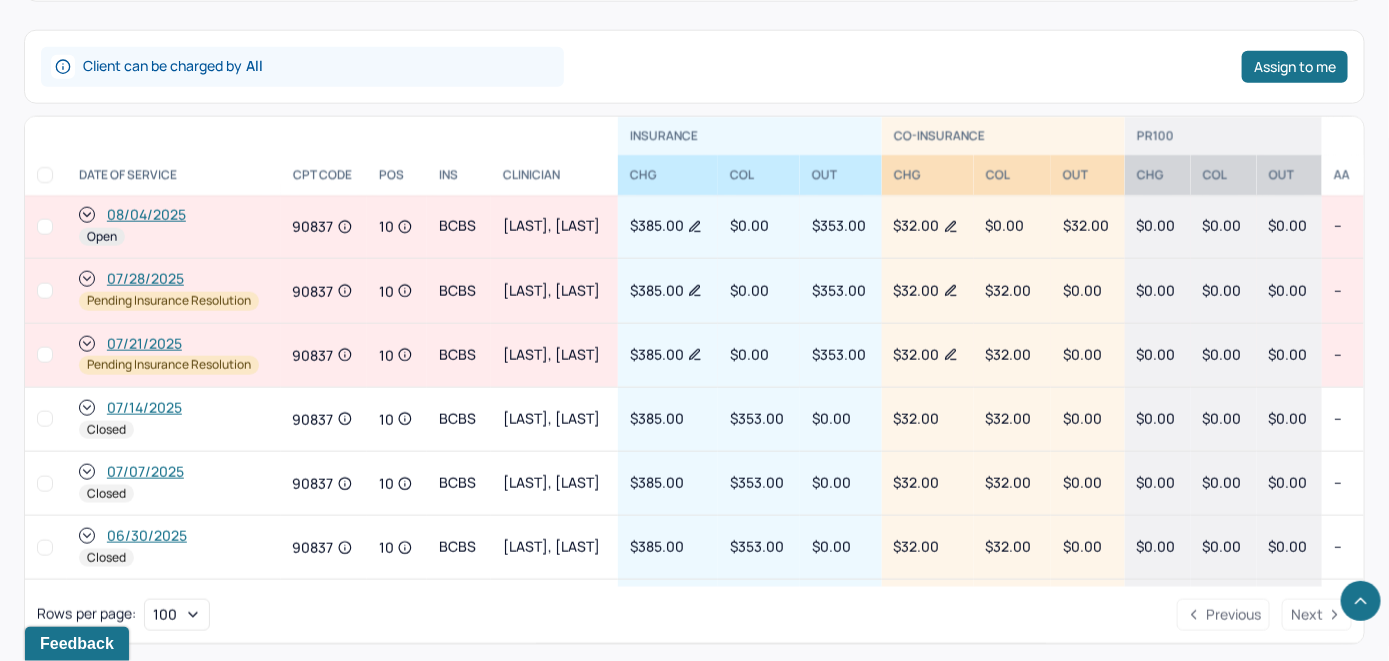 click on "08/04/2025" at bounding box center (146, 215) 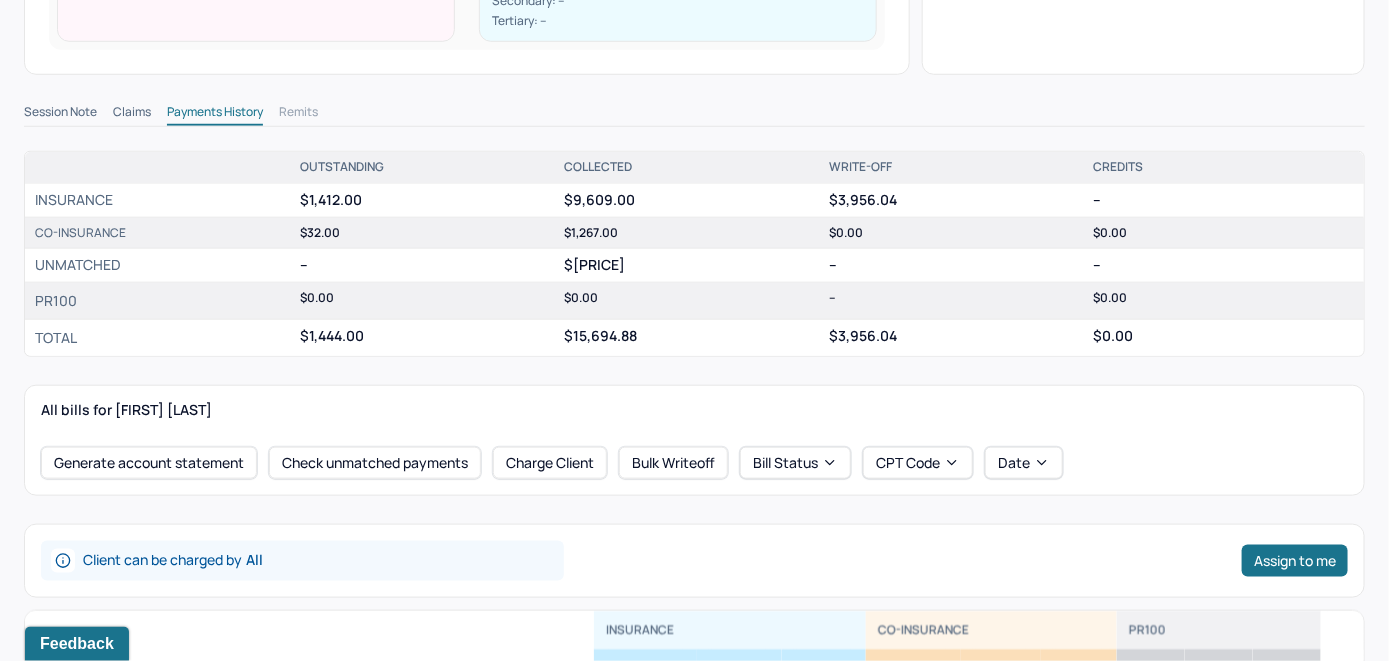 scroll, scrollTop: 700, scrollLeft: 0, axis: vertical 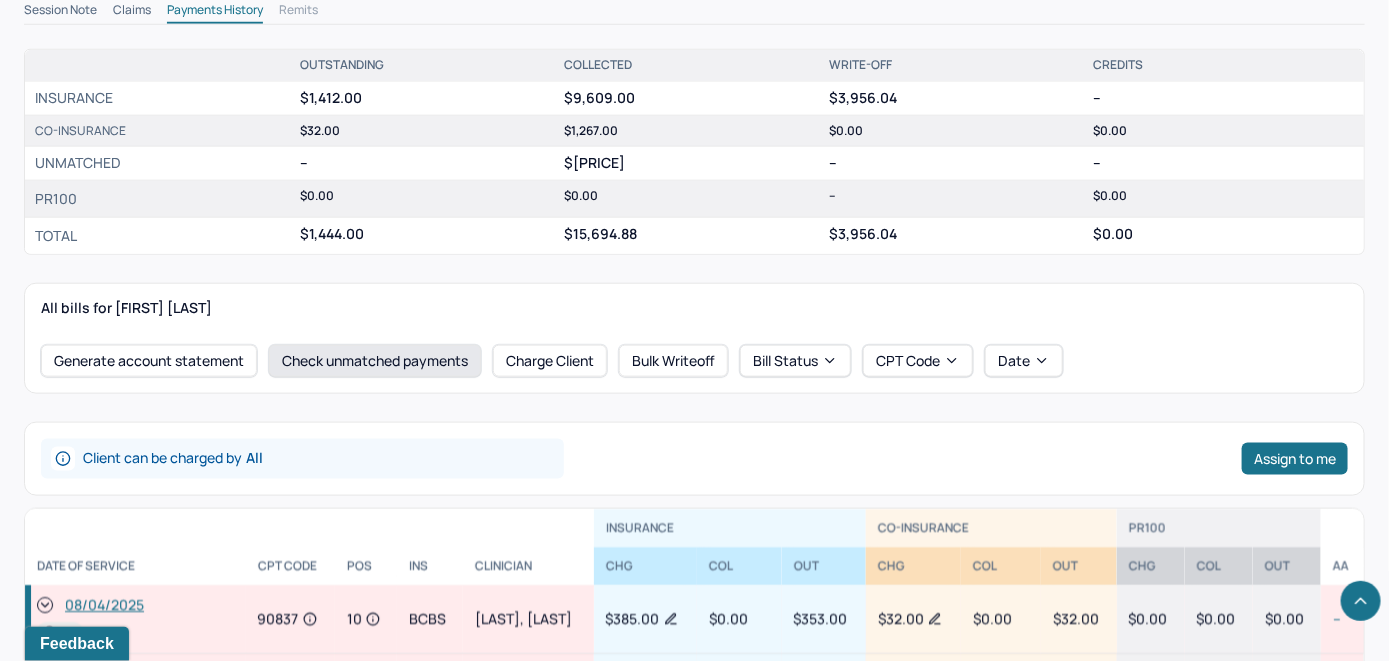 click on "Check unmatched payments" at bounding box center (375, 361) 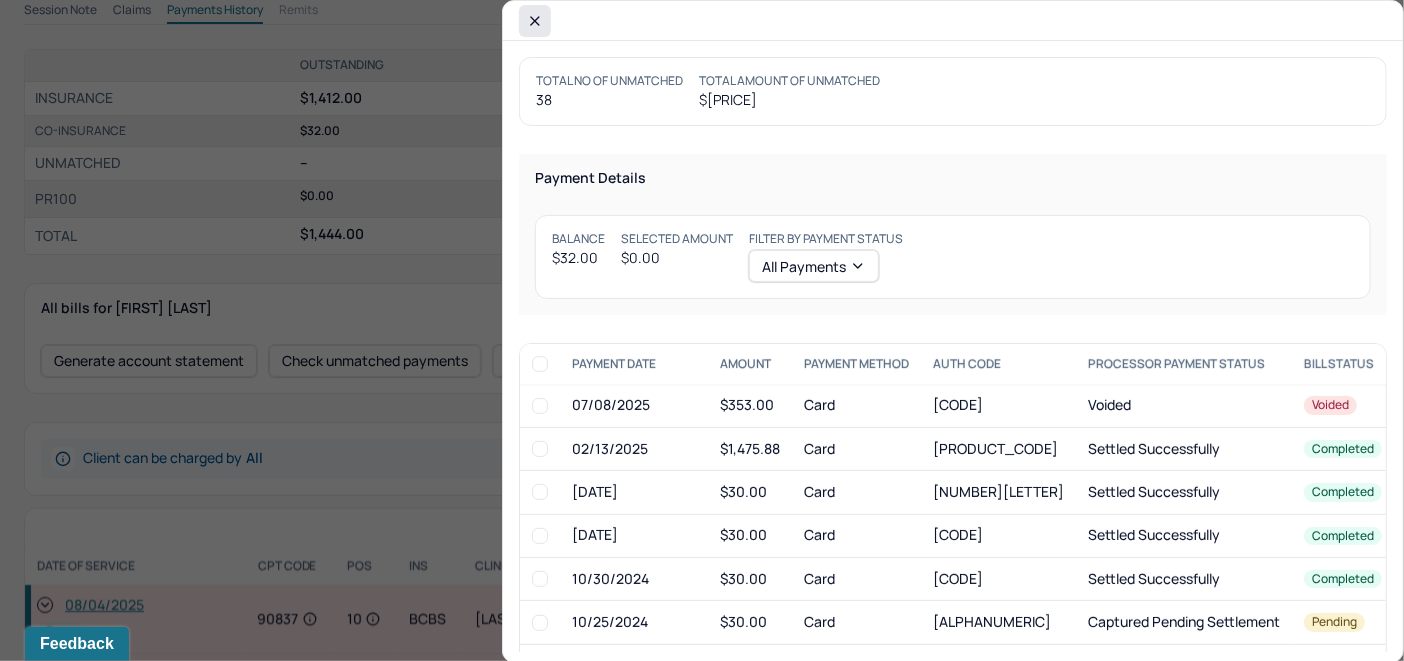 click 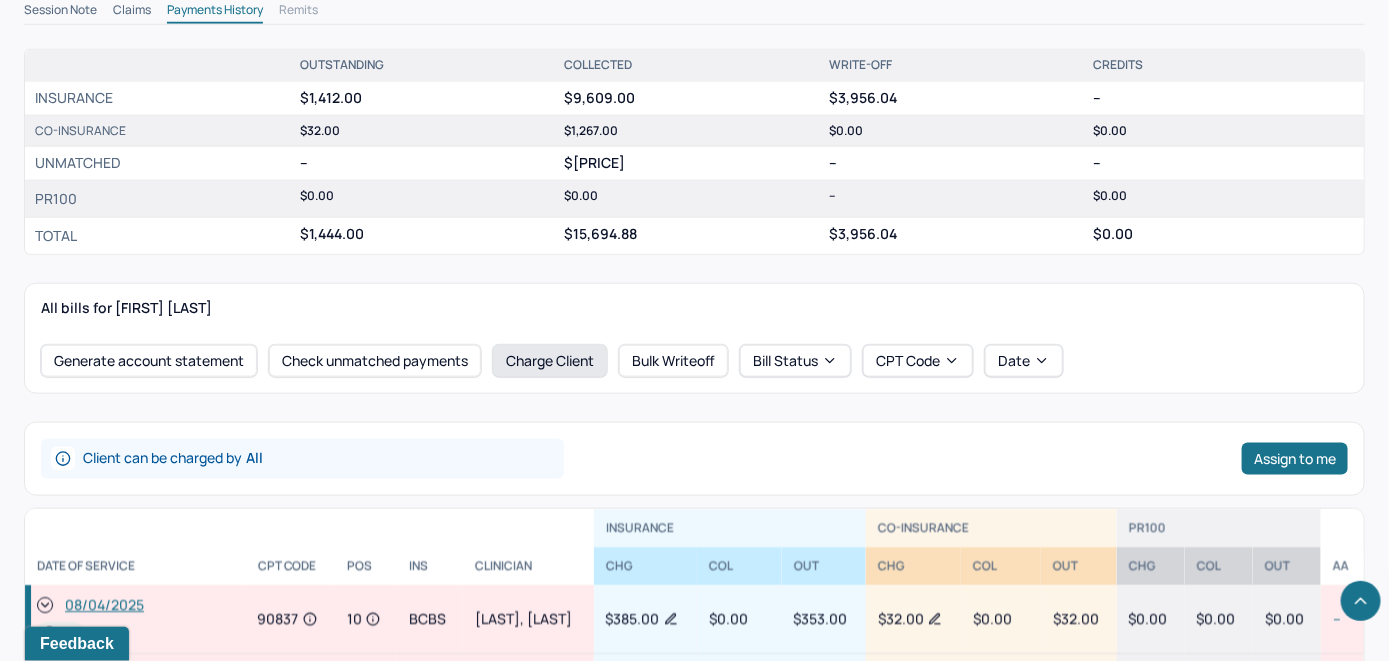 click on "Charge Client" at bounding box center (550, 361) 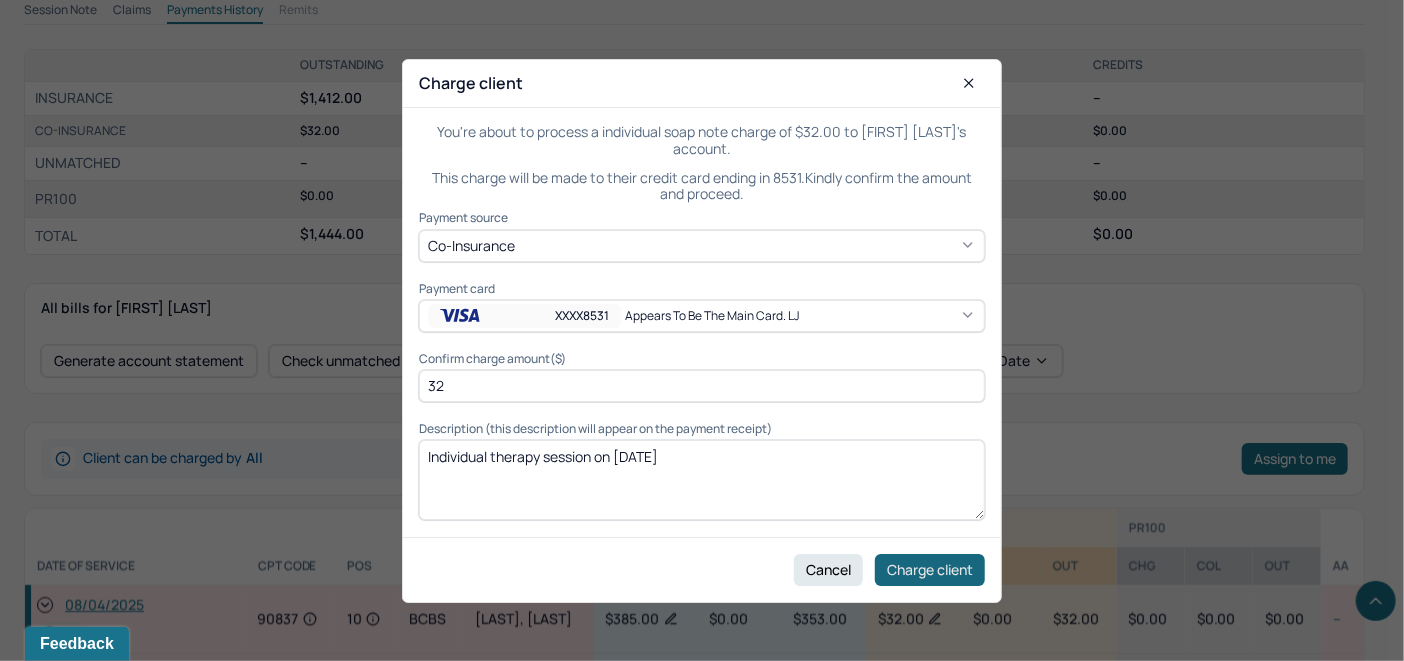 click on "Charge client" at bounding box center [930, 569] 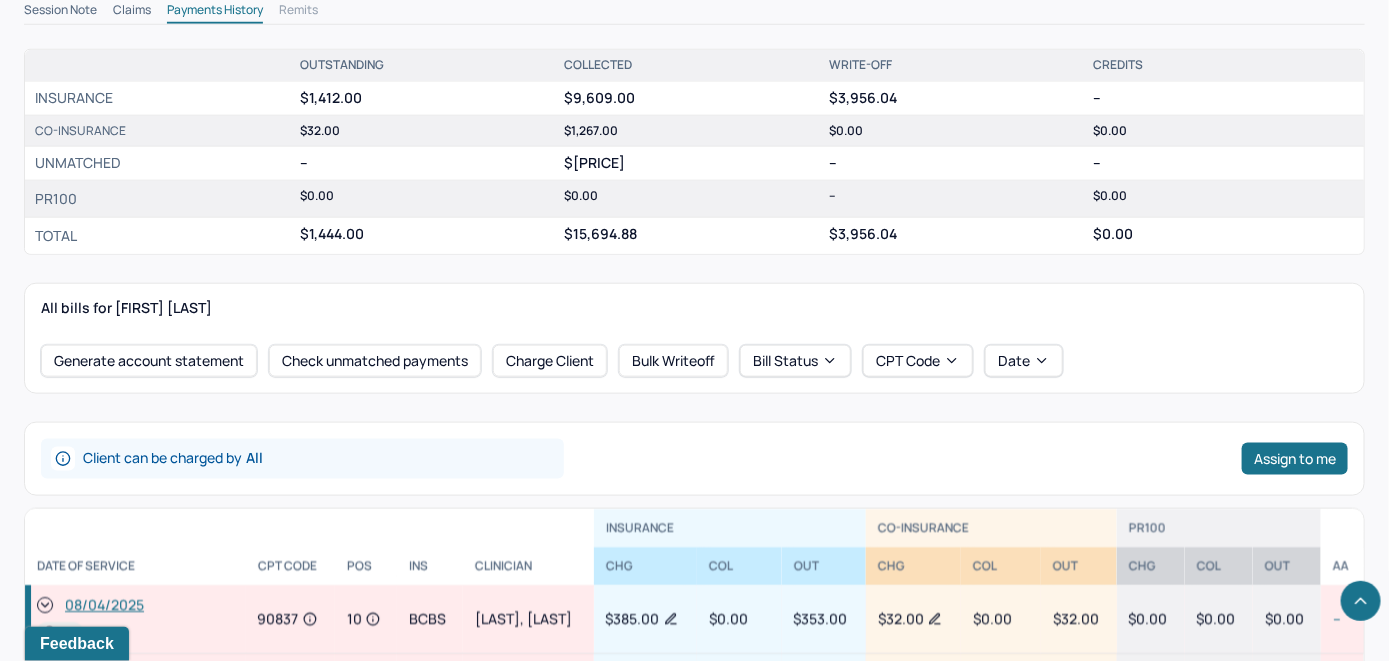 scroll, scrollTop: 800, scrollLeft: 0, axis: vertical 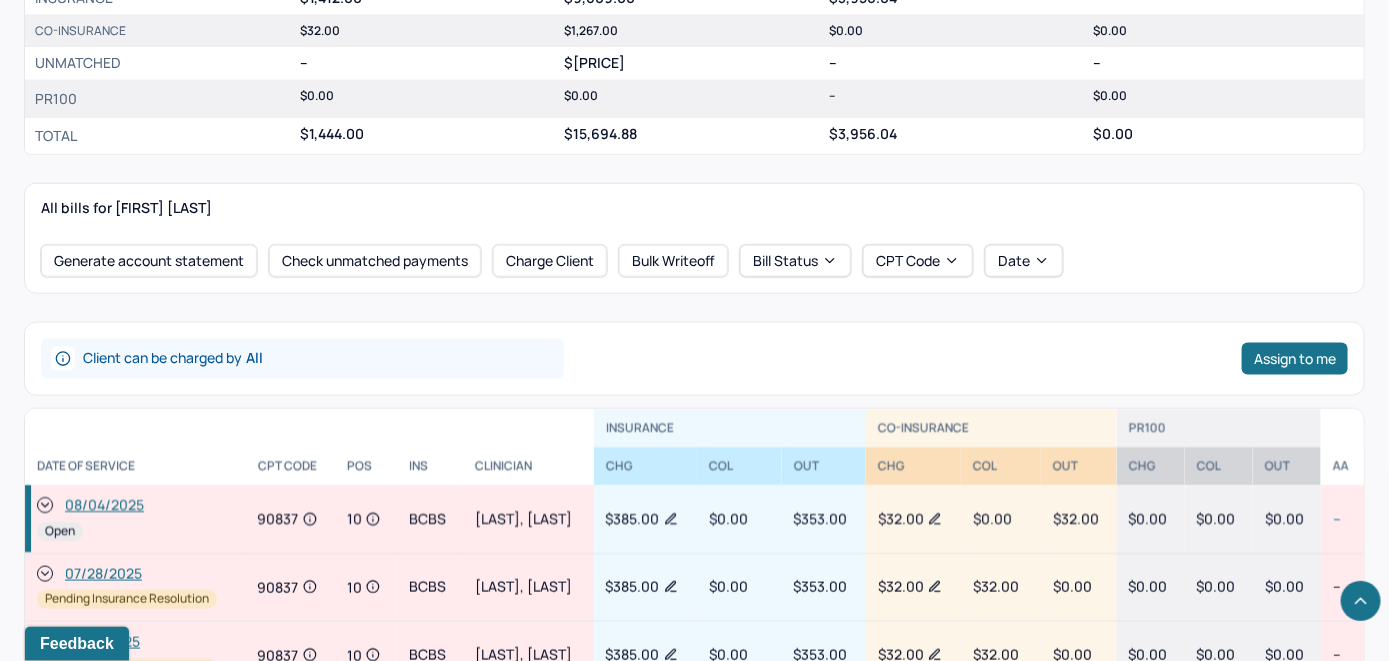click 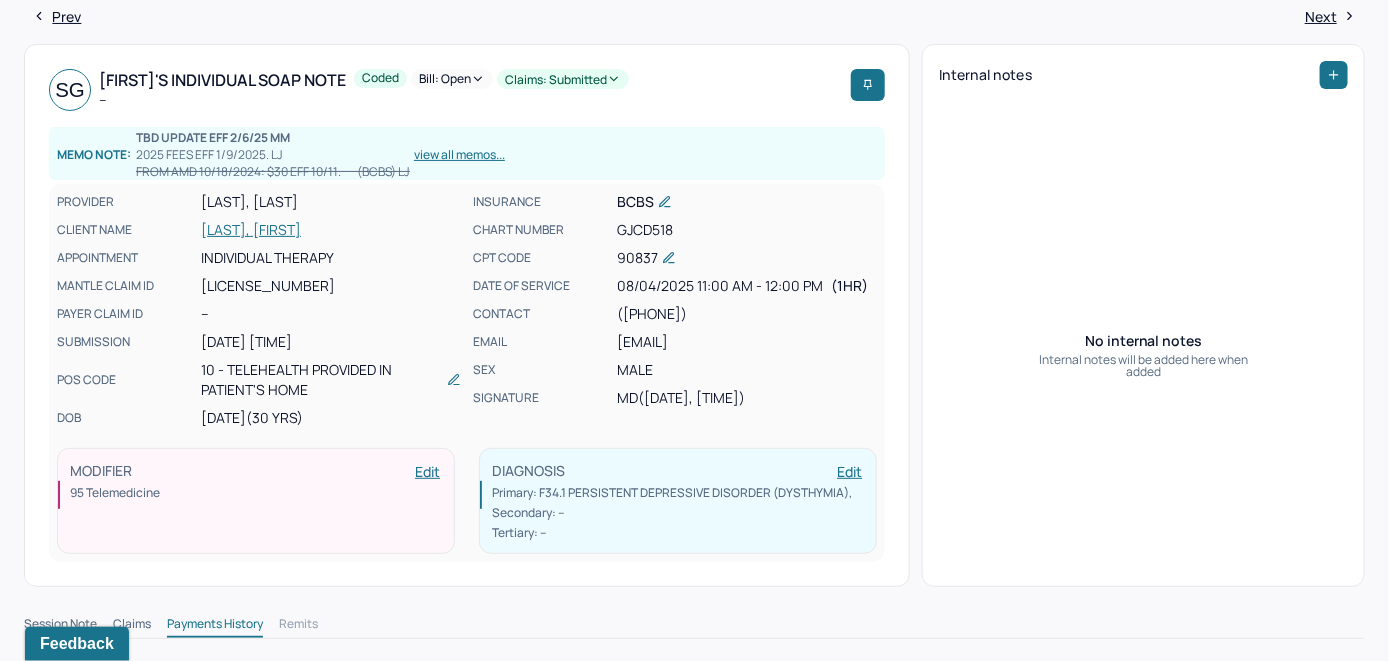 scroll, scrollTop: 0, scrollLeft: 0, axis: both 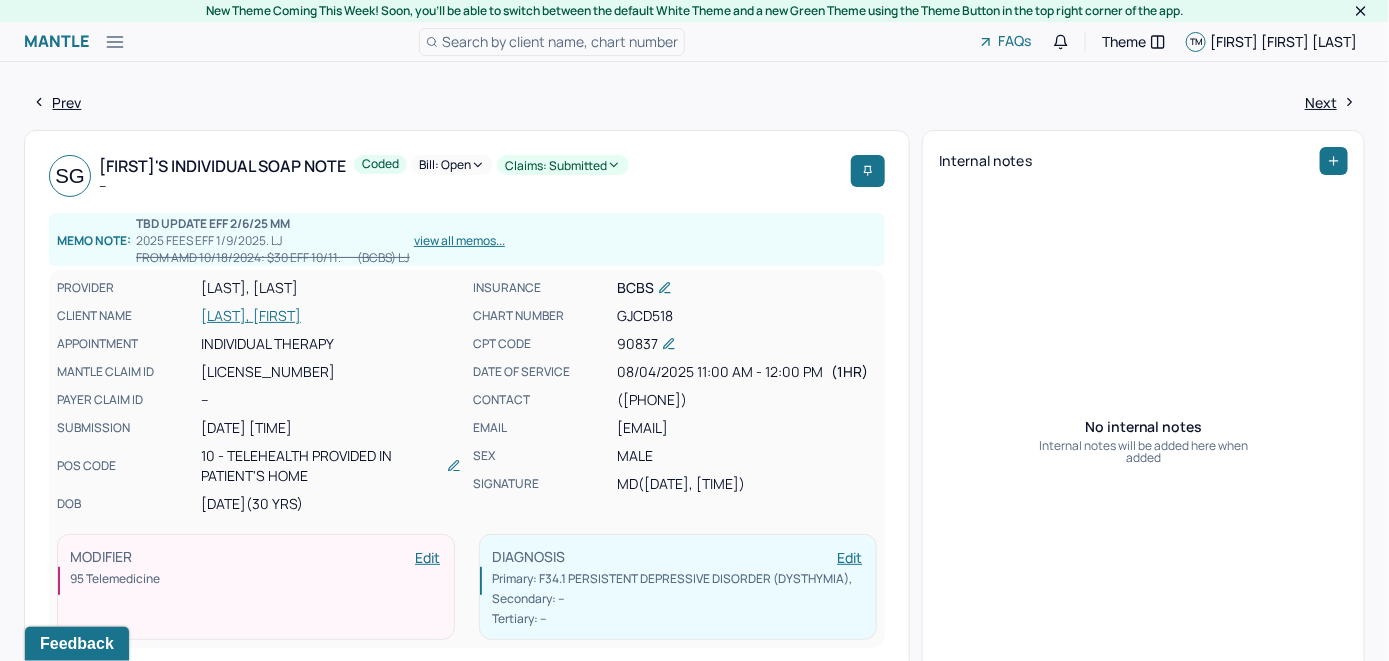 click on "Bill: Open" at bounding box center (452, 165) 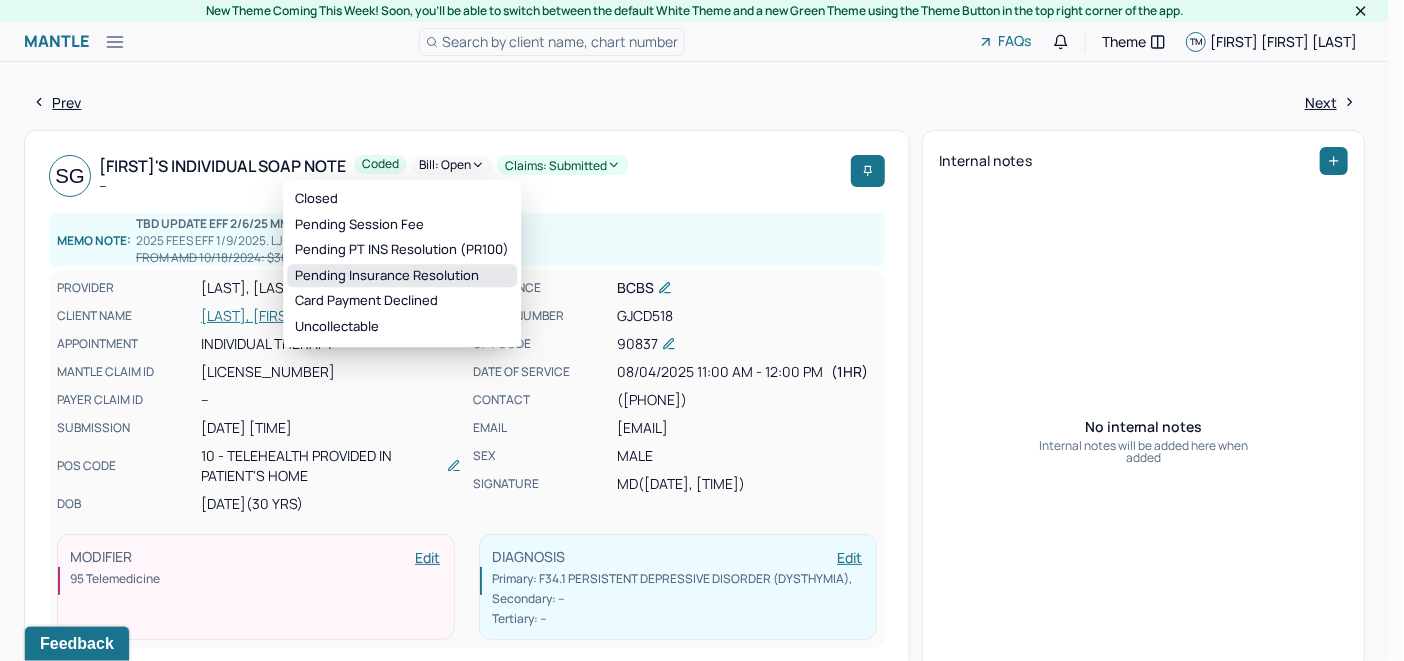 click on "Pending Insurance Resolution" at bounding box center [402, 276] 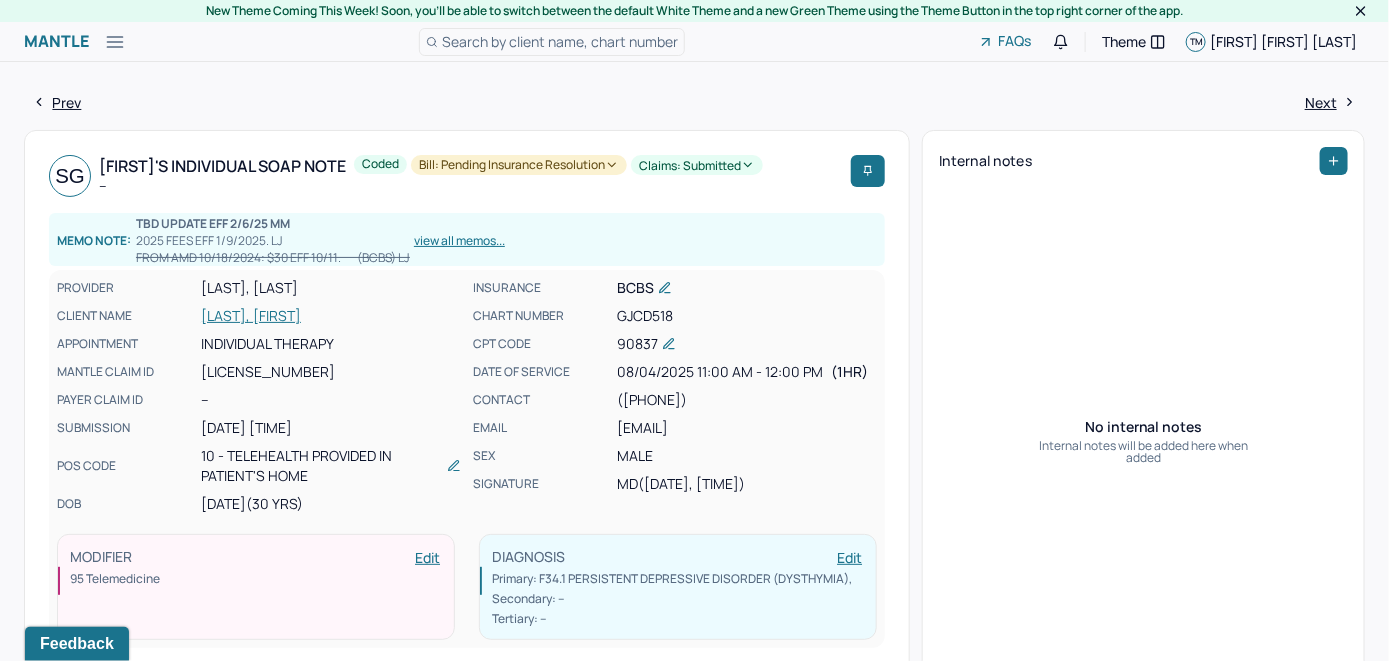 click on "Search by client name, chart number" at bounding box center [560, 41] 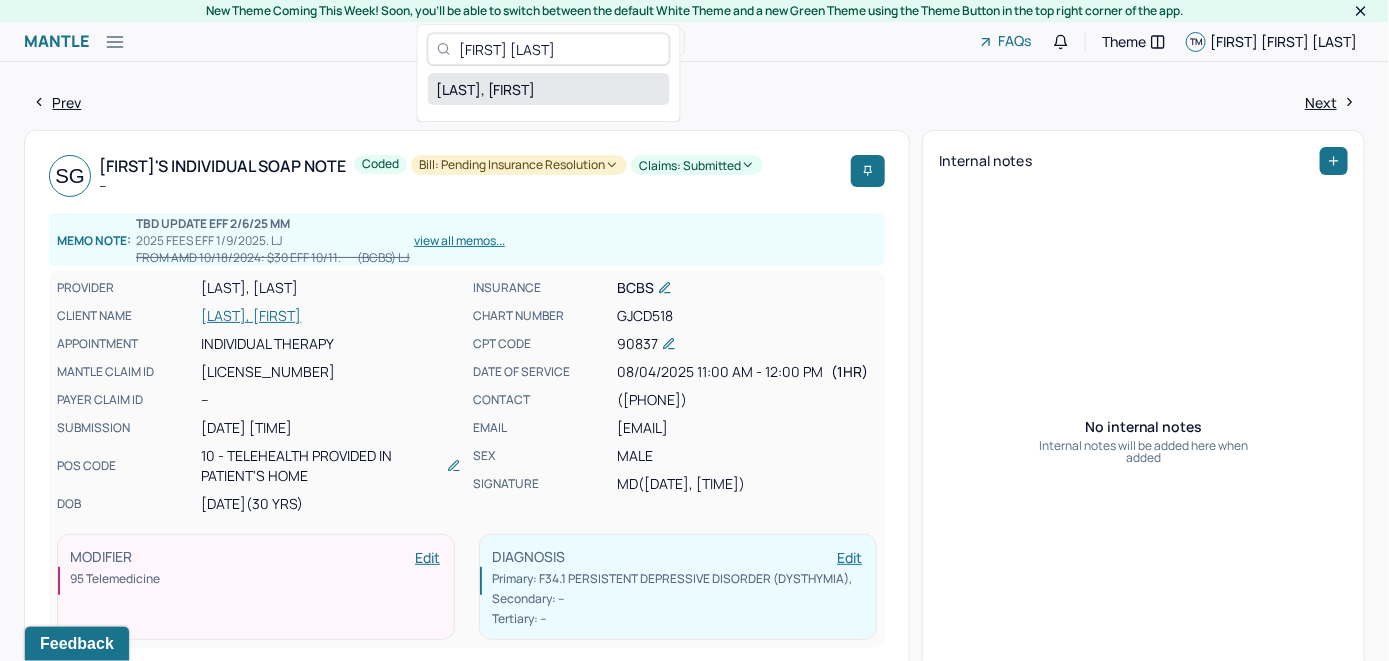 type on "[FIRST] [LAST]" 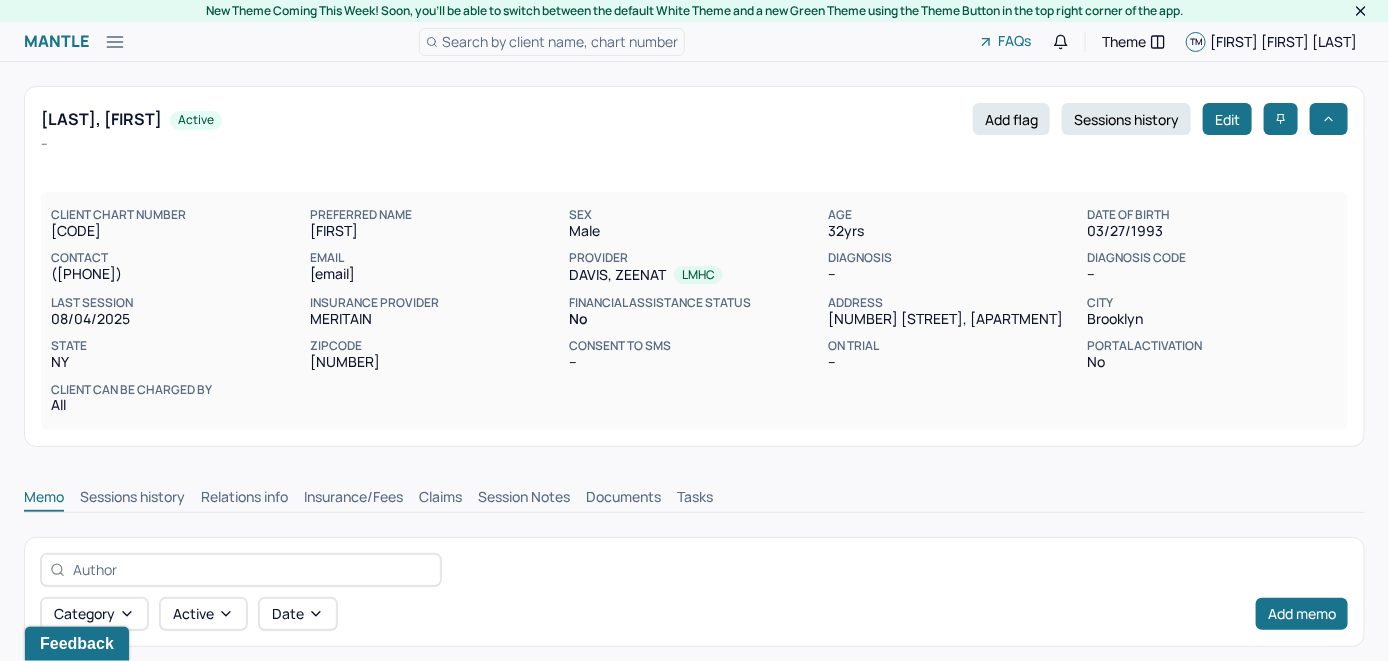 scroll, scrollTop: 228, scrollLeft: 0, axis: vertical 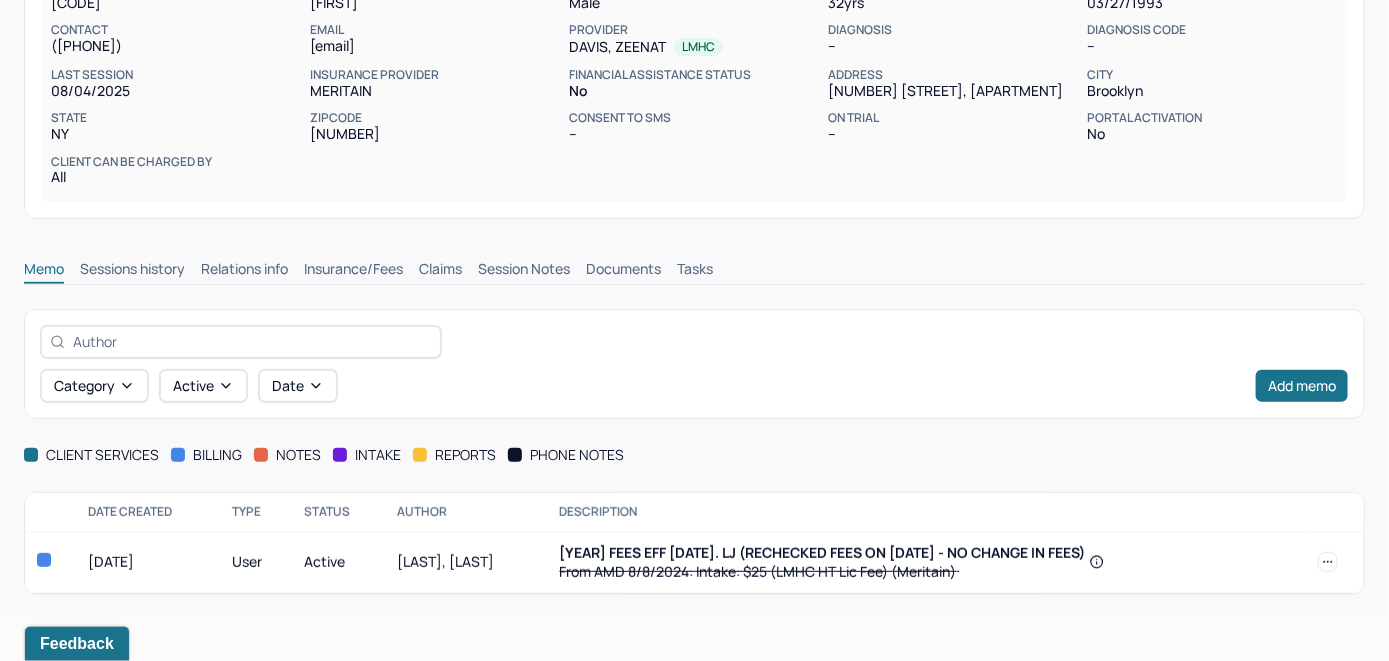 click on "Insurance/Fees" at bounding box center (353, 271) 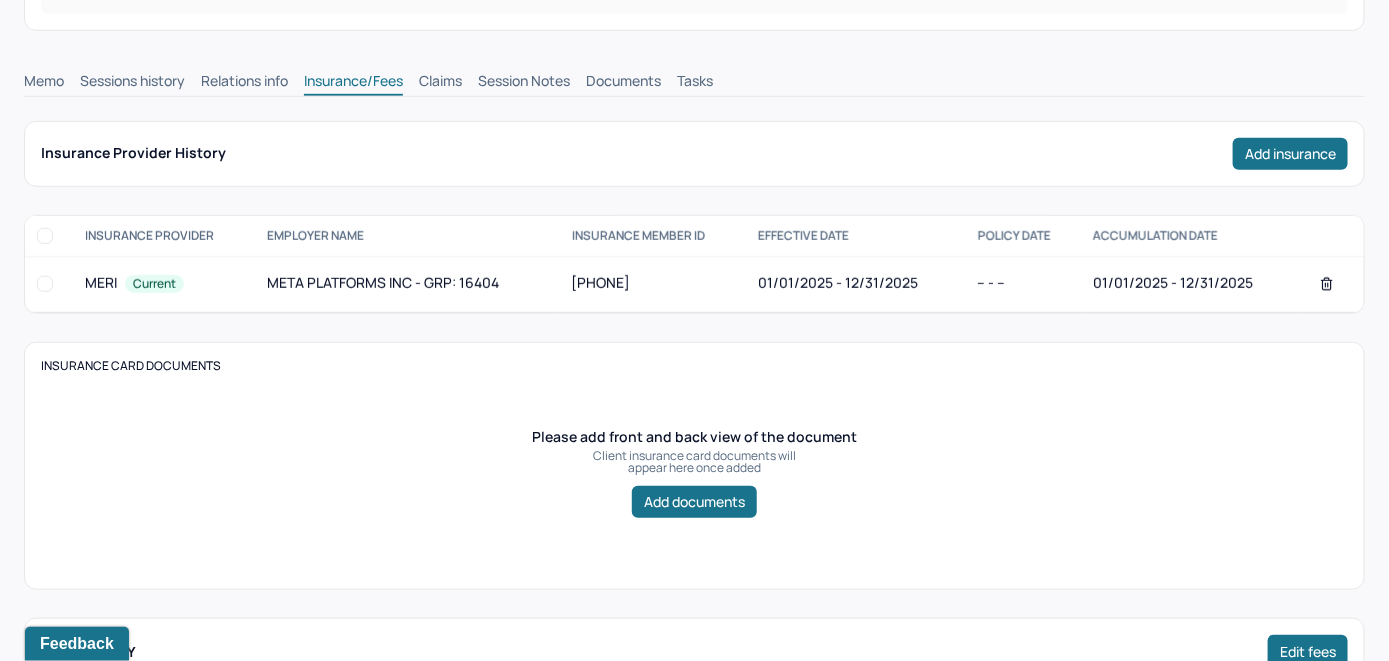 scroll, scrollTop: 328, scrollLeft: 0, axis: vertical 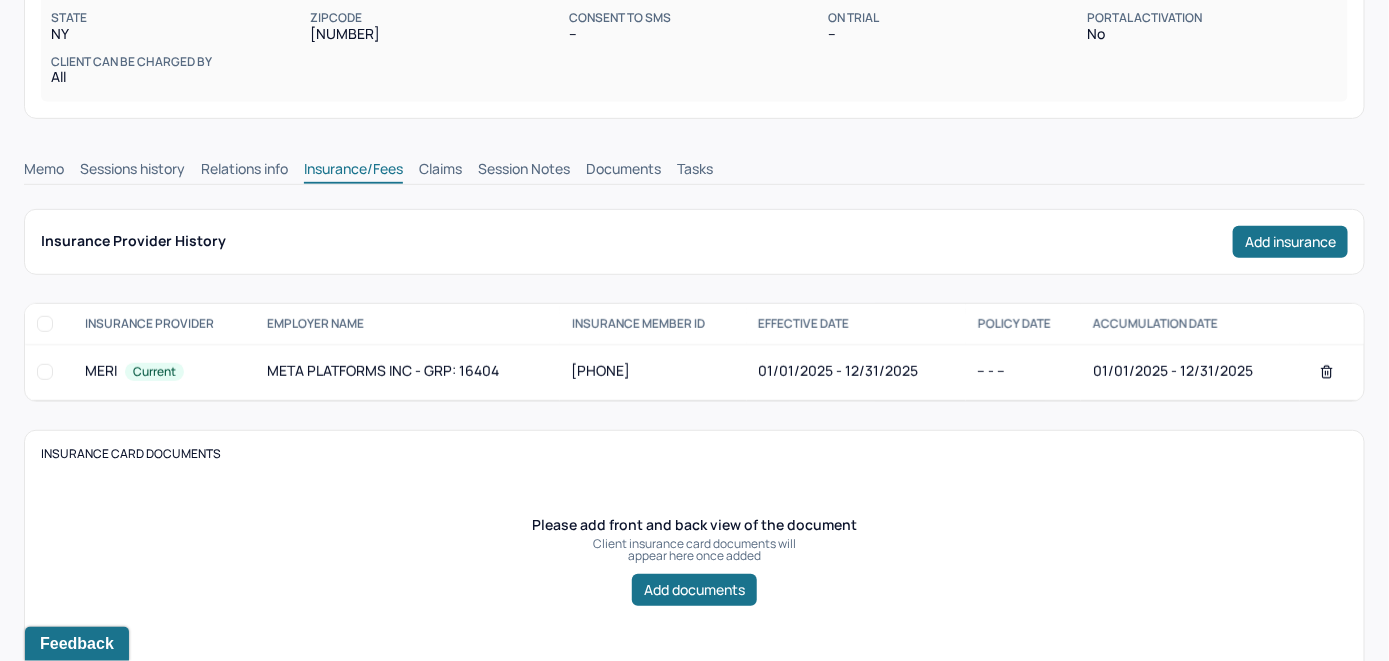 click on "Claims" at bounding box center (440, 171) 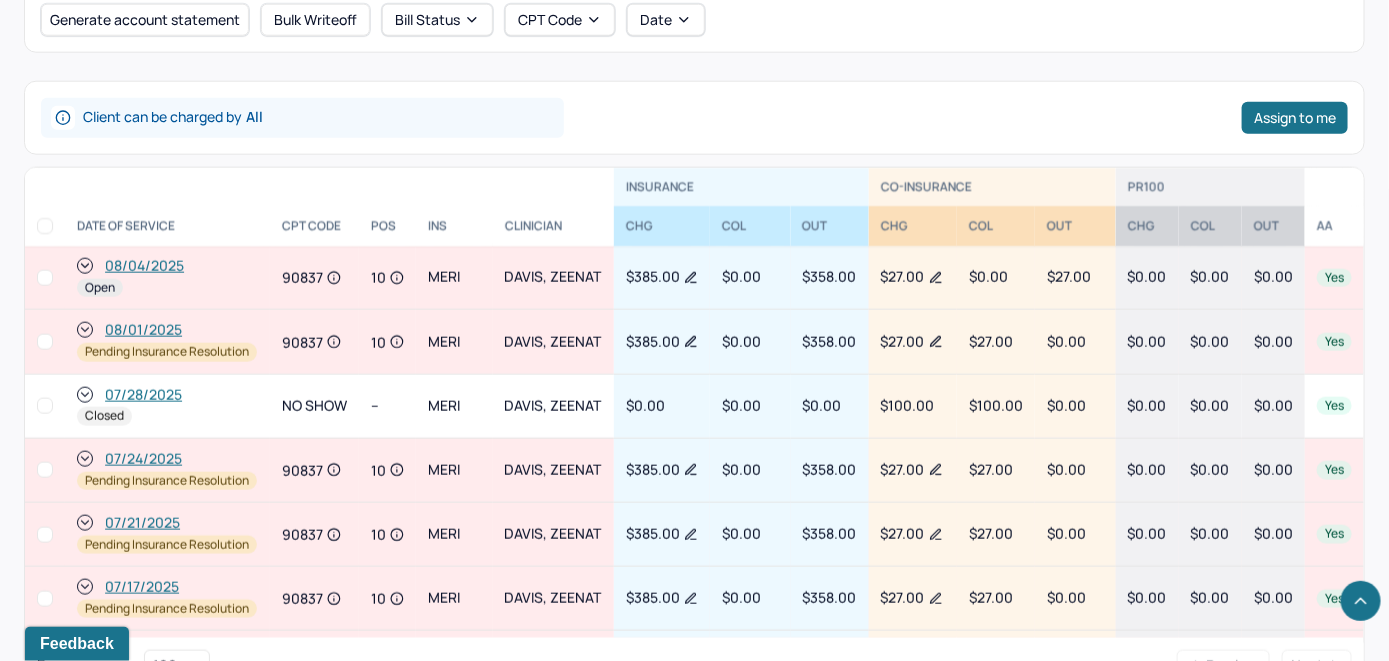 scroll, scrollTop: 1132, scrollLeft: 0, axis: vertical 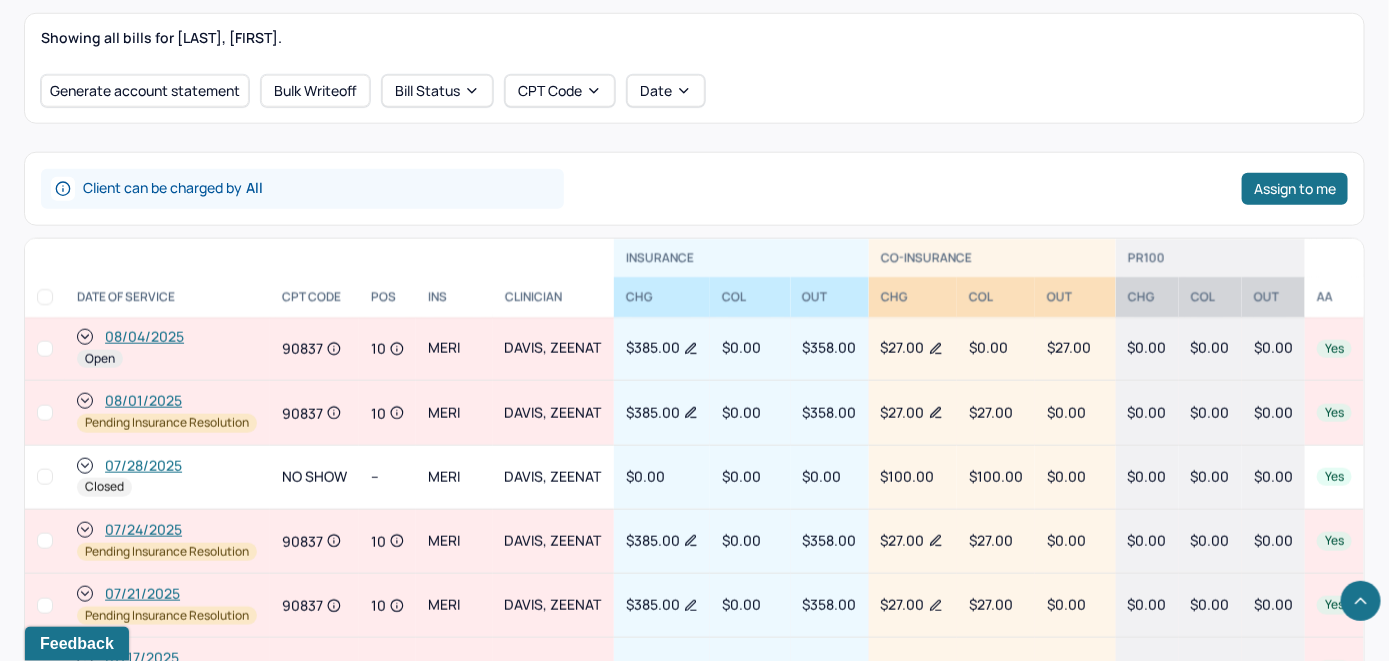 click 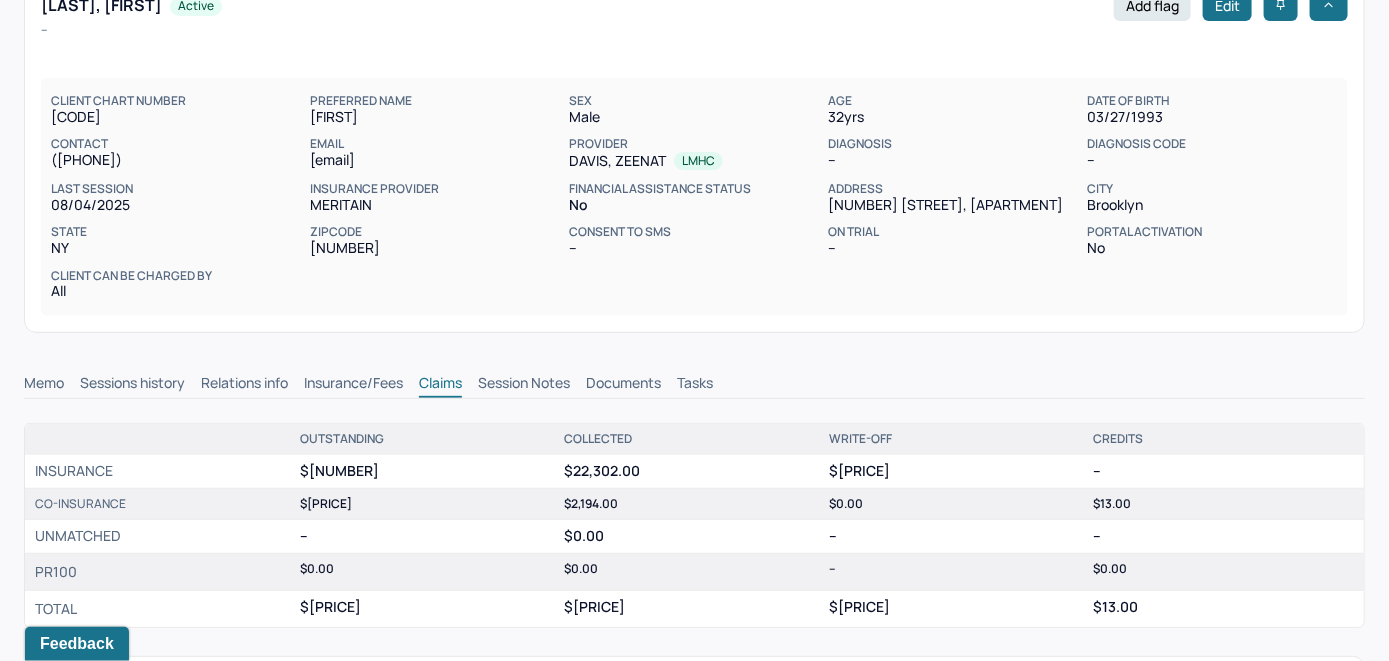 scroll, scrollTop: 200, scrollLeft: 0, axis: vertical 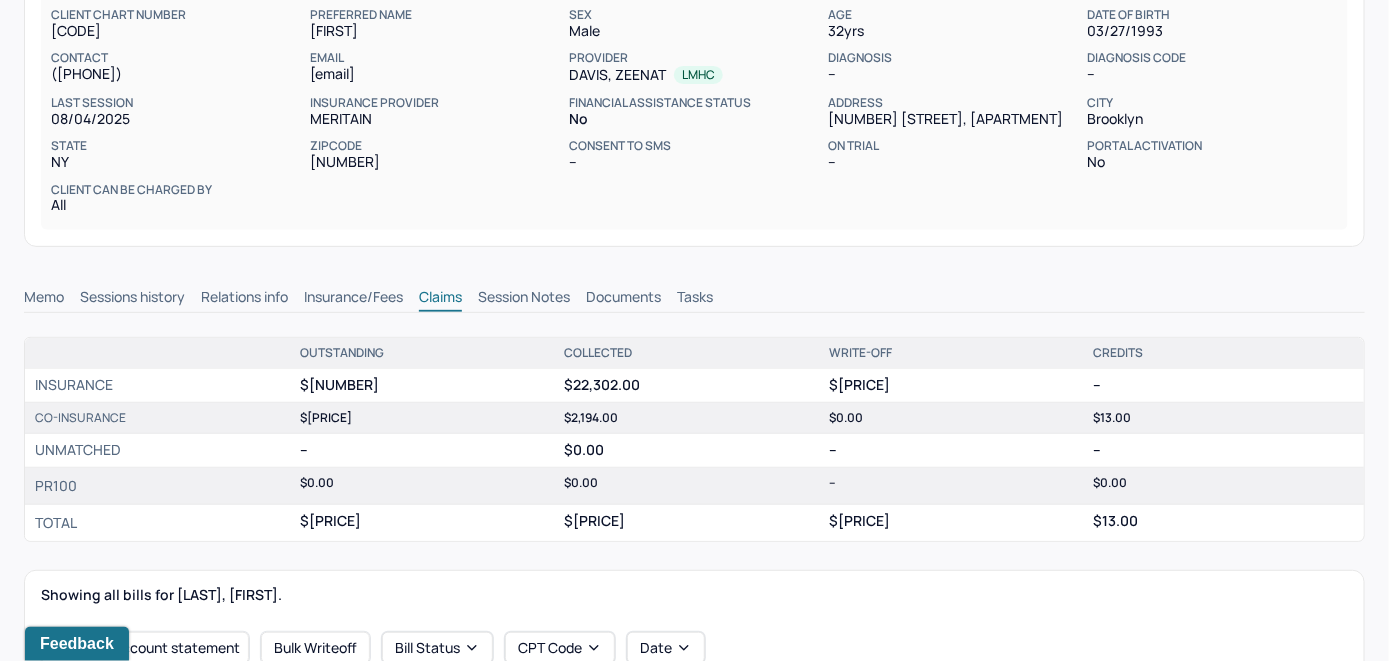 click on "Memo" at bounding box center [44, 299] 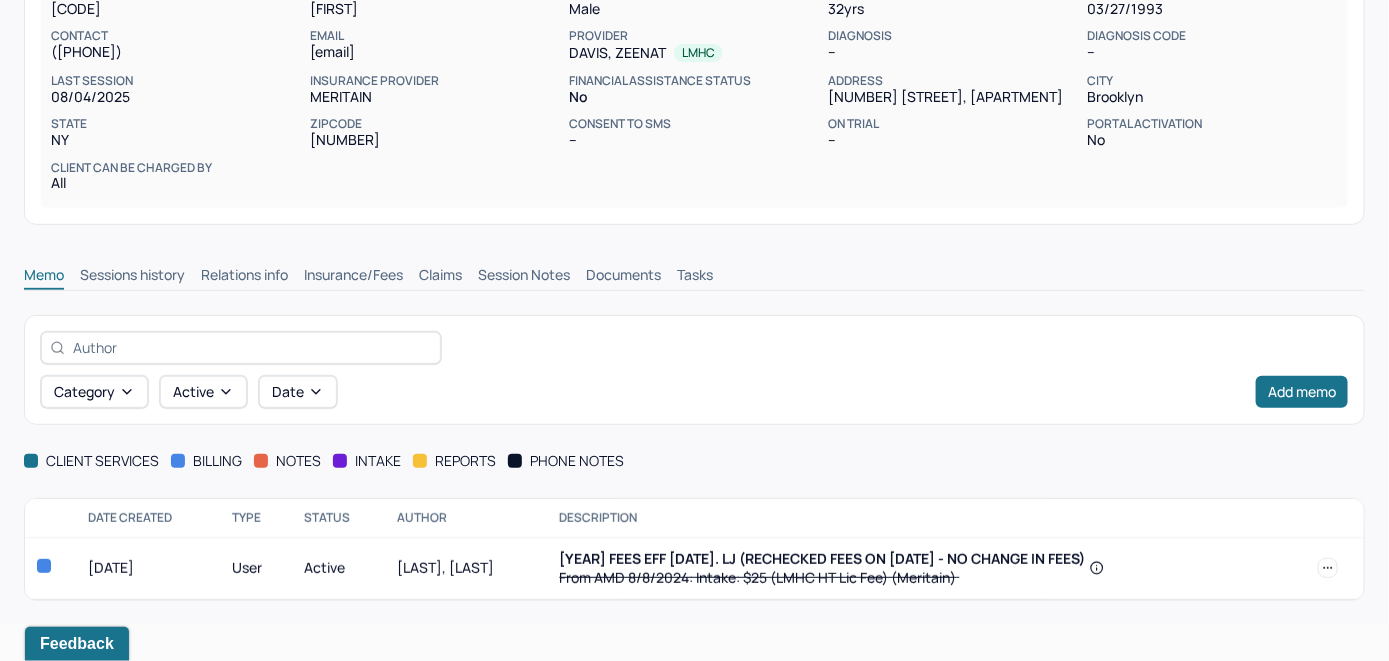 scroll, scrollTop: 228, scrollLeft: 0, axis: vertical 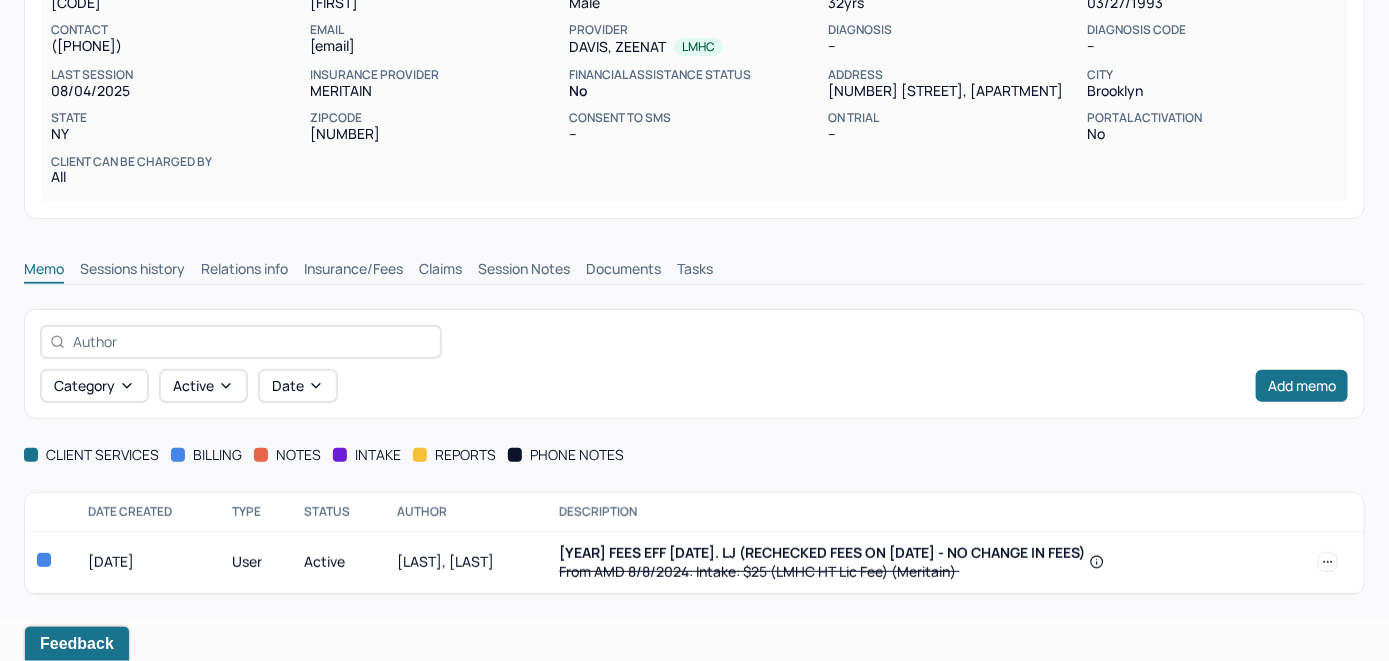 click on "Insurance/Fees" at bounding box center (353, 271) 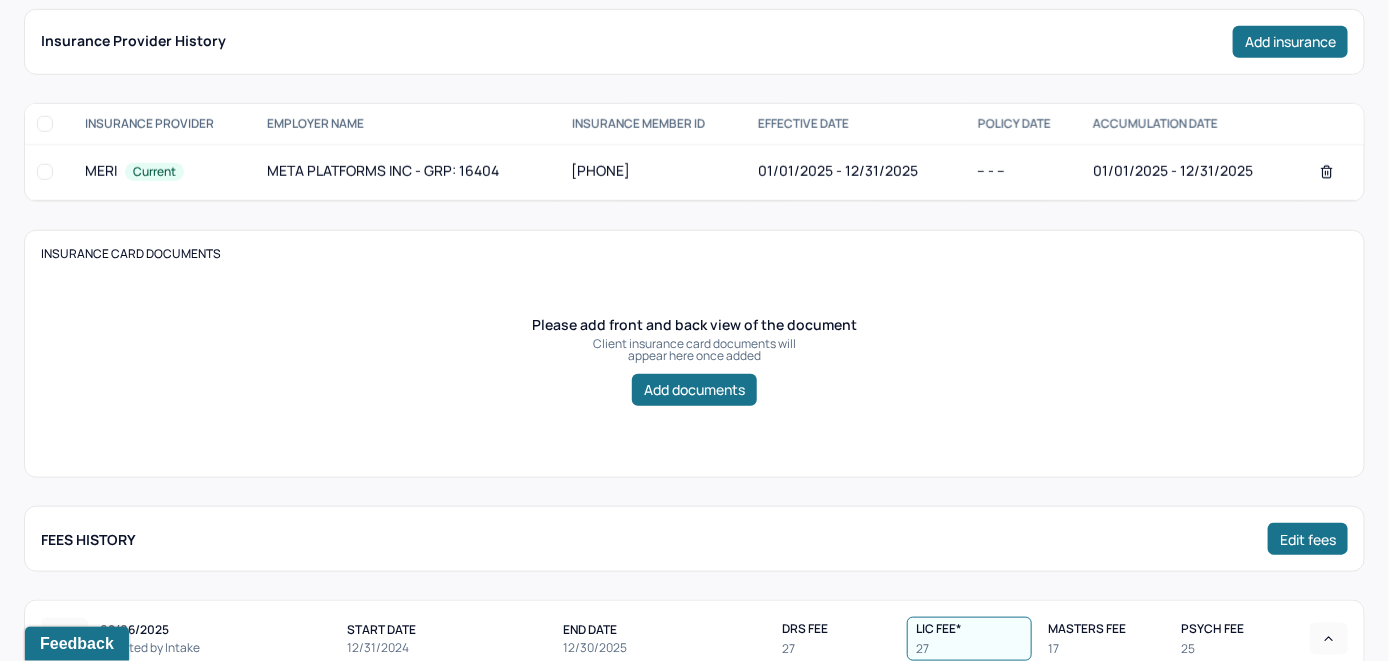 scroll, scrollTop: 328, scrollLeft: 0, axis: vertical 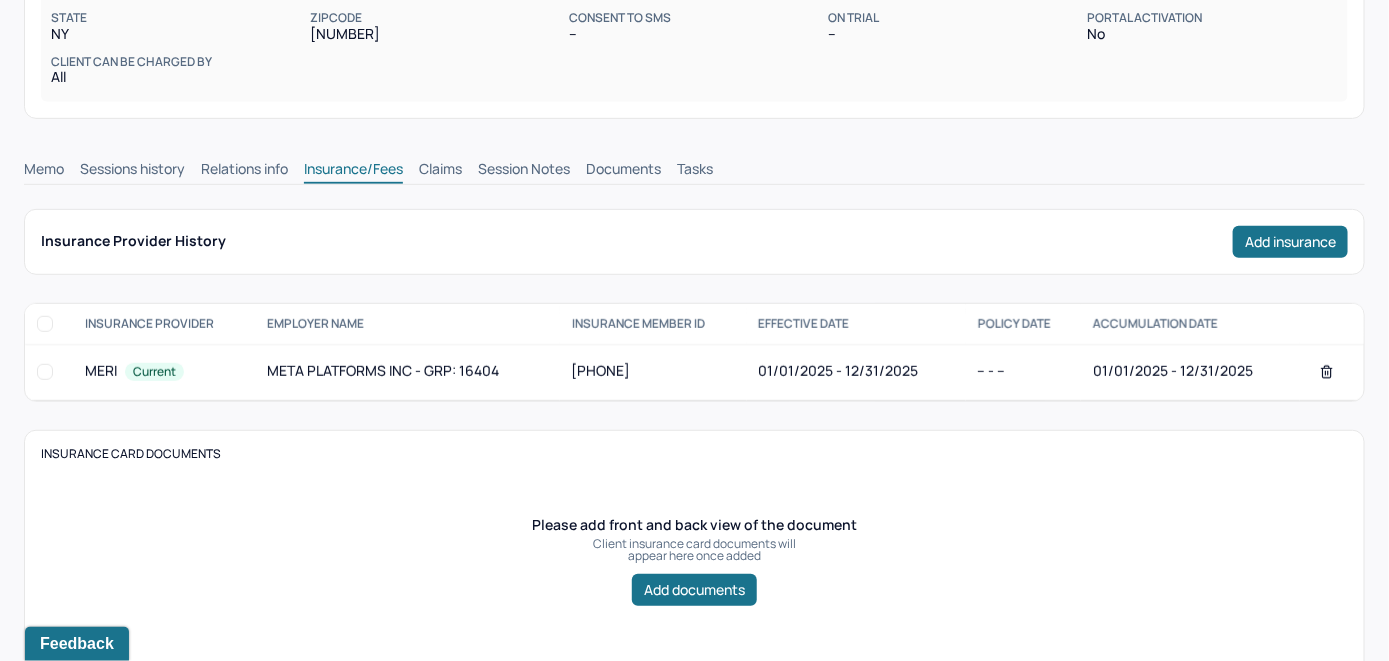 click on "Claims" at bounding box center [440, 171] 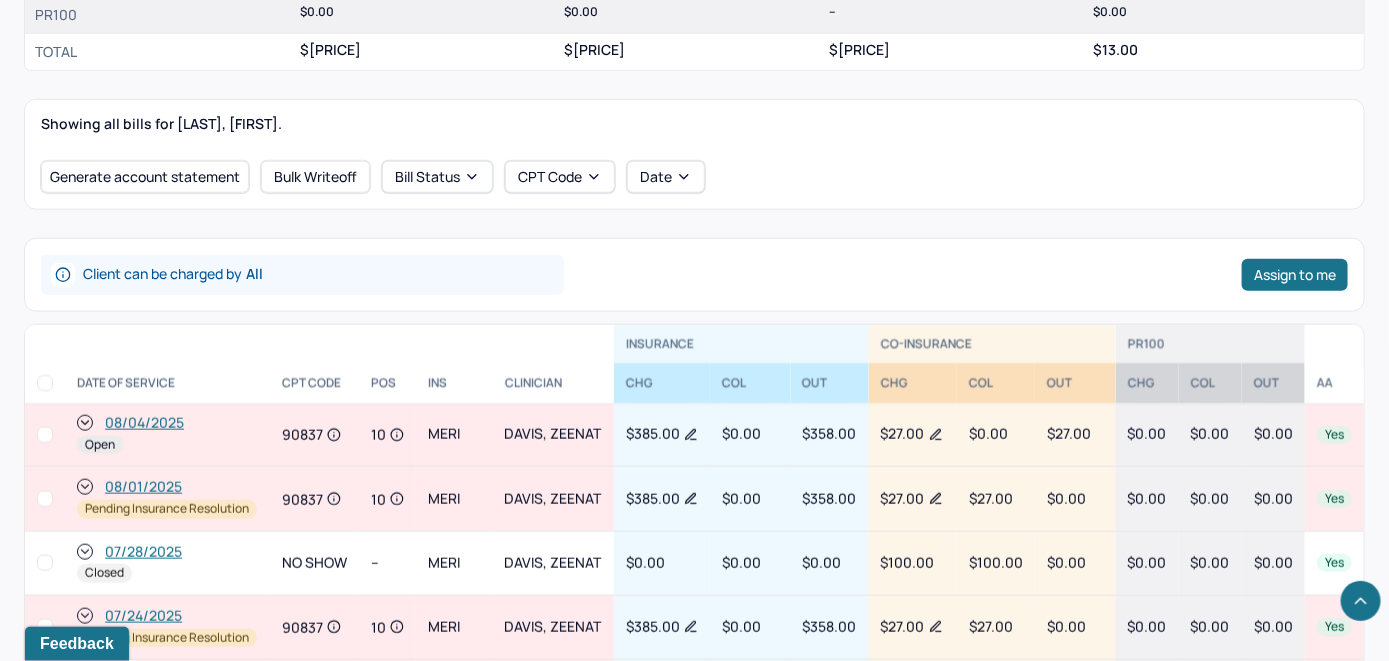 scroll, scrollTop: 828, scrollLeft: 0, axis: vertical 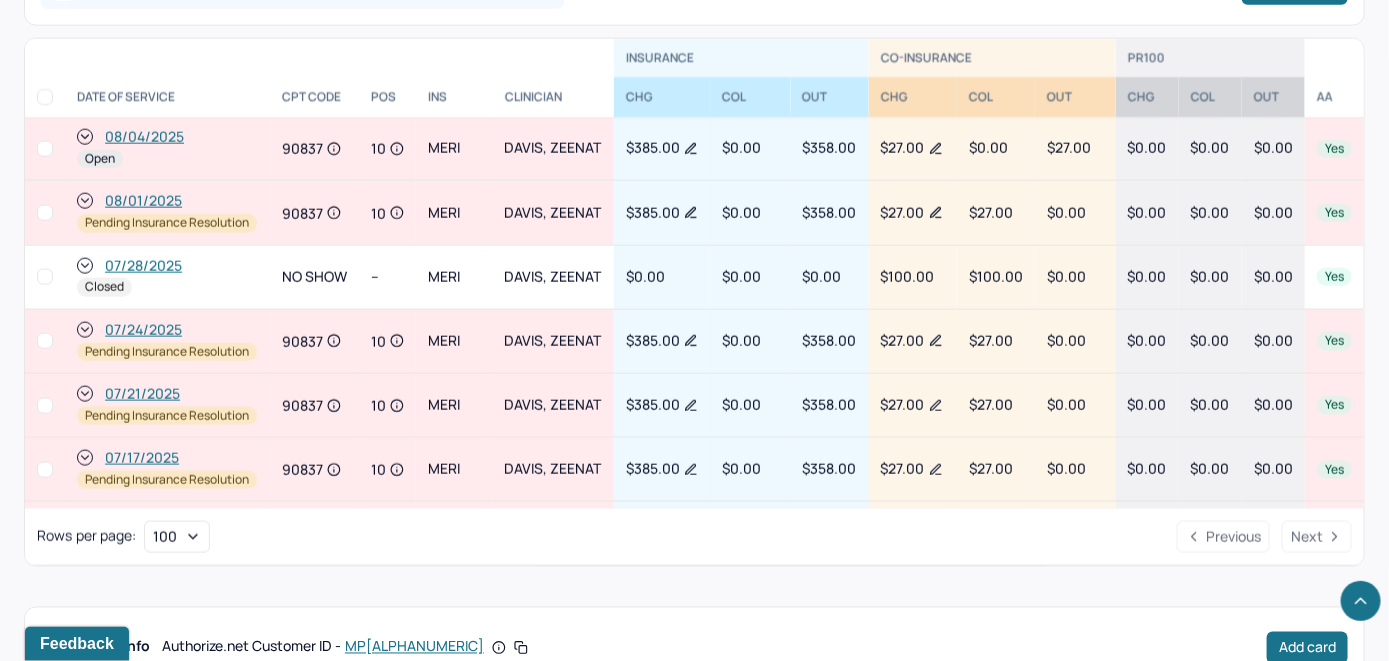 click 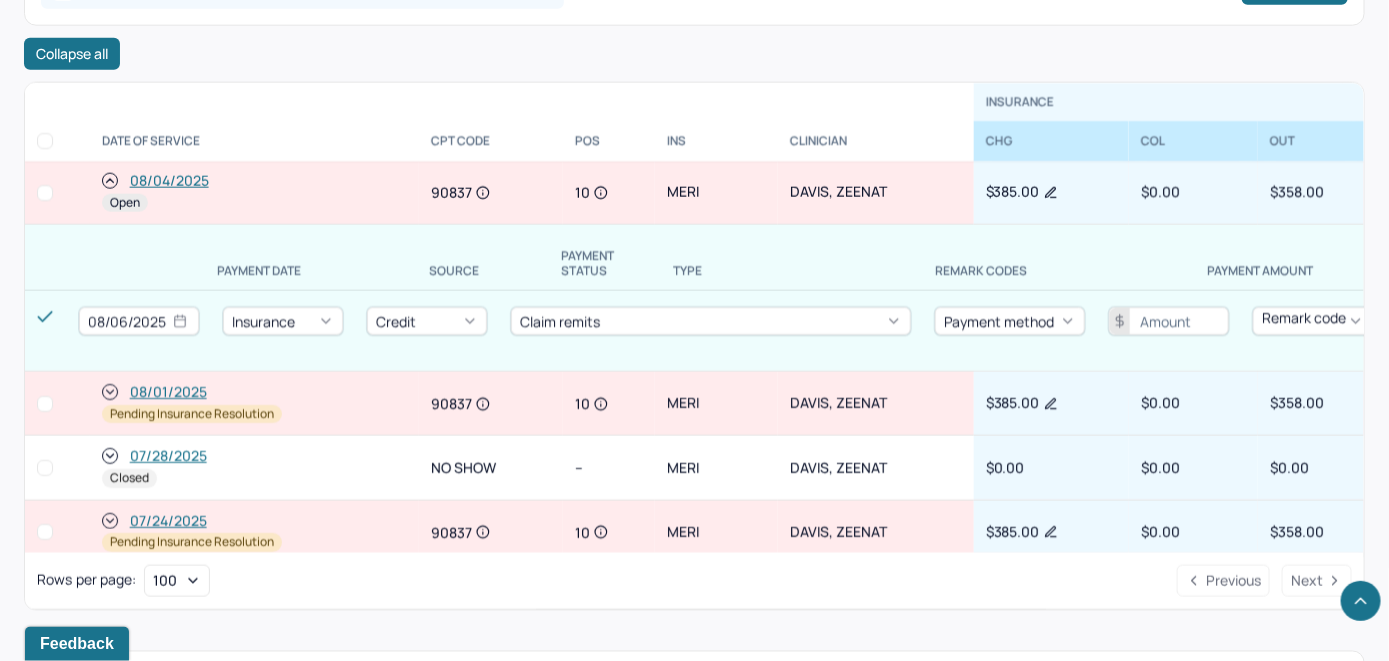 click on "08/04/2025" at bounding box center [169, 181] 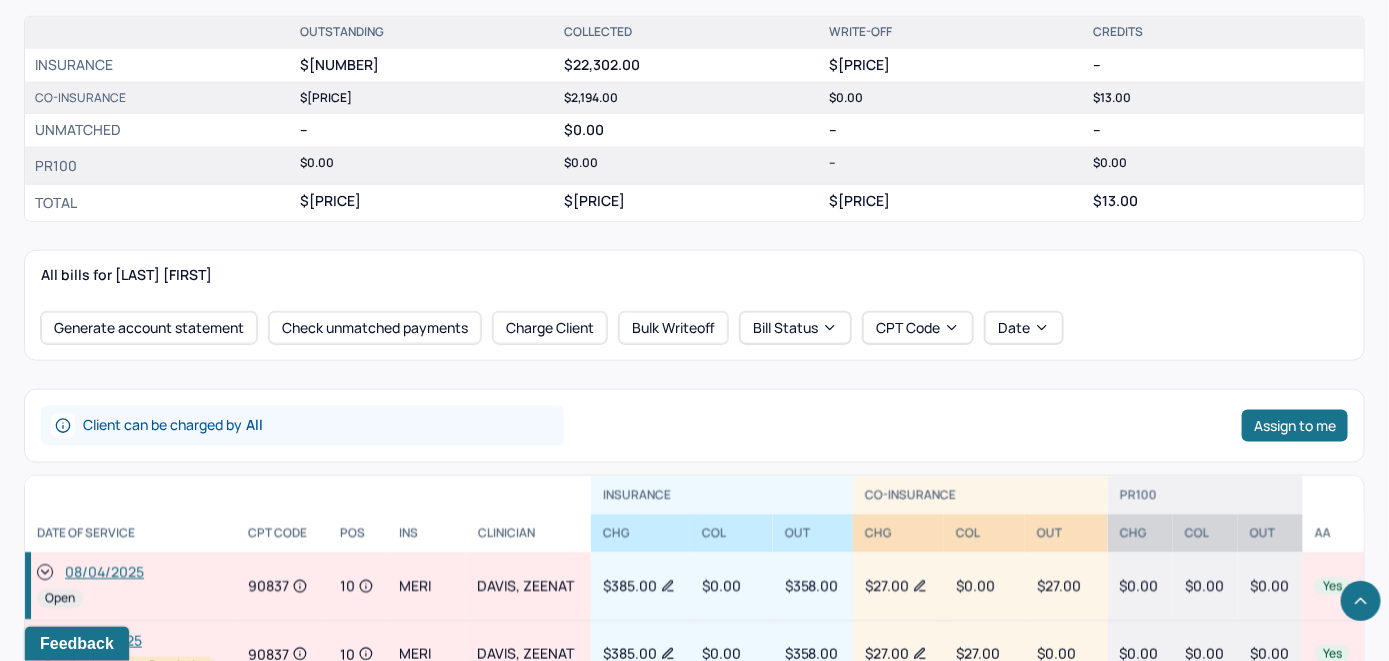 scroll, scrollTop: 800, scrollLeft: 0, axis: vertical 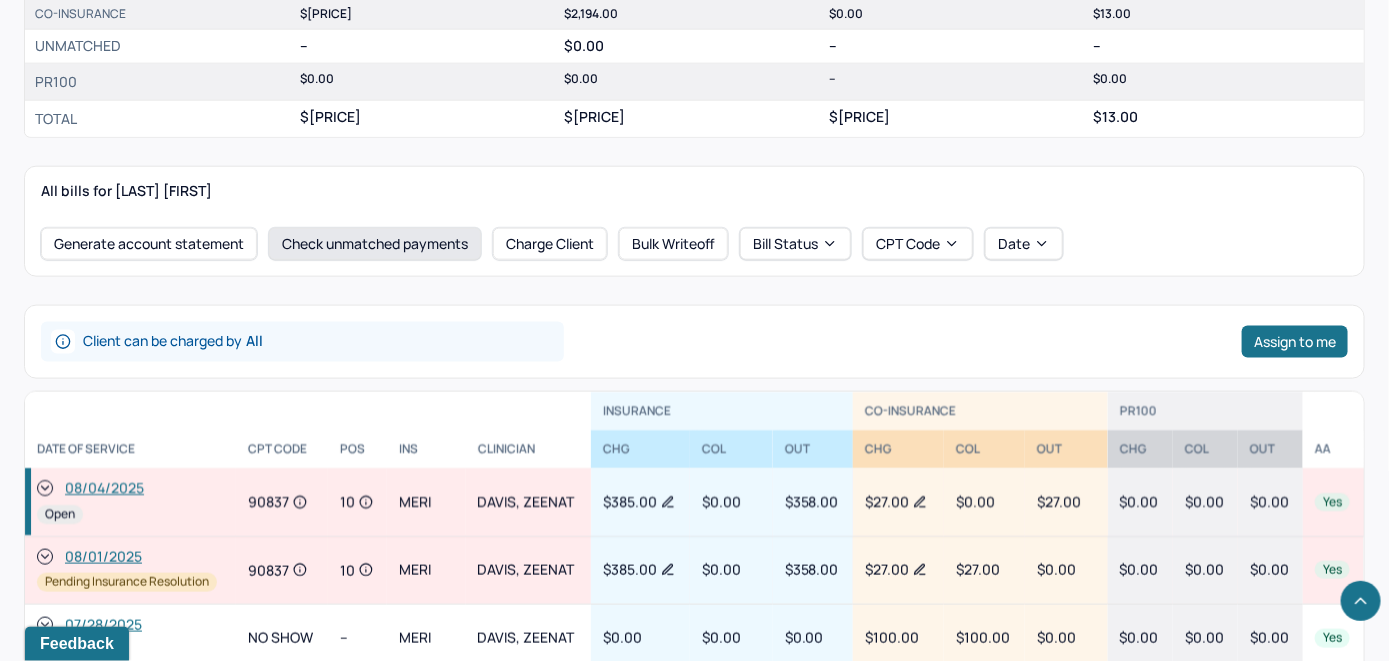click on "Check unmatched payments" at bounding box center [375, 244] 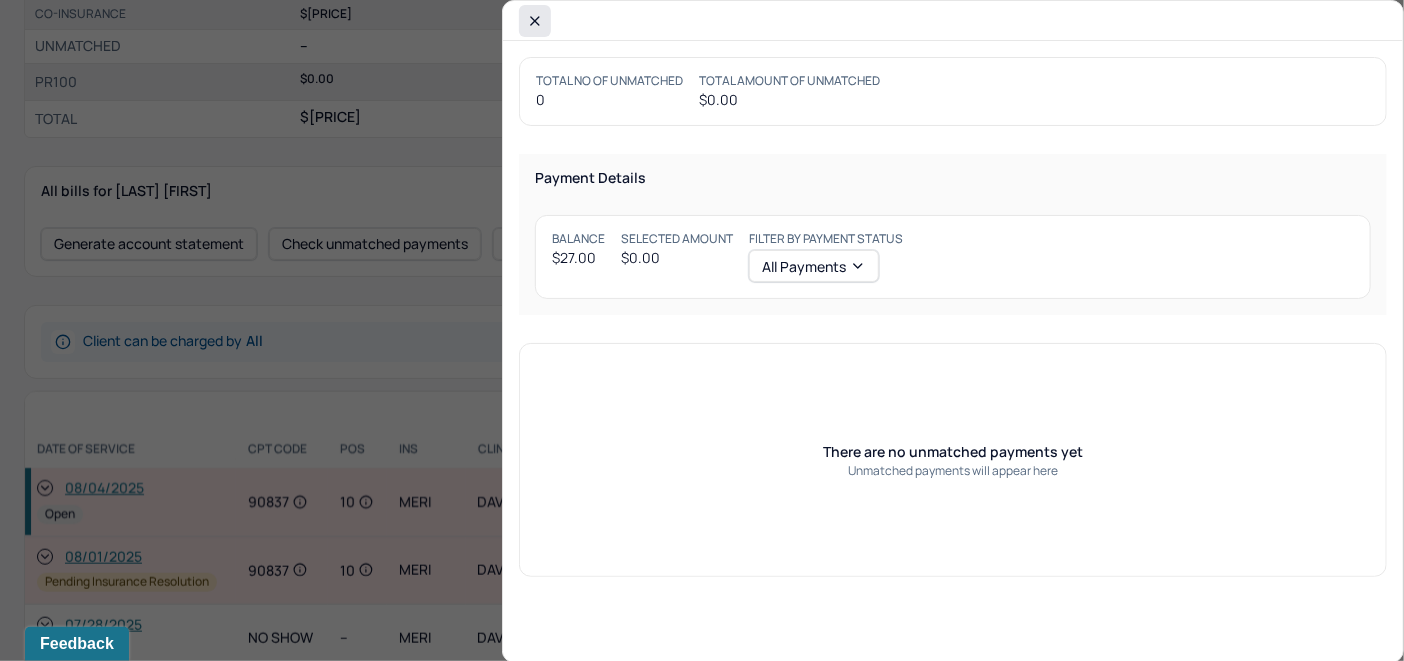 click 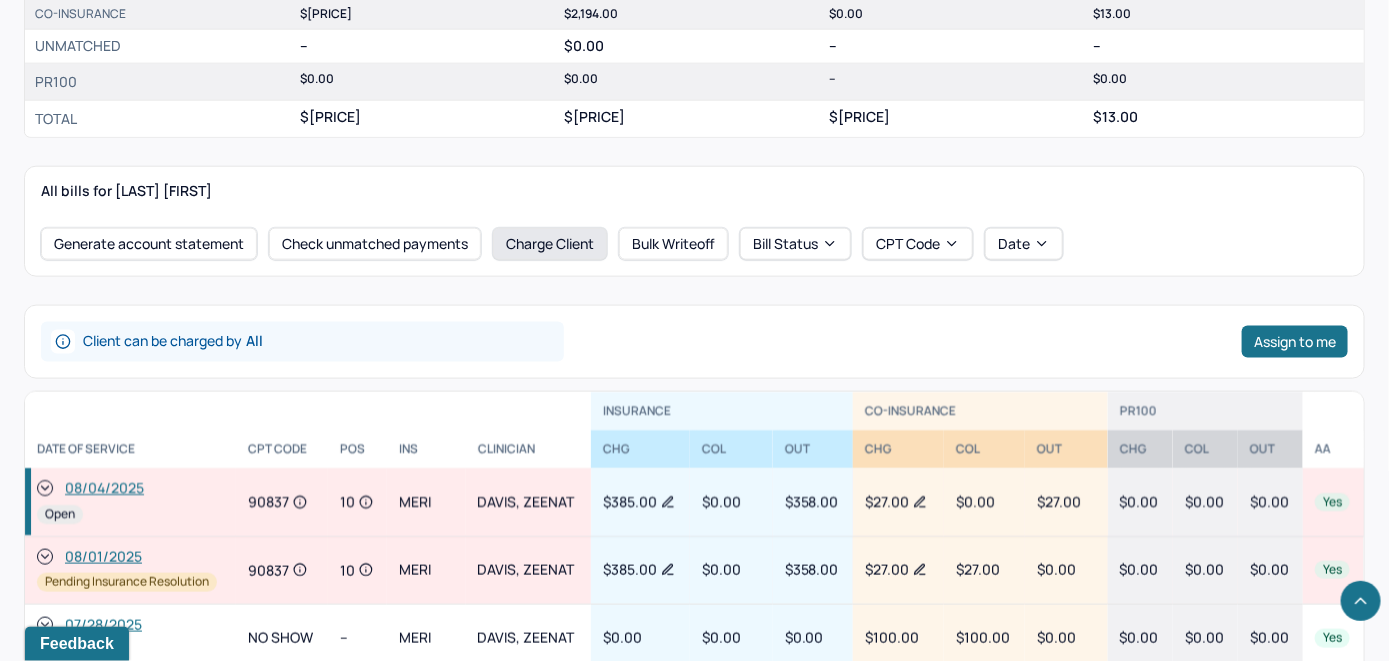 click on "Charge Client" at bounding box center (550, 244) 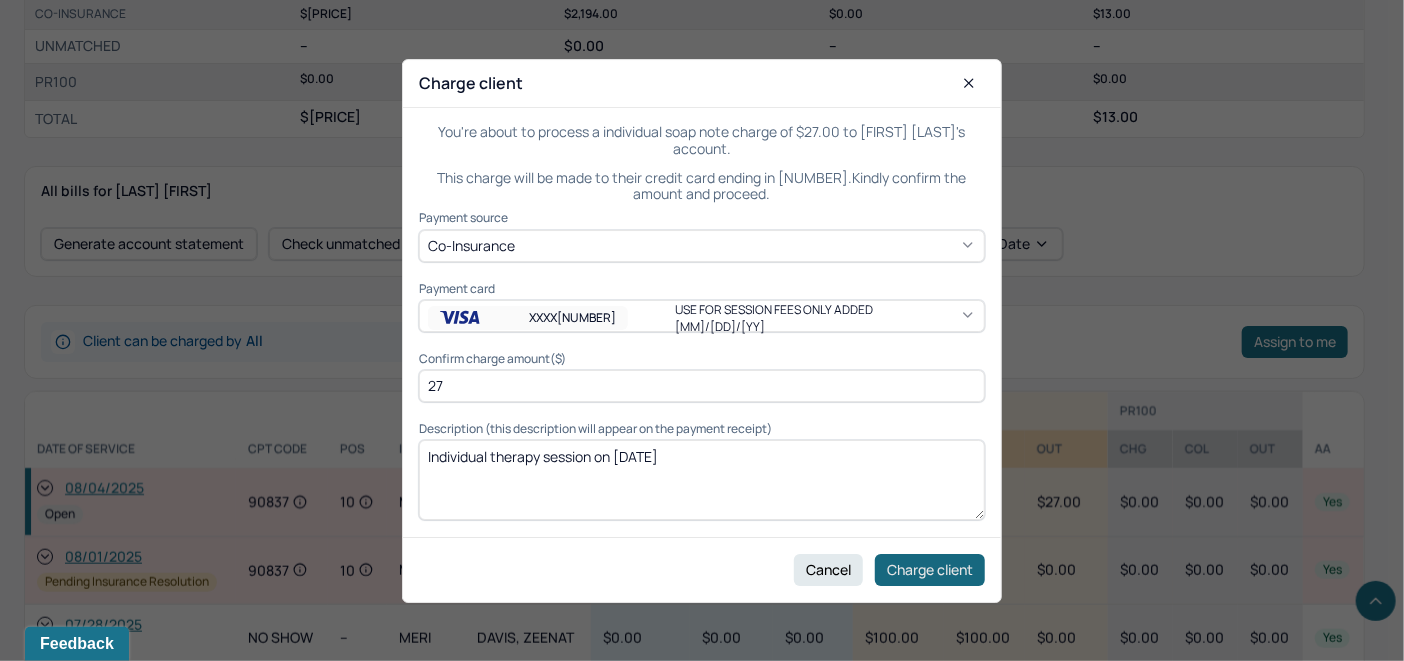 click on "Charge client" at bounding box center (930, 569) 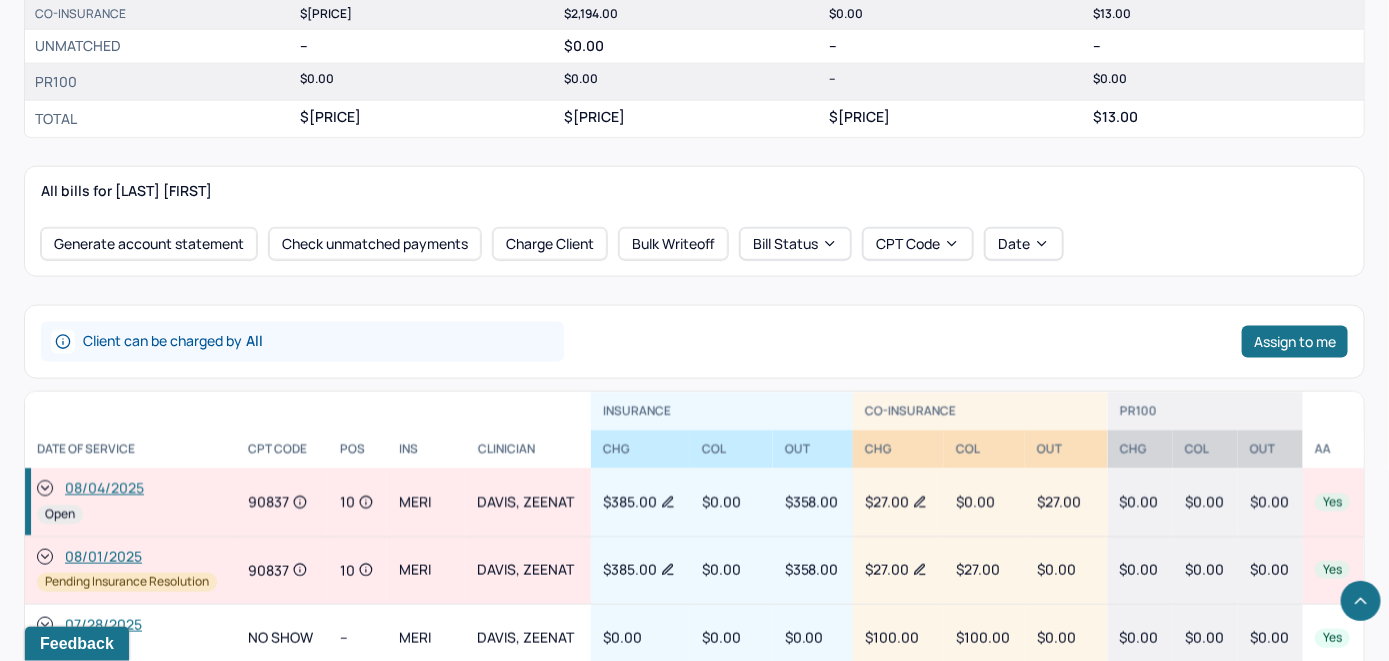 click 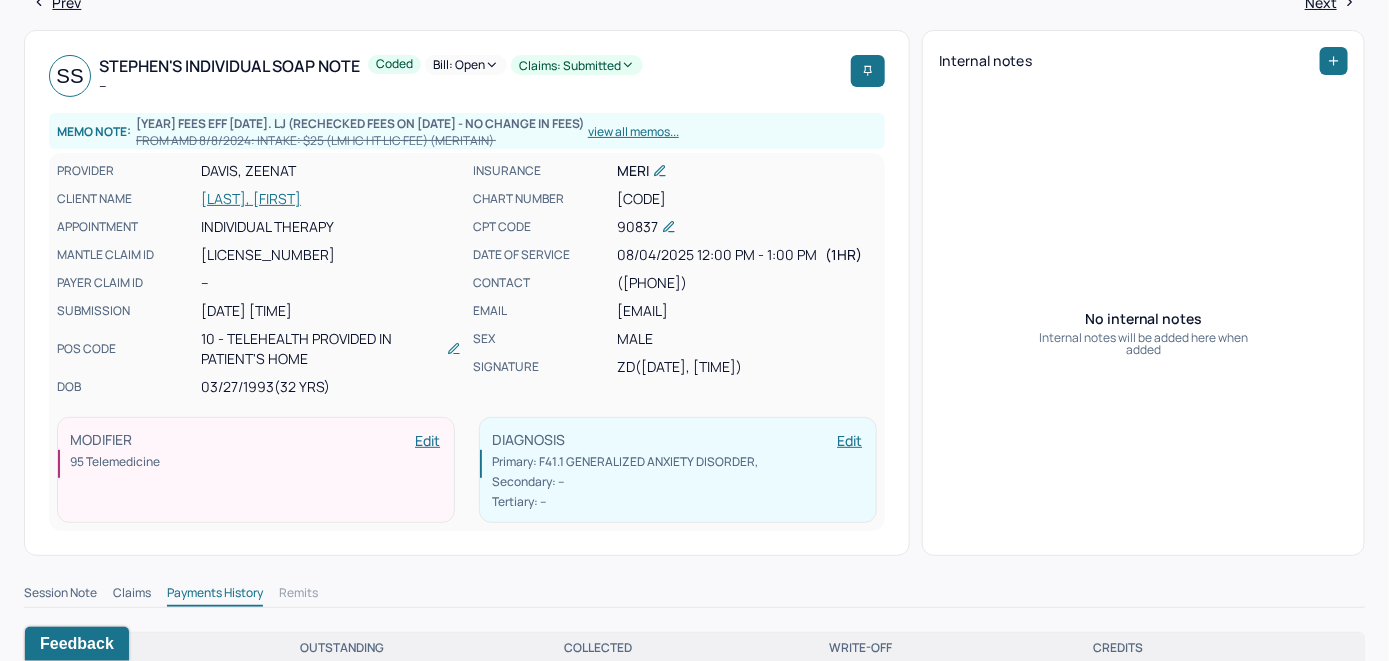 scroll, scrollTop: 0, scrollLeft: 0, axis: both 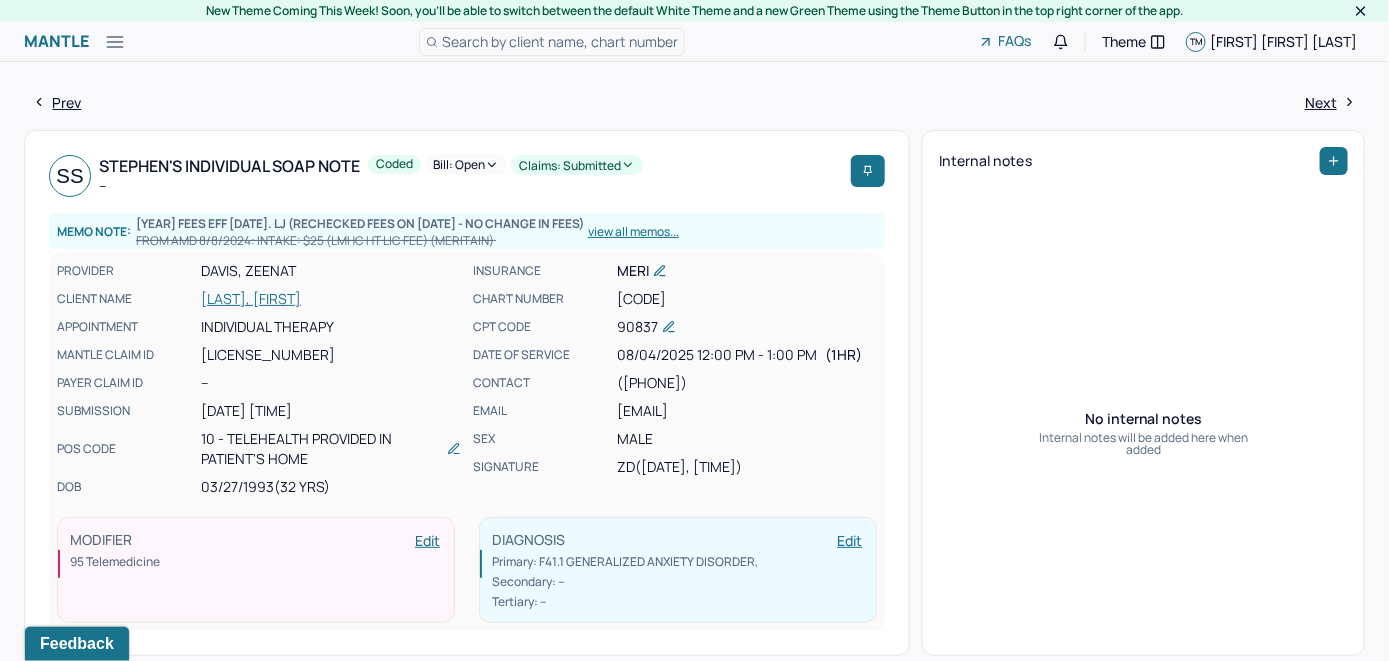 click on "Bill: Open" at bounding box center [466, 165] 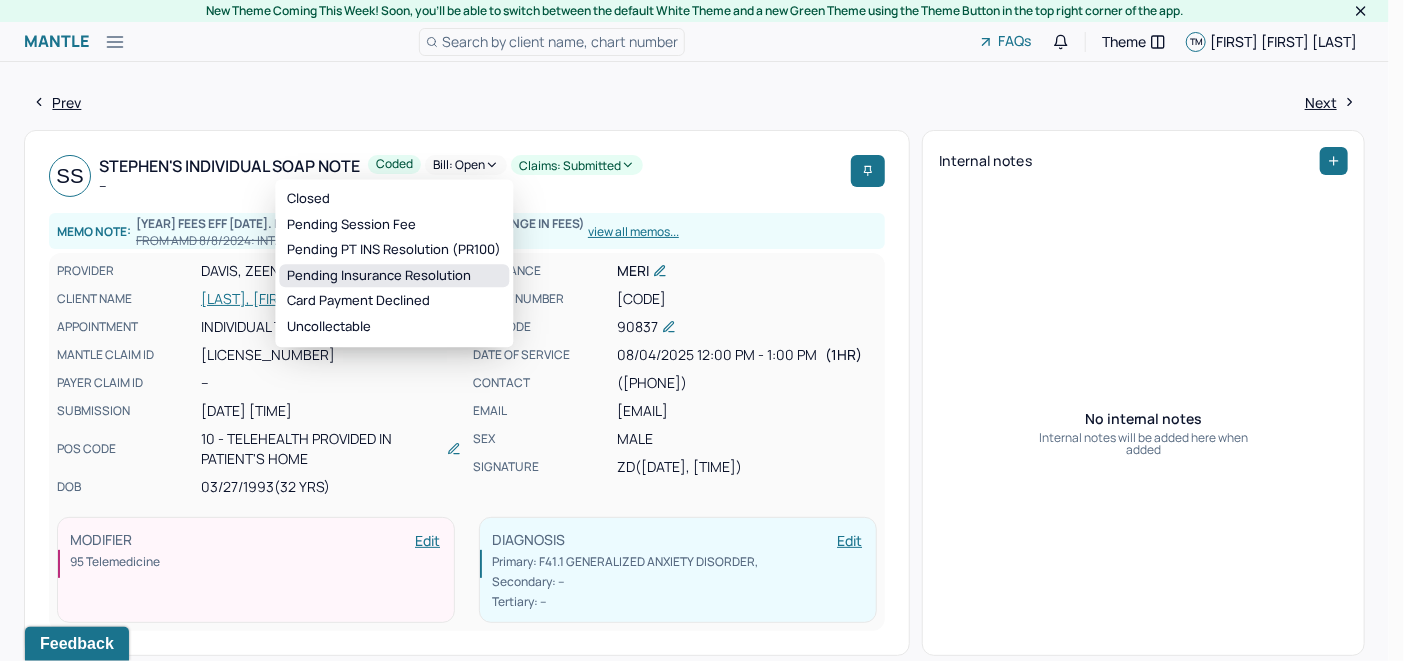 click on "Pending Insurance Resolution" at bounding box center [394, 276] 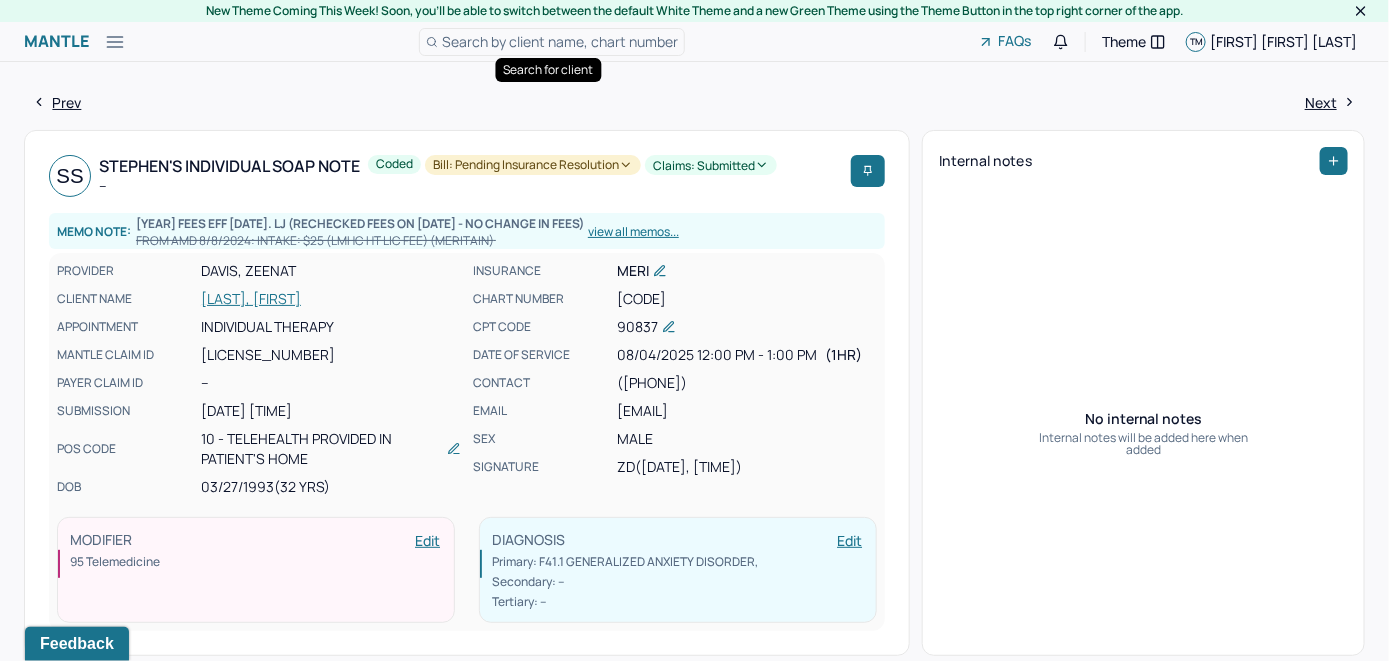 click on "Search by client name, chart number" at bounding box center (560, 41) 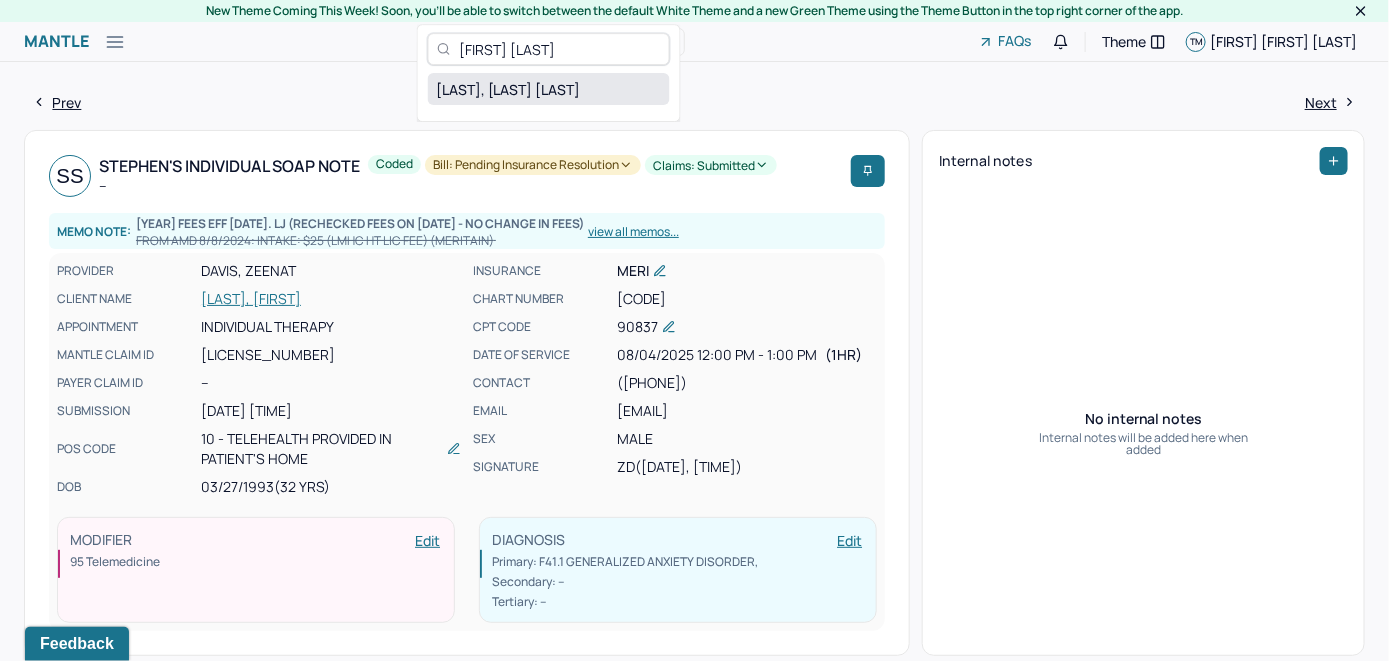 type on "[FIRST] [LAST]" 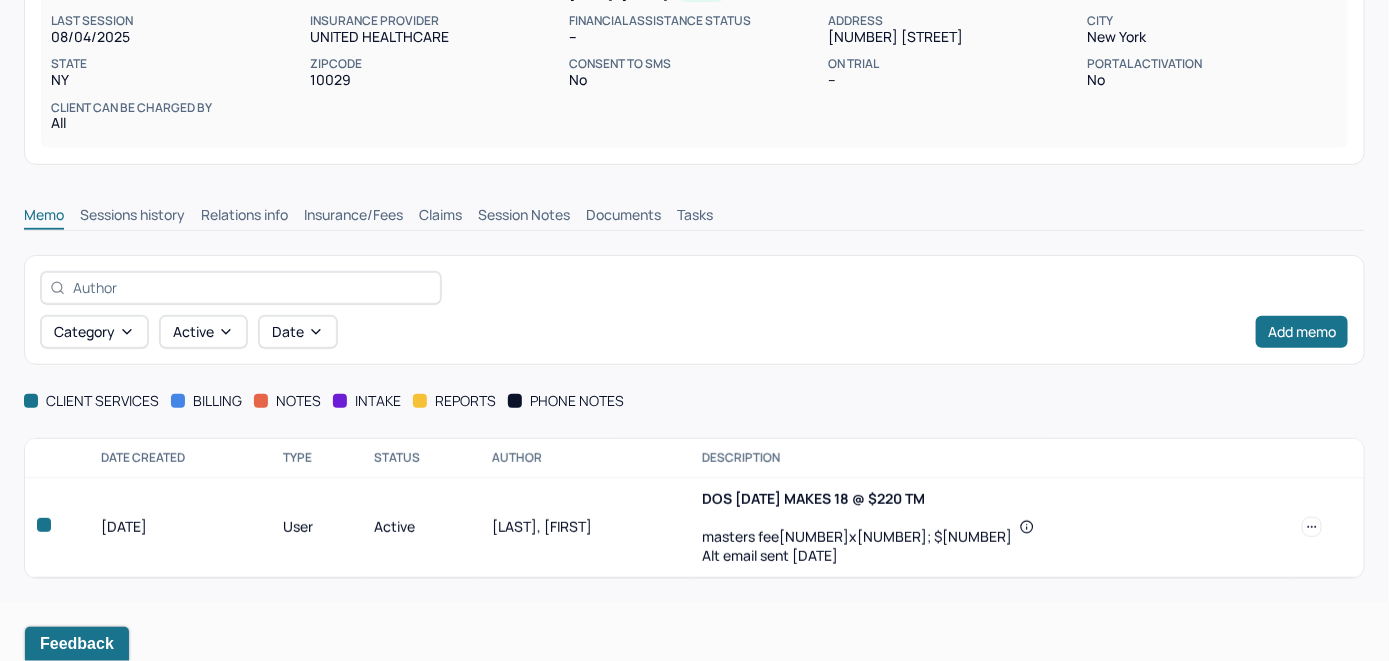 scroll, scrollTop: 285, scrollLeft: 0, axis: vertical 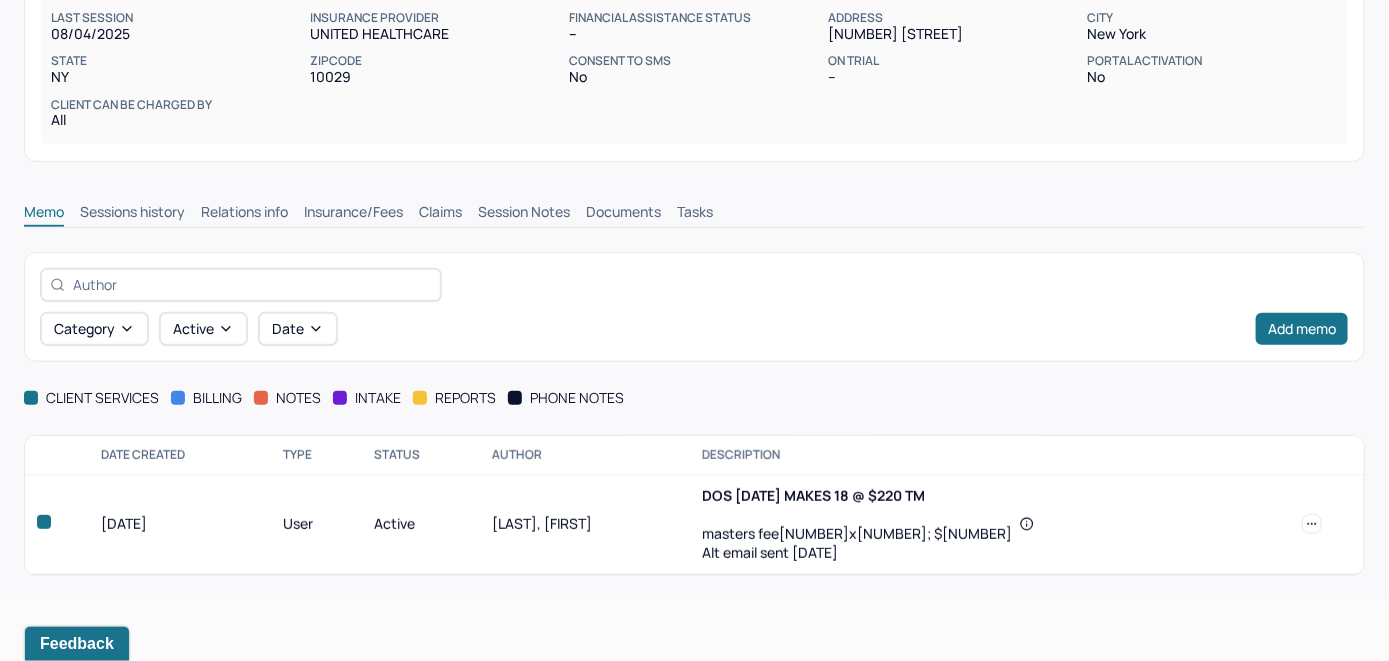 click on "Insurance/Fees" at bounding box center [353, 214] 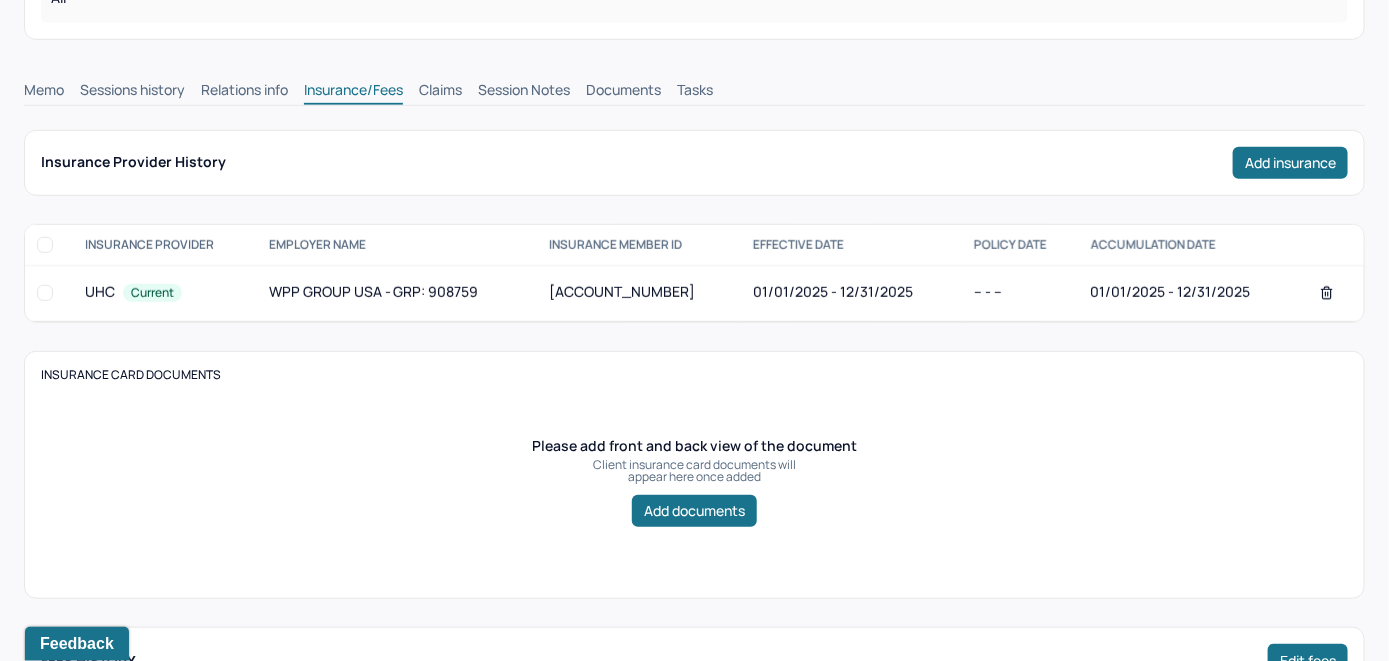 scroll, scrollTop: 285, scrollLeft: 0, axis: vertical 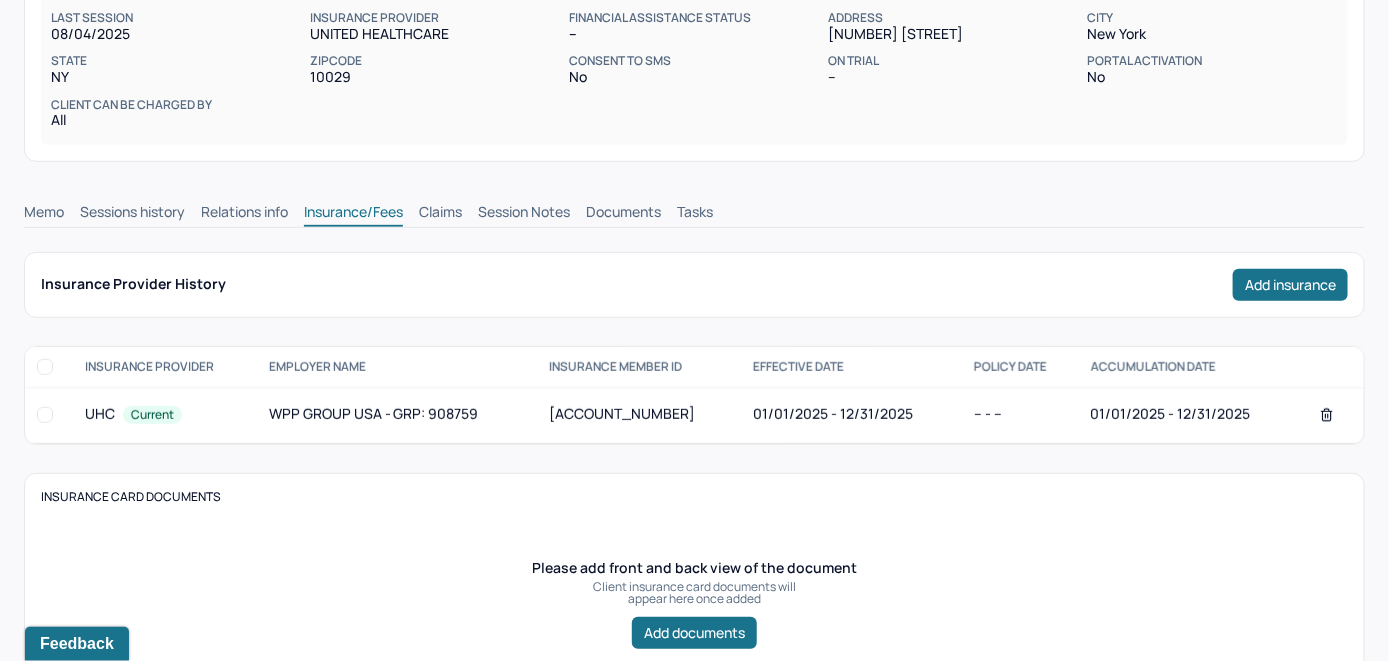 click on "Claims" at bounding box center (440, 214) 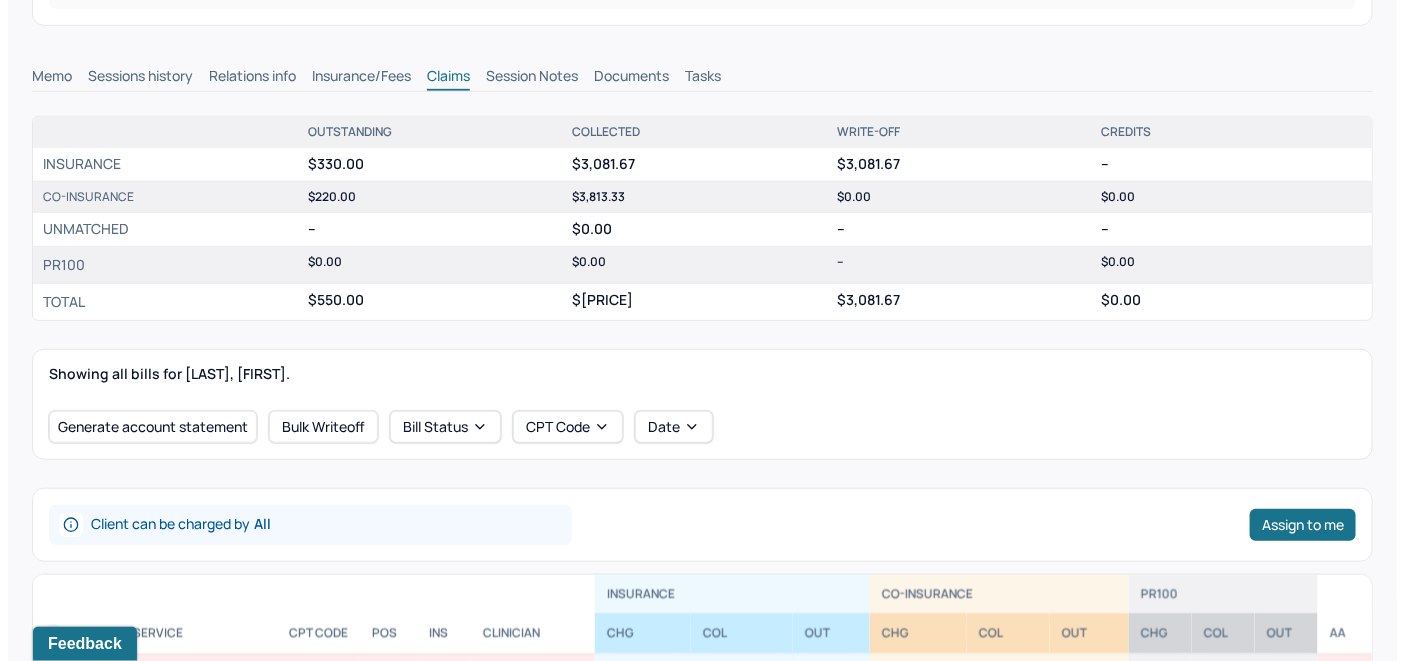 scroll, scrollTop: 285, scrollLeft: 0, axis: vertical 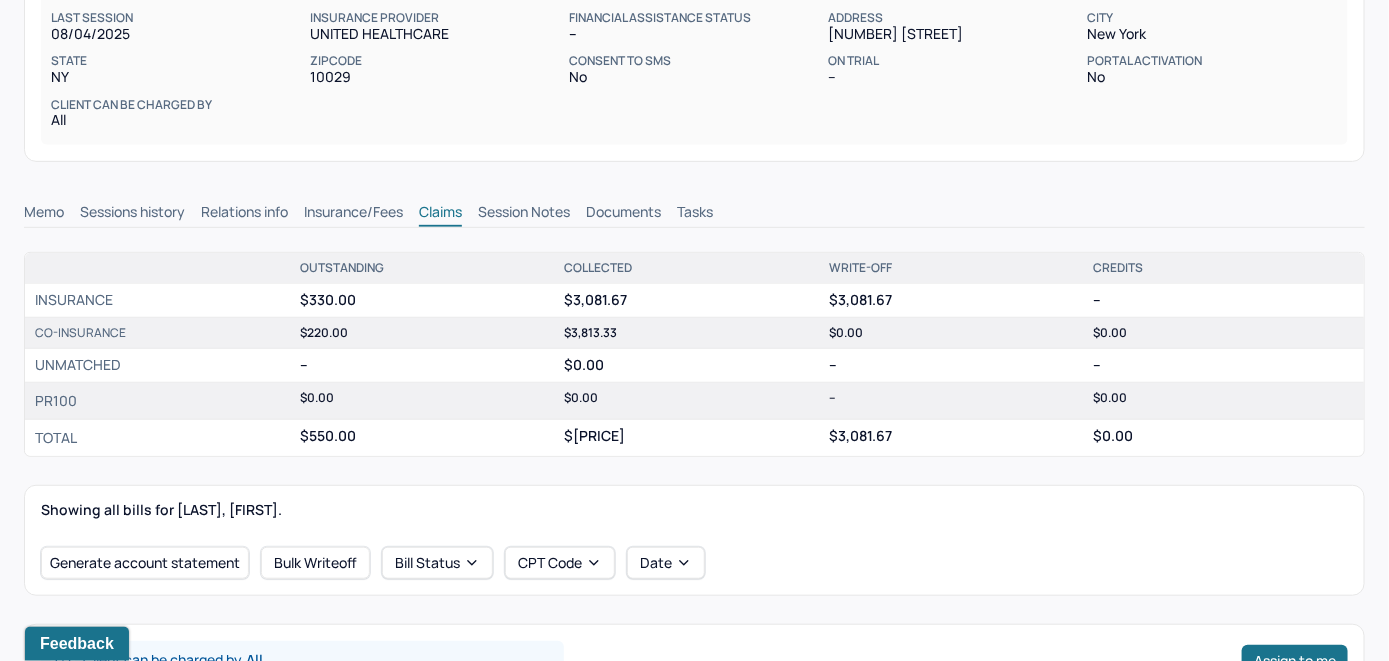 click on "Memo" at bounding box center (44, 214) 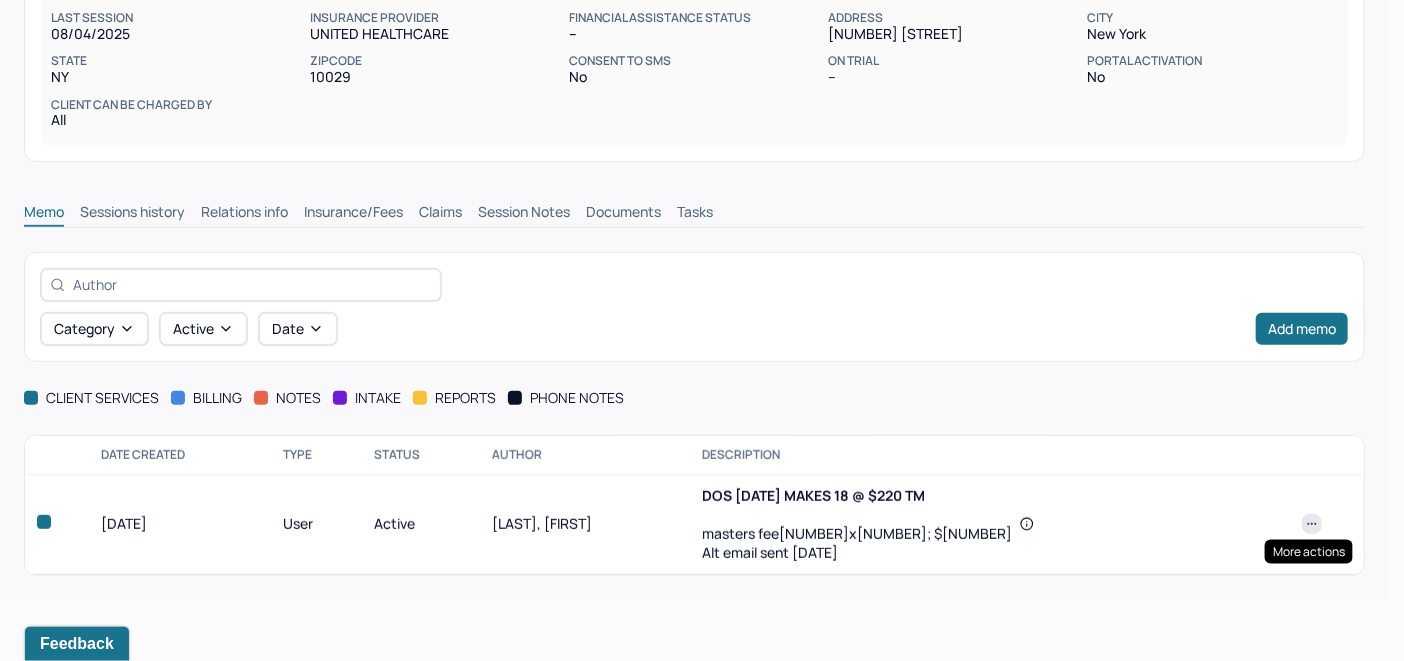 click 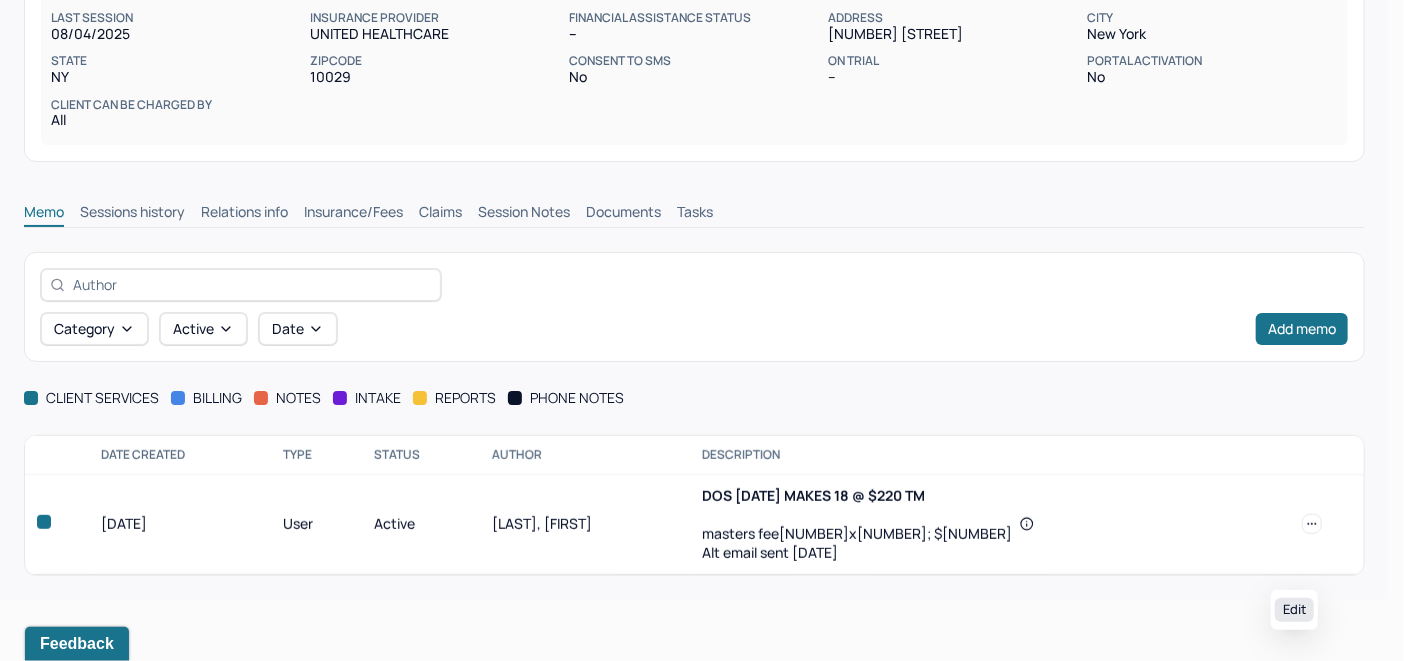 click on "Edit" at bounding box center [1294, 610] 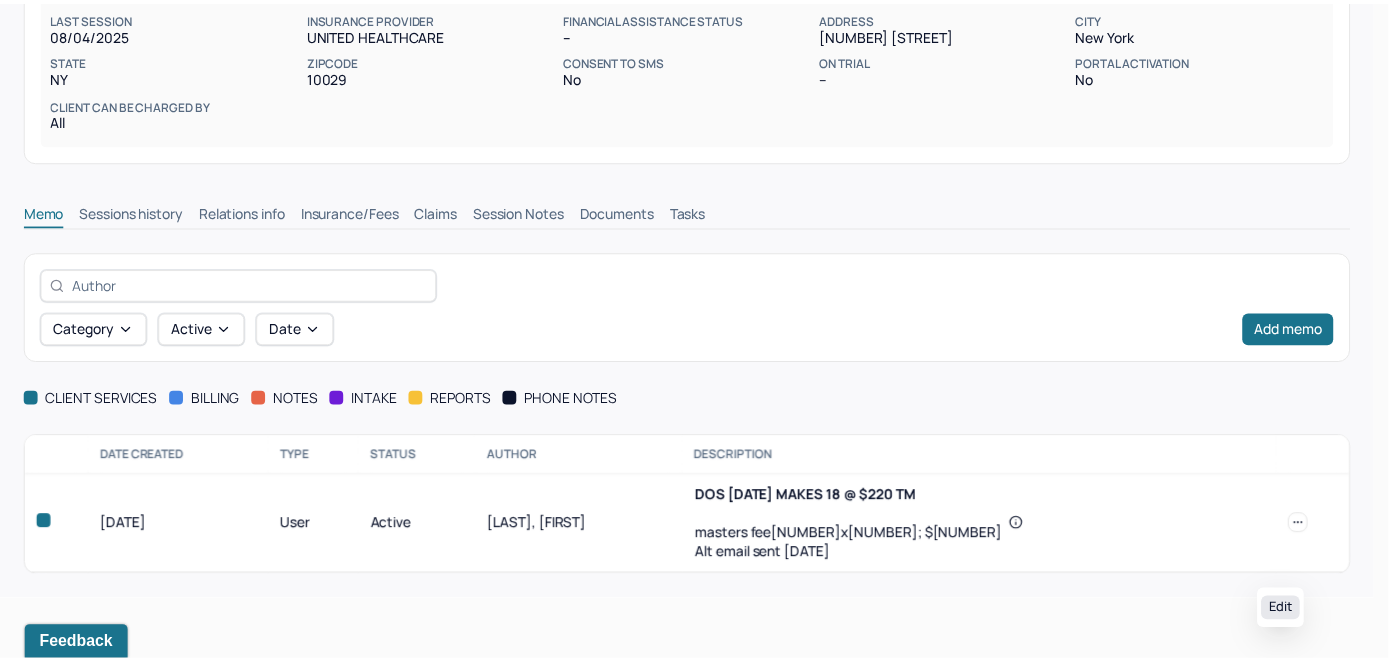 scroll, scrollTop: 242, scrollLeft: 0, axis: vertical 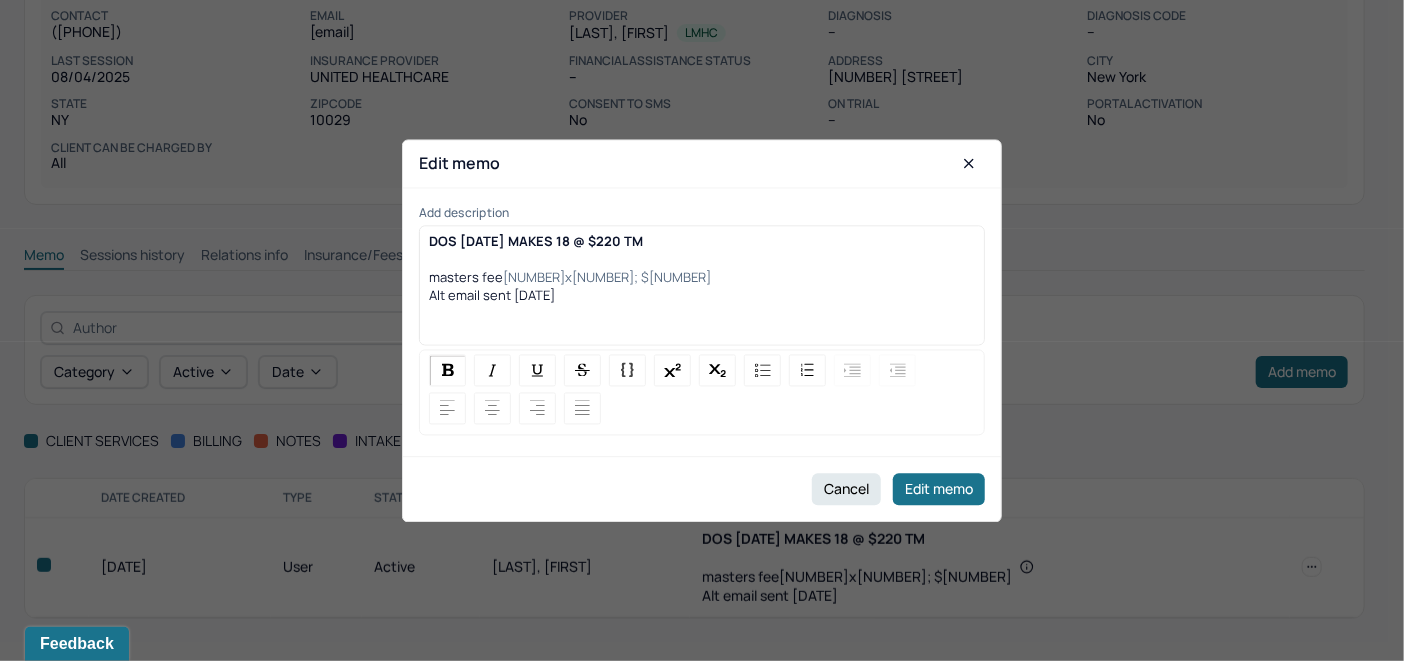 click on "DOS [DATE] MAKES 18 @ $220 TM masters fee $220x68; $135
Alt email sent [DATE]" at bounding box center [702, 268] 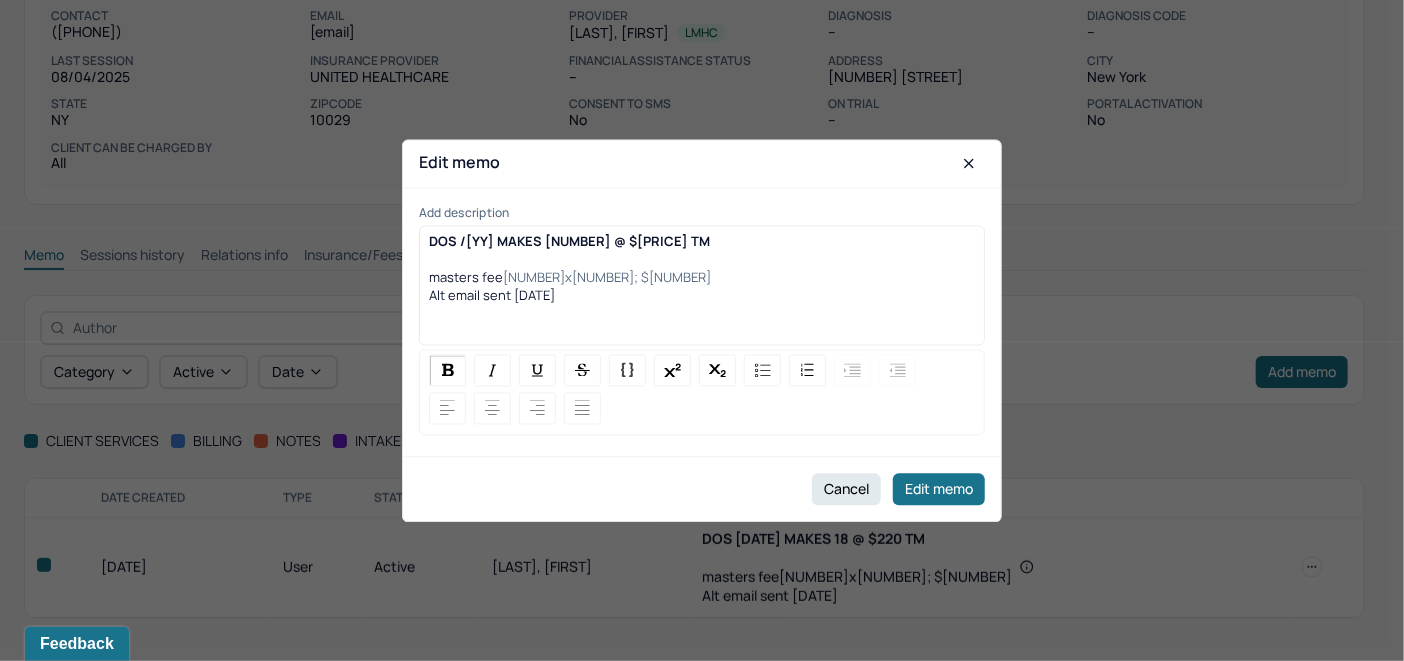 type 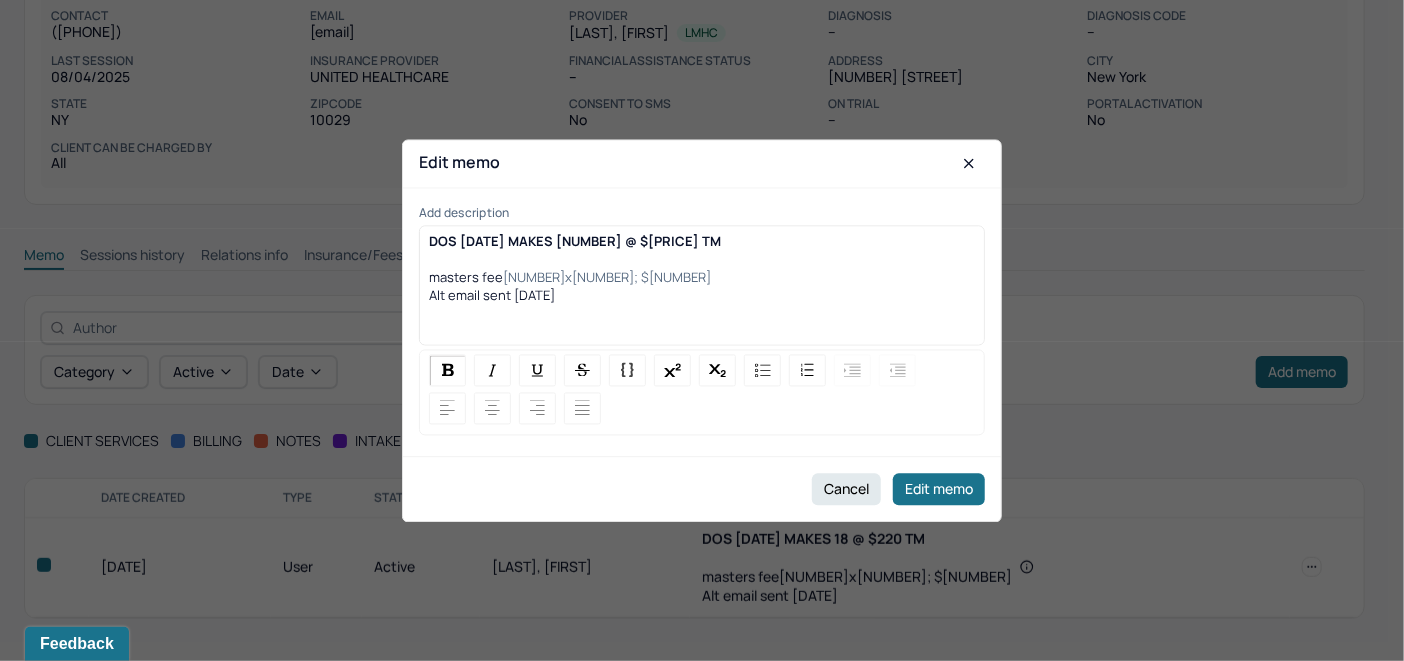 click on "DOS [DATE] MAKES [NUMBER] @ $[PRICE] TM" at bounding box center [575, 241] 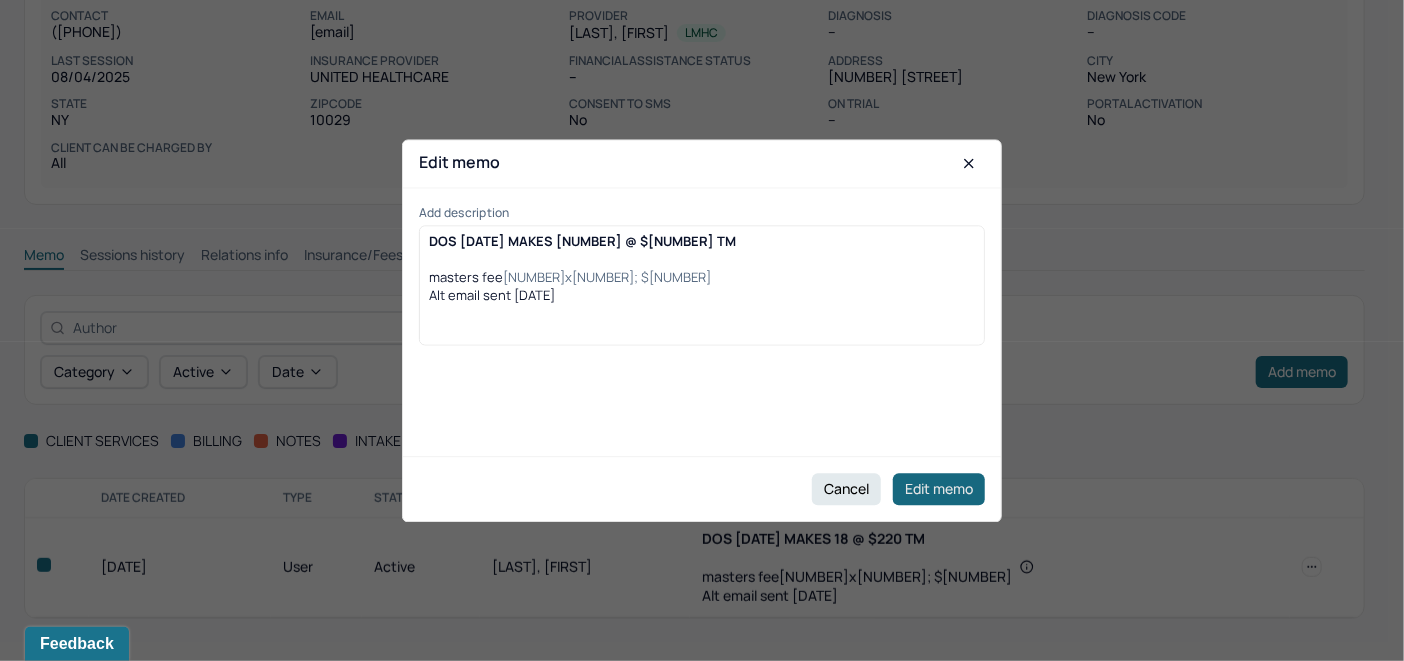 click on "Edit memo" at bounding box center [939, 489] 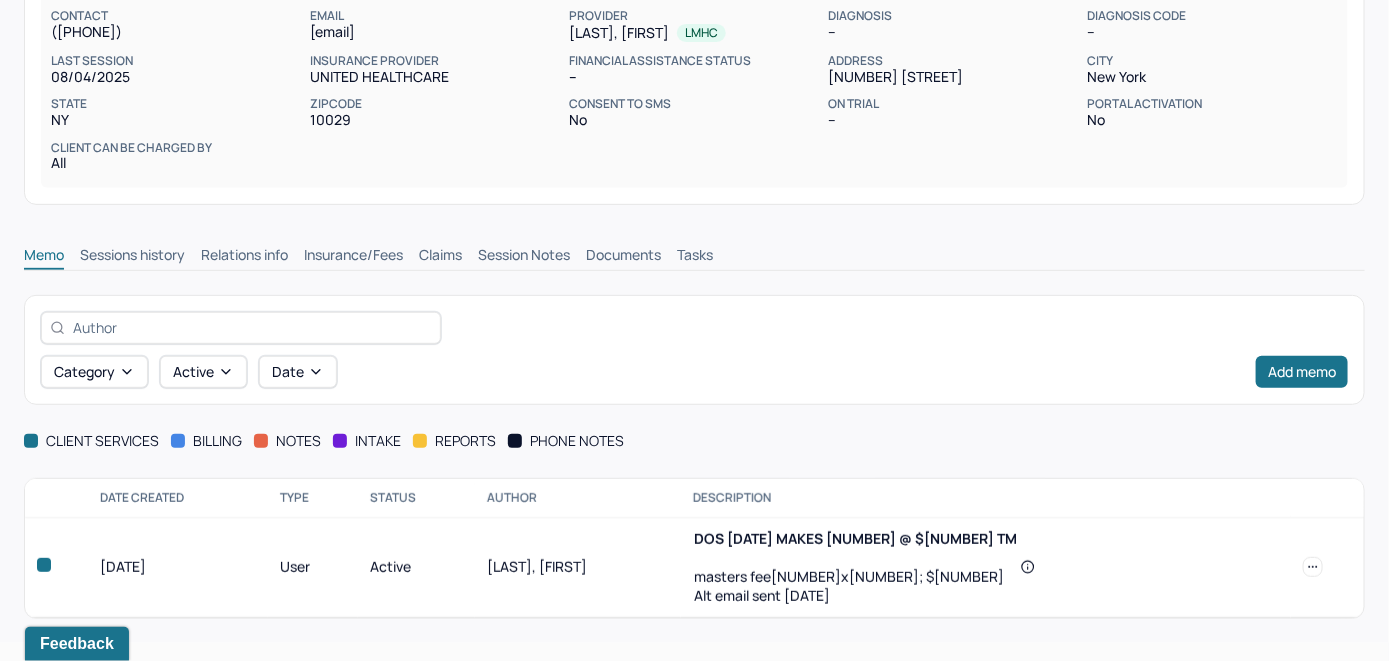 scroll, scrollTop: 285, scrollLeft: 0, axis: vertical 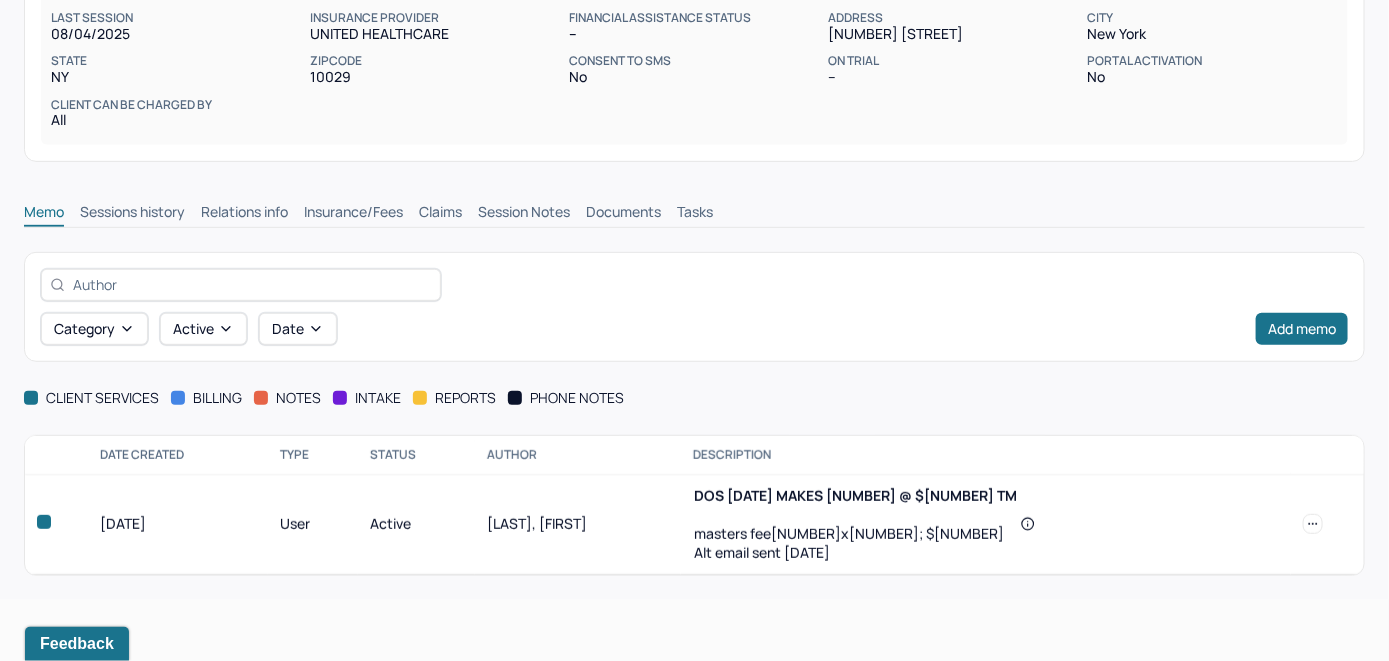 click on "Claims" at bounding box center (440, 214) 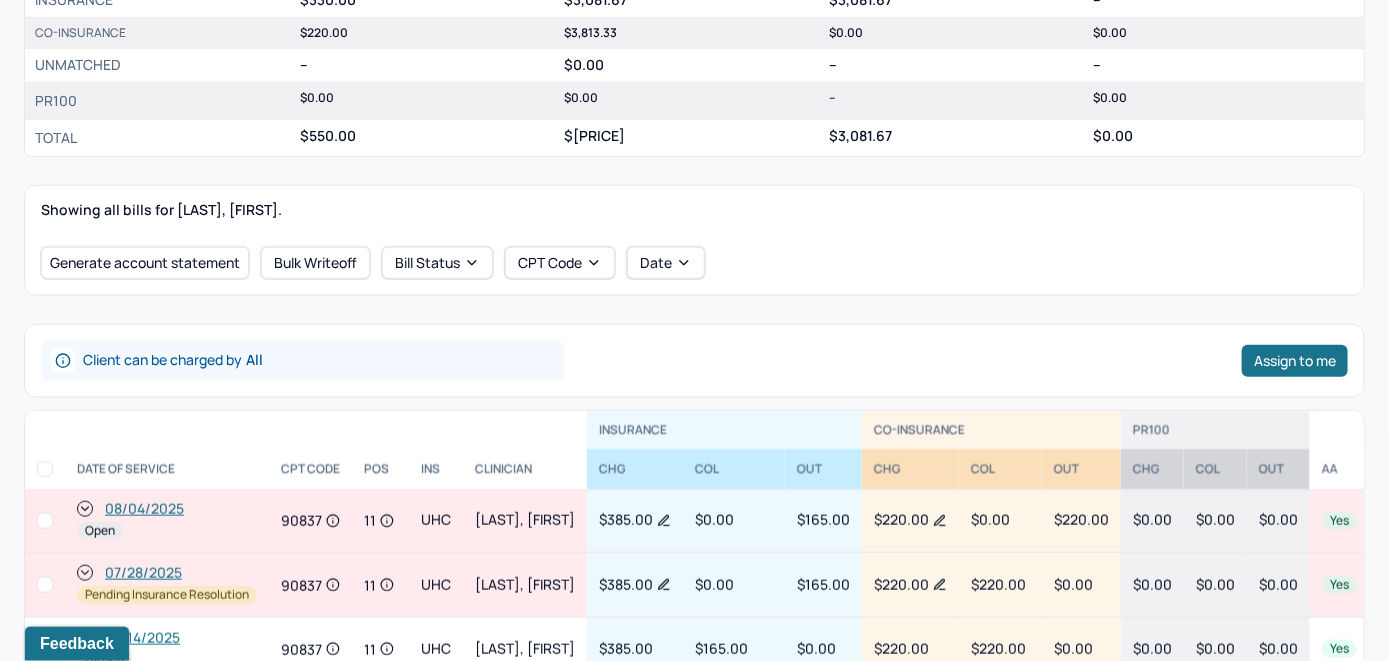 scroll, scrollTop: 785, scrollLeft: 0, axis: vertical 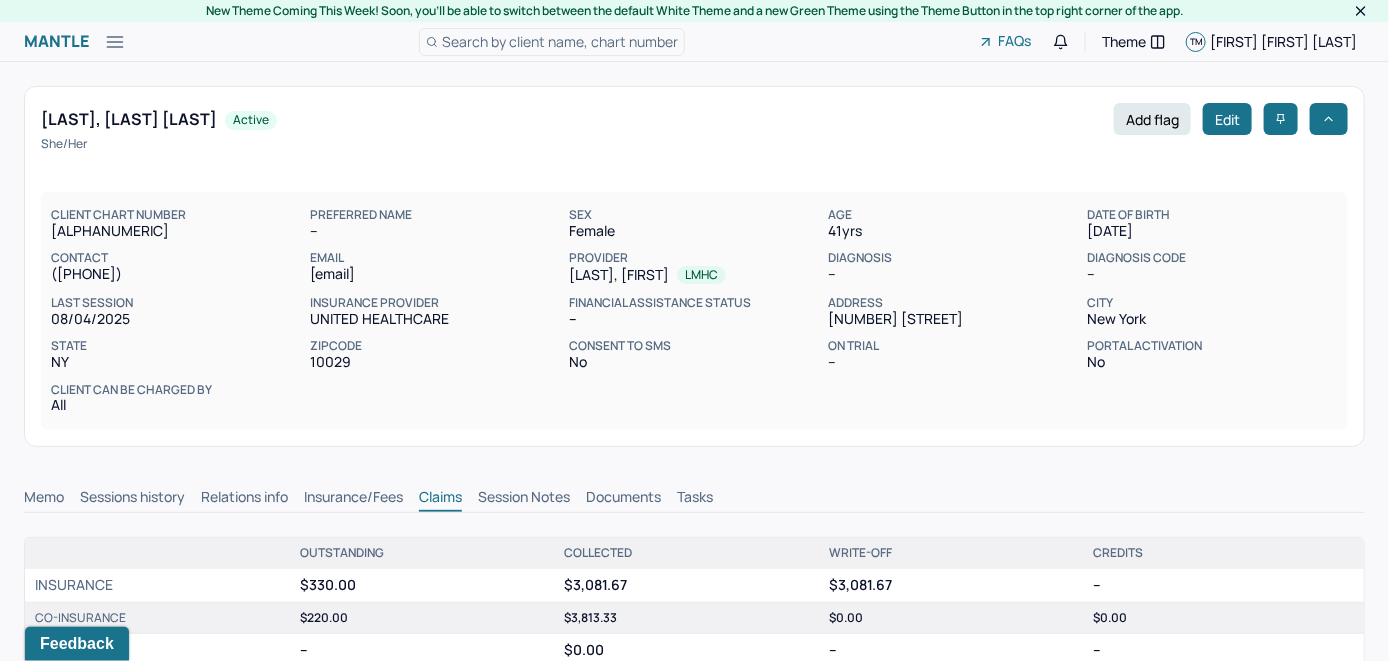 click on "Memo" at bounding box center (44, 499) 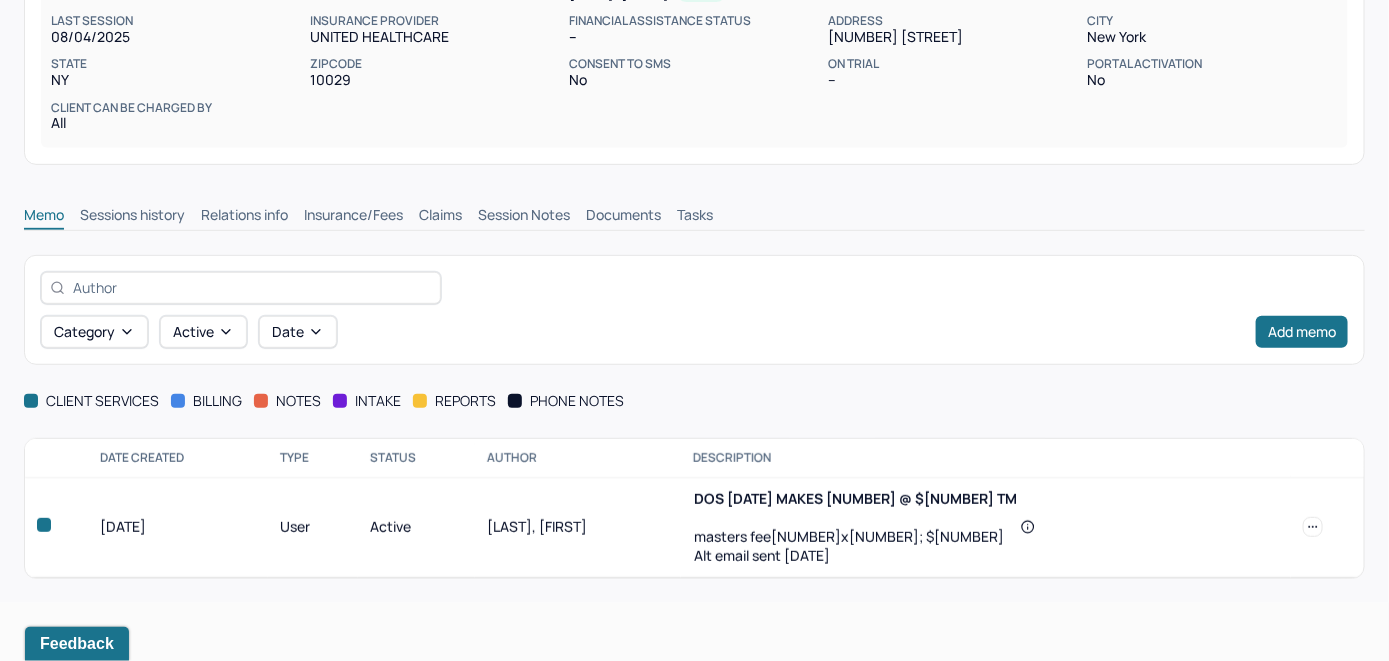 scroll, scrollTop: 285, scrollLeft: 0, axis: vertical 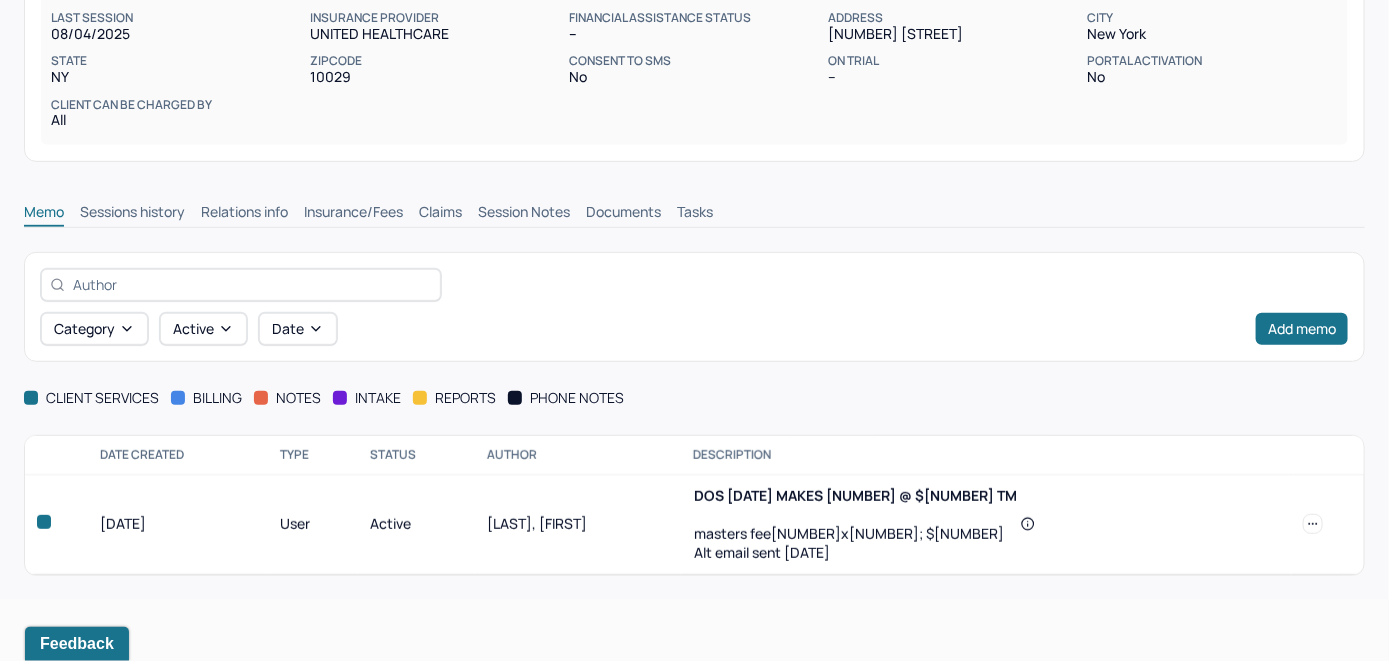 click on "Insurance/Fees" at bounding box center [353, 214] 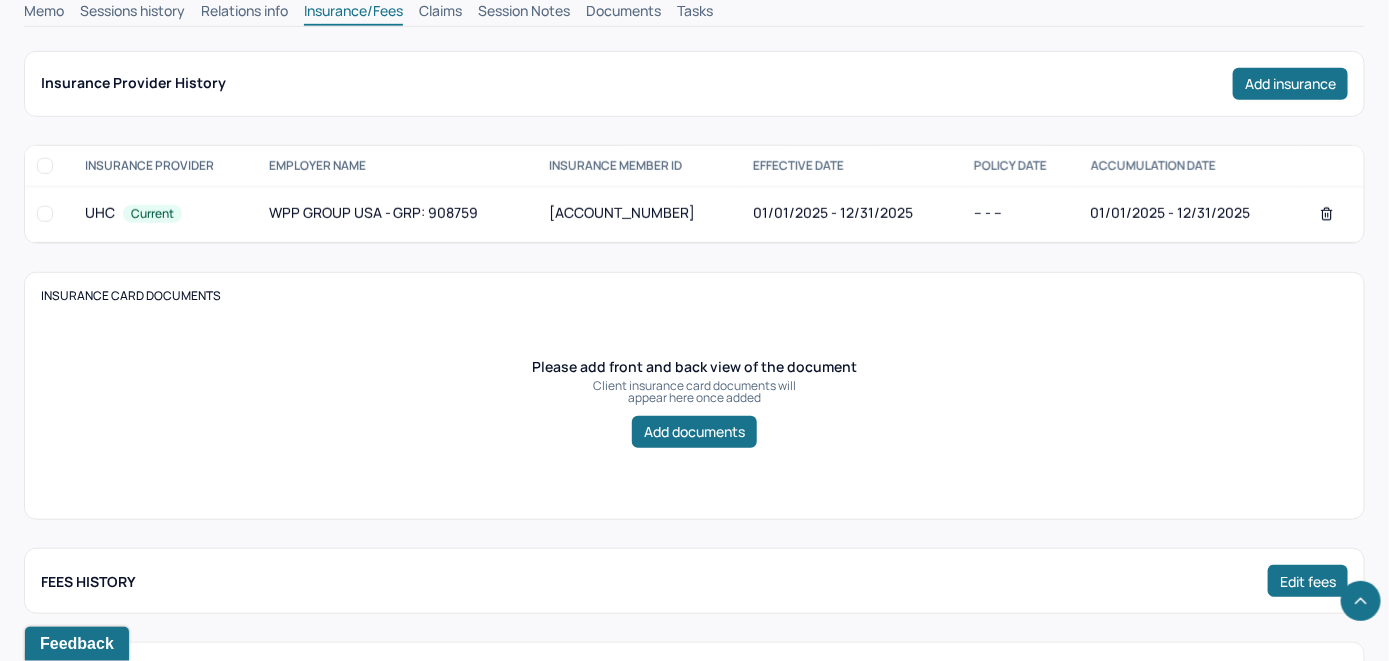 scroll, scrollTop: 485, scrollLeft: 0, axis: vertical 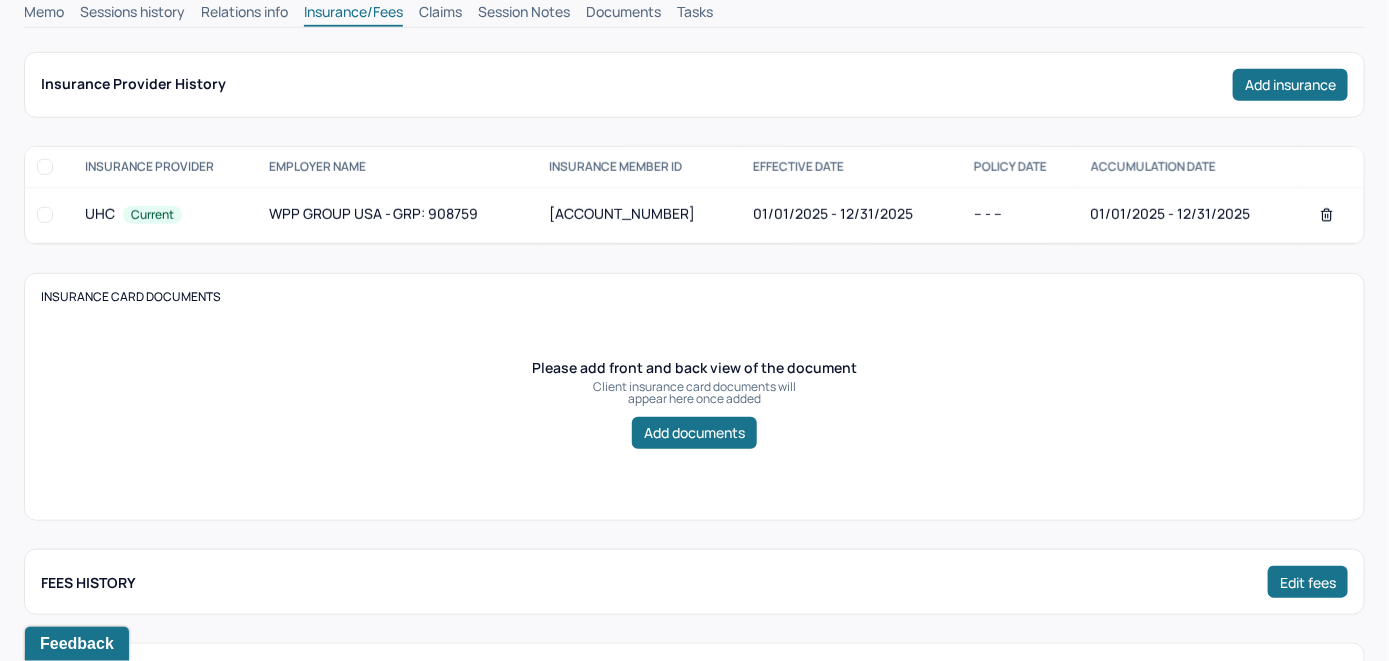 click on "Claims" at bounding box center (440, 14) 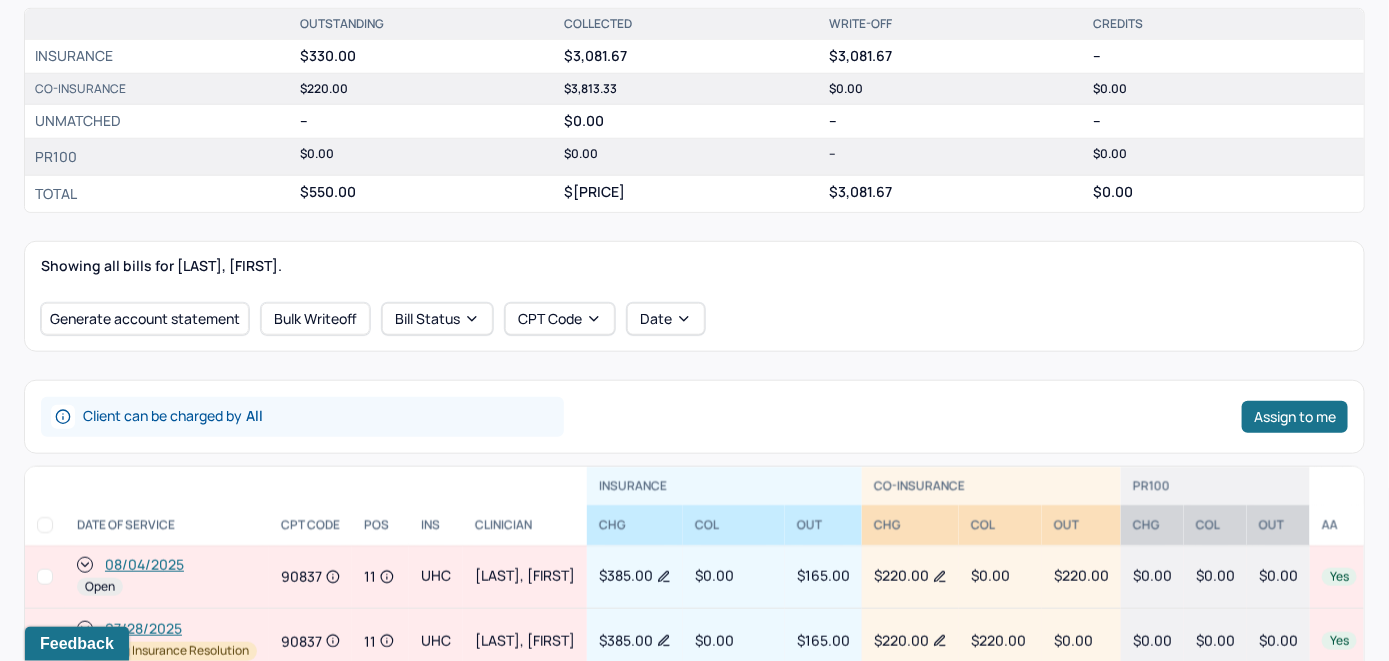 scroll, scrollTop: 785, scrollLeft: 0, axis: vertical 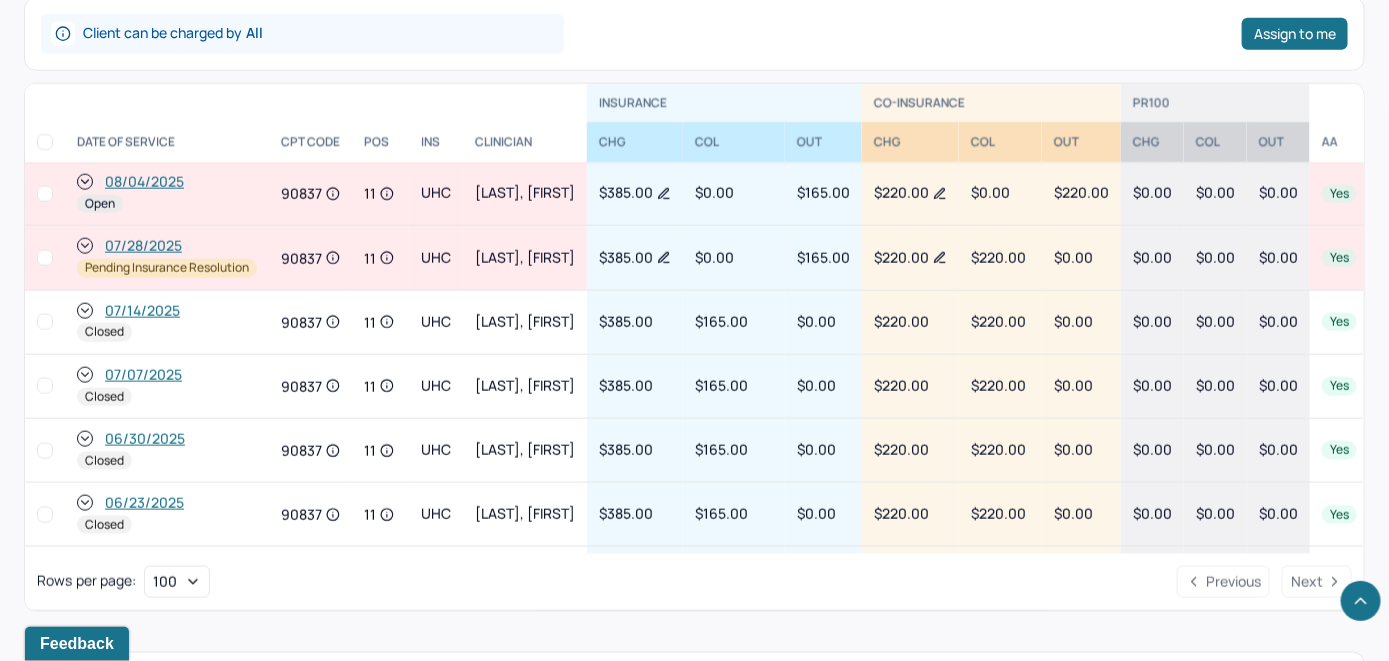 click 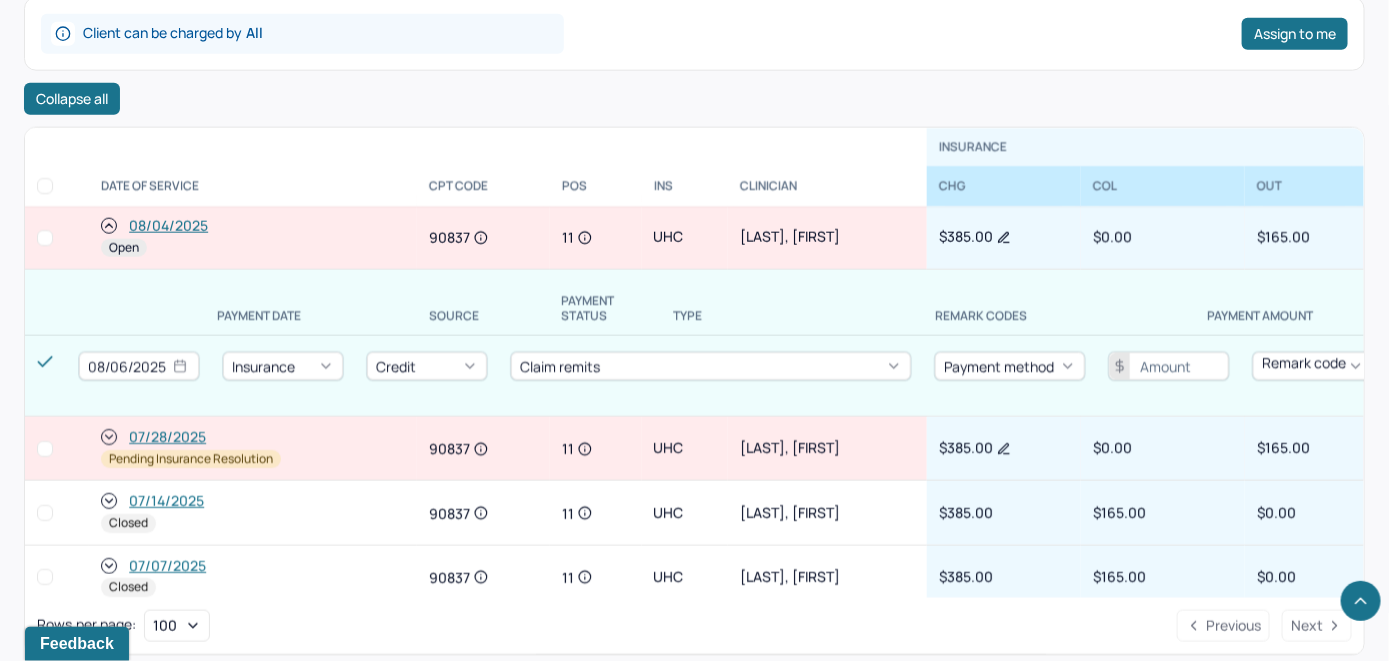 click on "08/04/2025" at bounding box center [168, 226] 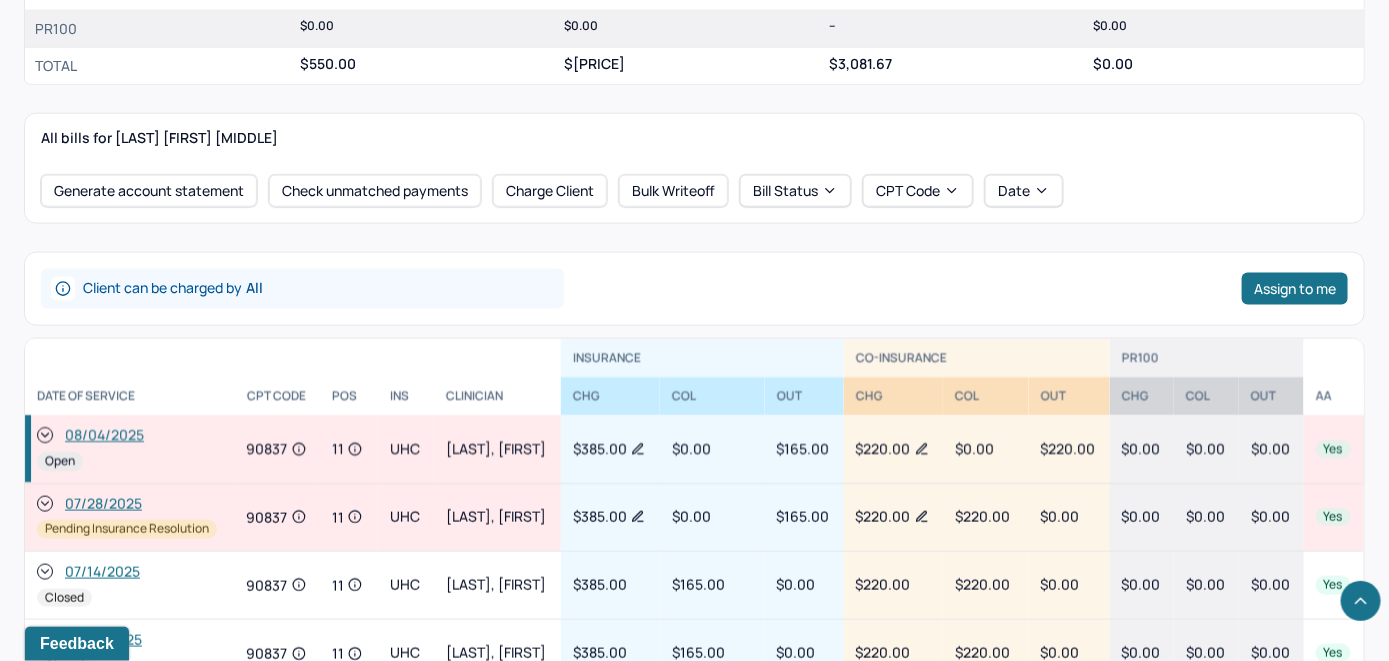 scroll, scrollTop: 900, scrollLeft: 0, axis: vertical 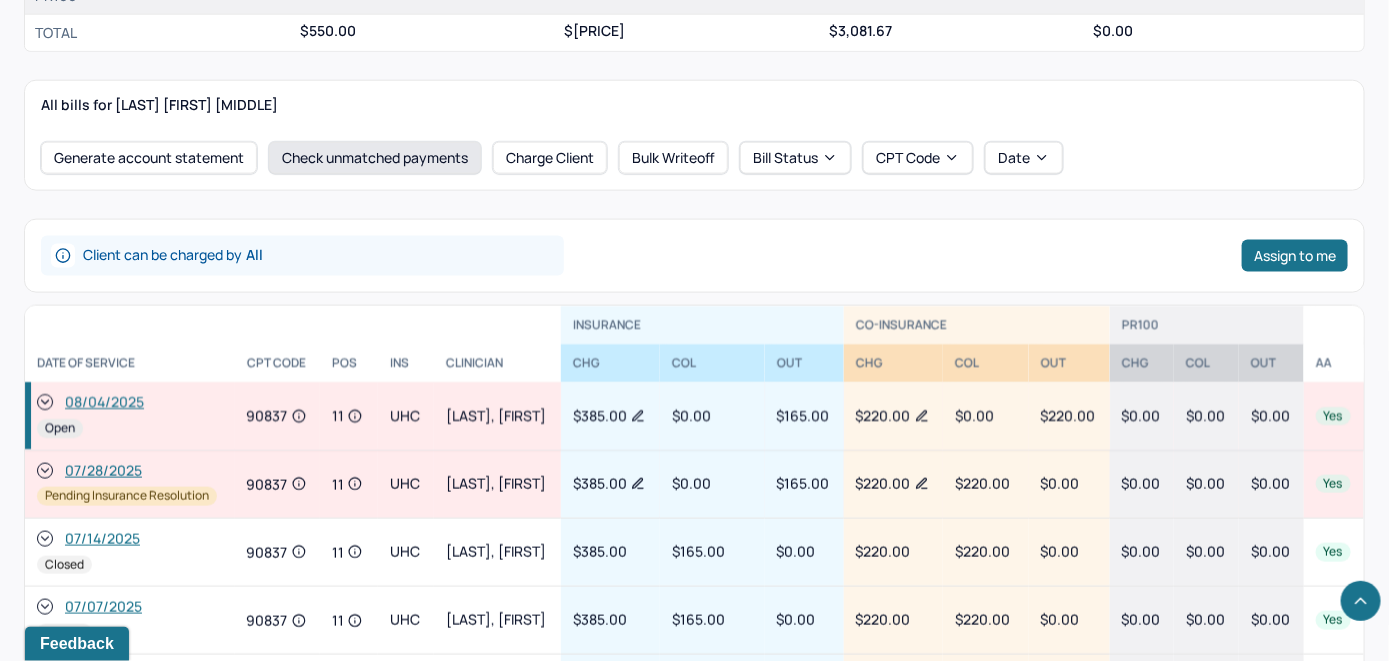 click on "Check unmatched payments" at bounding box center [375, 158] 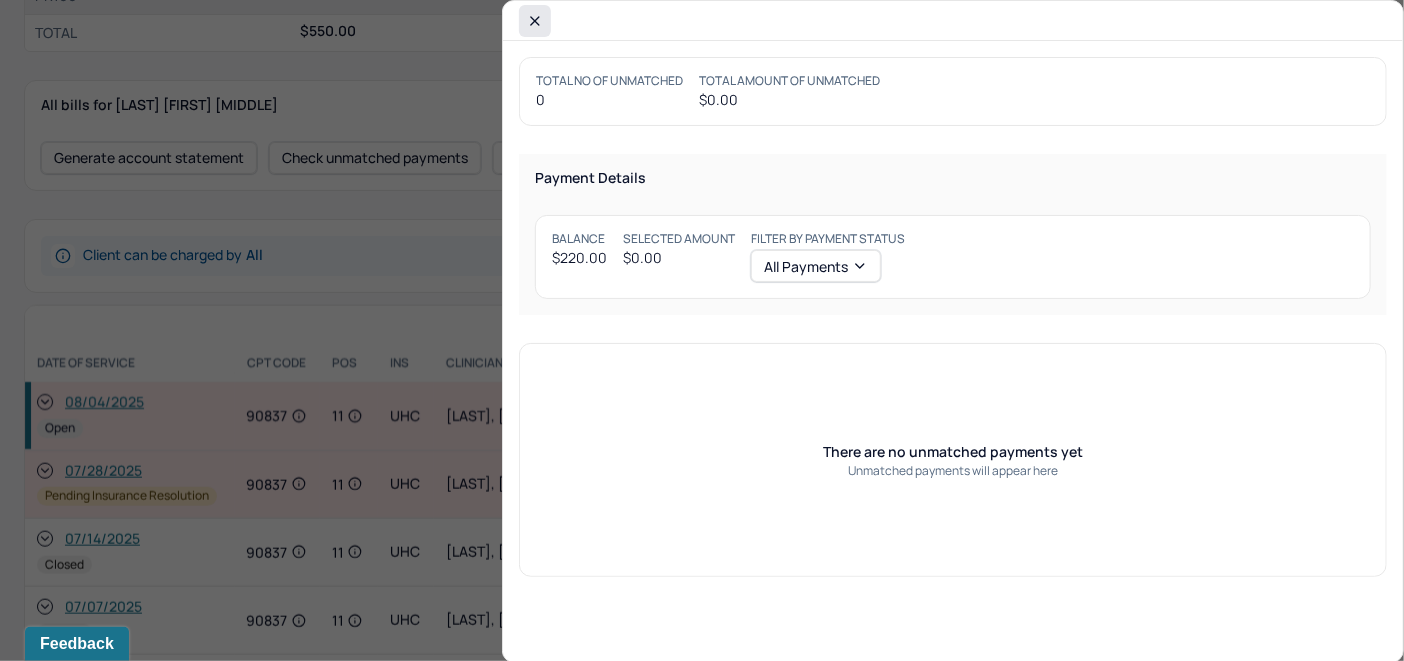 click 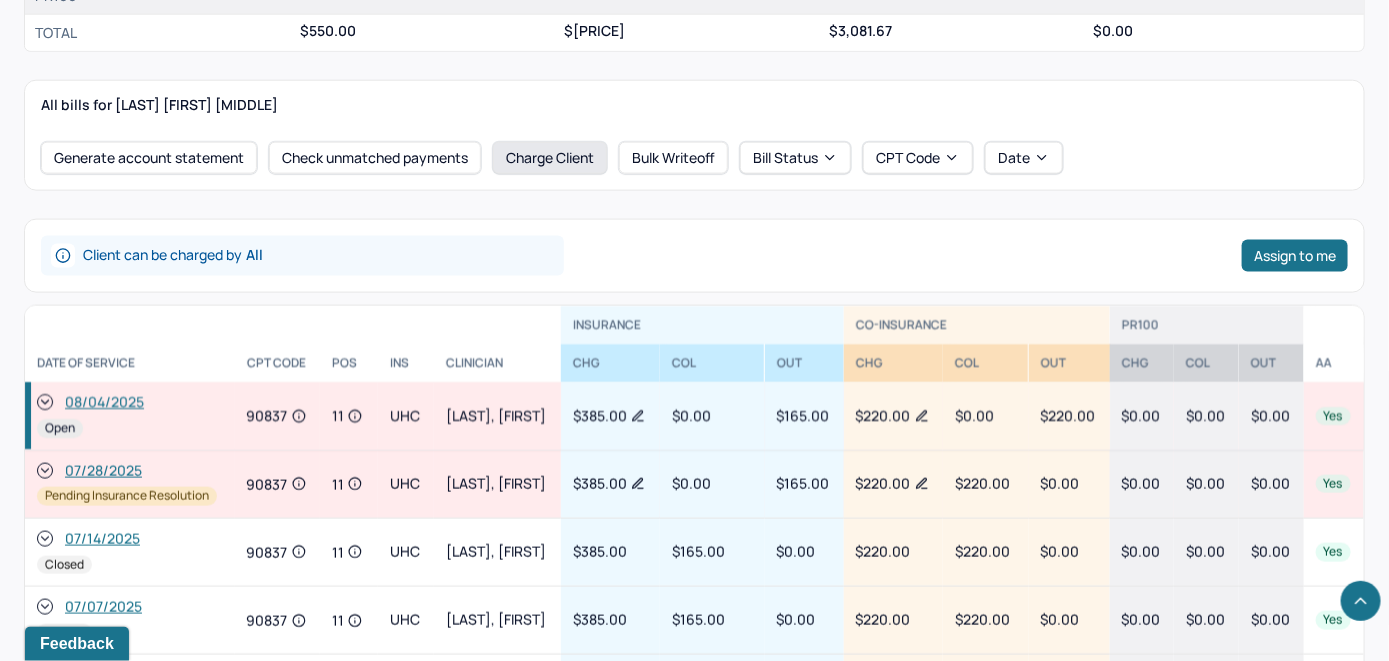 click on "Charge Client" at bounding box center [550, 158] 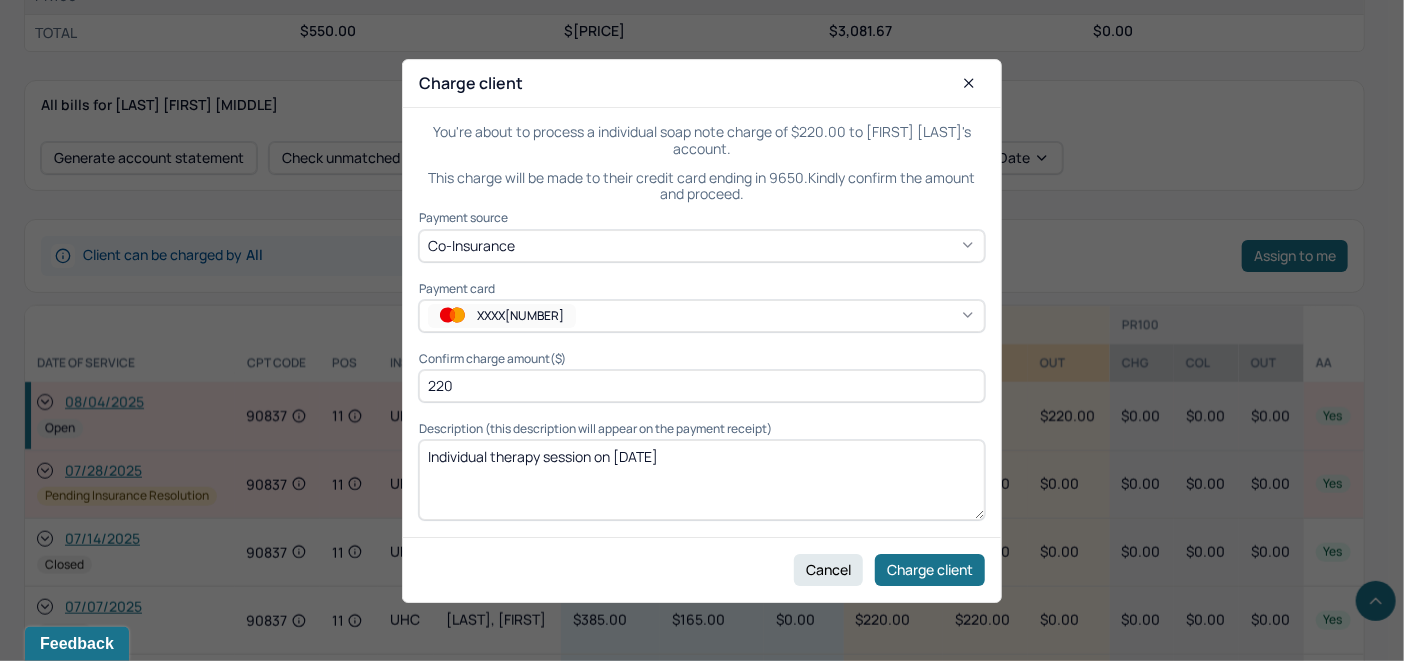 click on "XXXX[NUMBER]" at bounding box center (702, 316) 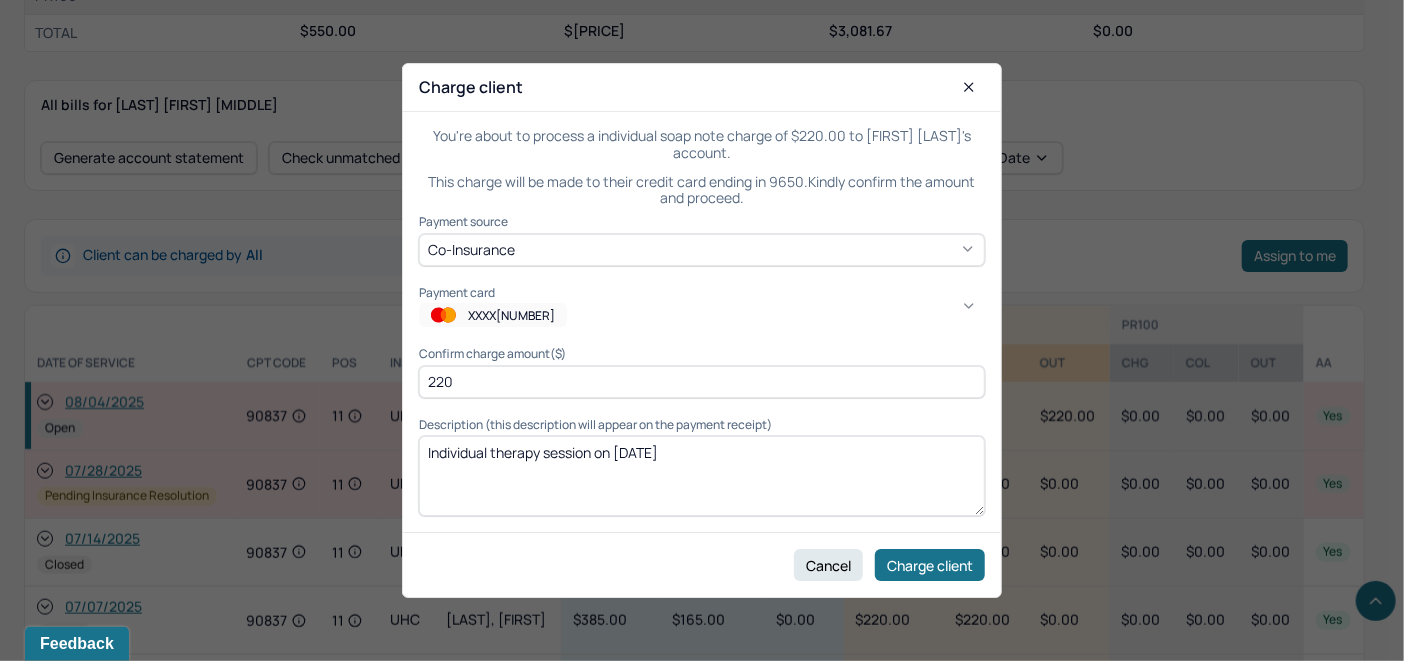 click on "XXXX[NUMBER]" at bounding box center (694, 869) 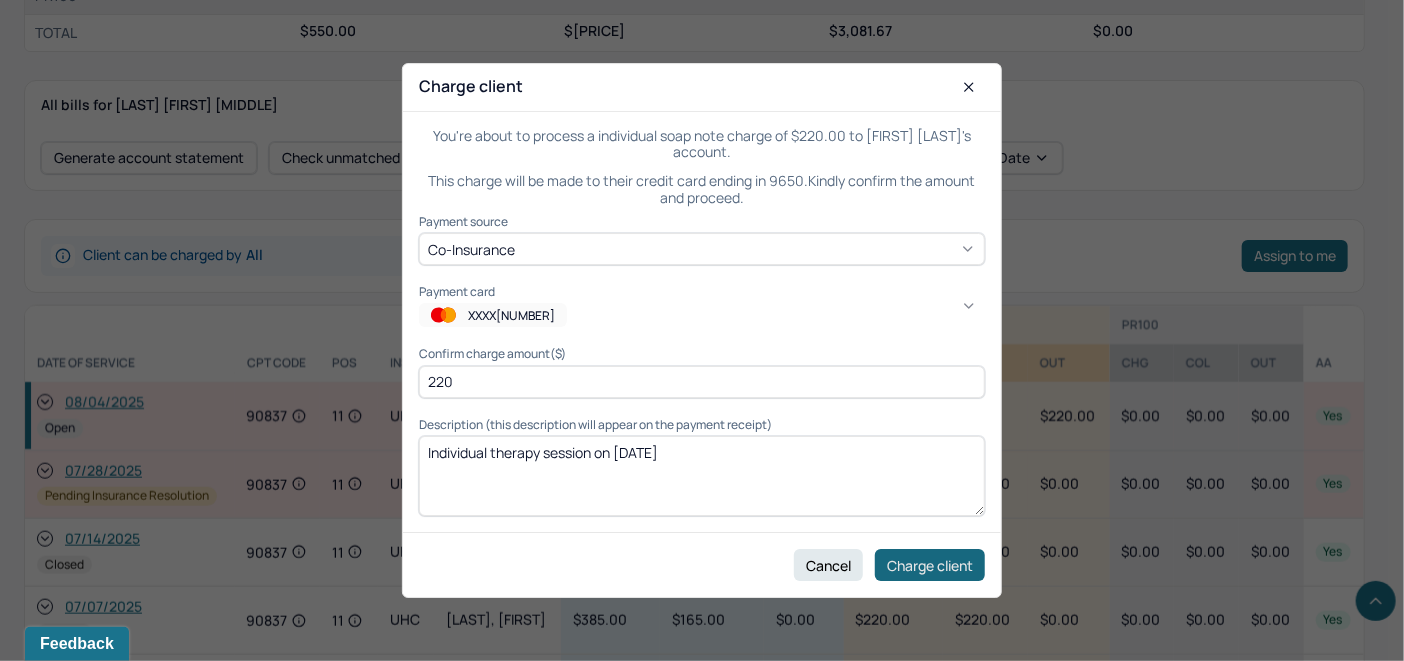 click on "Charge client" at bounding box center (930, 565) 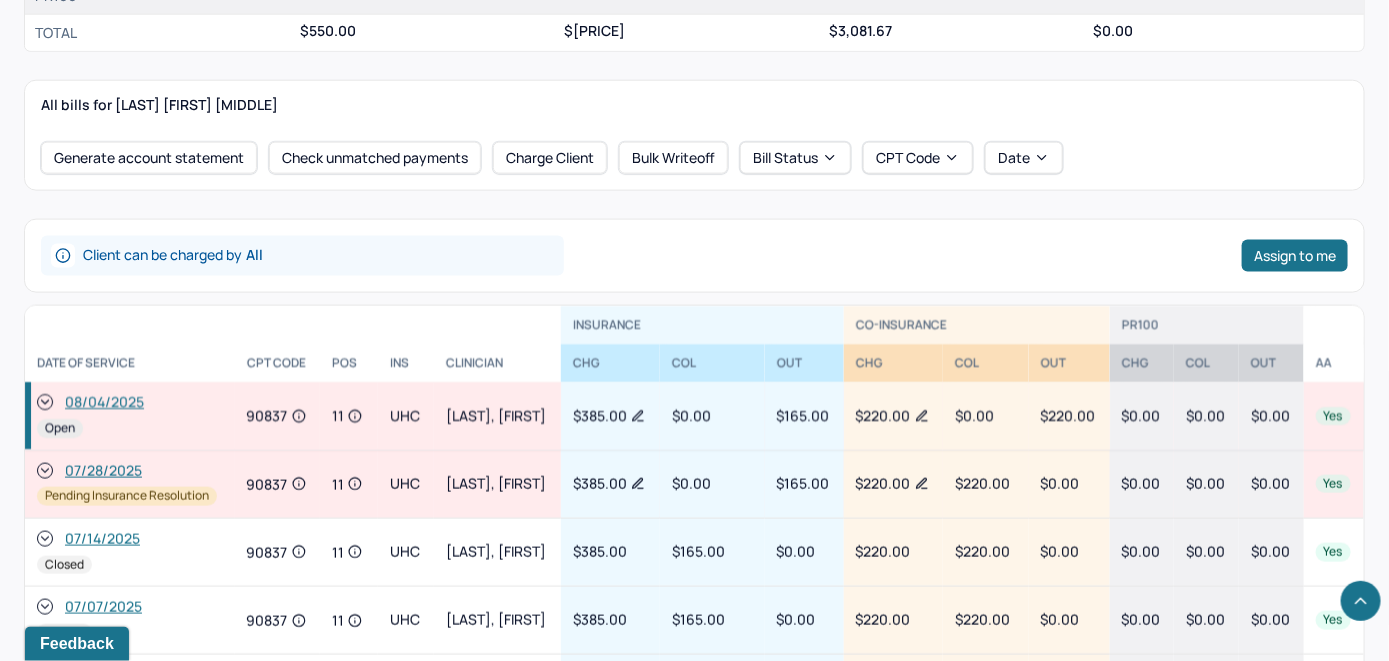 click 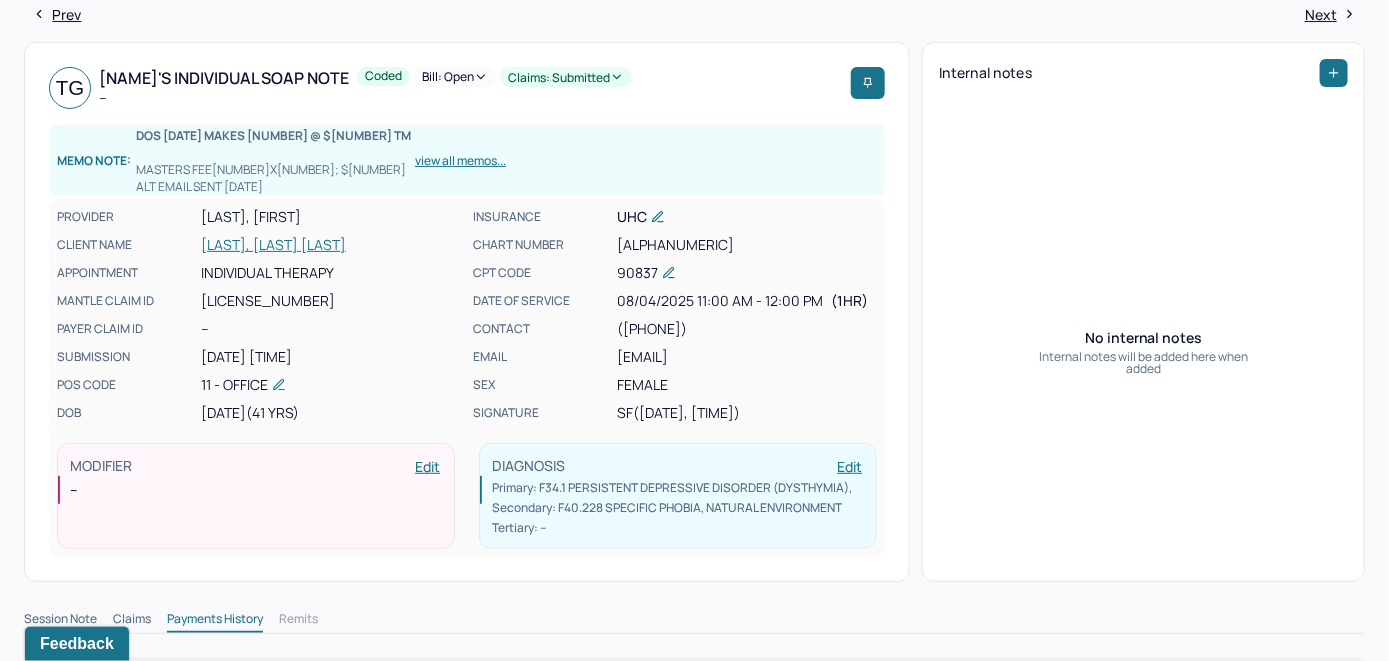 scroll, scrollTop: 0, scrollLeft: 0, axis: both 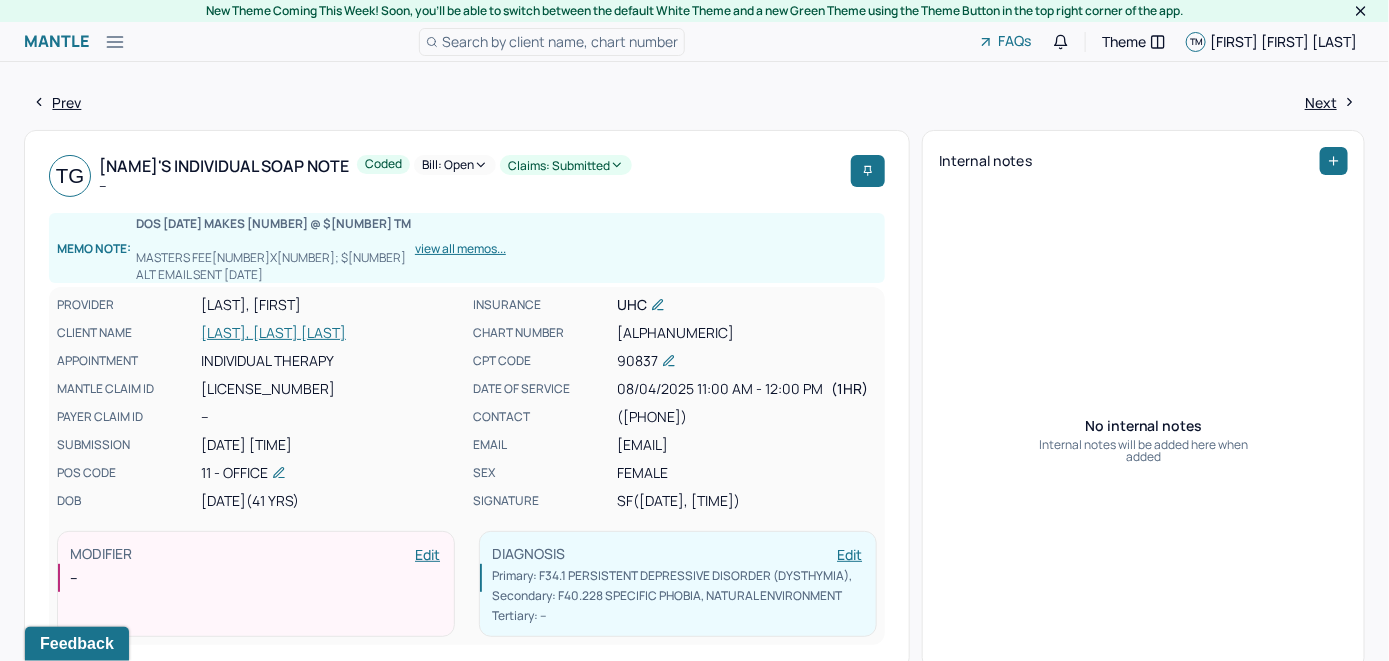 click on "Bill: Open" at bounding box center (455, 165) 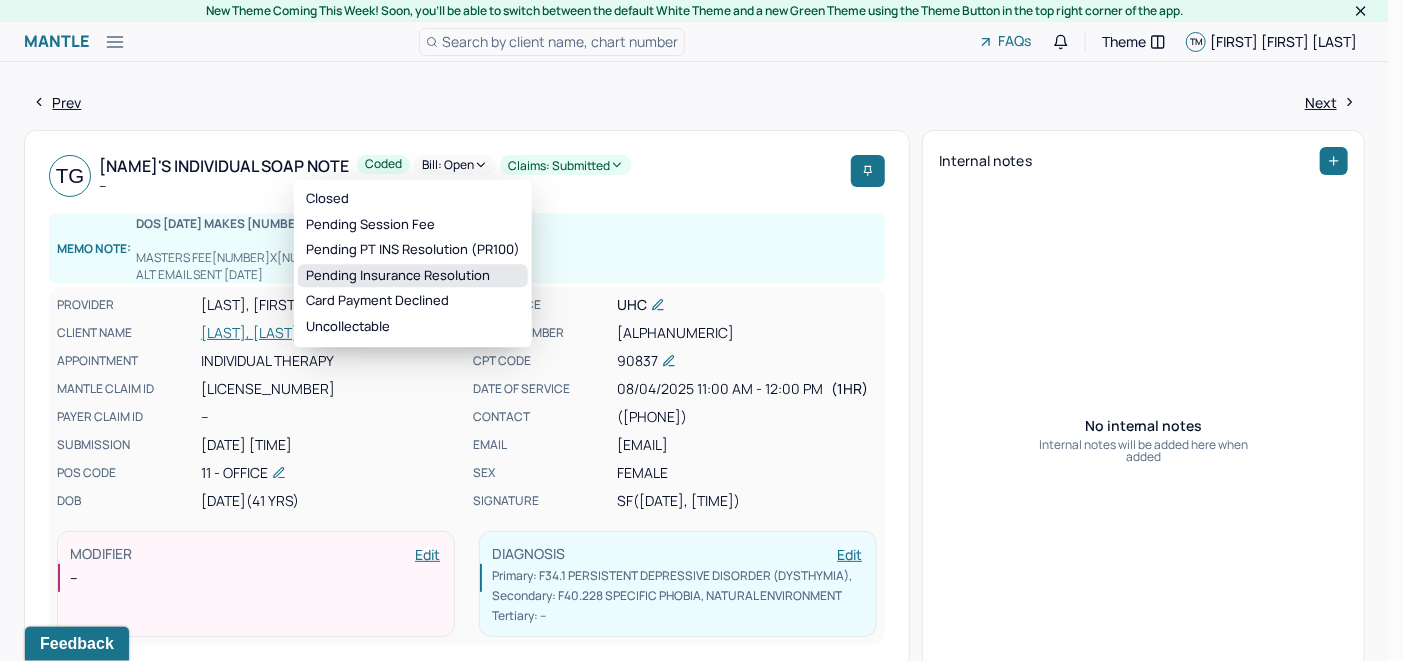 click on "Pending Insurance Resolution" at bounding box center (413, 276) 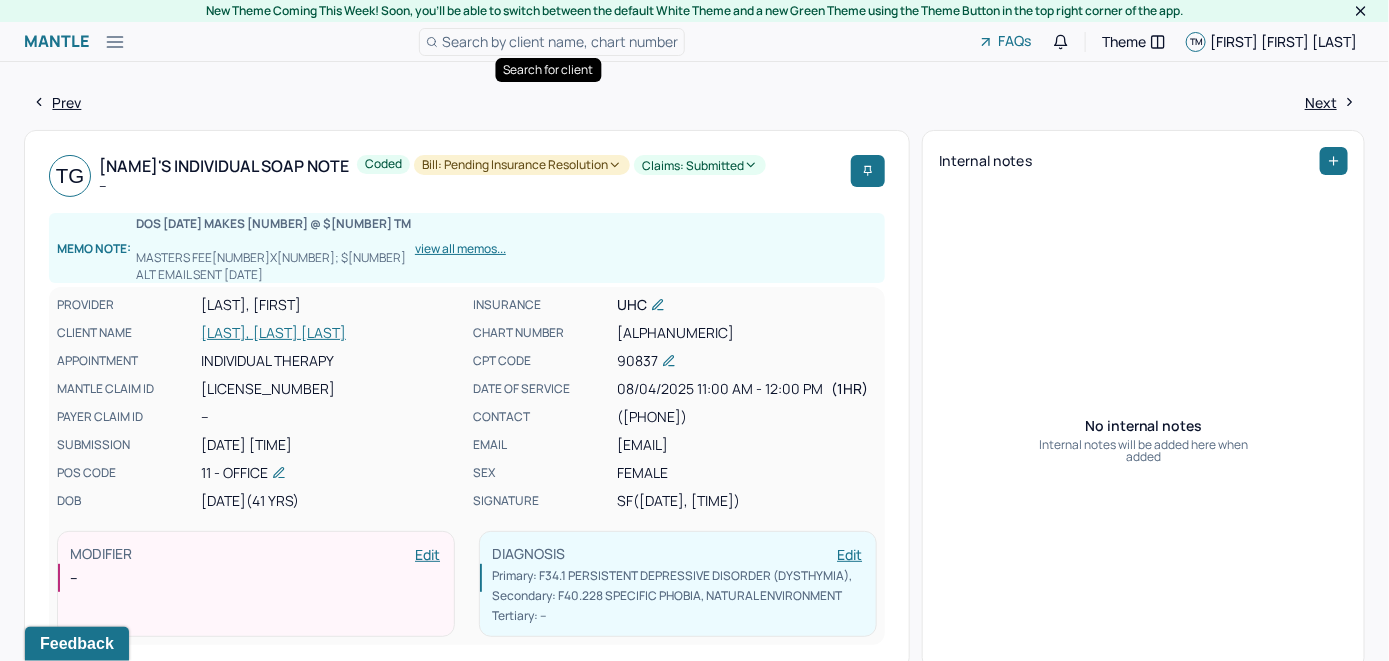 click on "Search by client name, chart number" at bounding box center (560, 41) 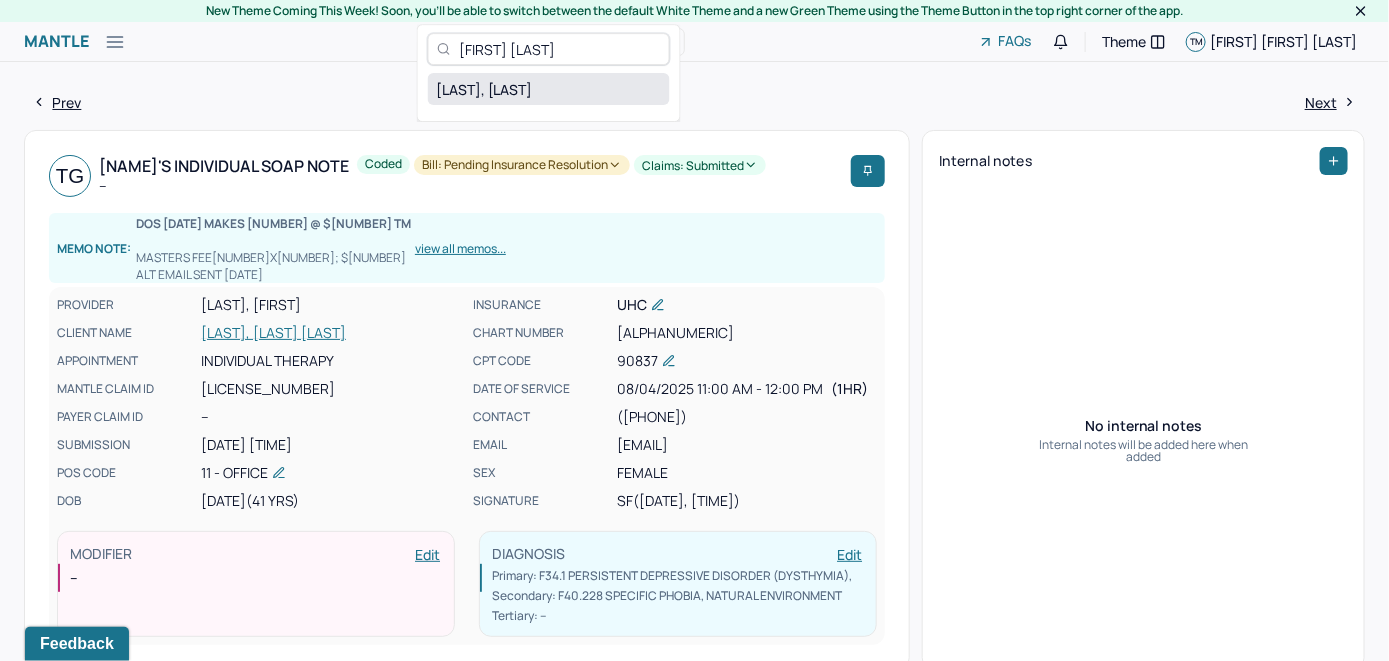type on "[FIRST] [LAST]" 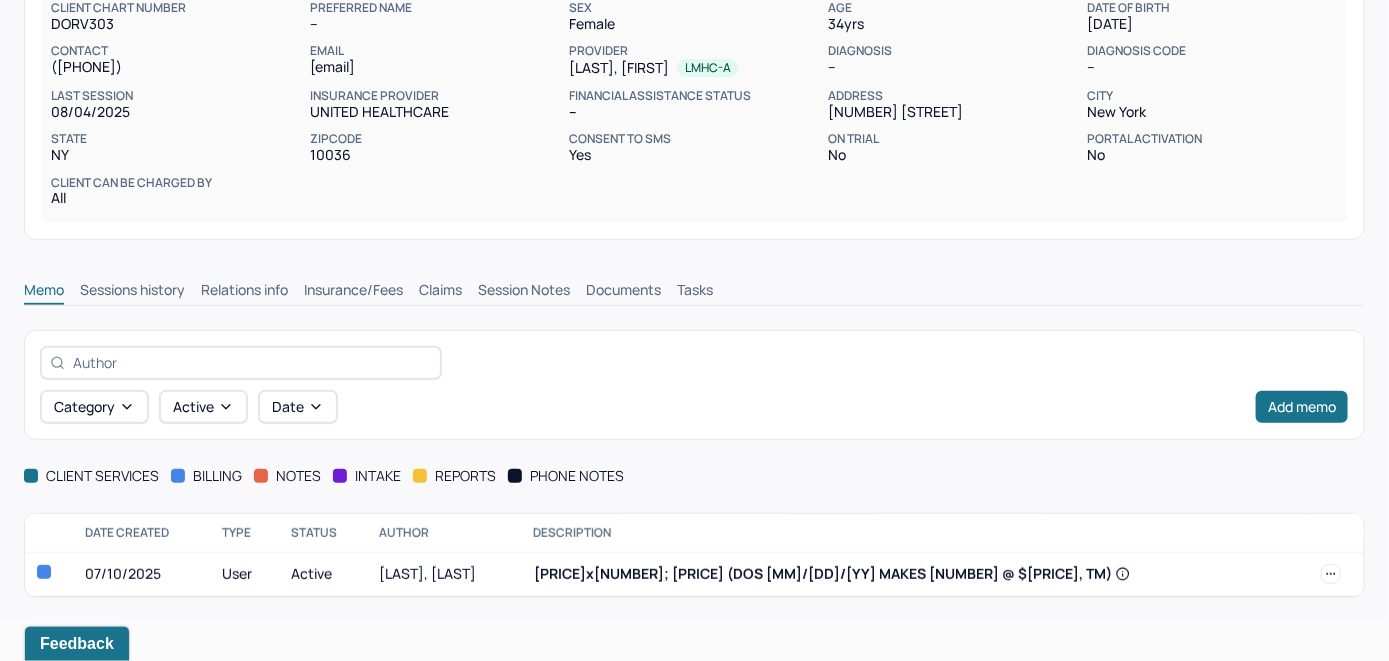 scroll, scrollTop: 209, scrollLeft: 0, axis: vertical 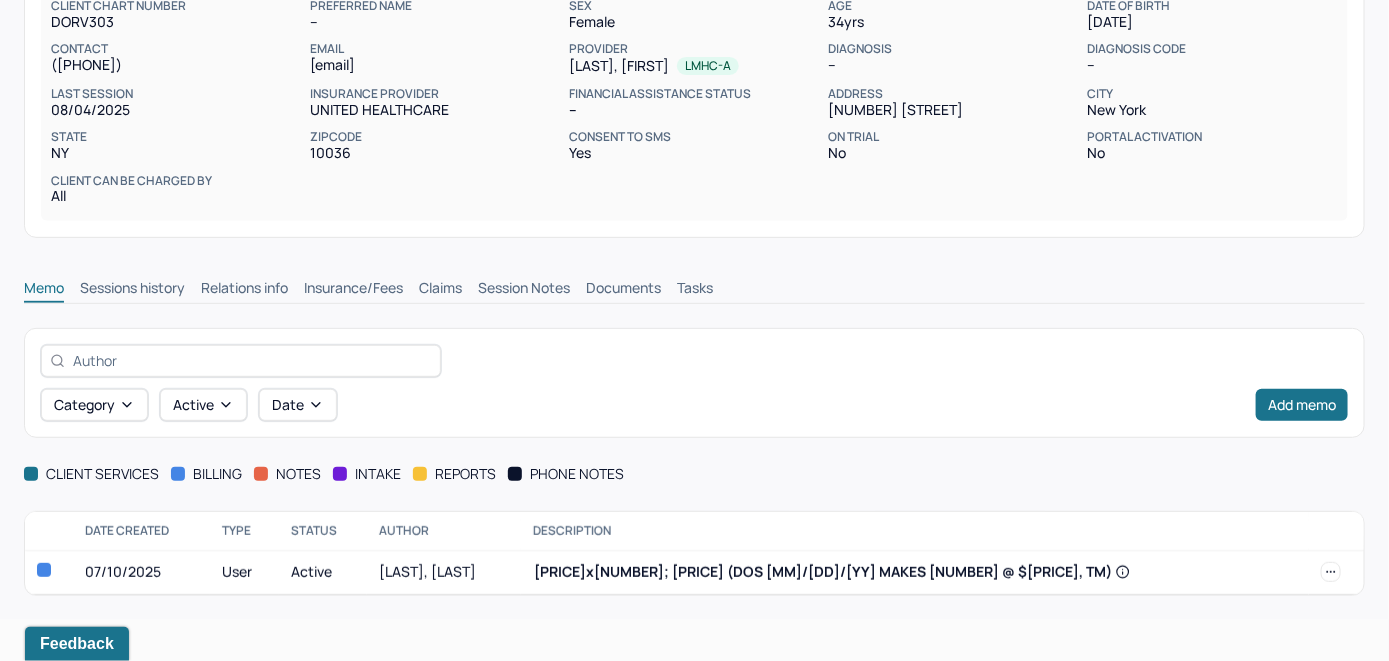 click on "Insurance/Fees" at bounding box center (353, 290) 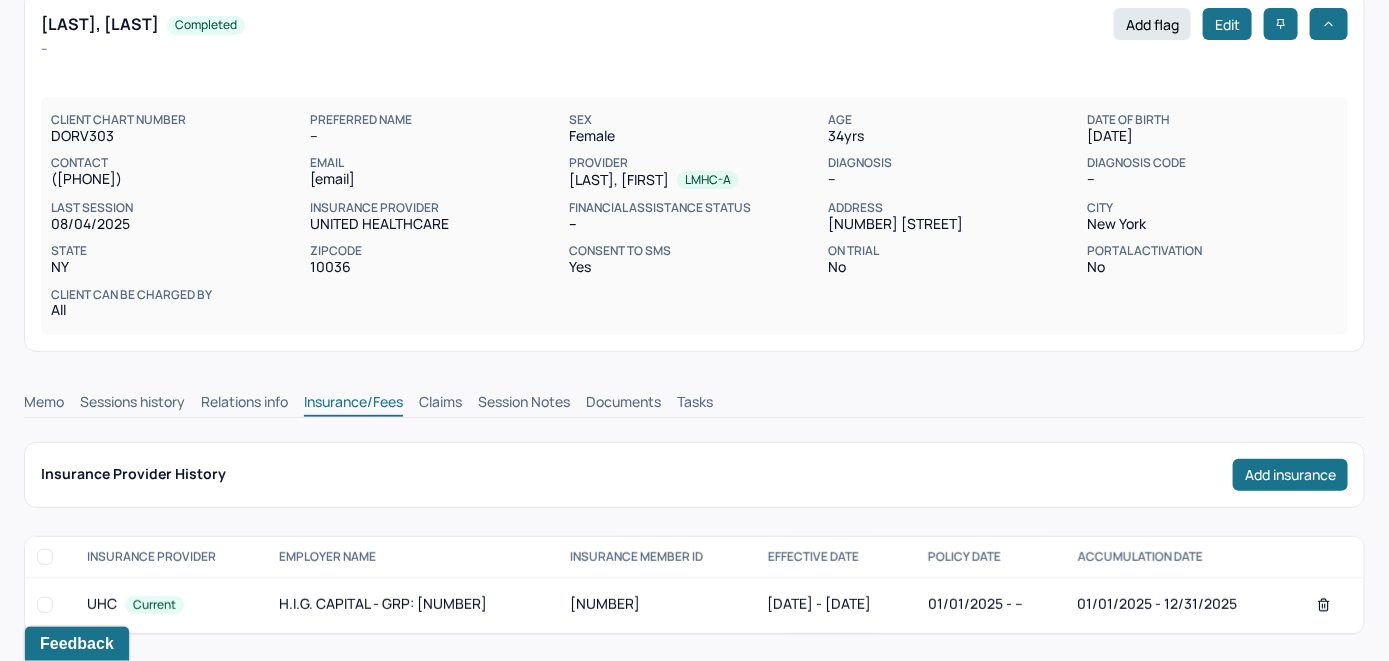 scroll, scrollTop: 0, scrollLeft: 0, axis: both 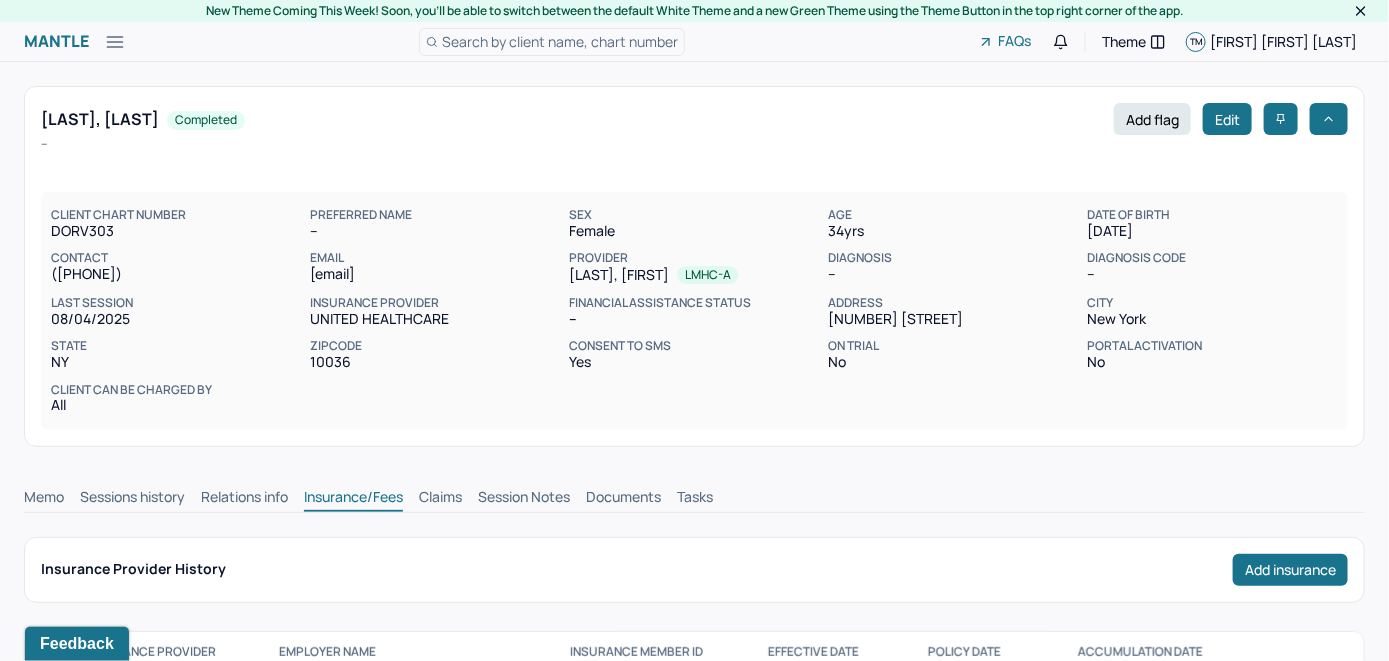 click on "Memo" at bounding box center (44, 499) 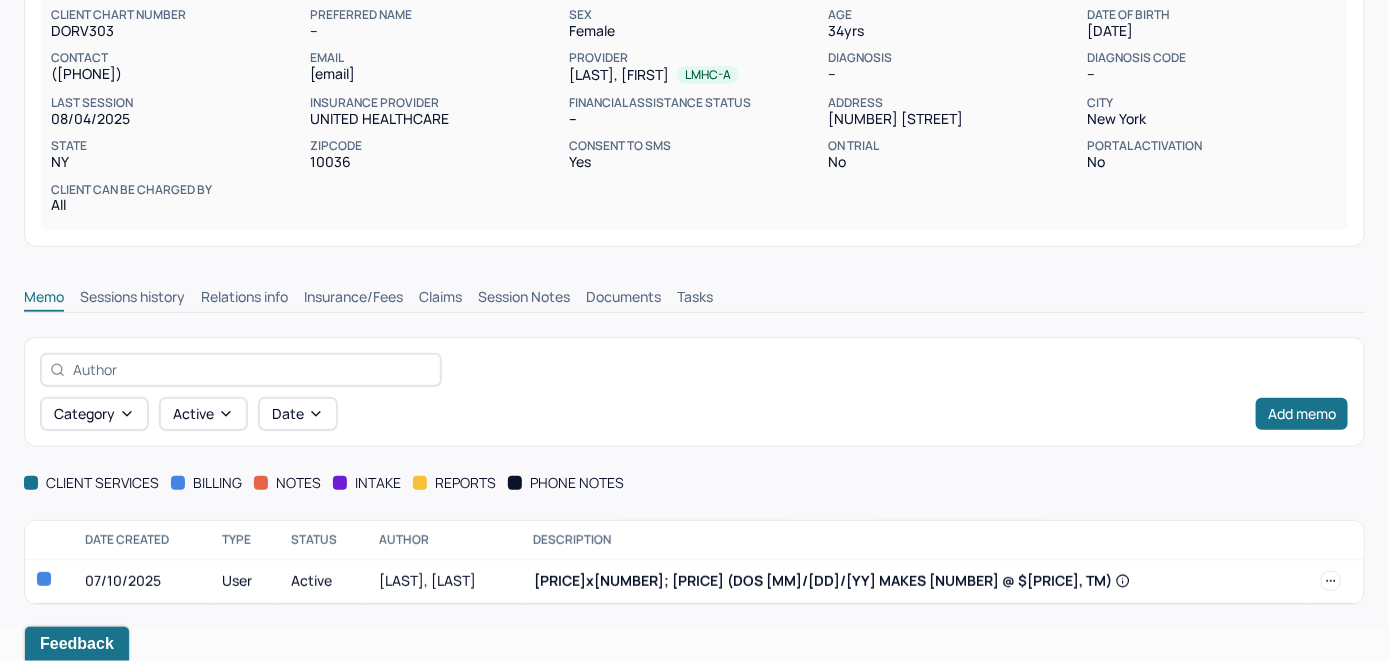 scroll, scrollTop: 209, scrollLeft: 0, axis: vertical 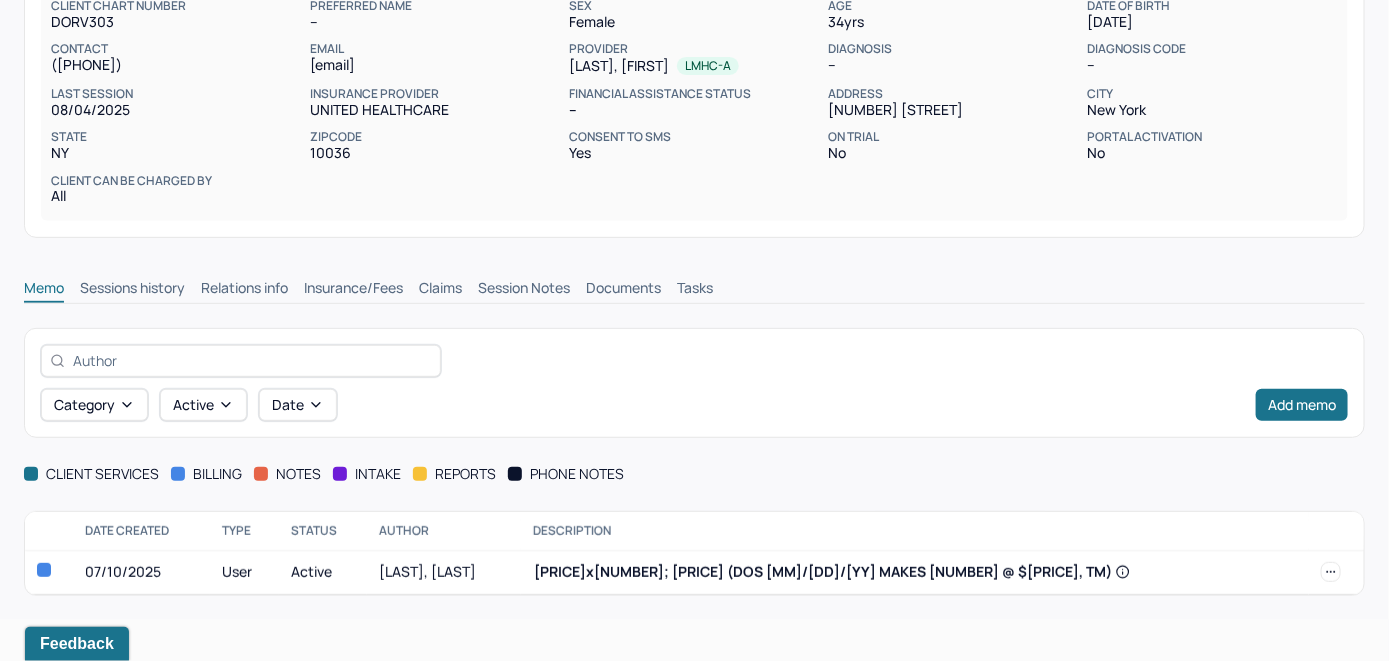 click on "Insurance/Fees" at bounding box center (353, 290) 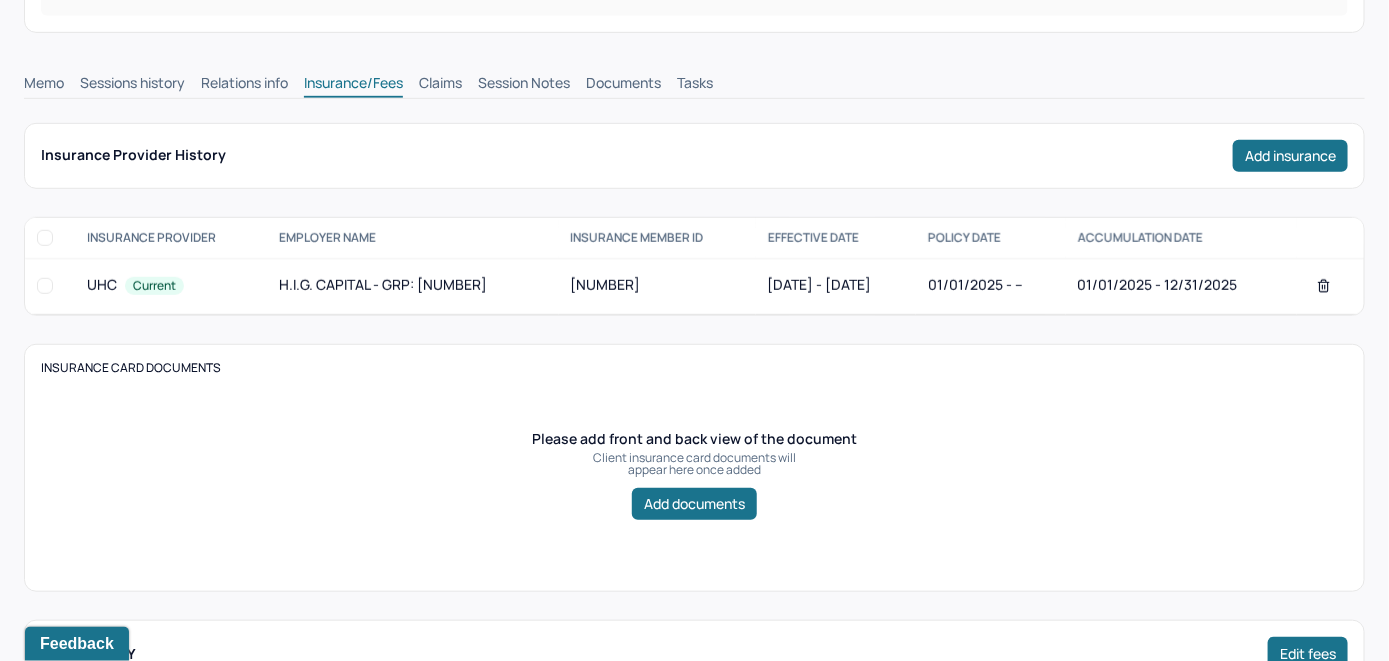 scroll, scrollTop: 309, scrollLeft: 0, axis: vertical 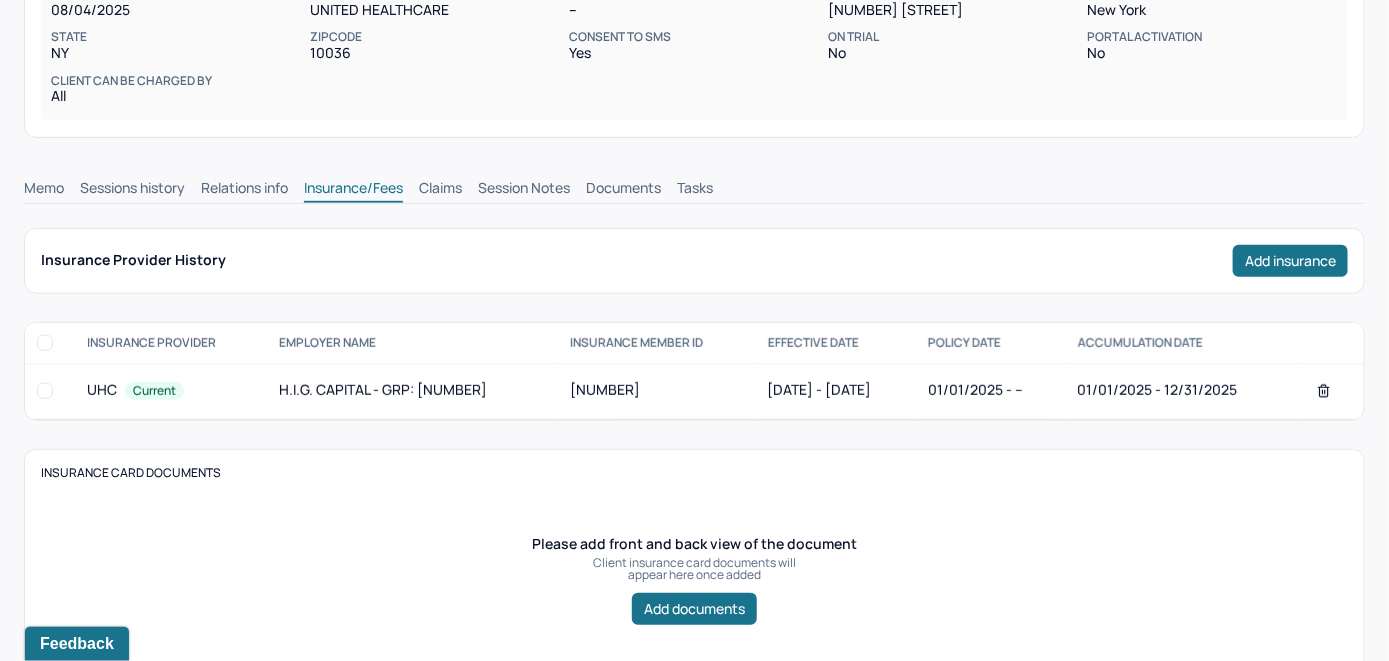 click on "Memo" at bounding box center [44, 190] 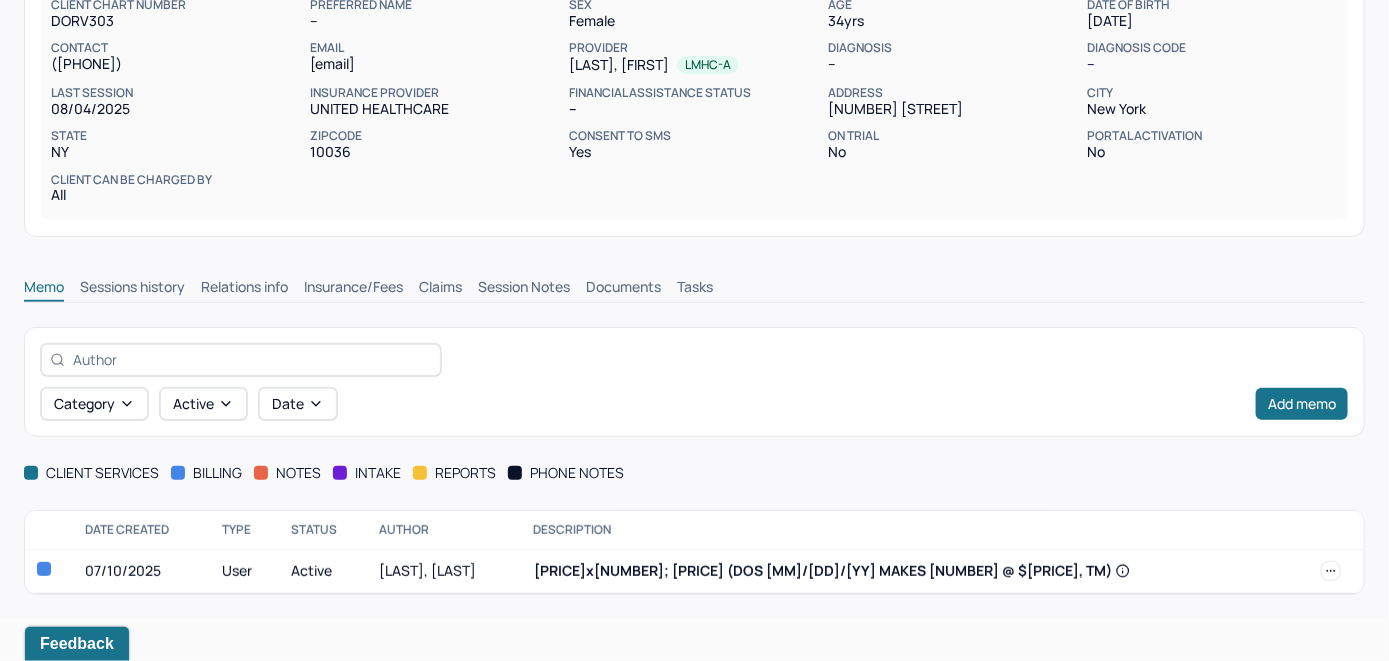 scroll, scrollTop: 209, scrollLeft: 0, axis: vertical 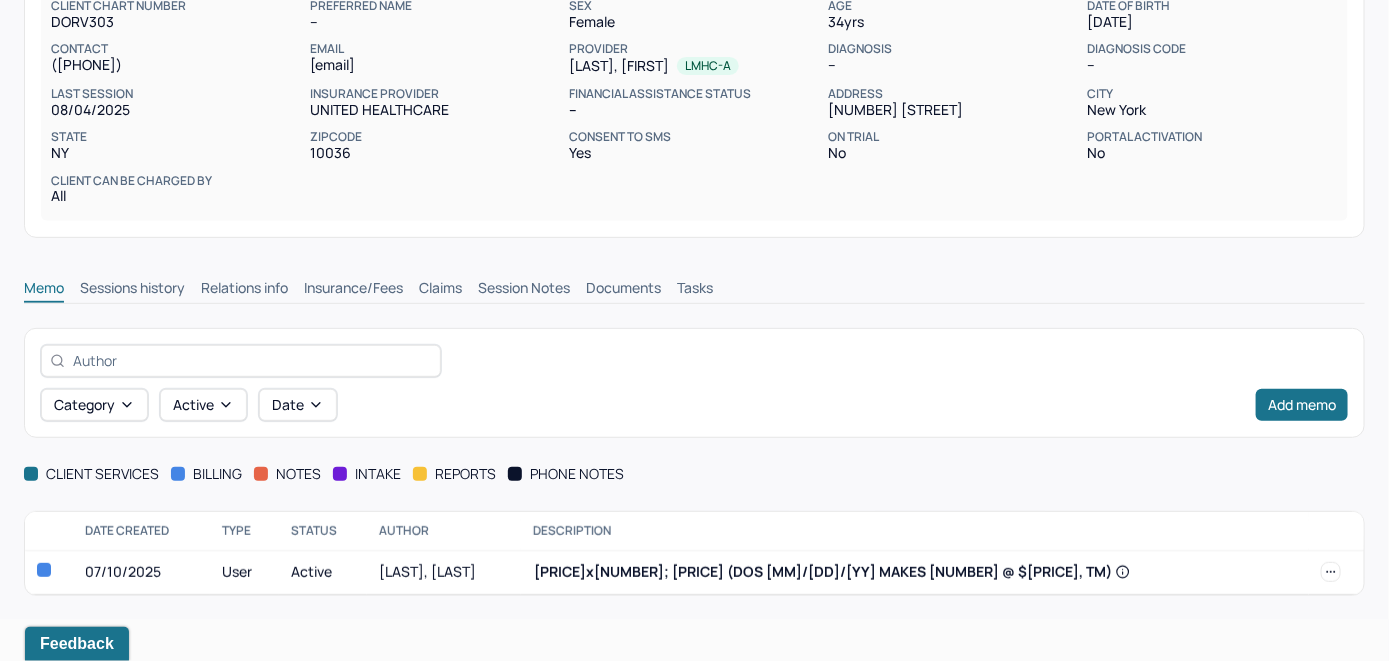 click on "Claims" at bounding box center (440, 290) 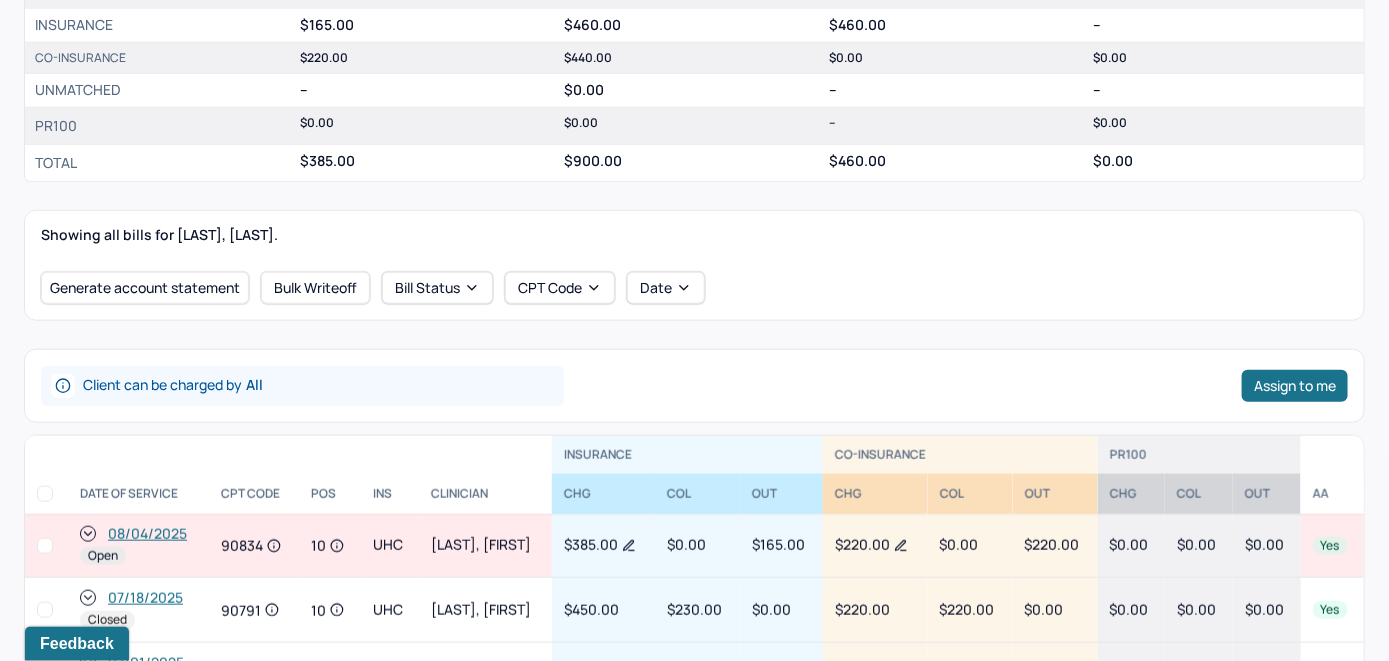 scroll, scrollTop: 660, scrollLeft: 0, axis: vertical 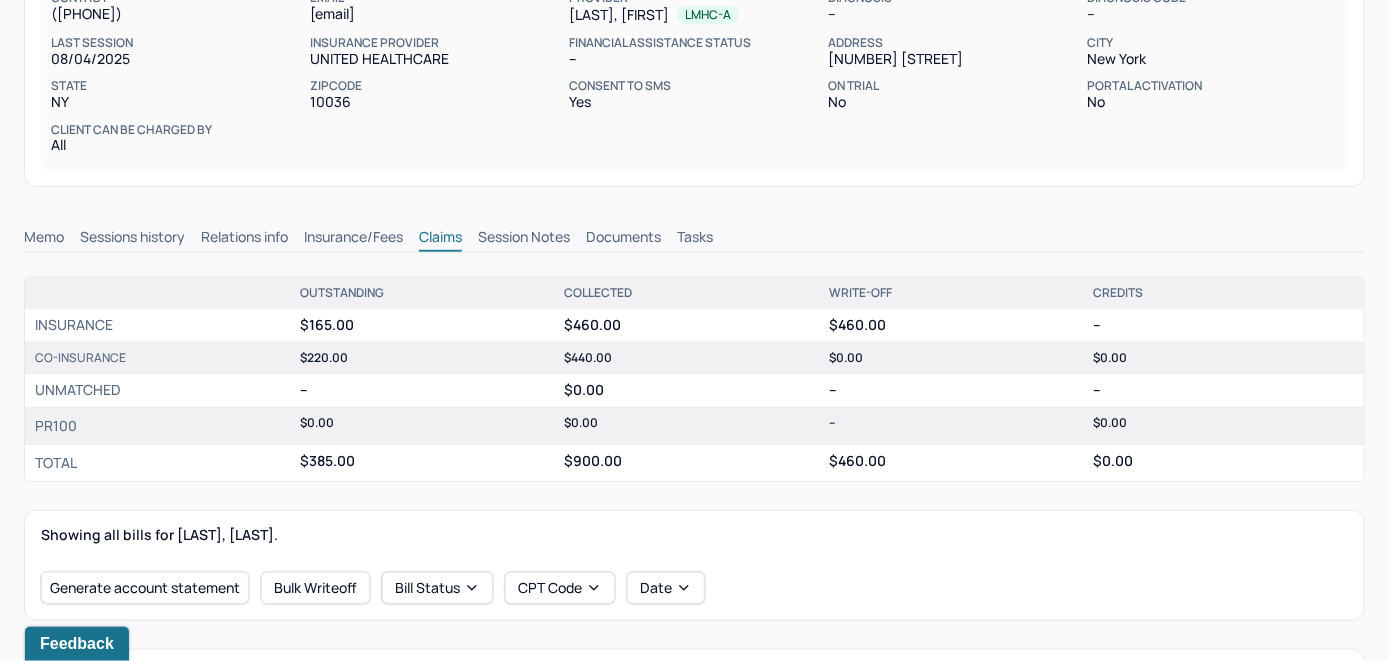 click on "Memo" at bounding box center (44, 239) 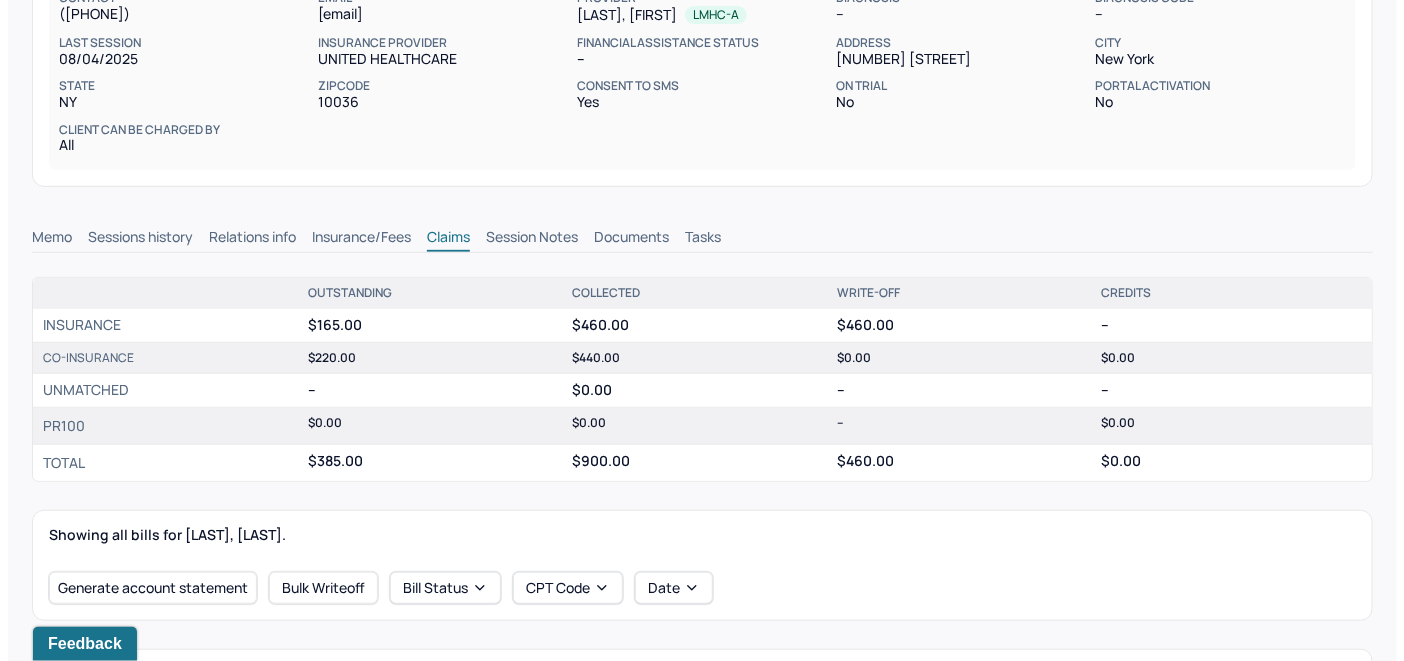 scroll, scrollTop: 209, scrollLeft: 0, axis: vertical 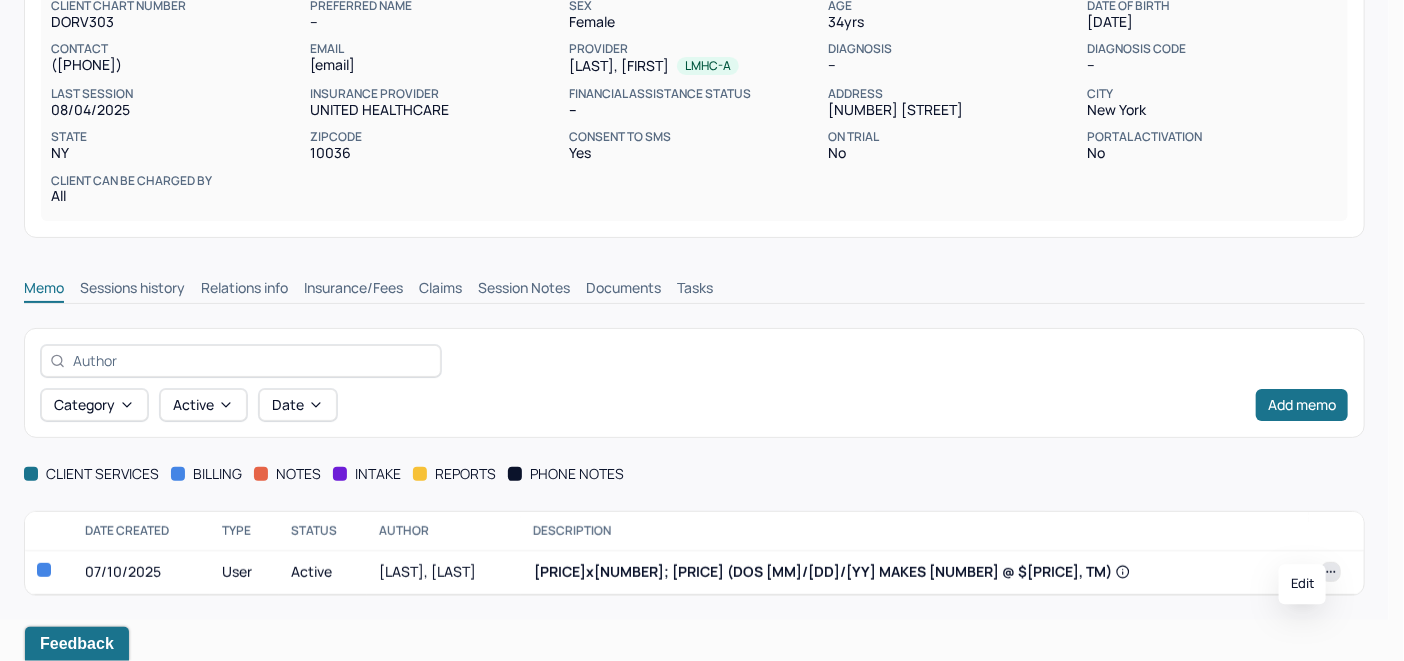 click 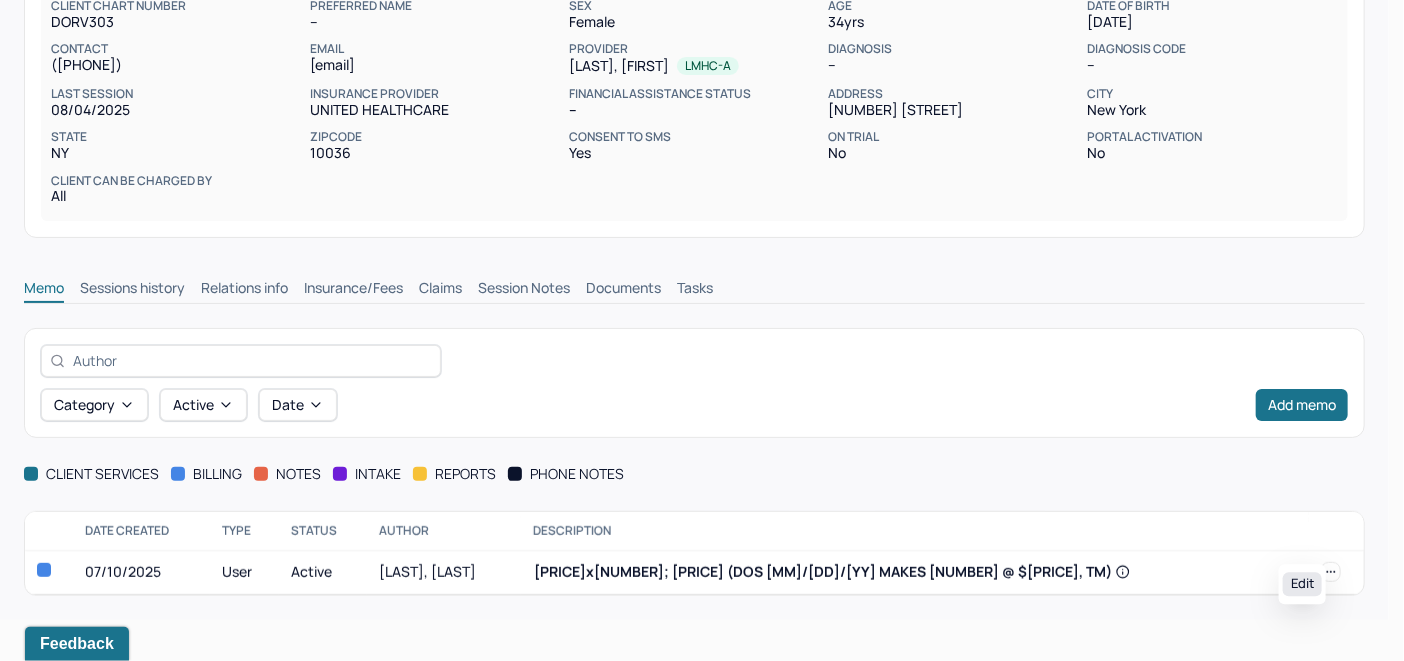 click on "Edit" at bounding box center [1302, 585] 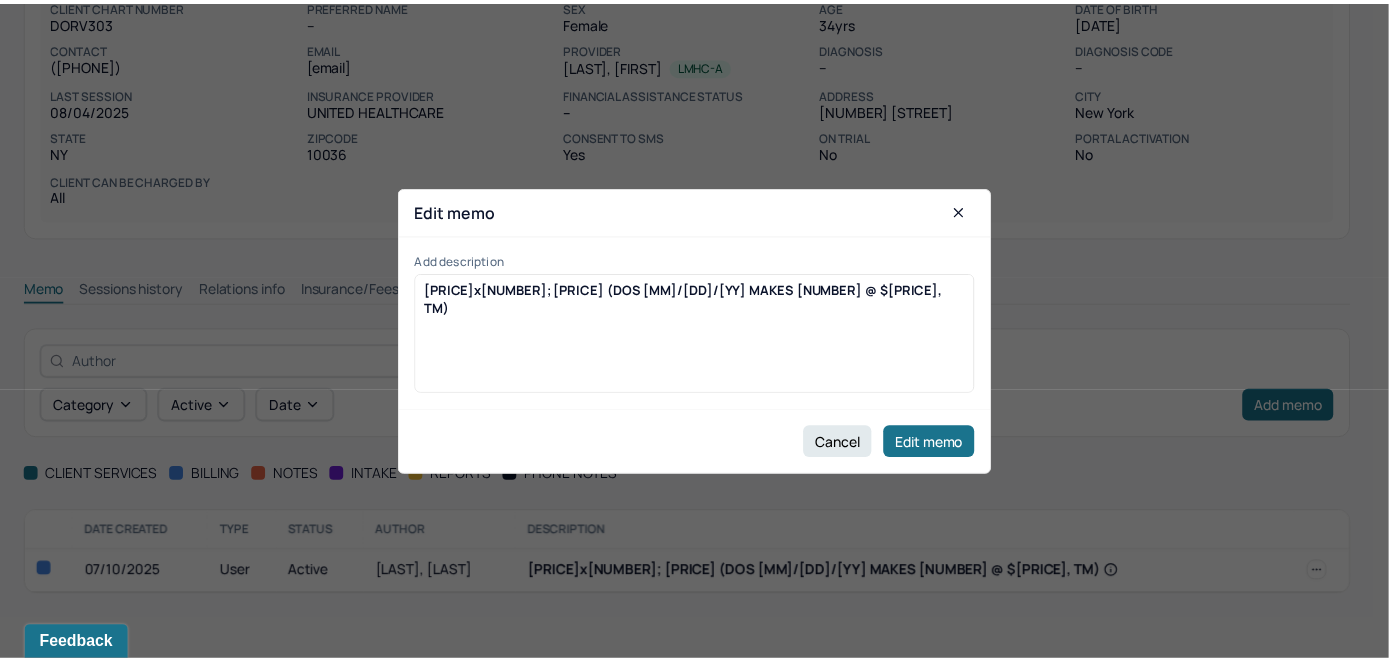 scroll, scrollTop: 166, scrollLeft: 0, axis: vertical 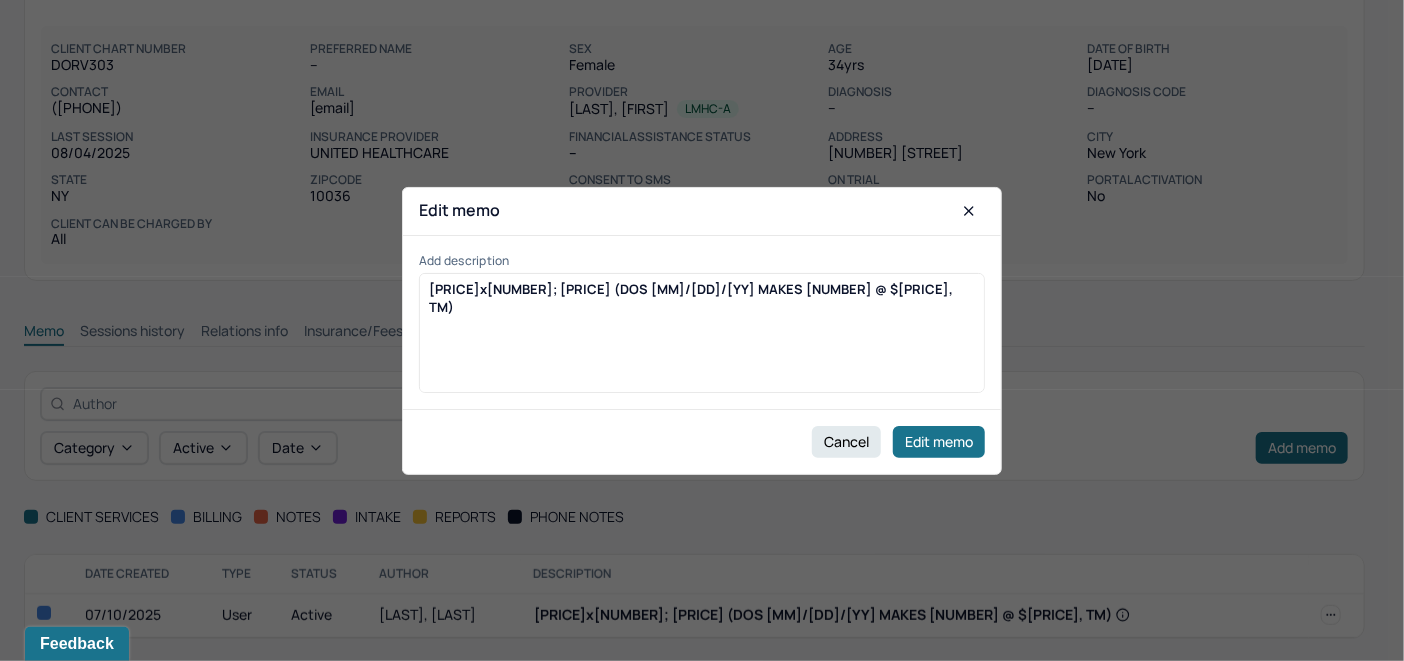 click on "[PRICE]x[NUMBER]; [PRICE] (DOS [MM]/[DD]/[YY] MAKES [NUMBER] @ $[PRICE], TM)" at bounding box center (702, 340) 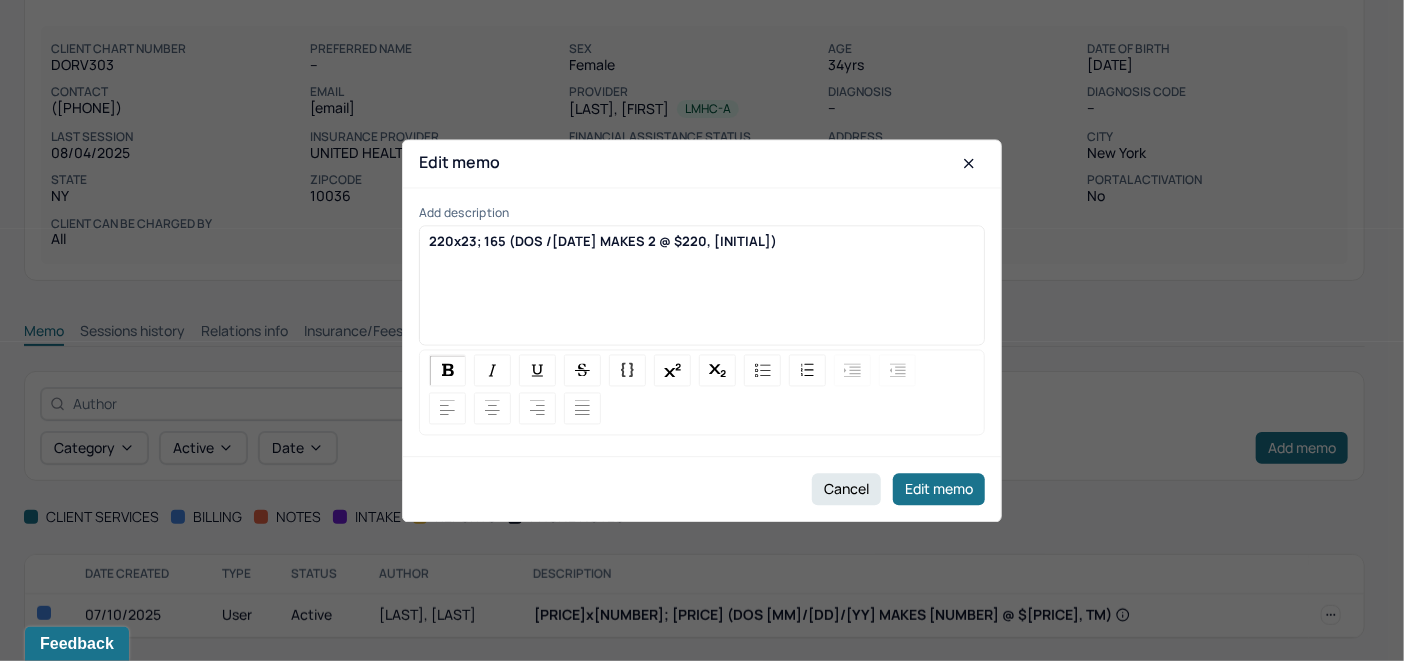 type 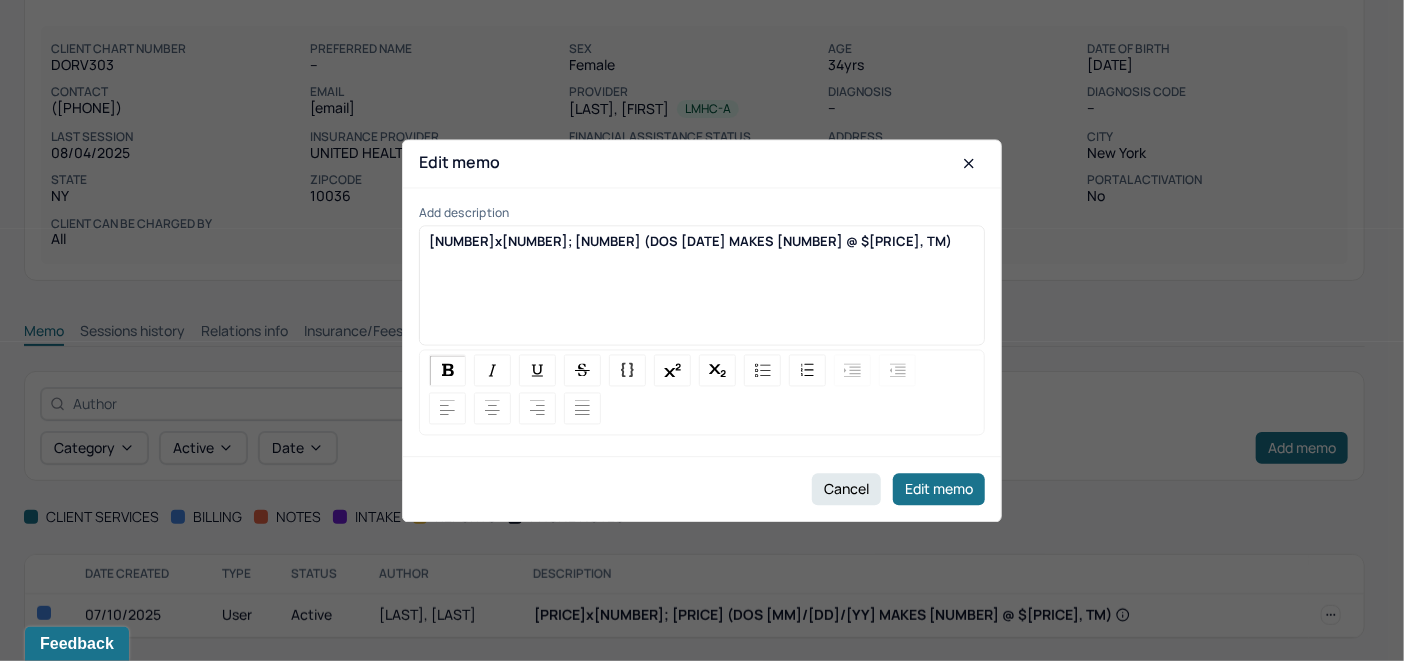click on "[NUMBER]x[NUMBER]; [NUMBER] (DOS [DATE] MAKES [NUMBER] @ $[PRICE], TM)" at bounding box center (690, 241) 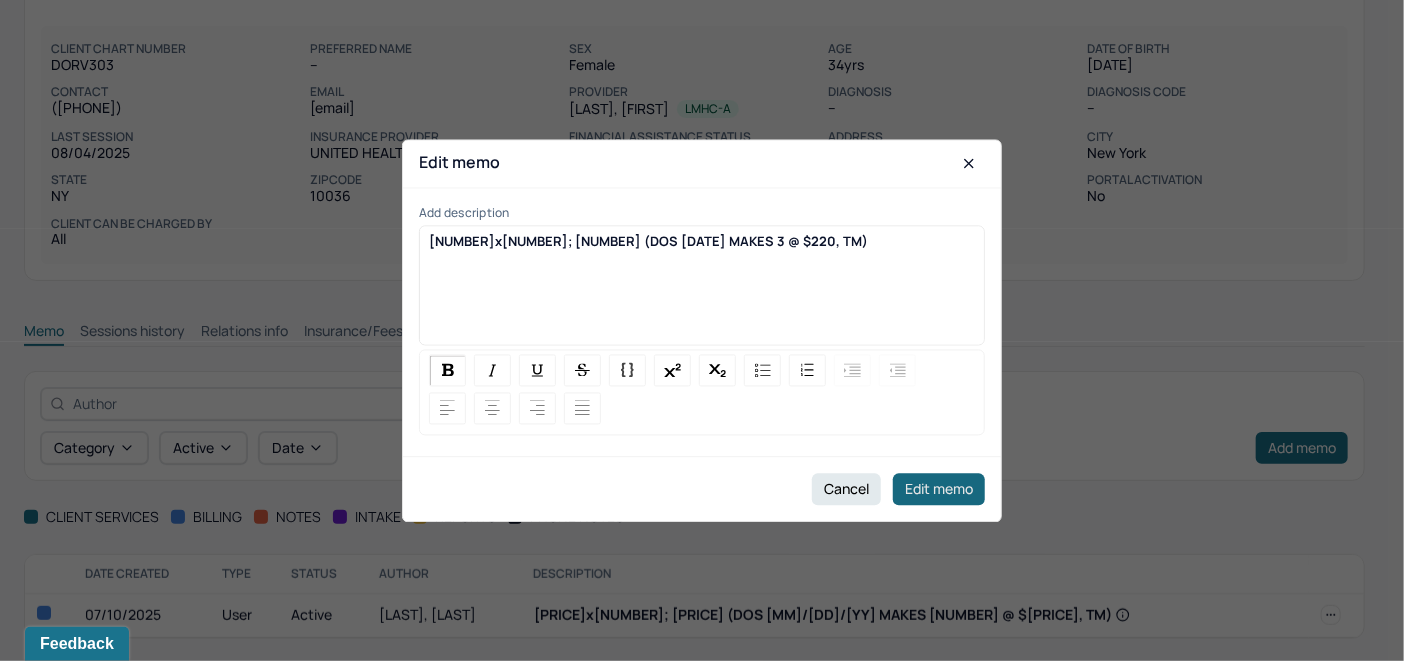 click on "Edit memo" at bounding box center (939, 489) 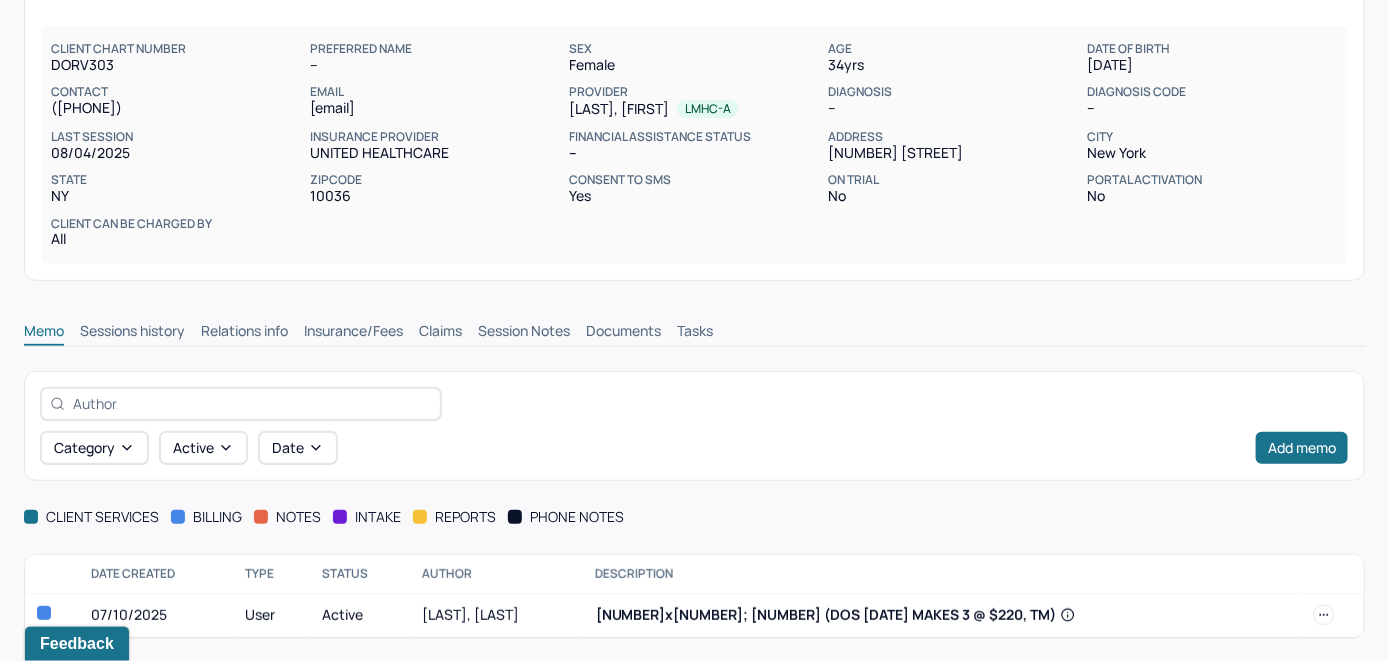 click on "Claims" at bounding box center (440, 333) 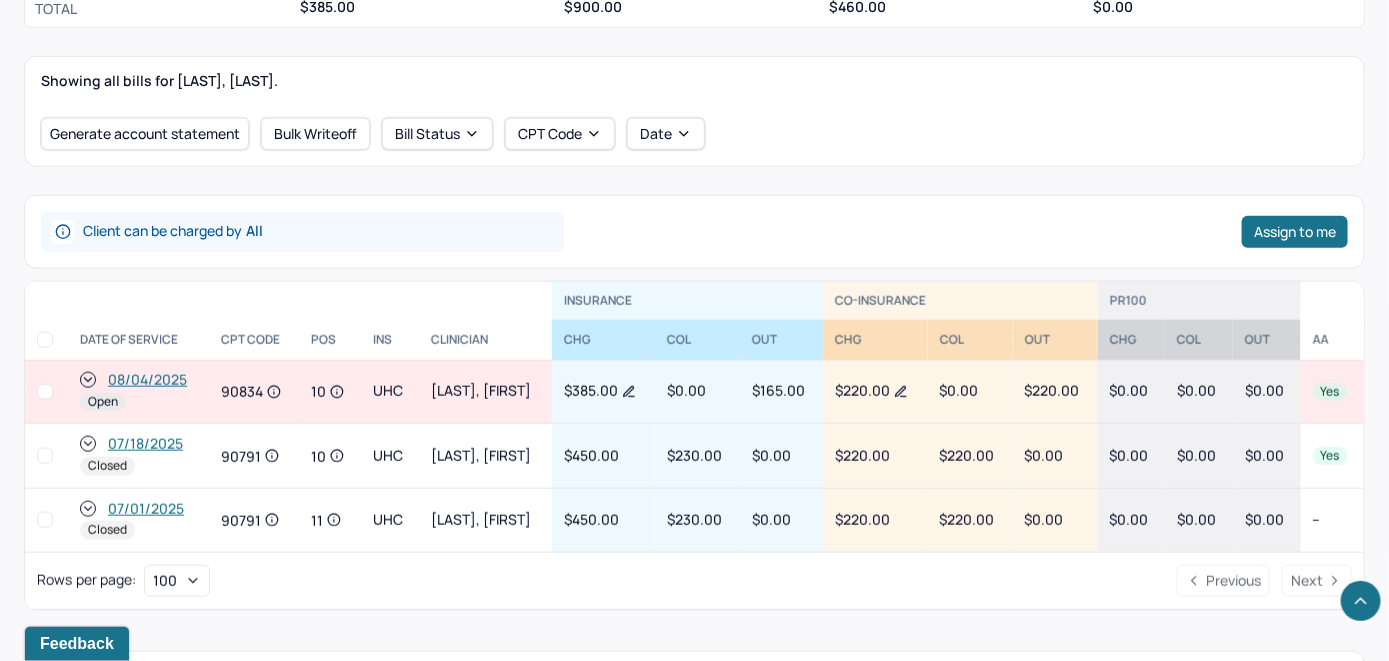 scroll, scrollTop: 678, scrollLeft: 0, axis: vertical 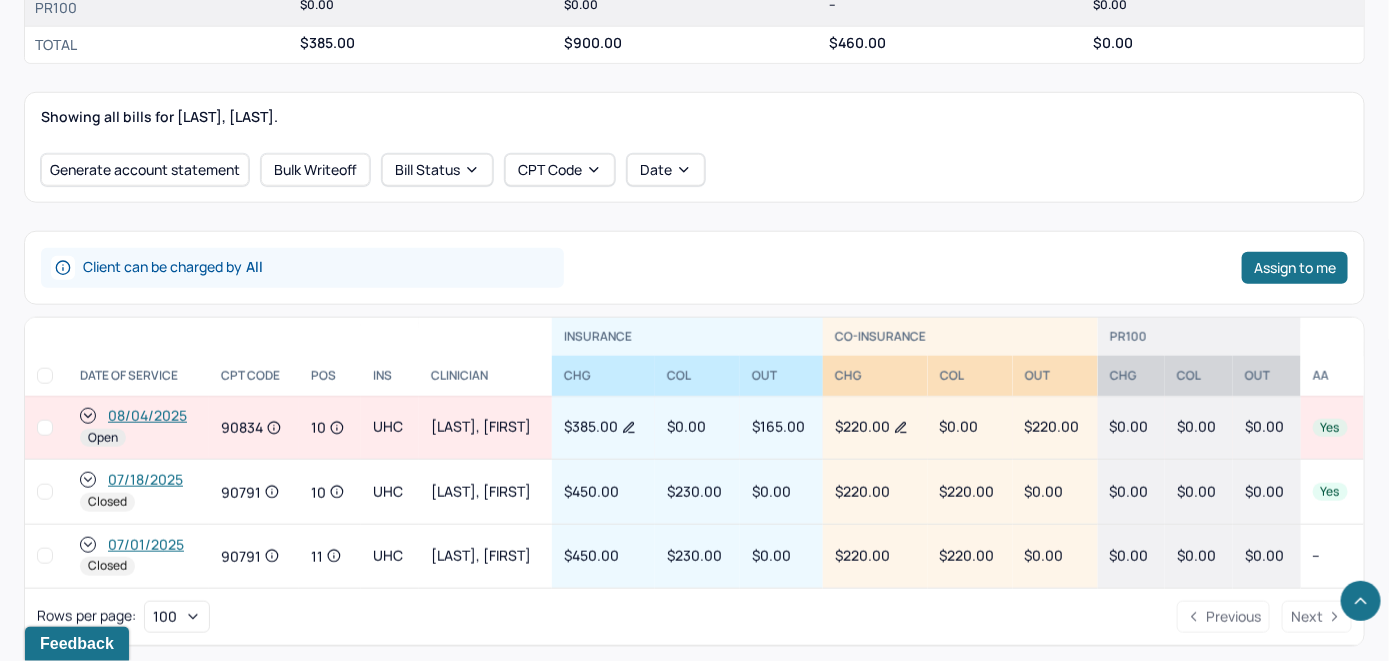 click on "08/04/2025" at bounding box center (147, 416) 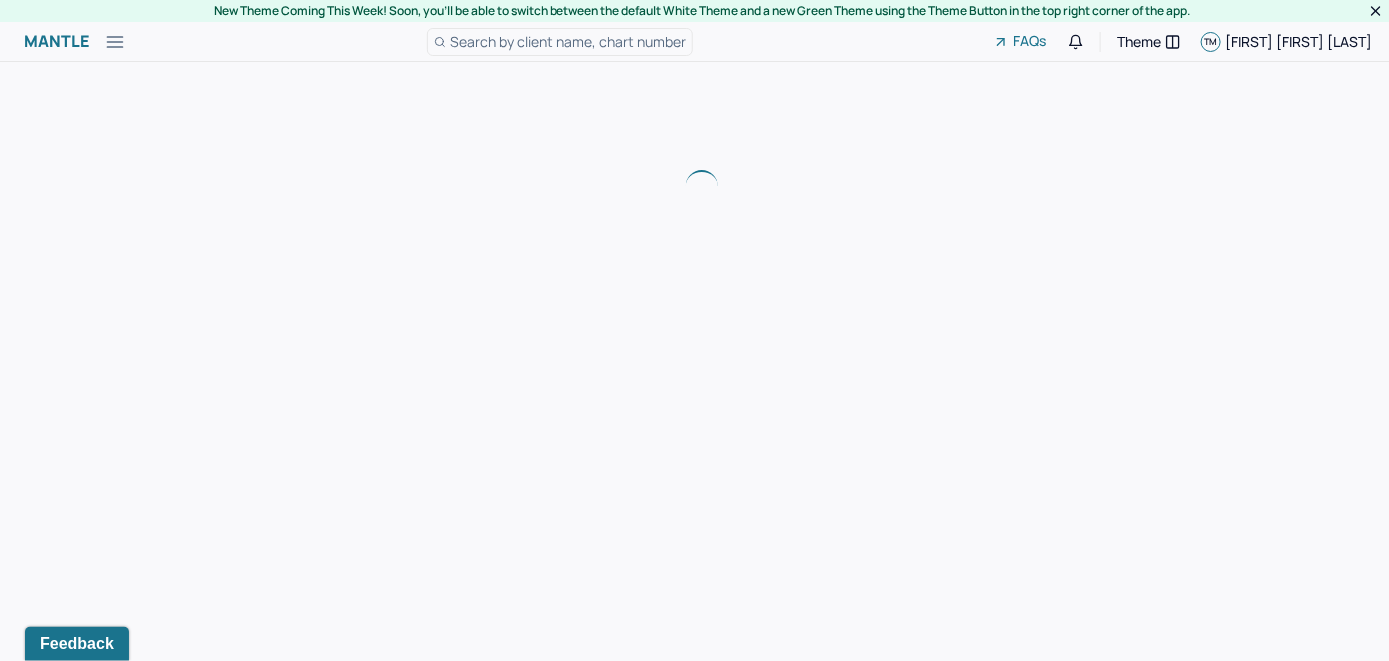scroll, scrollTop: 0, scrollLeft: 0, axis: both 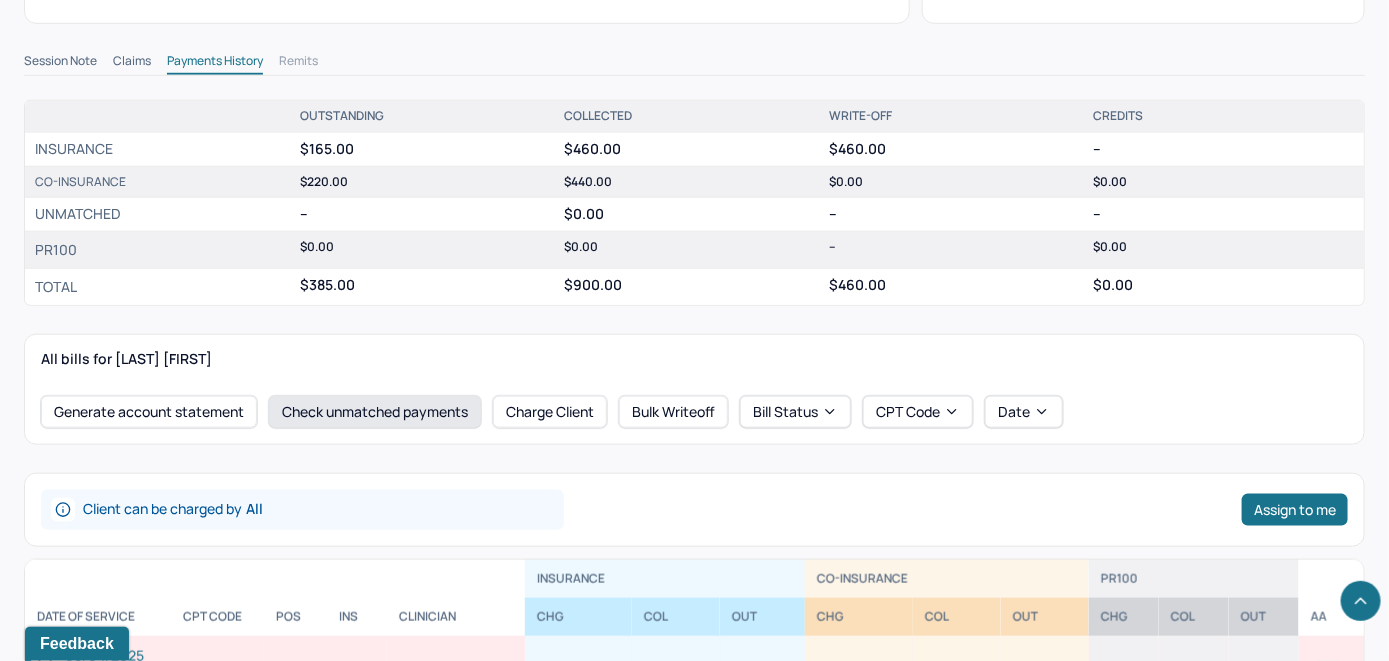 click on "Check unmatched payments" at bounding box center [375, 412] 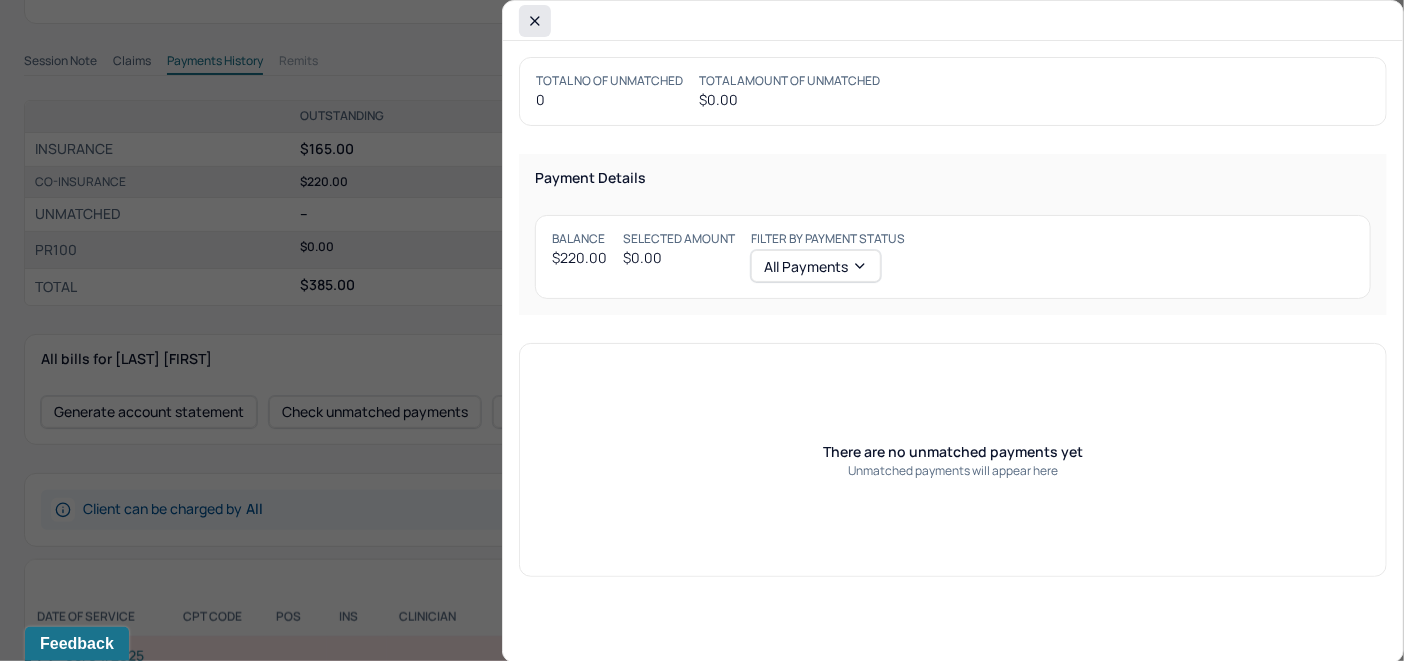 click 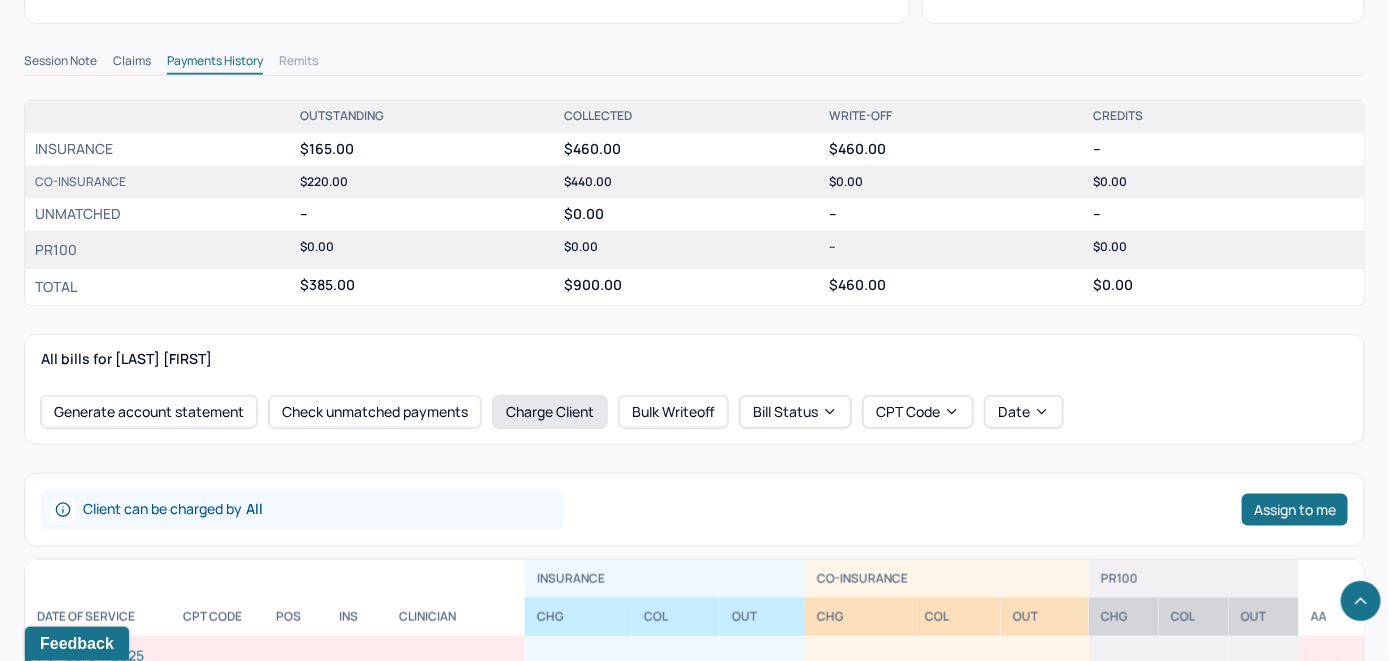 click on "Charge Client" at bounding box center [550, 412] 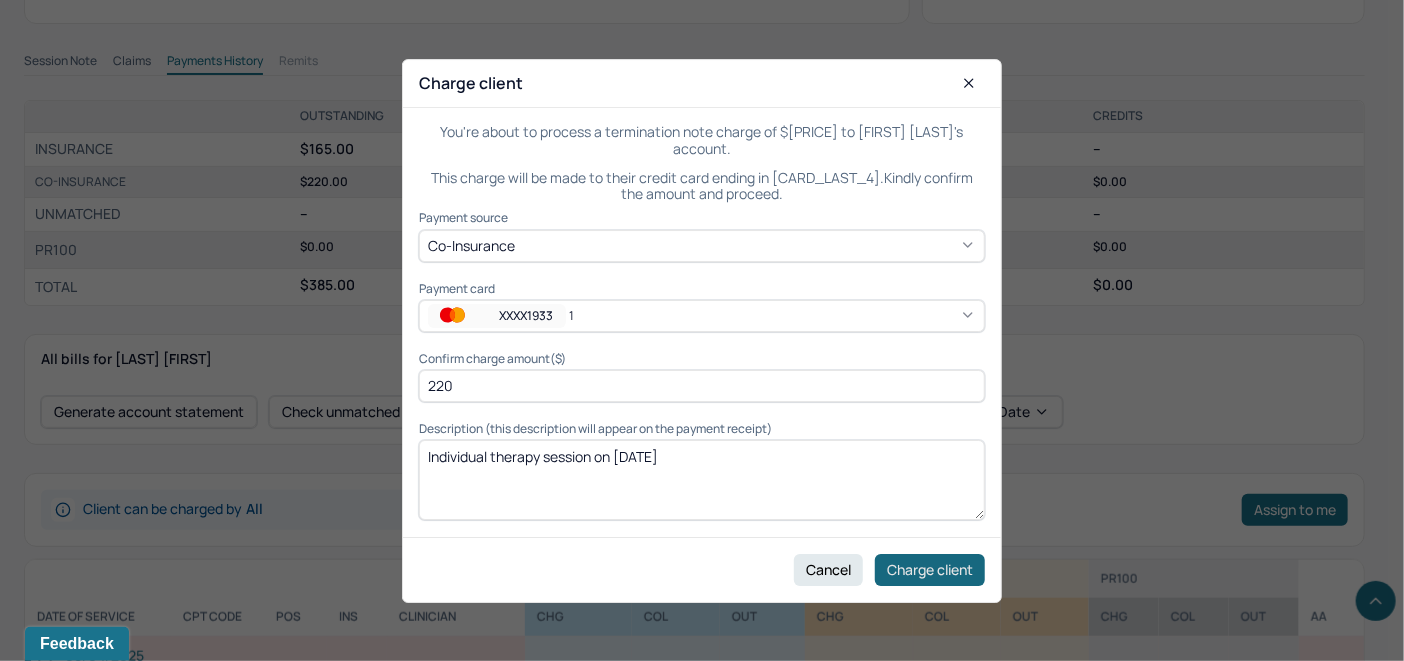 click on "Charge client" at bounding box center (930, 569) 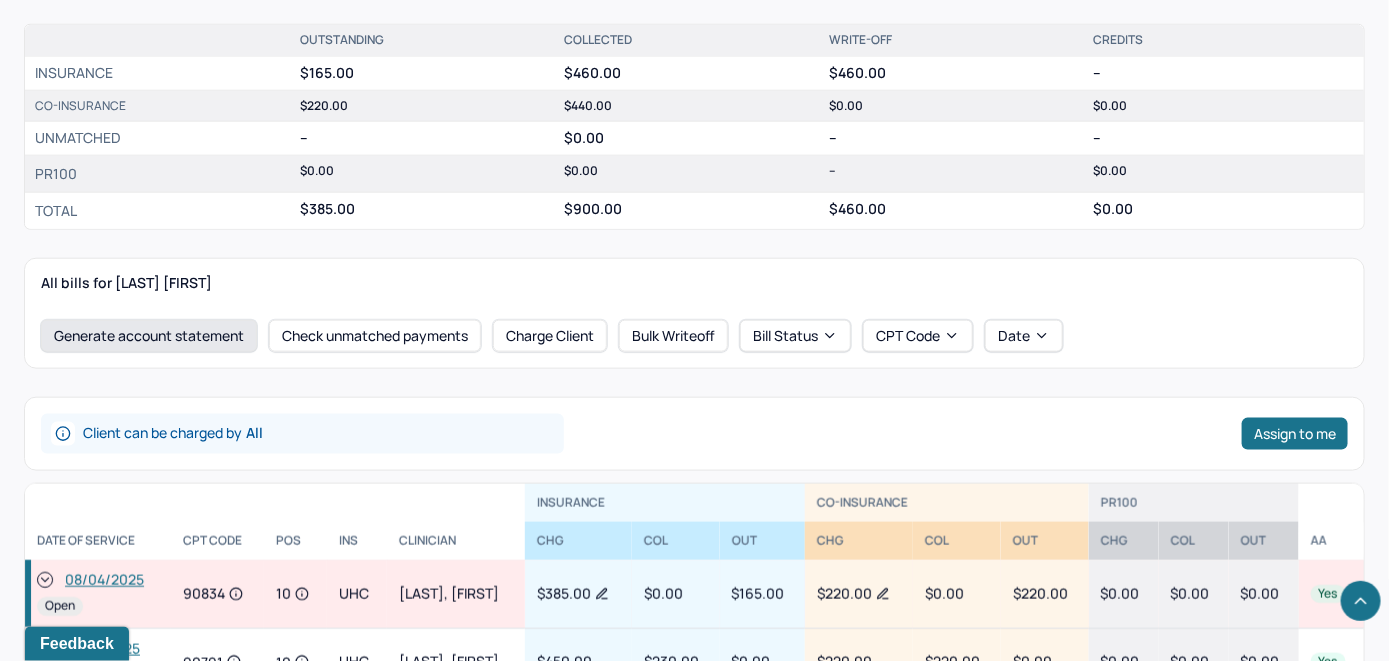 scroll, scrollTop: 873, scrollLeft: 0, axis: vertical 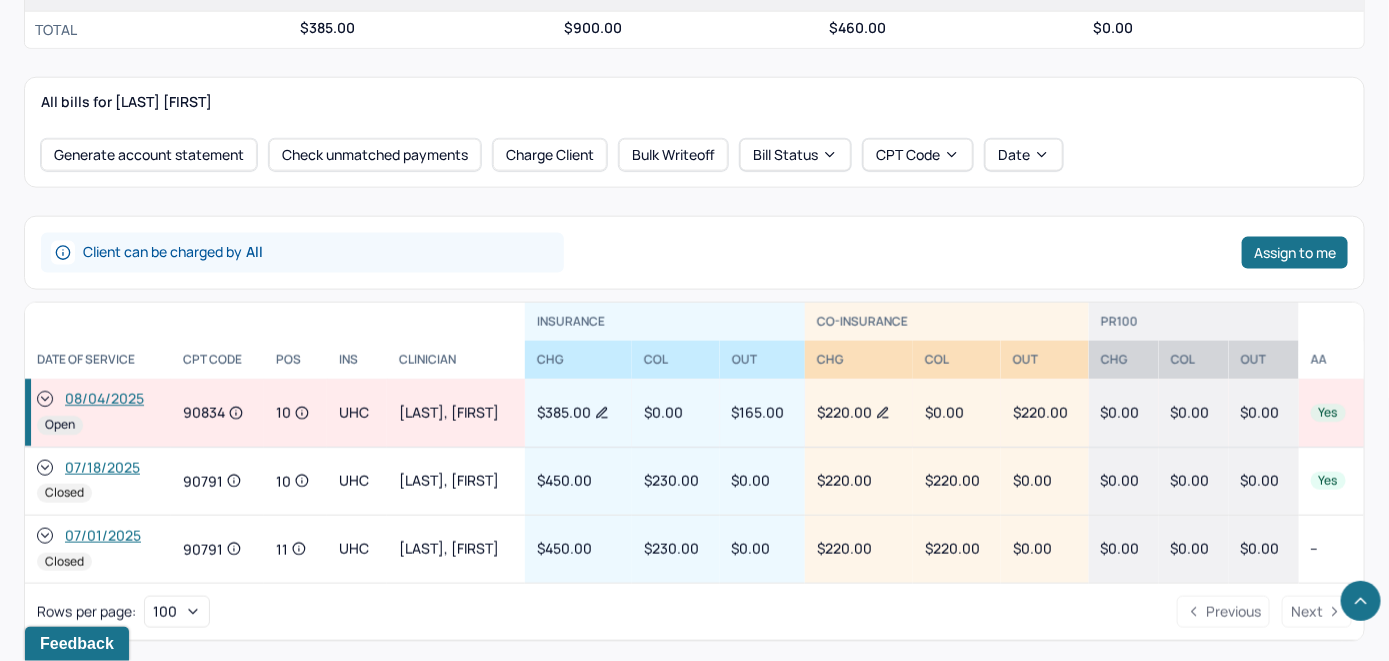 click on "08/04/2025" at bounding box center [98, 400] 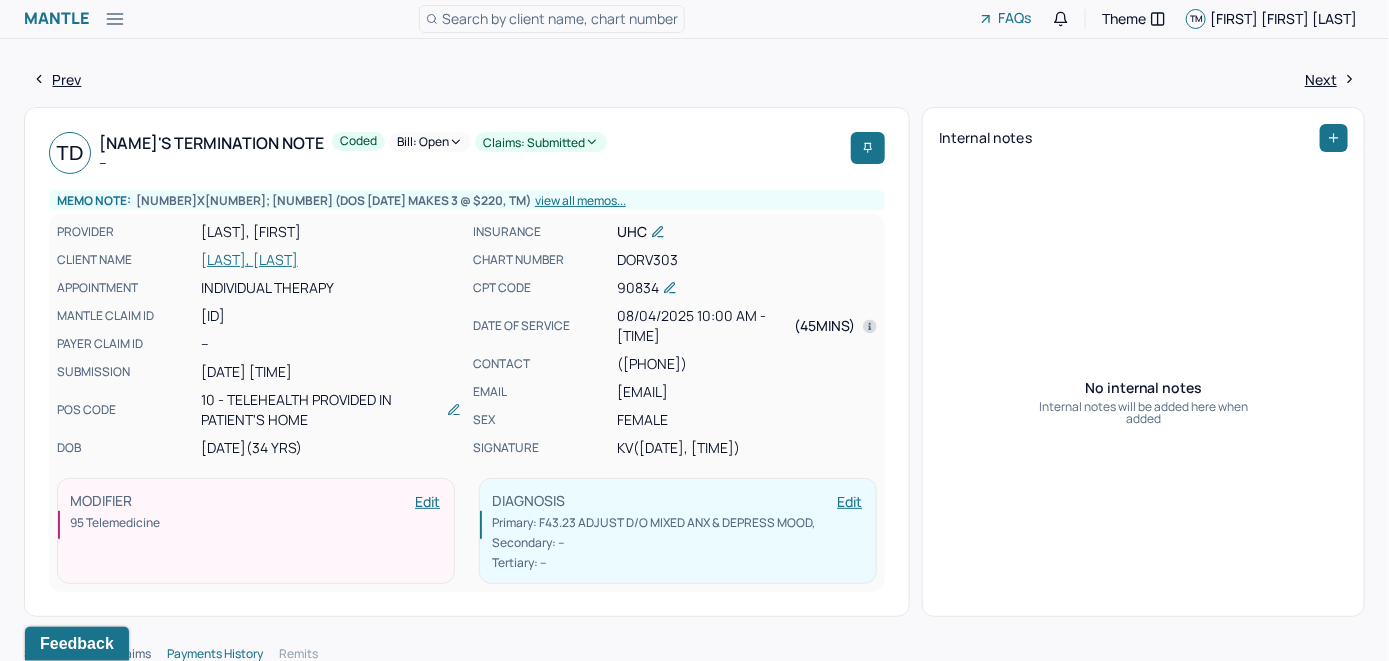 scroll, scrollTop: 0, scrollLeft: 0, axis: both 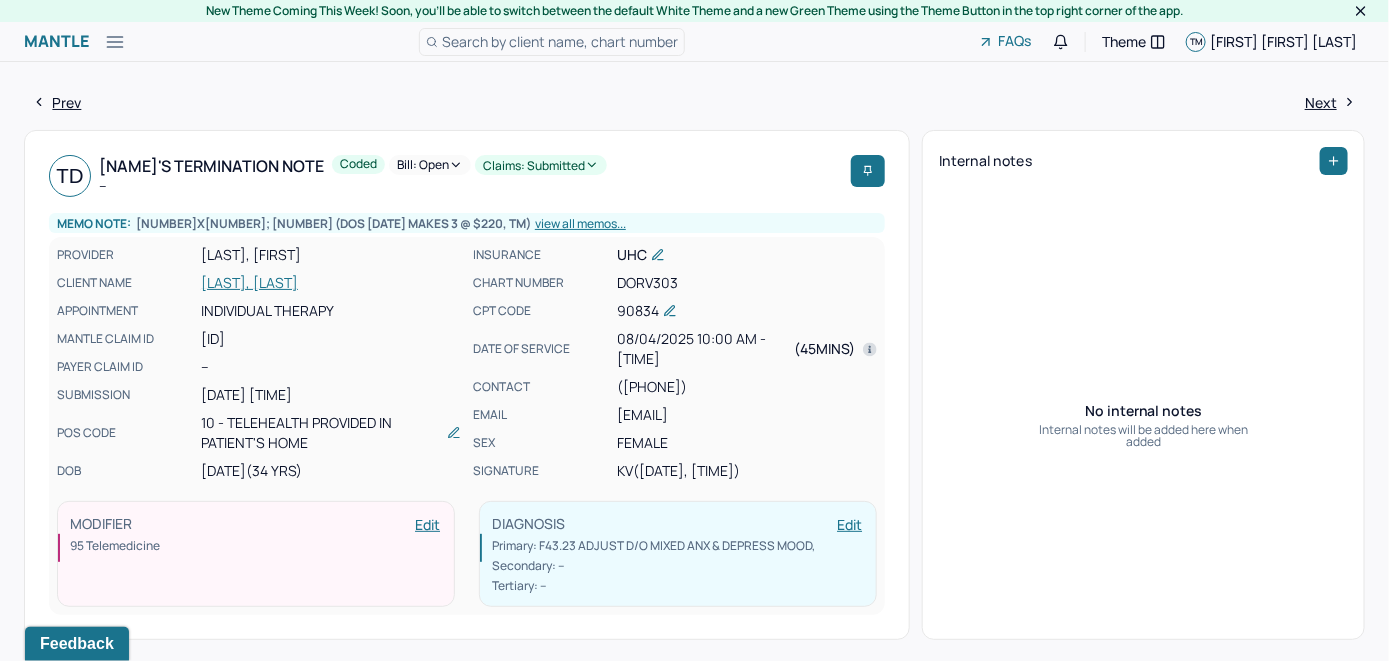 click on "Bill: Open" at bounding box center [430, 165] 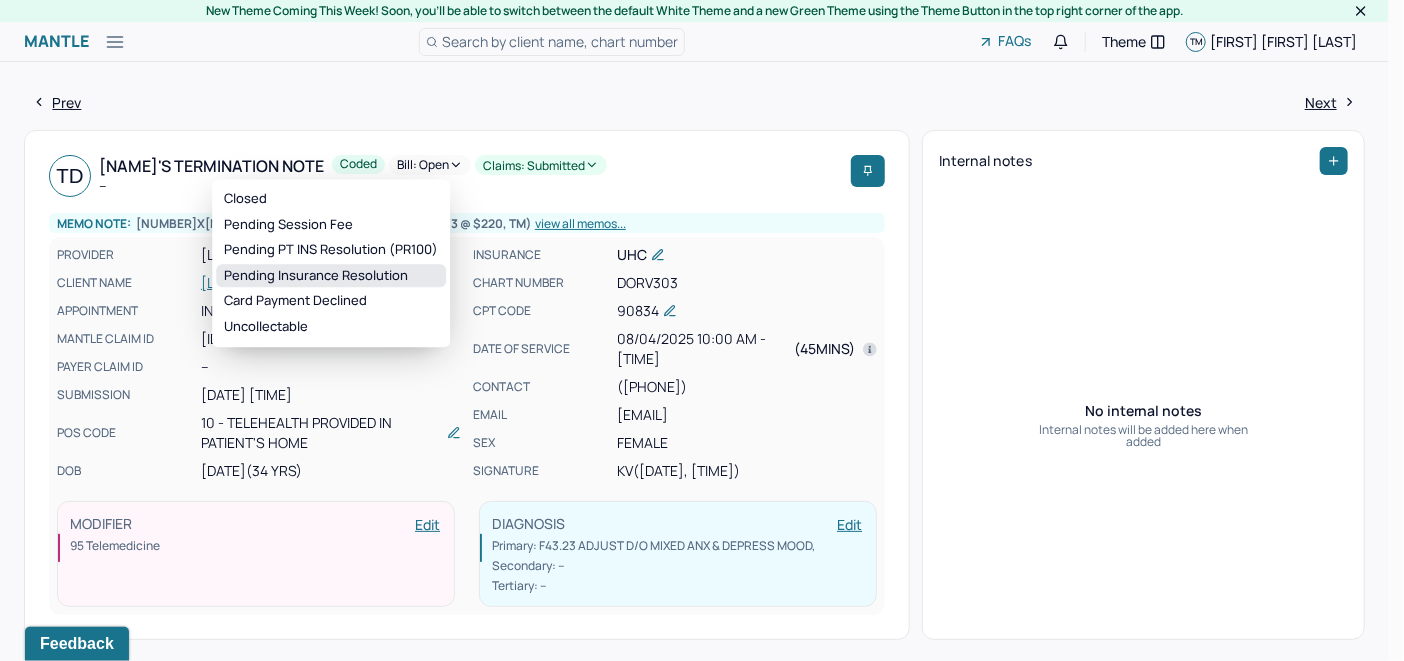 click on "Pending Insurance Resolution" at bounding box center [331, 276] 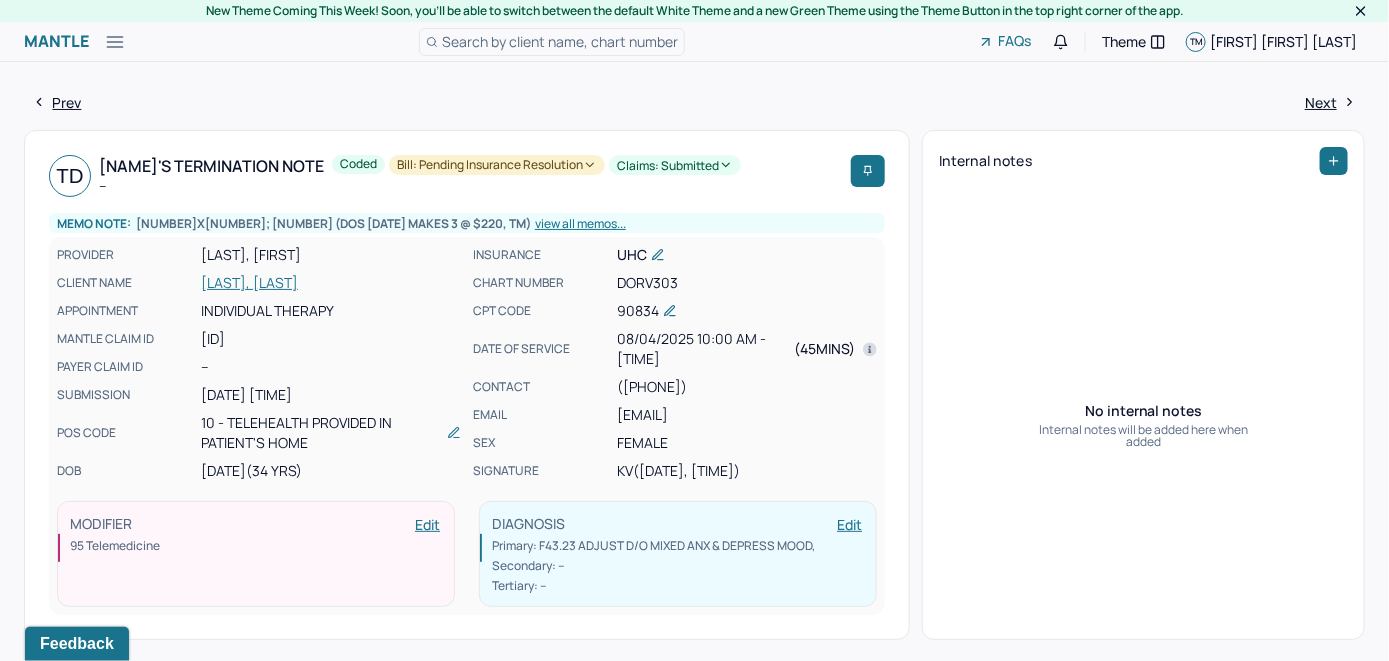 click on "Search by client name, chart number" at bounding box center [560, 41] 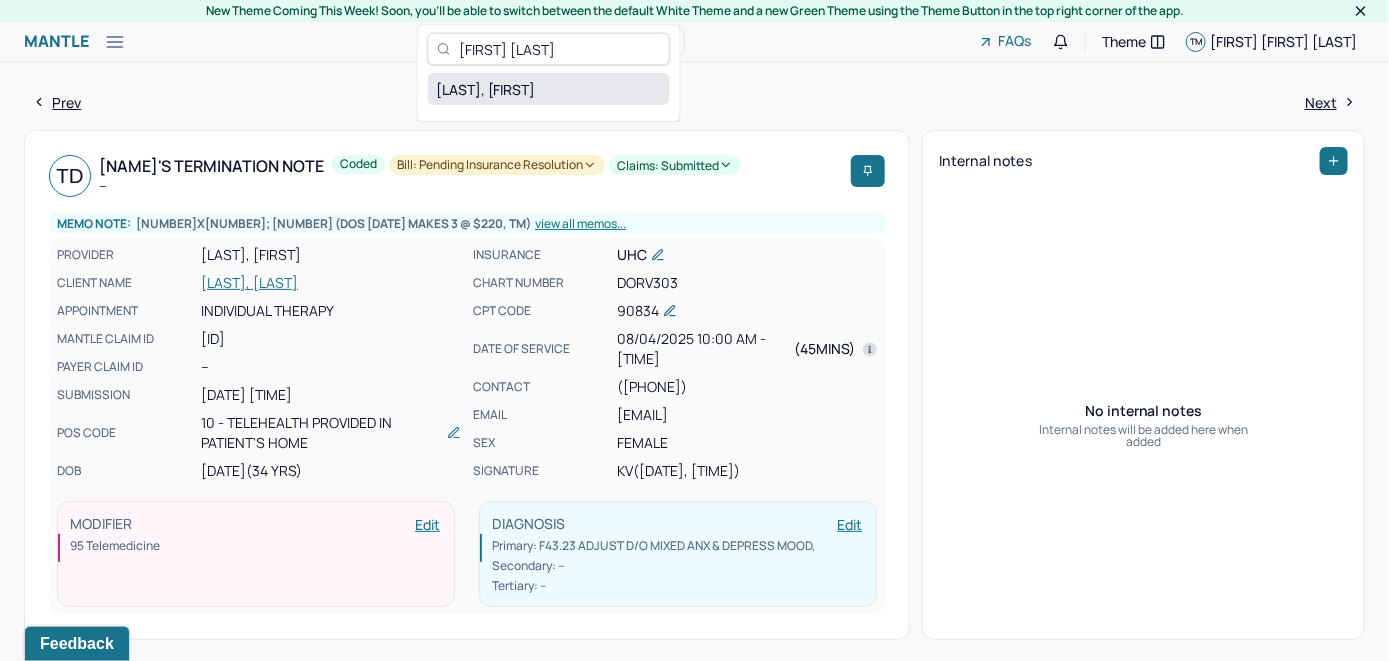 type on "[FIRST] [LAST]" 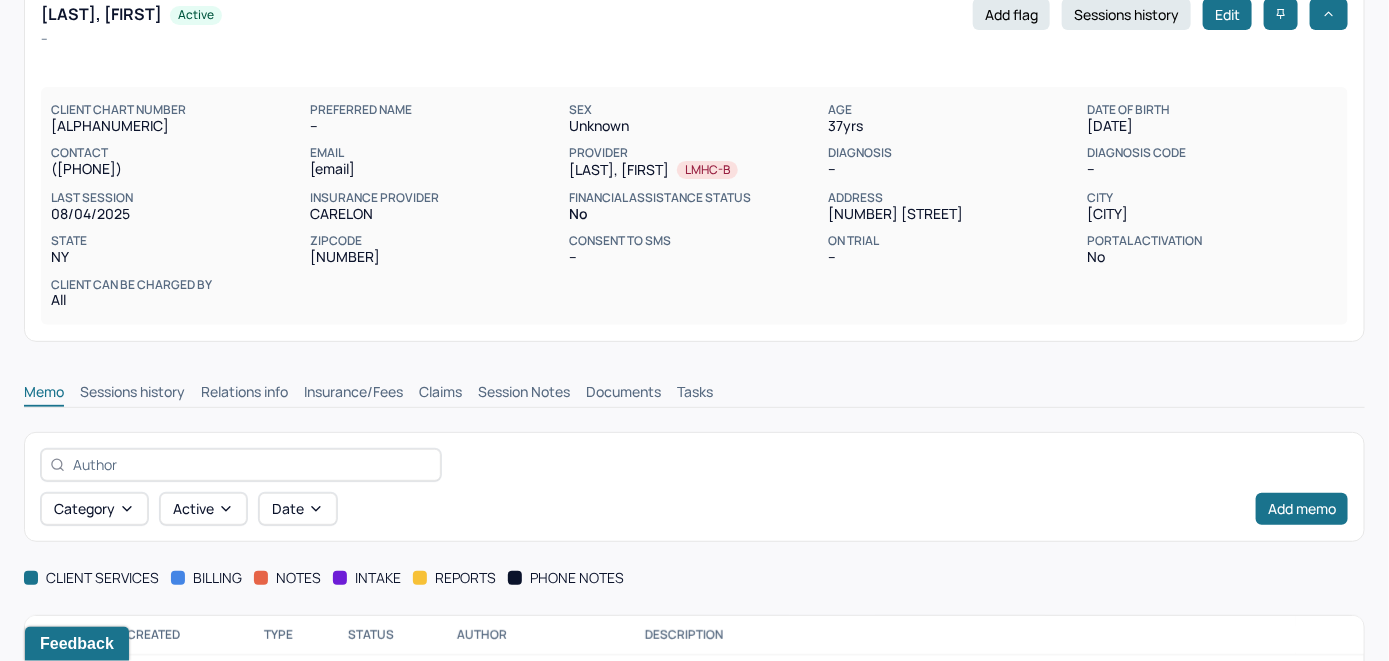 scroll, scrollTop: 228, scrollLeft: 0, axis: vertical 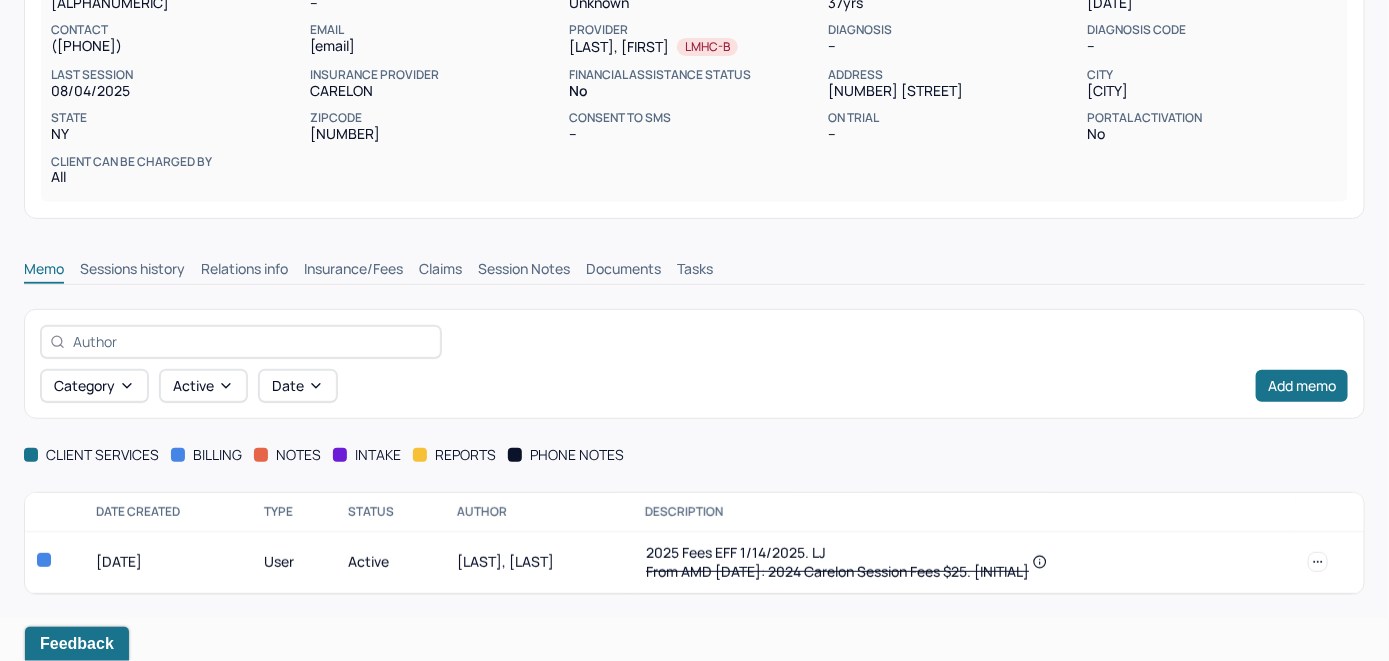 click on "Insurance/Fees" at bounding box center [353, 271] 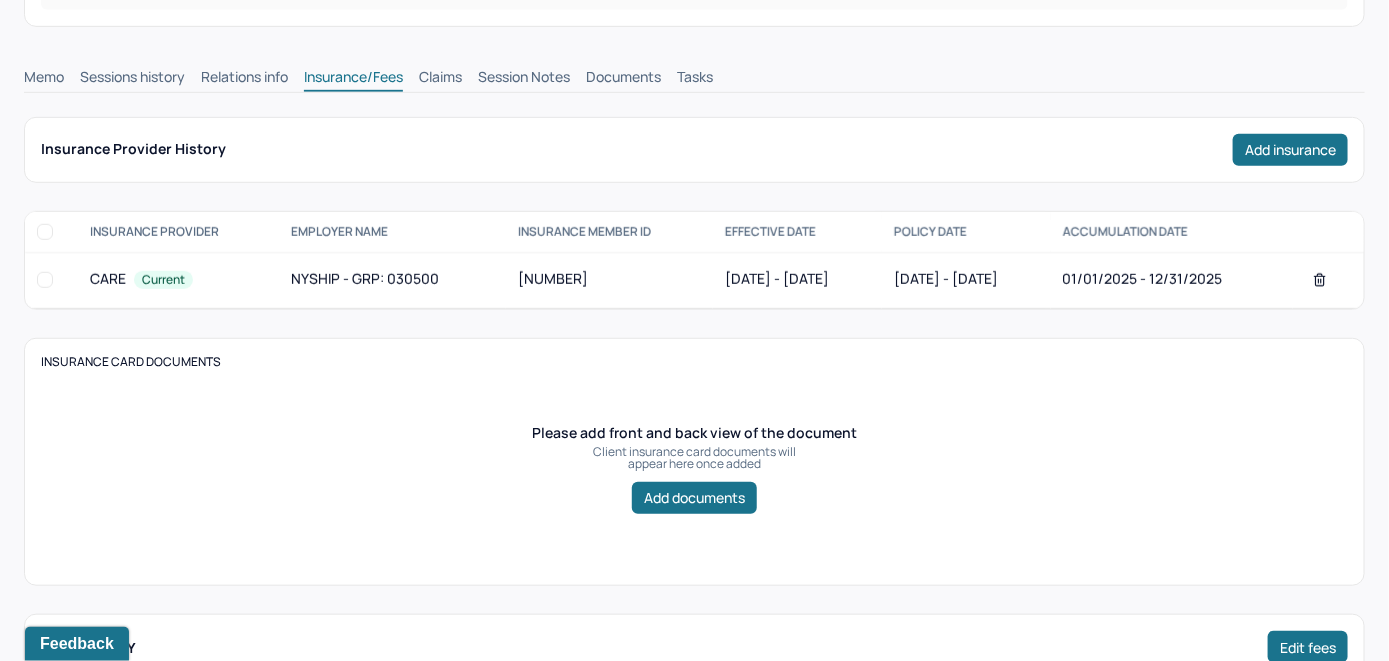 scroll, scrollTop: 405, scrollLeft: 0, axis: vertical 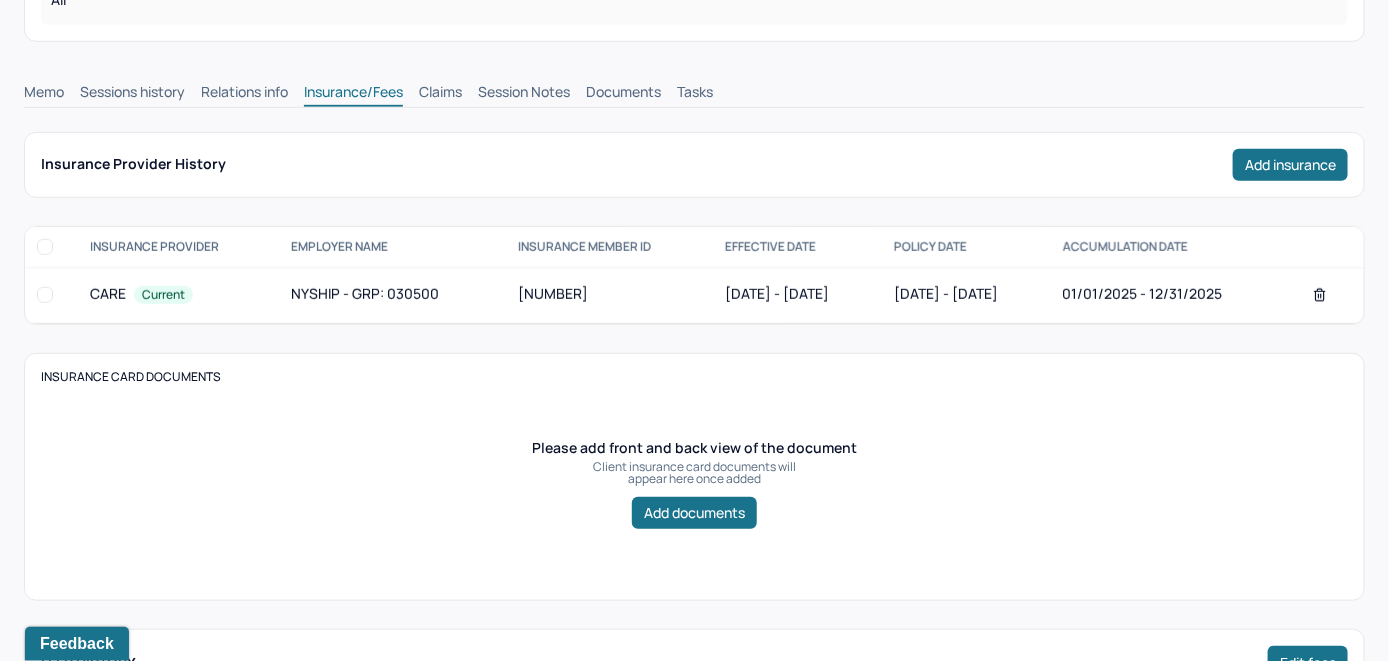 click on "Claims" at bounding box center [440, 94] 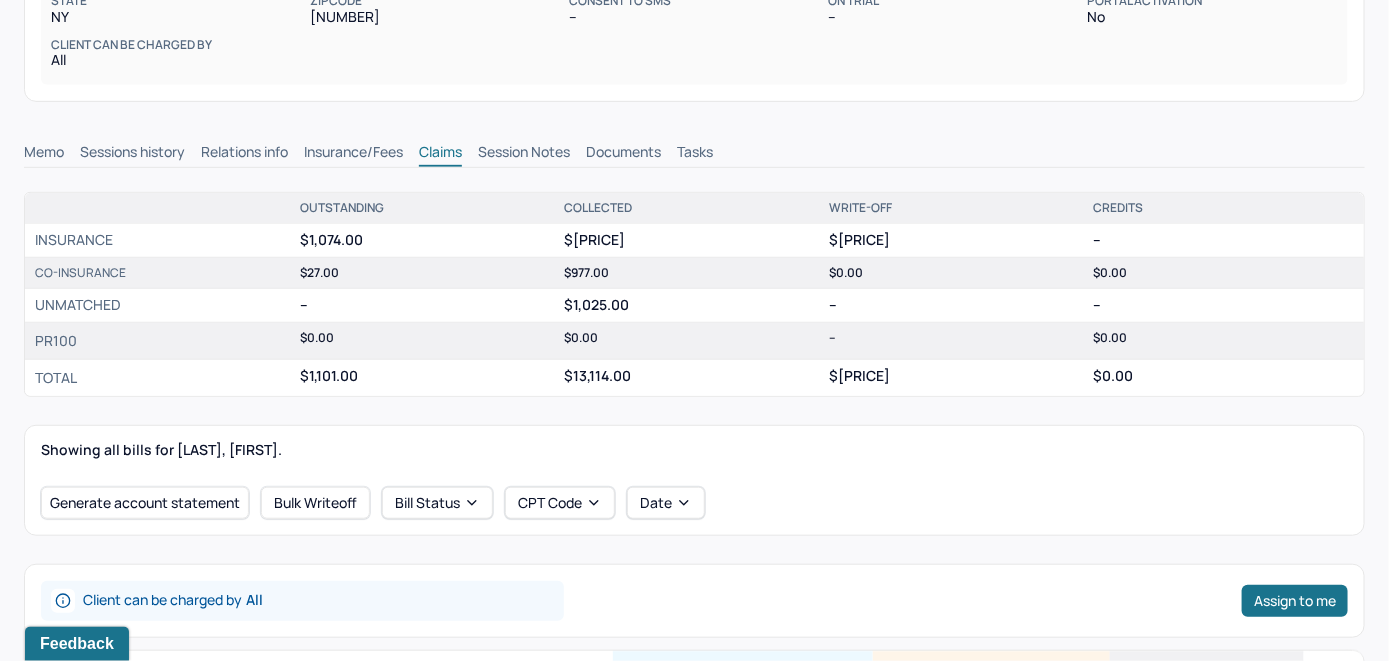 scroll, scrollTop: 545, scrollLeft: 0, axis: vertical 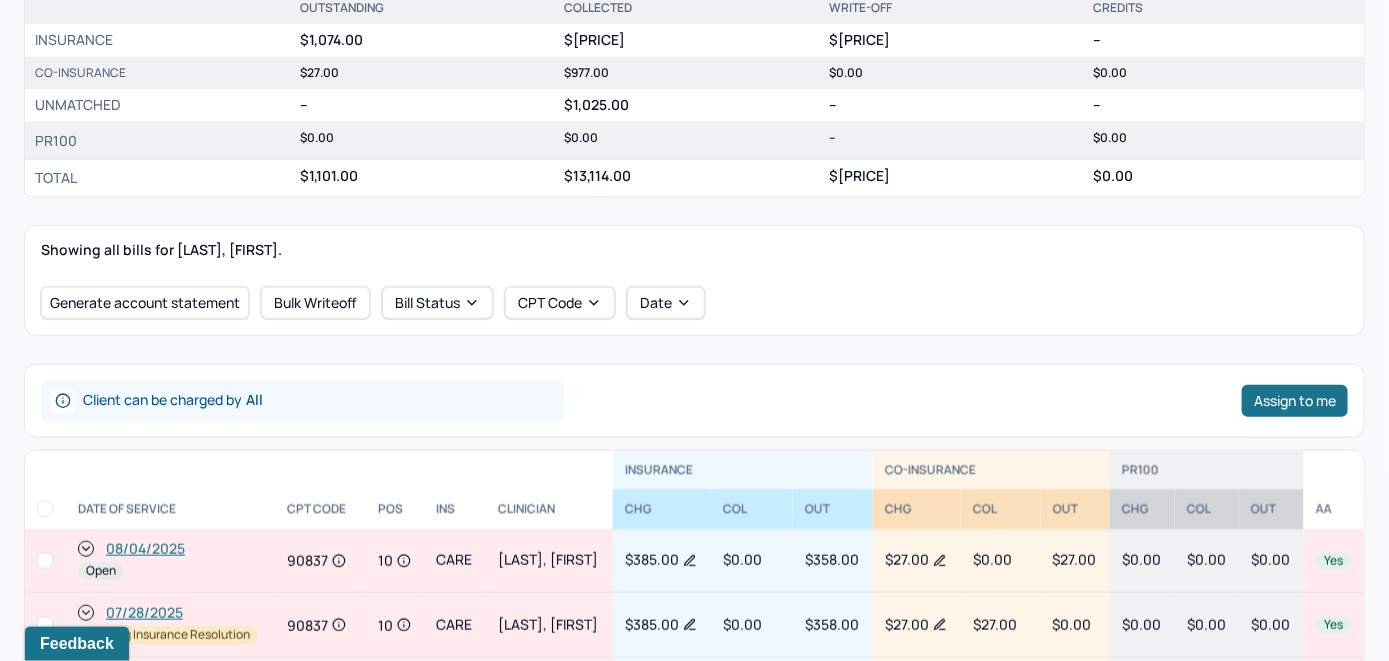 click on "Client can be charged by All Assign to me" at bounding box center (694, 401) 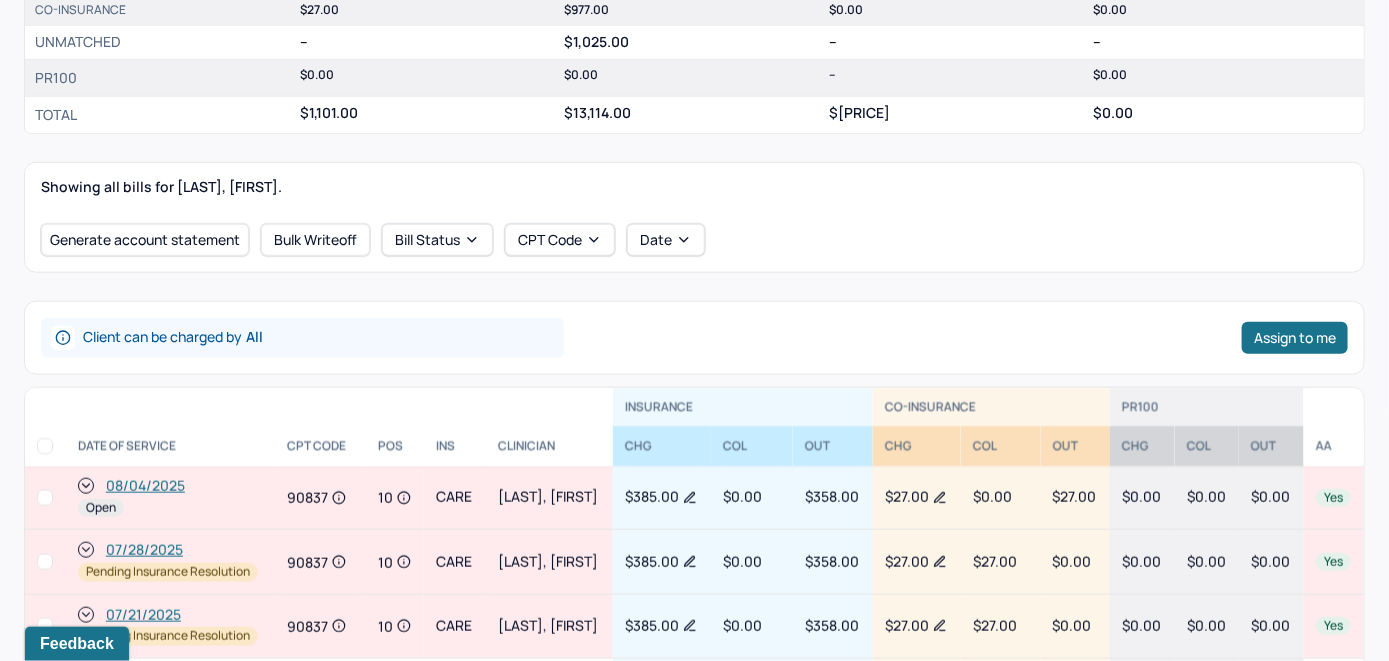 scroll, scrollTop: 745, scrollLeft: 0, axis: vertical 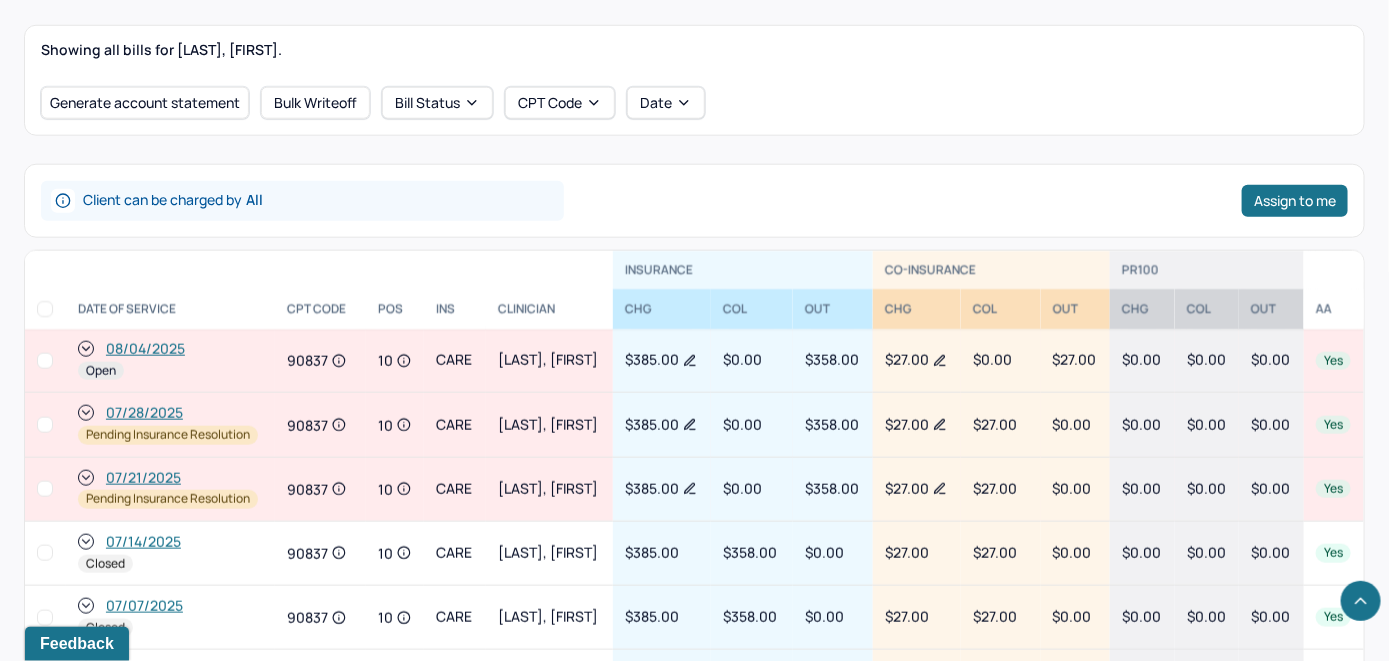 click on "08/04/2025" at bounding box center (145, 349) 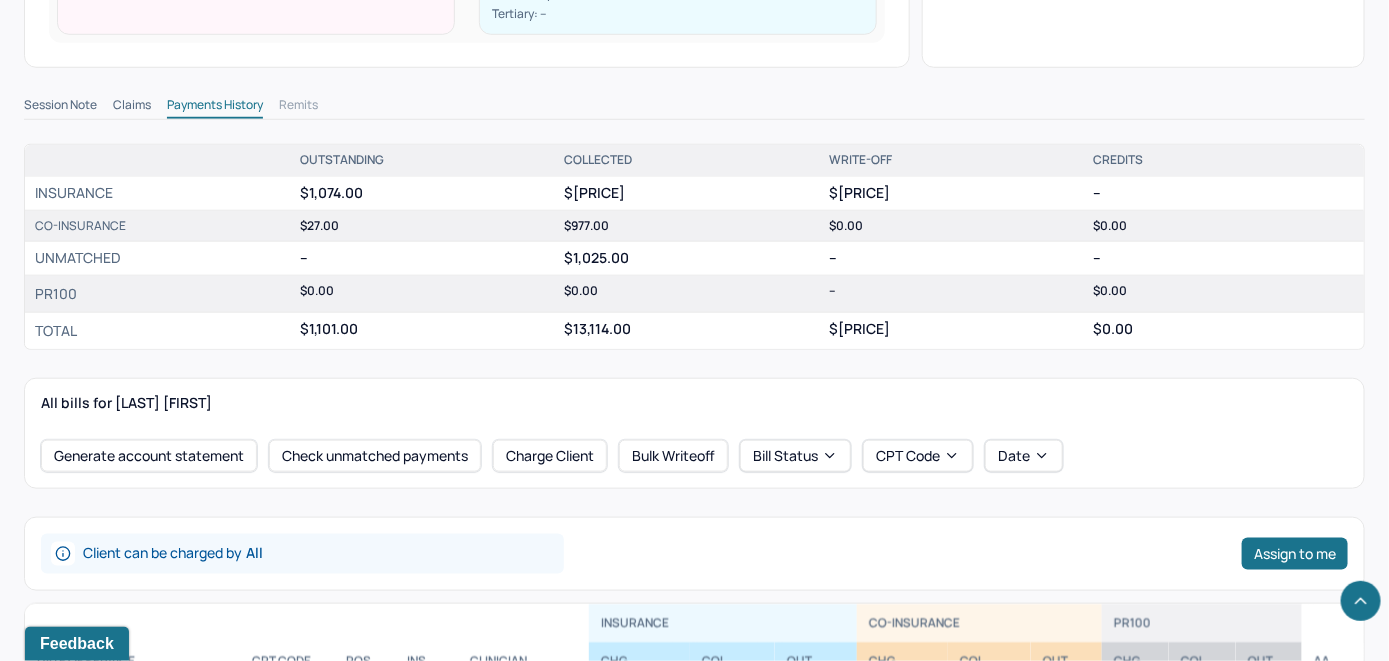 scroll, scrollTop: 700, scrollLeft: 0, axis: vertical 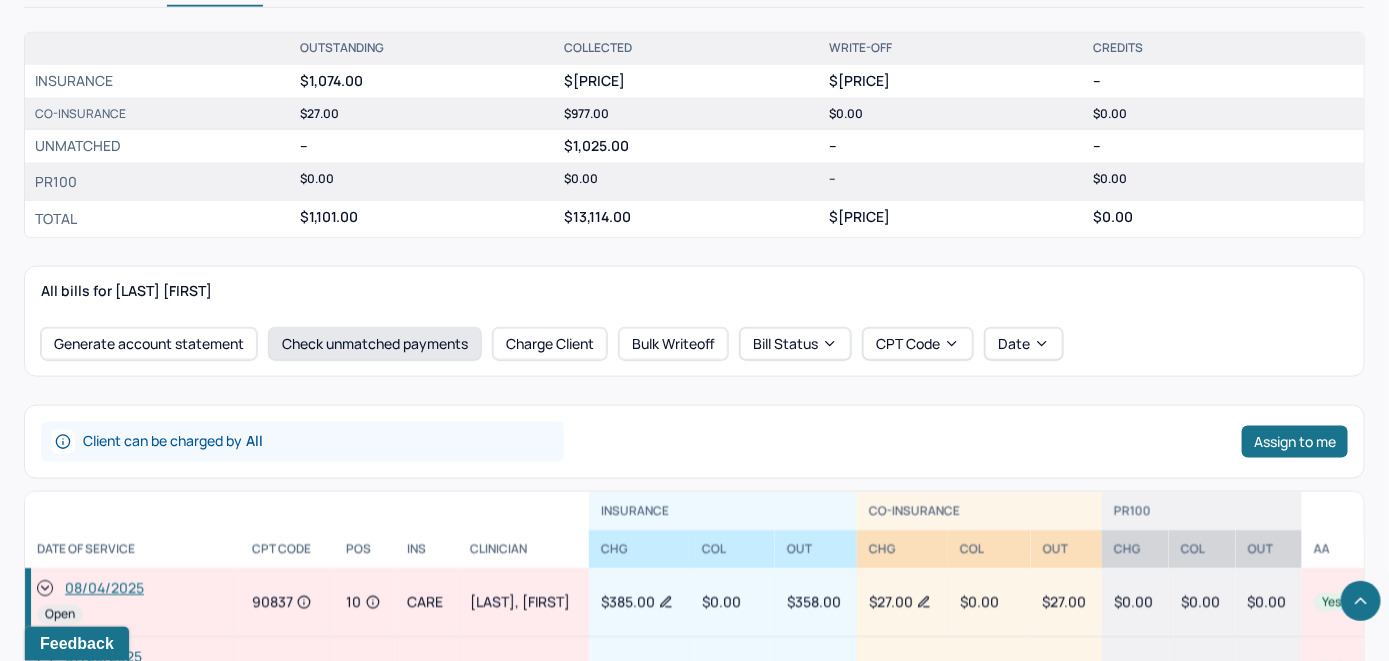 click on "Check unmatched payments" at bounding box center [375, 344] 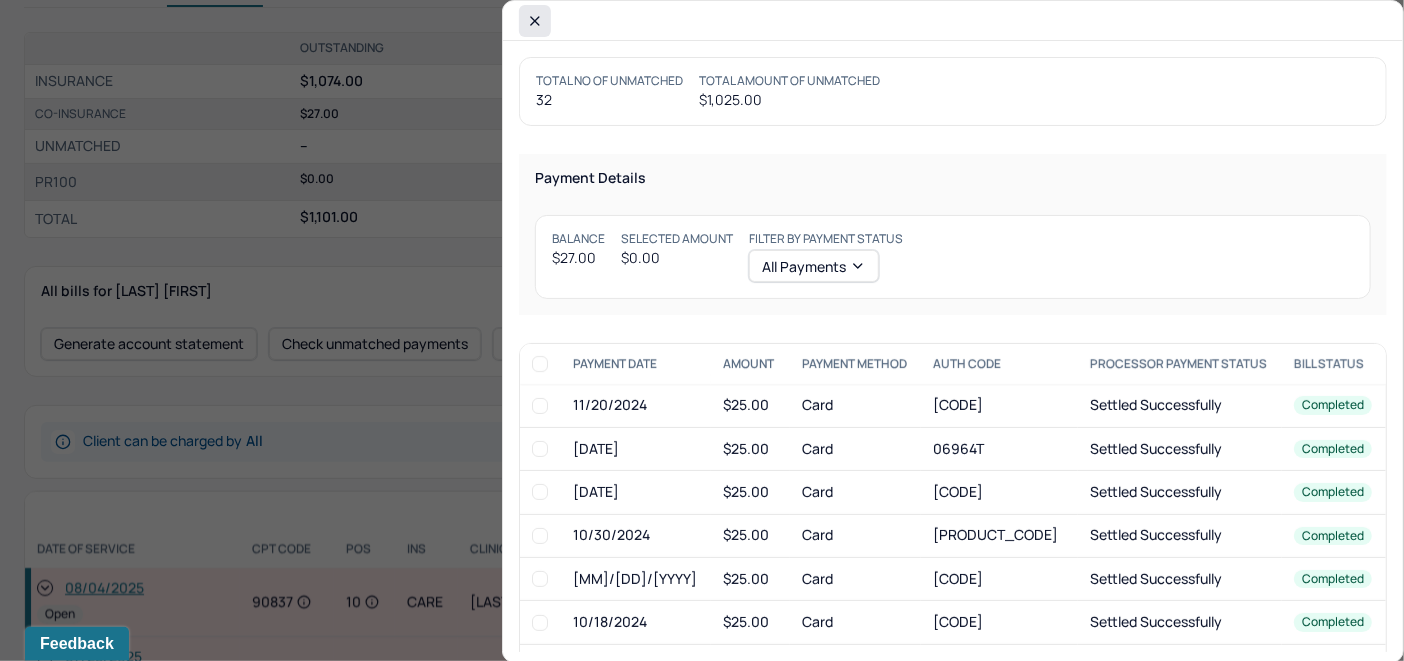 click 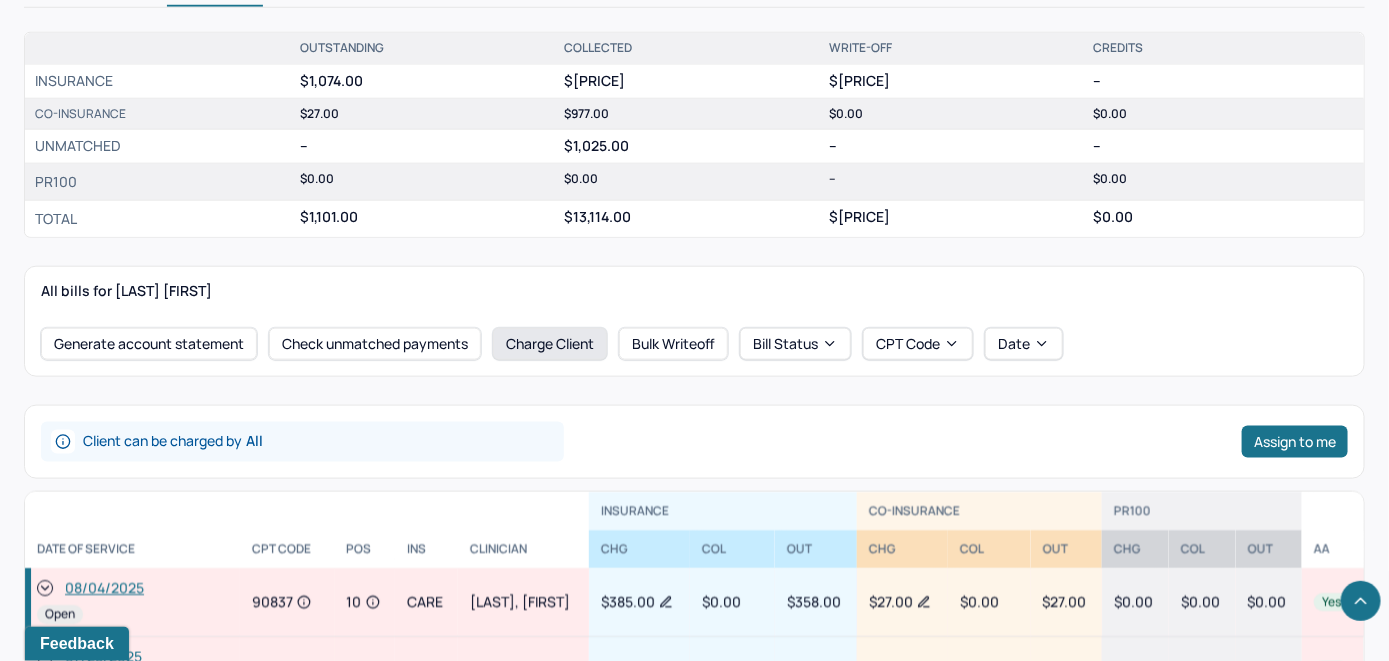 click on "Charge Client" at bounding box center [550, 344] 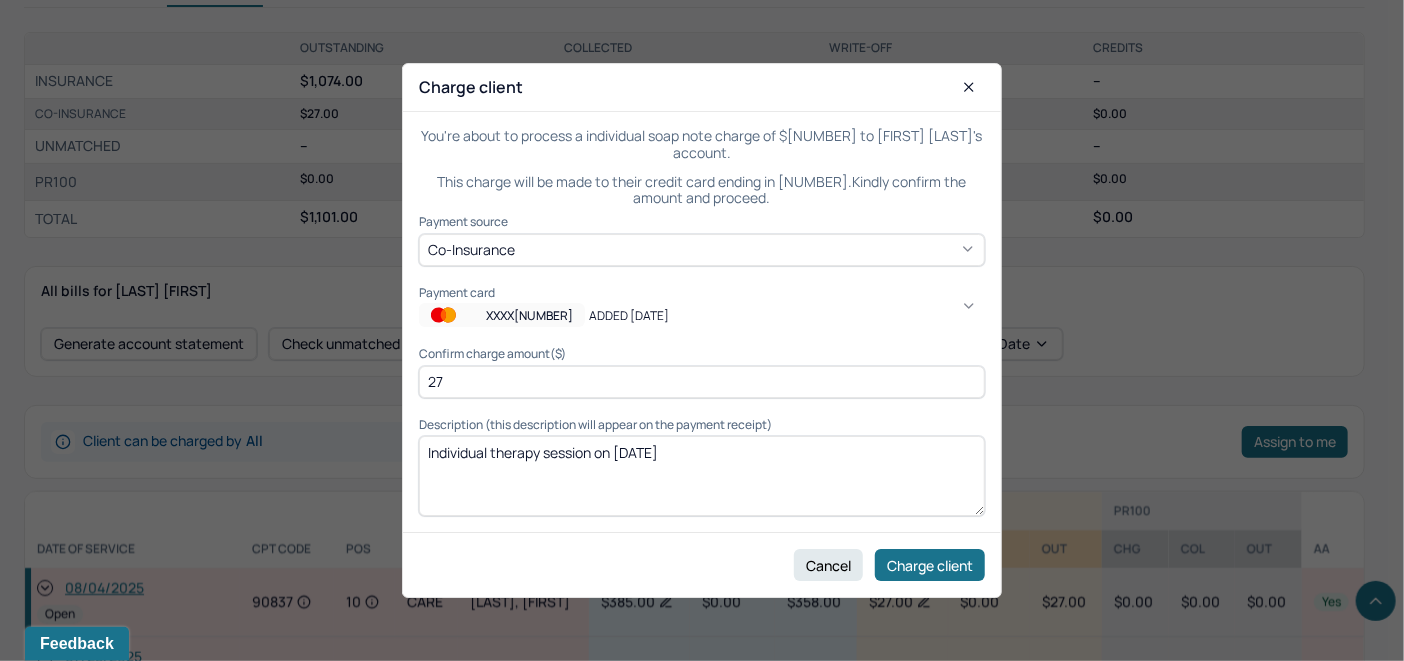 click 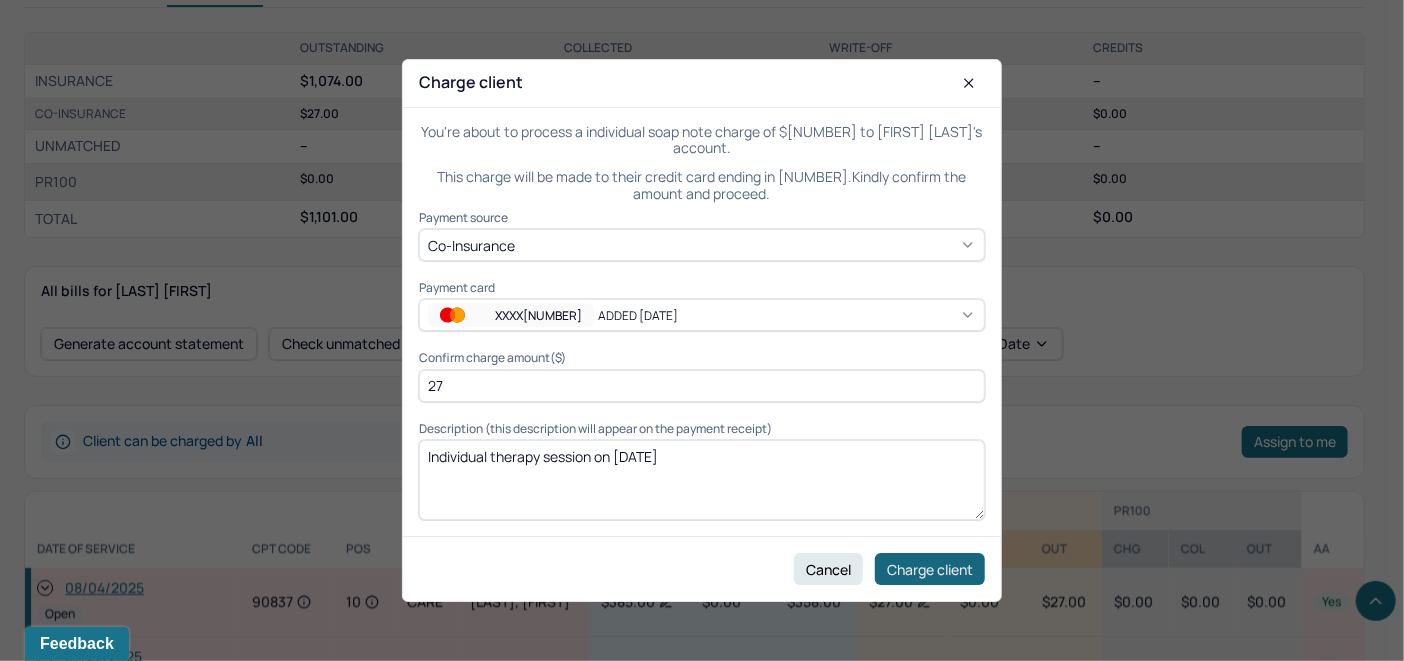 click on "Charge client" at bounding box center [930, 569] 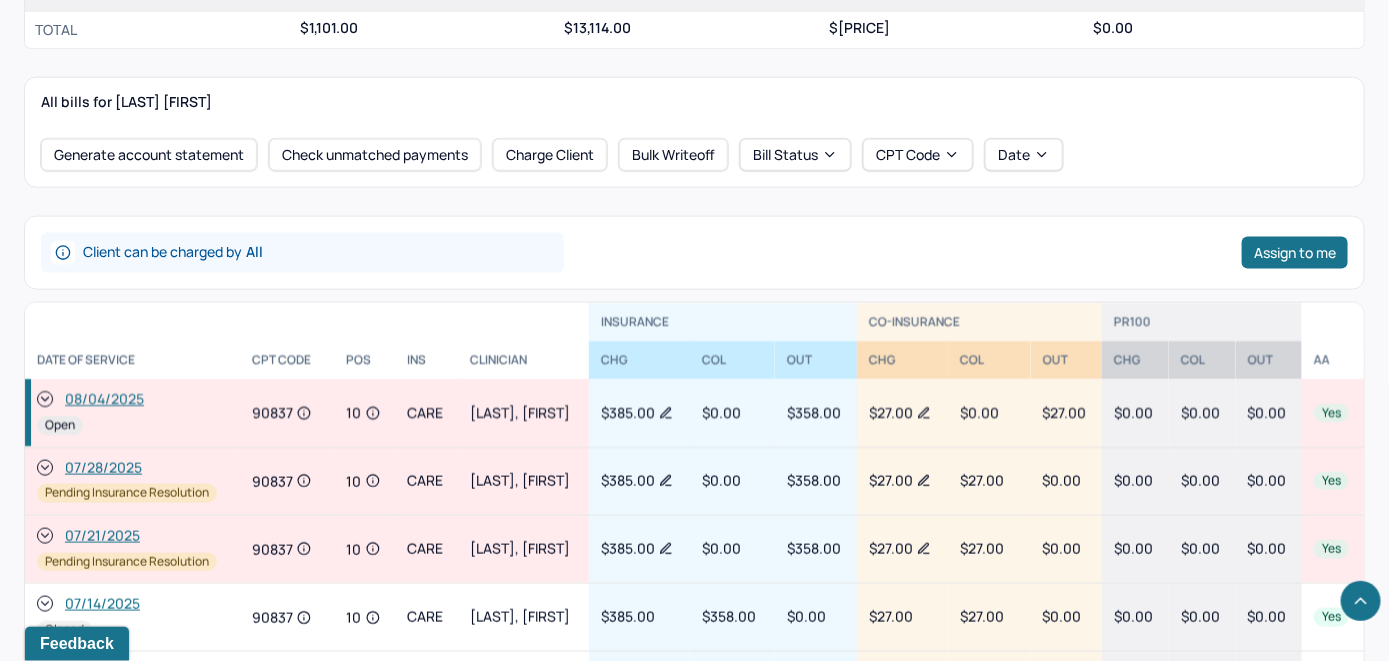 scroll, scrollTop: 900, scrollLeft: 0, axis: vertical 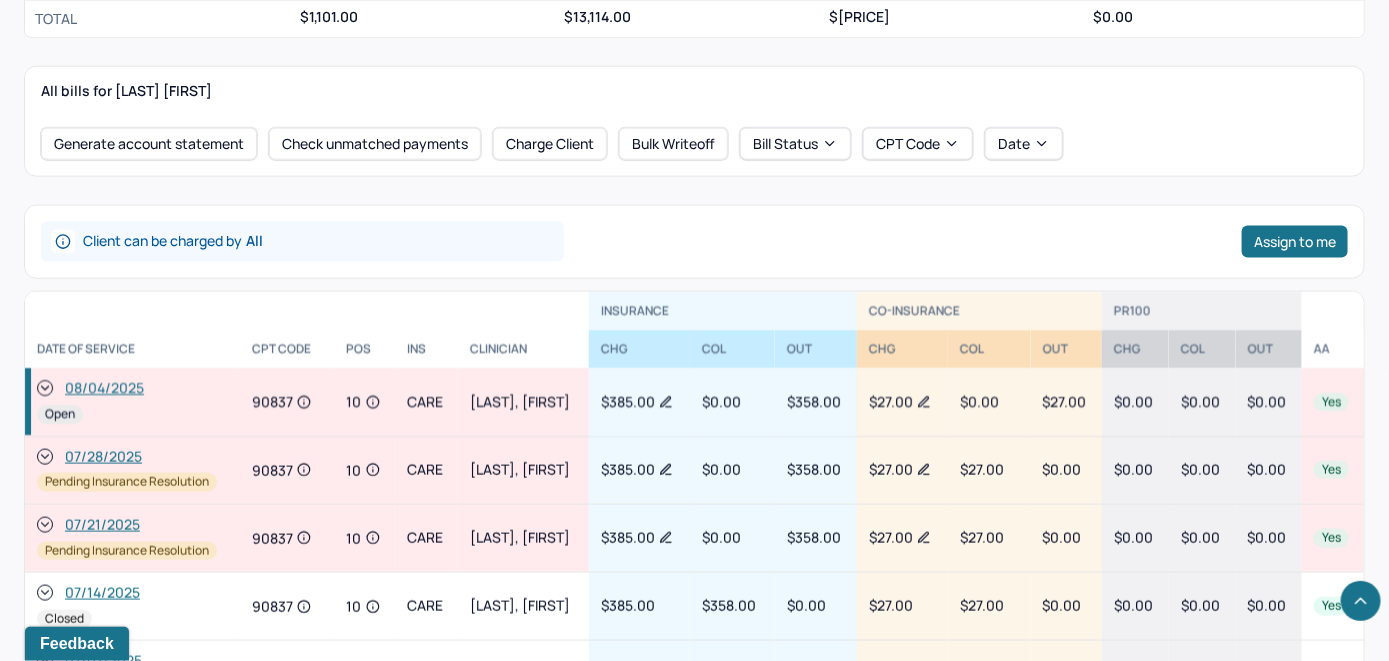 click 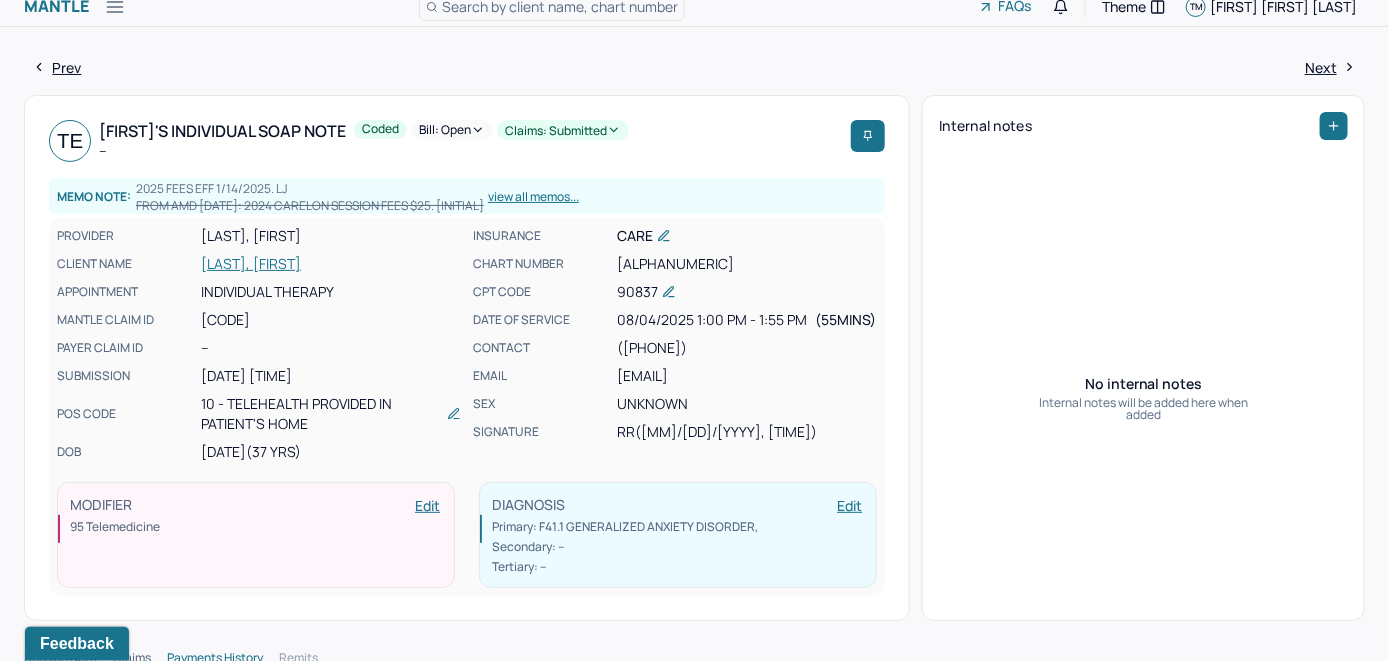 scroll, scrollTop: 0, scrollLeft: 0, axis: both 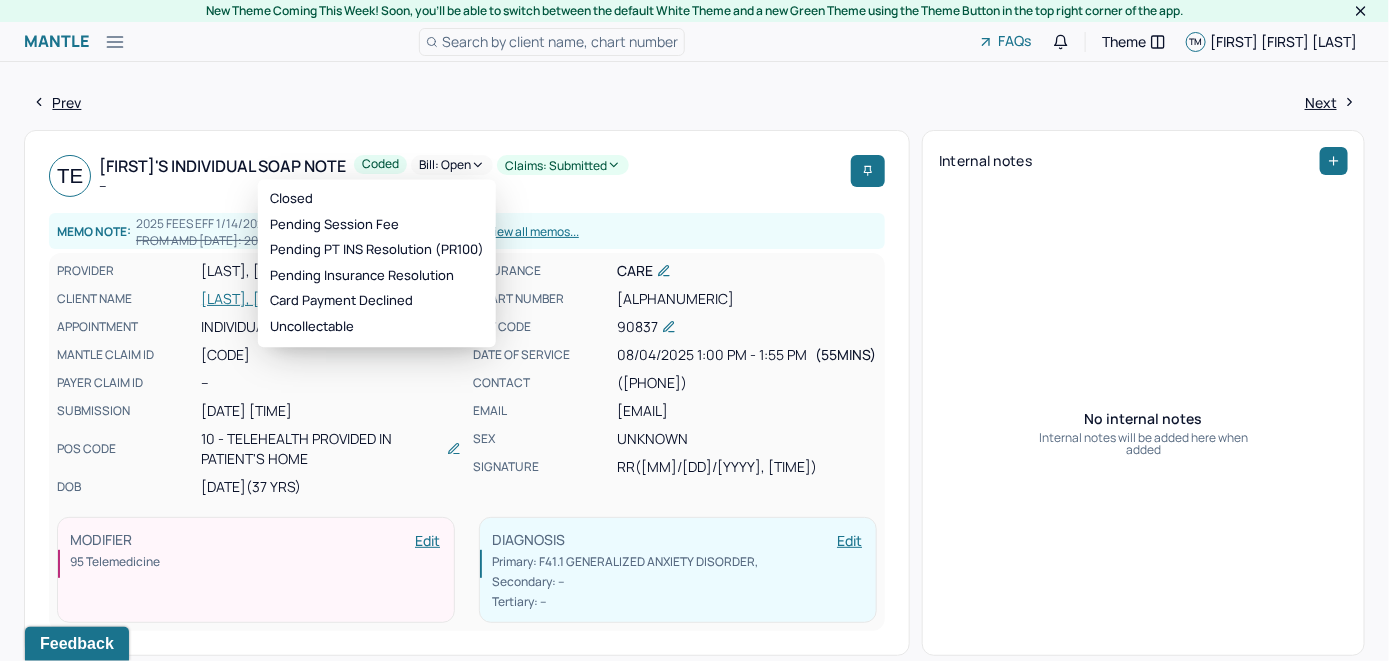 click on "Bill: Open" at bounding box center [452, 165] 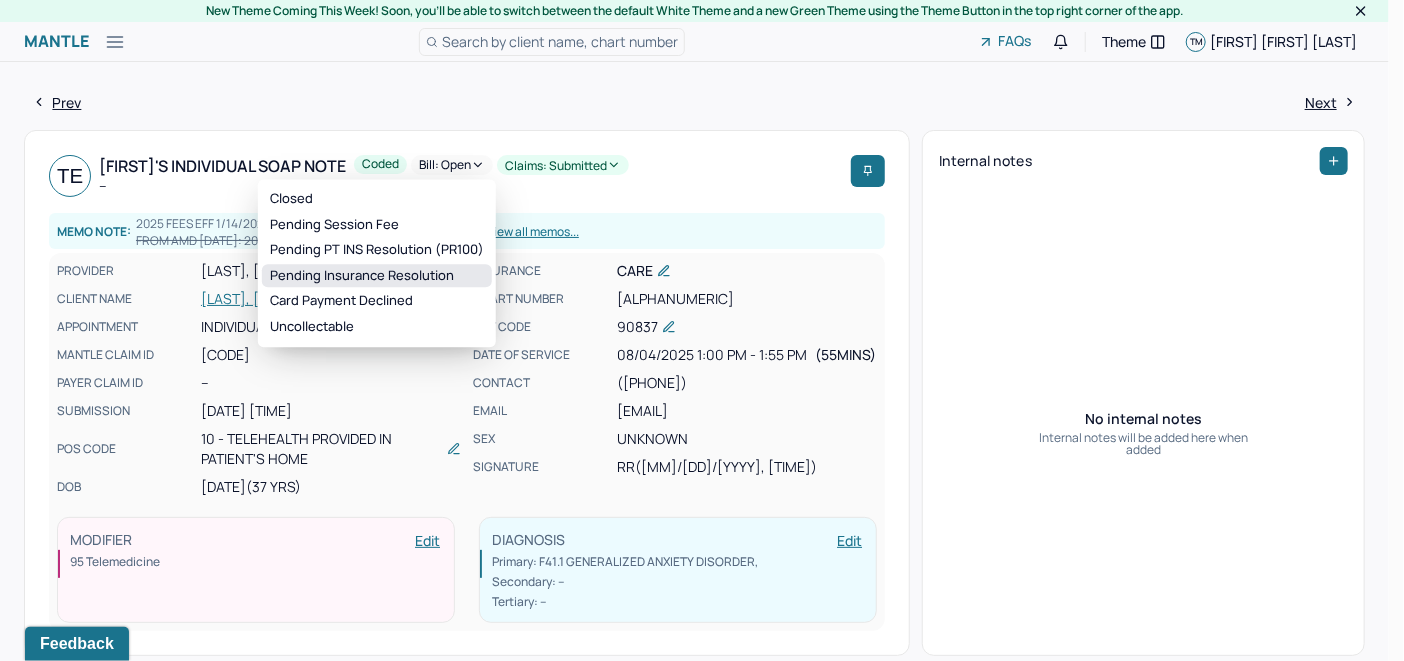 click on "Pending Insurance Resolution" at bounding box center [377, 276] 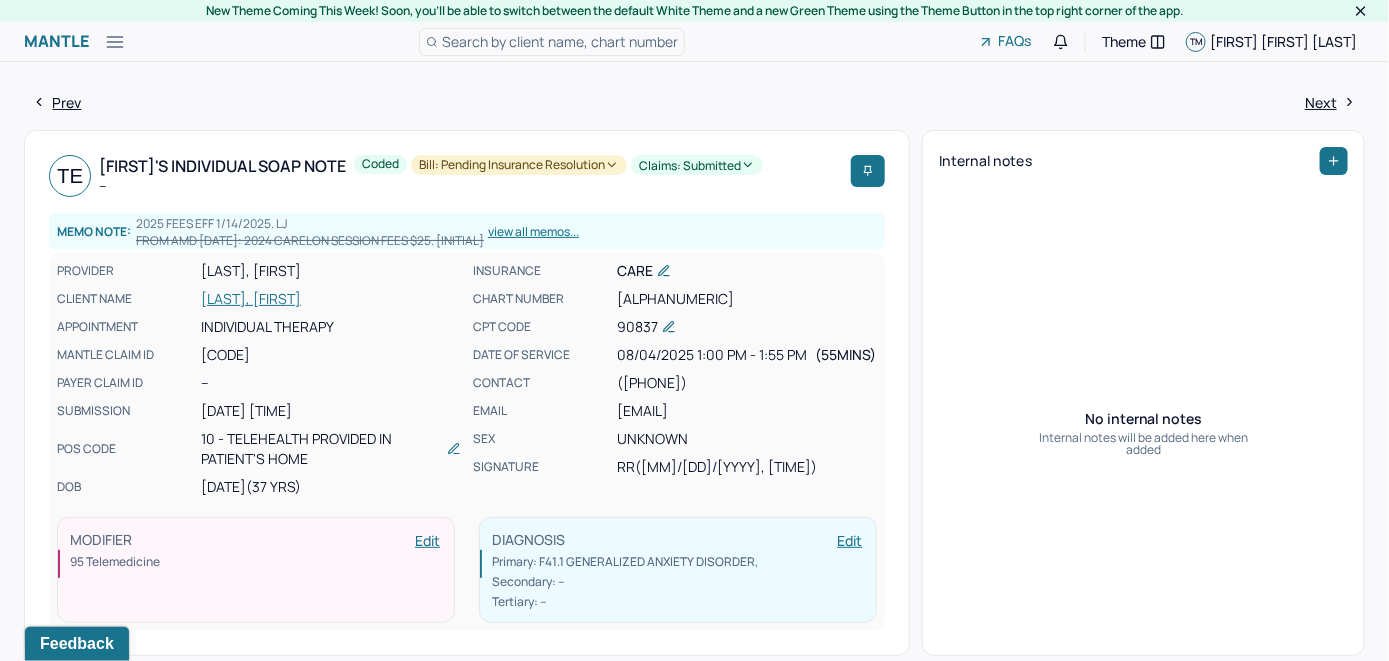 click on "Search by client name, chart number" at bounding box center (560, 41) 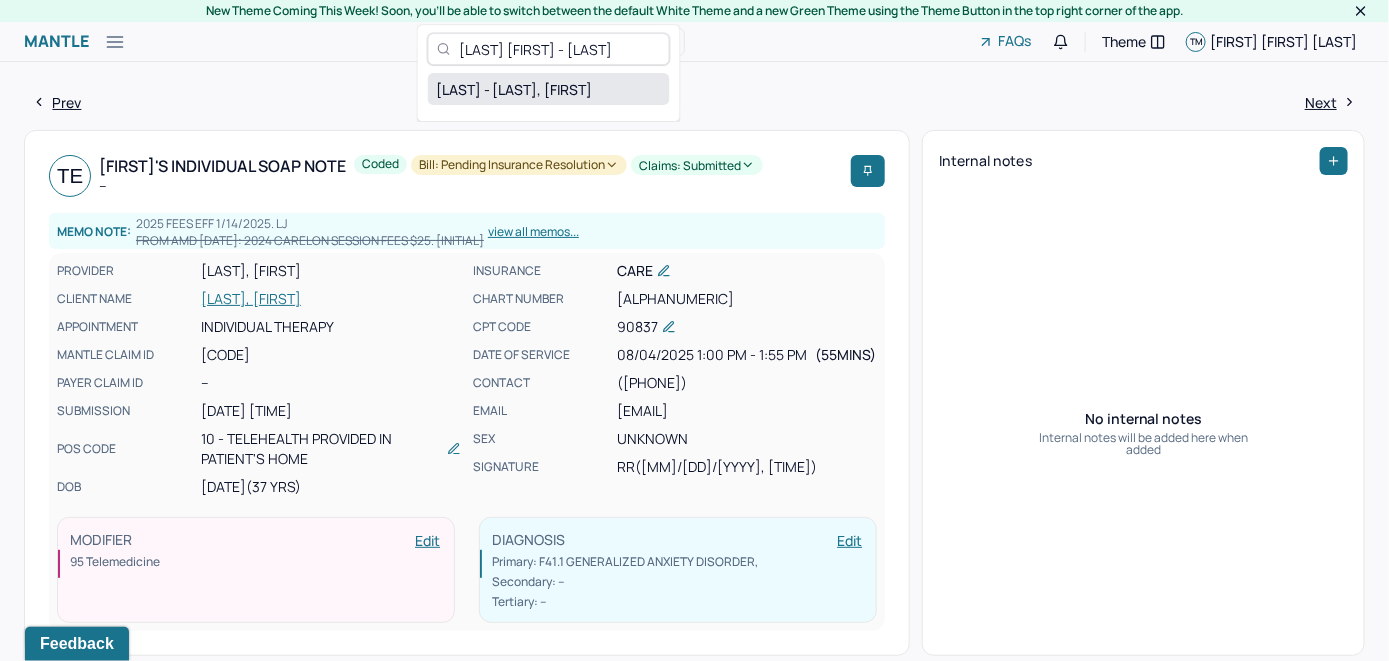 type on "[LAST] [FIRST] - [LAST]" 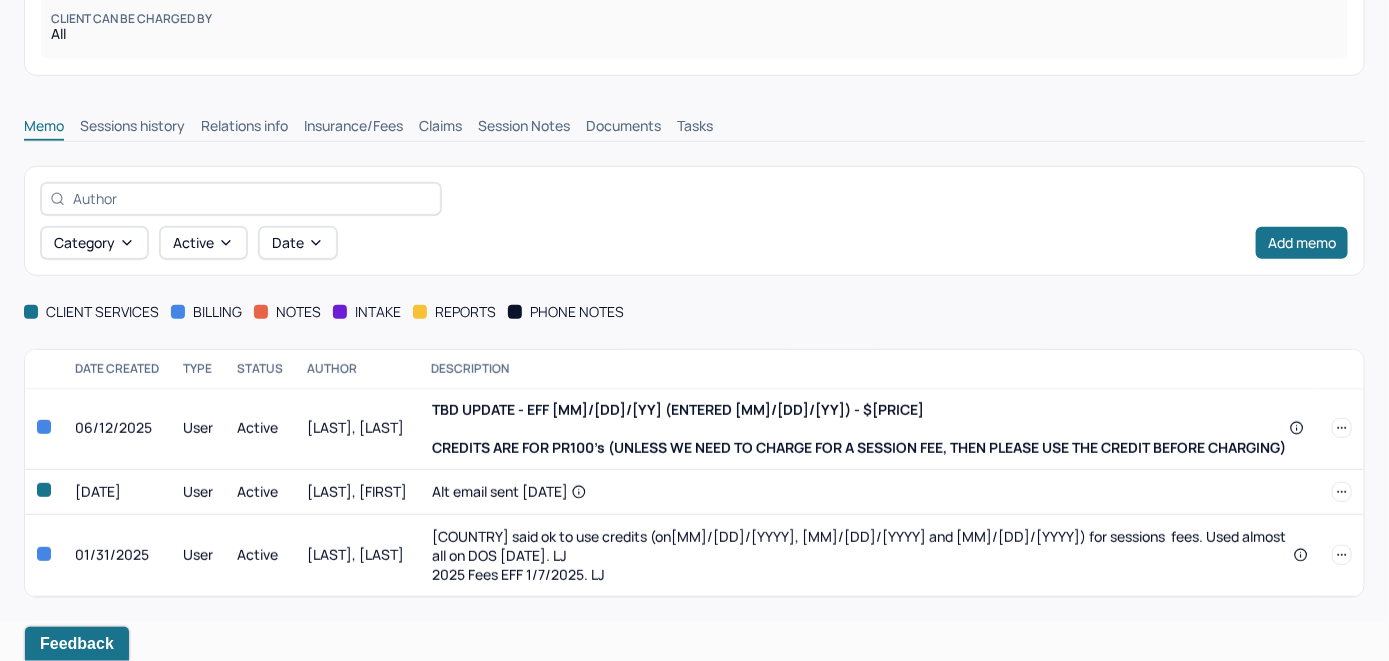 scroll, scrollTop: 375, scrollLeft: 0, axis: vertical 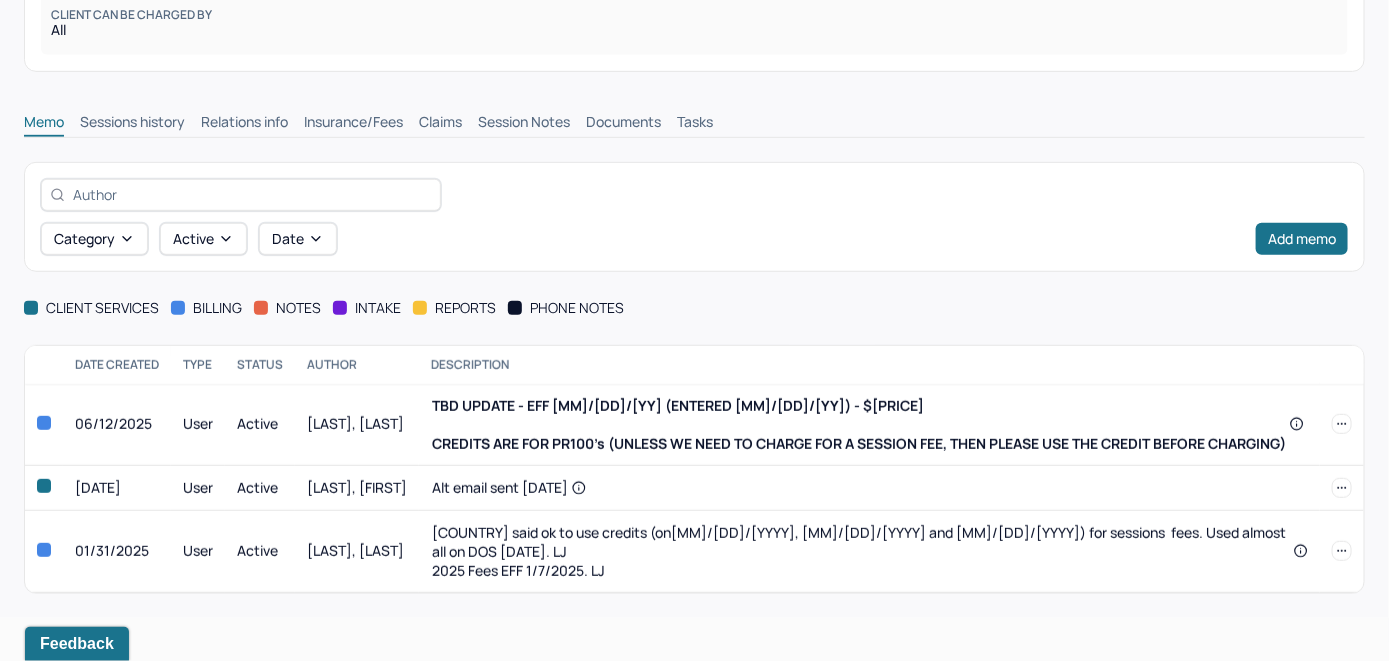 click on "Insurance/Fees" at bounding box center [353, 124] 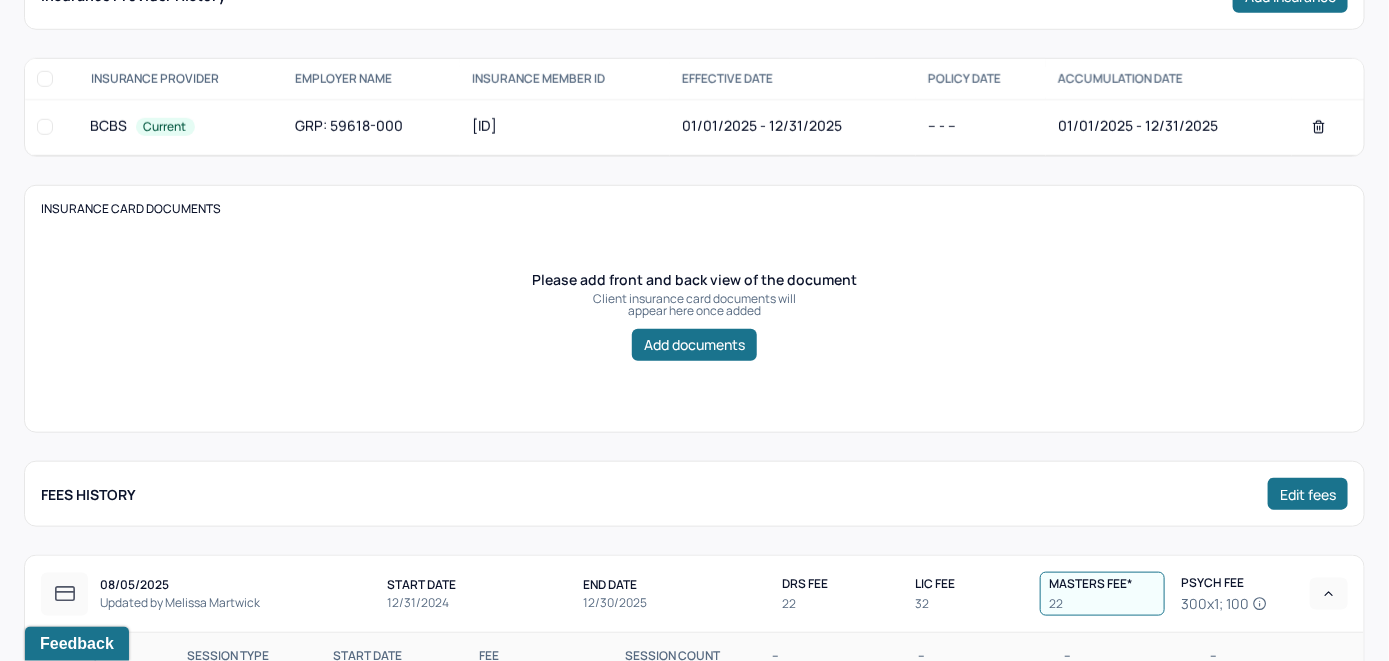 scroll, scrollTop: 375, scrollLeft: 0, axis: vertical 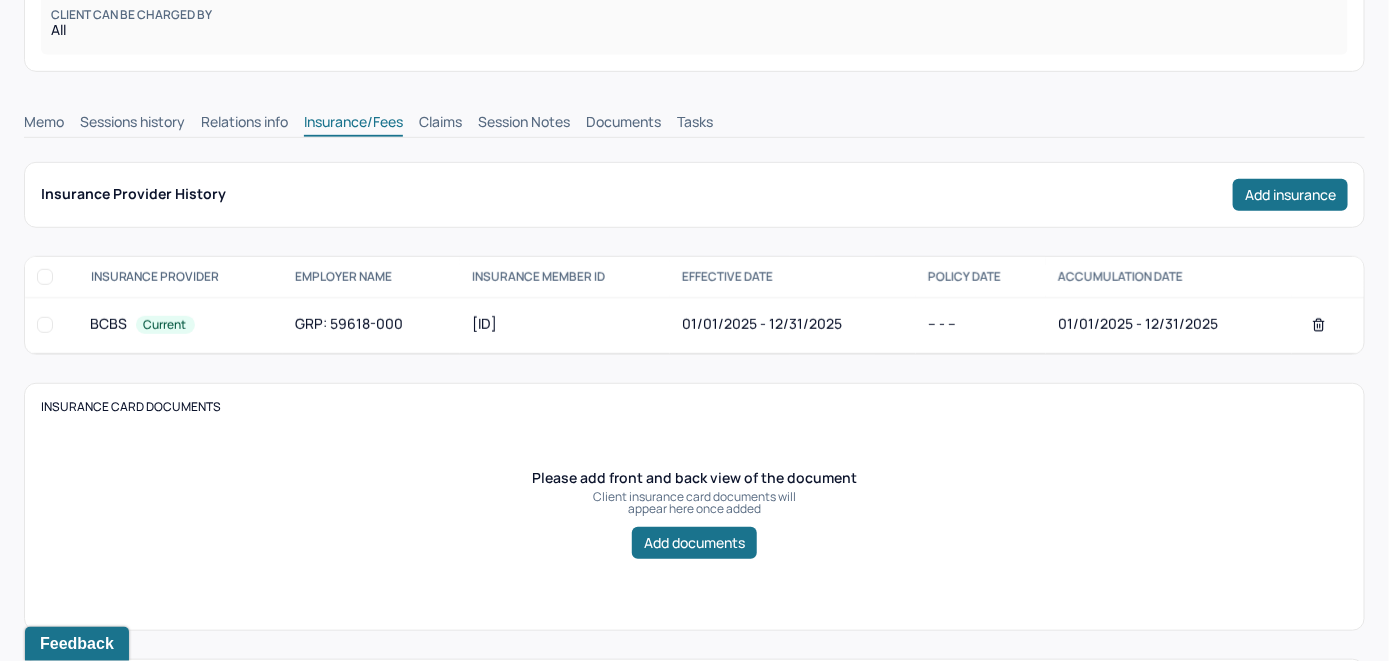 click on "Claims" at bounding box center (440, 124) 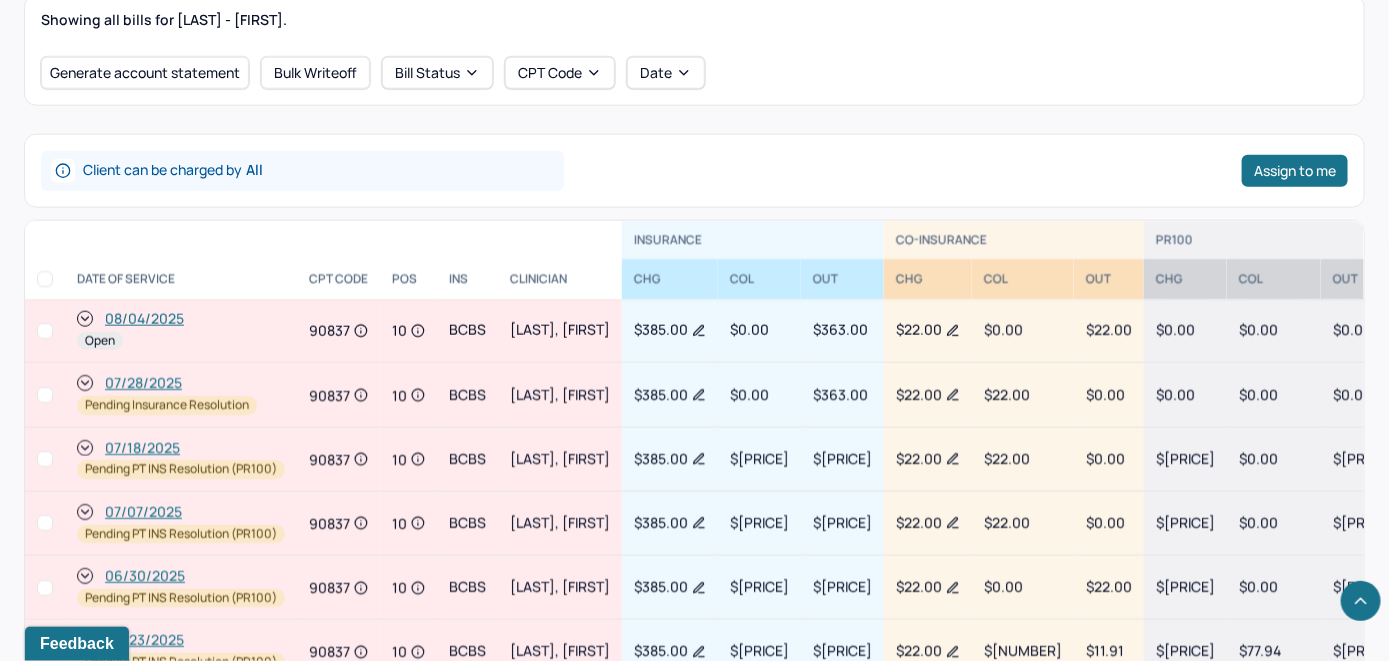 scroll, scrollTop: 779, scrollLeft: 0, axis: vertical 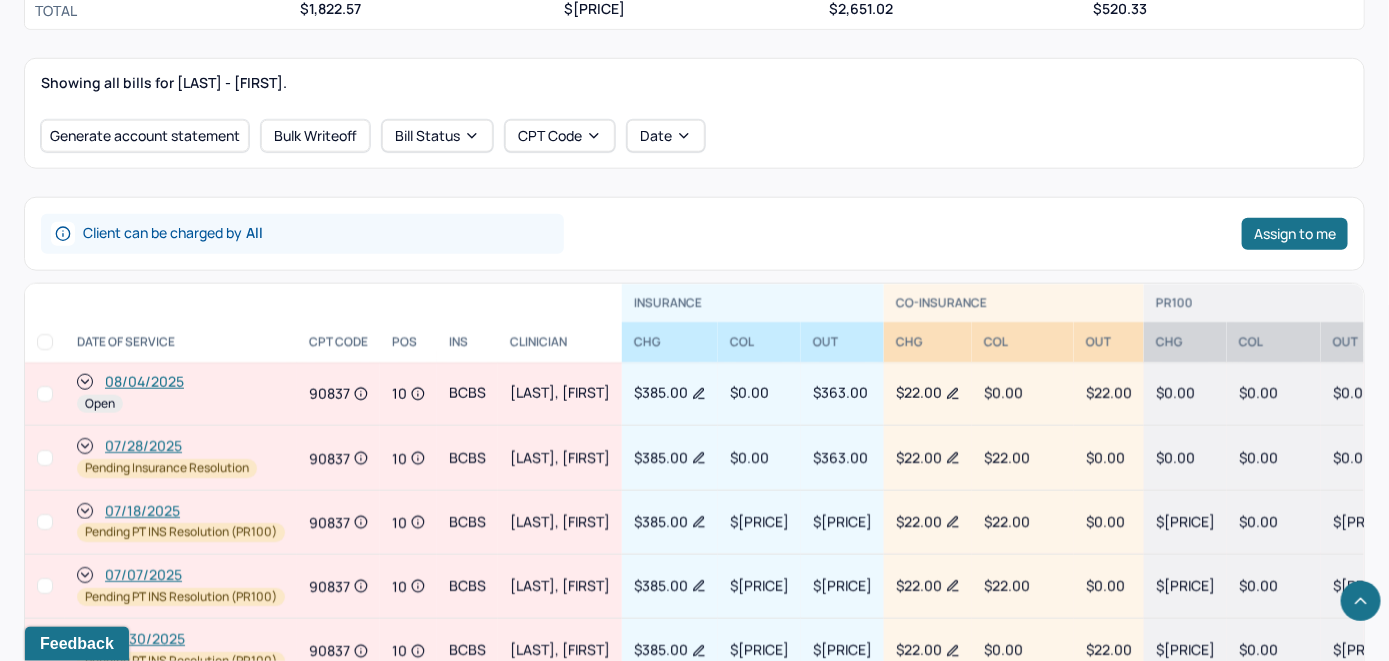 click on "08/04/2025" at bounding box center (144, 382) 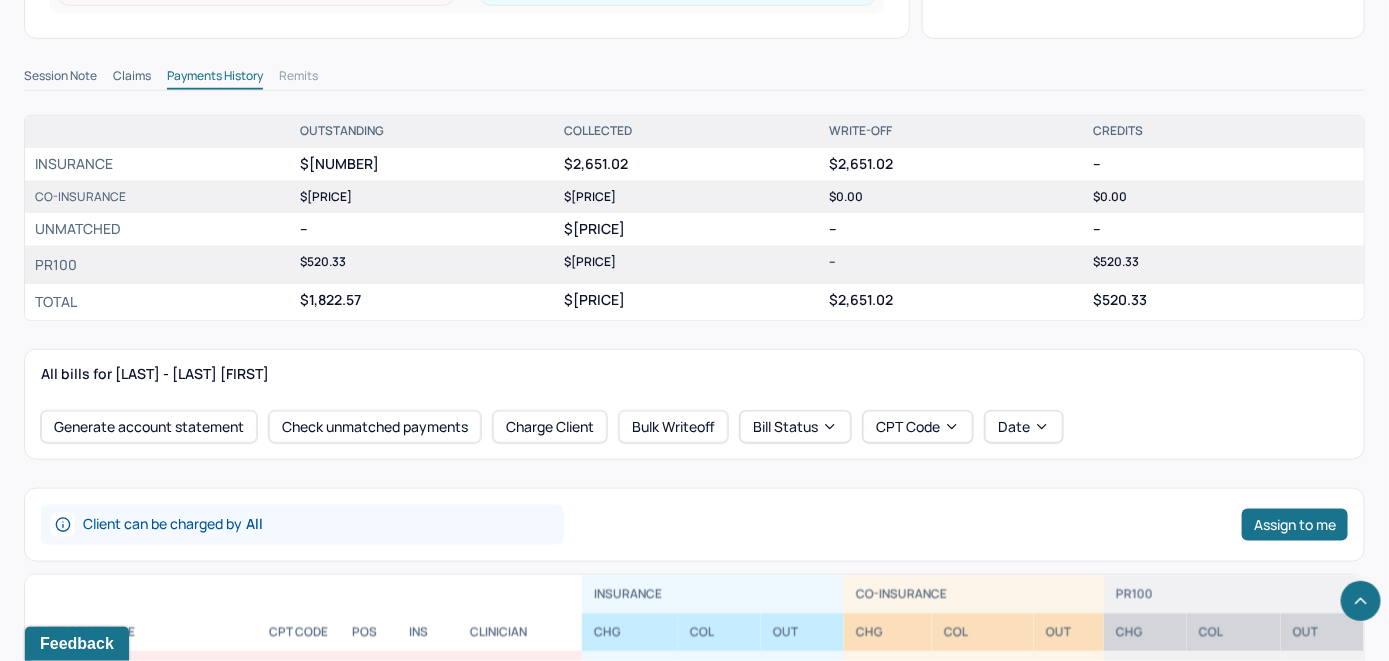 scroll, scrollTop: 700, scrollLeft: 0, axis: vertical 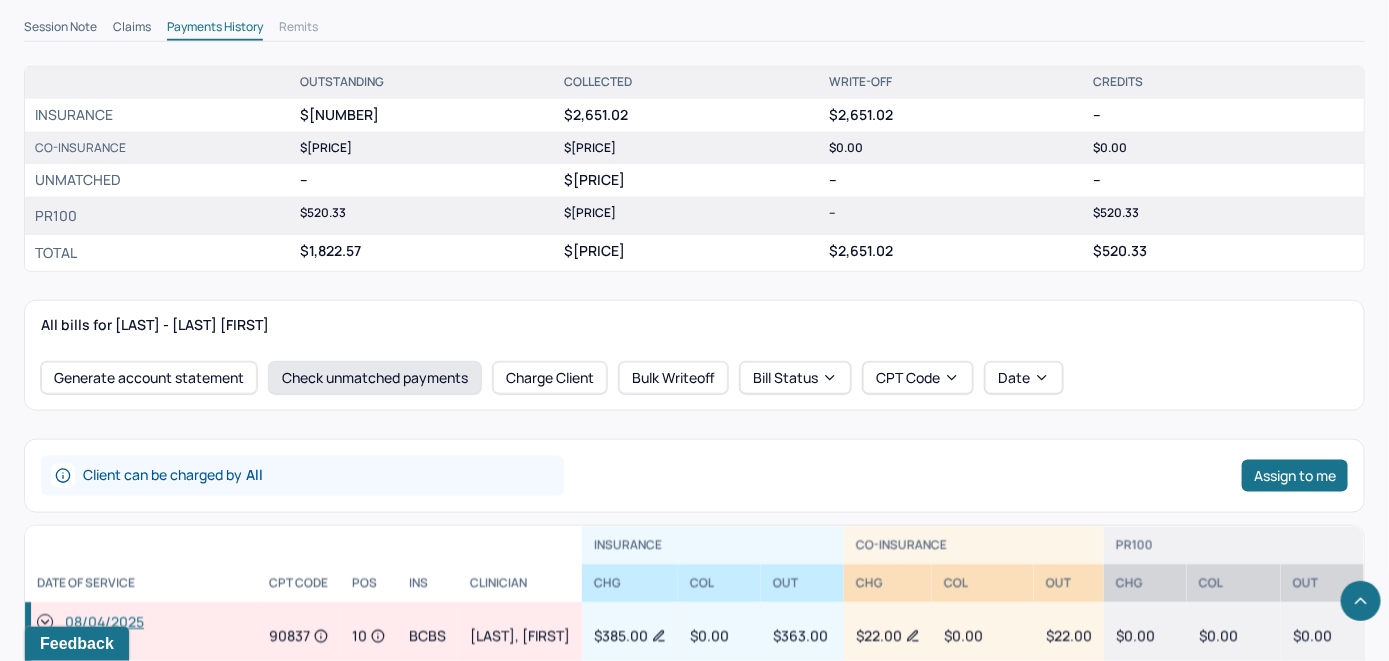 click on "Check unmatched payments" at bounding box center [375, 378] 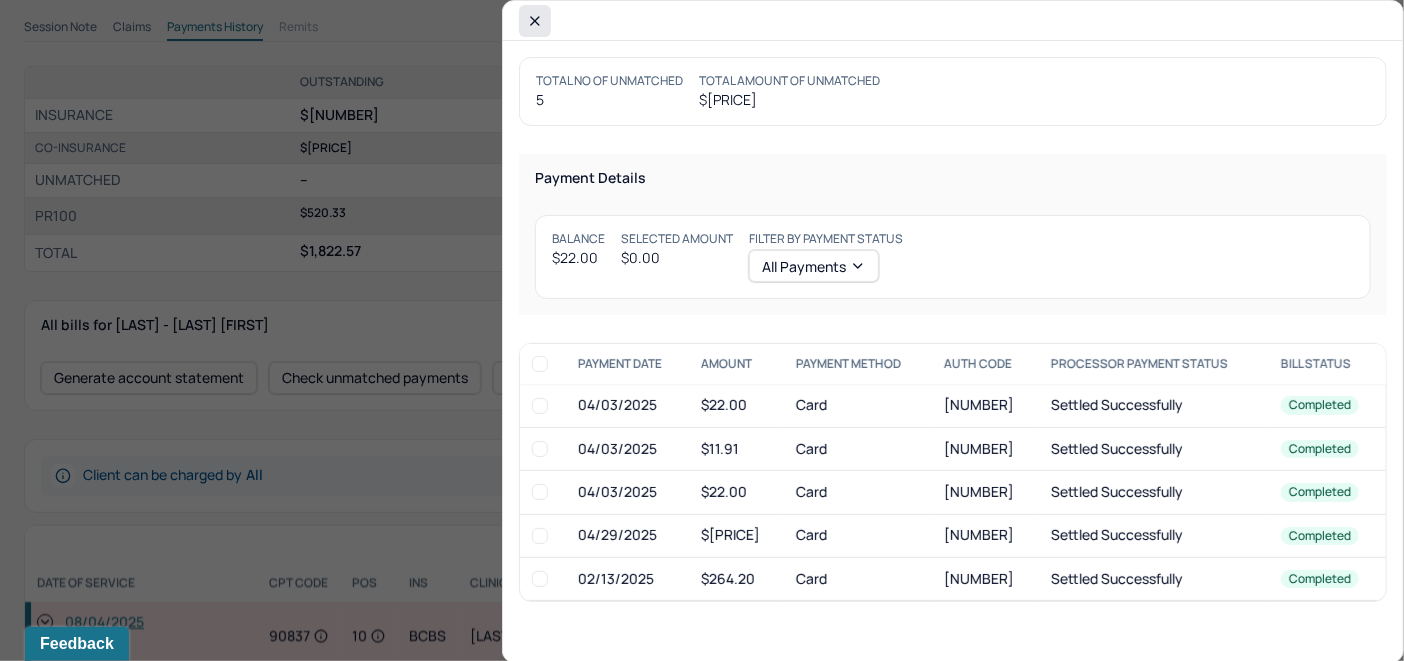 drag, startPoint x: 541, startPoint y: 19, endPoint x: 545, endPoint y: 98, distance: 79.101204 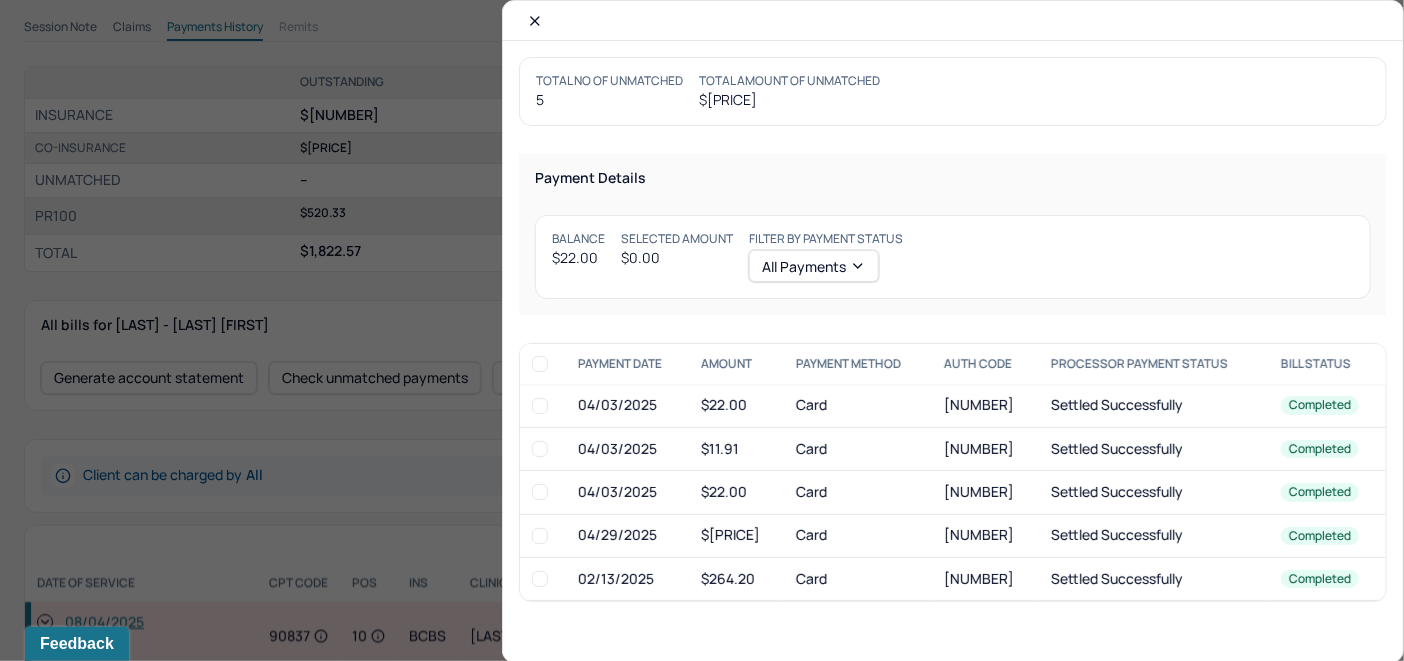 click 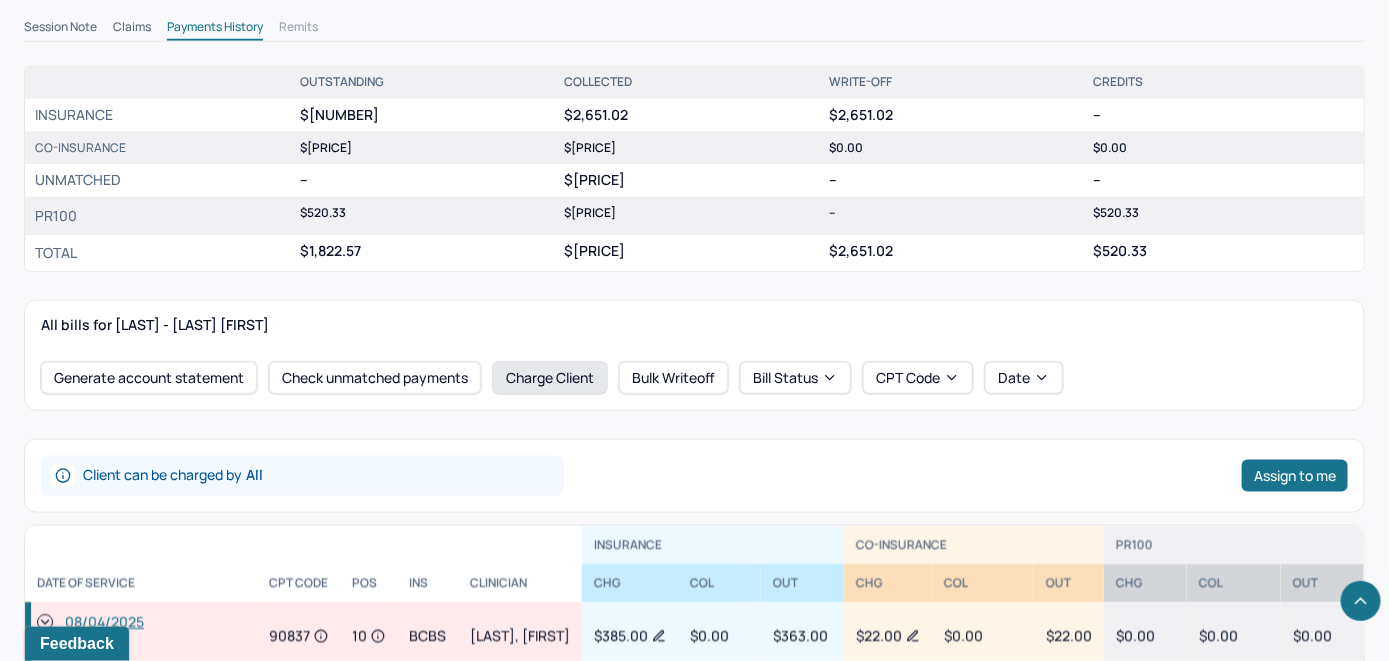 click on "Charge Client" at bounding box center (550, 378) 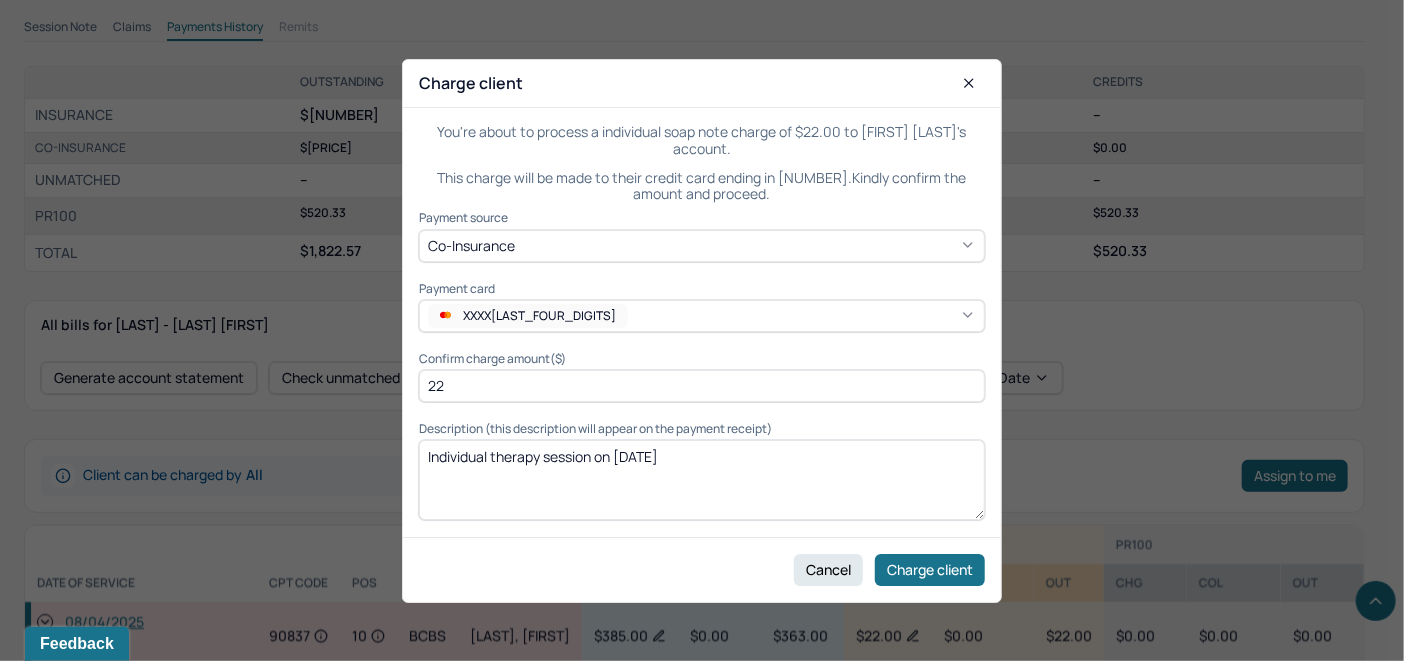 click 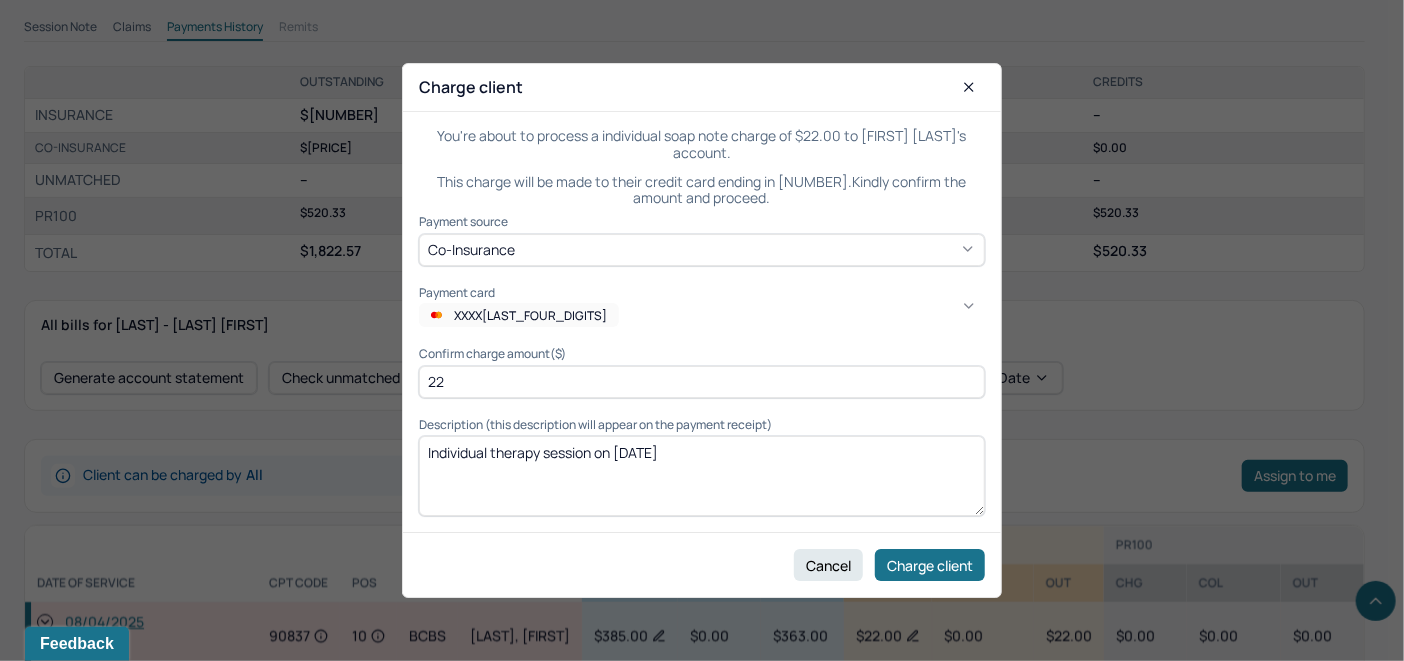 click on "XXXX[LAST_FOUR_DIGITS]" at bounding box center [694, 1089] 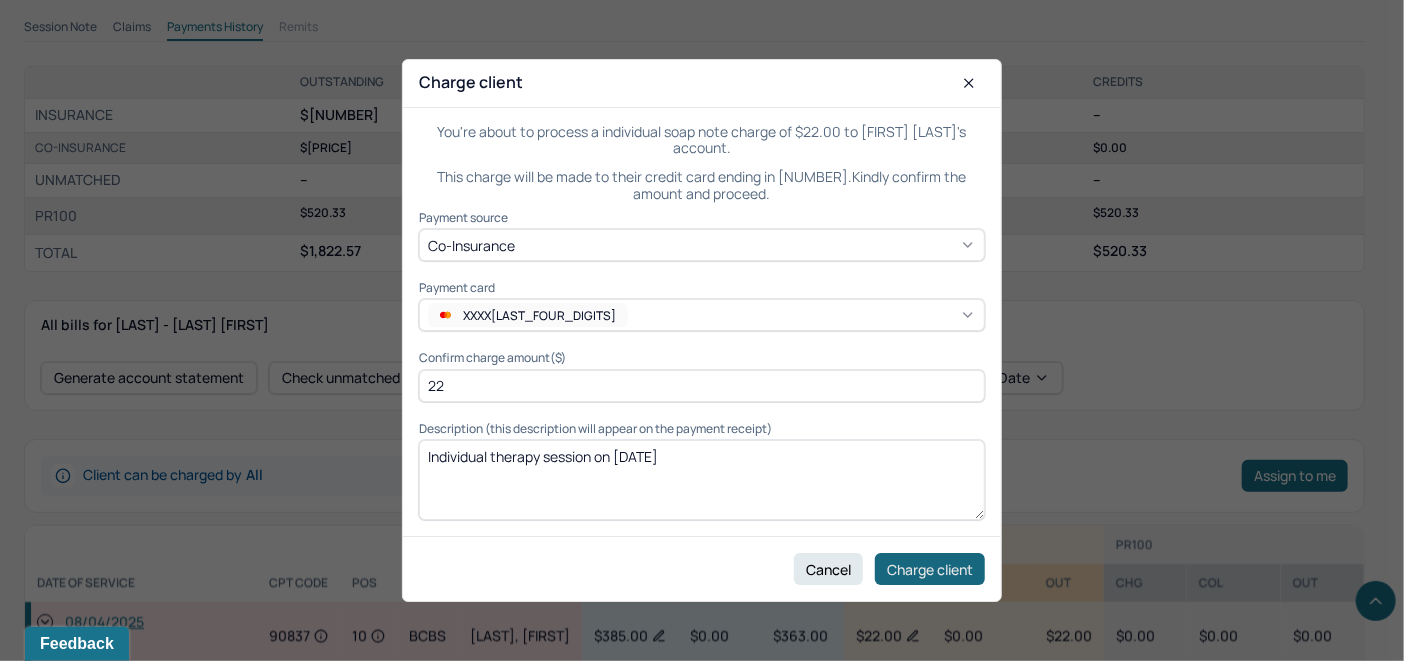 click on "Charge client" at bounding box center [930, 569] 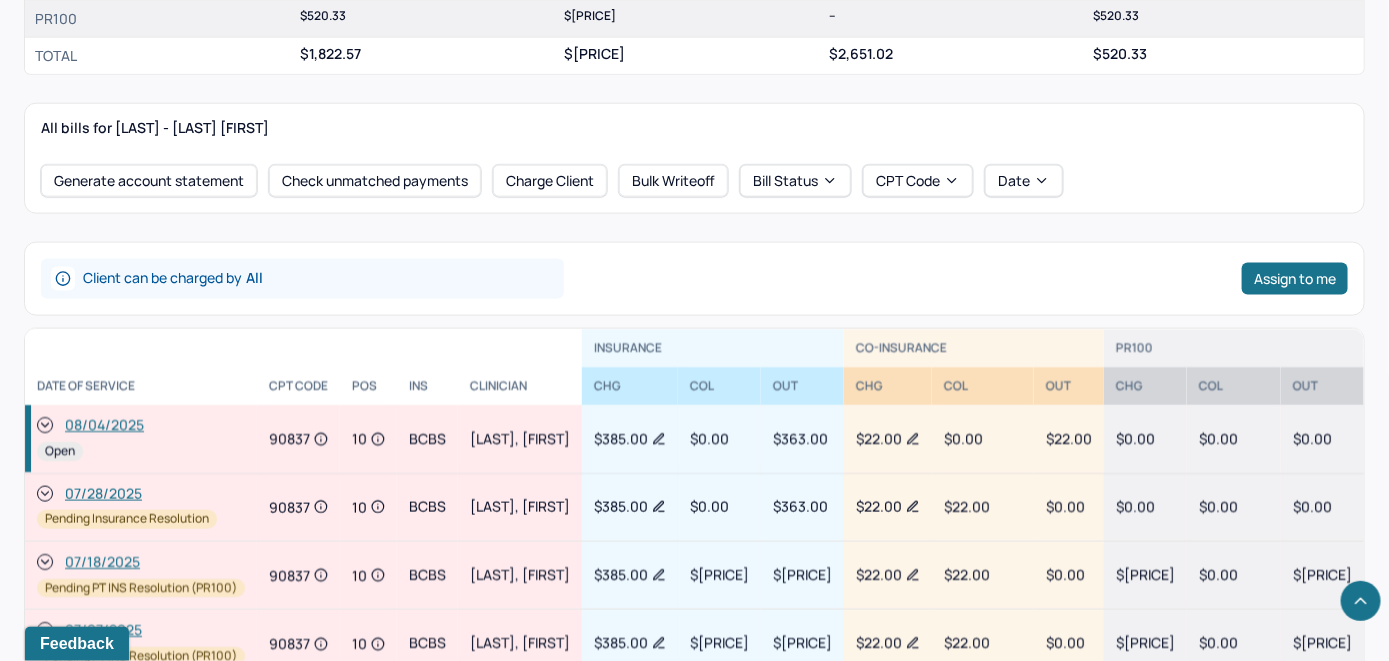 scroll, scrollTop: 900, scrollLeft: 0, axis: vertical 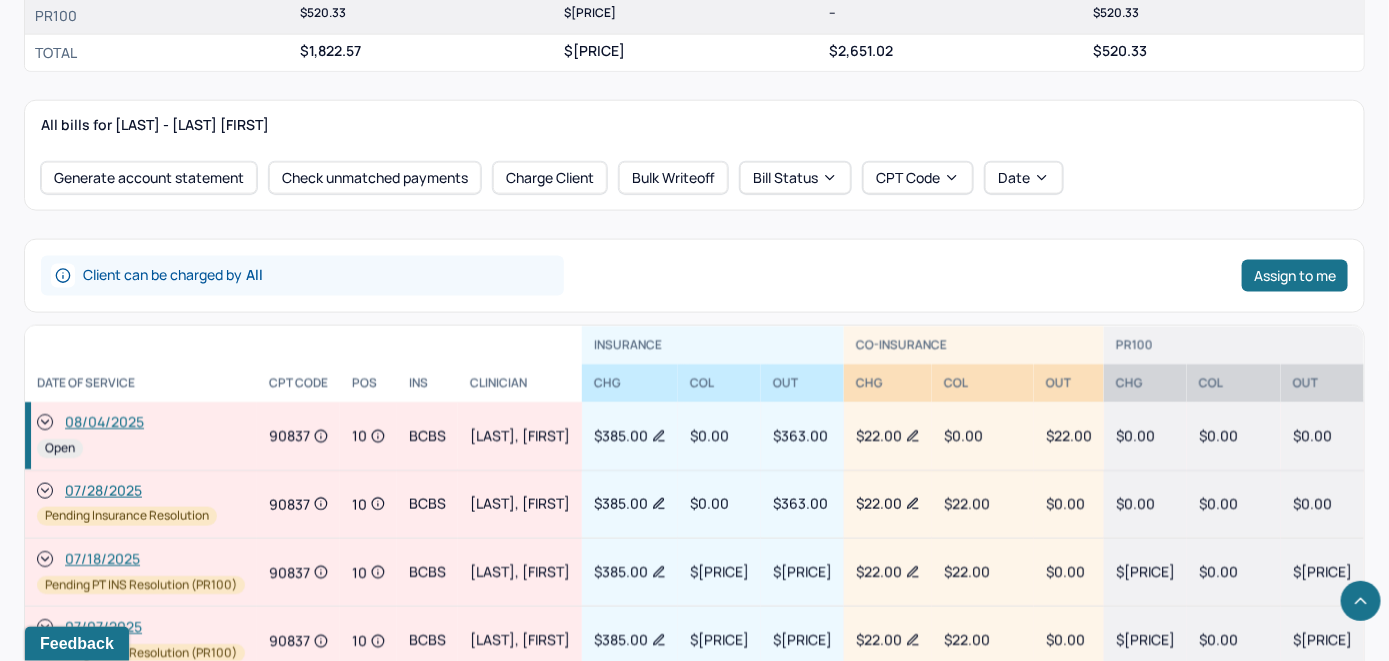 click 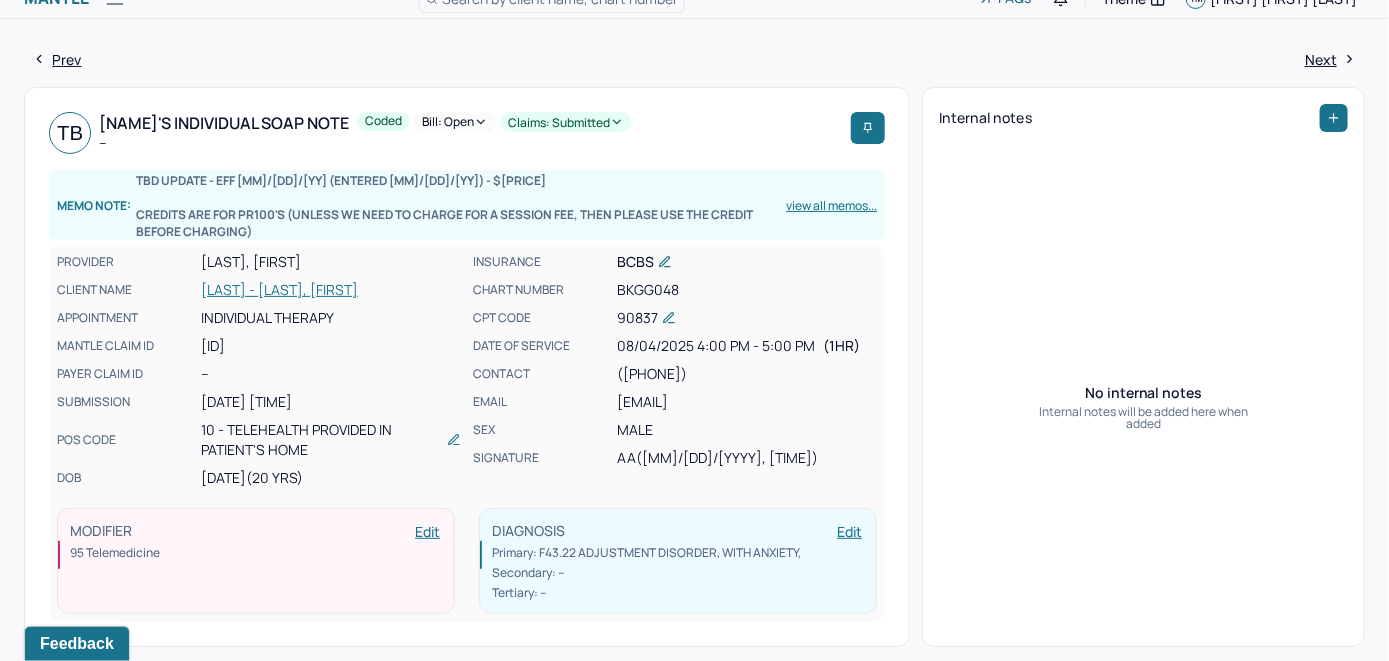 scroll, scrollTop: 0, scrollLeft: 0, axis: both 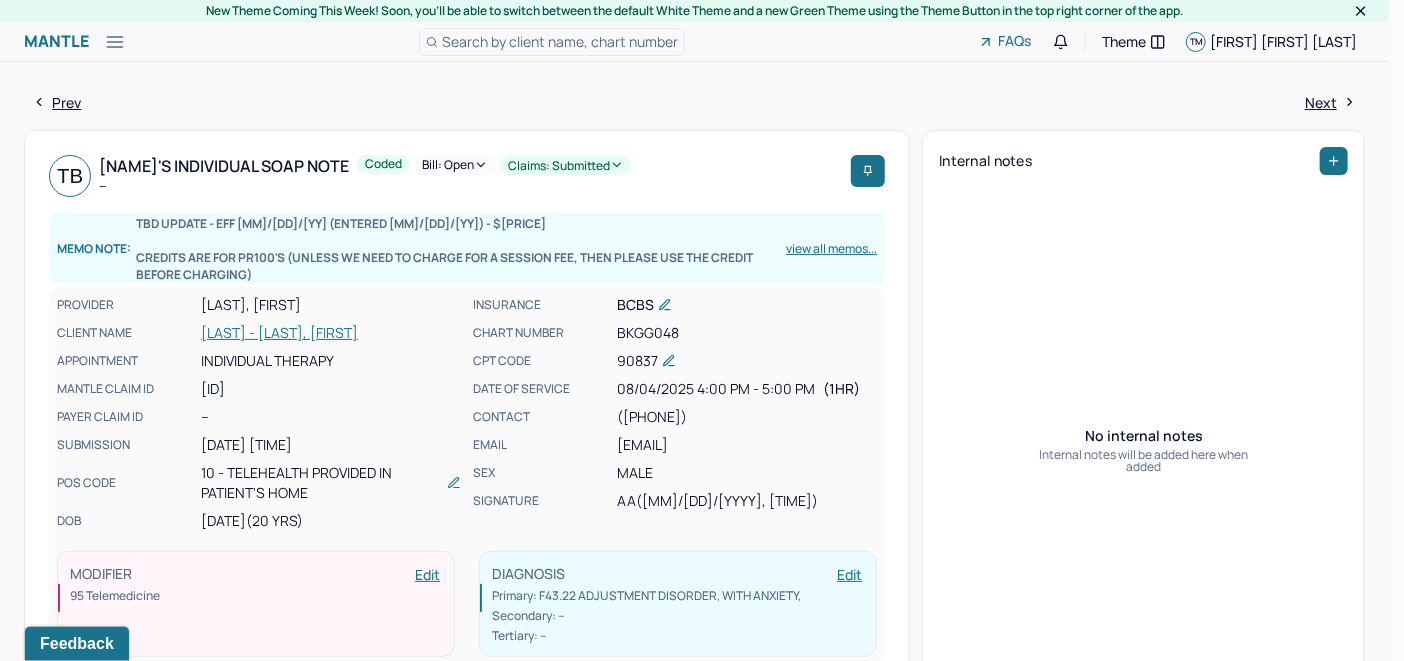 click on "Bill: Open" at bounding box center [455, 165] 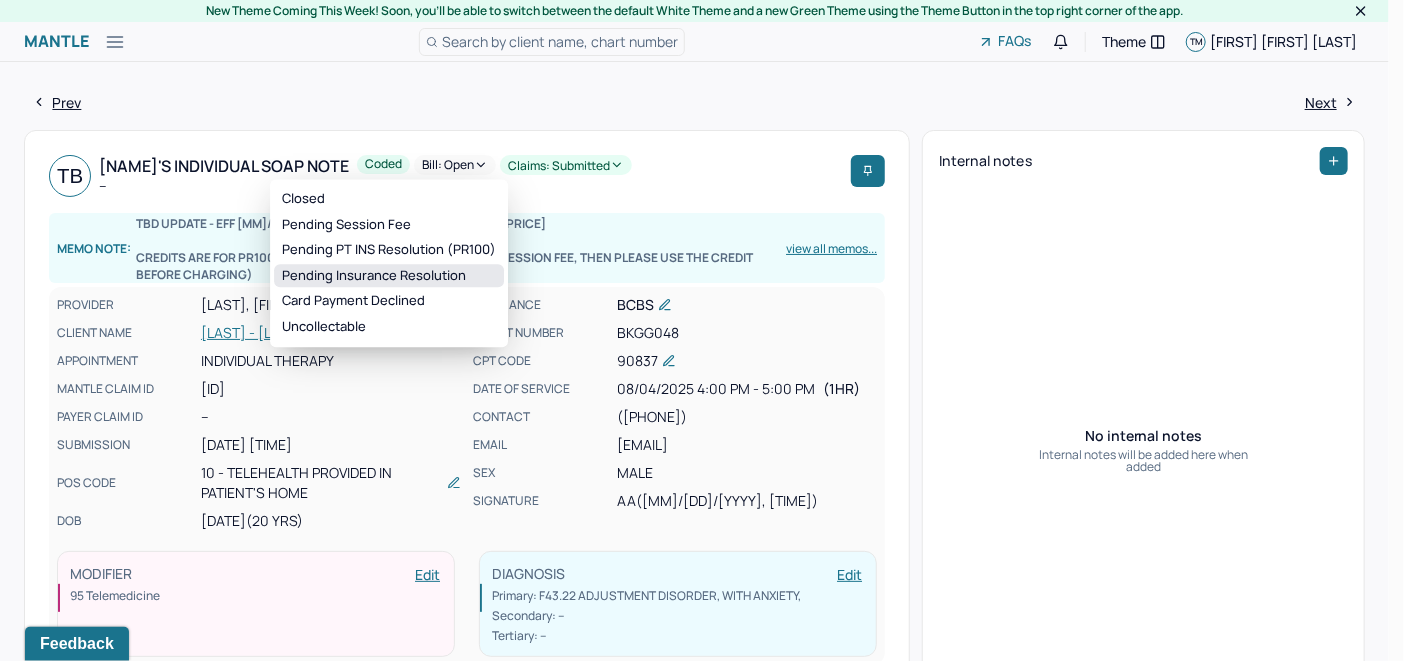 click on "Pending Insurance Resolution" at bounding box center (389, 276) 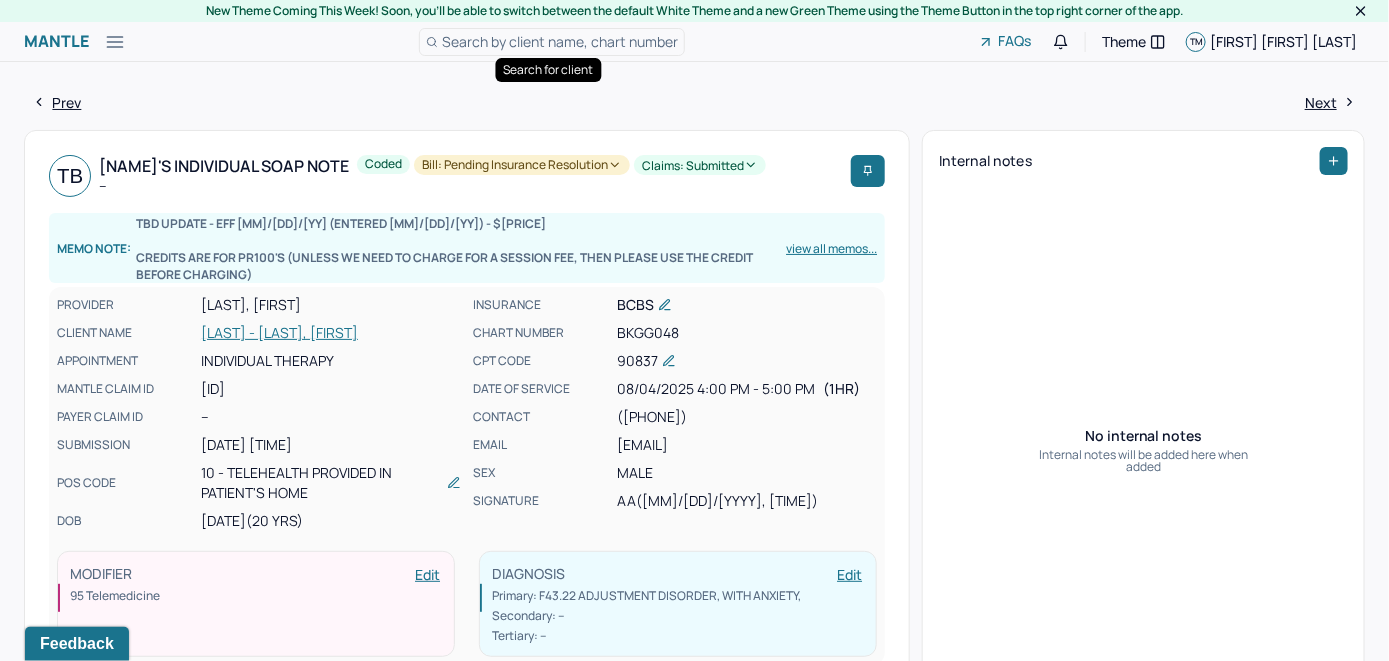 click on "Search by client name, chart number" at bounding box center [560, 41] 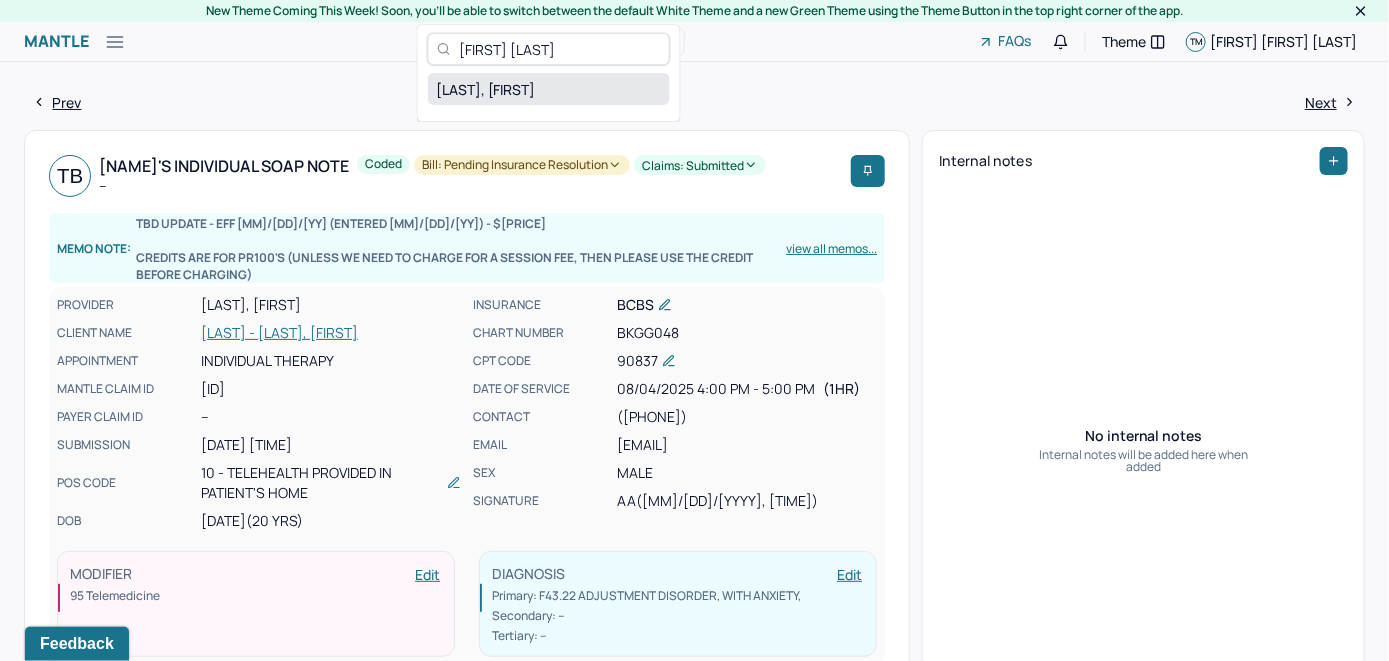 type on "[FIRST] [LAST]" 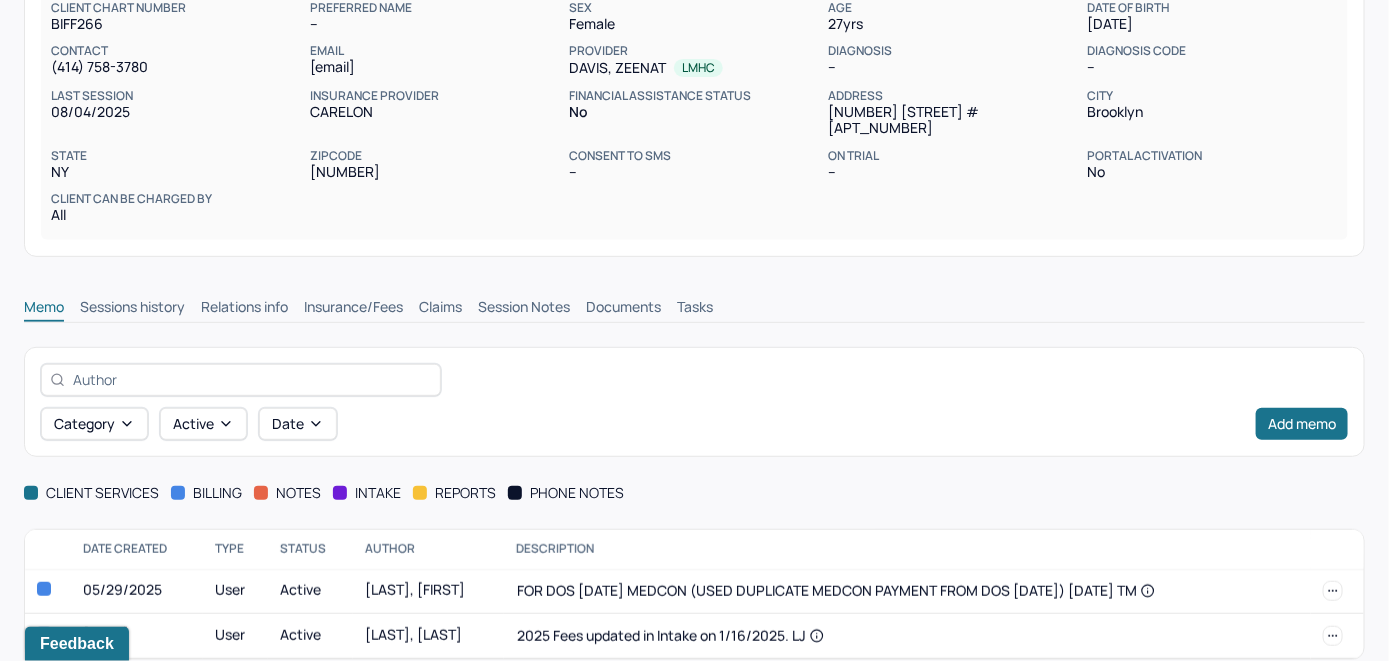 scroll, scrollTop: 254, scrollLeft: 0, axis: vertical 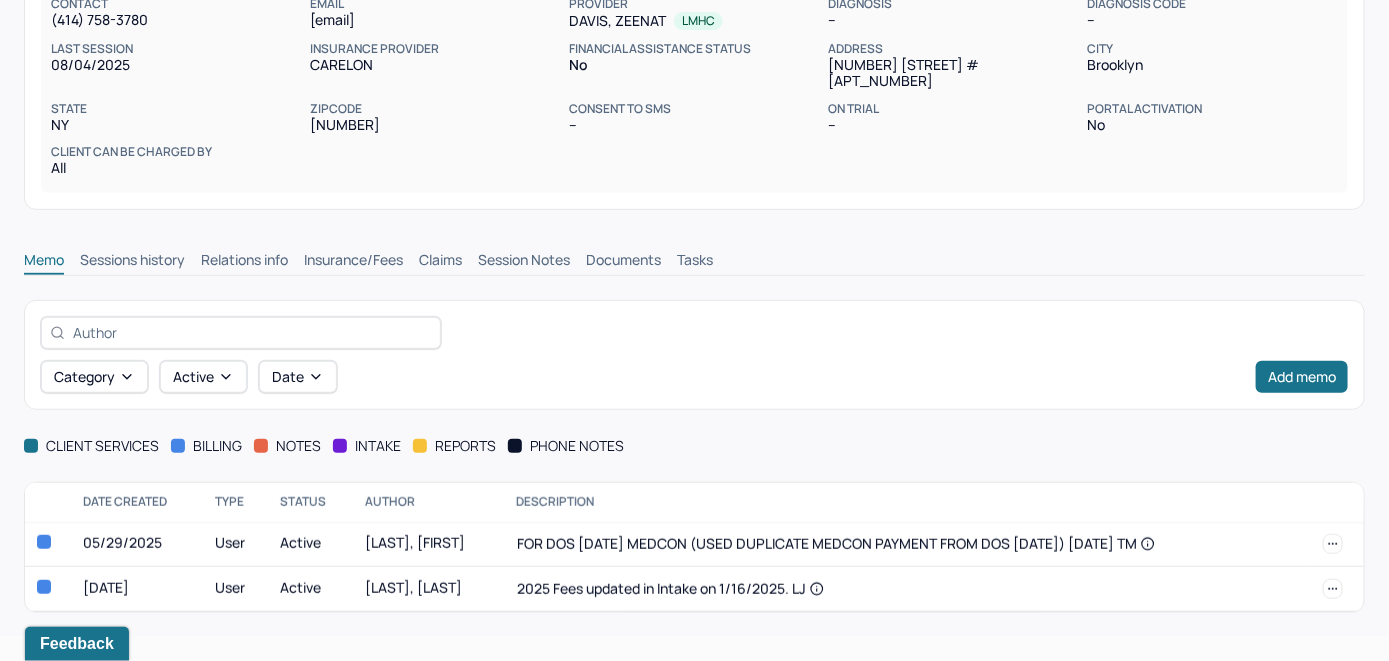 click on "Insurance/Fees" at bounding box center (353, 262) 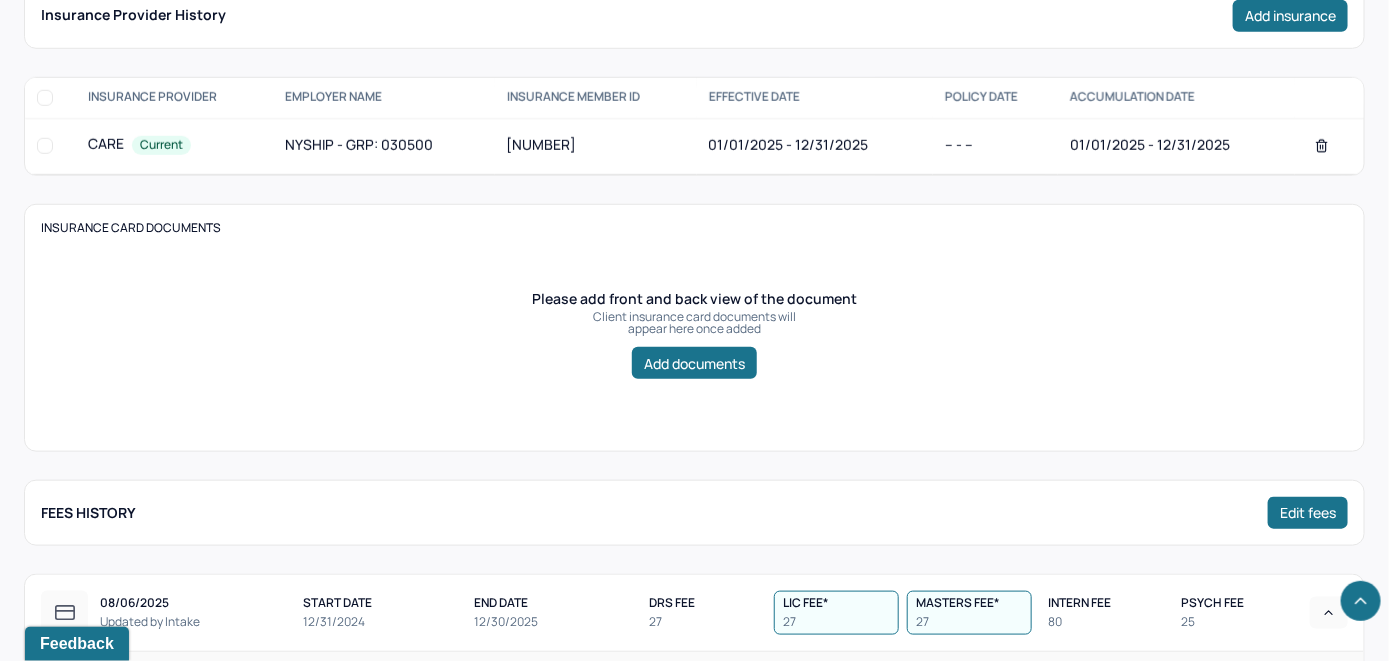 scroll, scrollTop: 454, scrollLeft: 0, axis: vertical 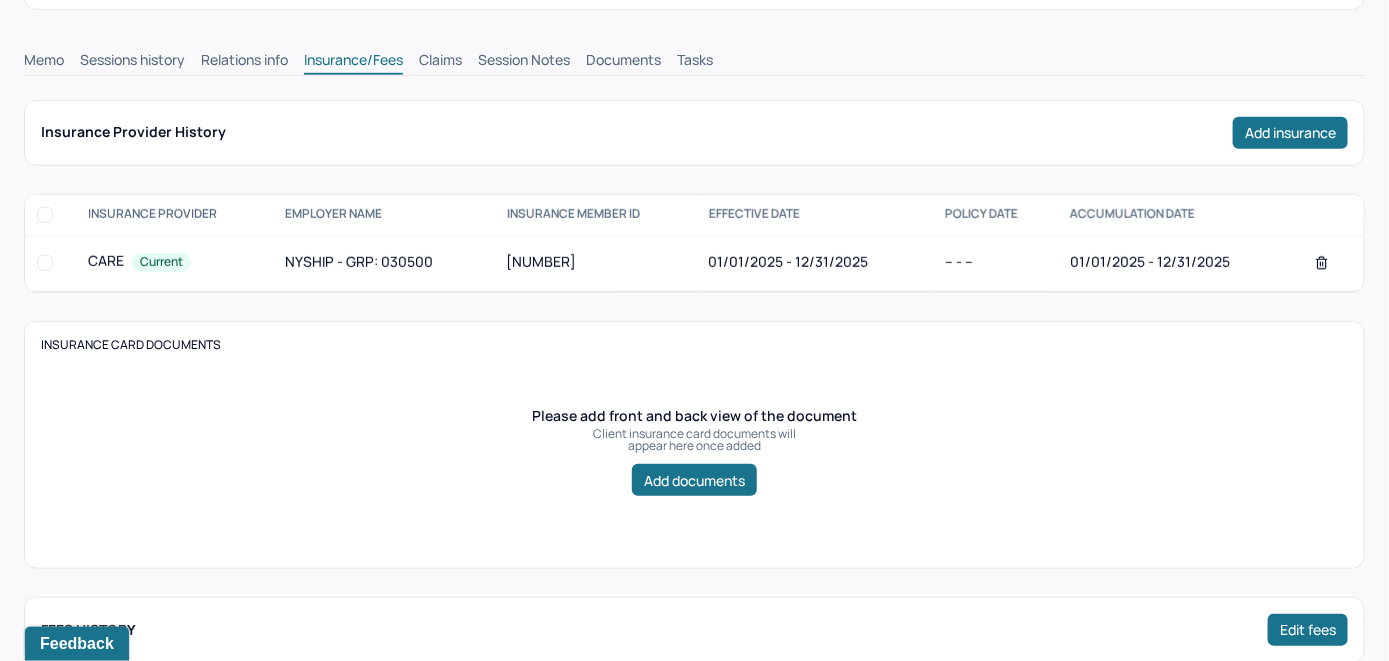 click on "Claims" at bounding box center (440, 62) 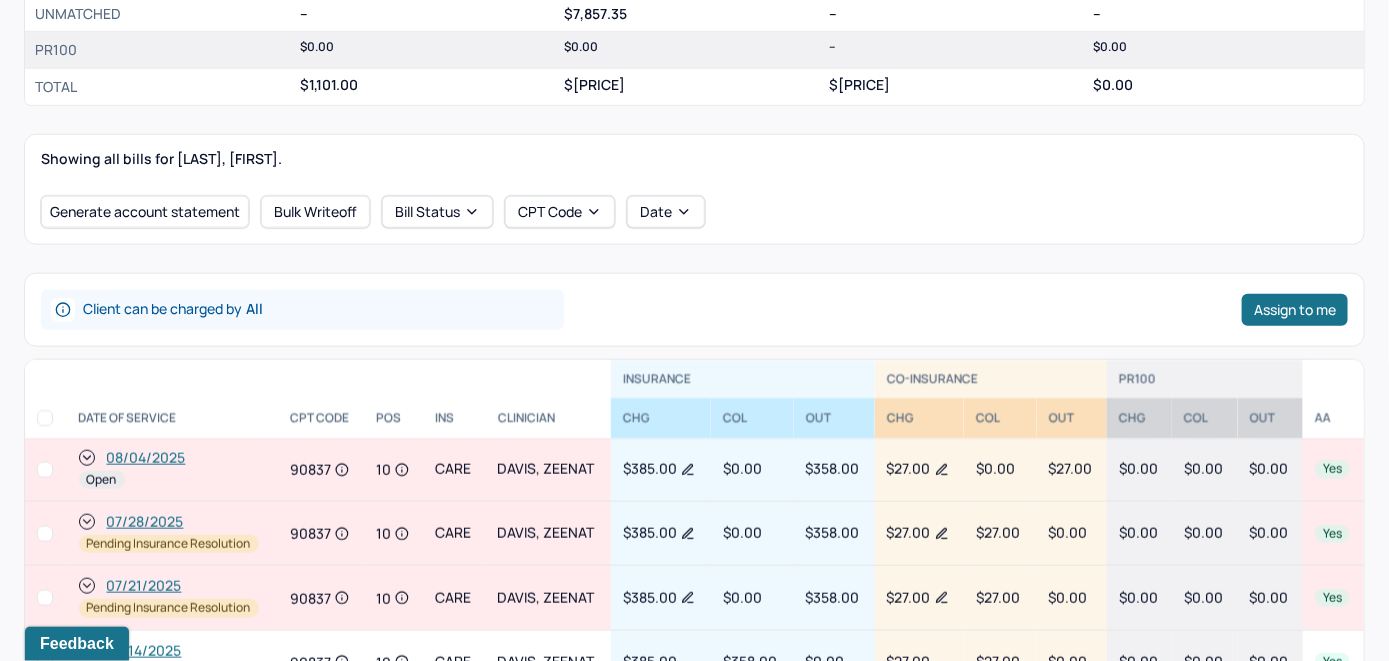 scroll, scrollTop: 654, scrollLeft: 0, axis: vertical 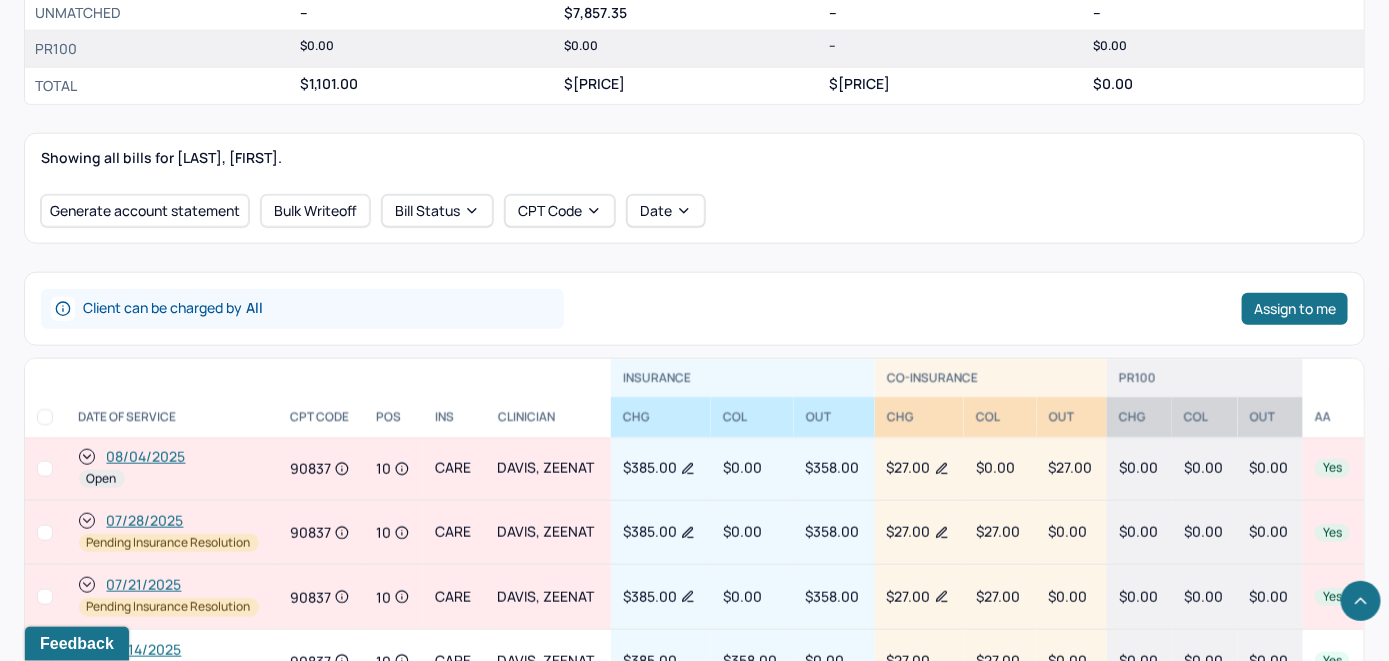 click 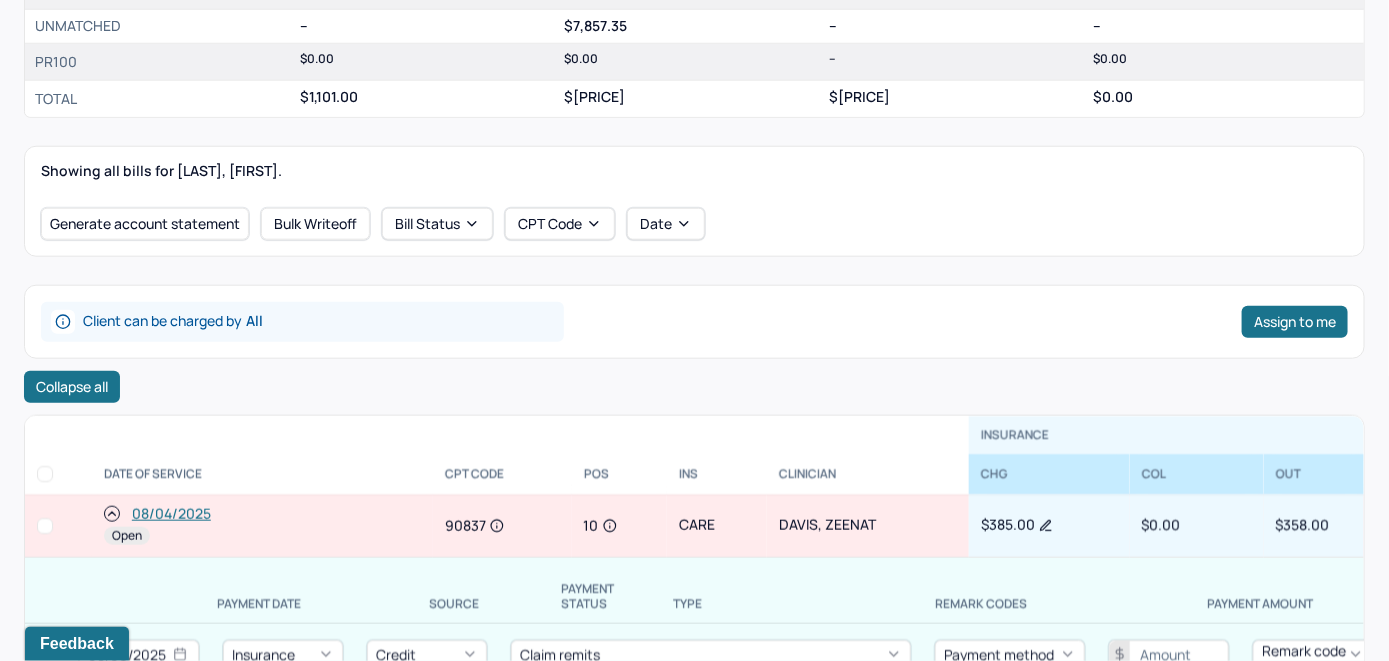 scroll, scrollTop: 454, scrollLeft: 0, axis: vertical 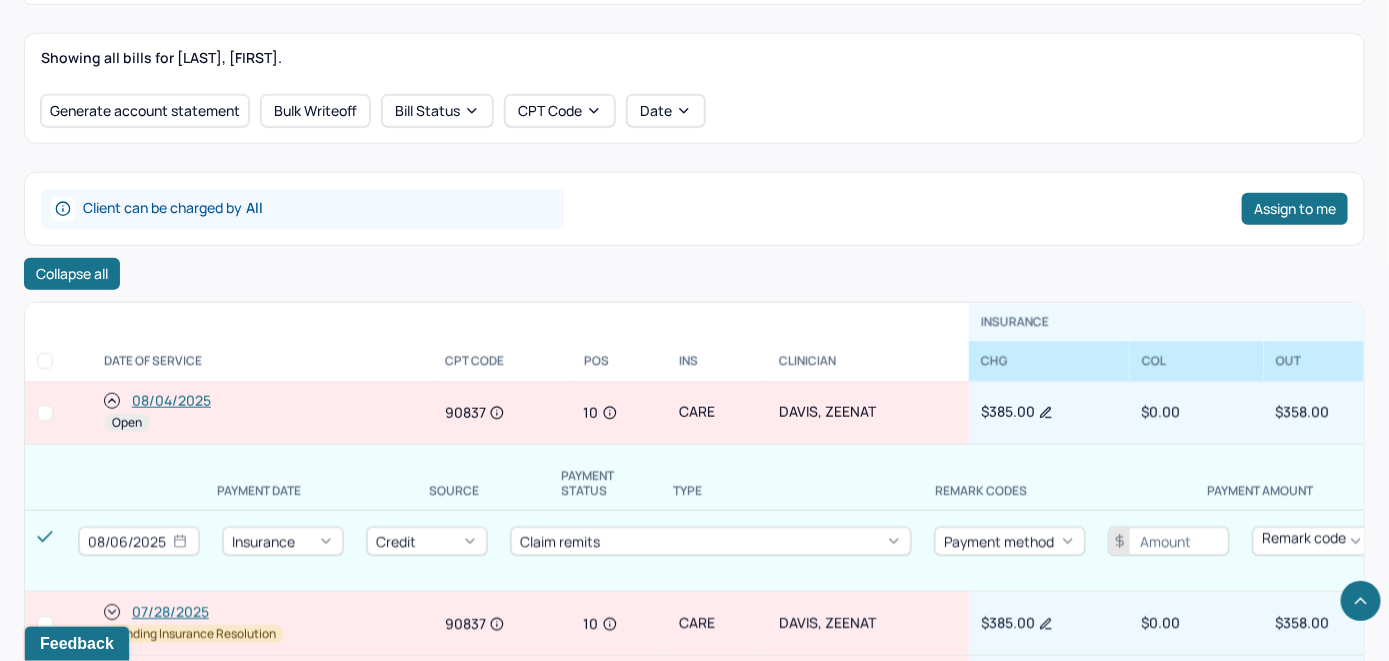 click on "08/04/2025" at bounding box center (171, 401) 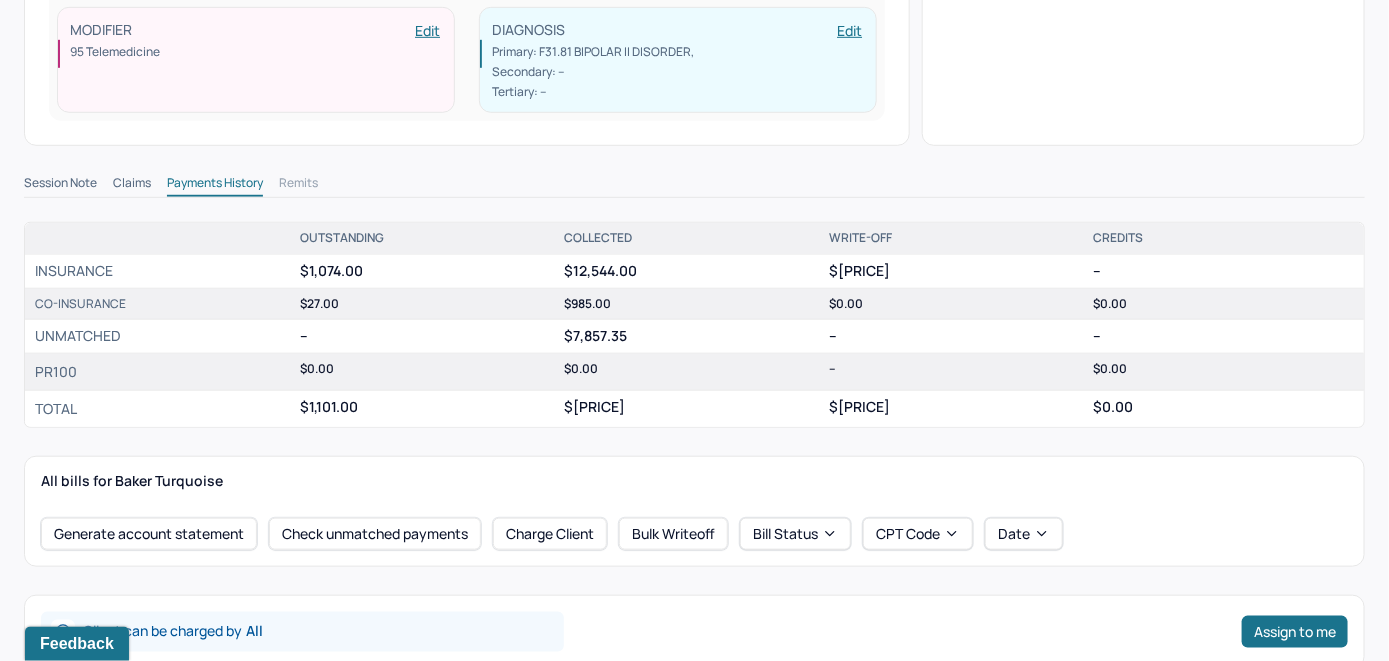 scroll, scrollTop: 600, scrollLeft: 0, axis: vertical 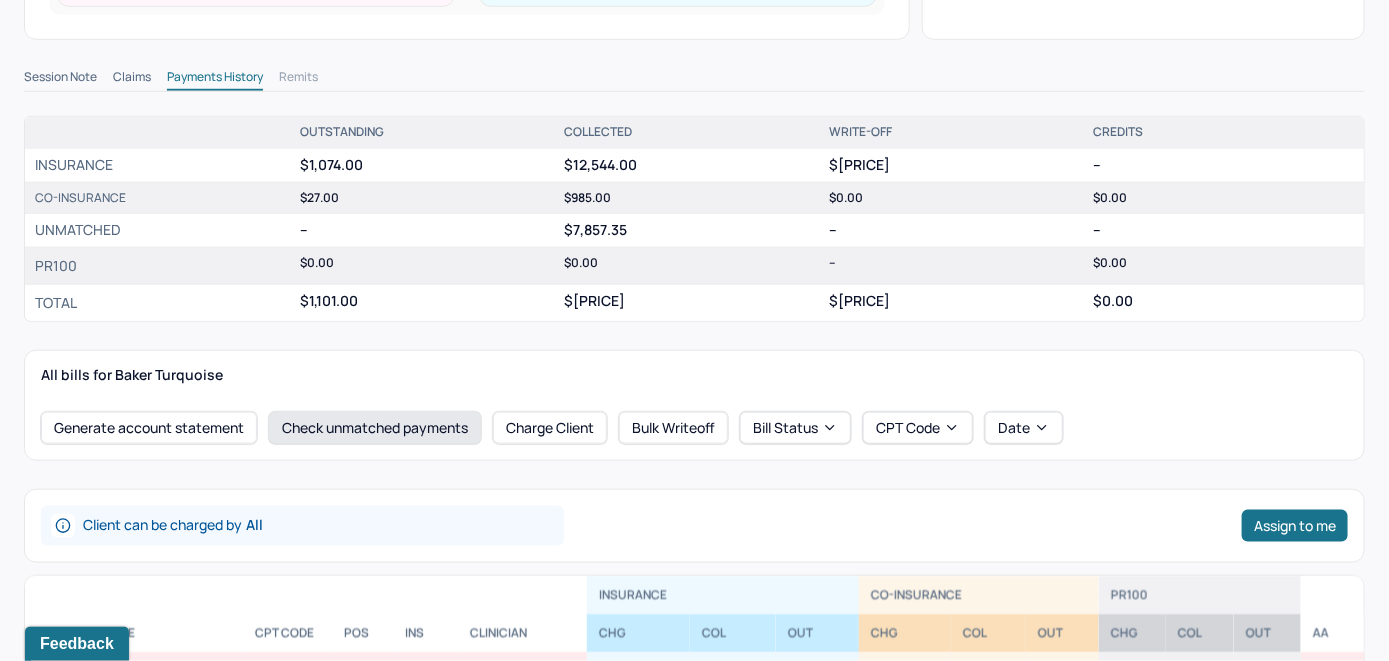 click on "Check unmatched payments" at bounding box center [375, 428] 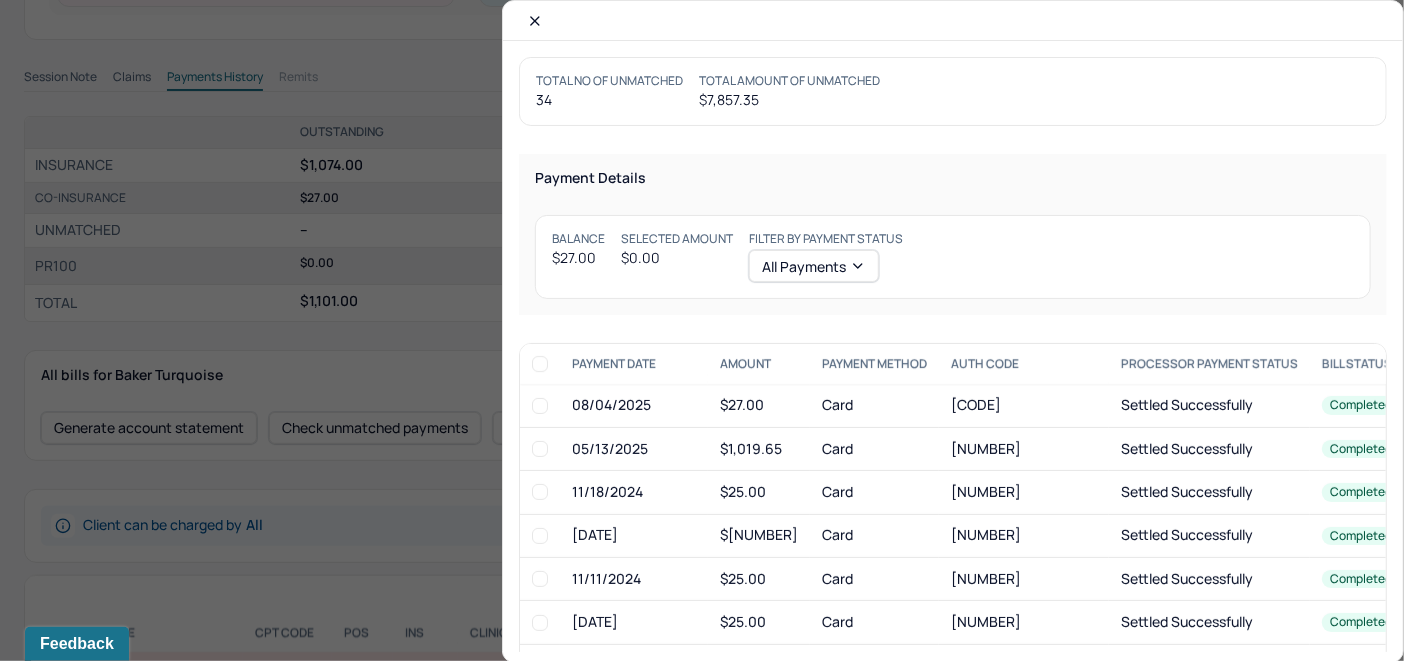 click at bounding box center (540, 406) 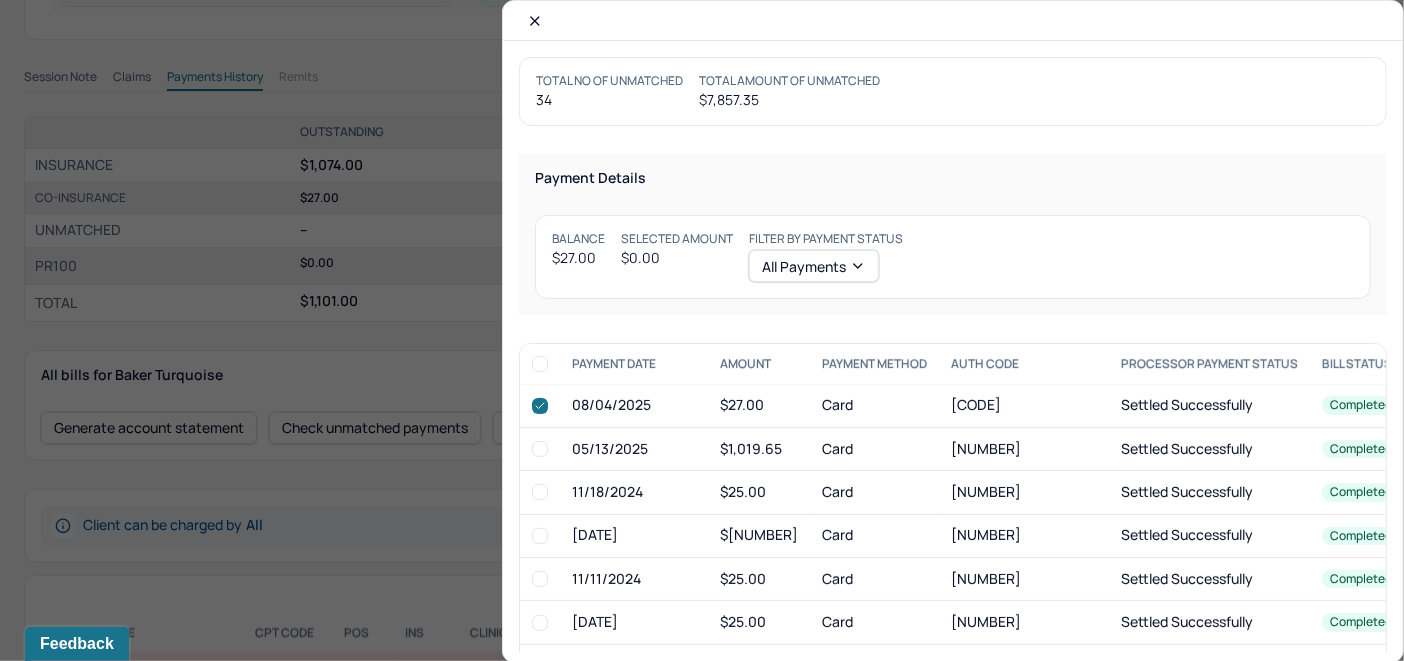 checkbox on "true" 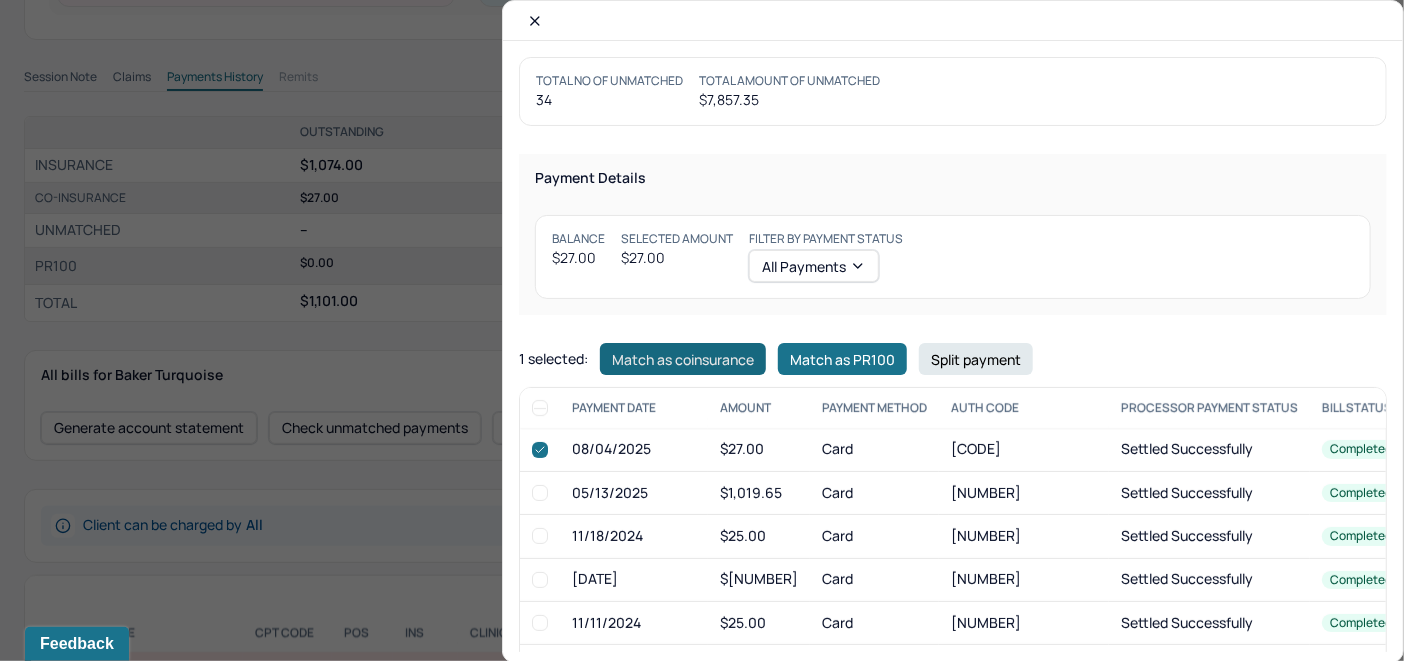 click on "Match as coinsurance" at bounding box center (683, 359) 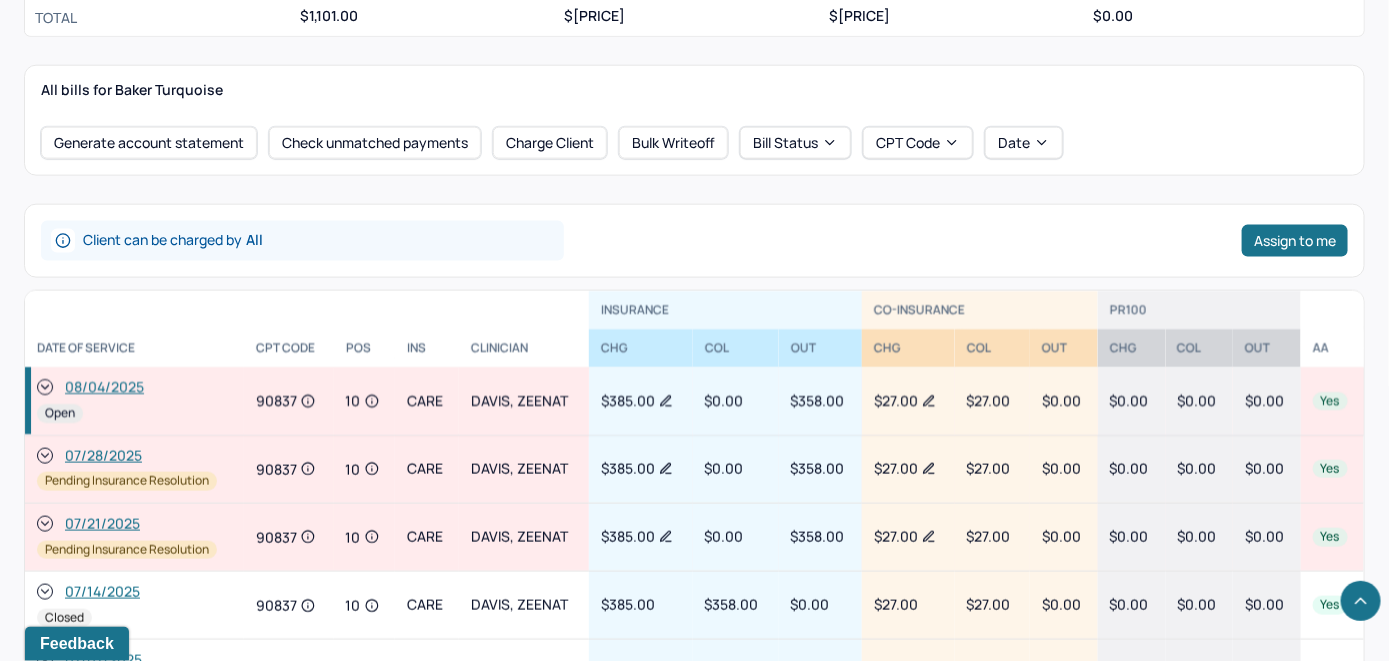 scroll, scrollTop: 900, scrollLeft: 0, axis: vertical 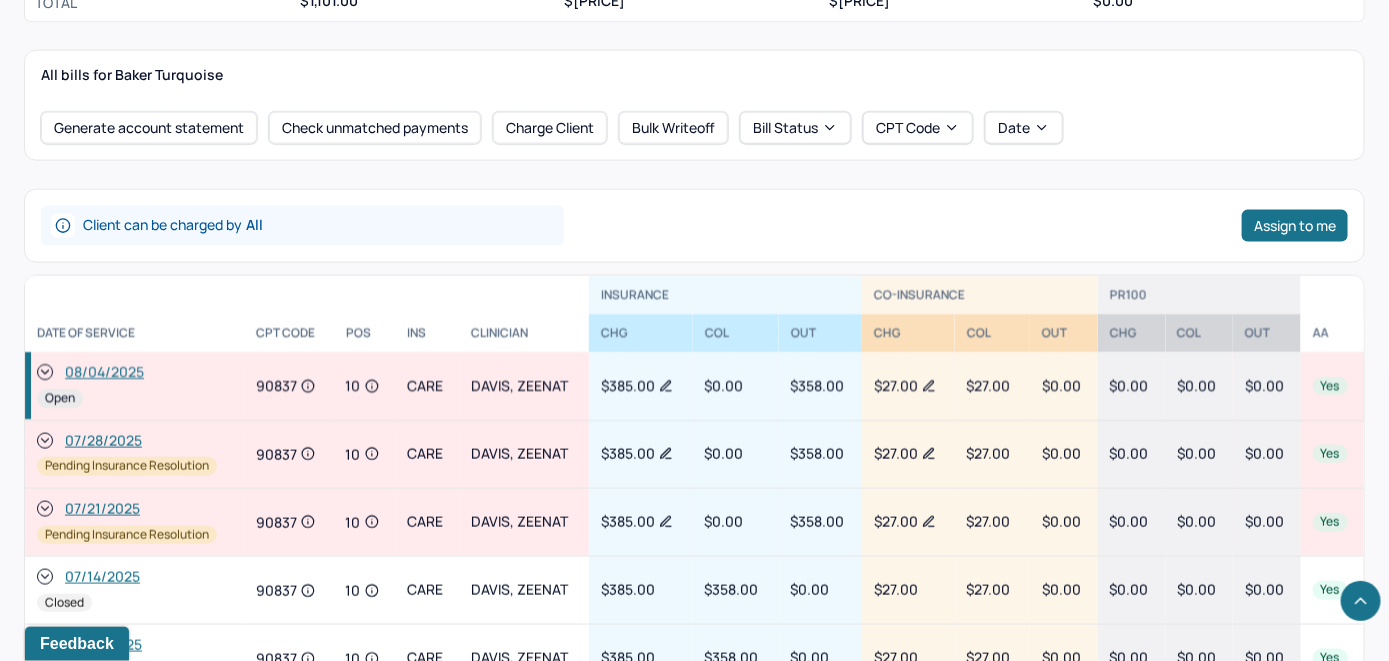 click on "08/04/2025" at bounding box center (134, 373) 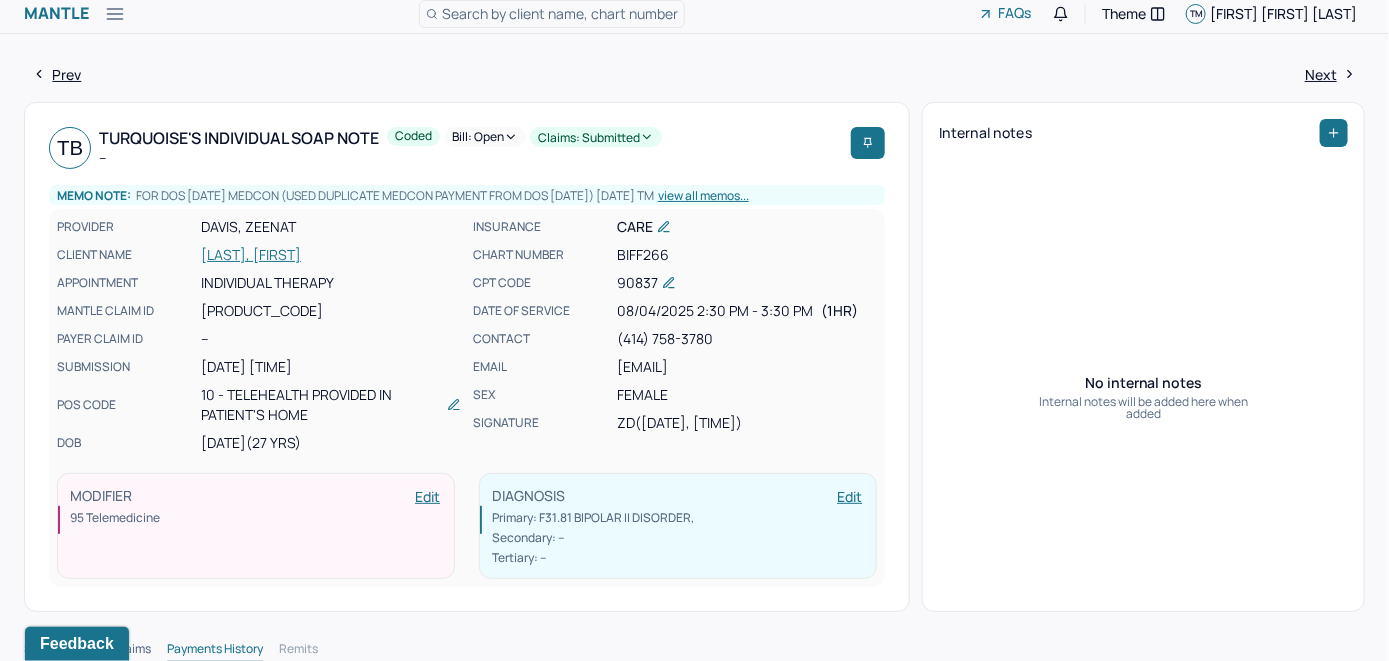 scroll, scrollTop: 0, scrollLeft: 0, axis: both 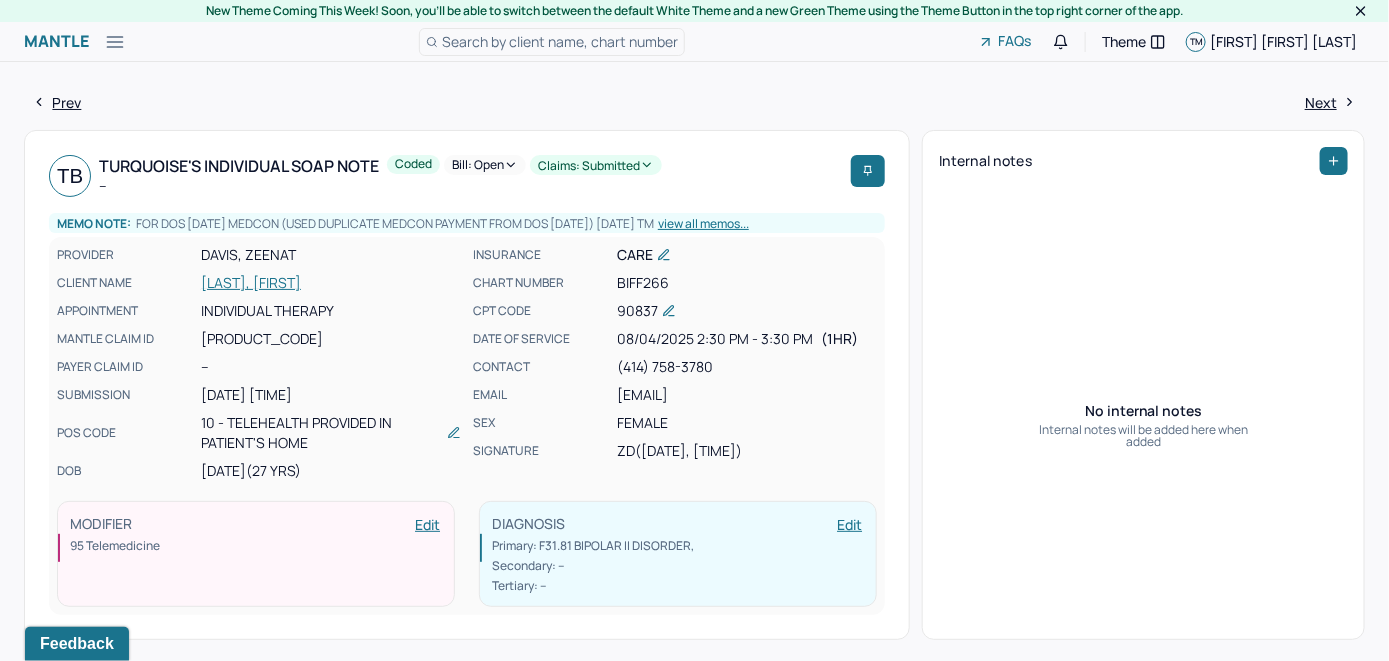 click on "Bill: Open" at bounding box center [485, 165] 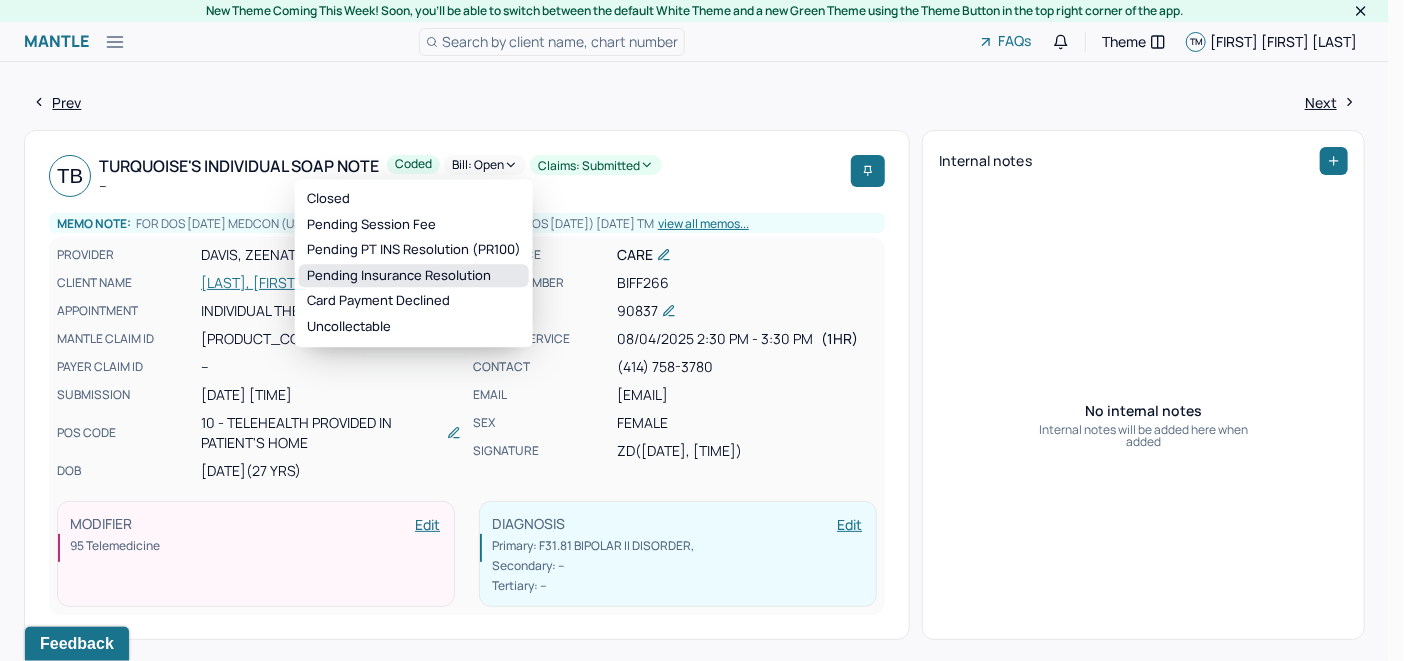 click on "Pending Insurance Resolution" at bounding box center [414, 276] 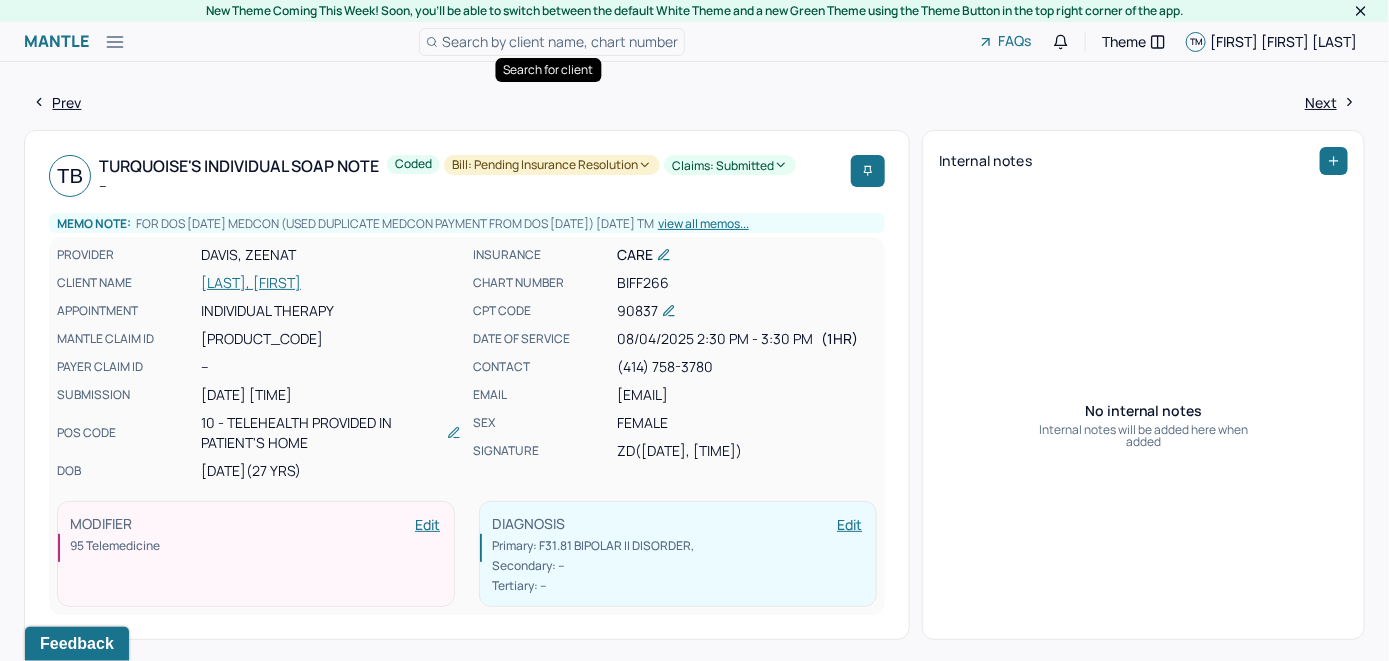 click on "Search by client name, chart number" at bounding box center (560, 41) 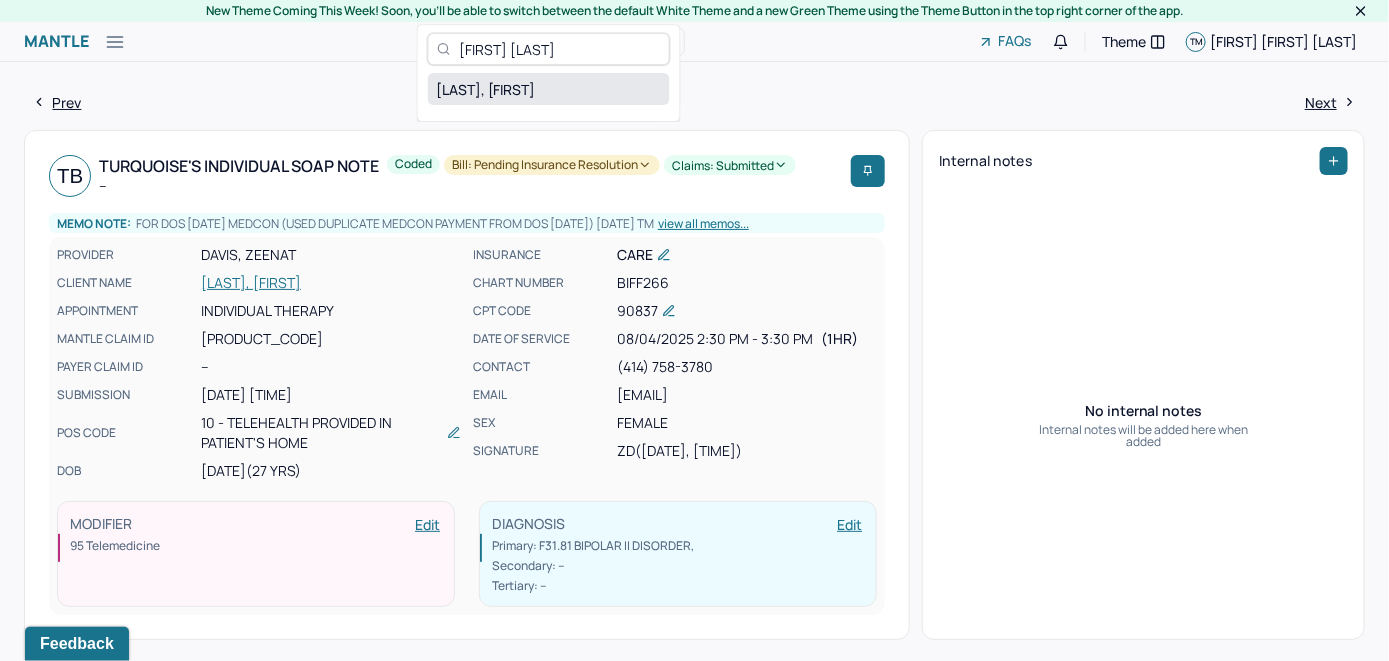 type on "[FIRST] [LAST]" 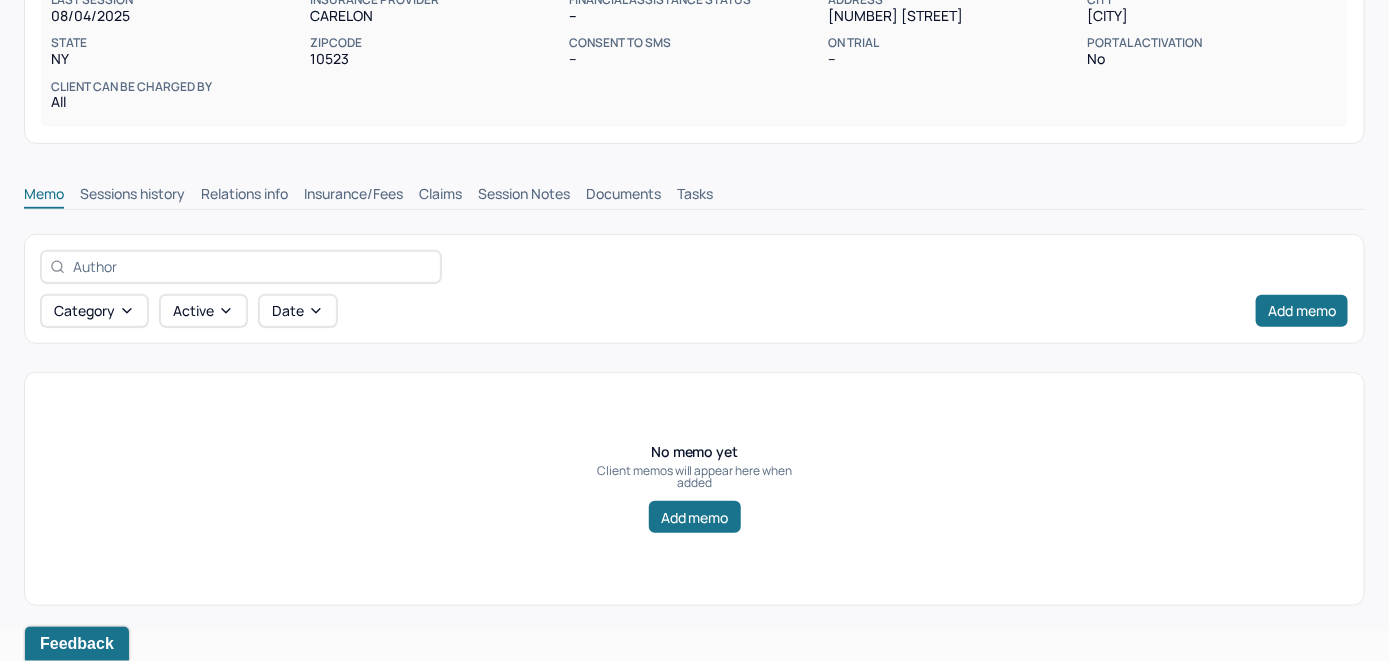 scroll, scrollTop: 314, scrollLeft: 0, axis: vertical 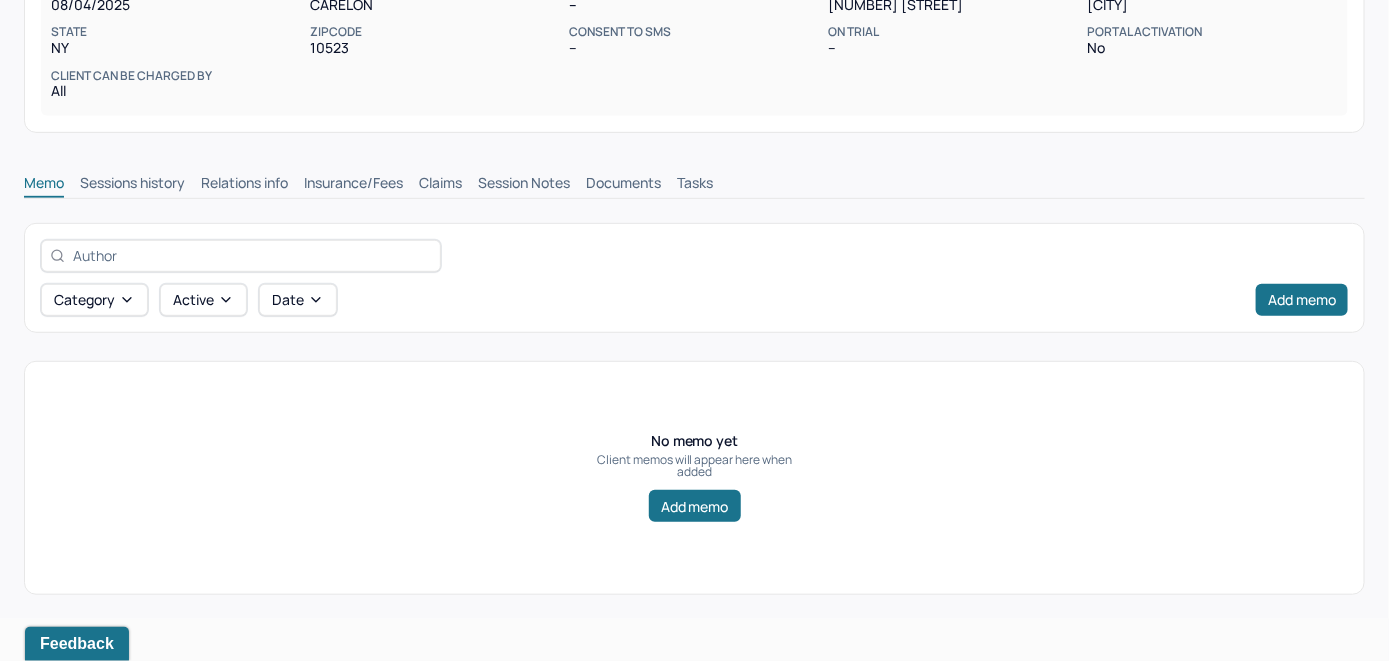 click on "Insurance/Fees" at bounding box center (353, 185) 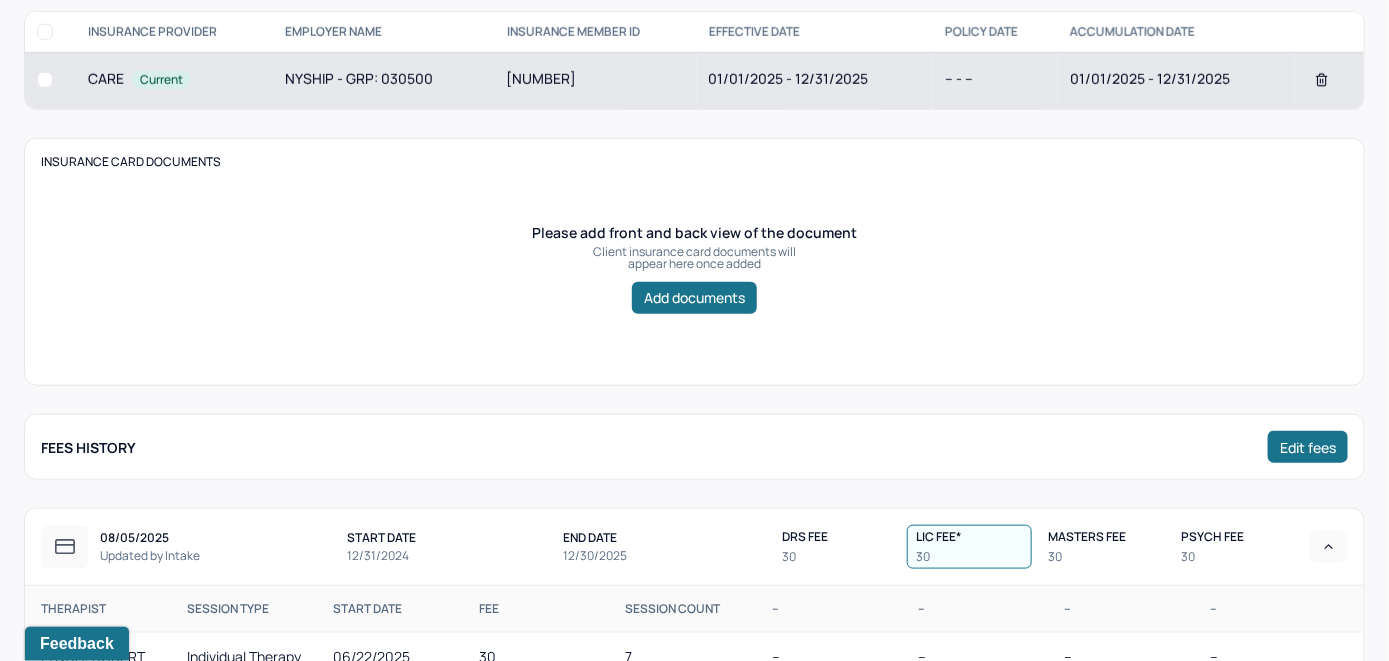 scroll, scrollTop: 514, scrollLeft: 0, axis: vertical 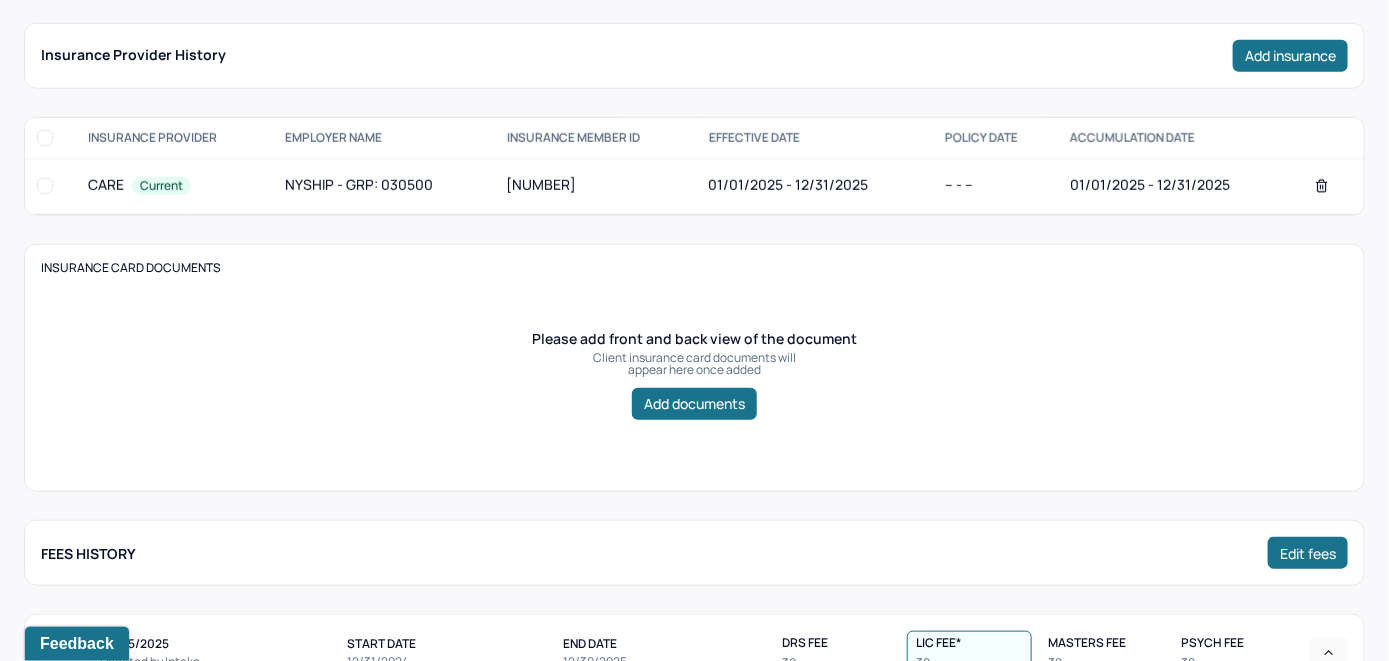 click on "Claims" at bounding box center [440, -15] 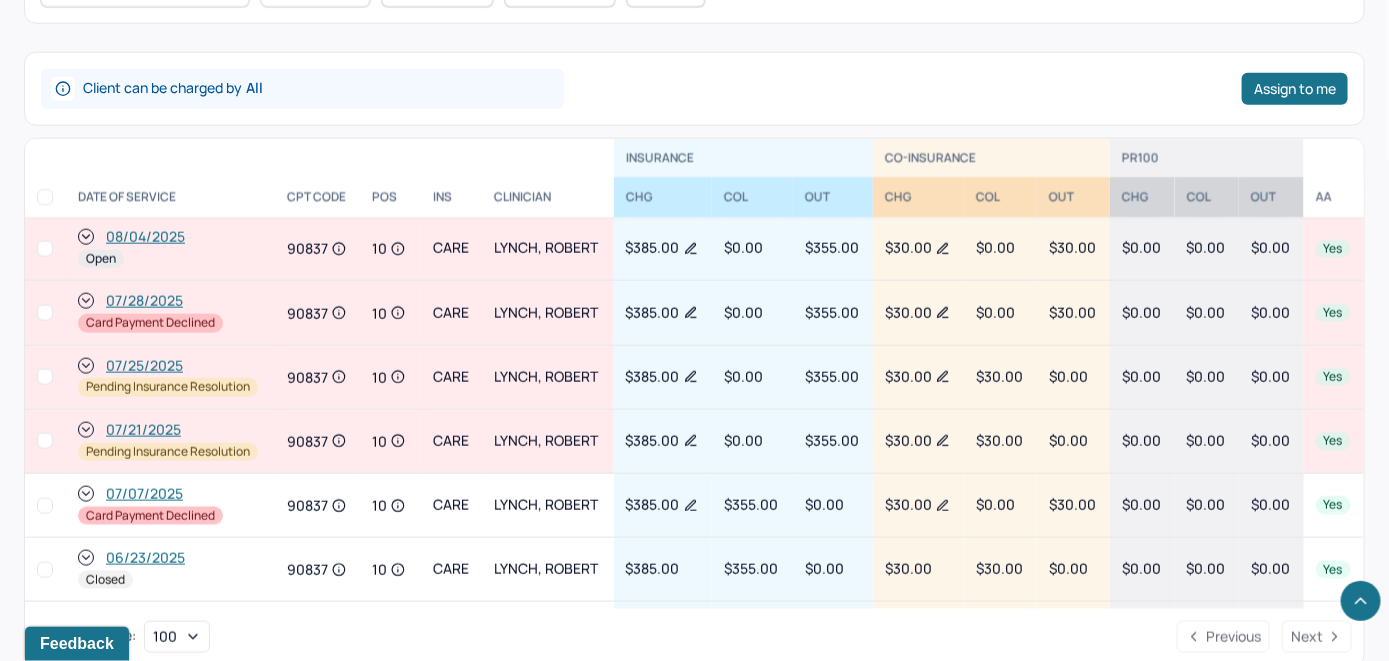 scroll, scrollTop: 746, scrollLeft: 0, axis: vertical 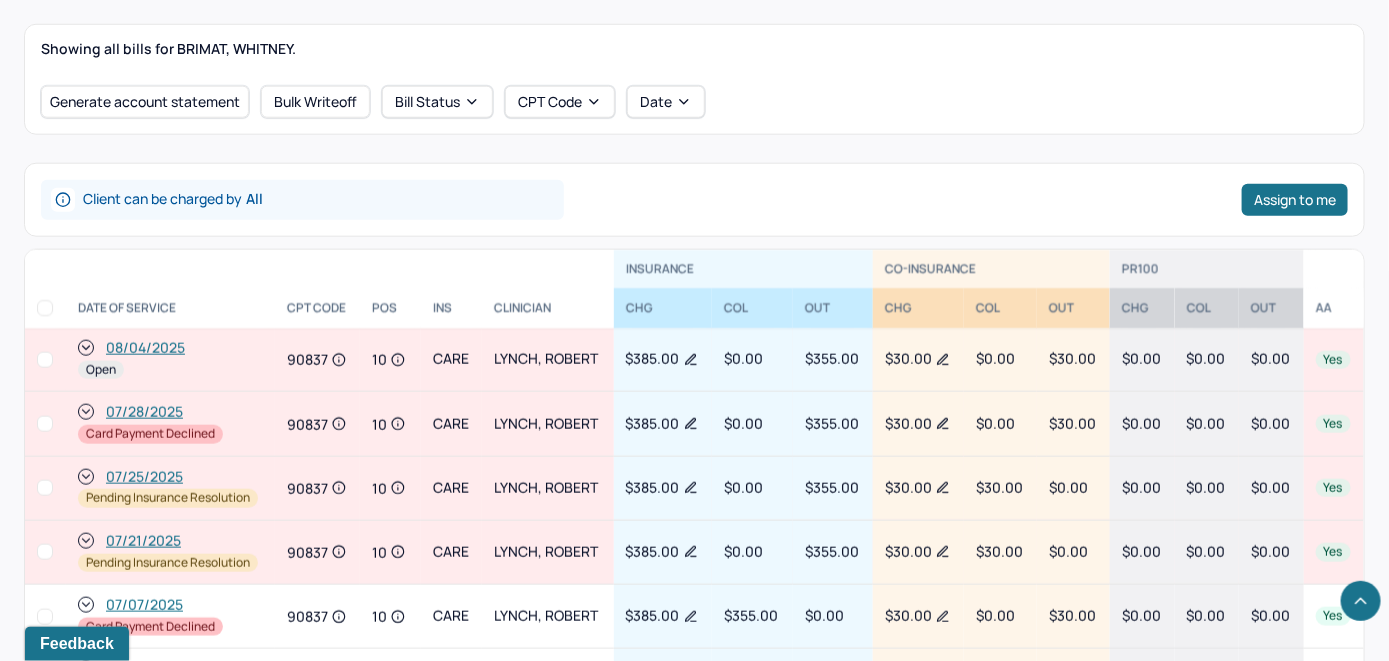 click on "08/04/2025" at bounding box center [145, 348] 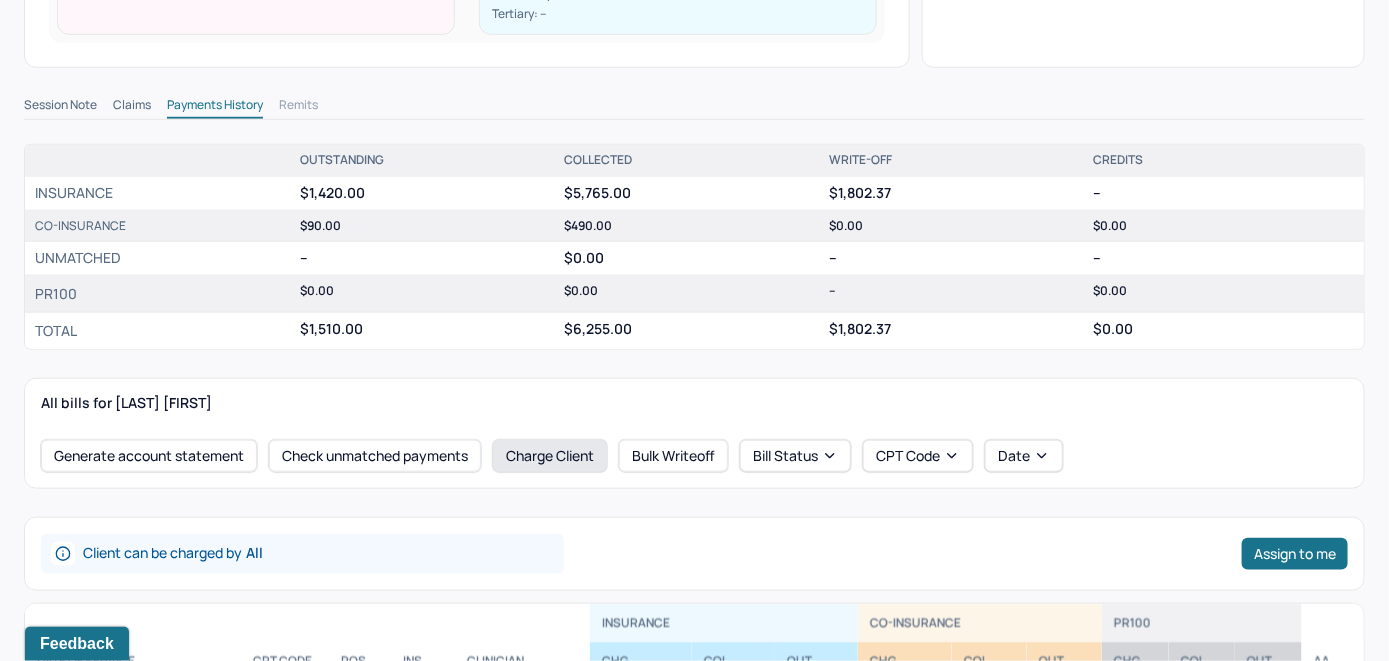 scroll, scrollTop: 700, scrollLeft: 0, axis: vertical 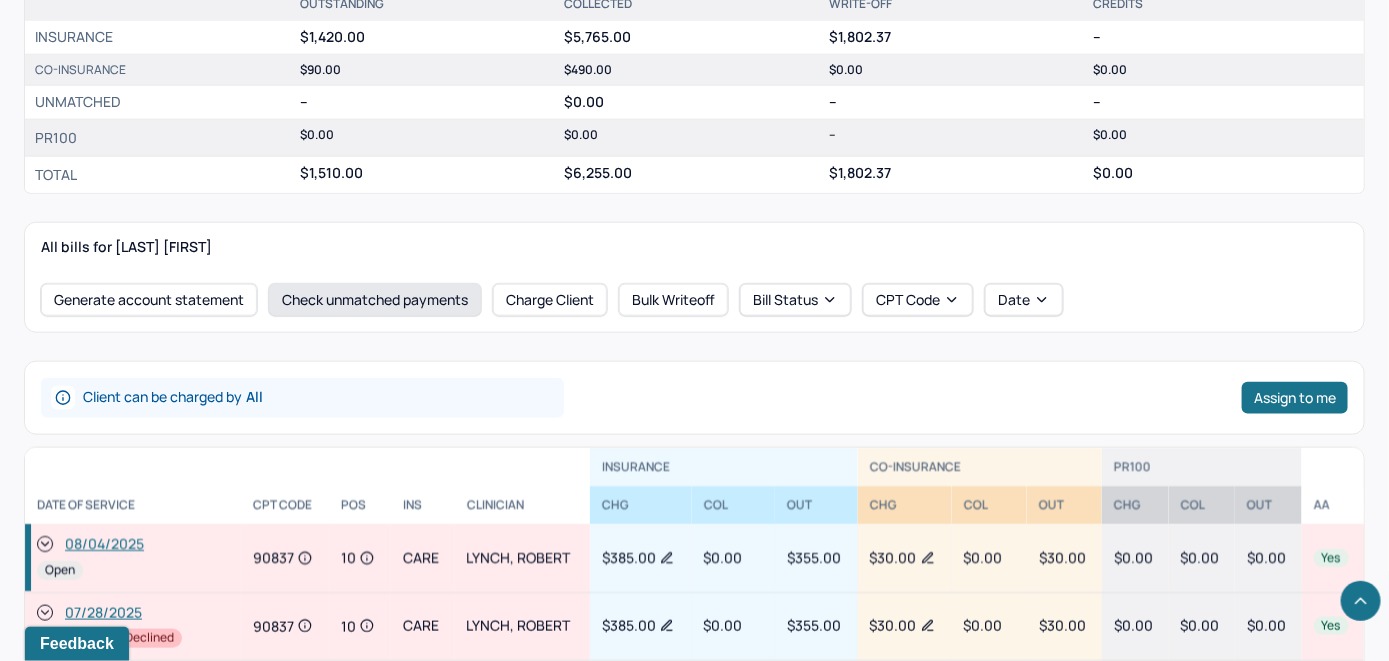 click on "Check unmatched payments" at bounding box center [375, 300] 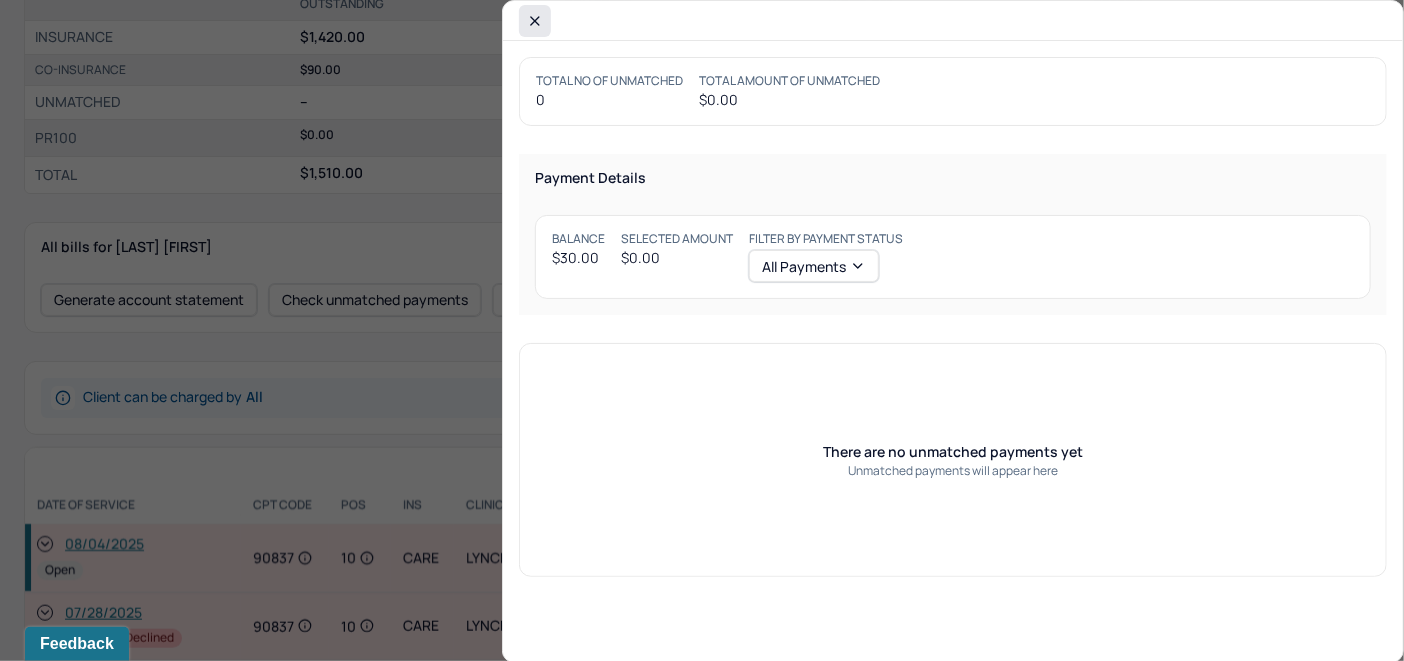 click 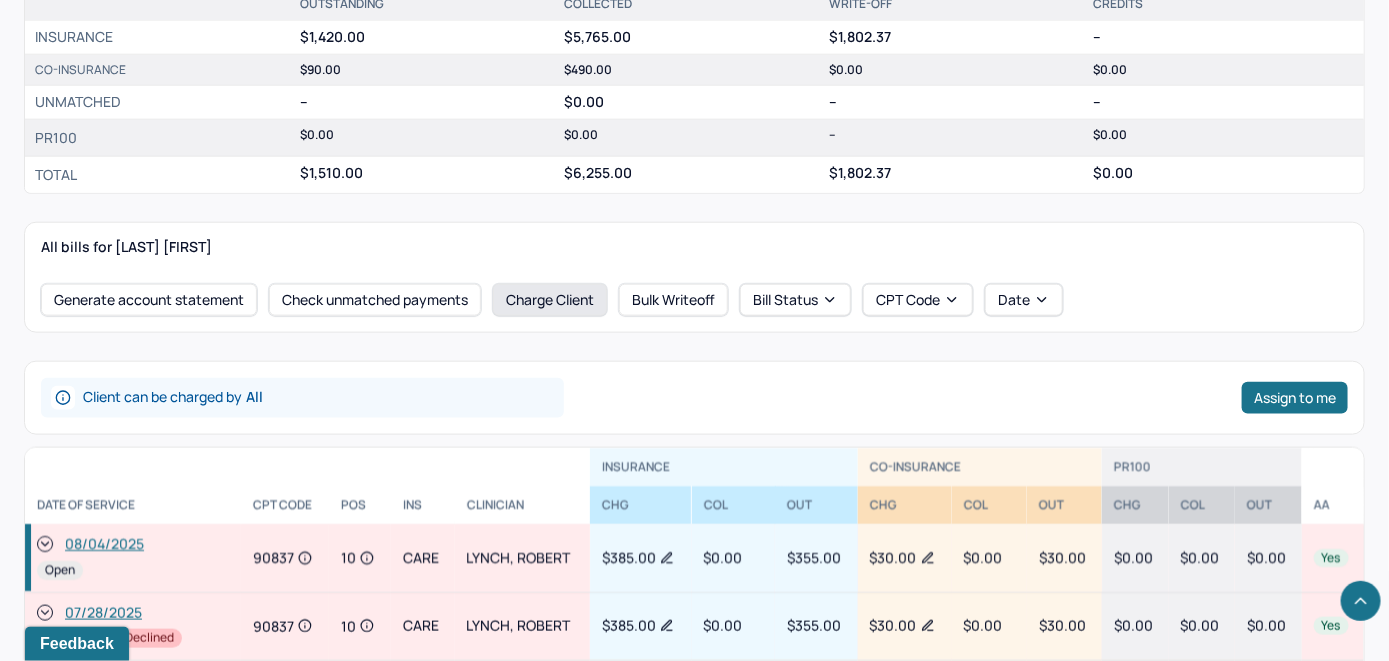 click on "Charge Client" at bounding box center [550, 300] 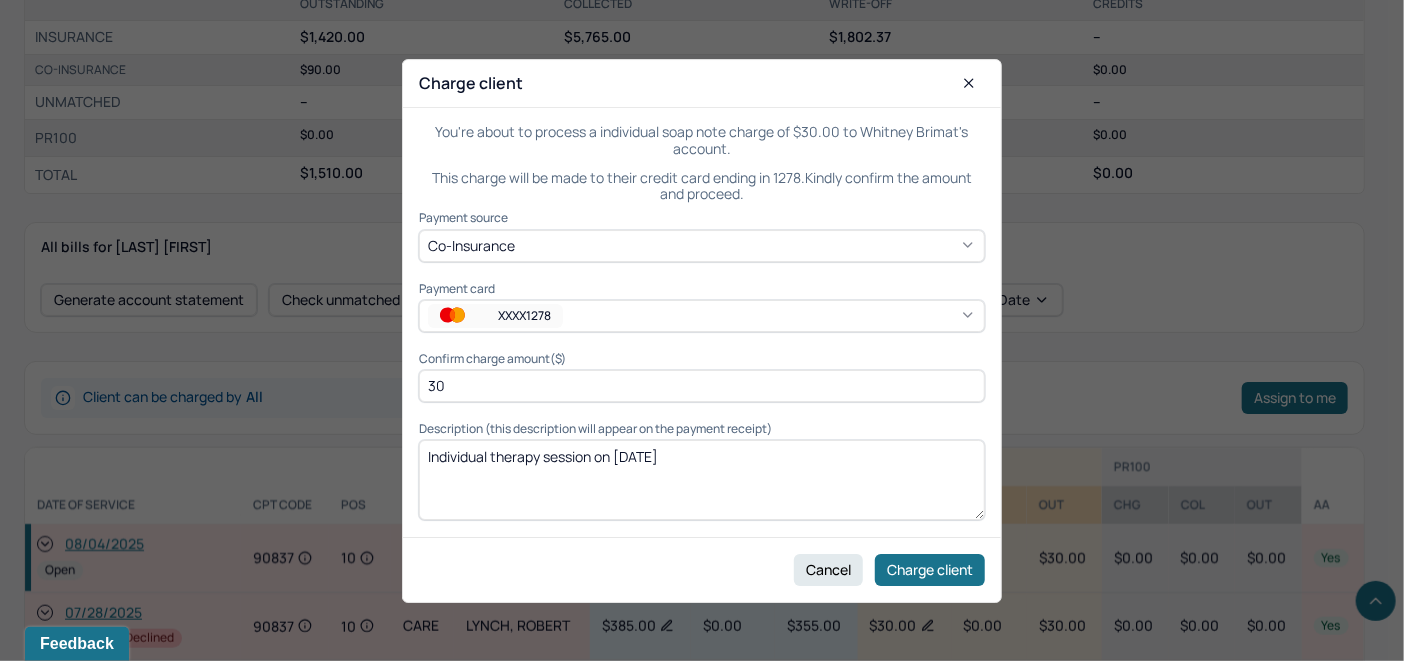 click 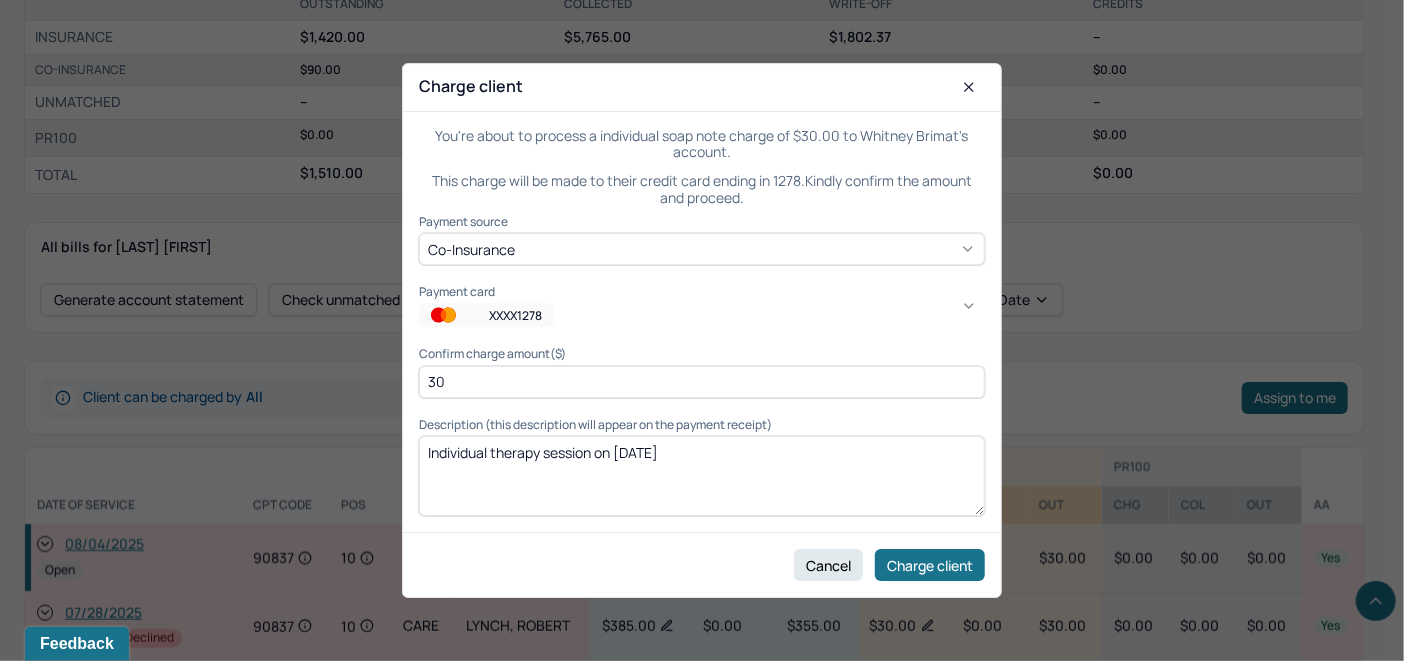click on "ADDED [DATE]" at bounding box center [1042, 1059] 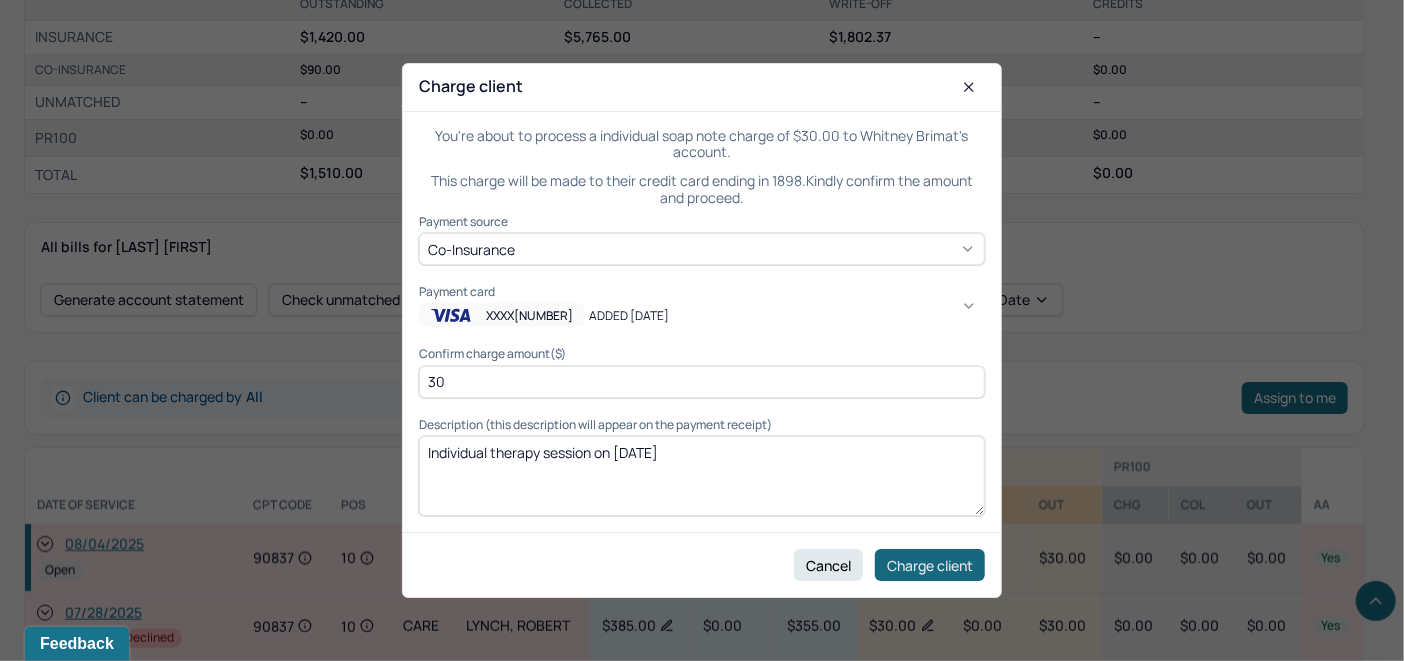 click on "Charge client" at bounding box center [930, 565] 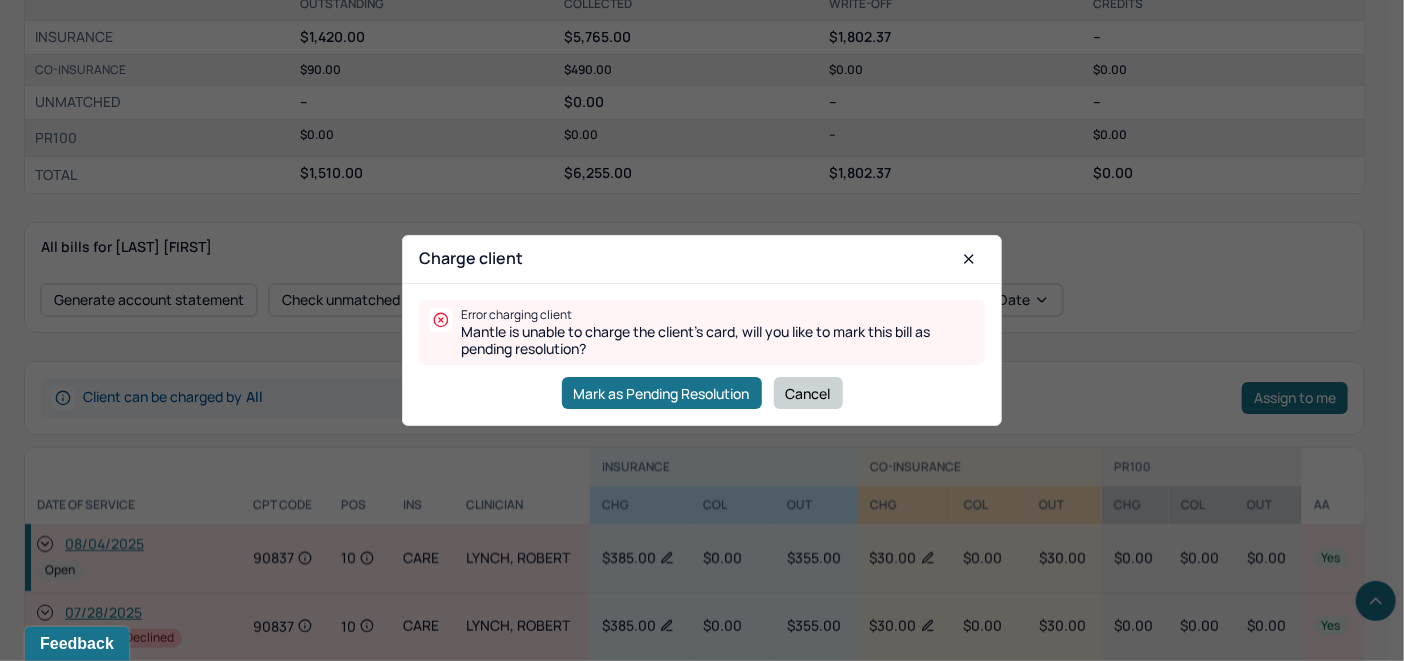 click on "Cancel" at bounding box center (808, 393) 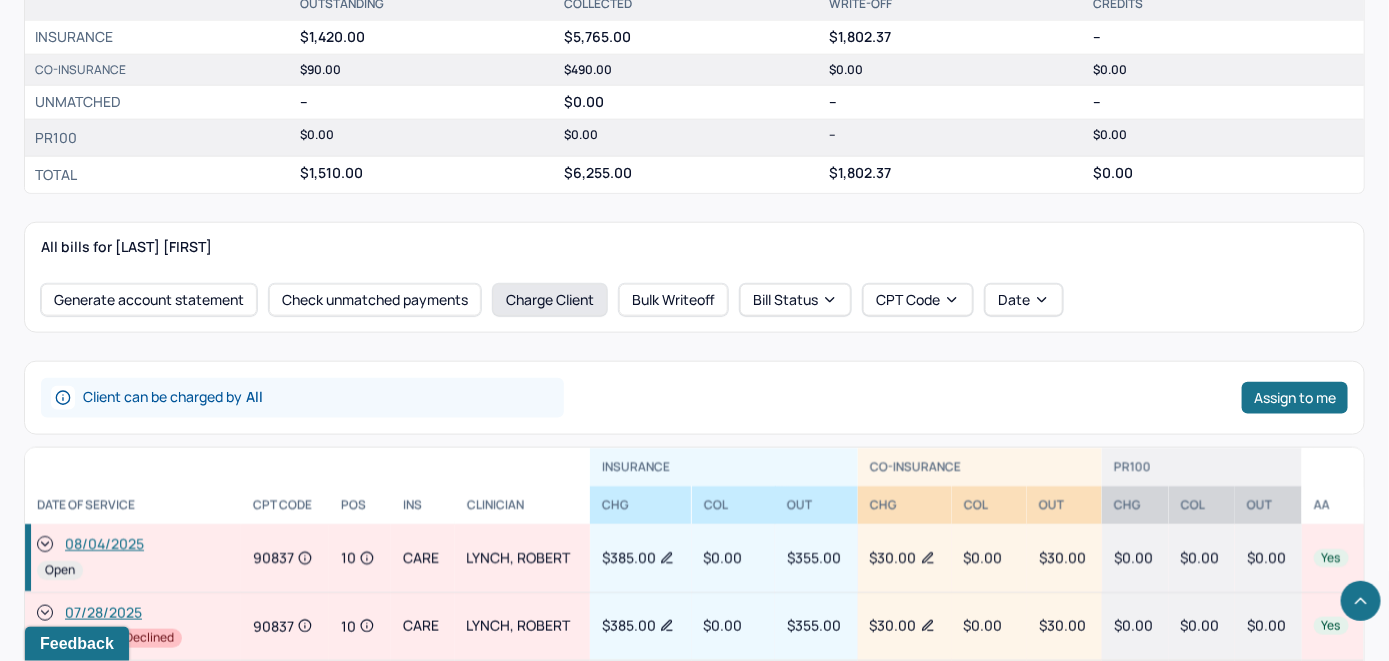 click on "Charge Client" at bounding box center [550, 300] 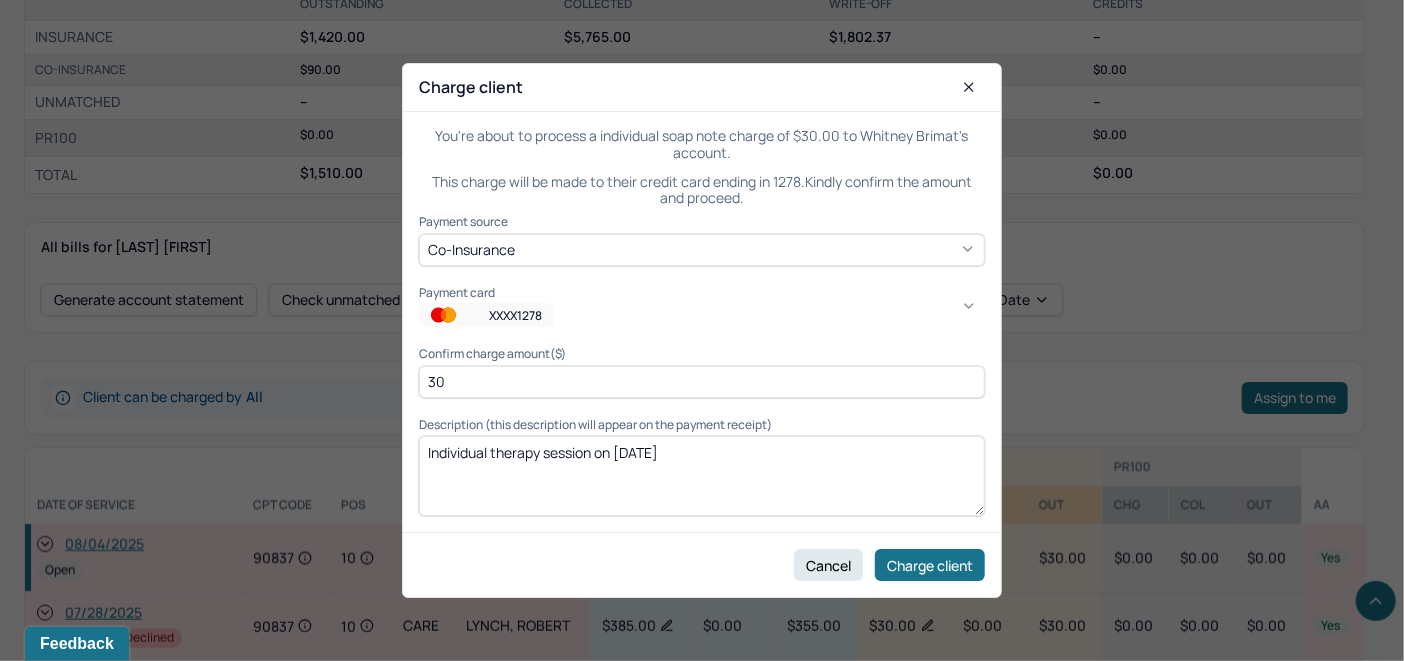 click 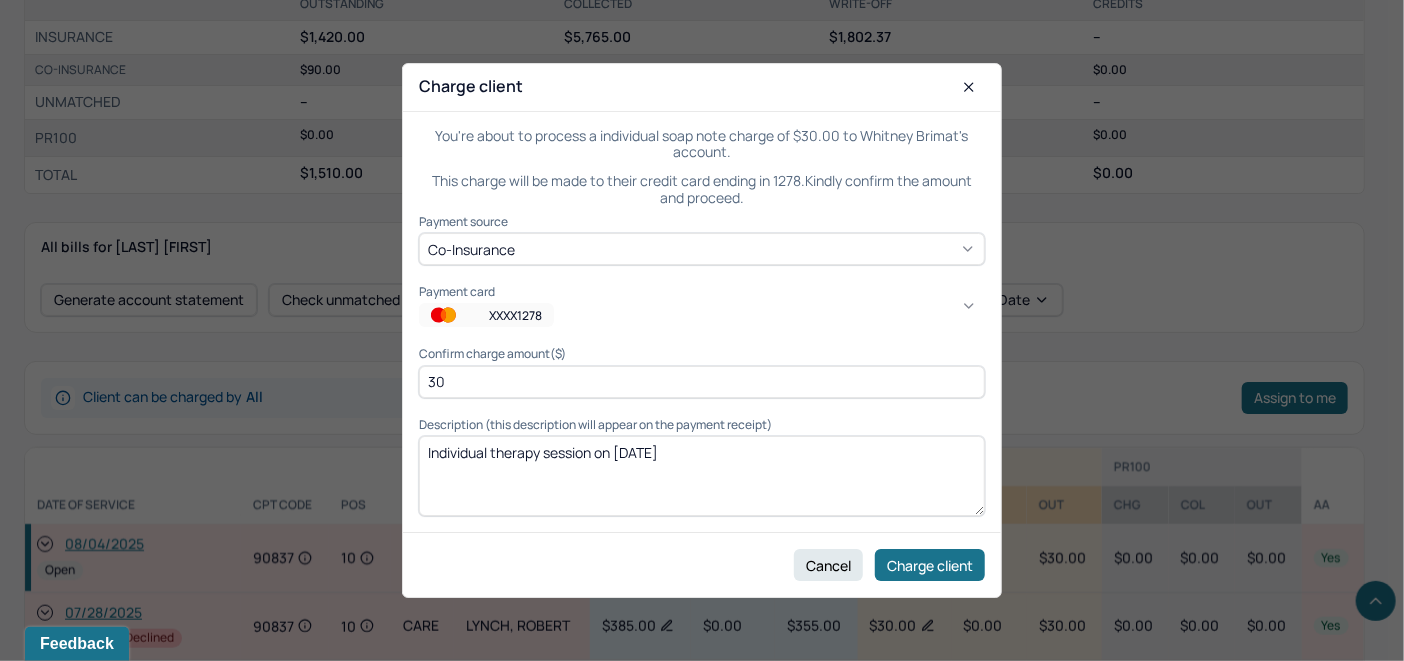 click on "Added [DATE]" at bounding box center [1042, 1083] 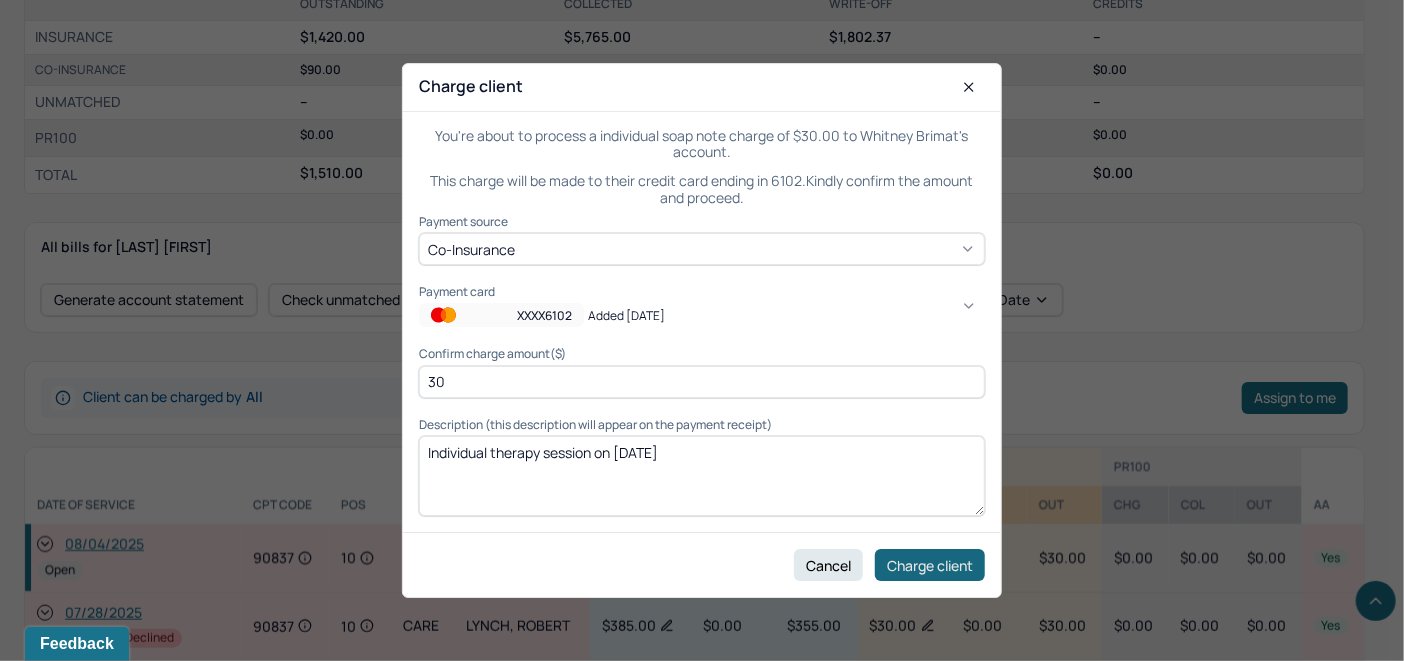 click on "Charge client" at bounding box center (930, 565) 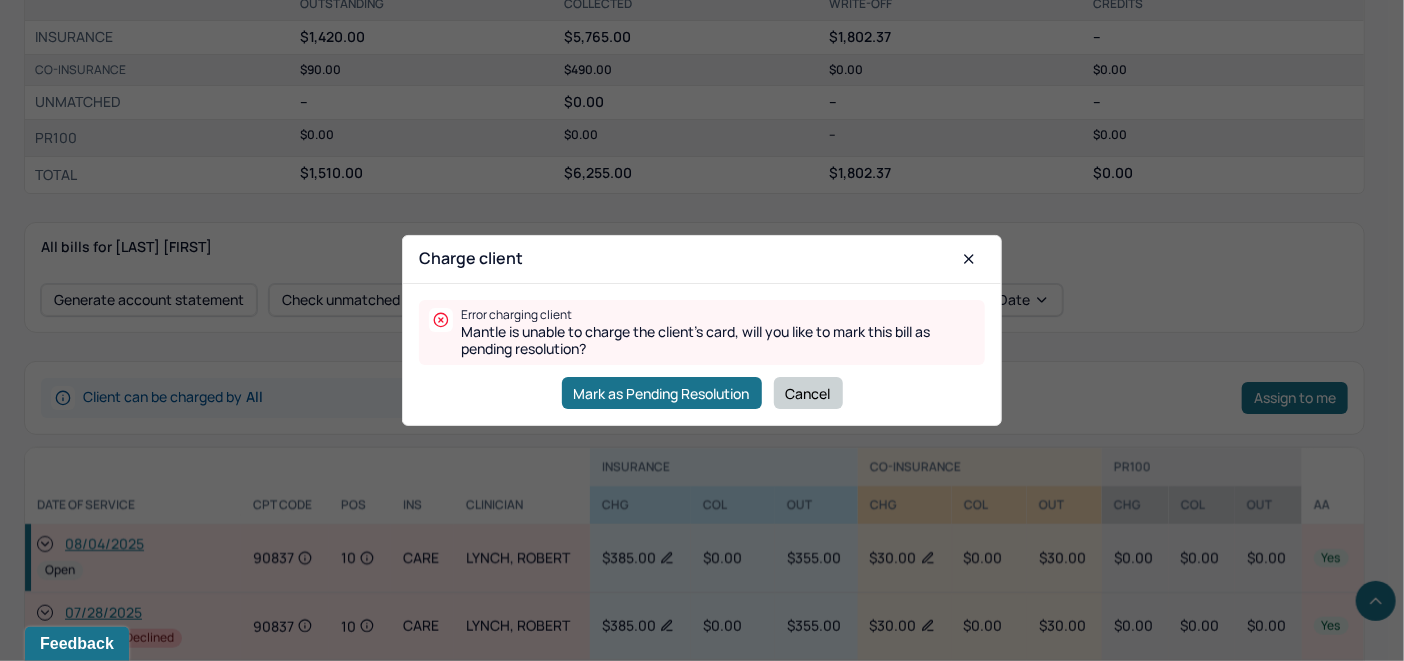 click on "Cancel" at bounding box center (808, 393) 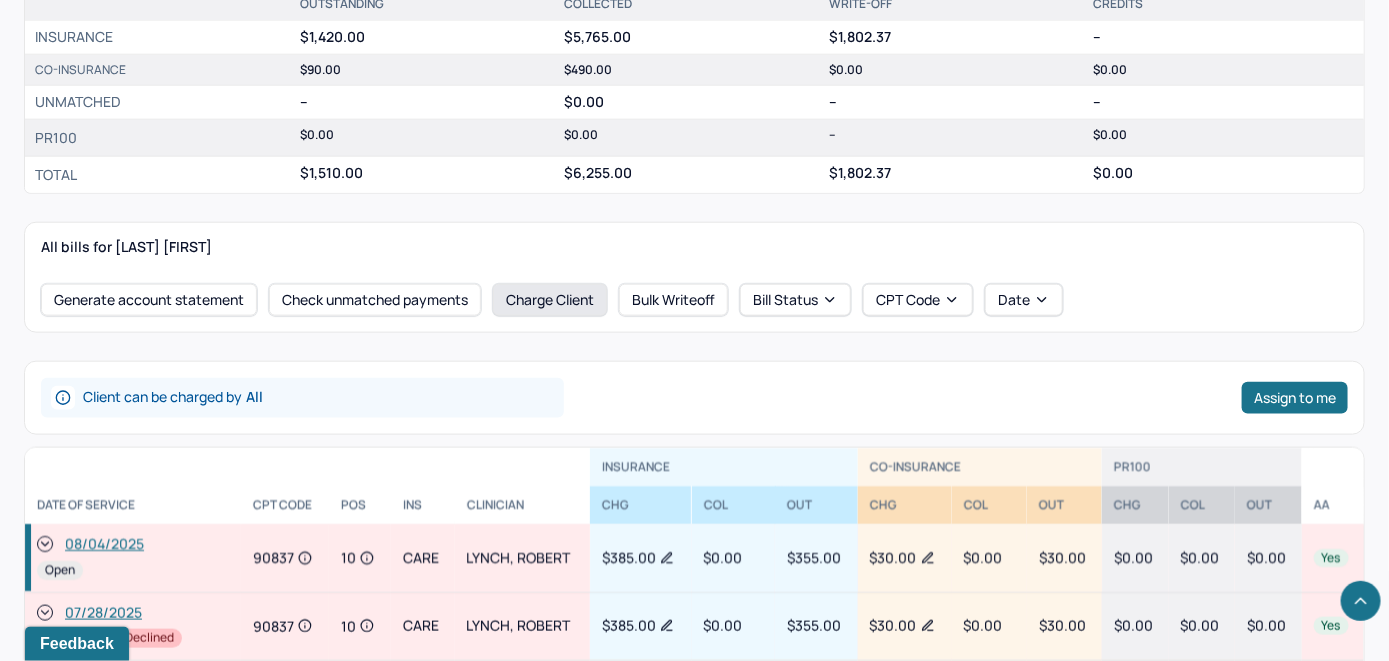 click on "Charge Client" at bounding box center (550, 300) 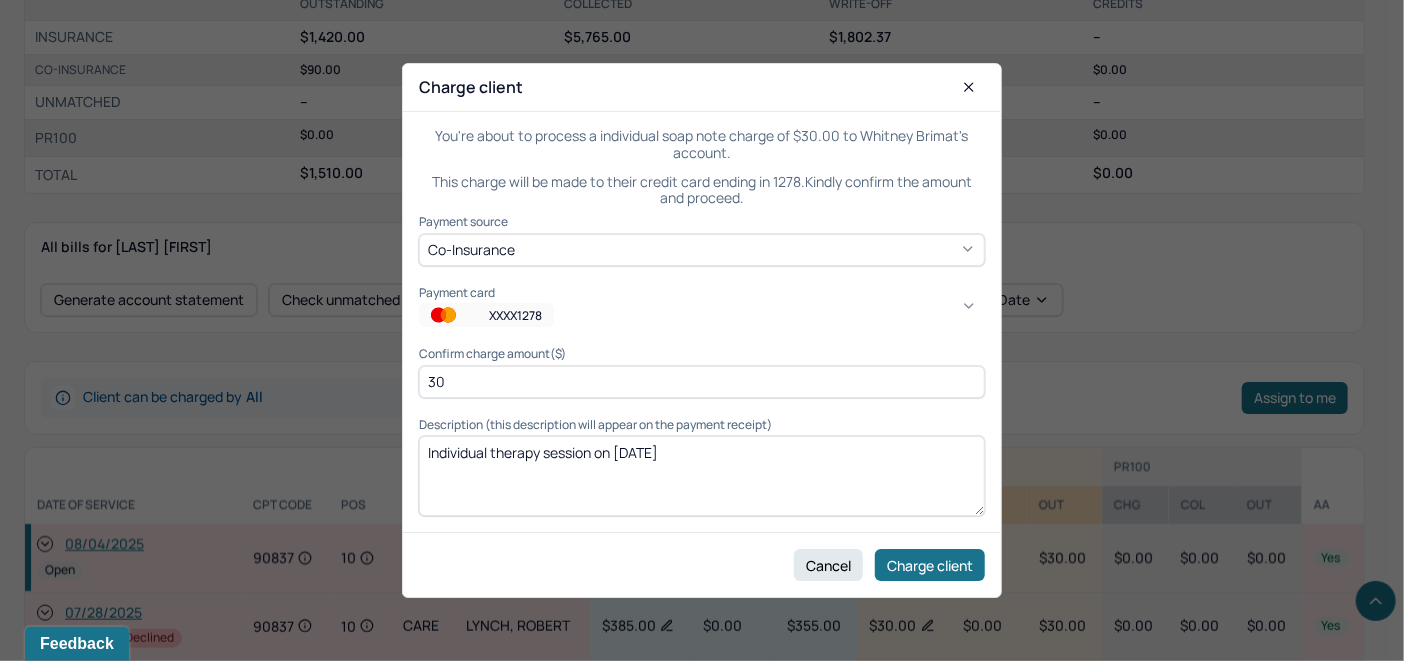 click 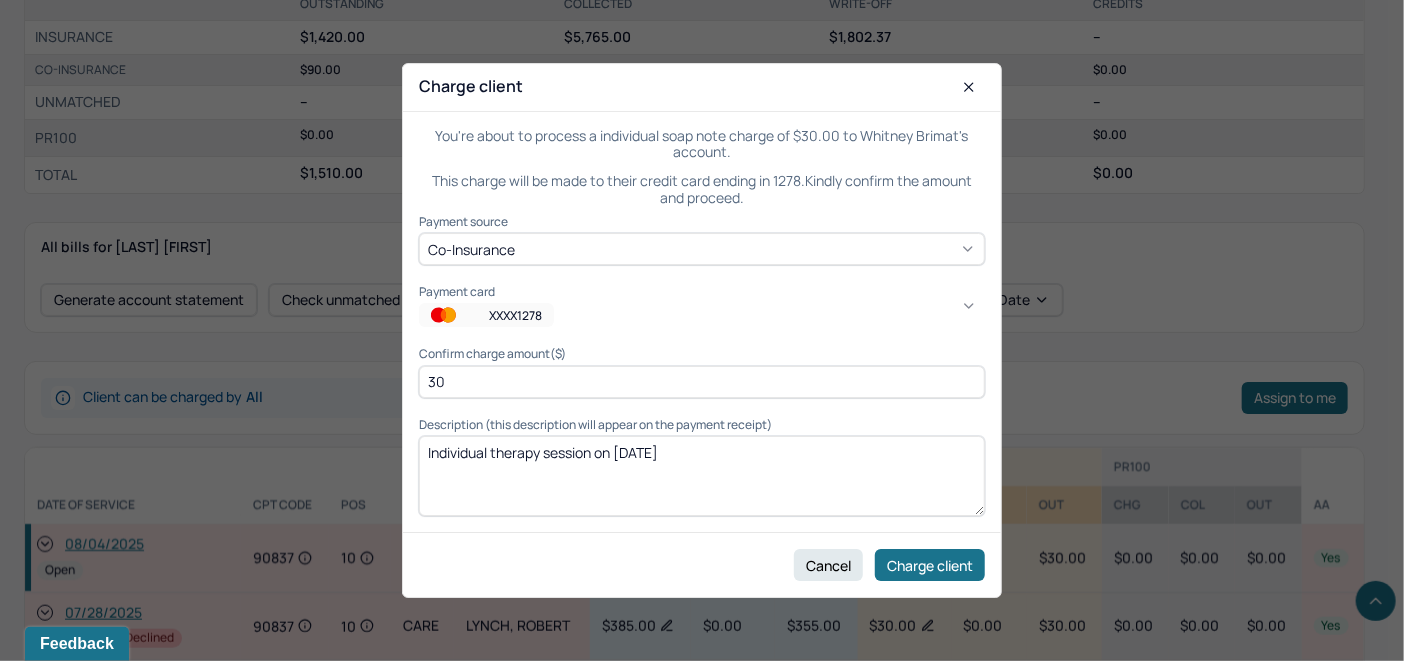 click on "0" at bounding box center (1042, 1107) 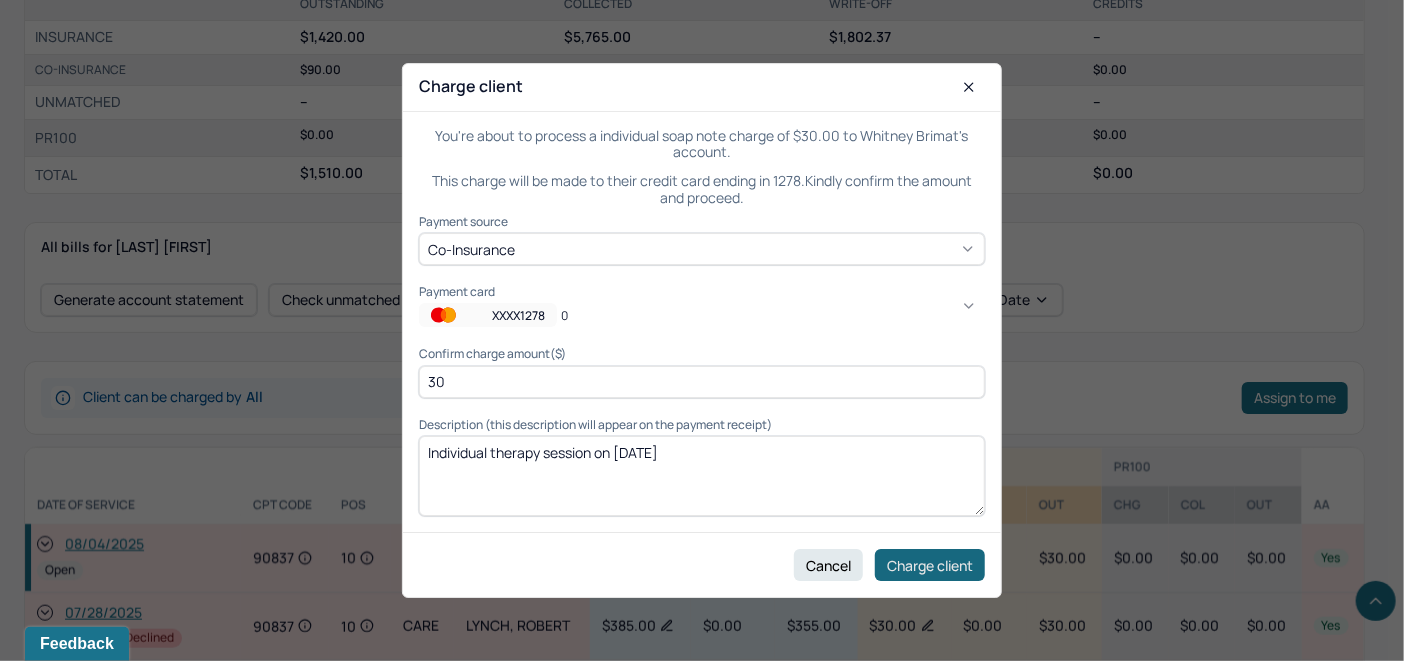 click on "Charge client" at bounding box center [930, 565] 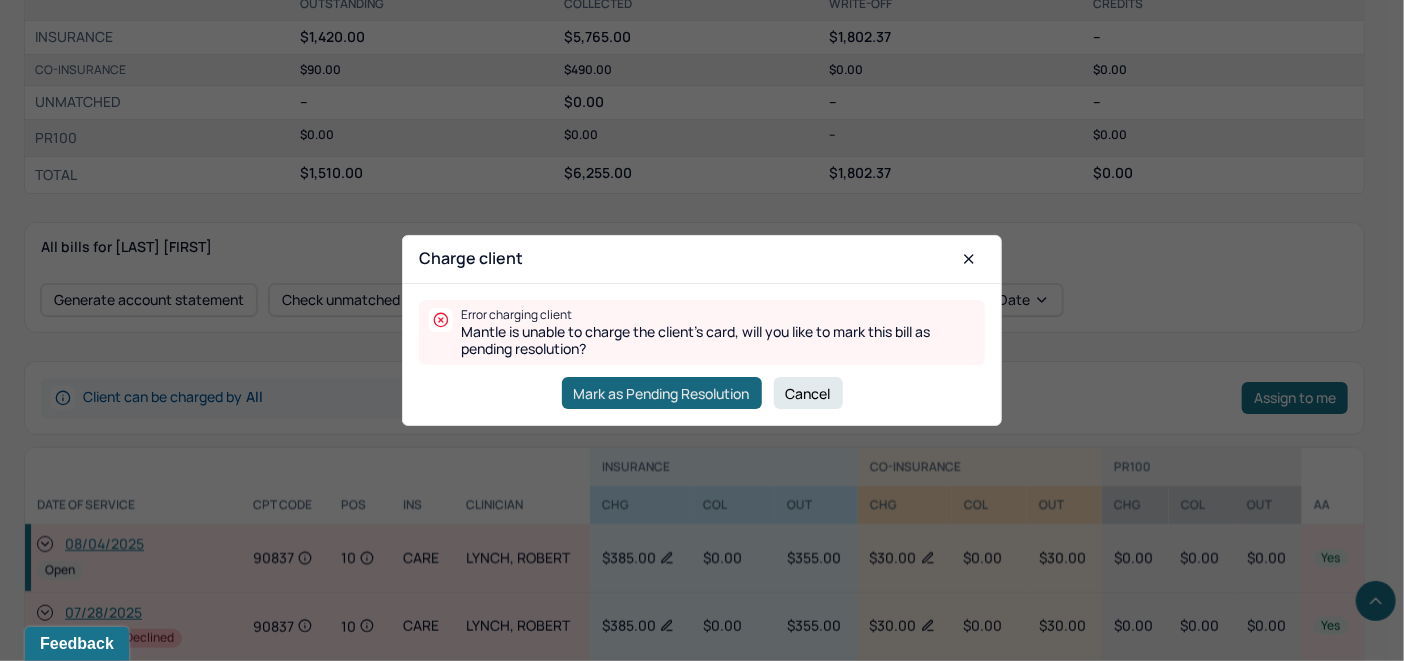 click on "Mark as Pending Resolution" at bounding box center (662, 393) 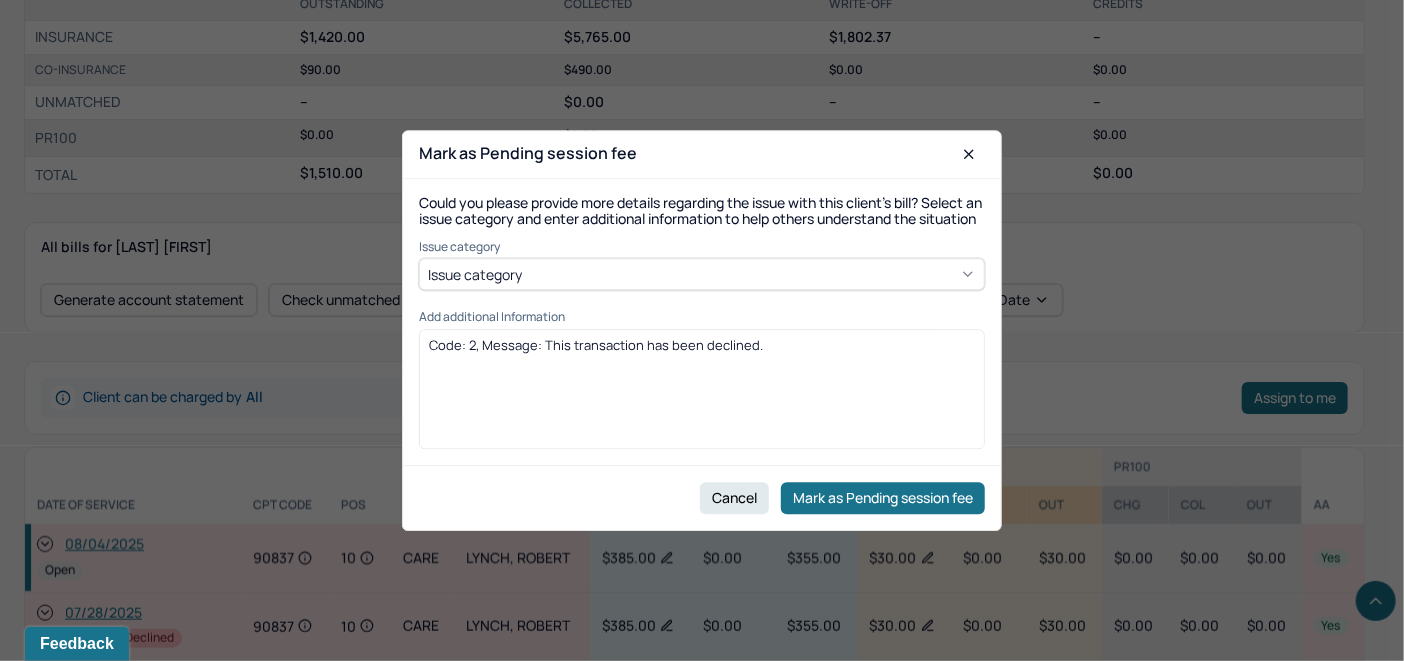 click 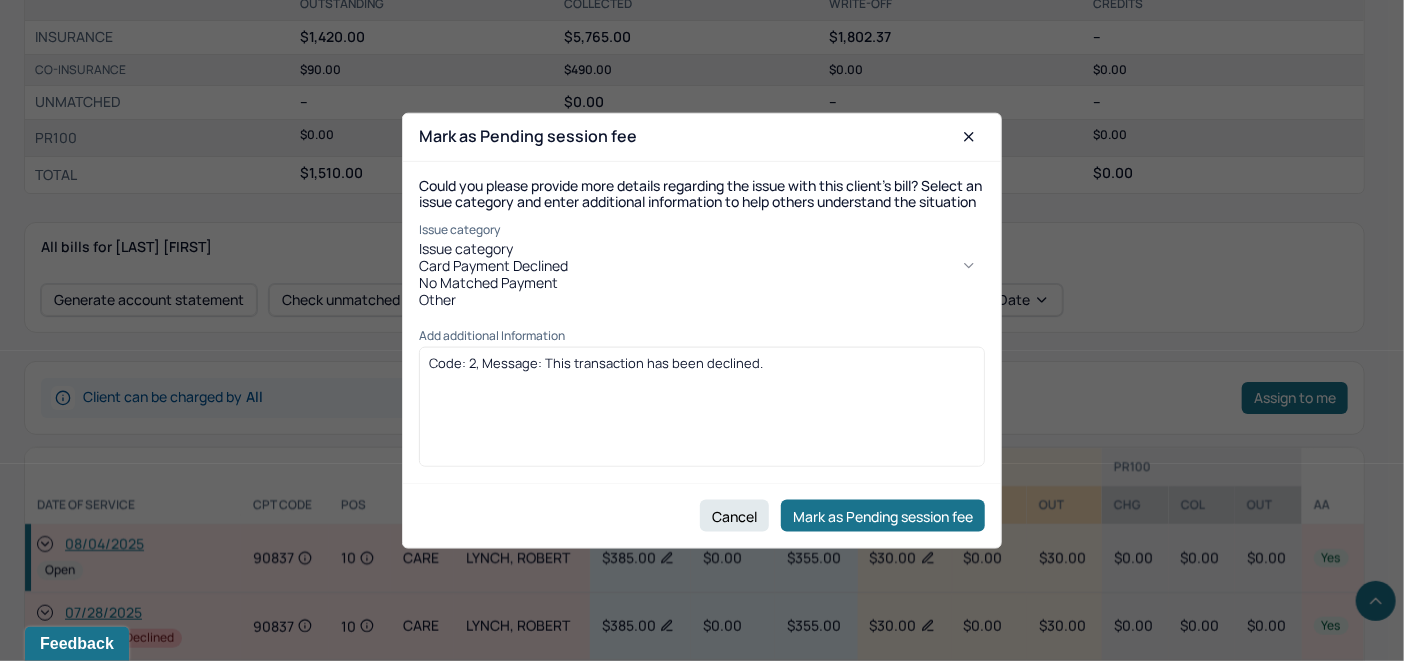 click on "Card Payment Declined" at bounding box center (702, 266) 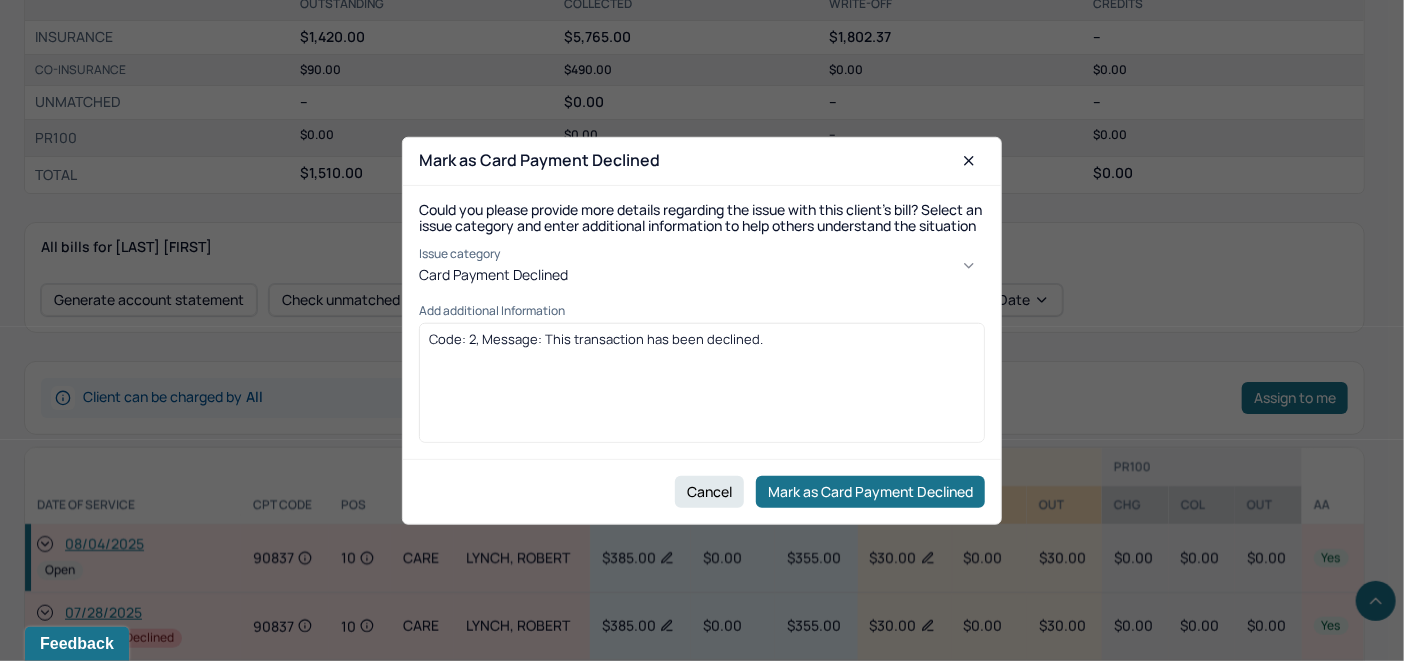 click on "Code: 2, Message: This transaction has been declined." at bounding box center (702, 339) 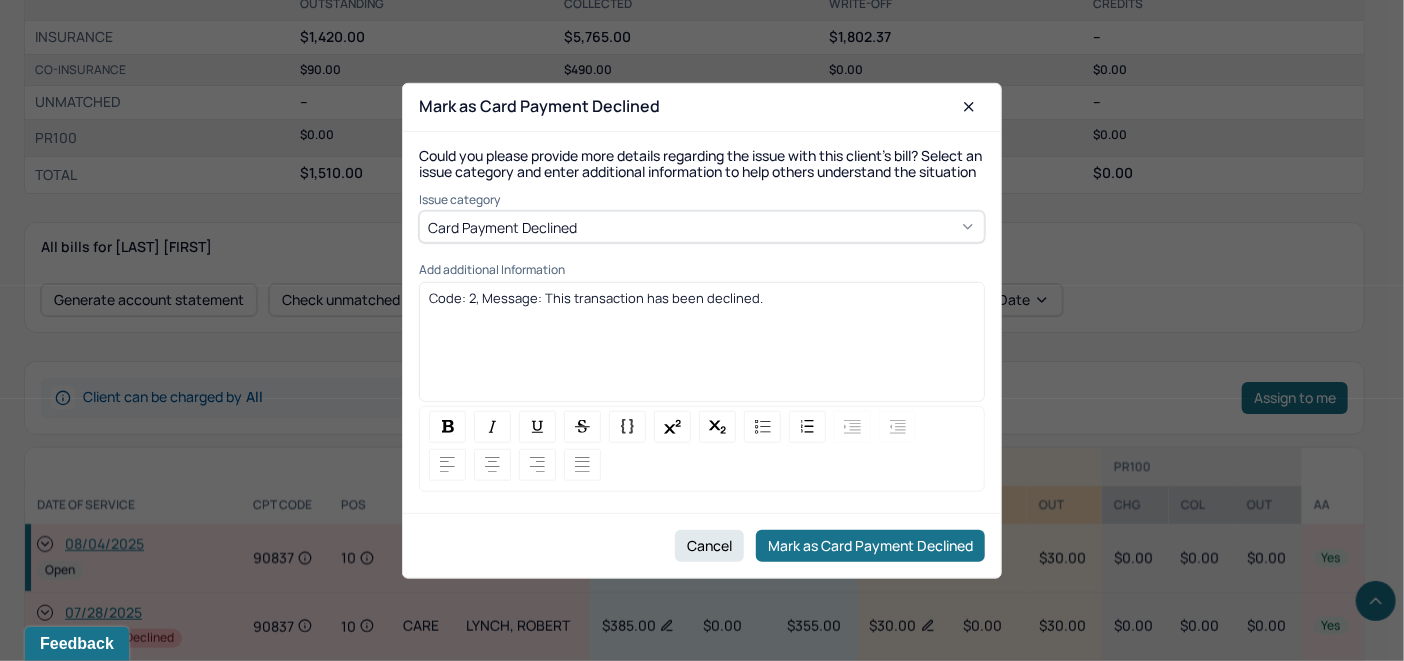 drag, startPoint x: 794, startPoint y: 316, endPoint x: 426, endPoint y: 315, distance: 368.00137 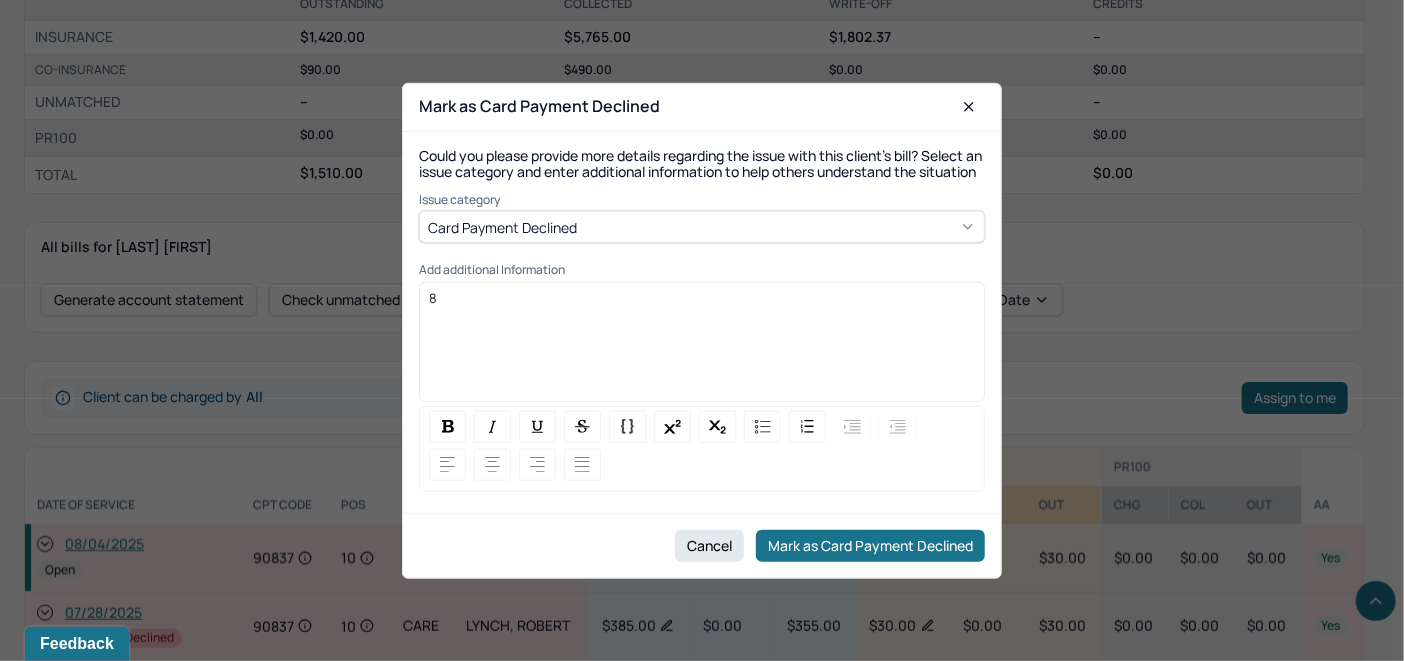 type 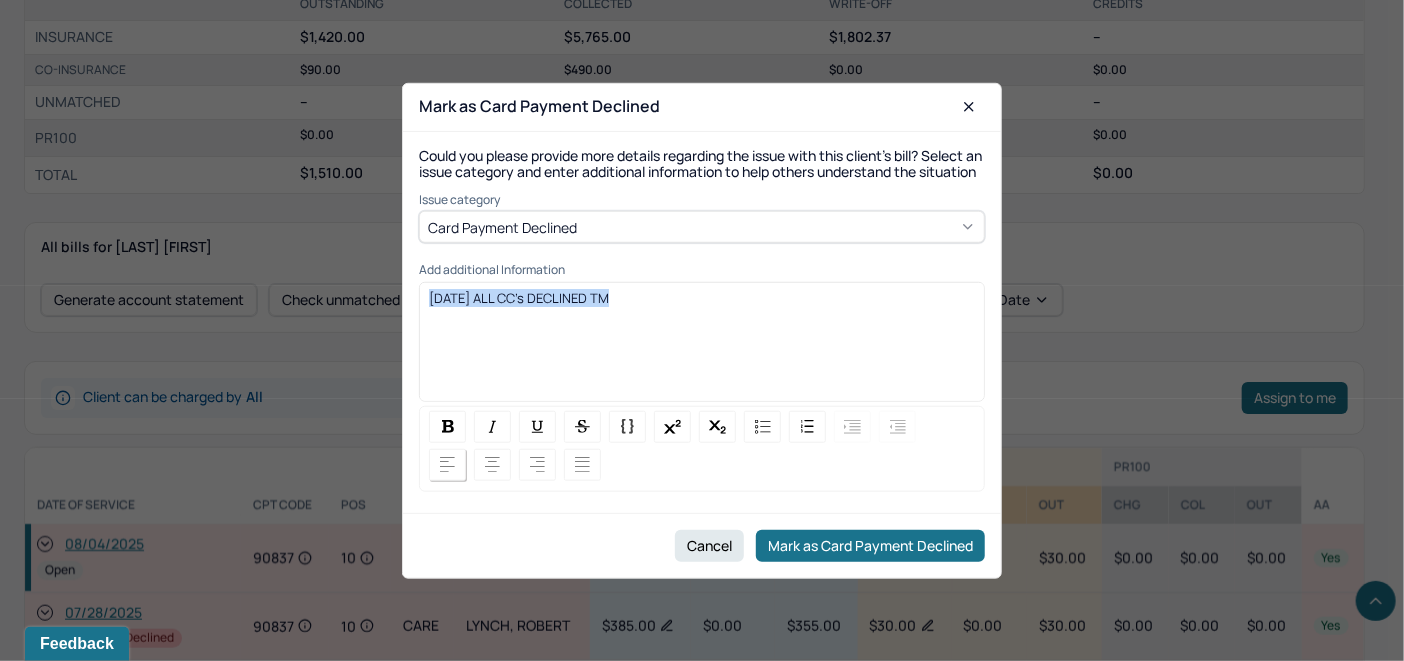 drag, startPoint x: 641, startPoint y: 311, endPoint x: 444, endPoint y: 471, distance: 253.78928 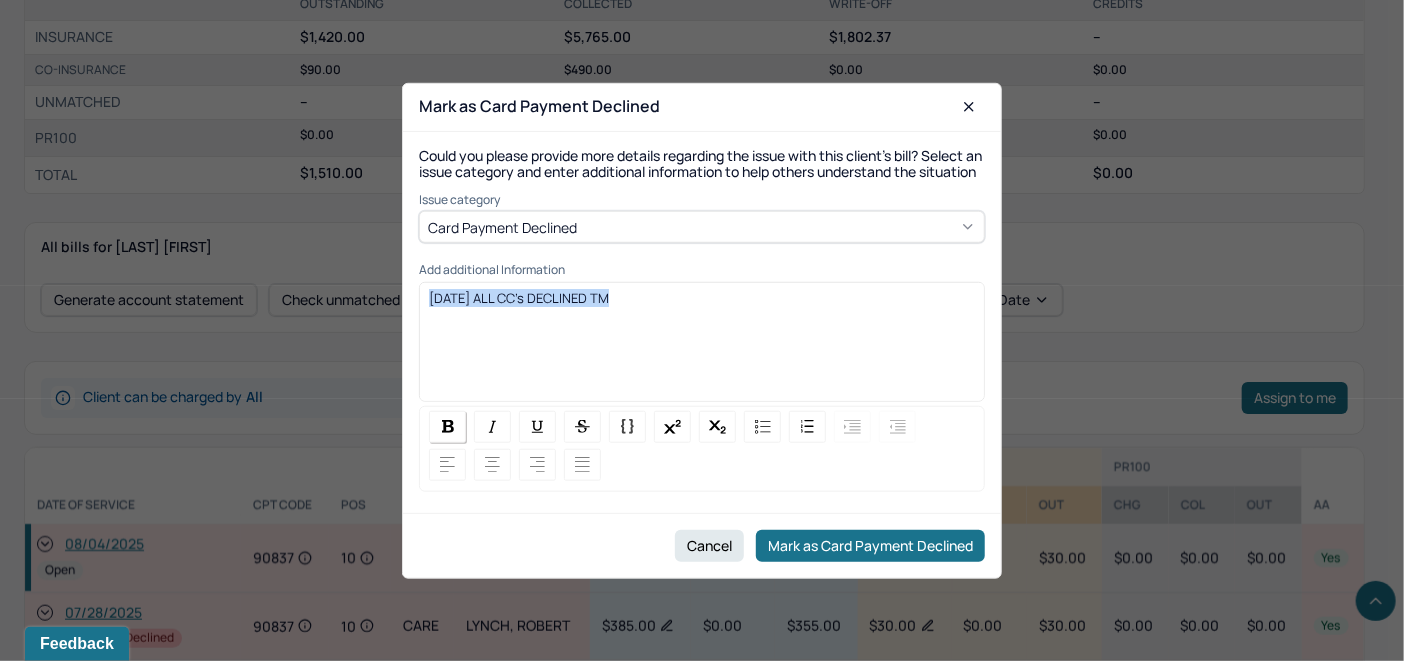 click at bounding box center [448, 426] 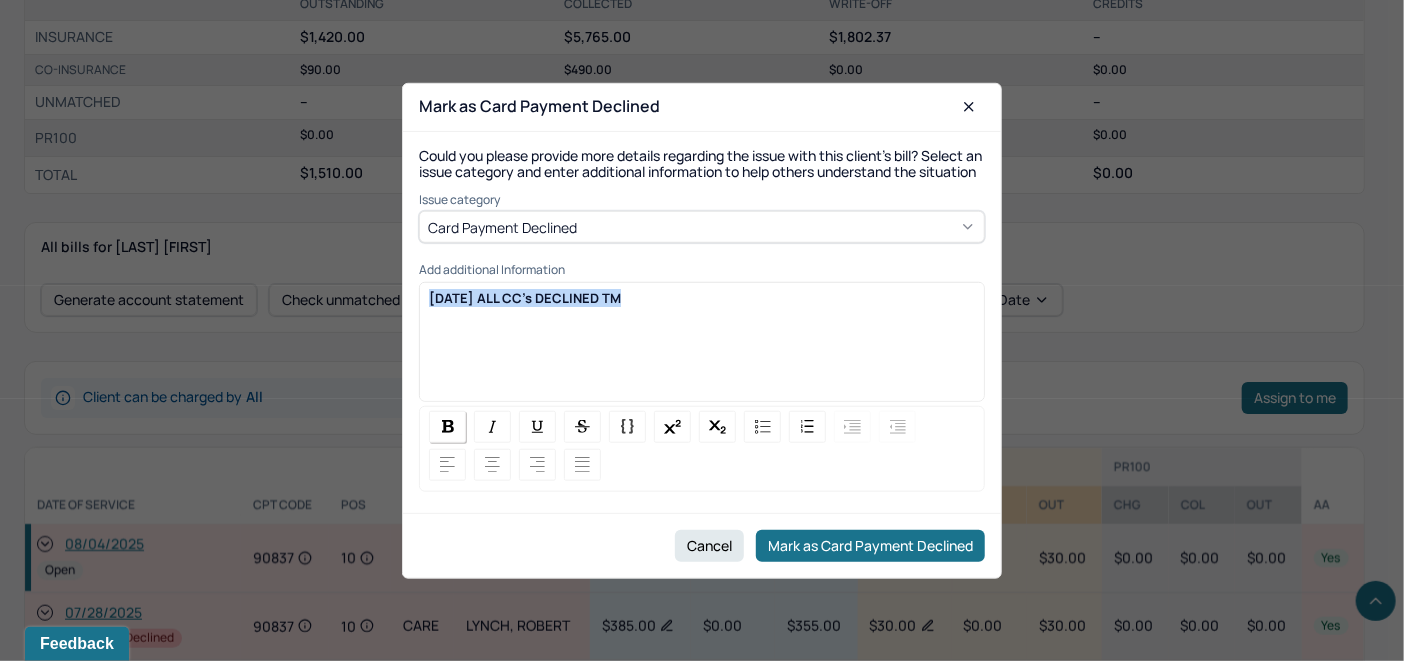 copy on "[DATE] ALL CC's DECLINED TM" 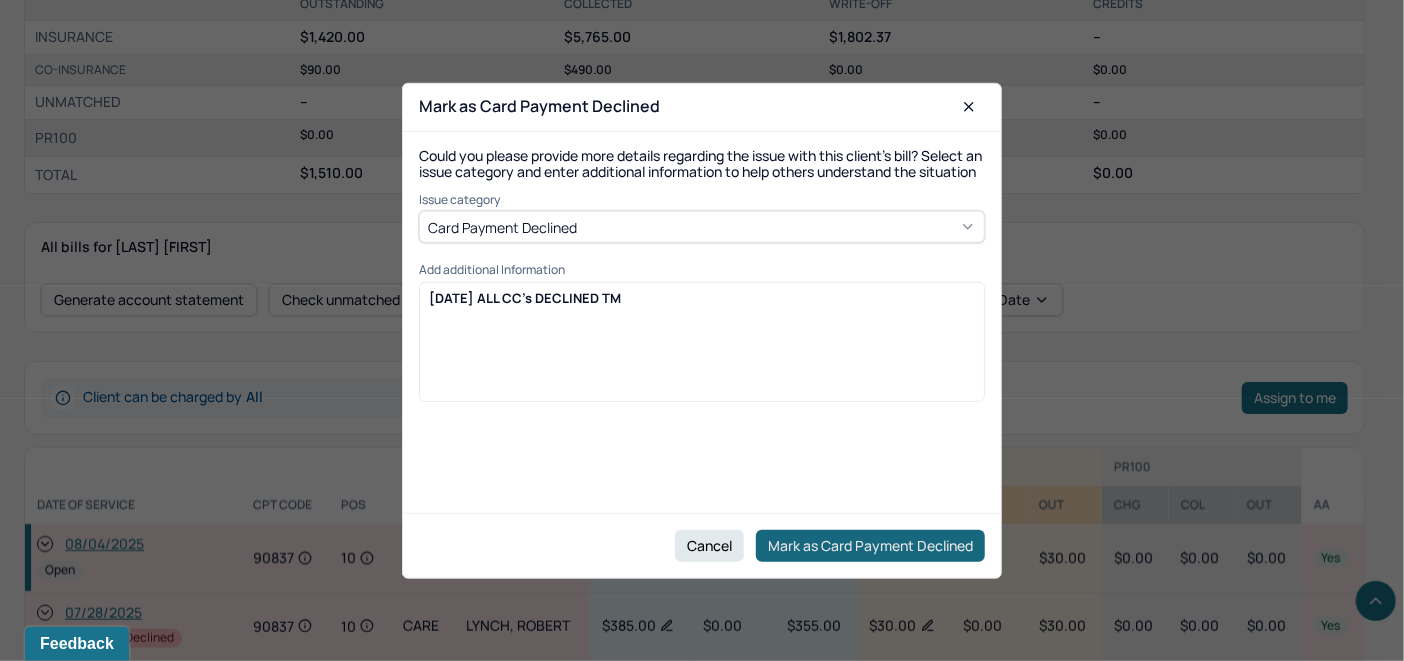 click on "Mark as Card Payment Declined" at bounding box center (870, 546) 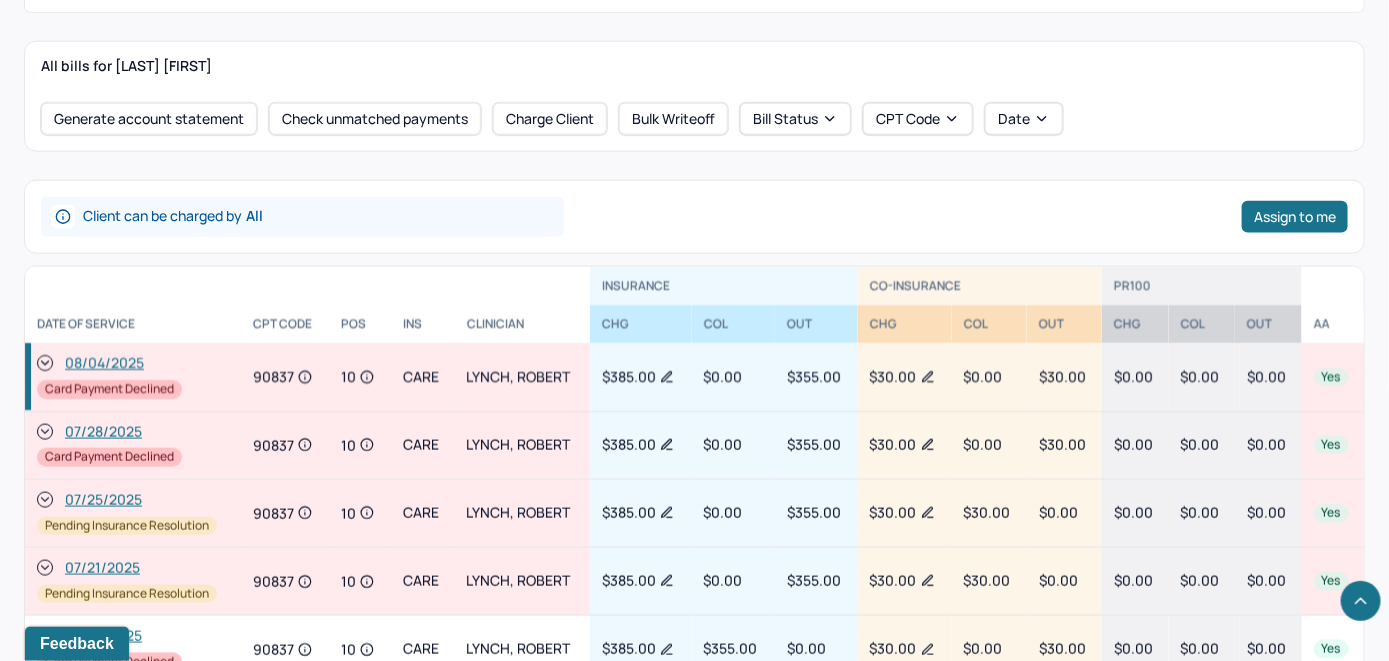 scroll, scrollTop: 900, scrollLeft: 0, axis: vertical 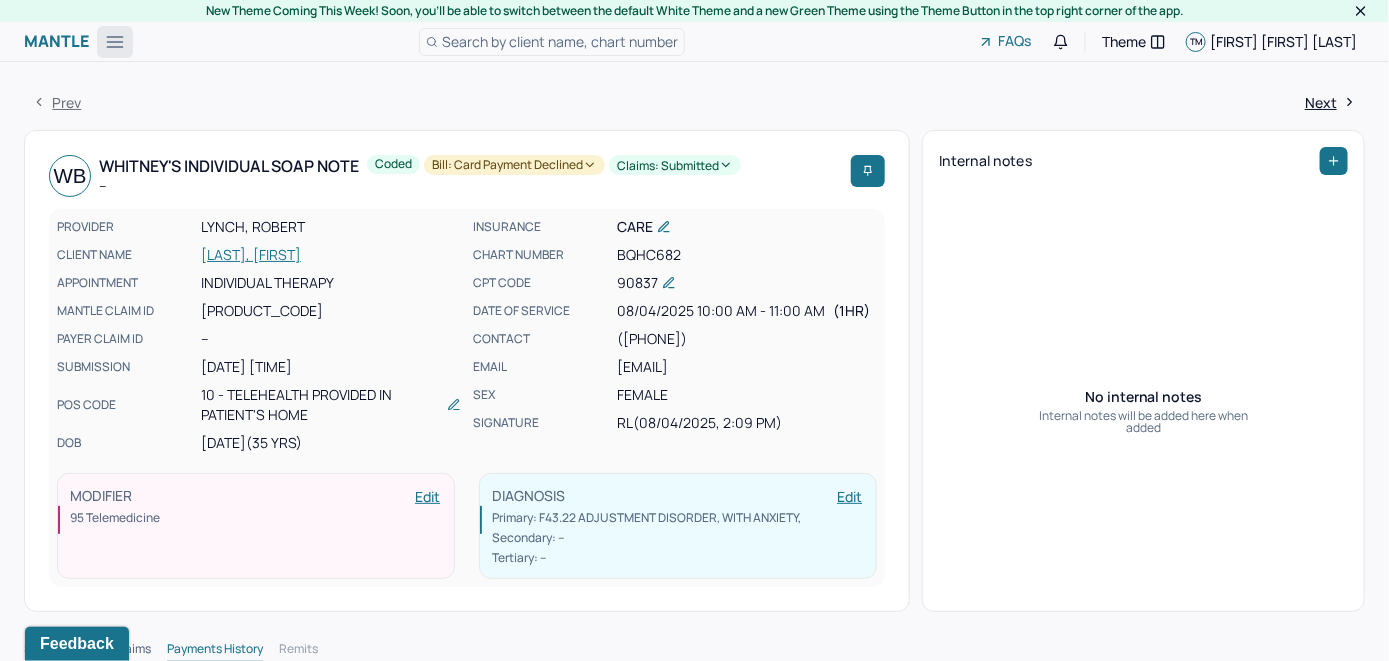 click 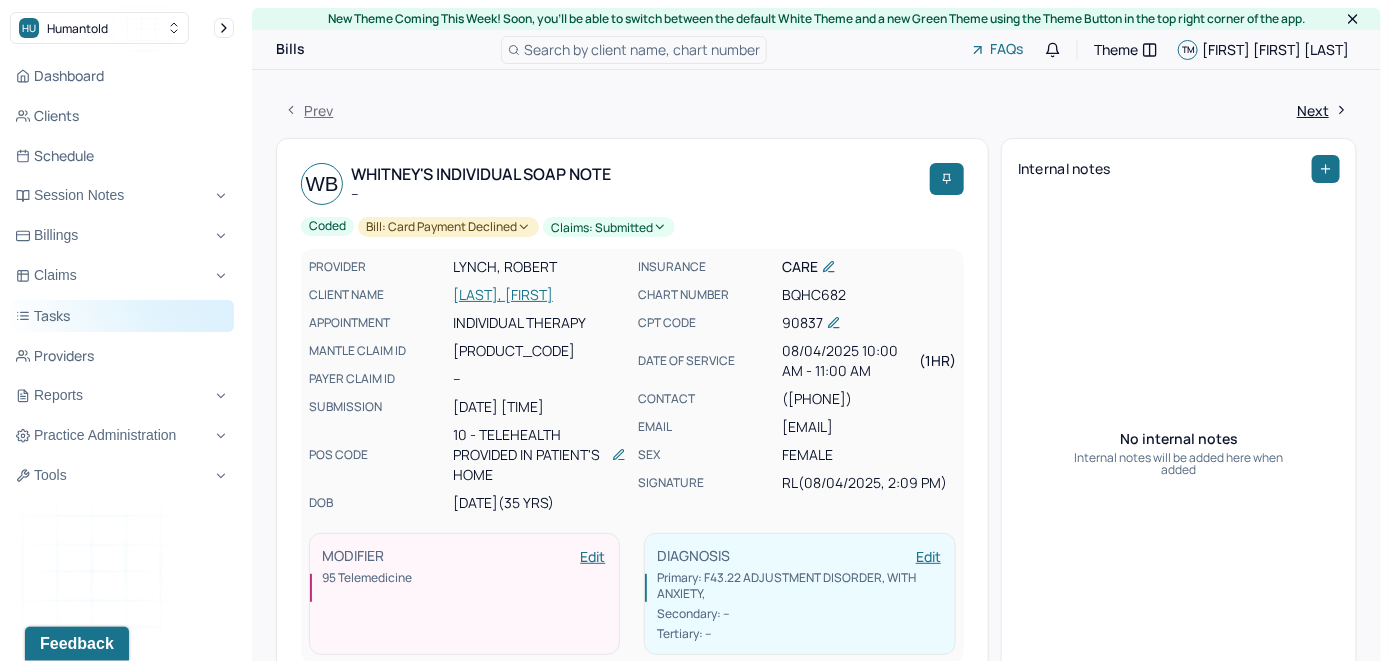 click on "Tasks" at bounding box center (122, 316) 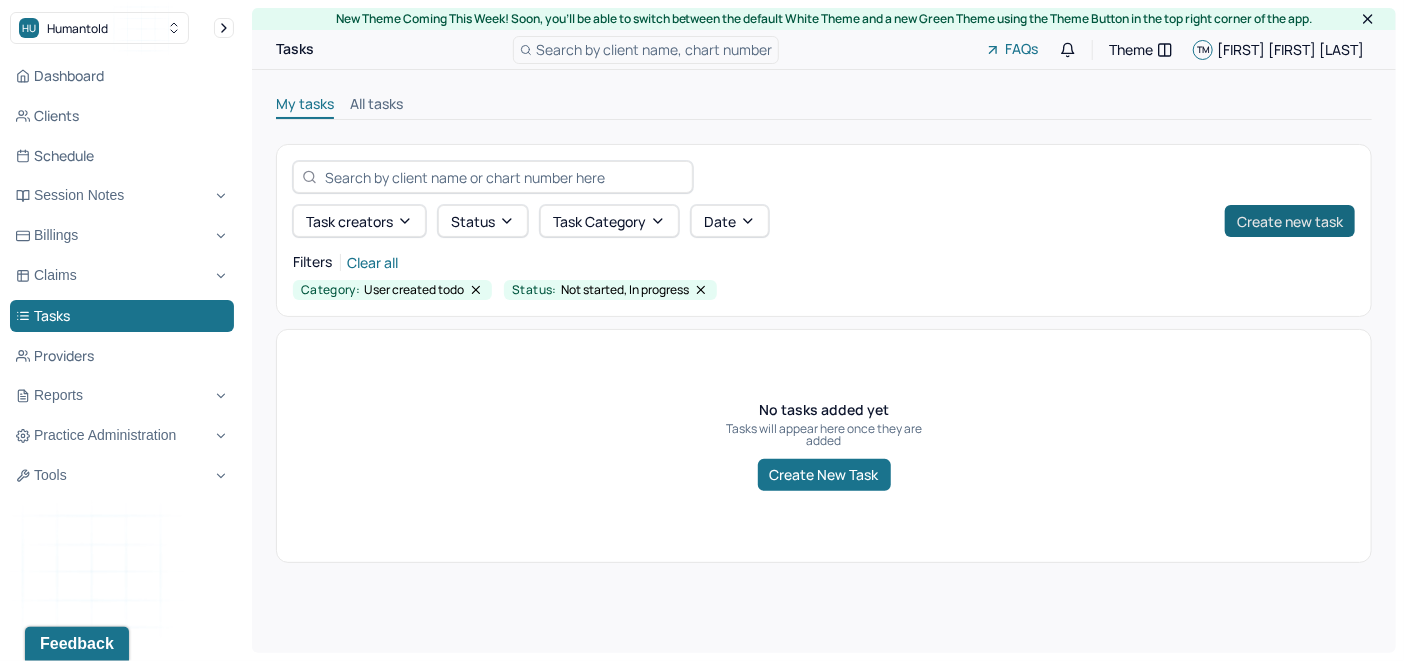 click on "Create new task" at bounding box center [1290, 221] 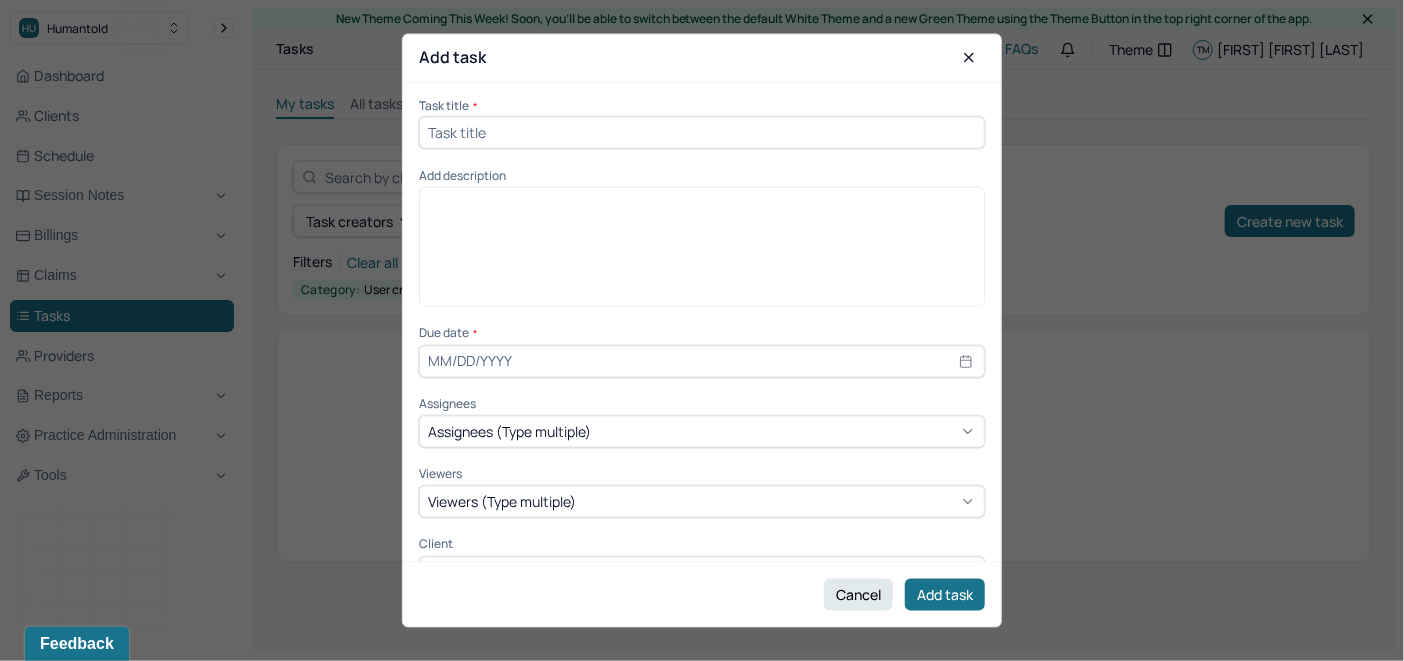 click at bounding box center (702, 132) 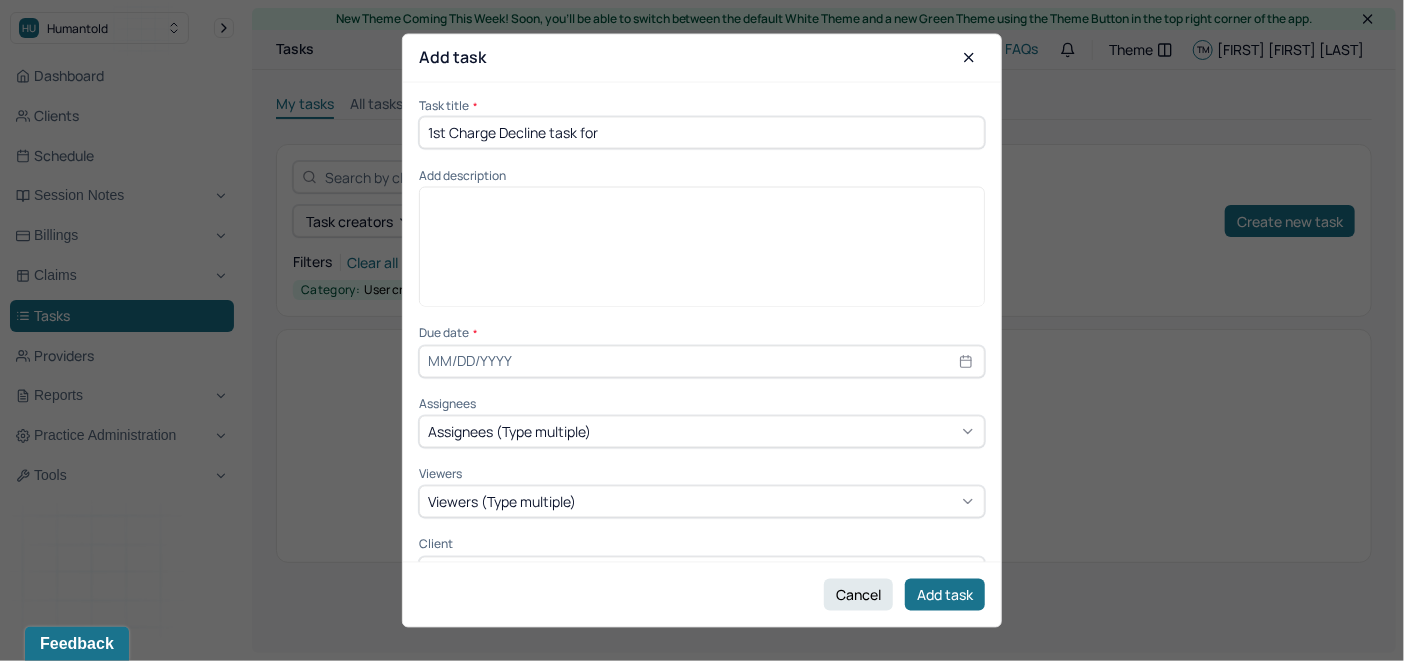 click on "1st Charge Decline task for" at bounding box center [702, 132] 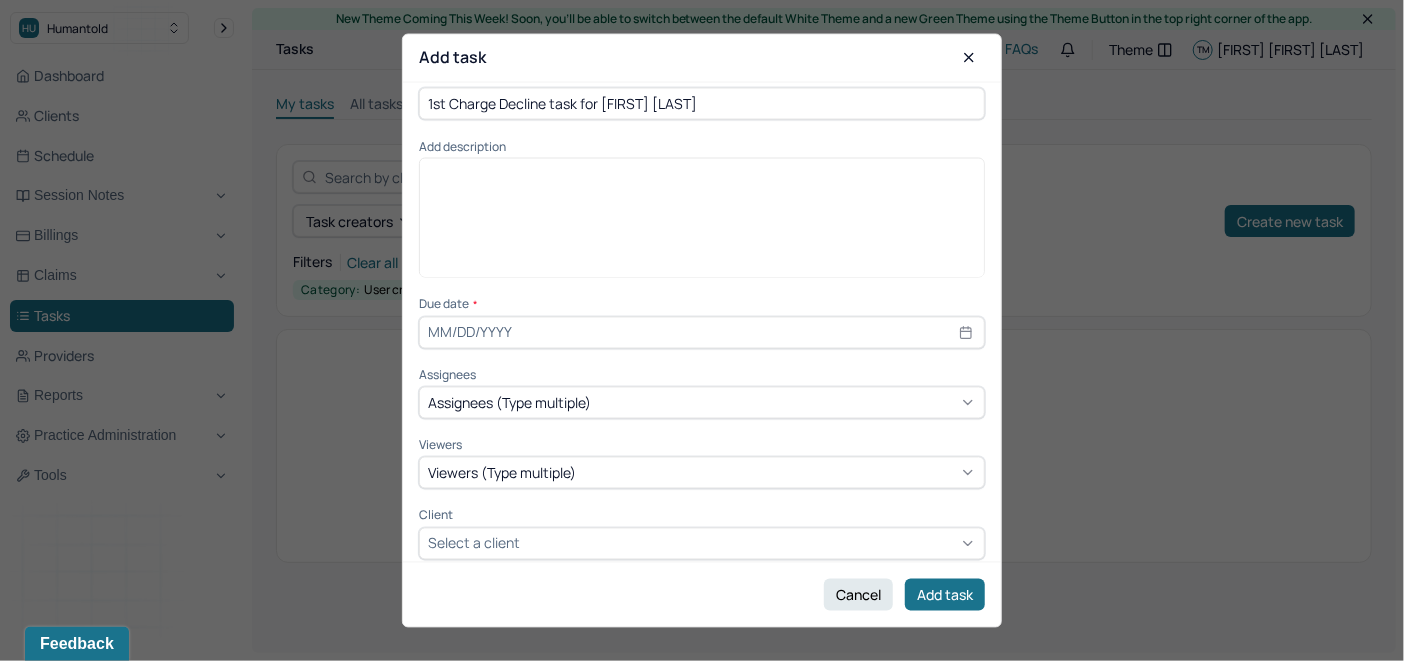 scroll, scrollTop: 41, scrollLeft: 0, axis: vertical 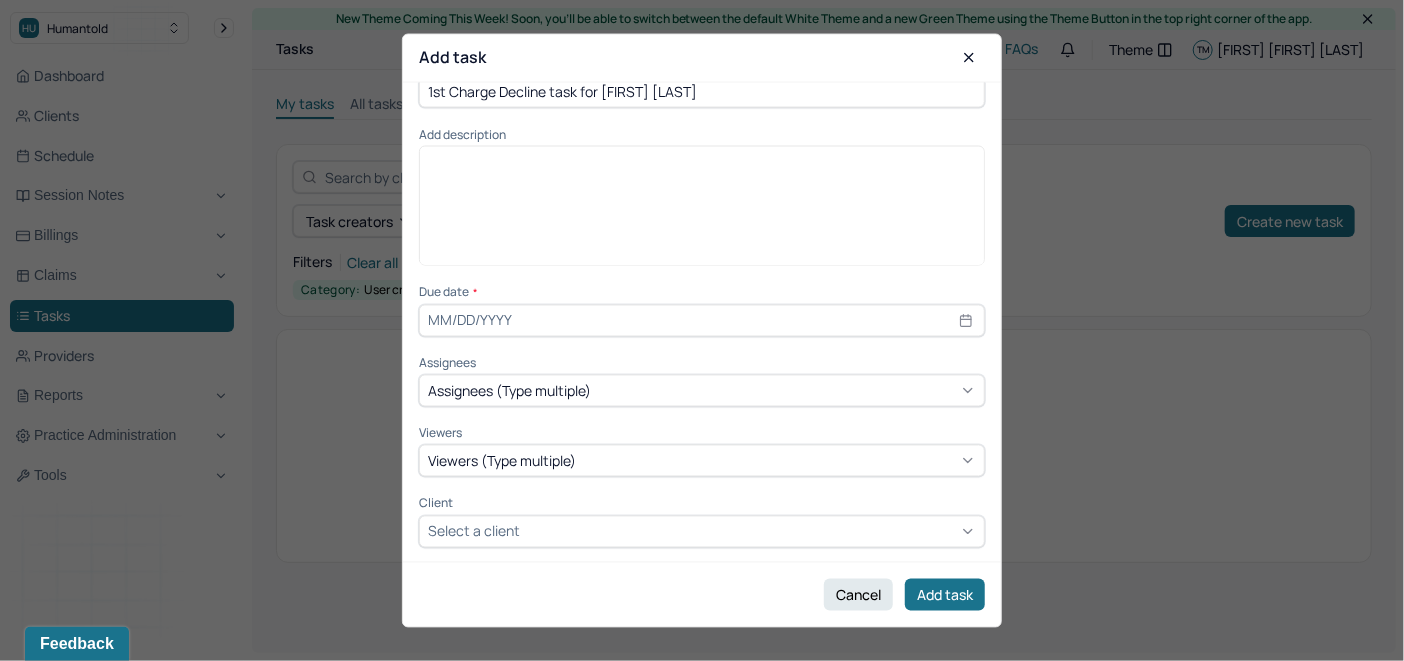 type on "1st Charge Decline task for [FIRST] [LAST]" 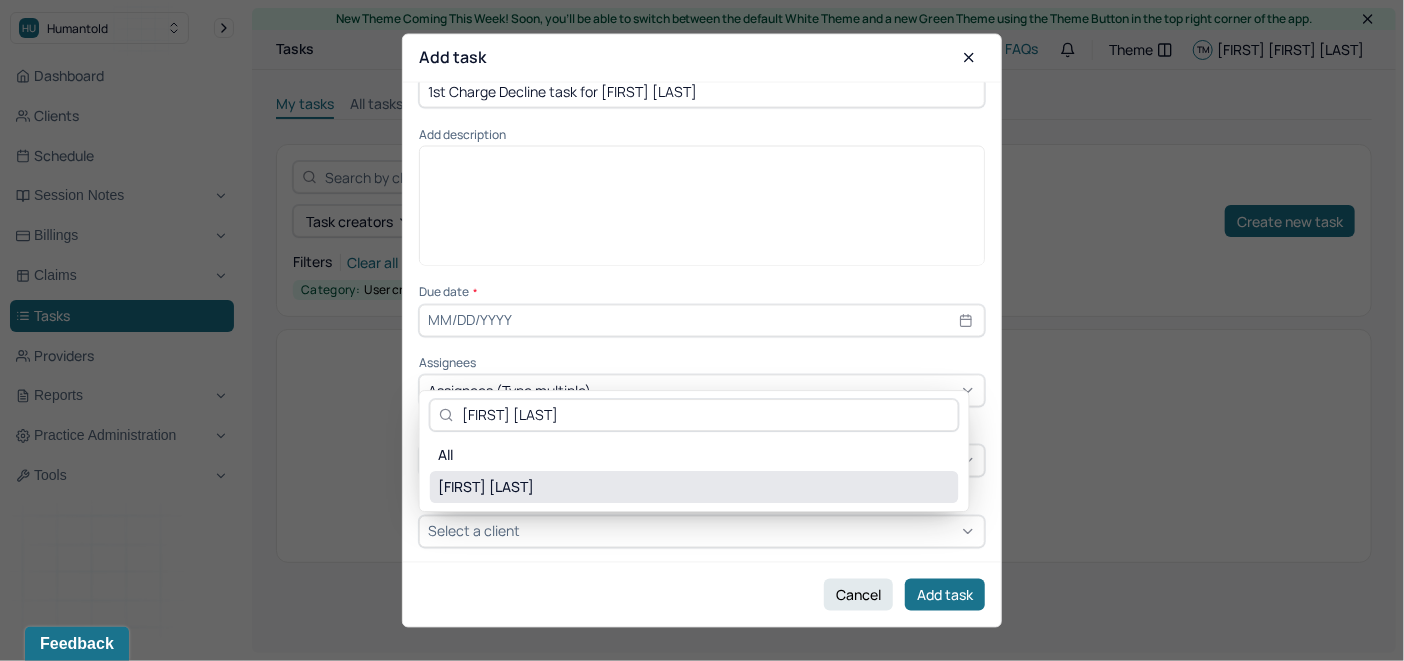 type on "[FIRST] [LAST]" 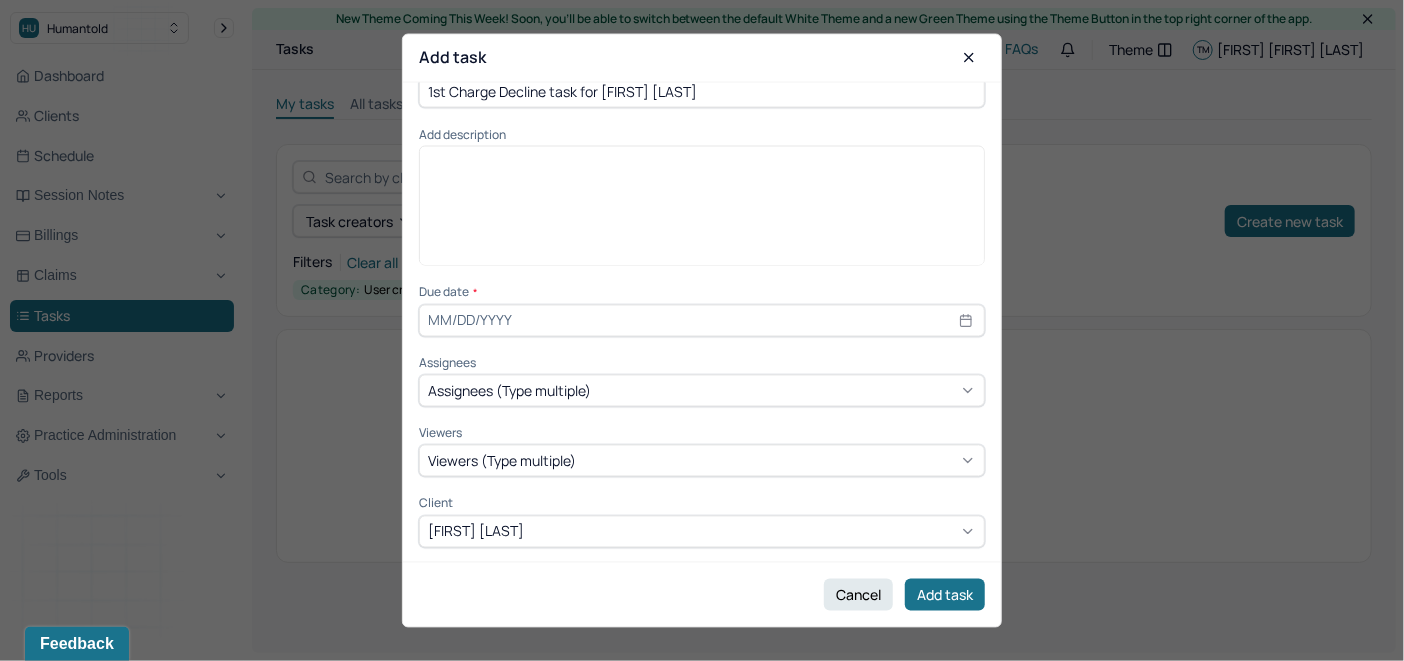 scroll, scrollTop: 0, scrollLeft: 0, axis: both 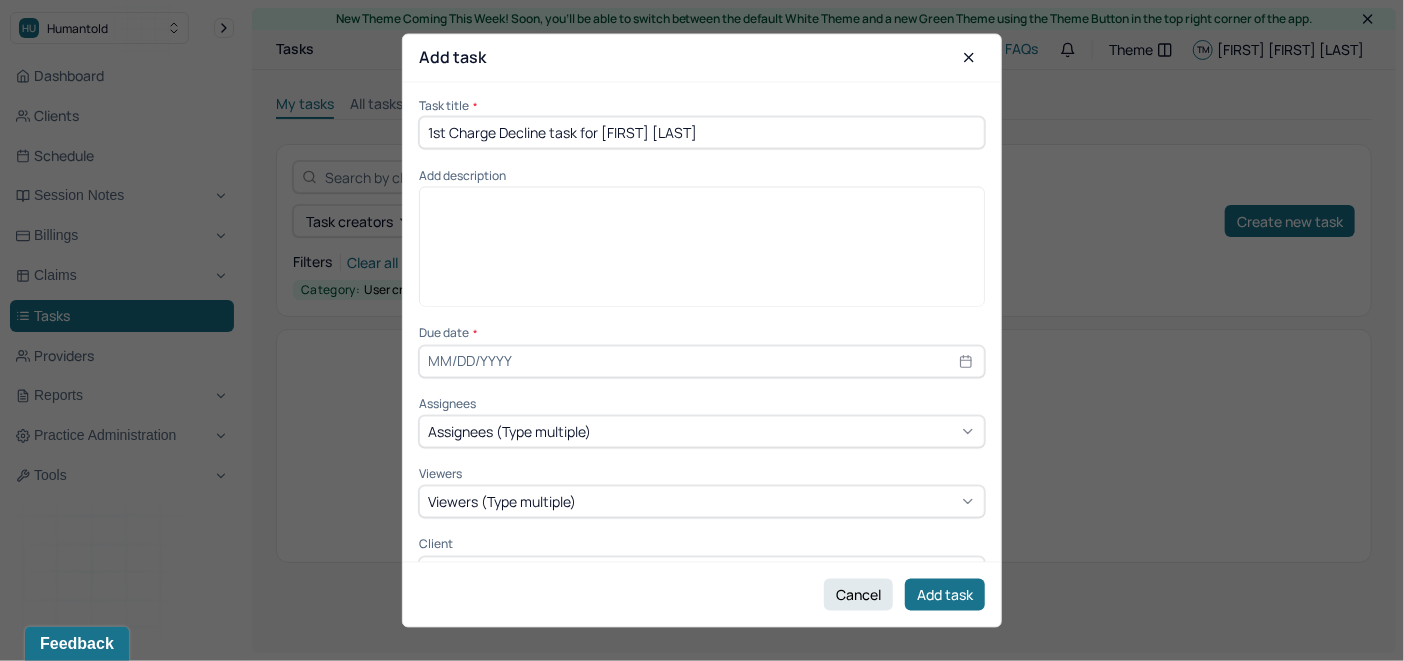 click on "1st Charge Decline task for [FIRST] [LAST]" at bounding box center [702, 132] 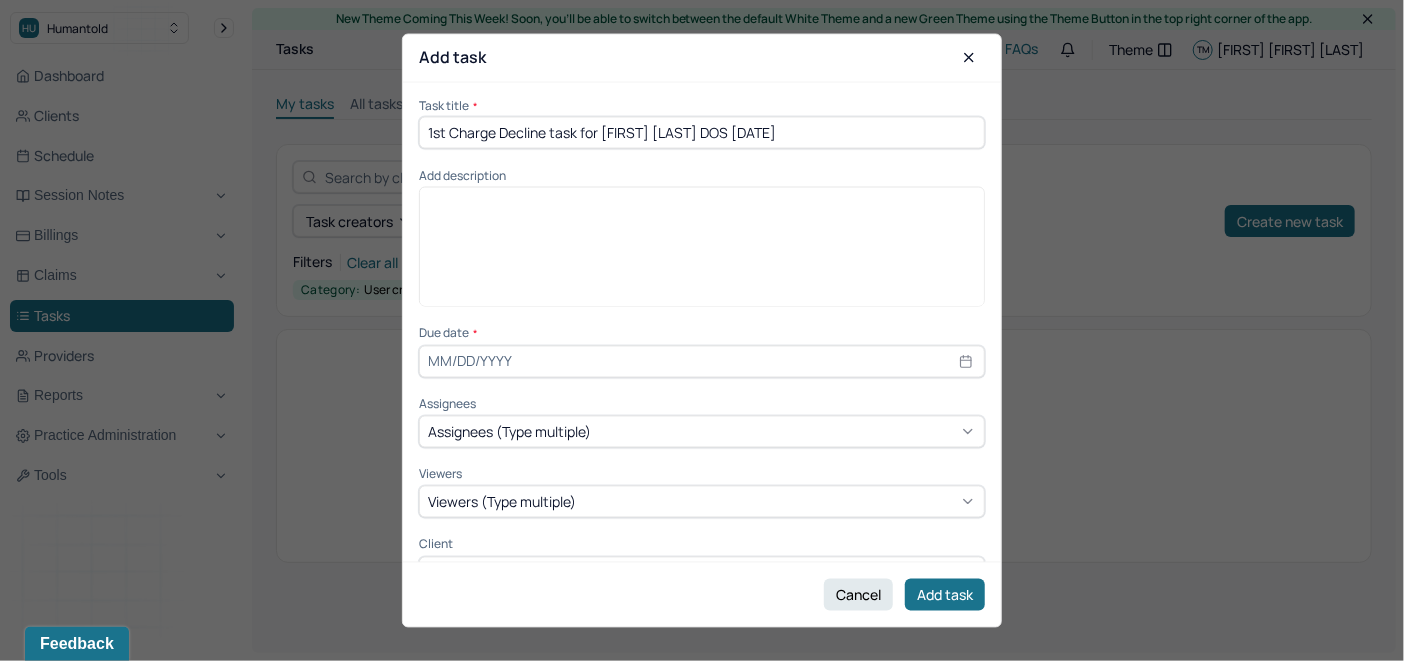 drag, startPoint x: 792, startPoint y: 136, endPoint x: 322, endPoint y: 150, distance: 470.20847 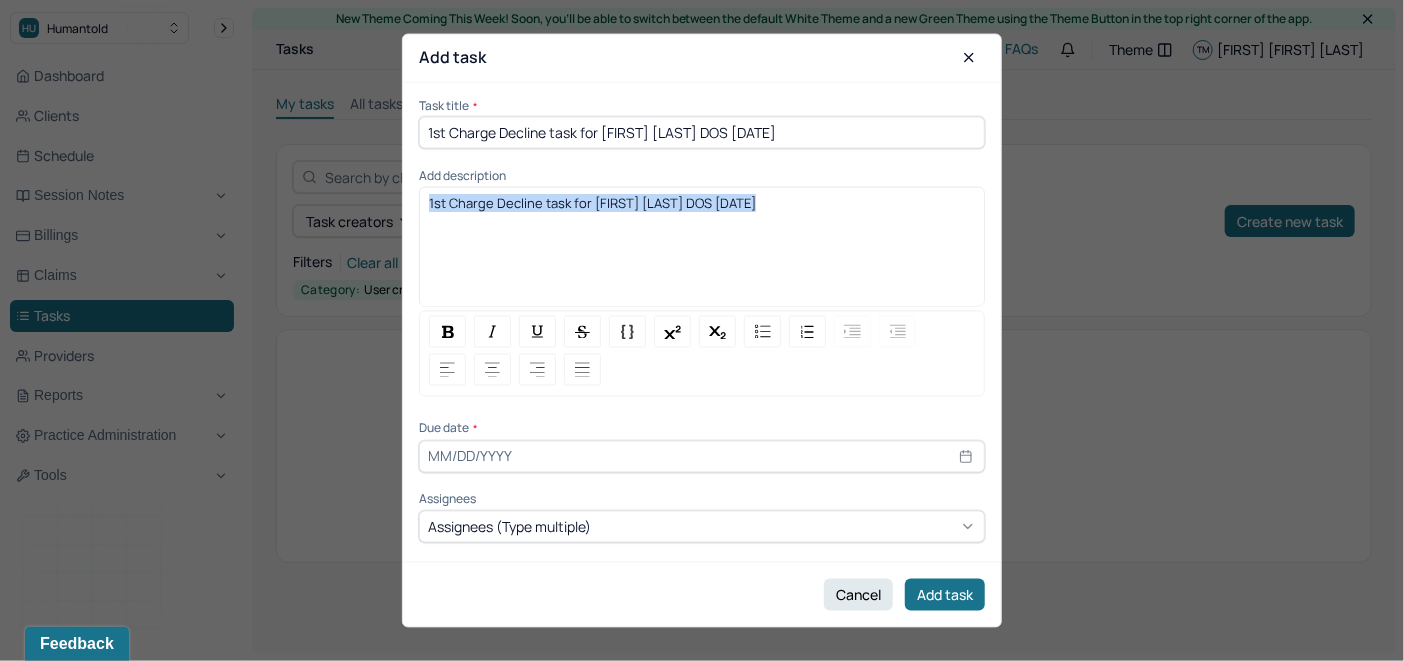 drag, startPoint x: 764, startPoint y: 204, endPoint x: 411, endPoint y: 227, distance: 353.7485 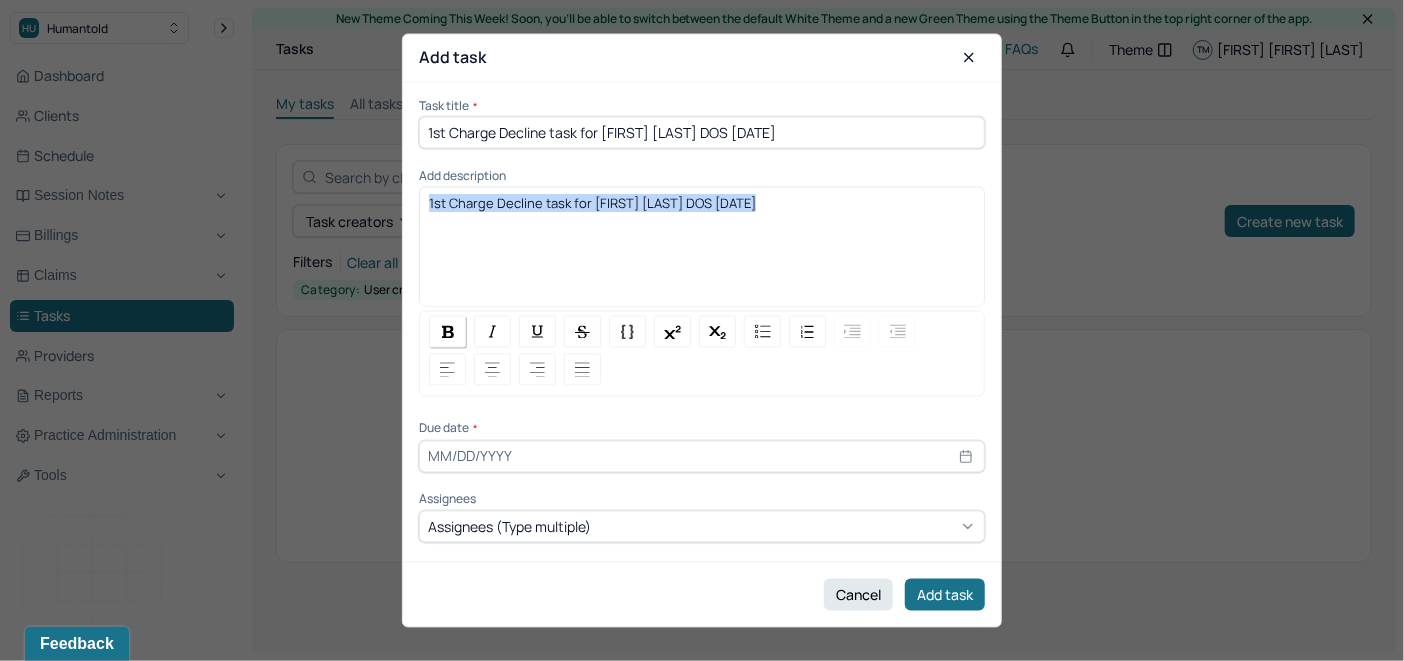 click at bounding box center (448, 331) 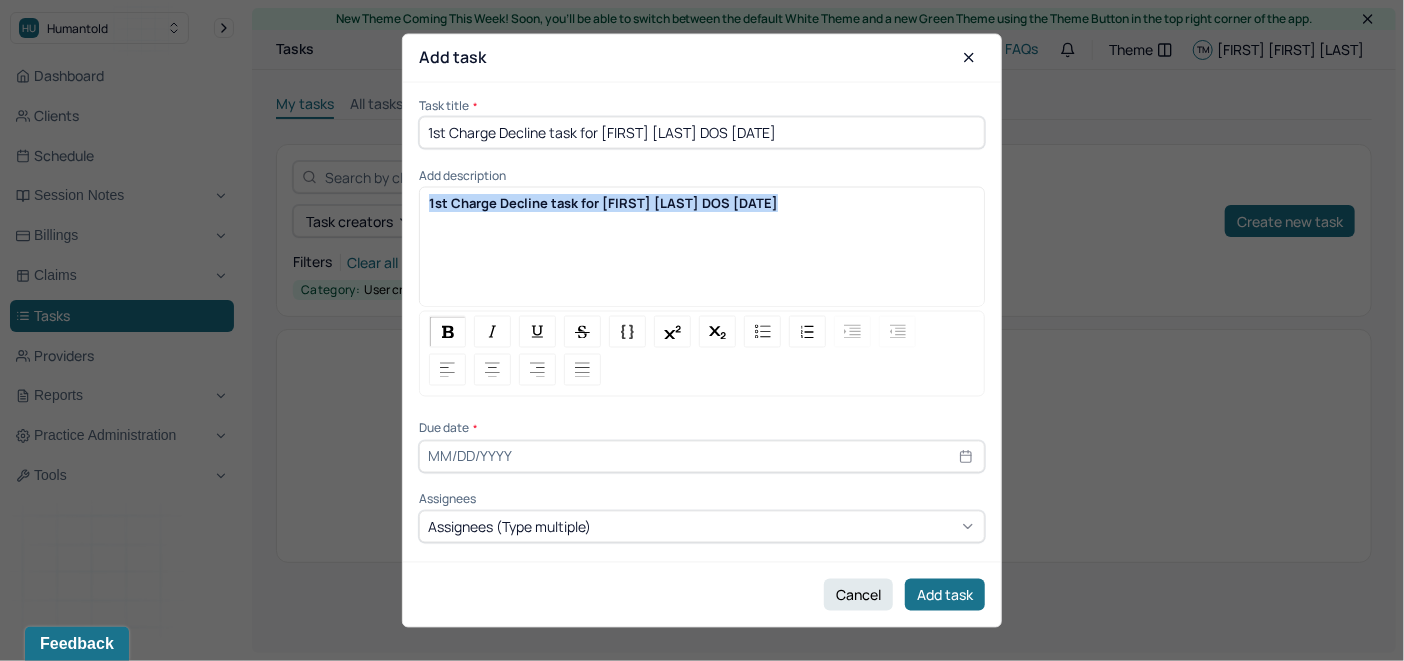 select on "7" 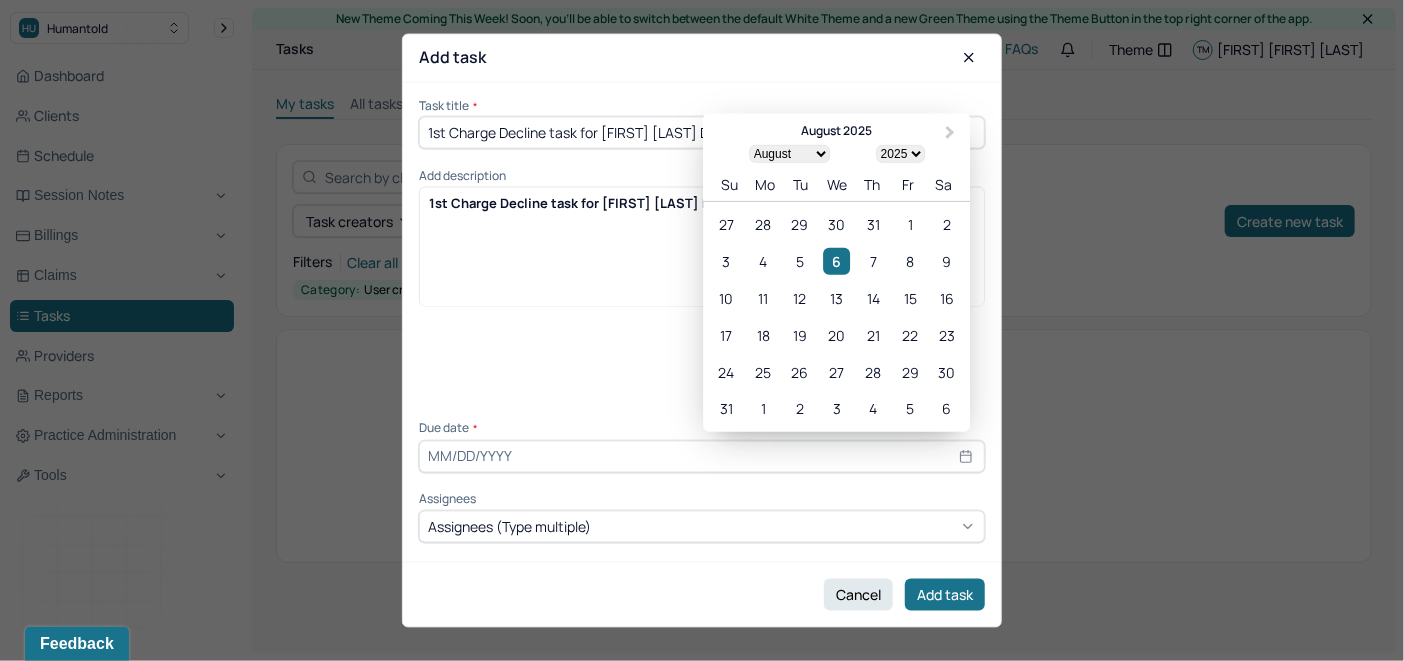 click at bounding box center (702, 456) 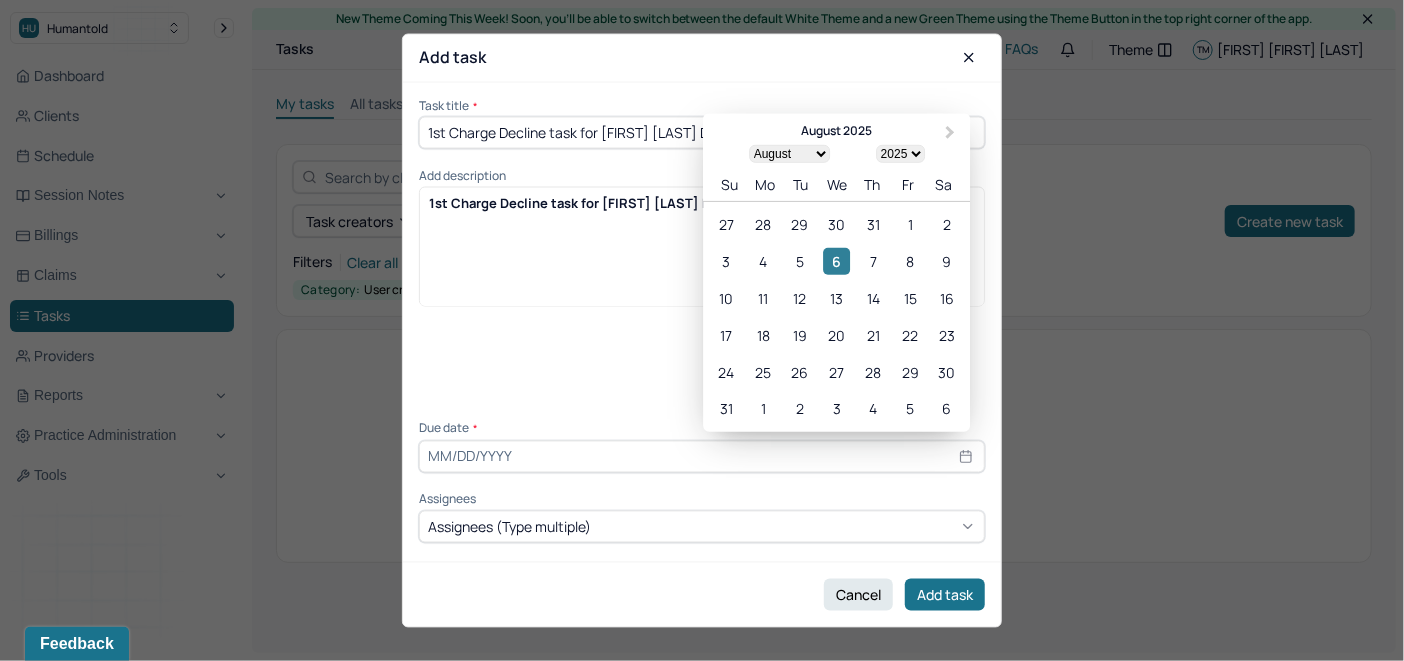 click on "6" at bounding box center [836, 261] 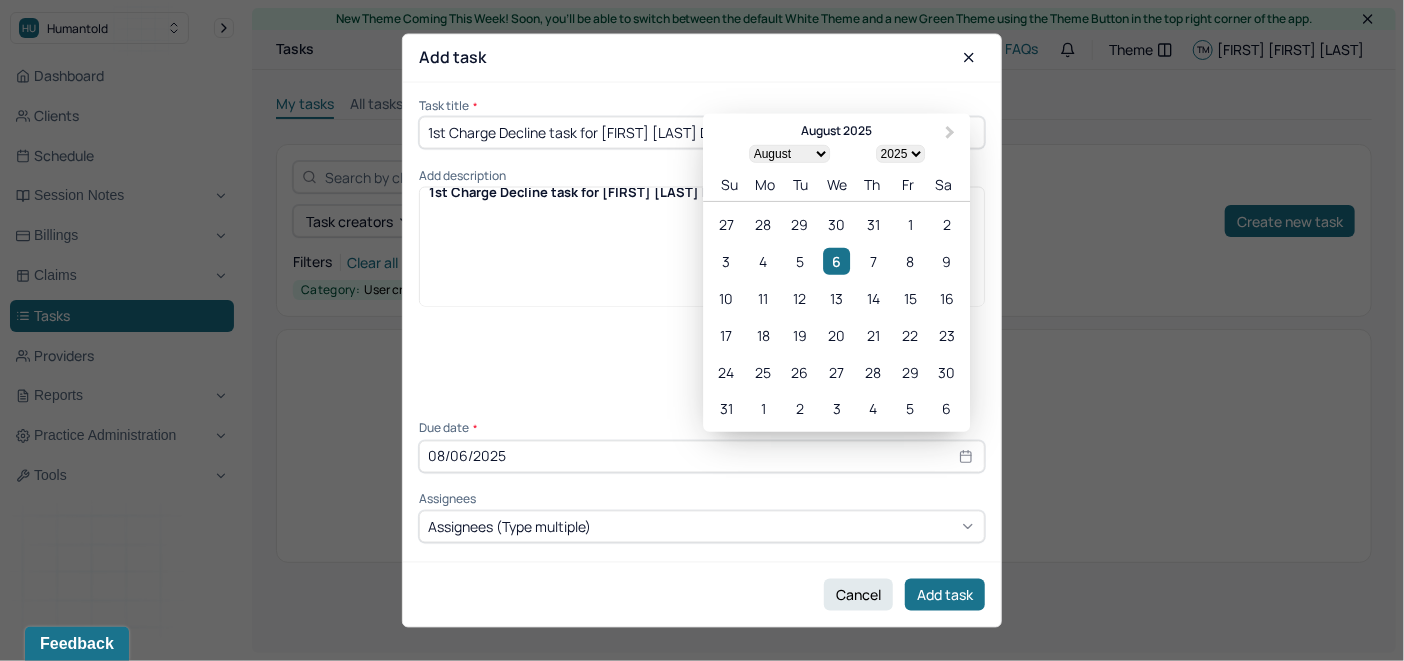 scroll, scrollTop: 13, scrollLeft: 0, axis: vertical 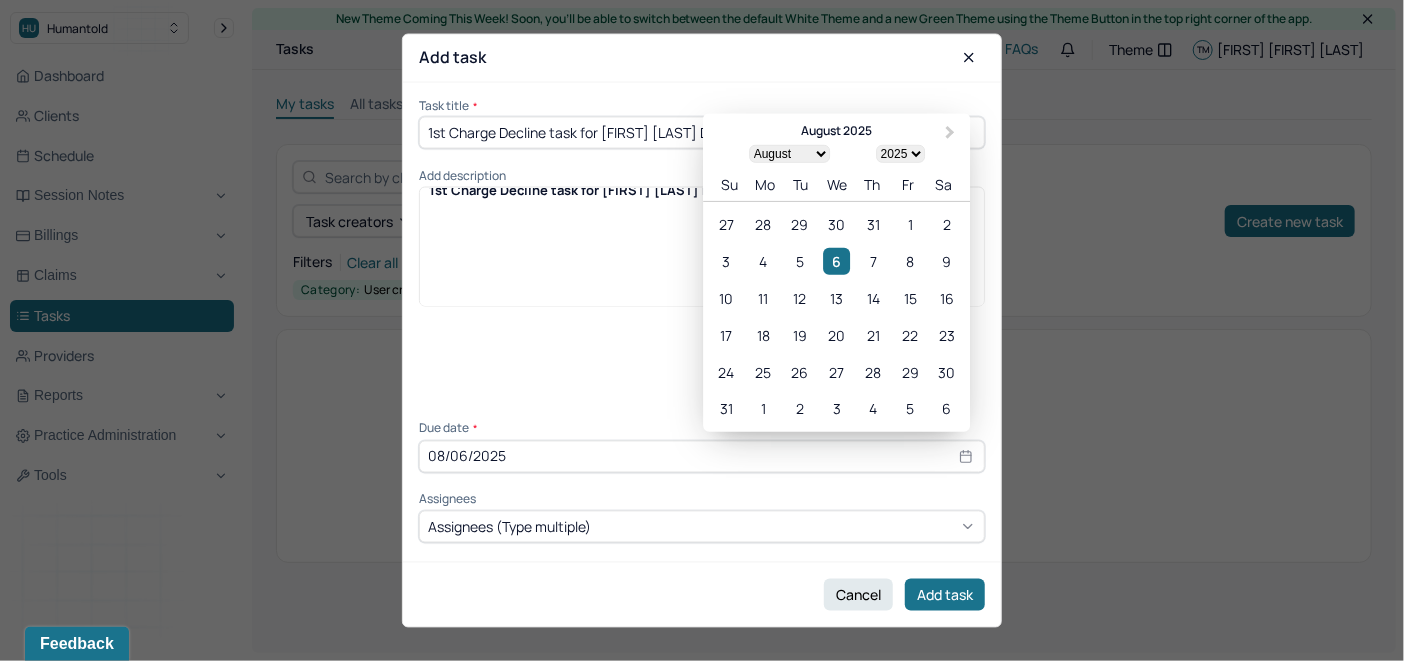 click on "Assignees (Type multiple)" at bounding box center (509, 526) 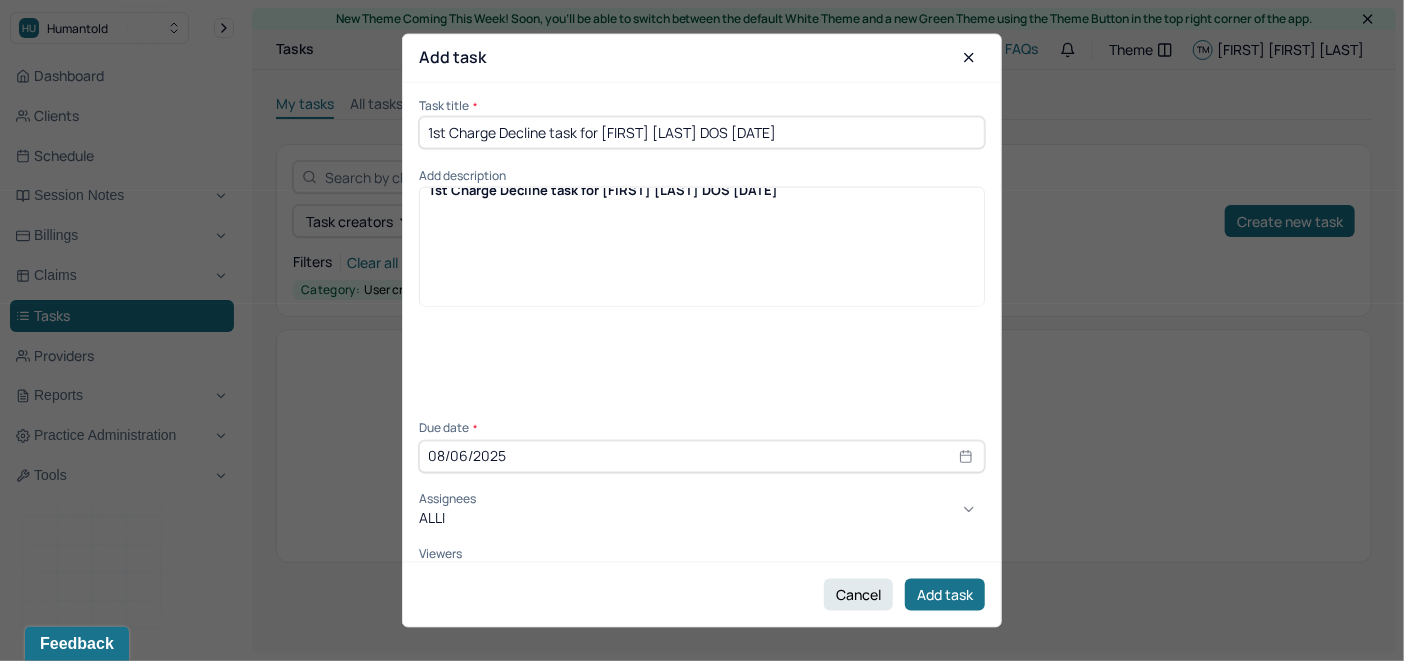 type on "[FIRST]" 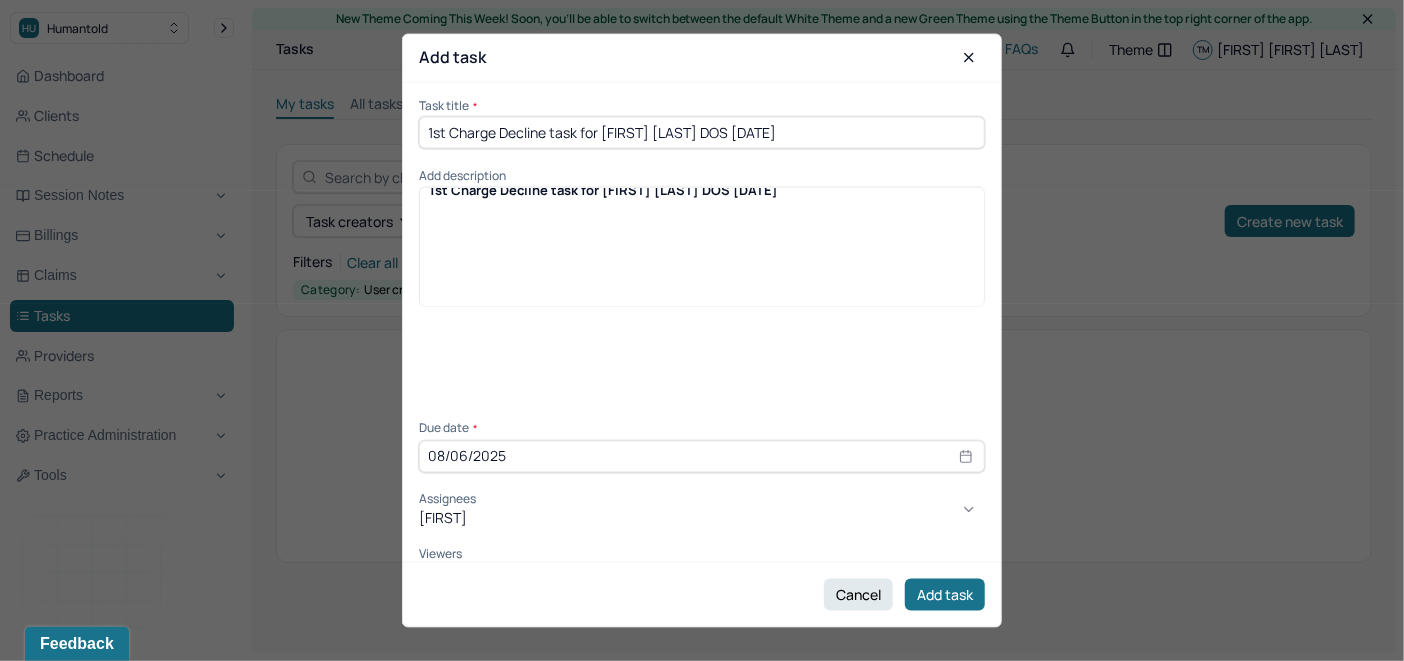 click on "[FIRST] [LAST]" at bounding box center (702, 686) 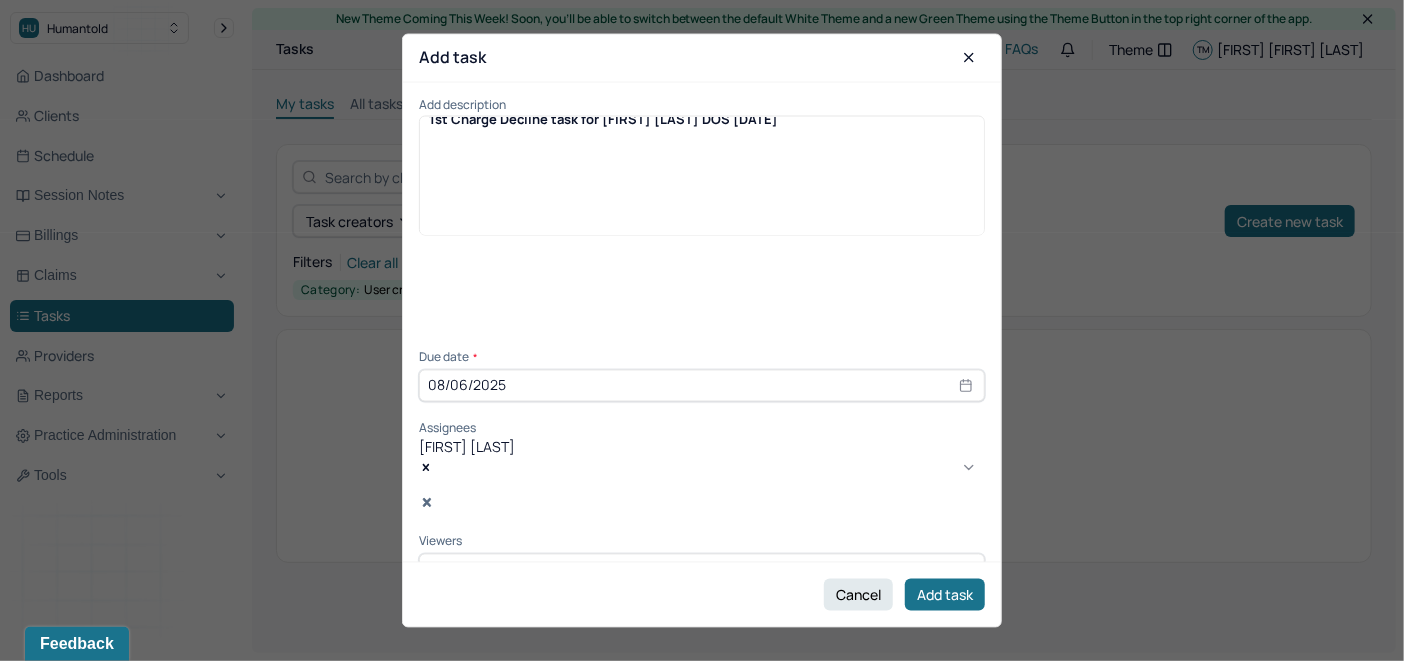 scroll, scrollTop: 140, scrollLeft: 0, axis: vertical 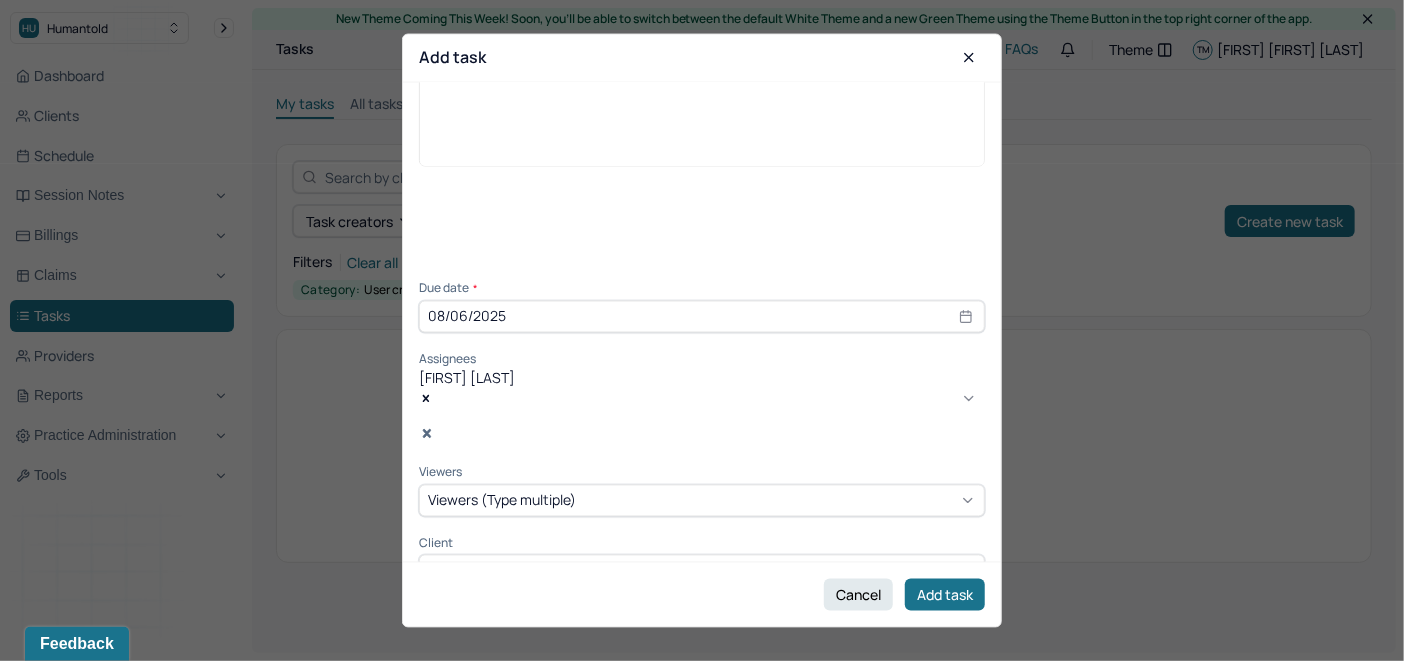click on "Viewers (Type multiple)" at bounding box center [502, 500] 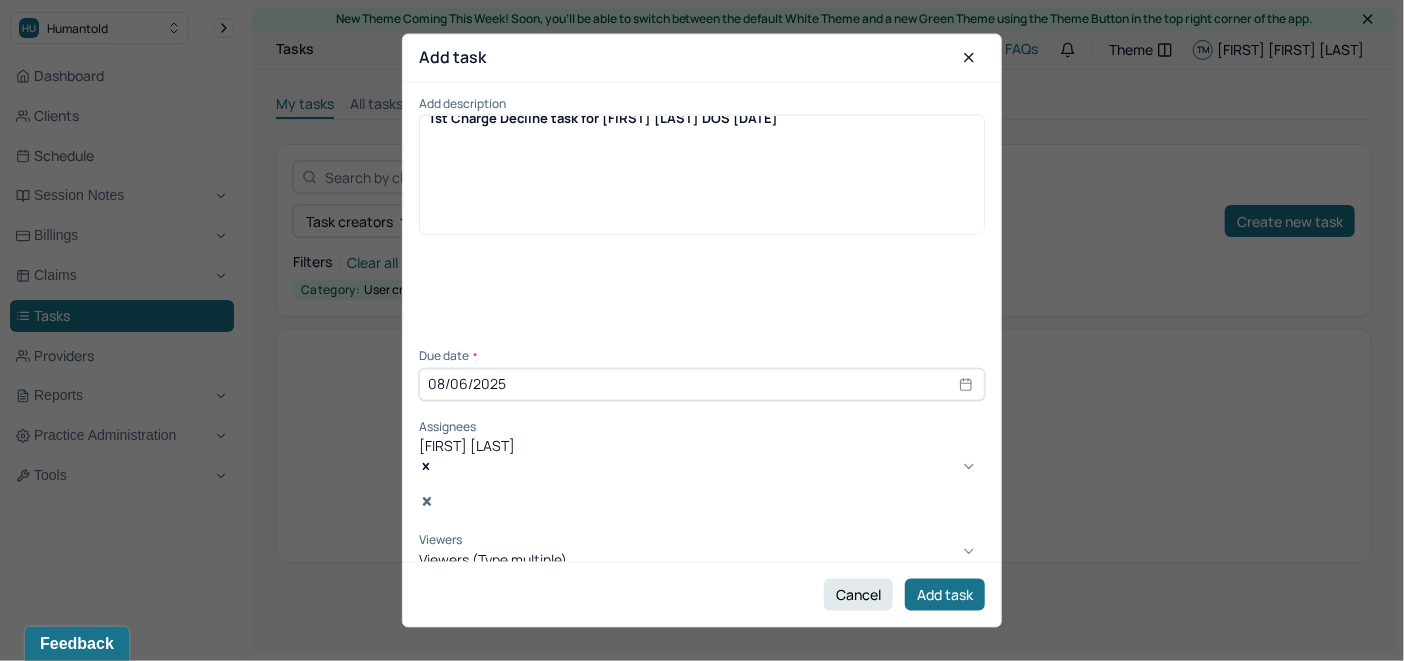 scroll, scrollTop: 0, scrollLeft: 0, axis: both 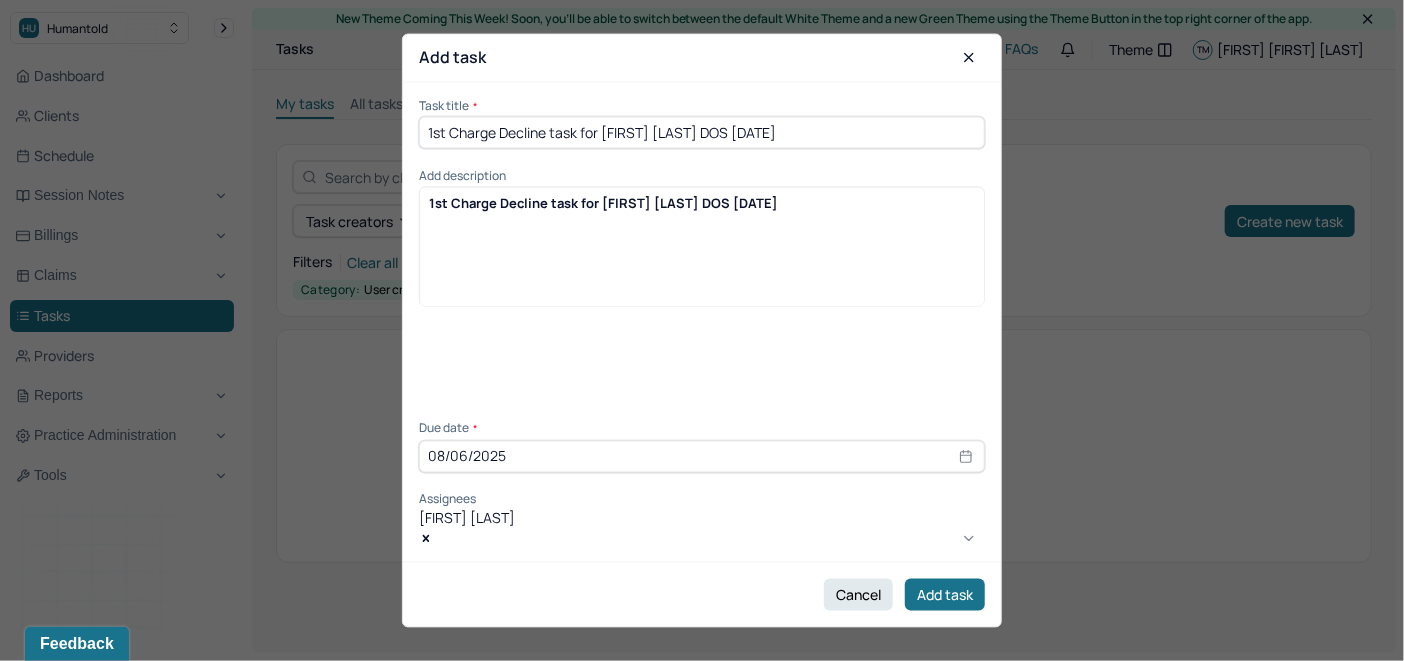 click on "1st Charge Decline task for [FIRST] [LAST] DOS [DATE]" at bounding box center [702, 203] 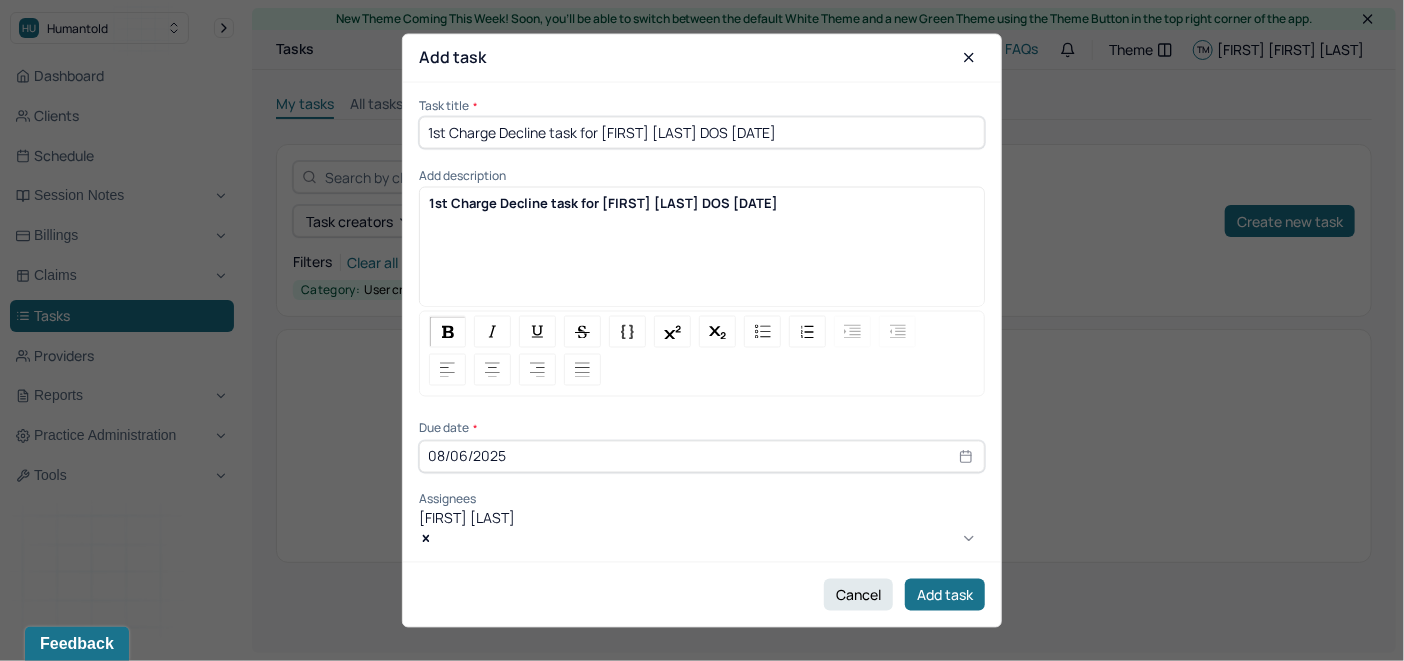 click on "1st Charge Decline task for [FIRST] [LAST] DOS [DATE]" at bounding box center (702, 254) 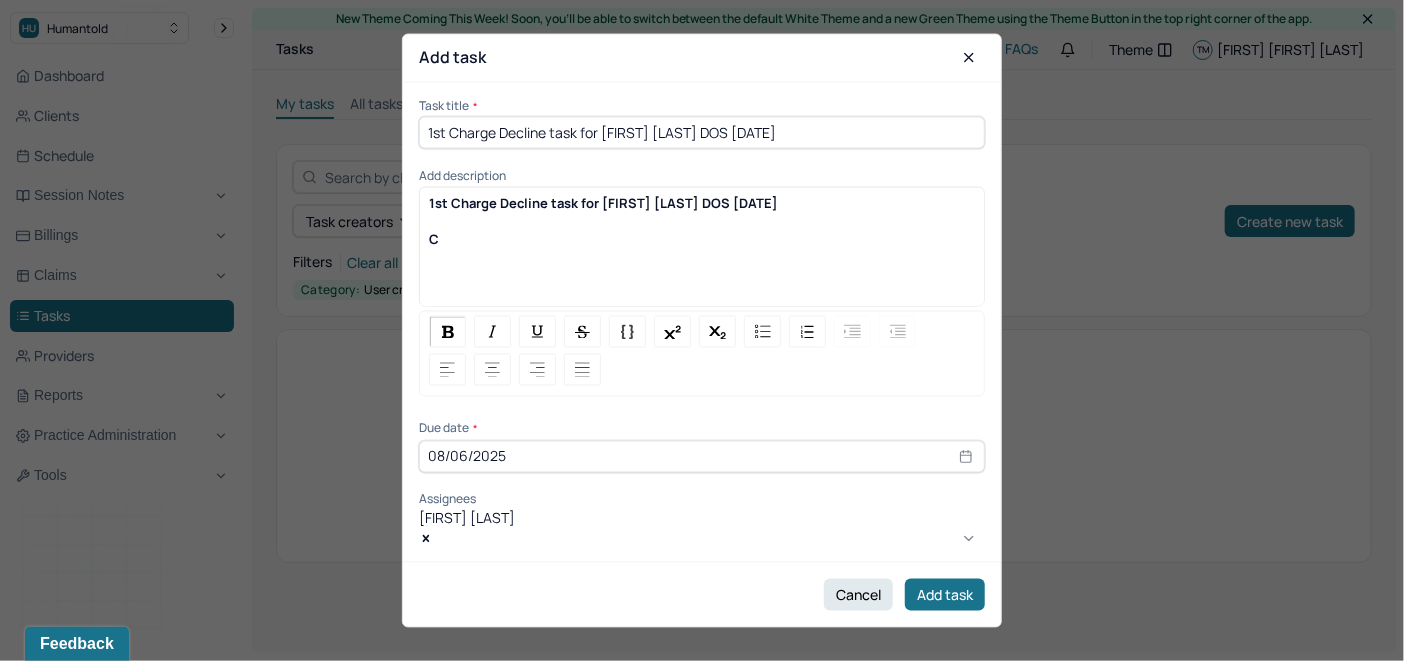 type 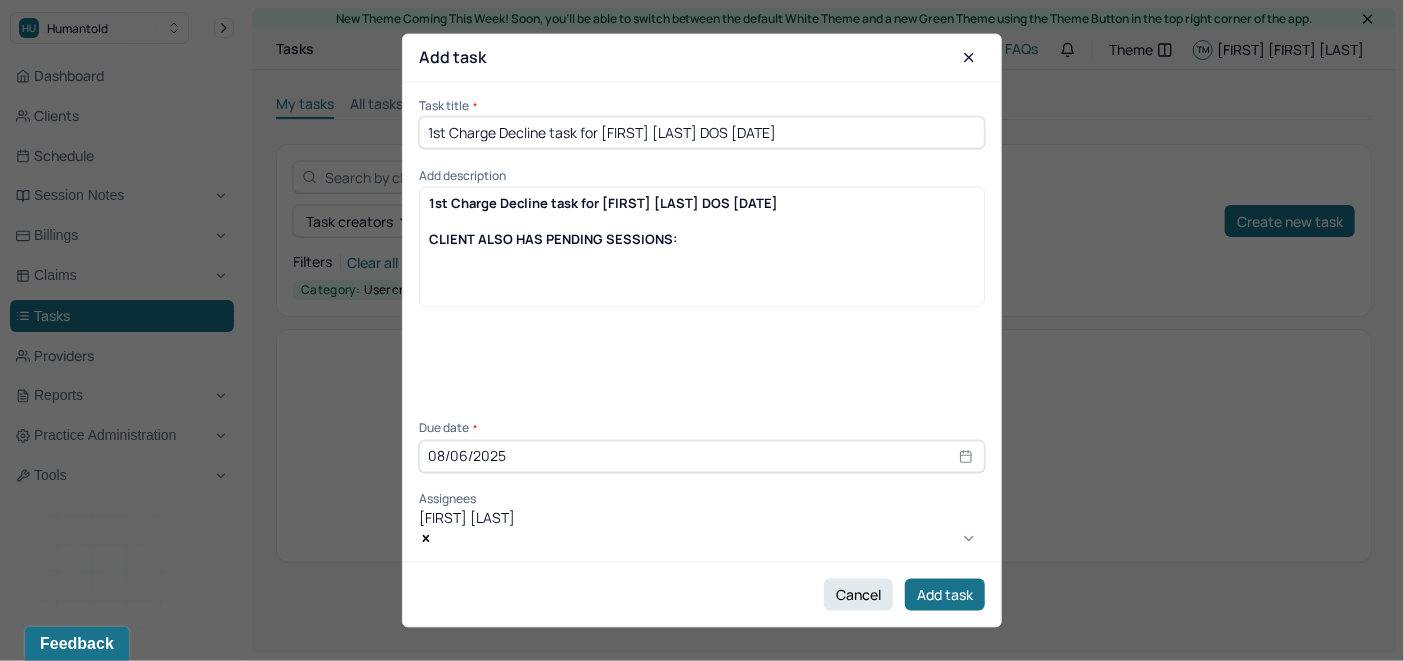 click at bounding box center [702, 257] 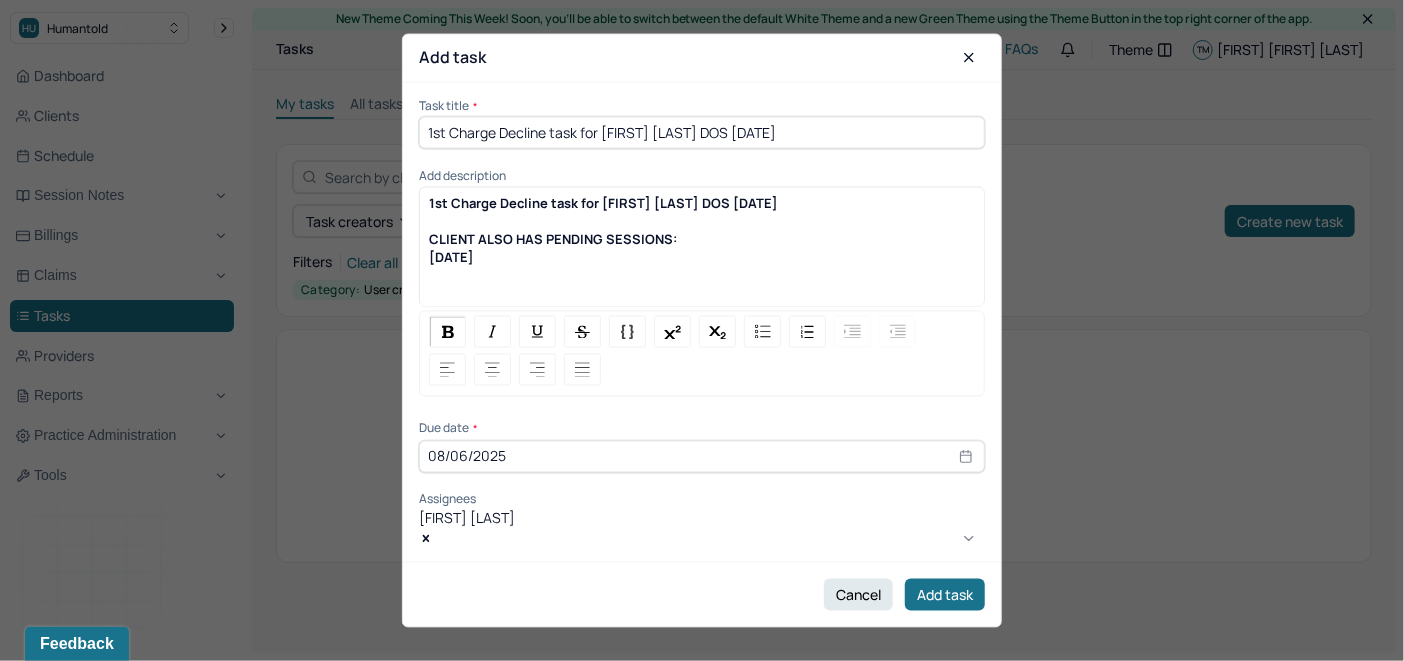 click on "[DATE]" at bounding box center (702, 257) 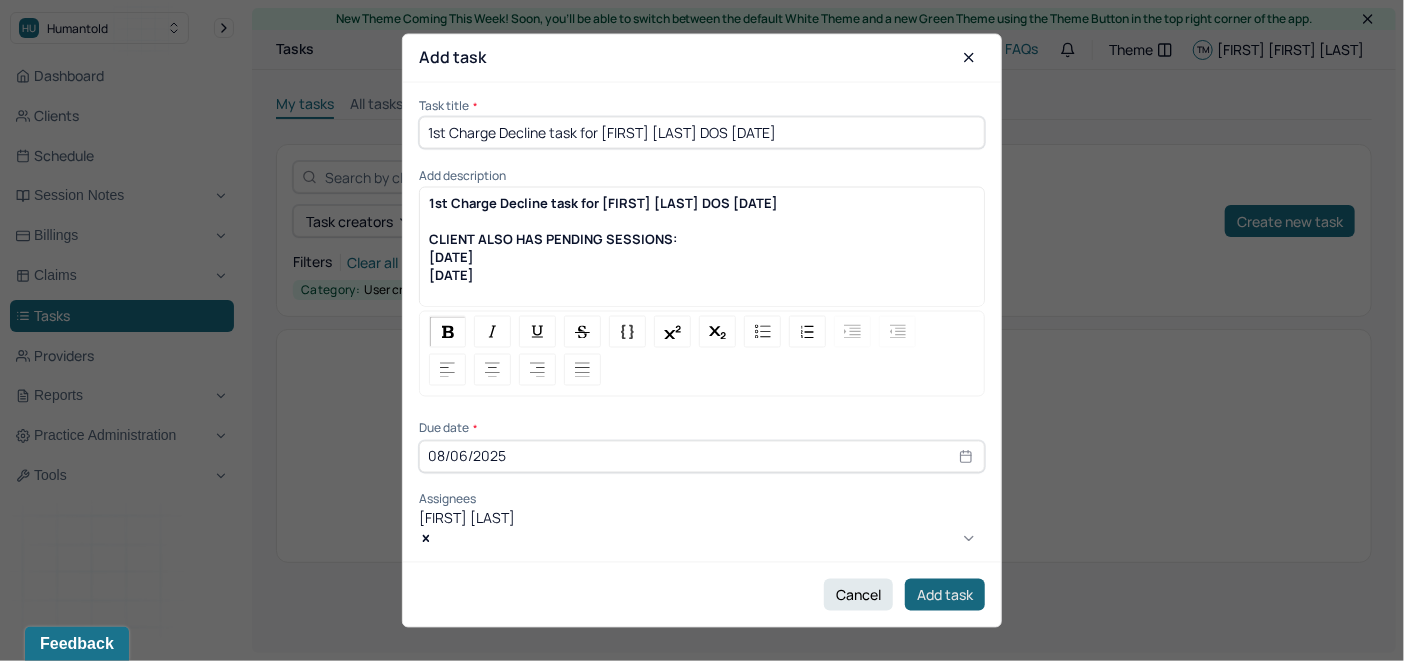 click on "Add task" at bounding box center [945, 595] 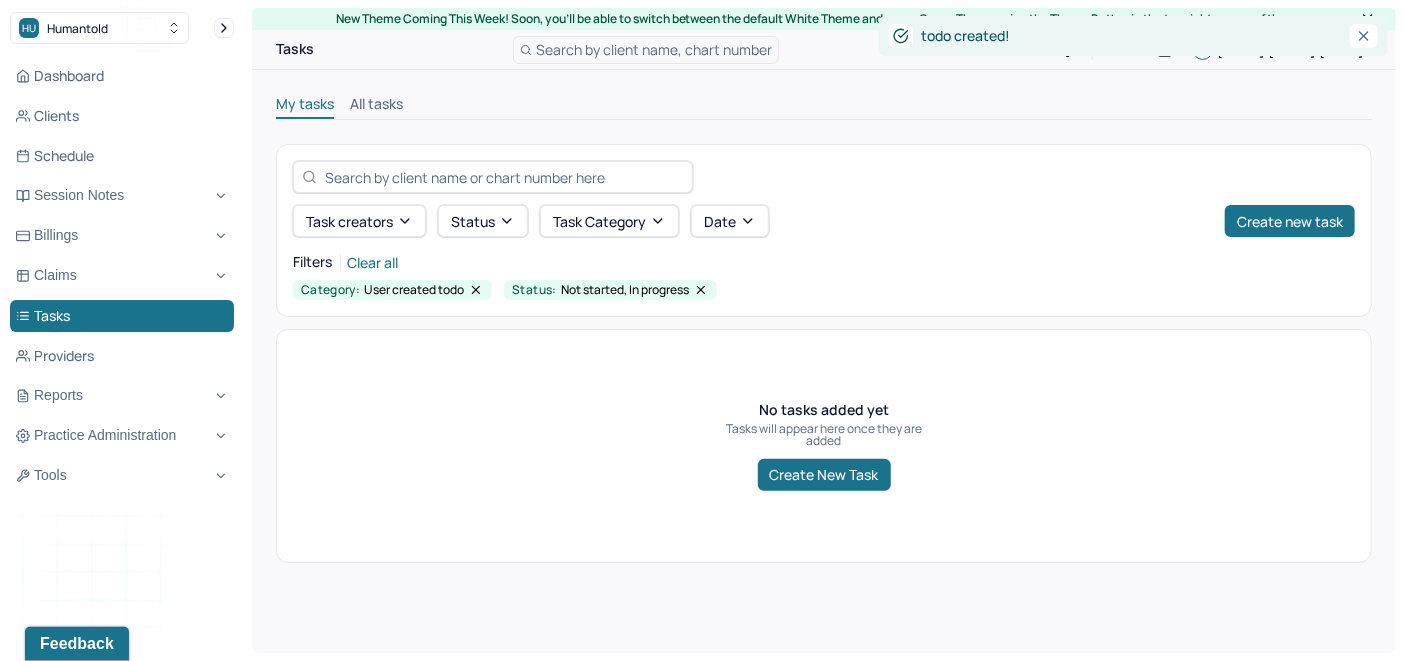 click on "All tasks" at bounding box center (376, 106) 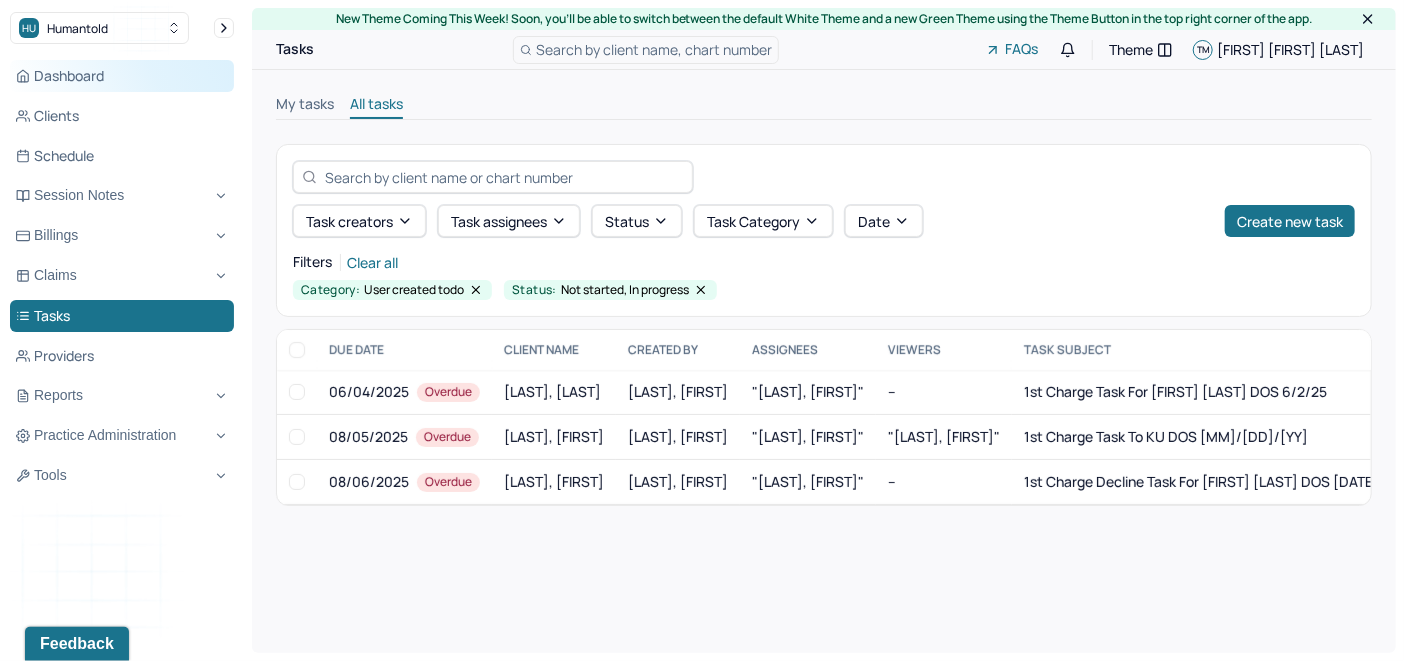 click on "Dashboard" at bounding box center [122, 76] 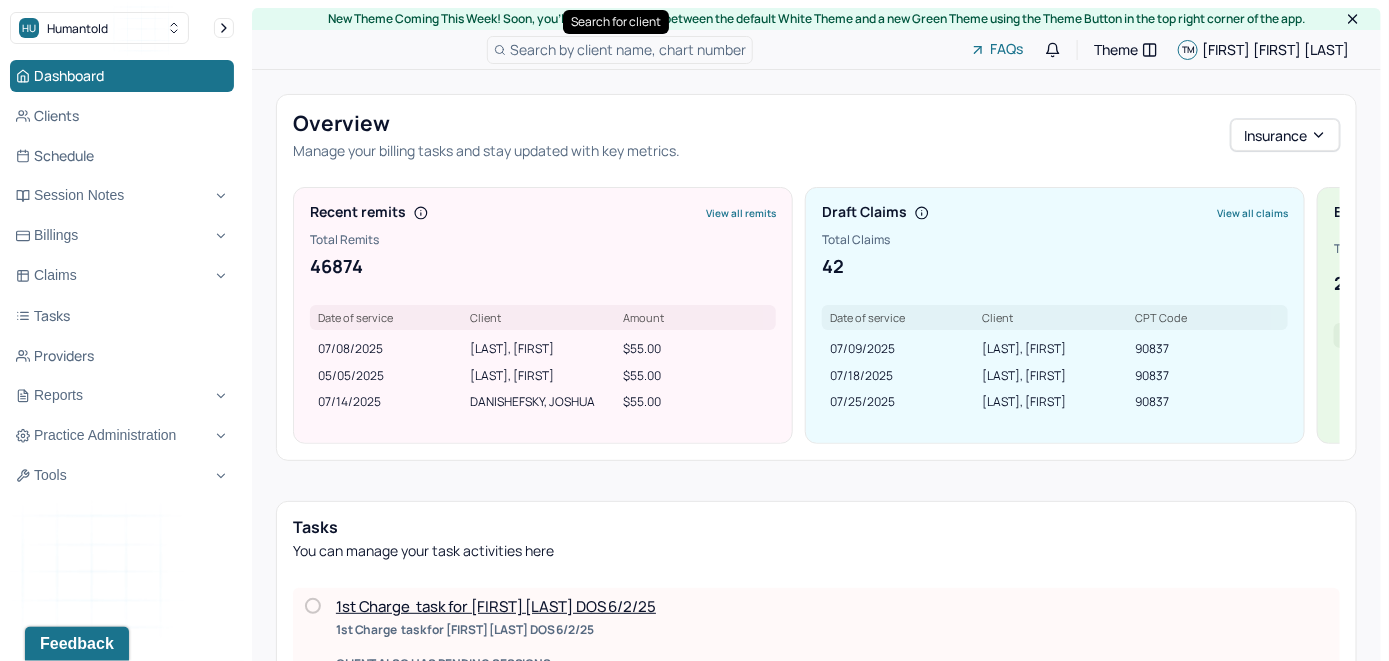 click on "Search by client name, chart number" at bounding box center [628, 49] 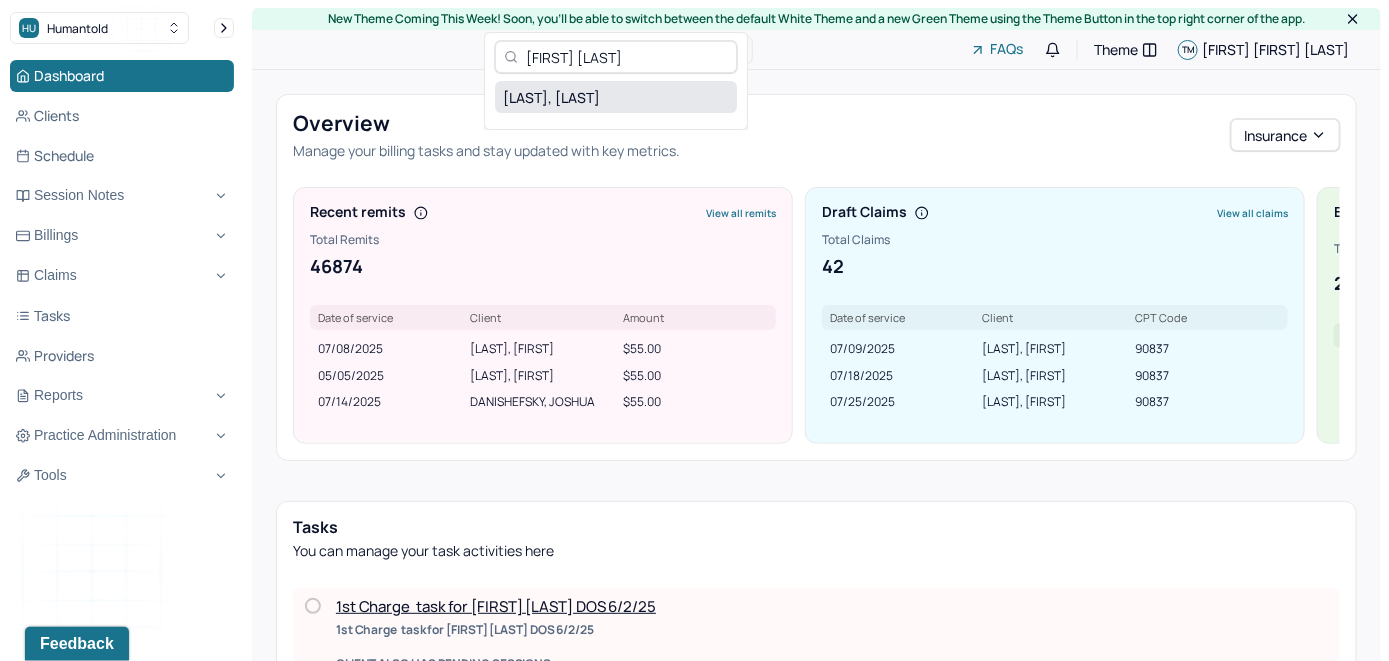 type on "[FIRST] [LAST]" 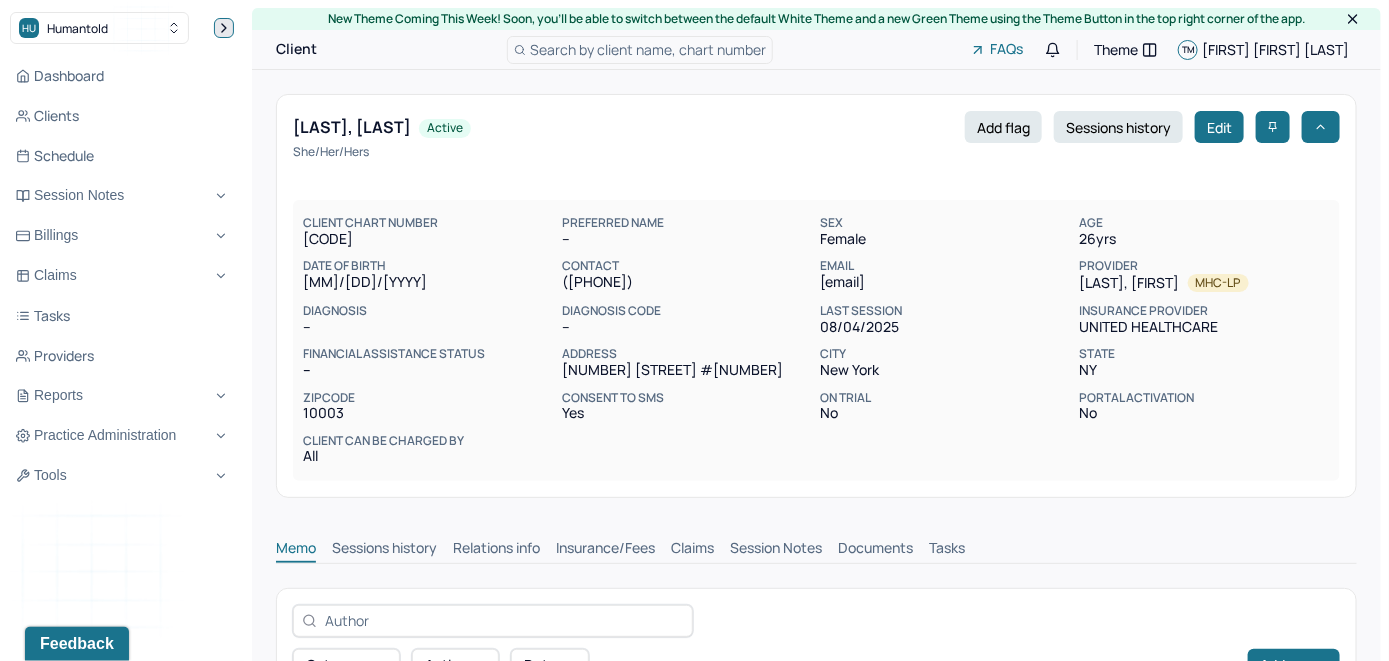 click 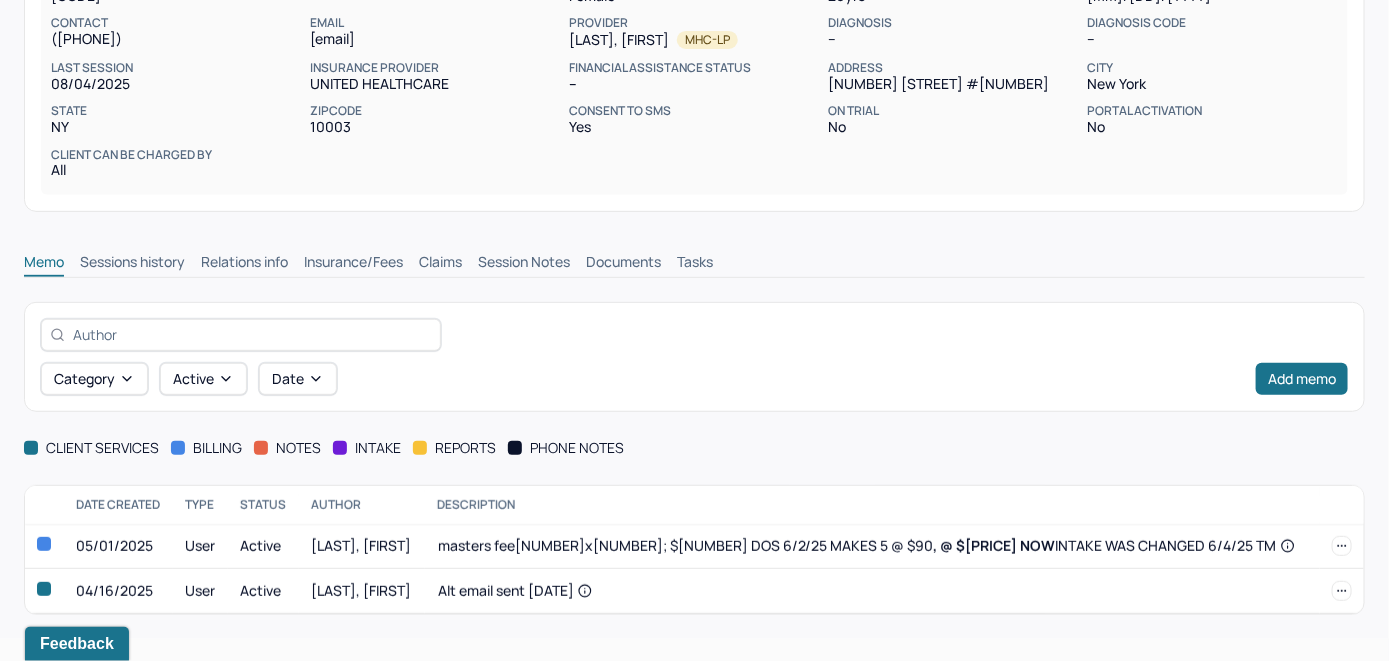 scroll, scrollTop: 254, scrollLeft: 0, axis: vertical 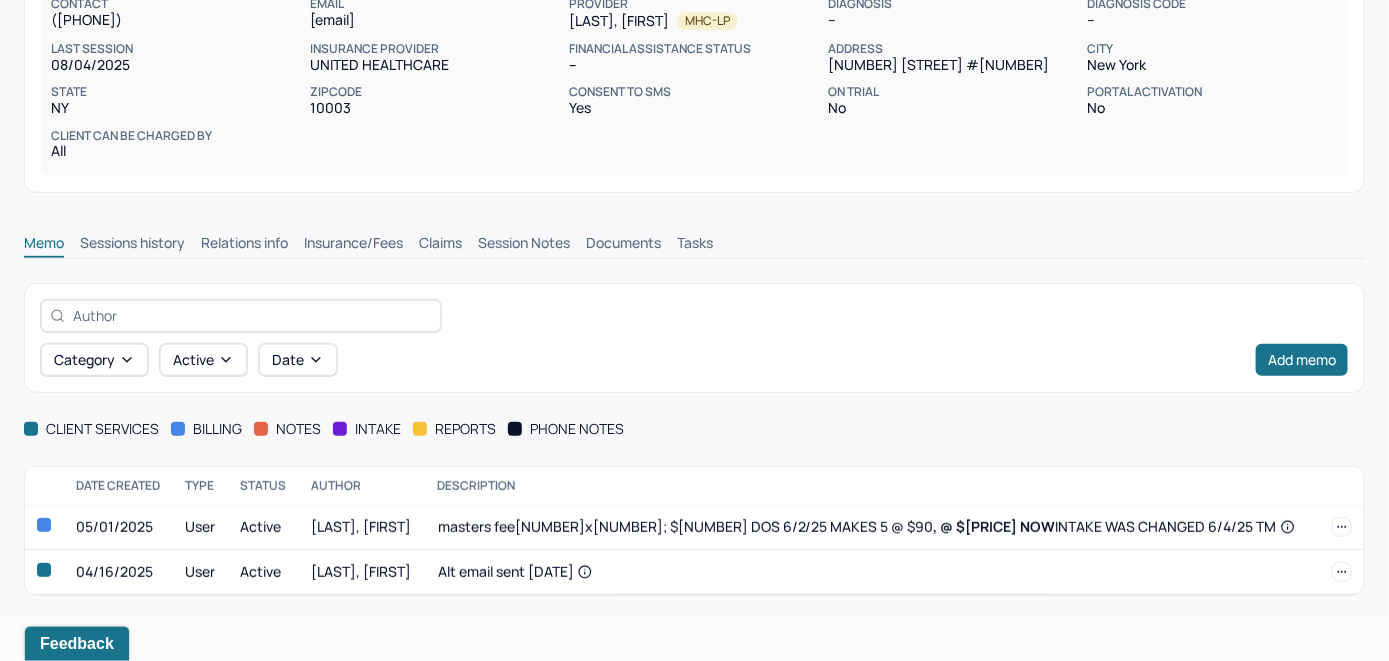 click on "Insurance/Fees" at bounding box center [353, 245] 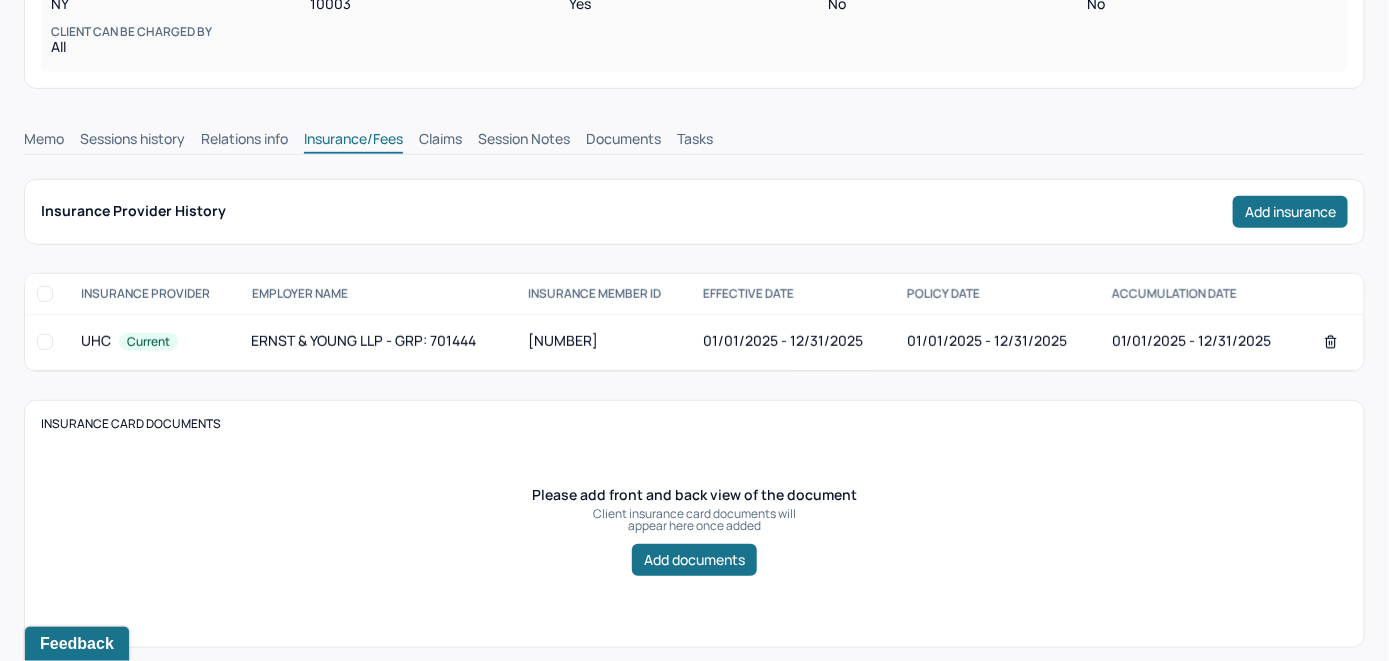 scroll, scrollTop: 354, scrollLeft: 0, axis: vertical 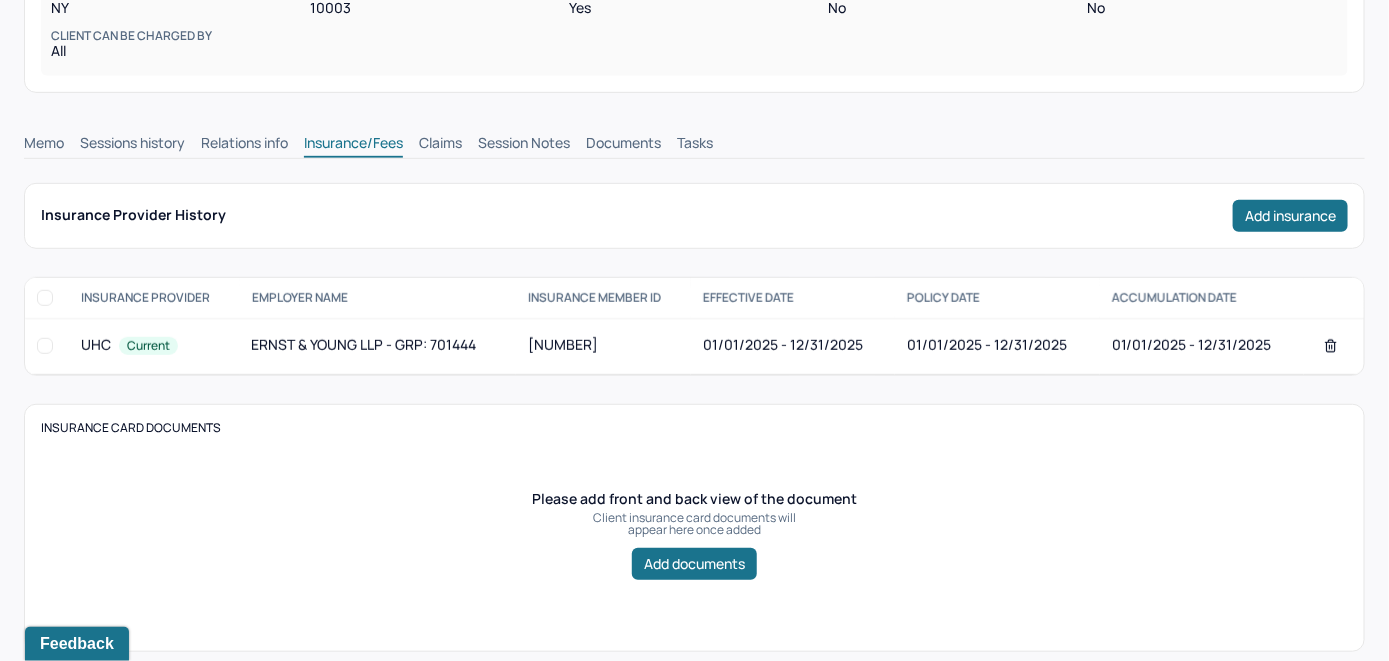 click on "Claims" at bounding box center (440, 145) 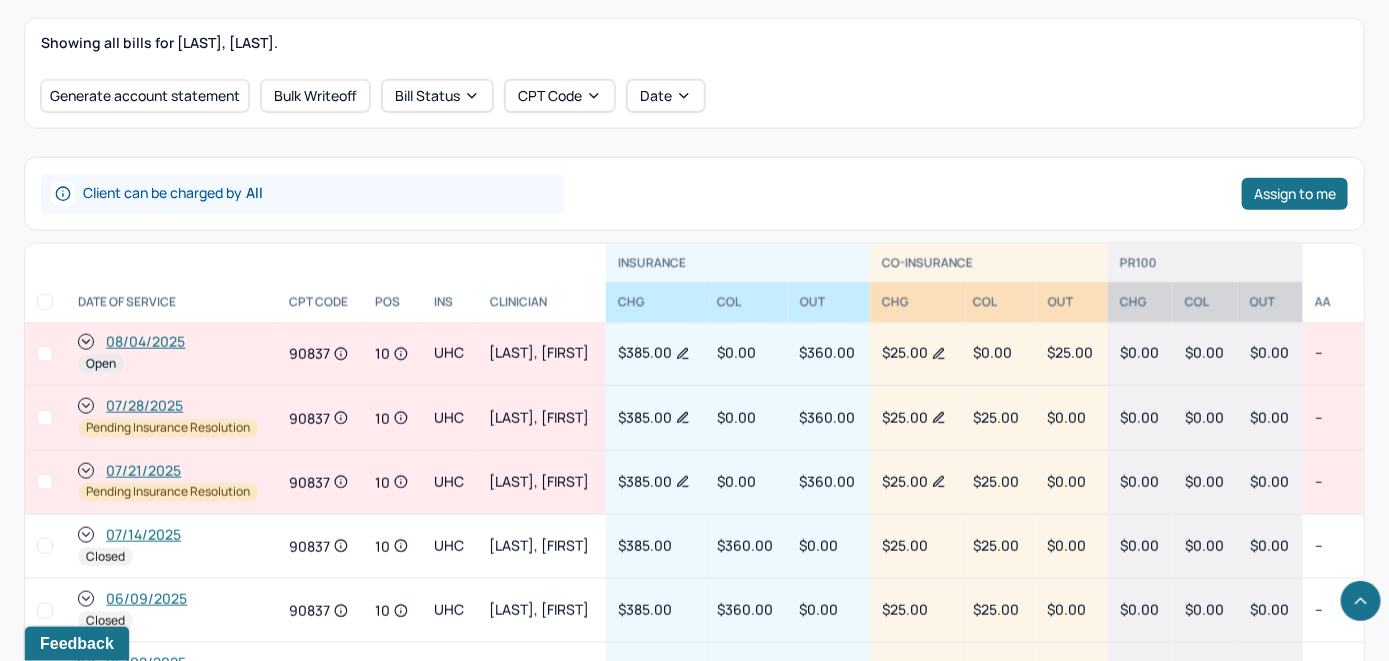 scroll, scrollTop: 754, scrollLeft: 0, axis: vertical 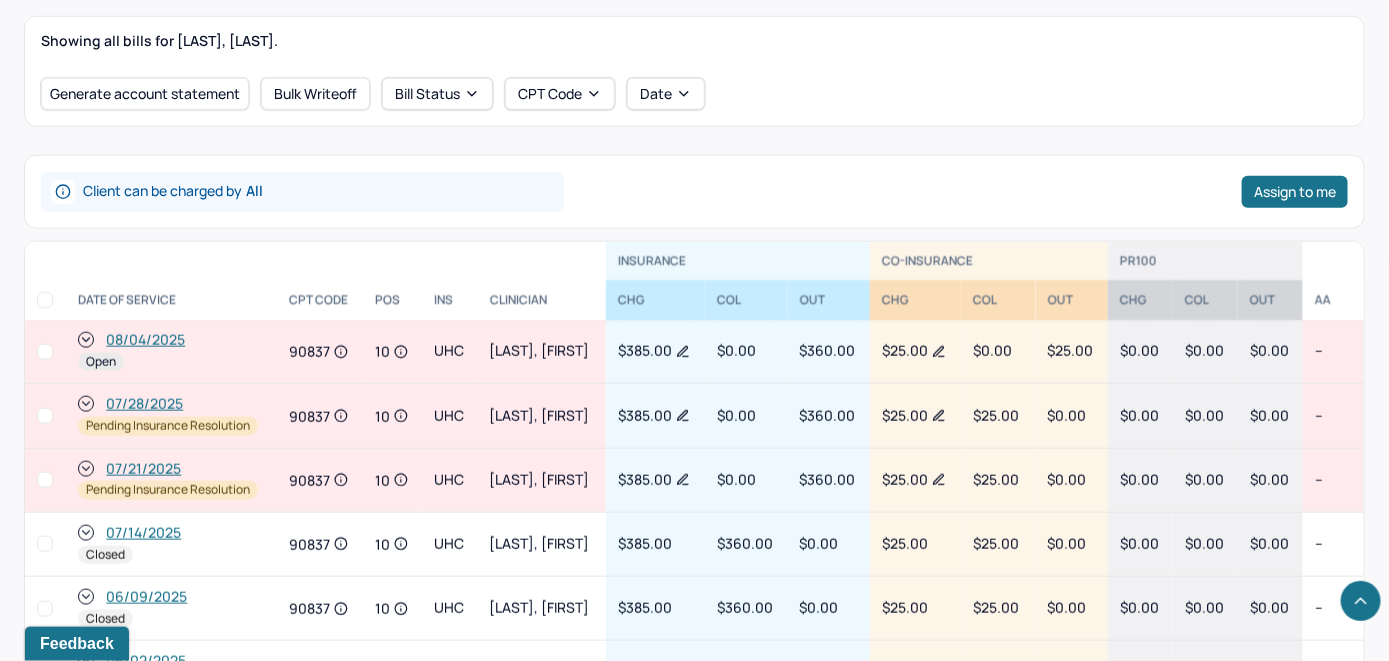 click on "08/04/2025" at bounding box center (145, 340) 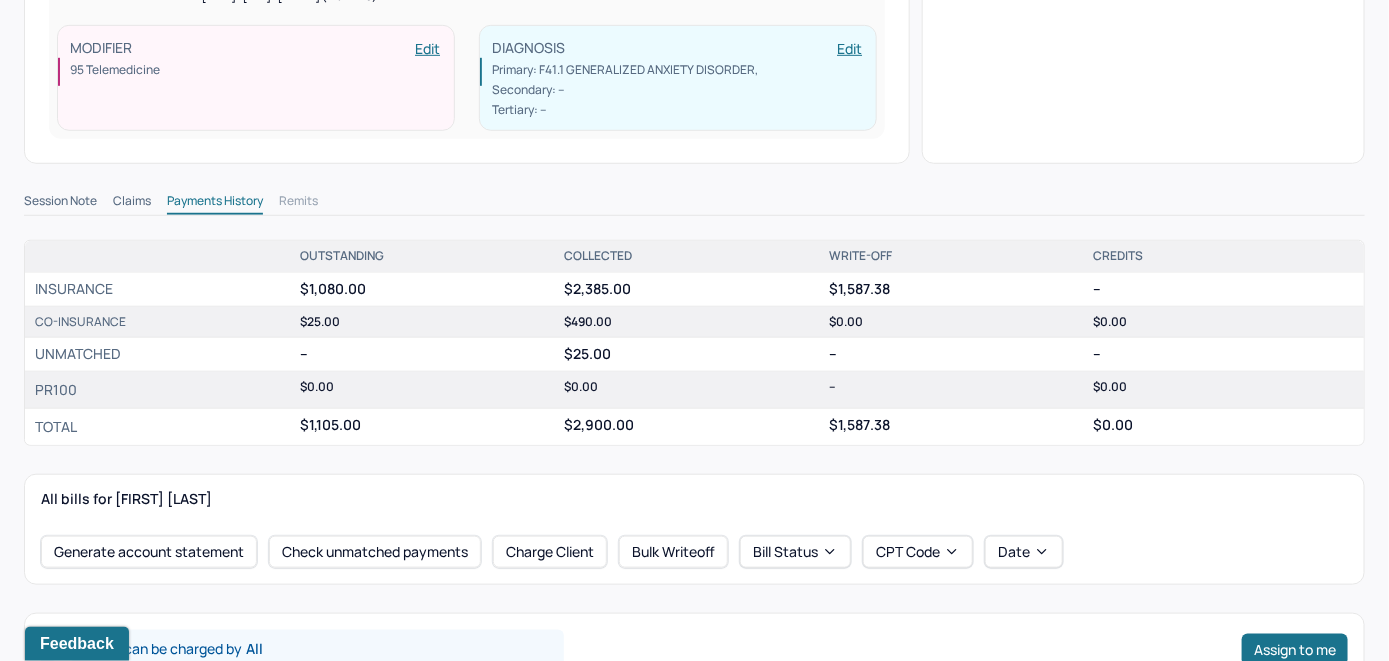 scroll, scrollTop: 600, scrollLeft: 0, axis: vertical 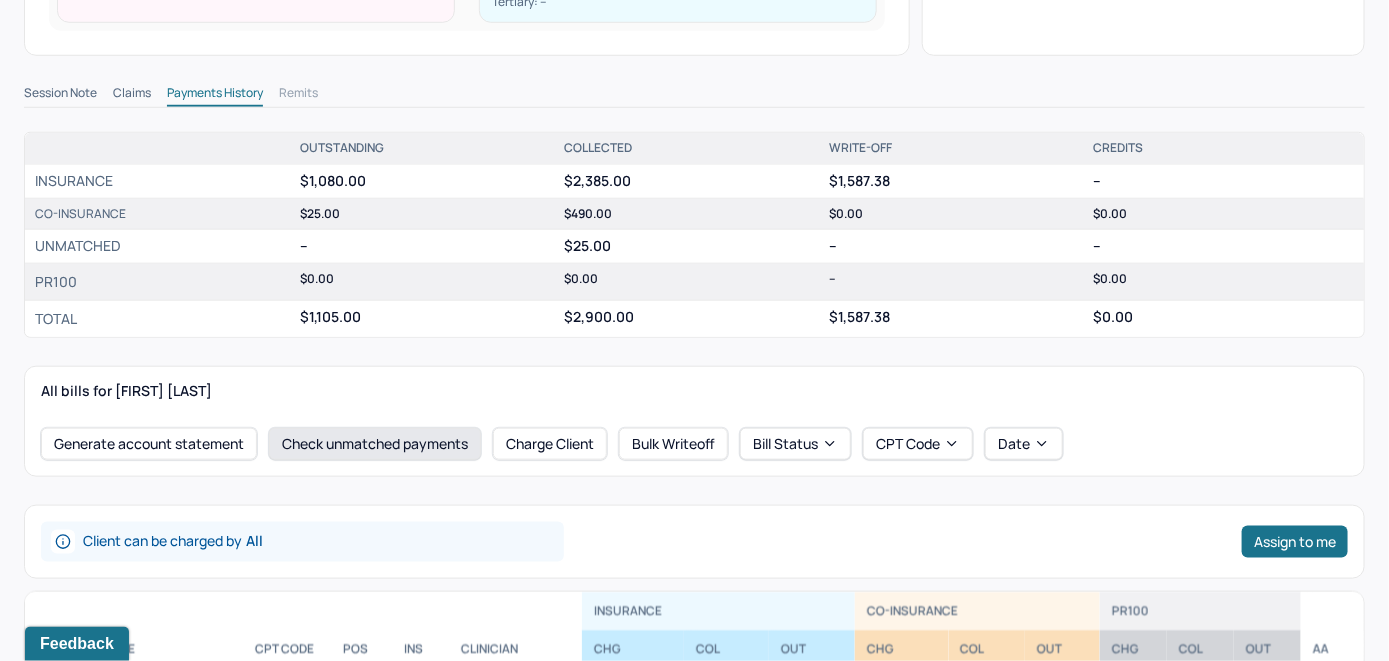 click on "Check unmatched payments" at bounding box center [375, 444] 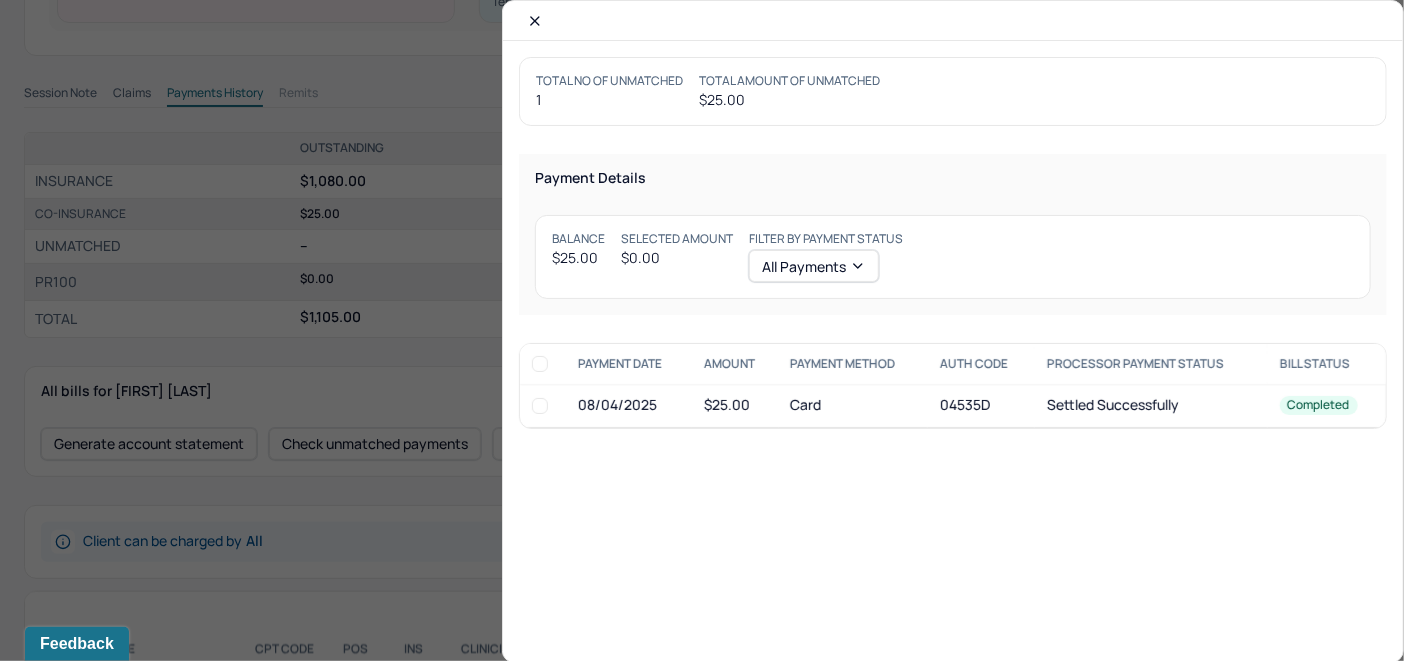 click at bounding box center [540, 406] 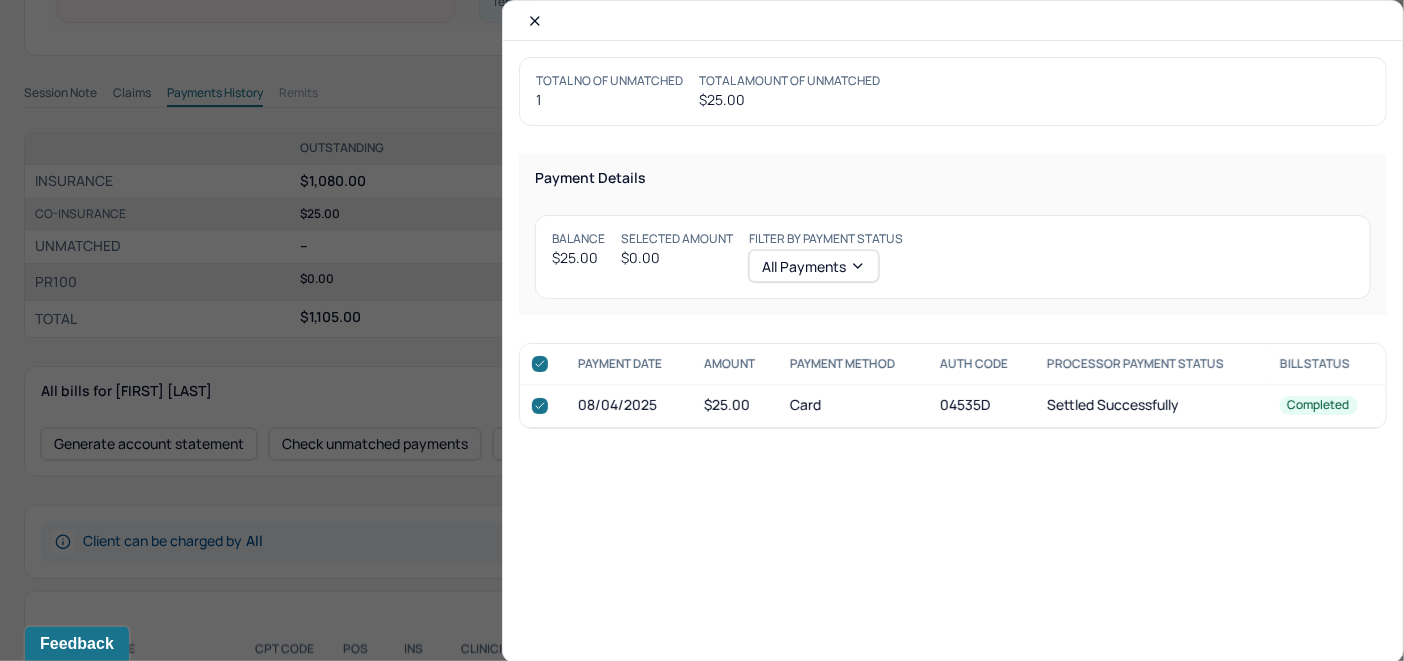 checkbox on "true" 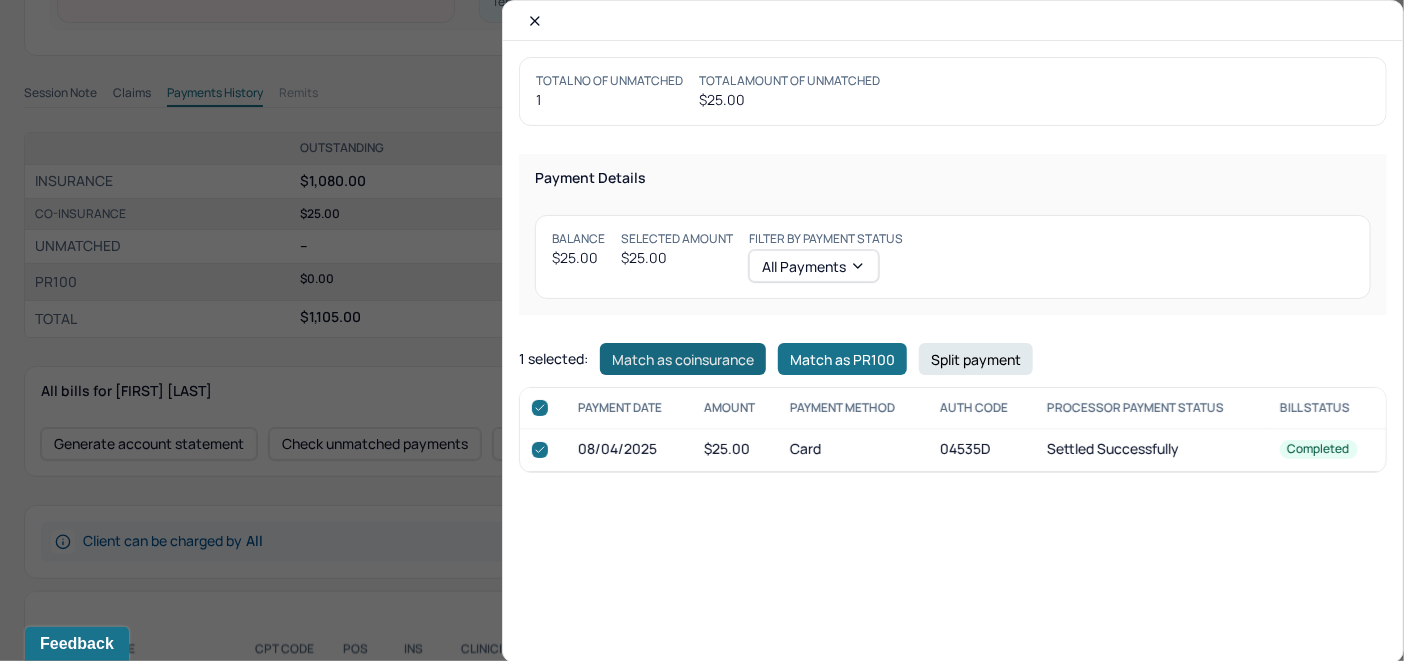 click on "Match as coinsurance" at bounding box center (683, 359) 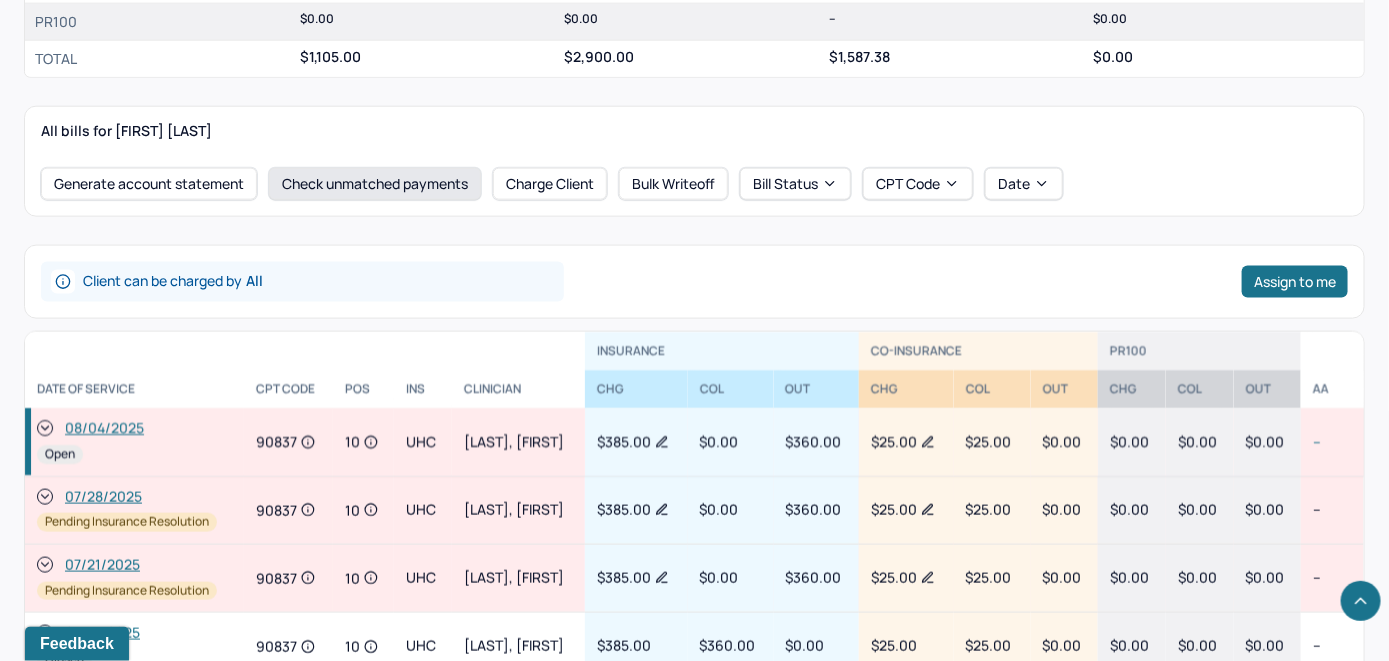 scroll, scrollTop: 900, scrollLeft: 0, axis: vertical 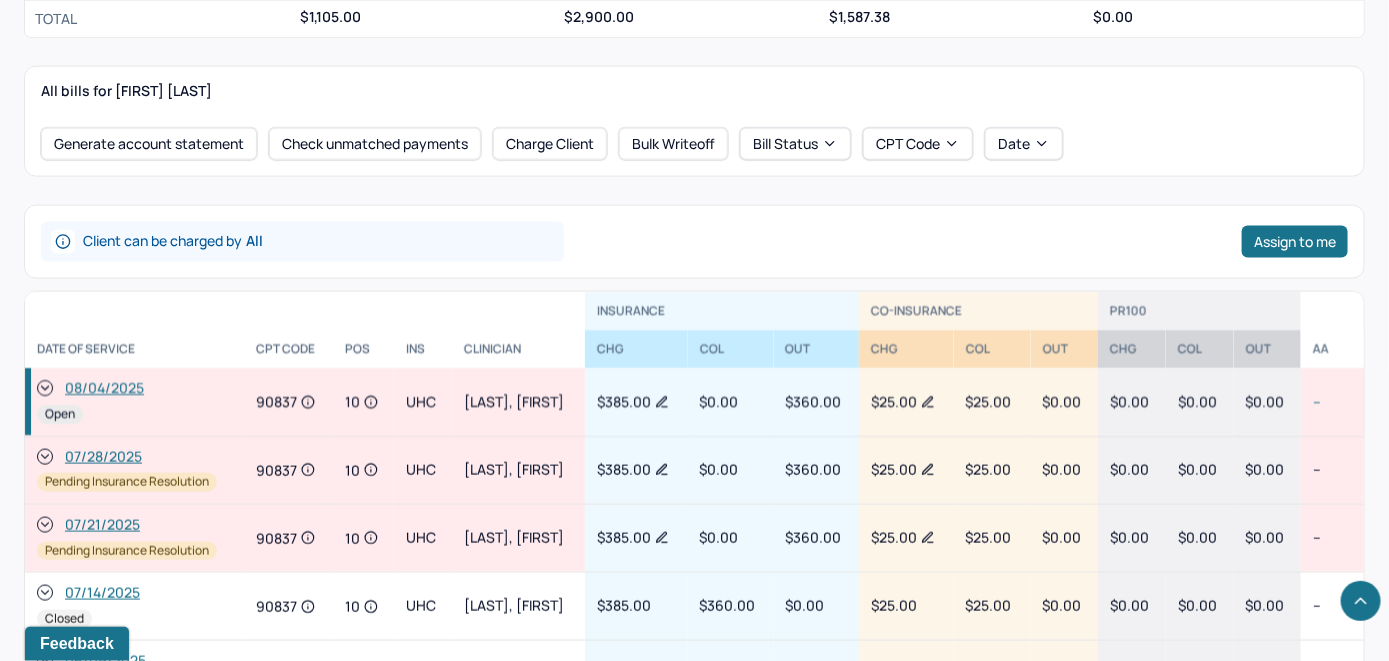 click 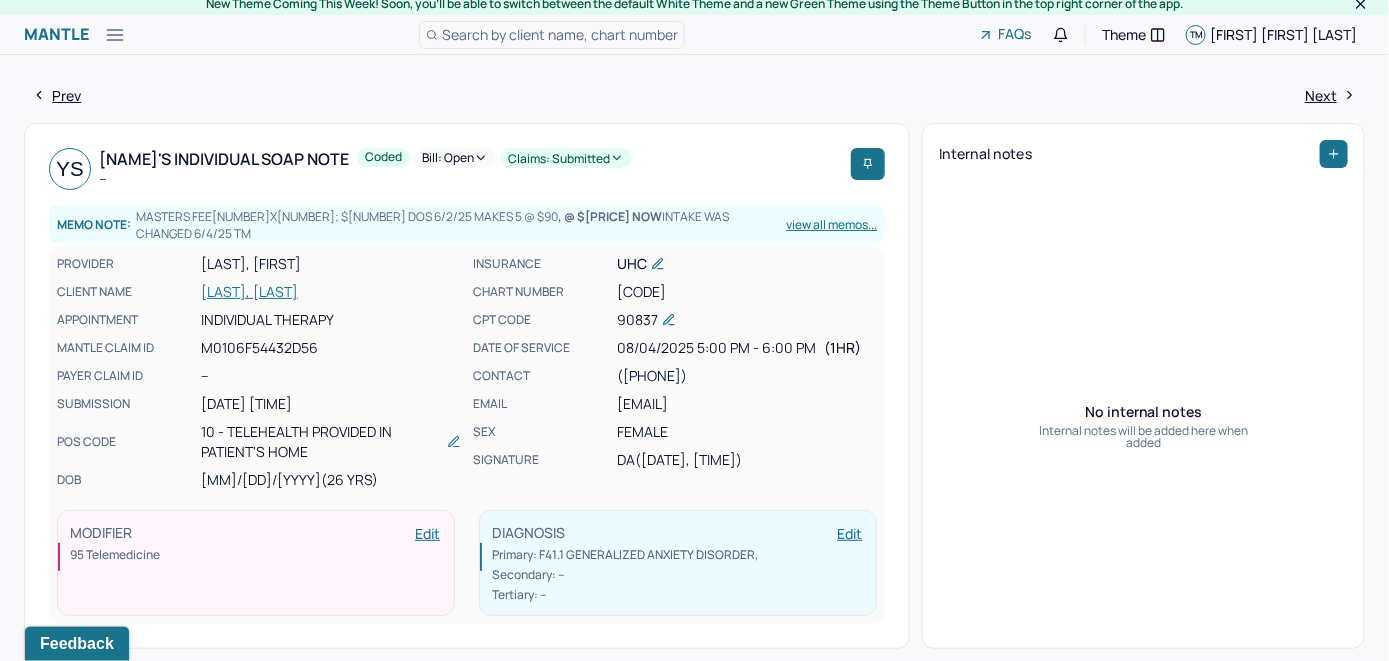 scroll, scrollTop: 0, scrollLeft: 0, axis: both 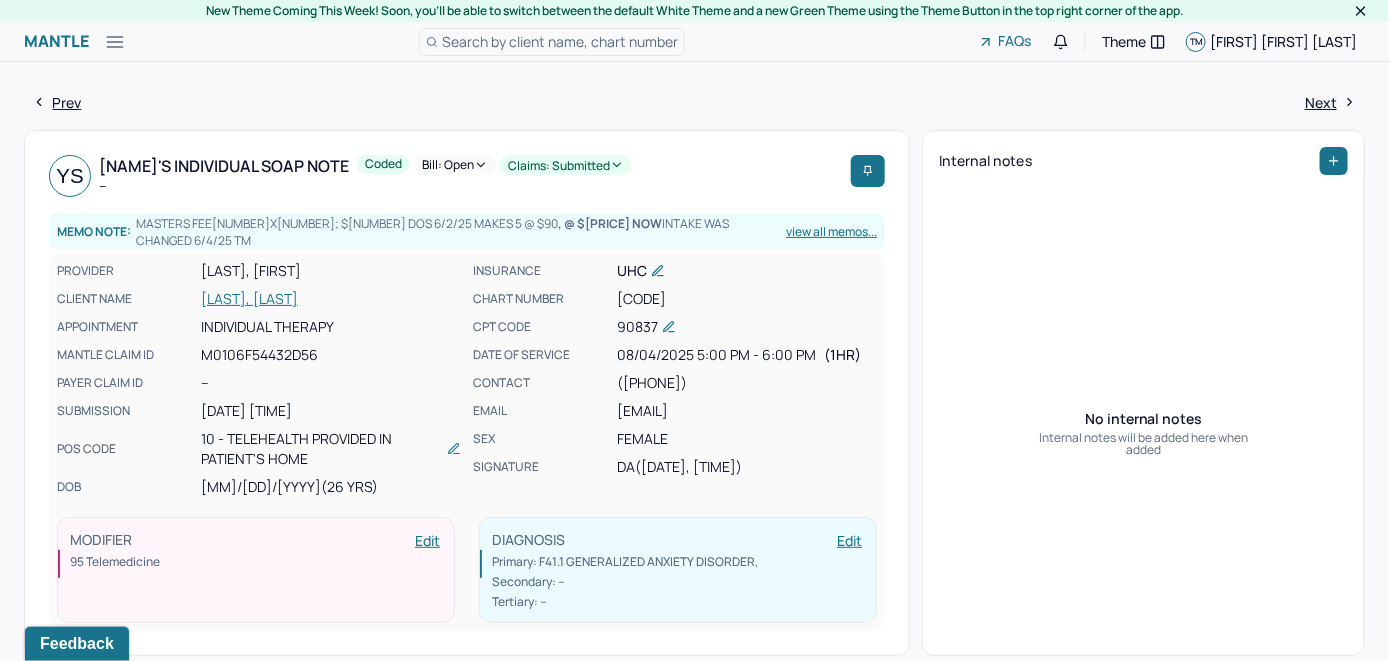click on "Bill: Open" at bounding box center (455, 165) 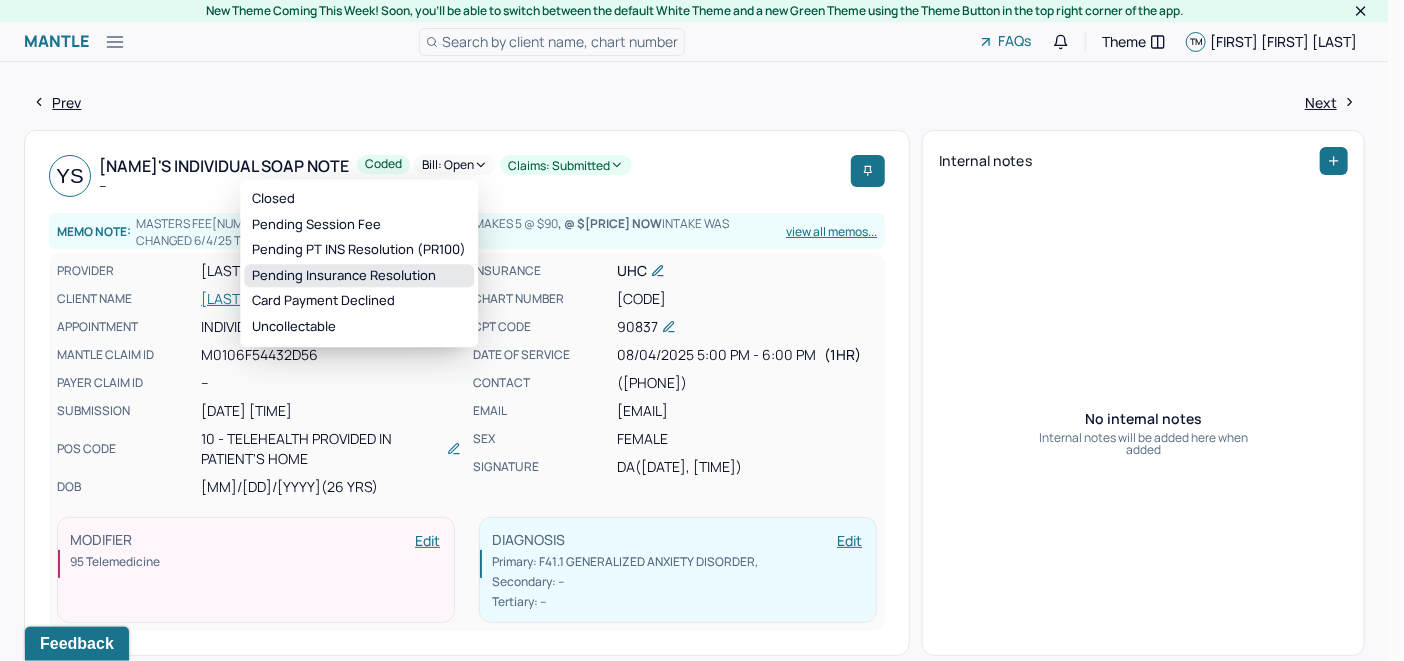 click on "Pending Insurance Resolution" at bounding box center [359, 276] 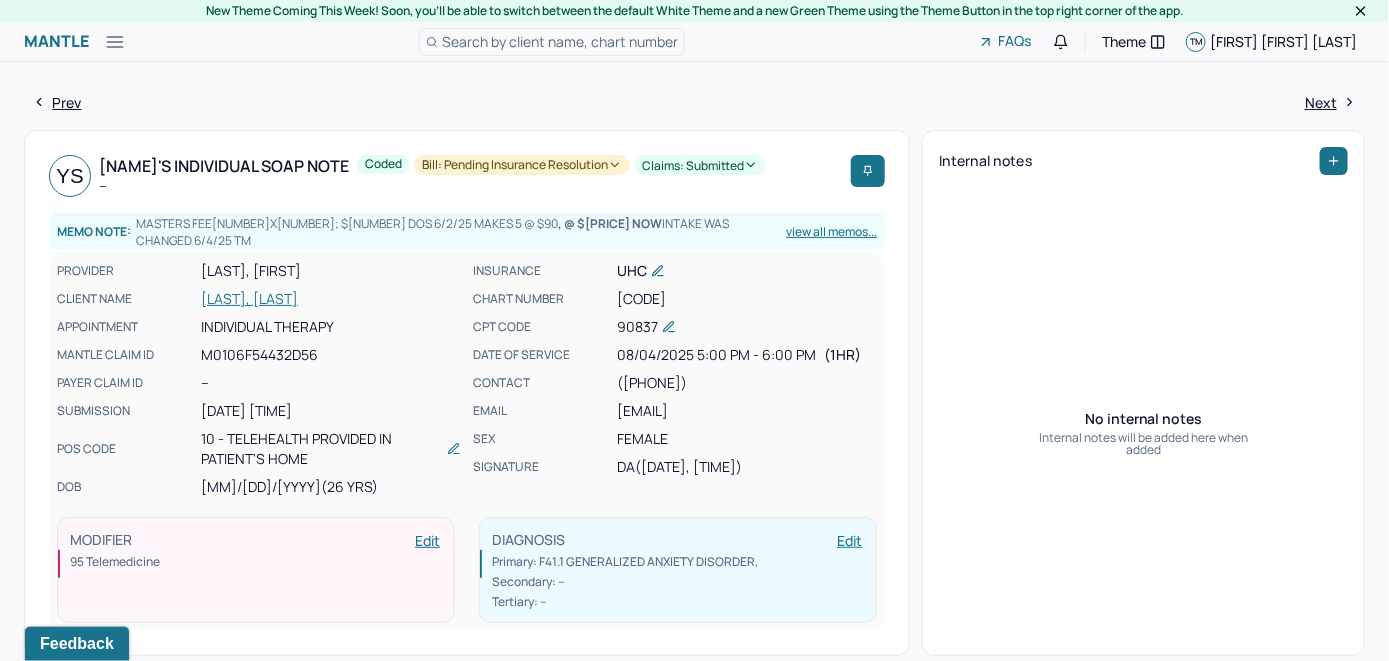 click on "Search by client name, chart number" at bounding box center (560, 41) 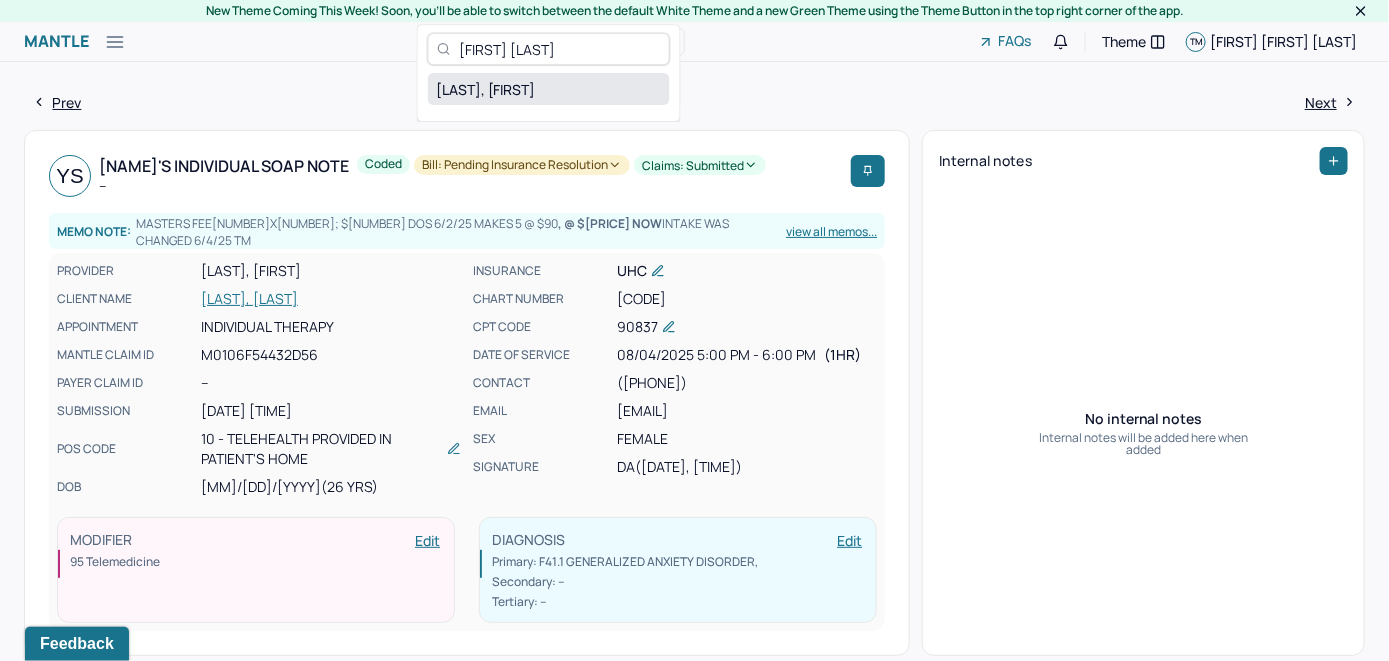 type on "[FIRST] [LAST]" 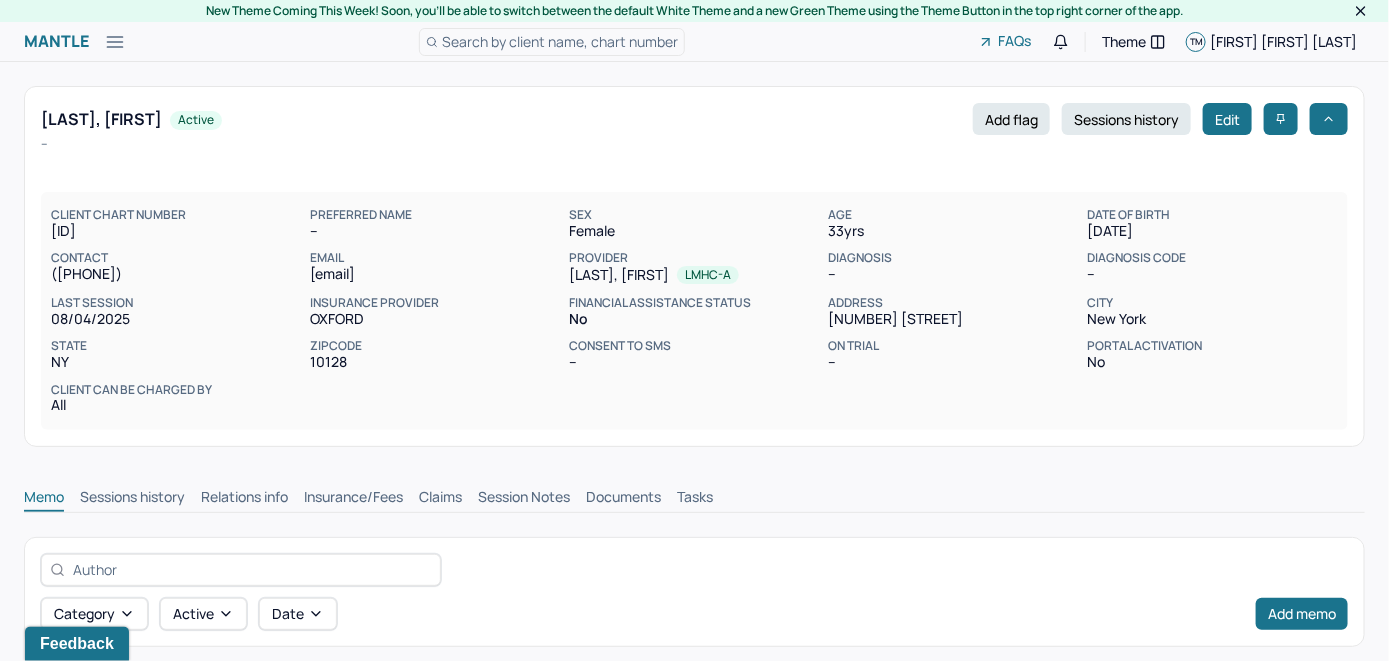 scroll, scrollTop: 292, scrollLeft: 0, axis: vertical 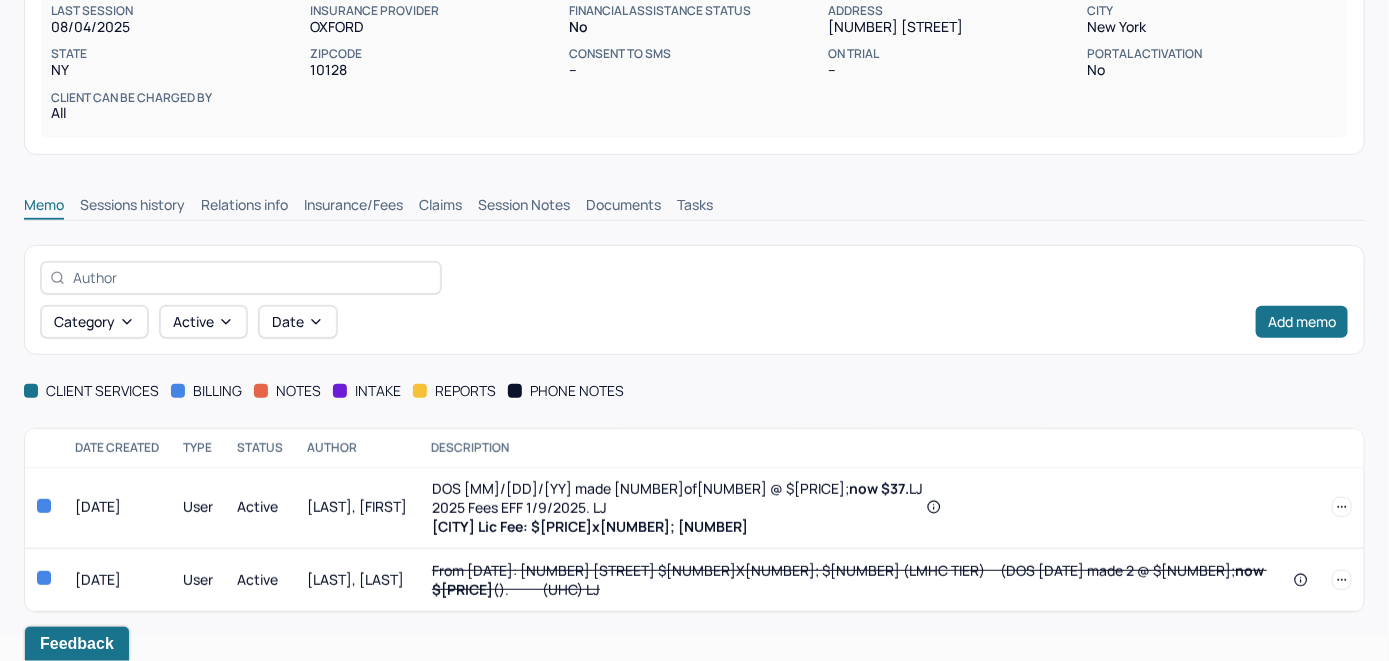 click on "Insurance/Fees" at bounding box center (353, 207) 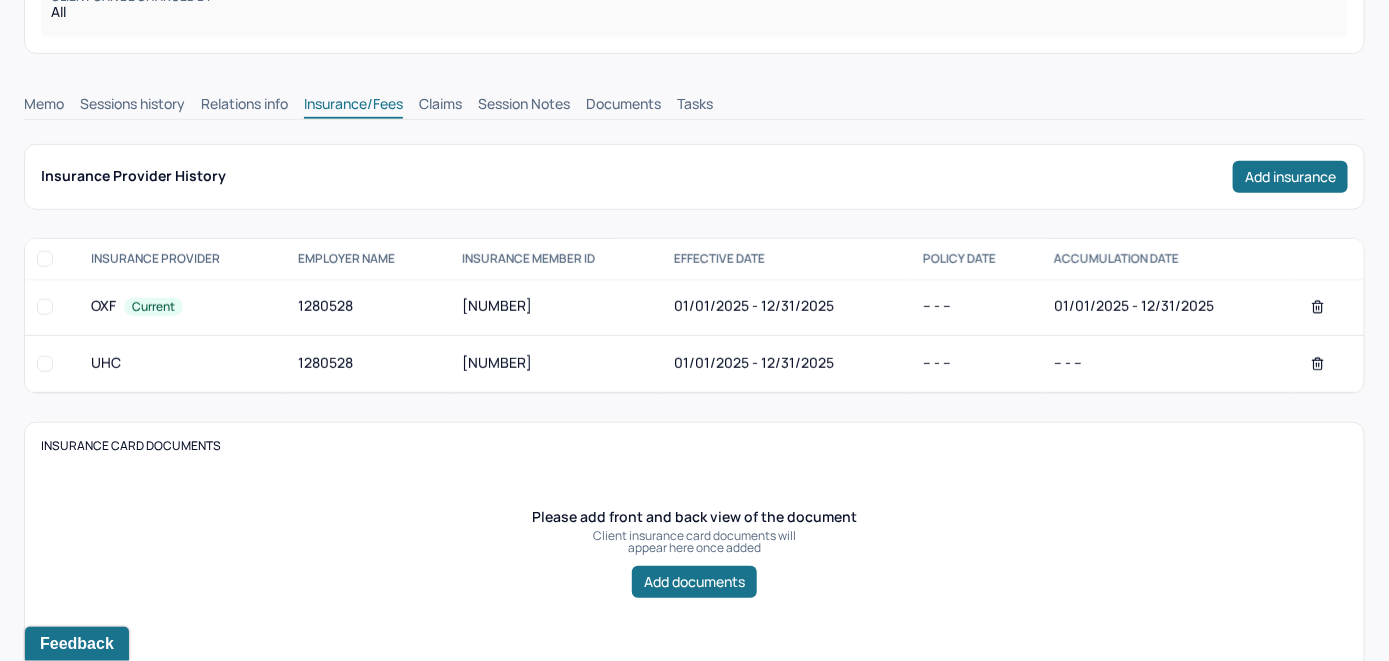 scroll, scrollTop: 392, scrollLeft: 0, axis: vertical 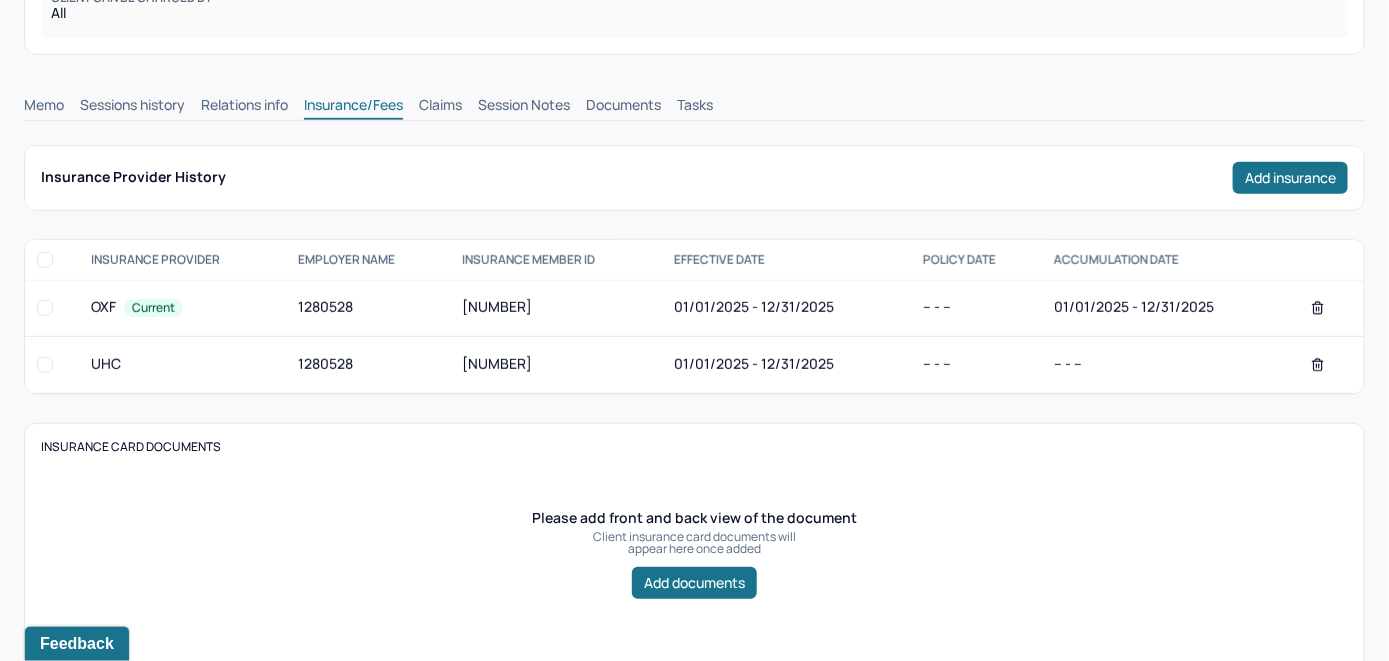 click on "Claims" at bounding box center (440, 107) 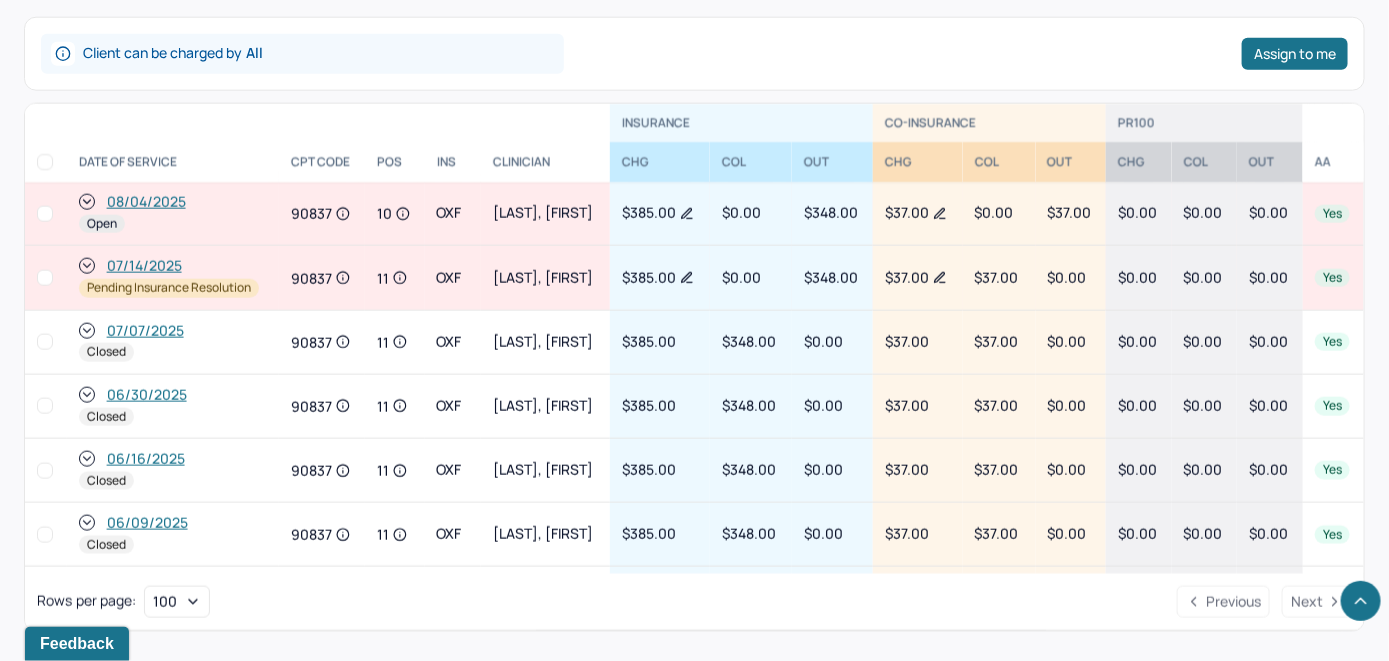 scroll, scrollTop: 892, scrollLeft: 0, axis: vertical 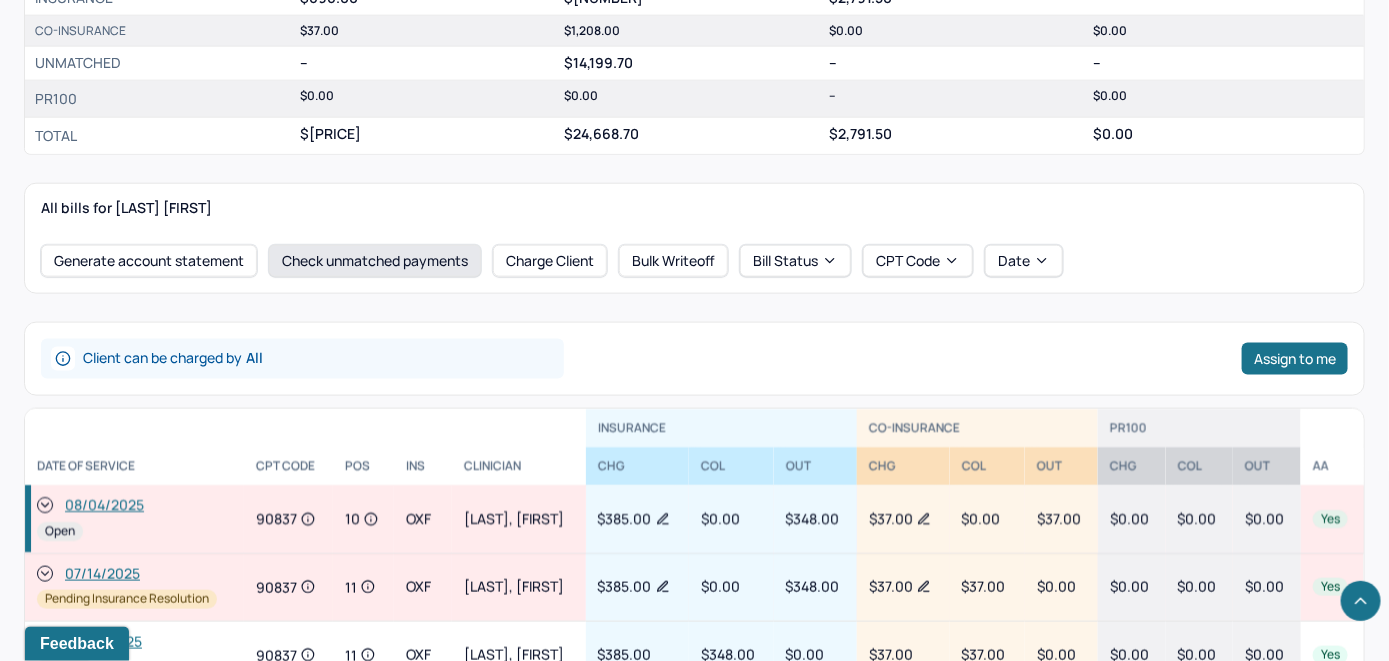 click on "Check unmatched payments" at bounding box center (375, 261) 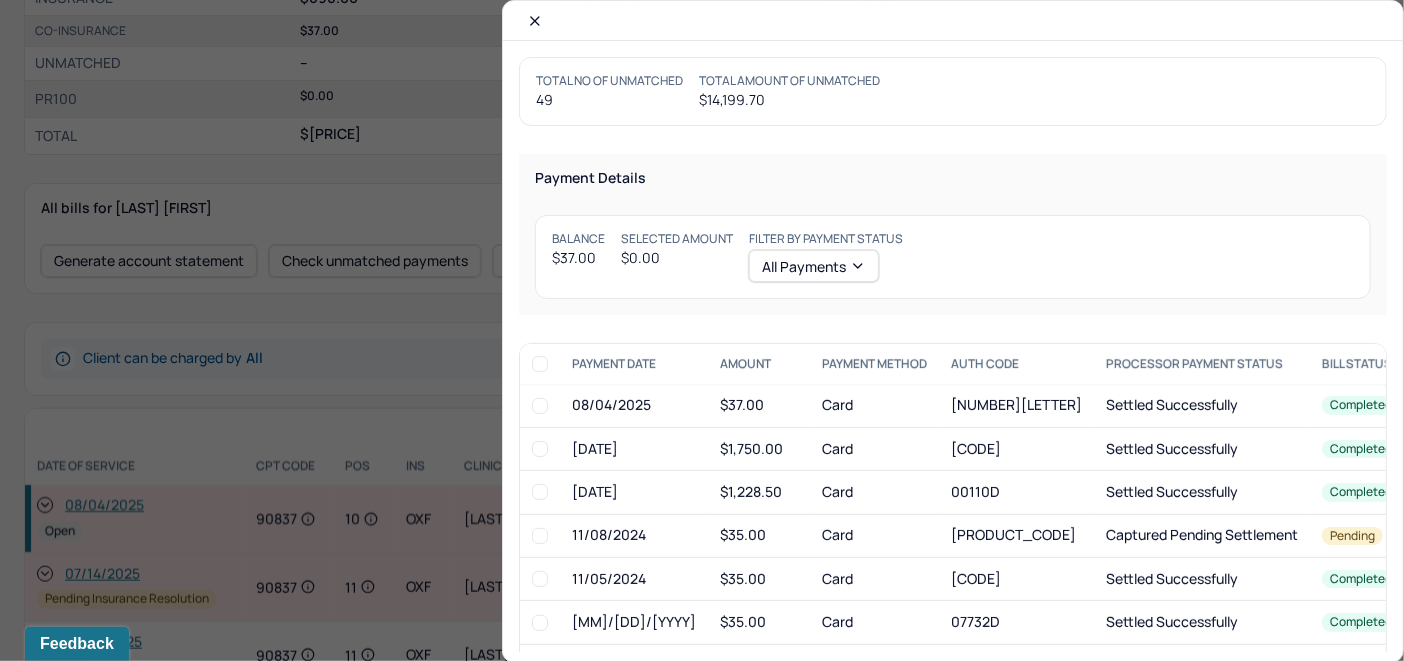 click at bounding box center [540, 406] 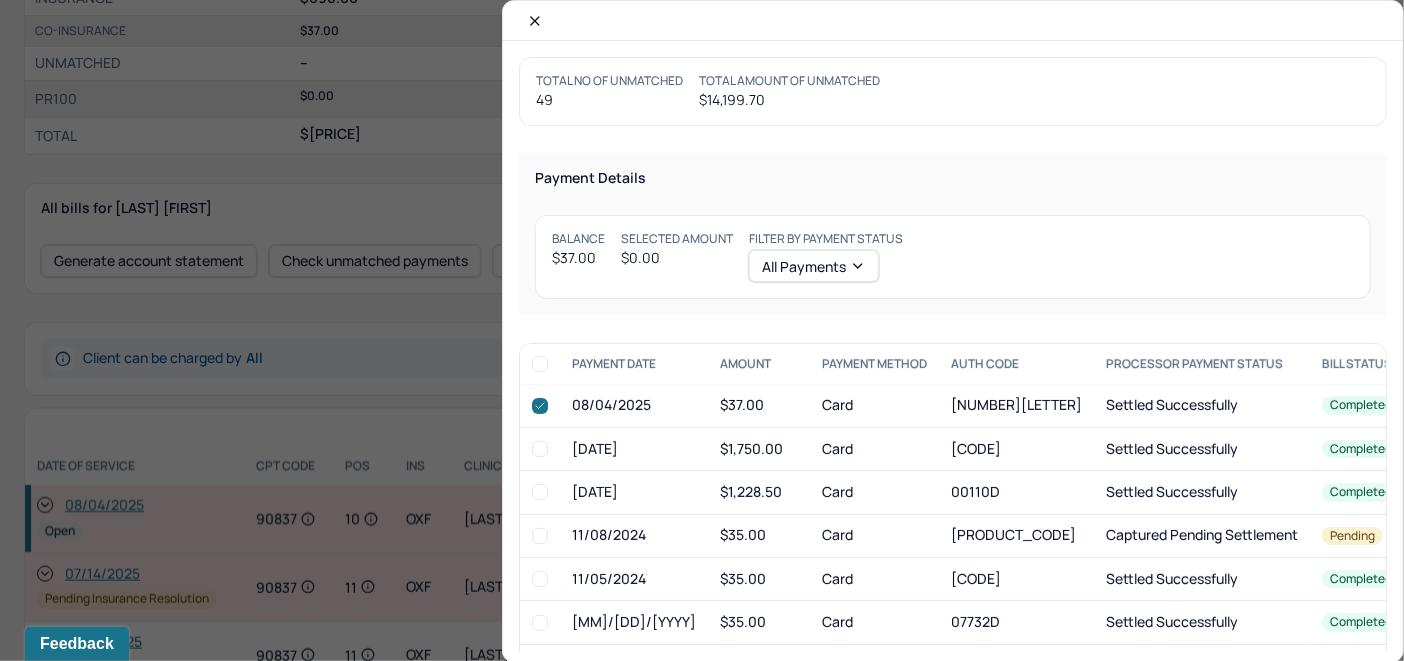 checkbox on "true" 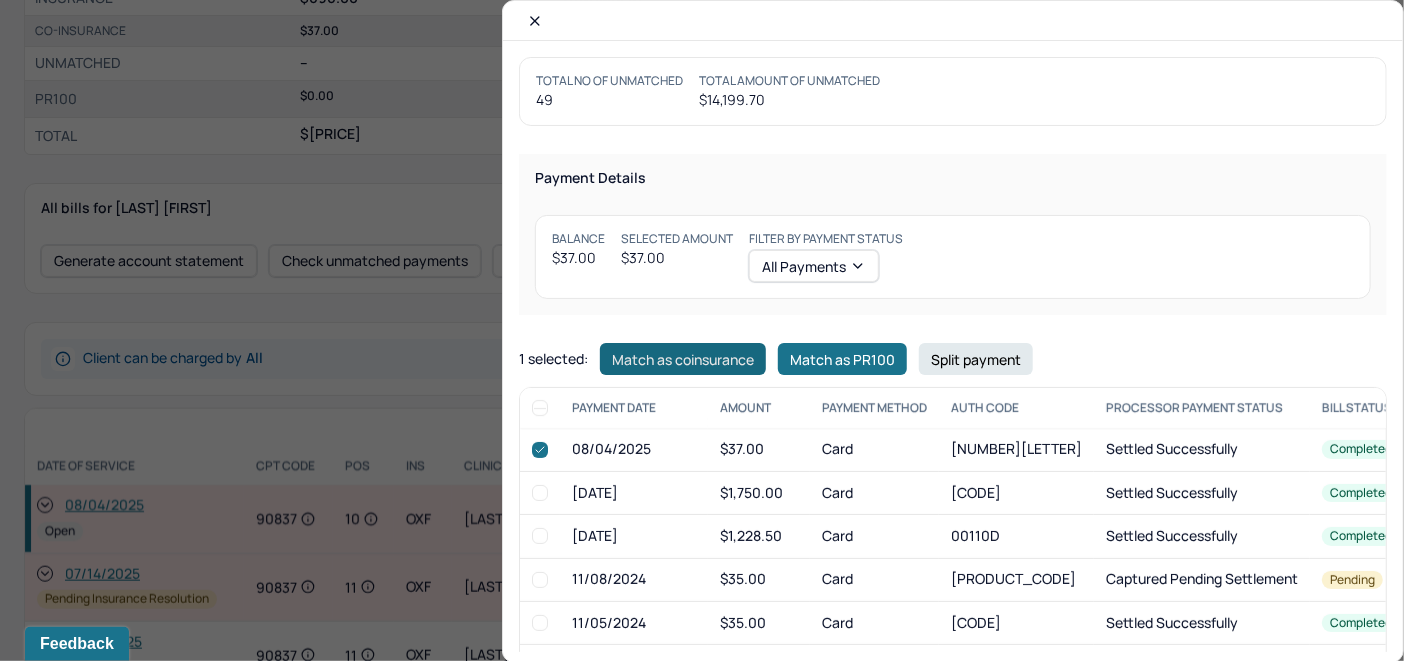 click on "Match as coinsurance" at bounding box center [683, 359] 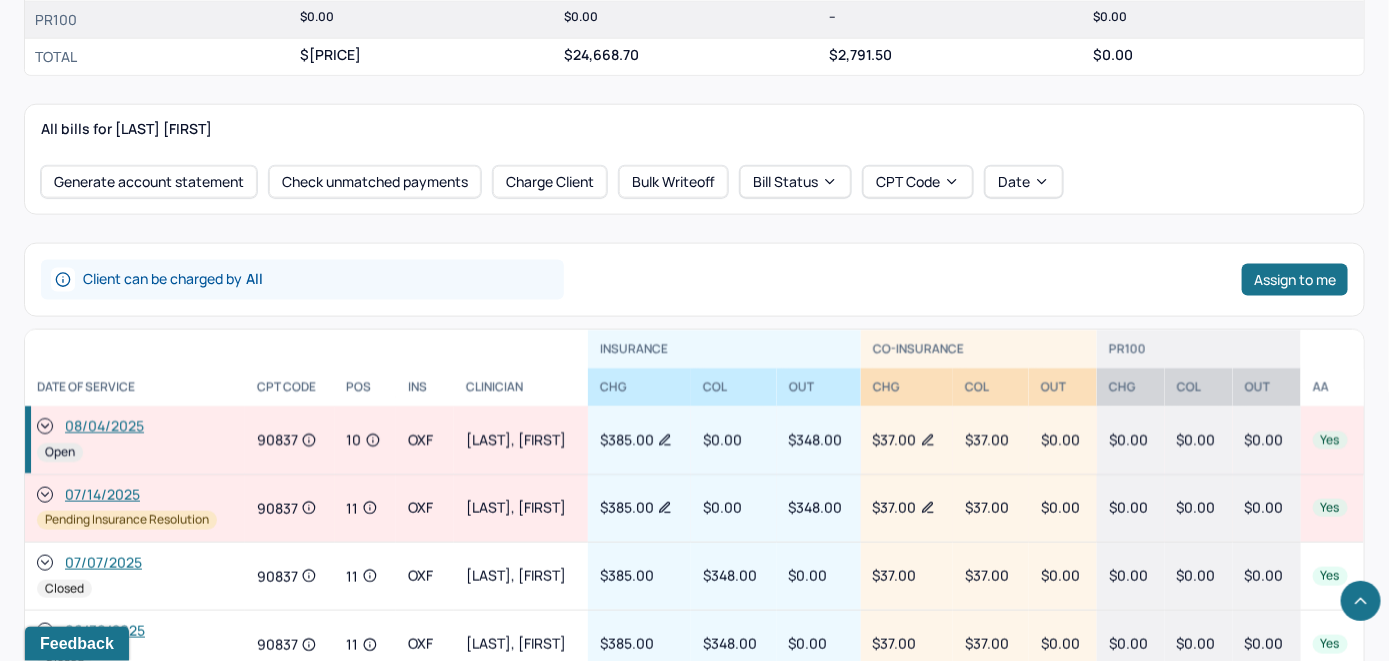scroll, scrollTop: 1095, scrollLeft: 0, axis: vertical 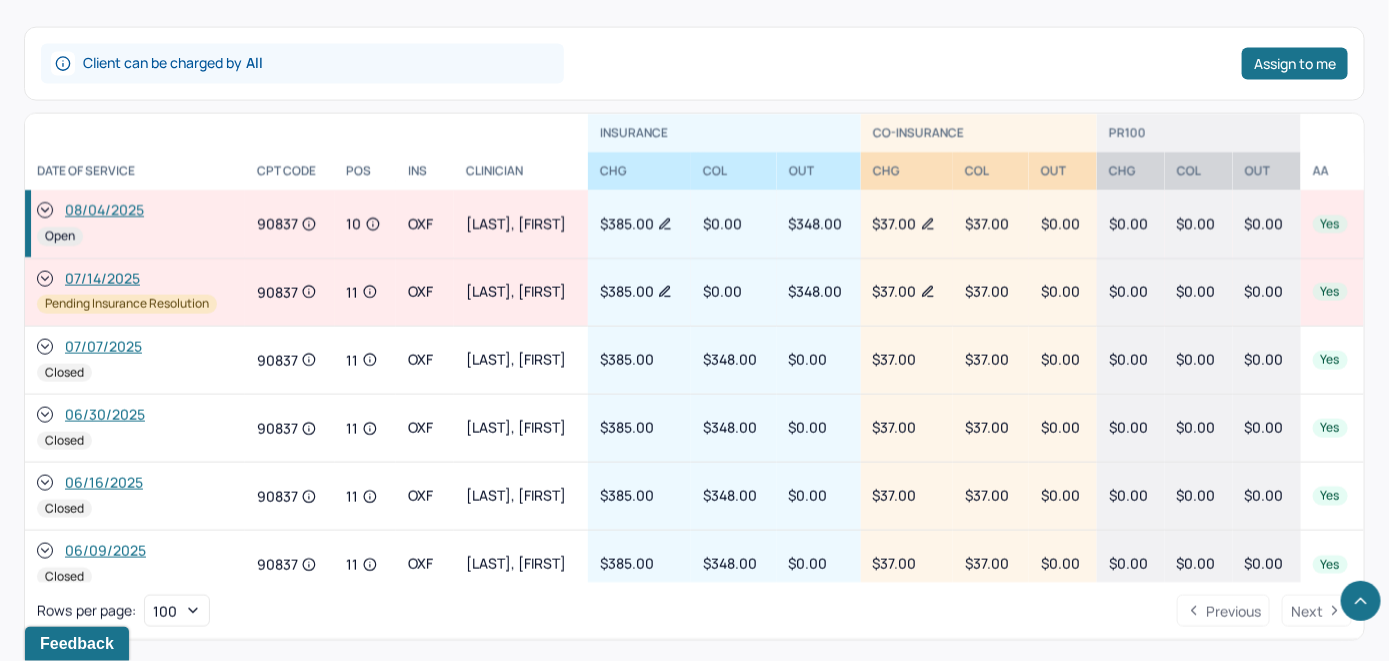 click 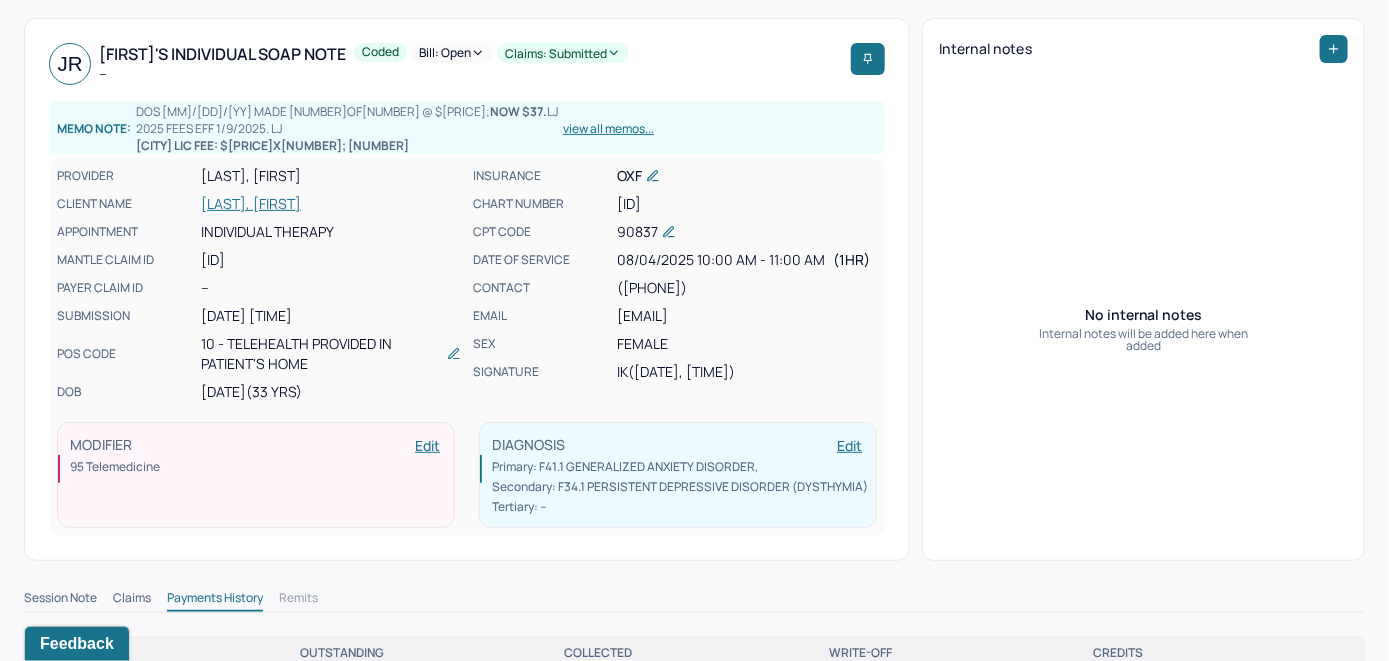scroll, scrollTop: 95, scrollLeft: 0, axis: vertical 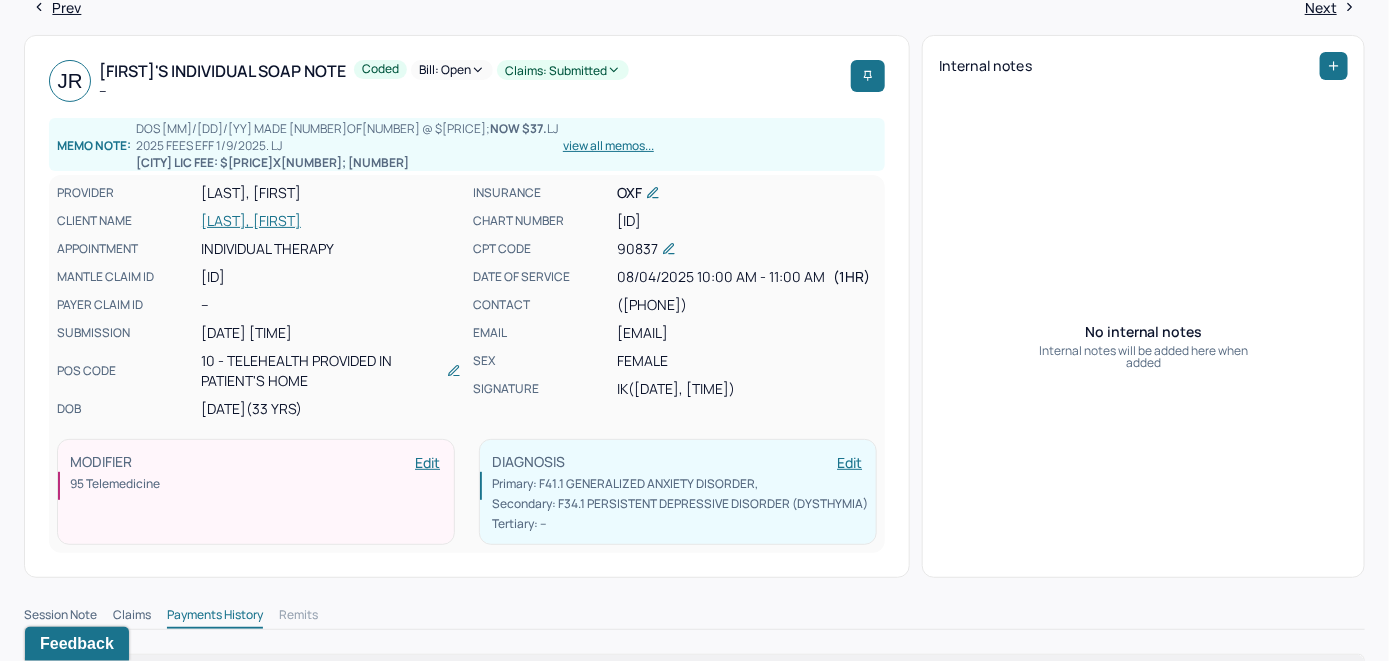 click on "Bill: Open" at bounding box center (452, 70) 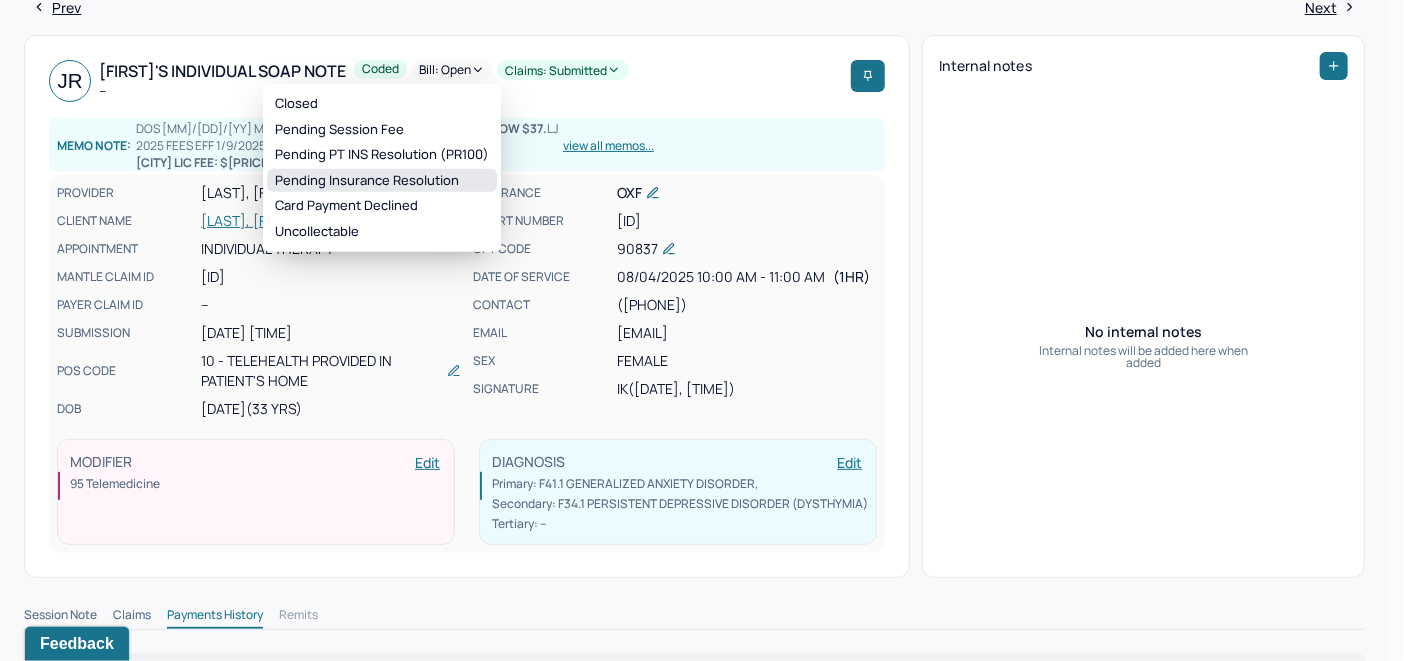 click on "Pending Insurance Resolution" at bounding box center [382, 181] 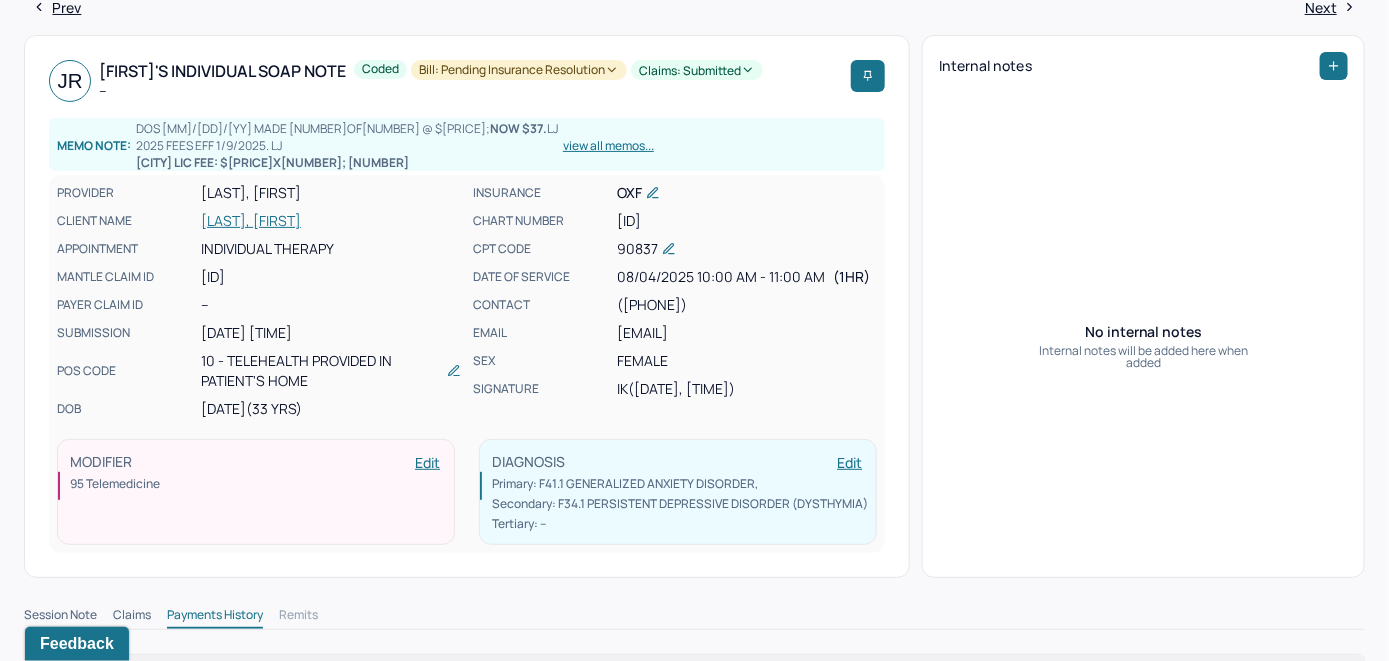 scroll, scrollTop: 0, scrollLeft: 0, axis: both 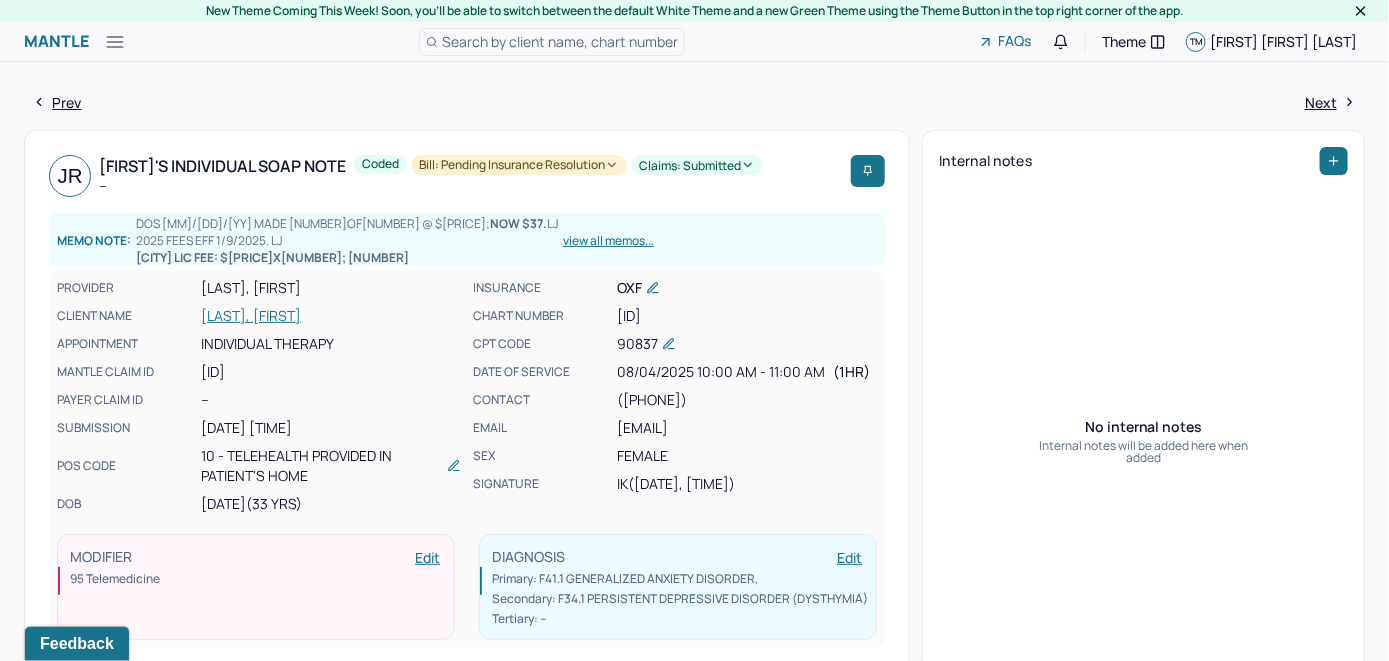 click on "Search by client name, chart number" at bounding box center [560, 41] 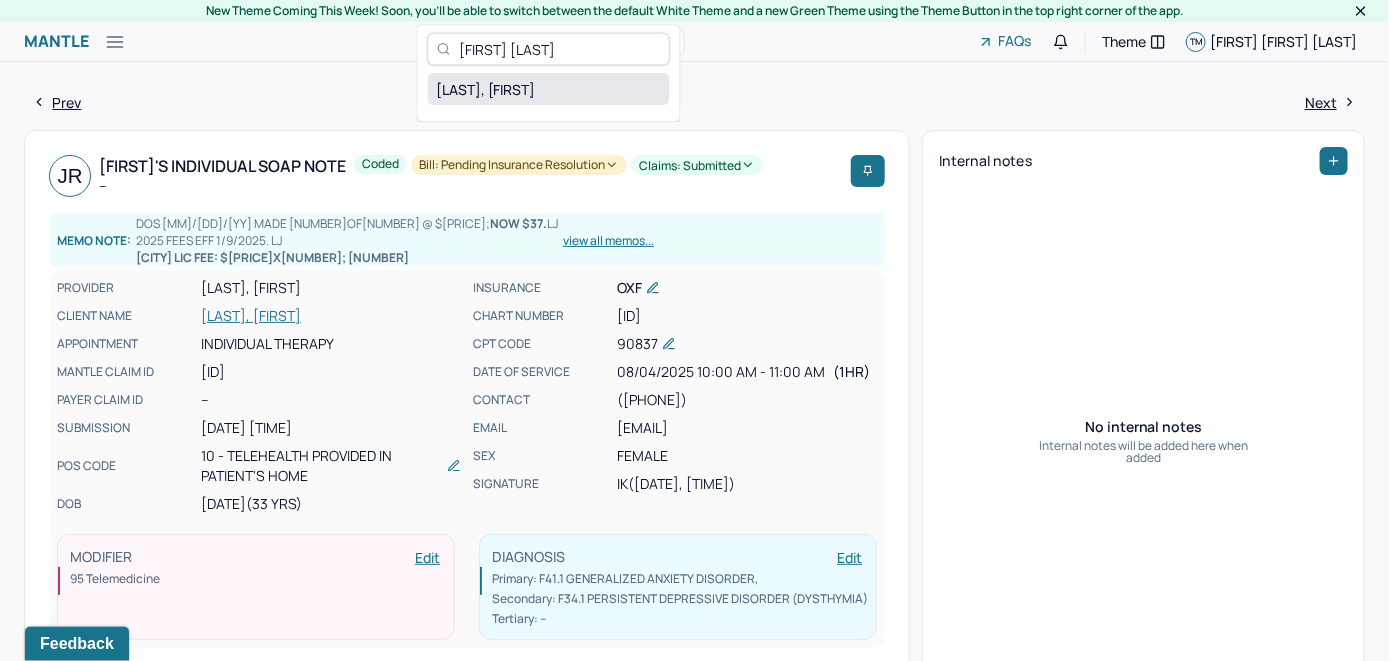 type on "[FIRST] [LAST]" 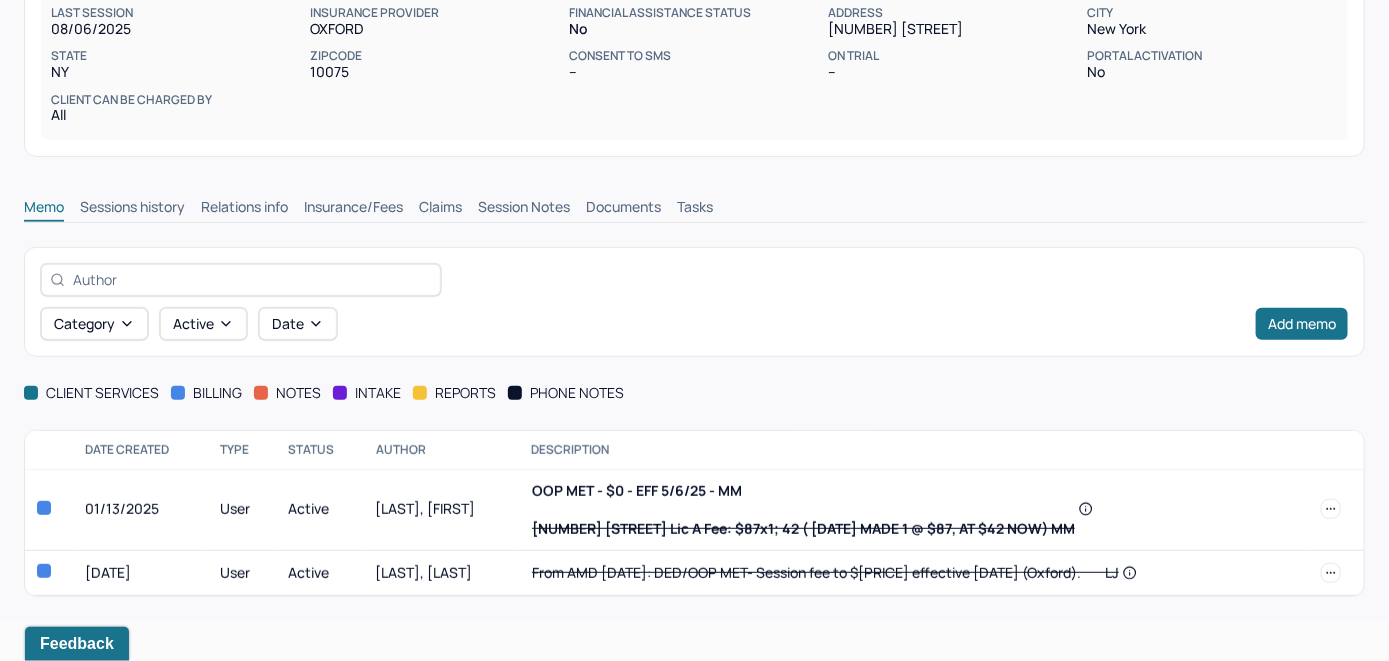 scroll, scrollTop: 292, scrollLeft: 0, axis: vertical 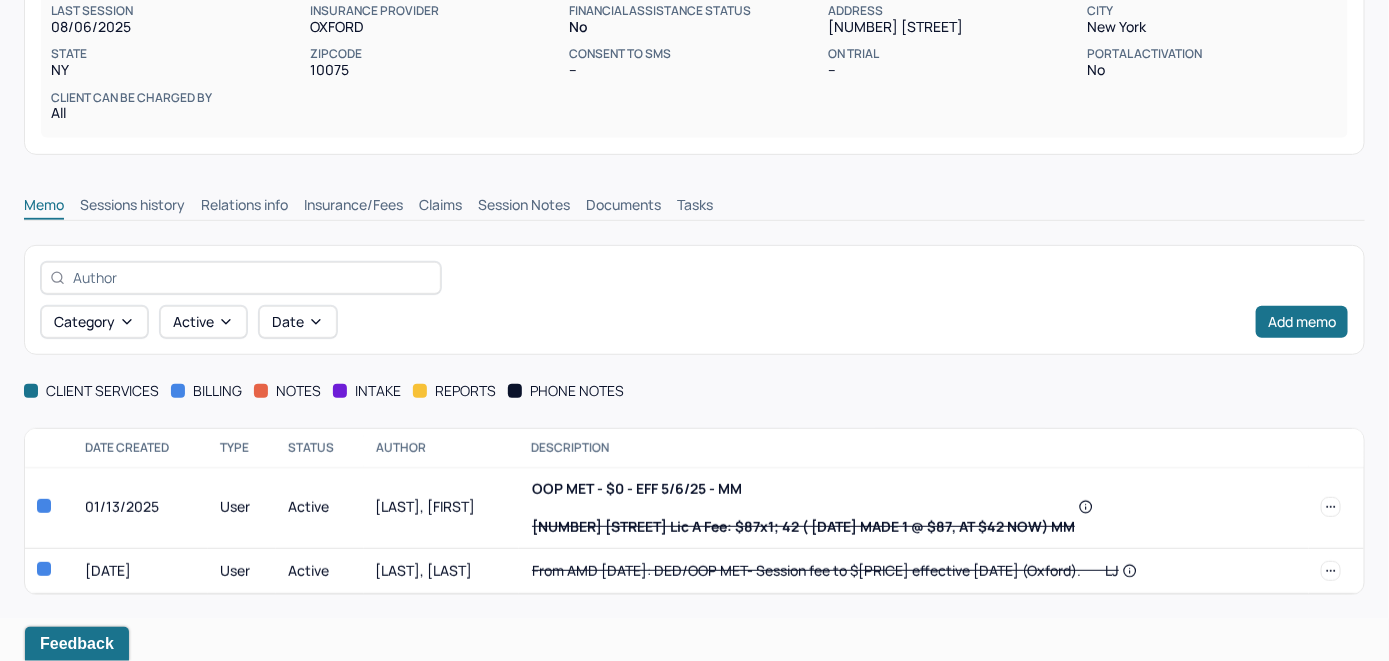 click on "Insurance/Fees" at bounding box center [353, 207] 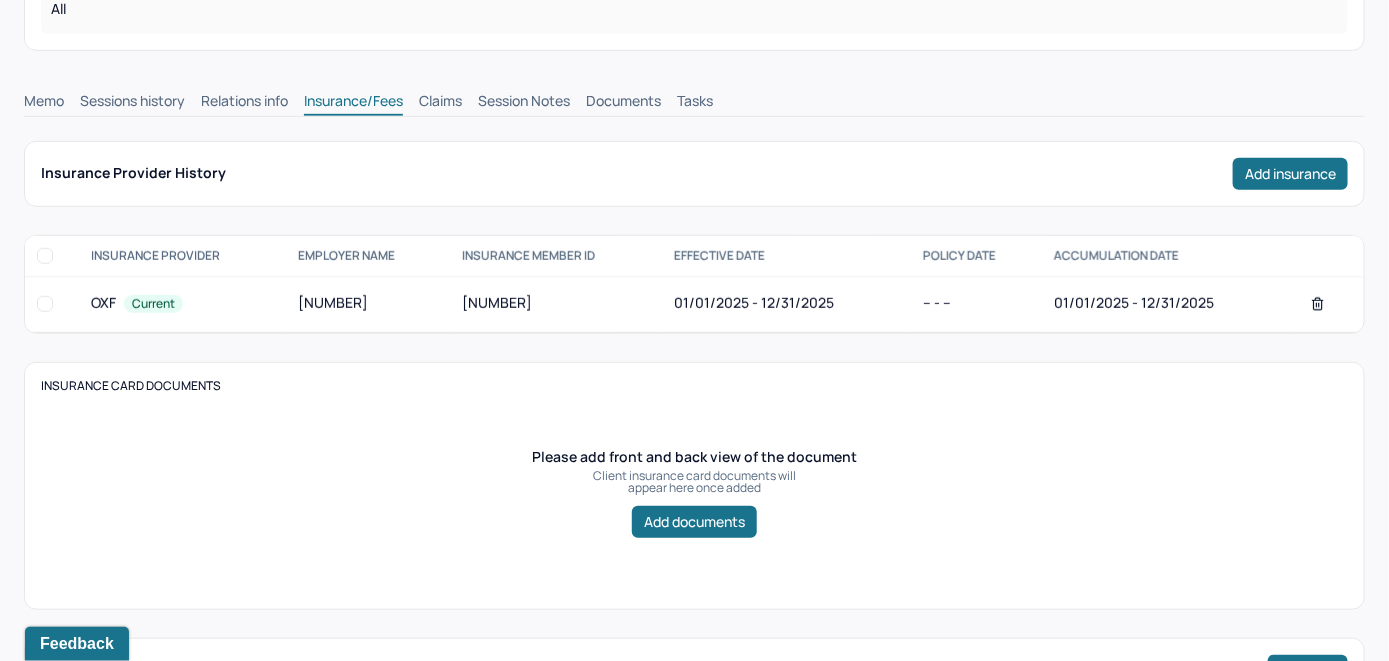 scroll, scrollTop: 392, scrollLeft: 0, axis: vertical 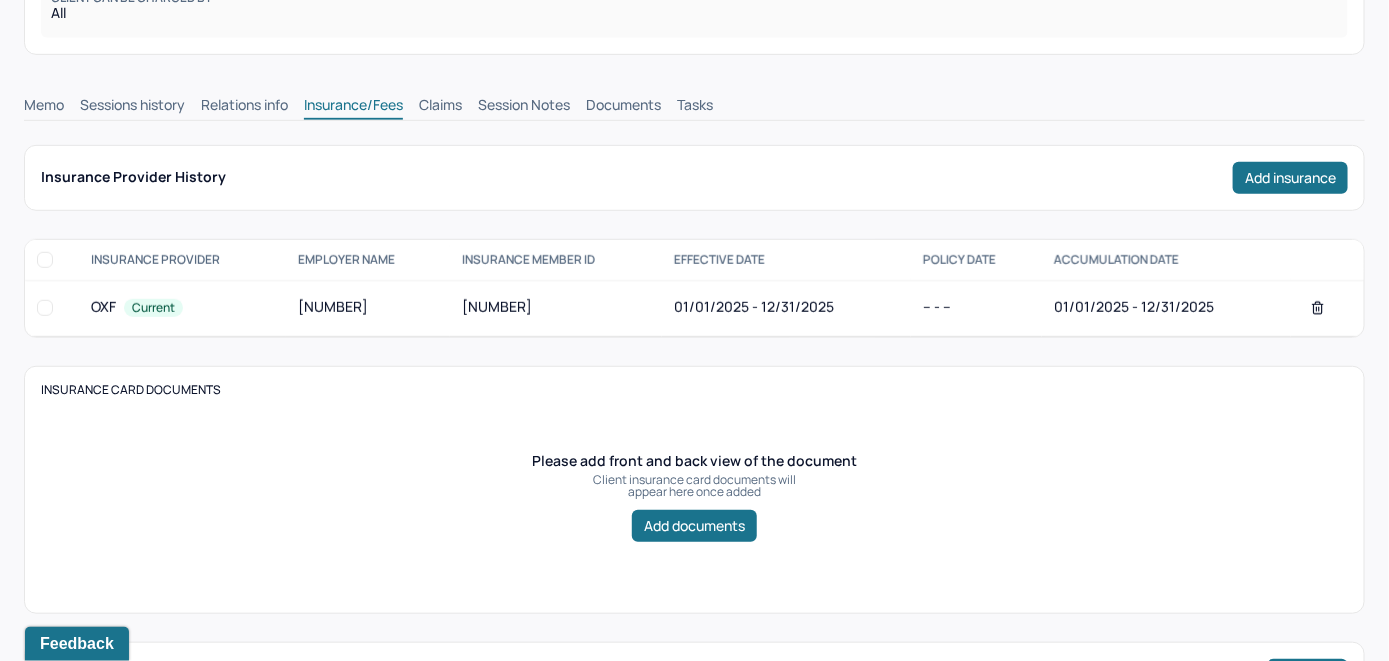 click on "Claims" at bounding box center (440, 107) 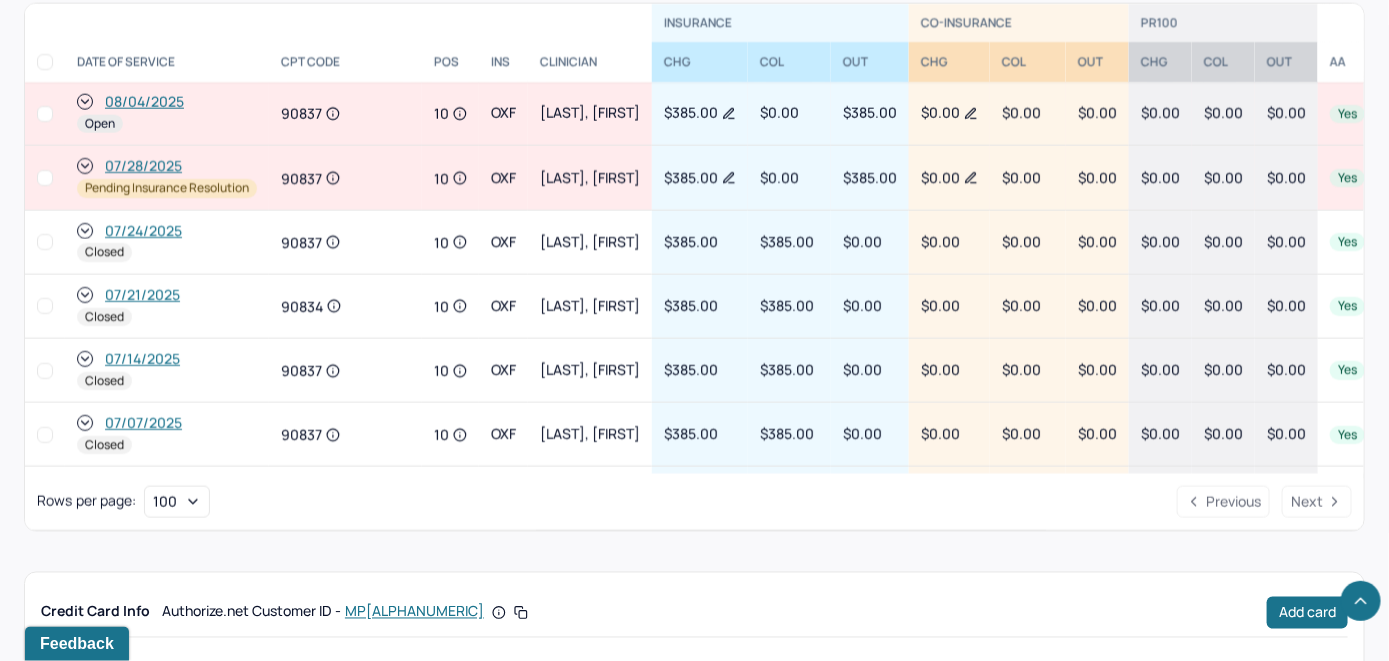 scroll, scrollTop: 979, scrollLeft: 0, axis: vertical 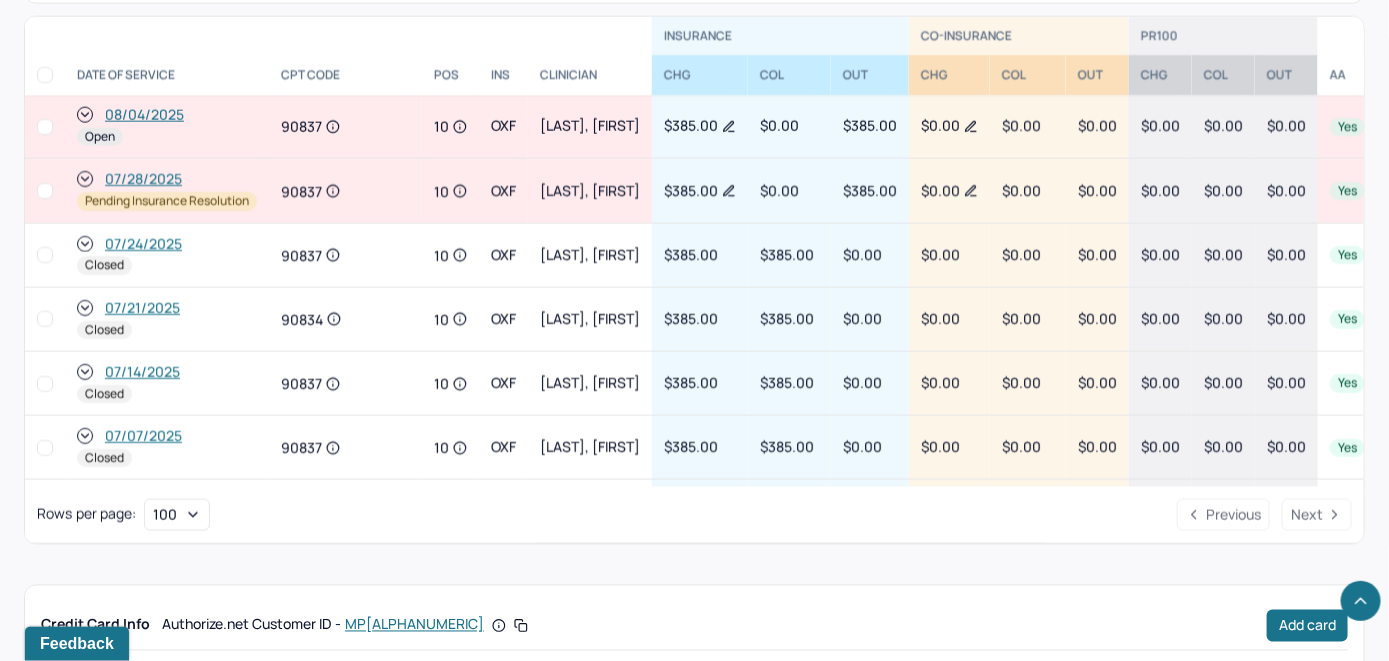 click on "08/04/2025" at bounding box center [144, 115] 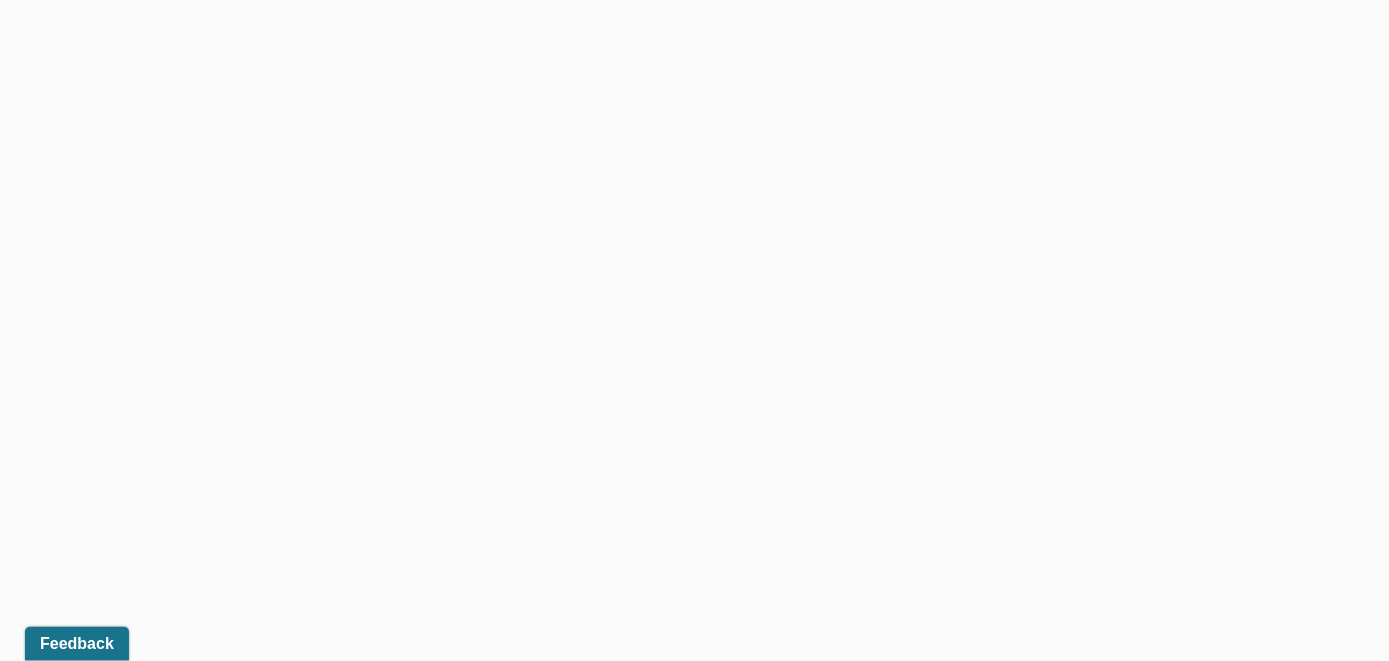 scroll, scrollTop: 0, scrollLeft: 0, axis: both 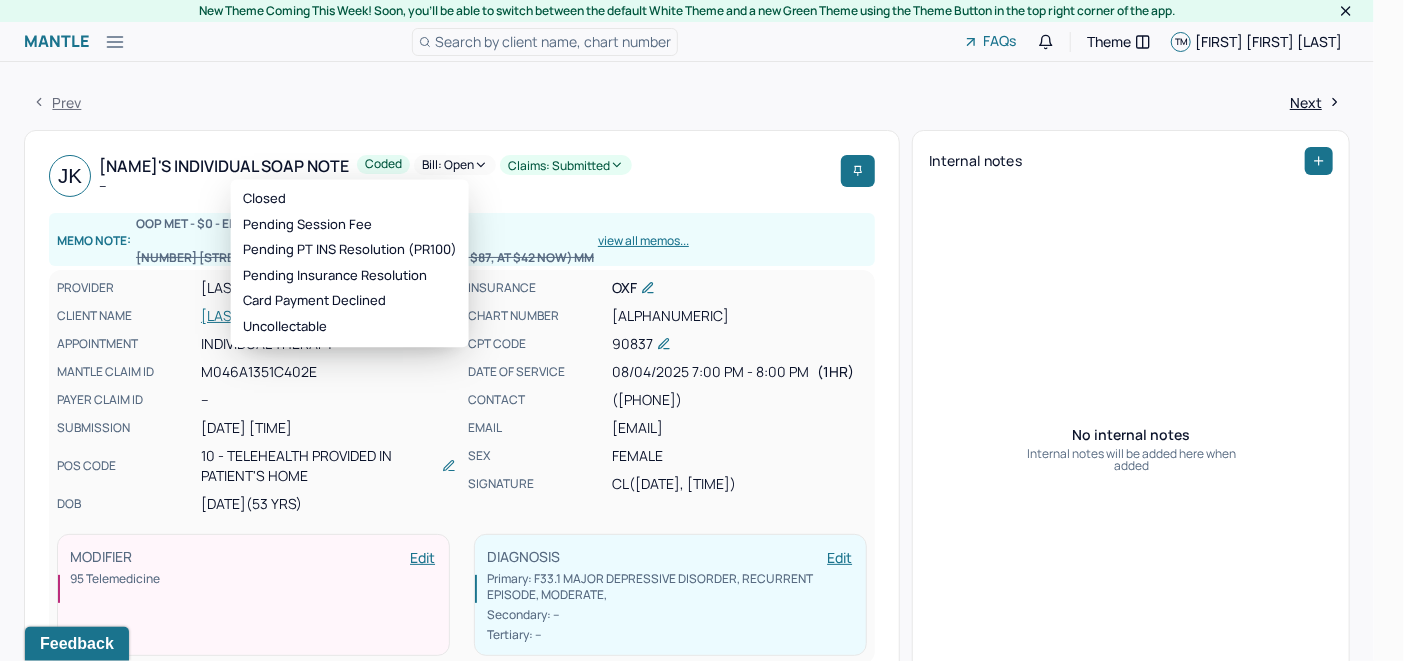 click on "Bill: Open" at bounding box center [455, 165] 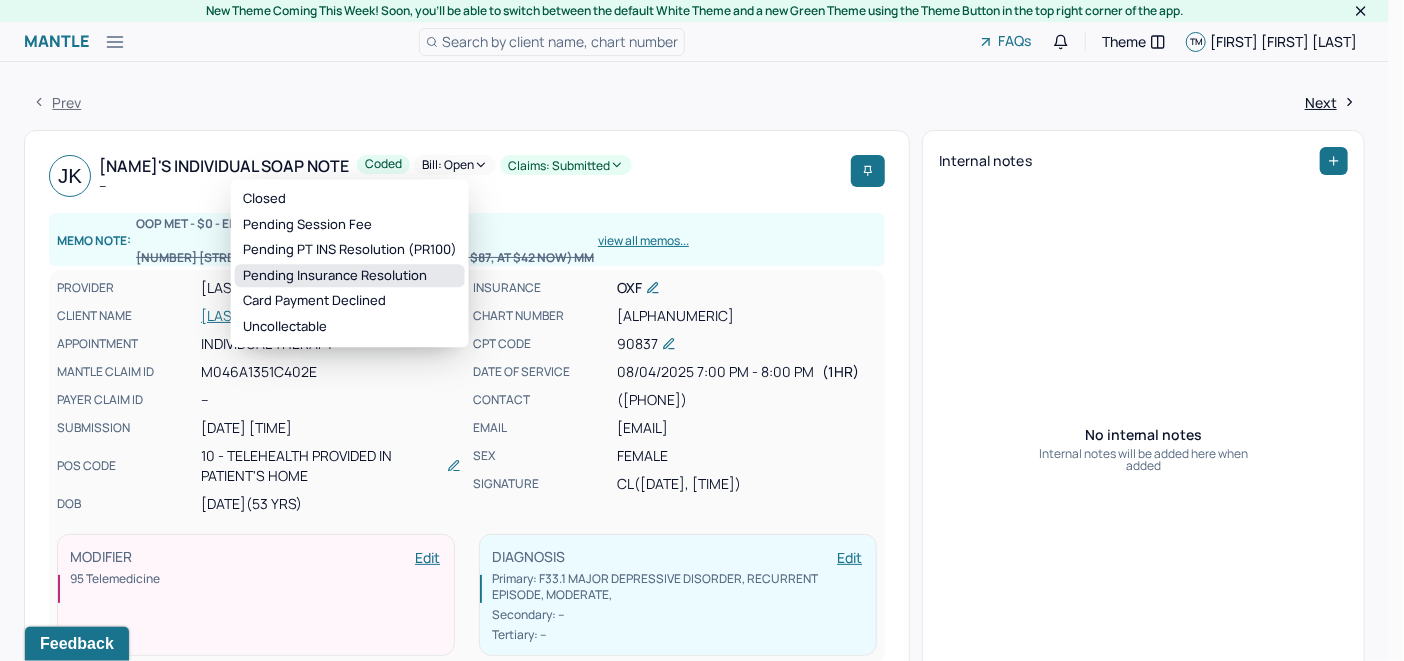 click on "Pending Insurance Resolution" at bounding box center (350, 276) 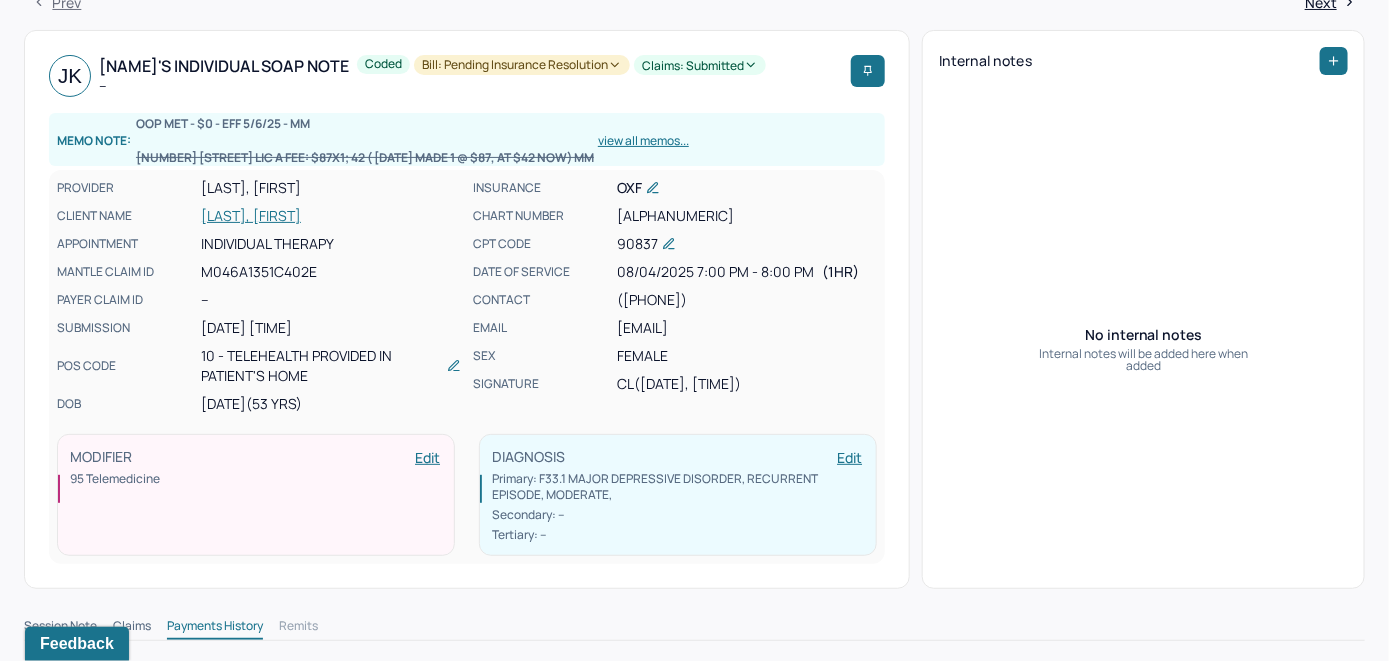 scroll, scrollTop: 0, scrollLeft: 0, axis: both 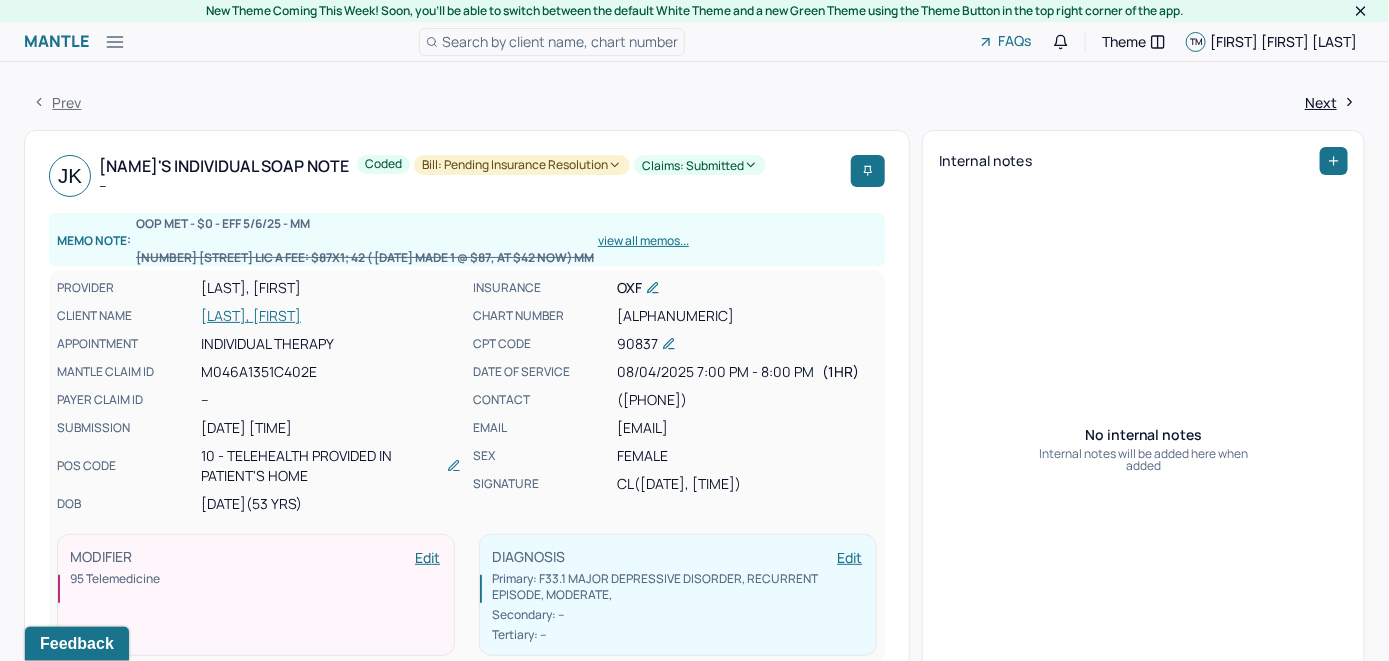 click on "Search by client name, chart number" at bounding box center (560, 41) 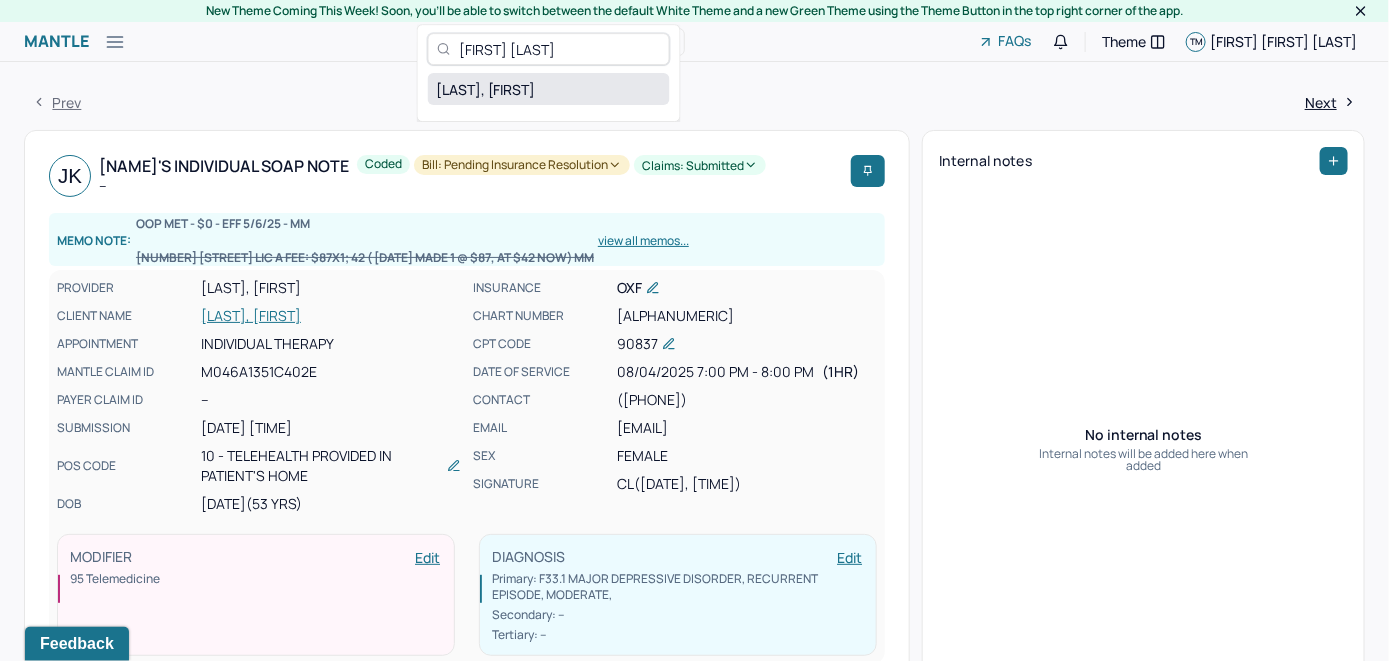 type on "[FIRST] [LAST]" 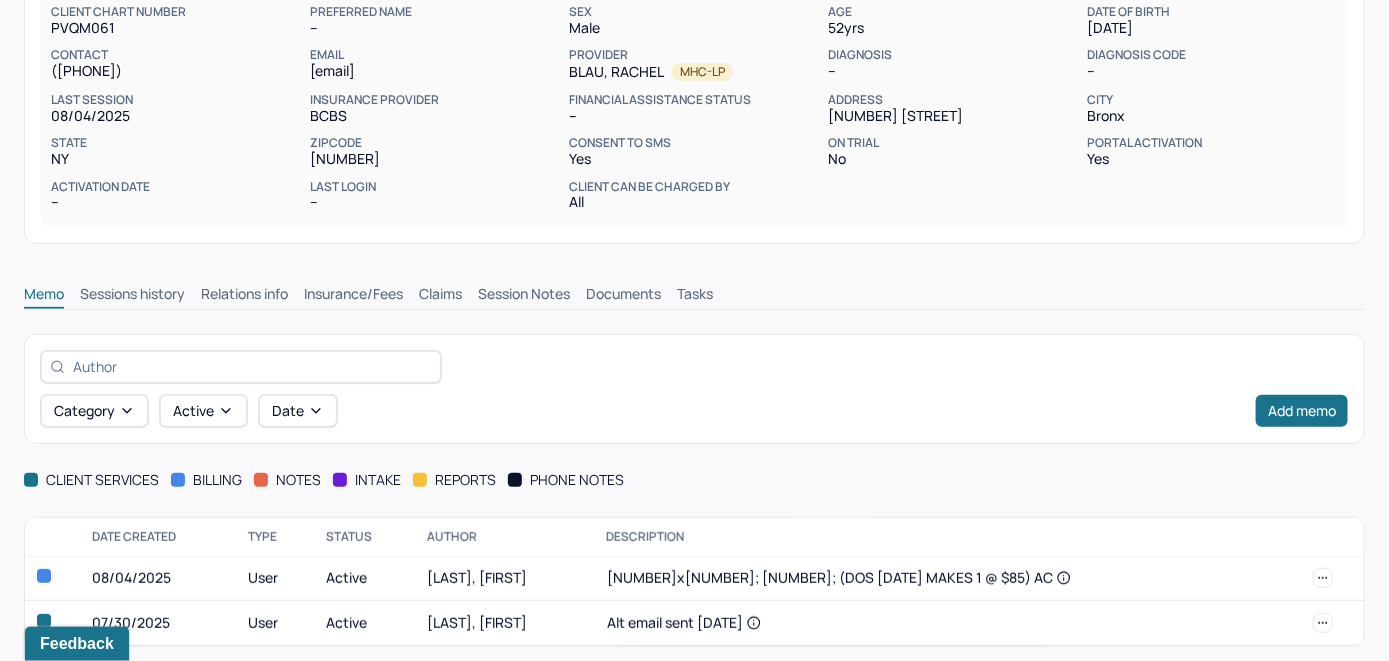 scroll, scrollTop: 254, scrollLeft: 0, axis: vertical 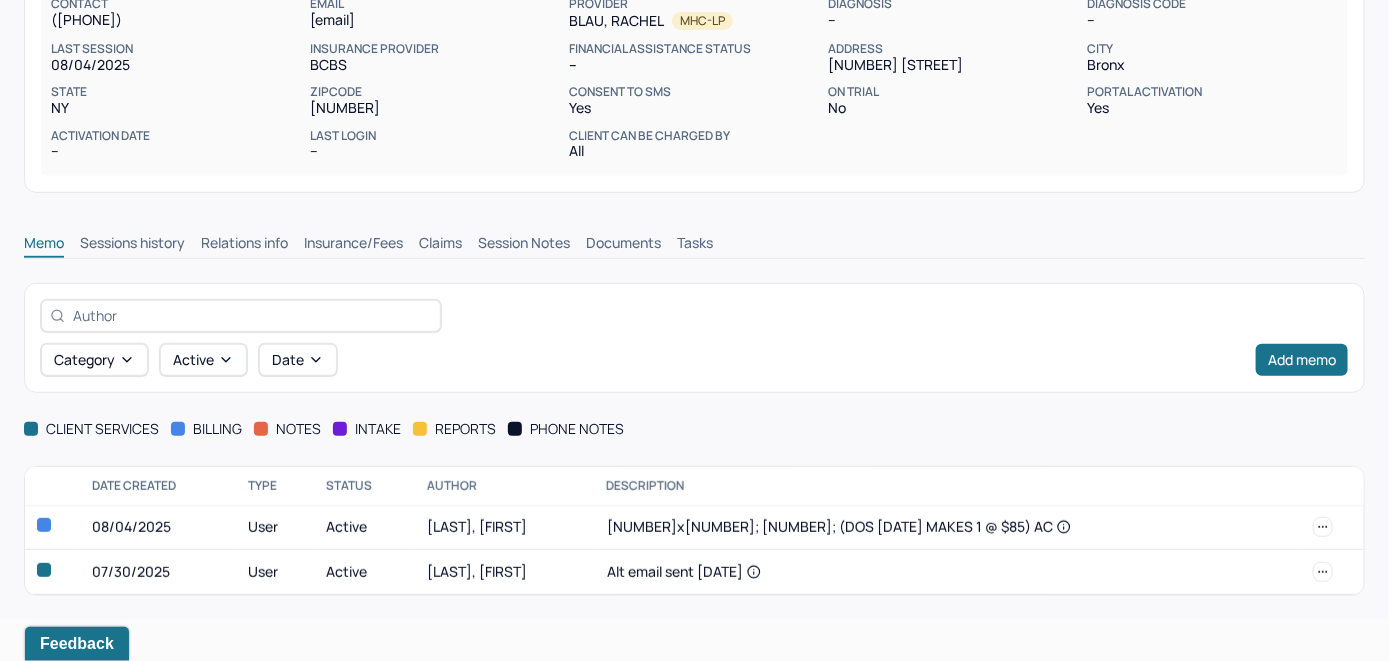 click on "Insurance/Fees" at bounding box center [353, 245] 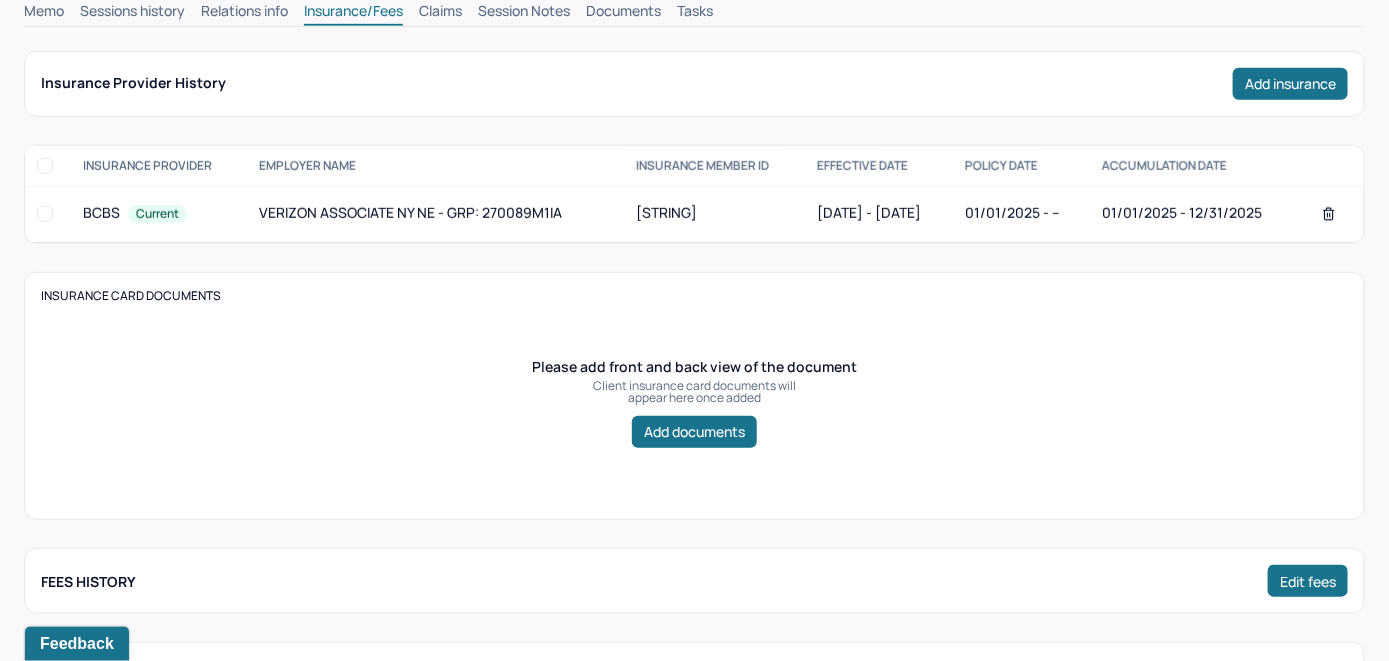 scroll, scrollTop: 354, scrollLeft: 0, axis: vertical 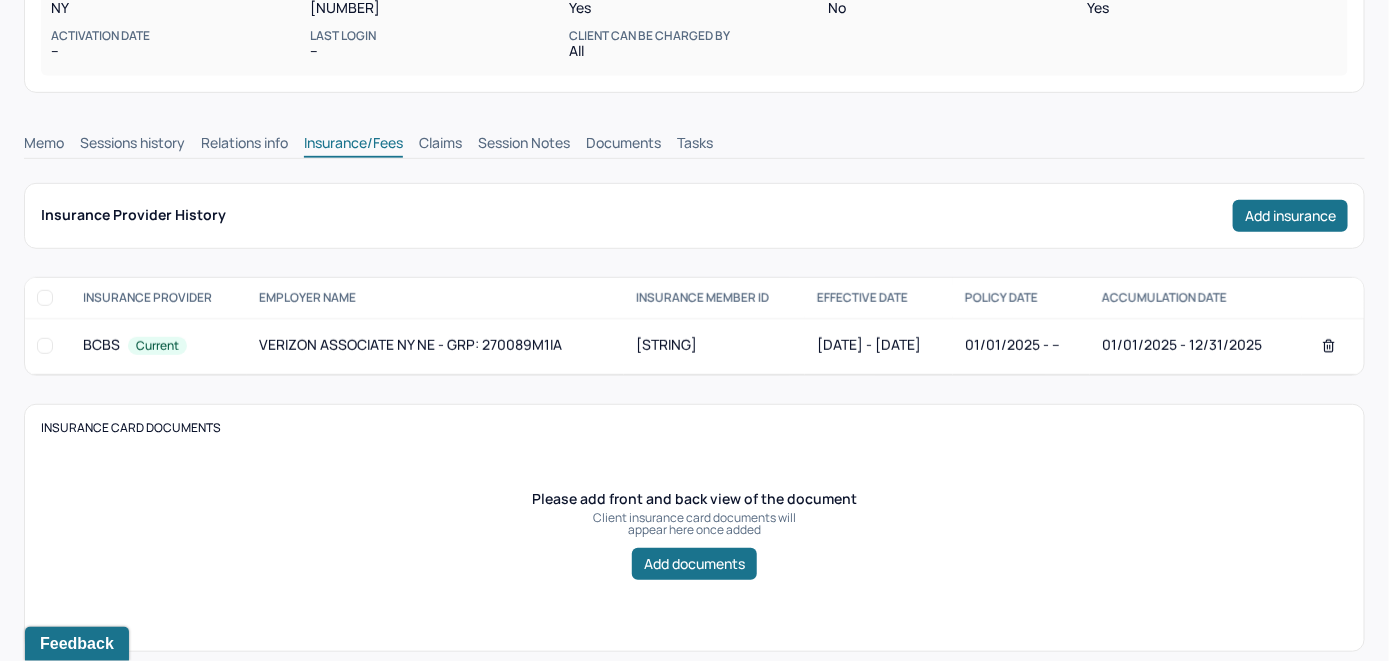 click on "Claims" at bounding box center [440, 145] 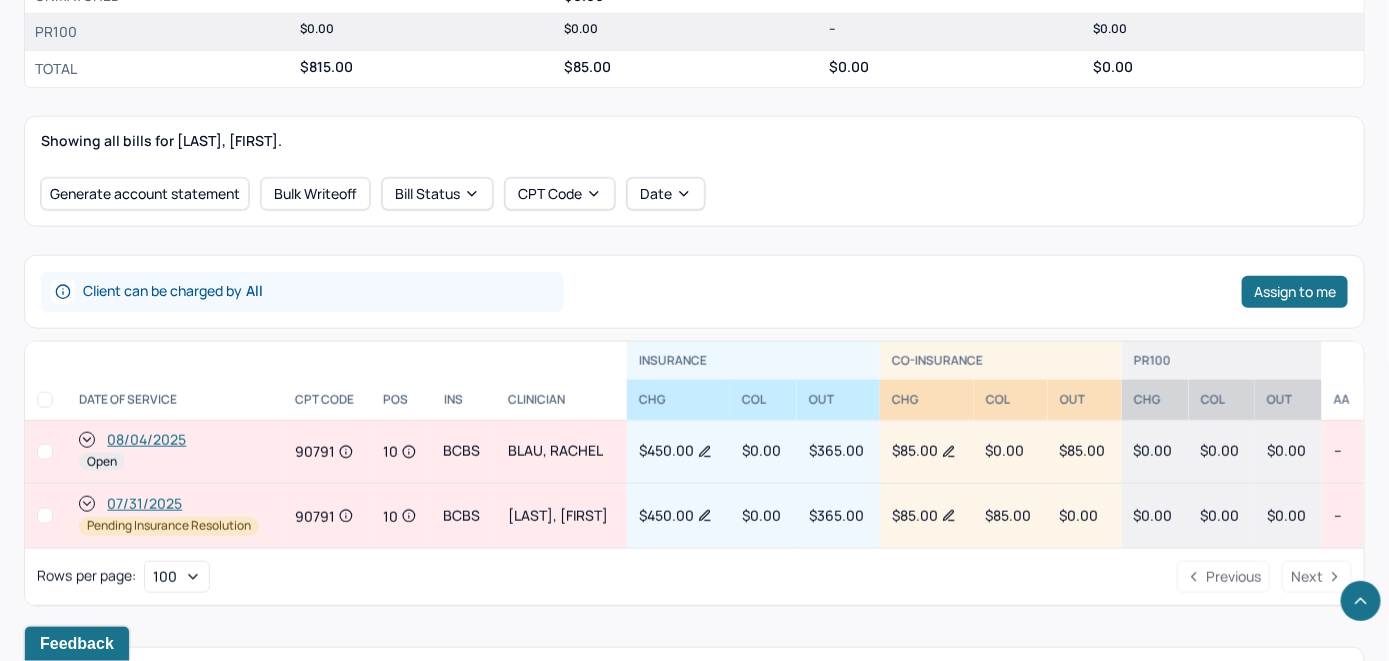 scroll, scrollTop: 658, scrollLeft: 0, axis: vertical 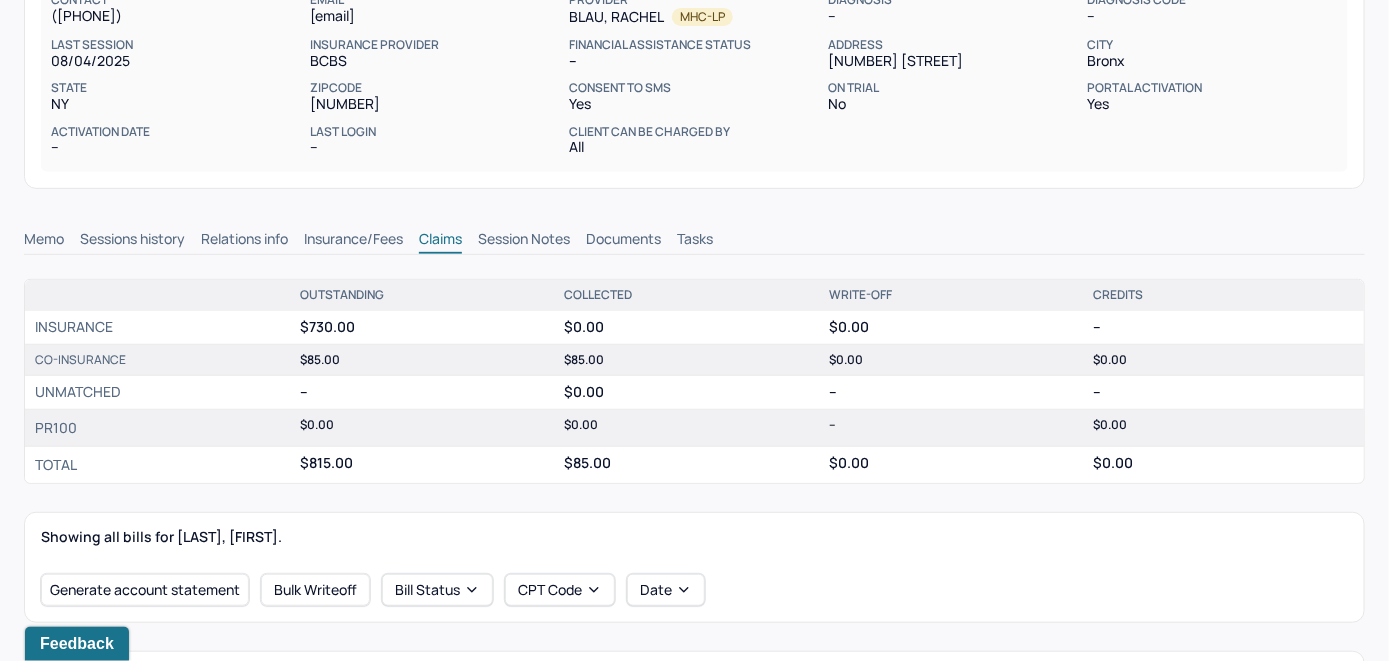 click on "Memo" at bounding box center (44, 241) 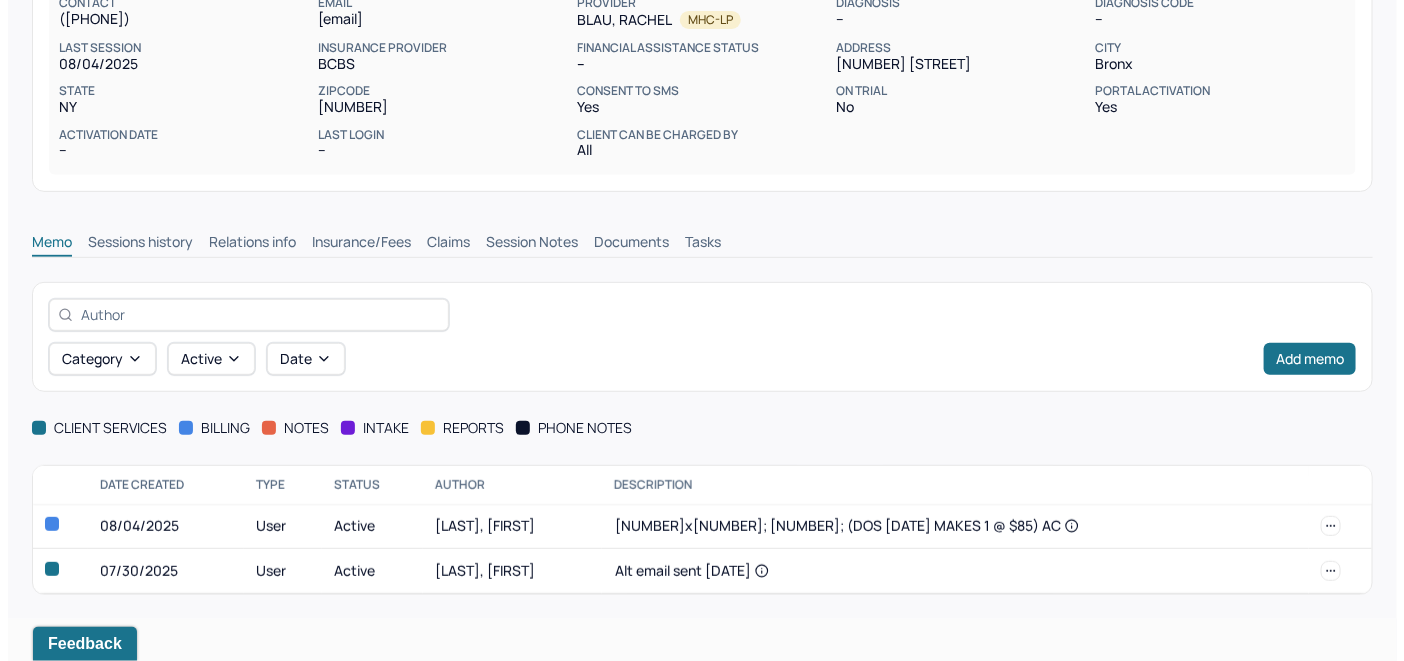 scroll, scrollTop: 254, scrollLeft: 0, axis: vertical 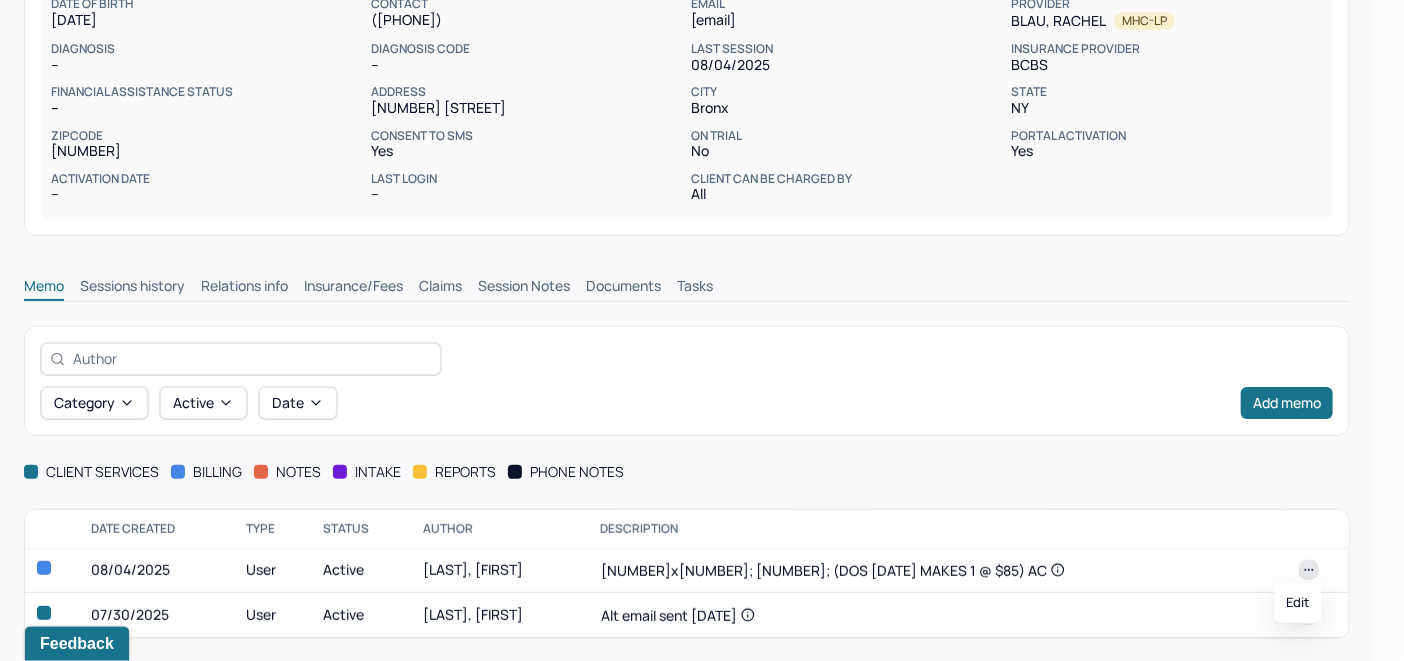click at bounding box center [1309, 570] 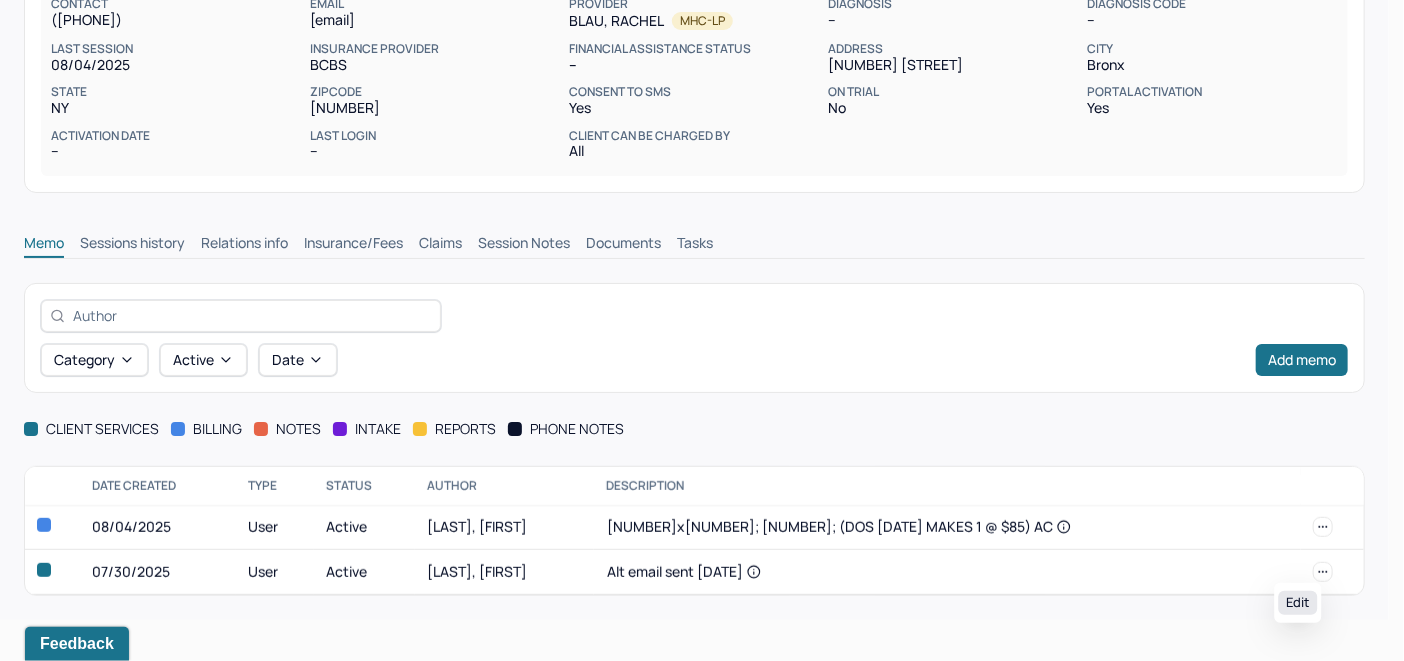 click on "Edit" at bounding box center [1298, 603] 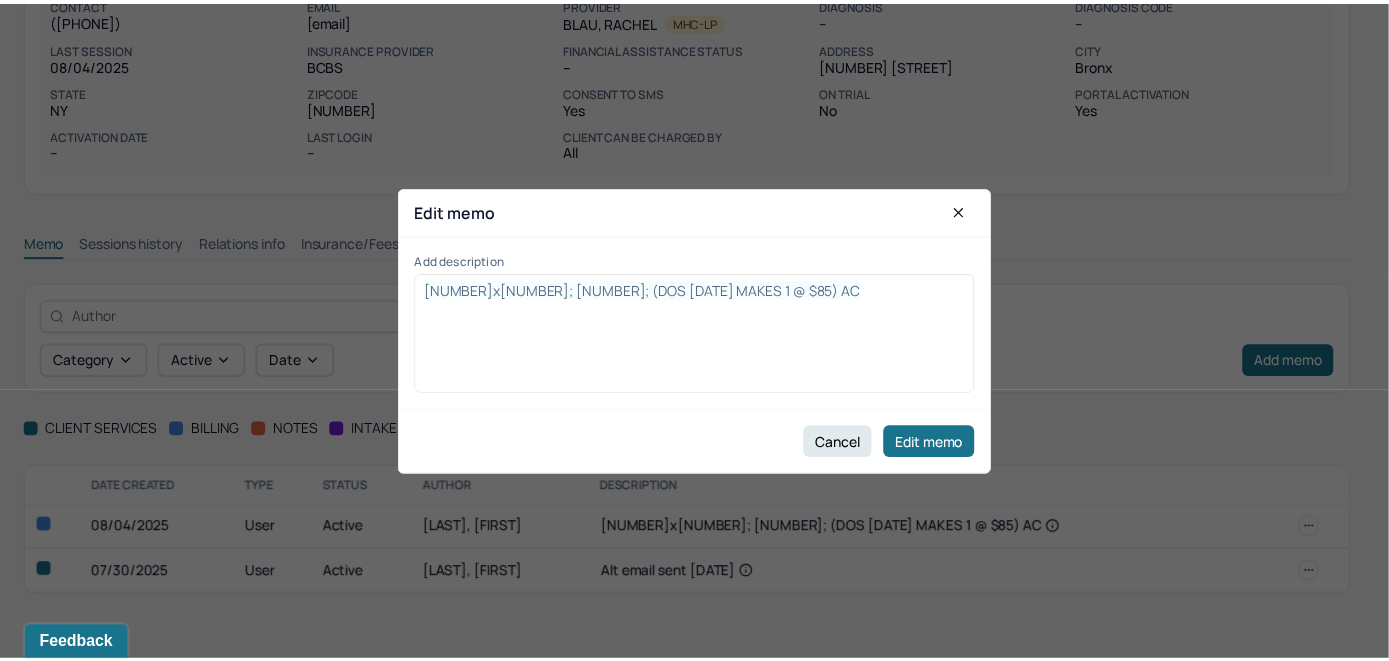 scroll, scrollTop: 211, scrollLeft: 0, axis: vertical 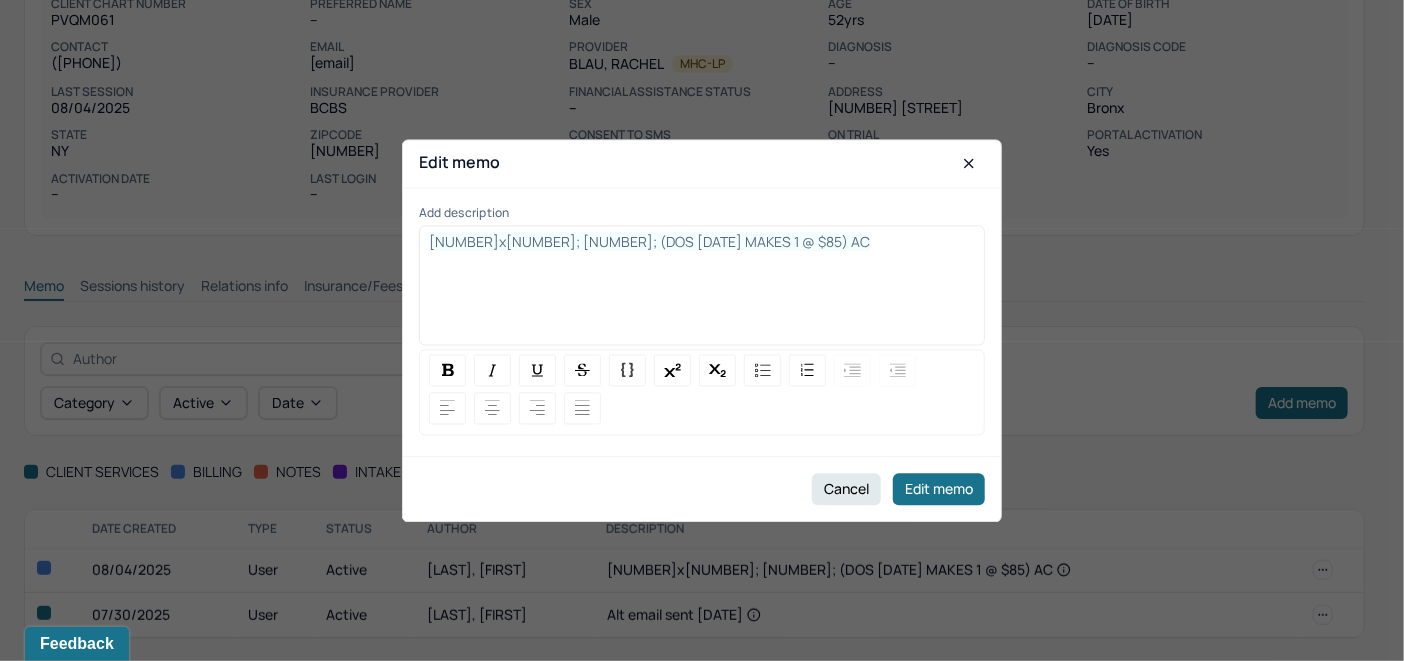 click on "[NUMBER]x[NUMBER]; [NUMBER]; (DOS [DATE] MAKES 1 @ $85) AC" at bounding box center (702, 292) 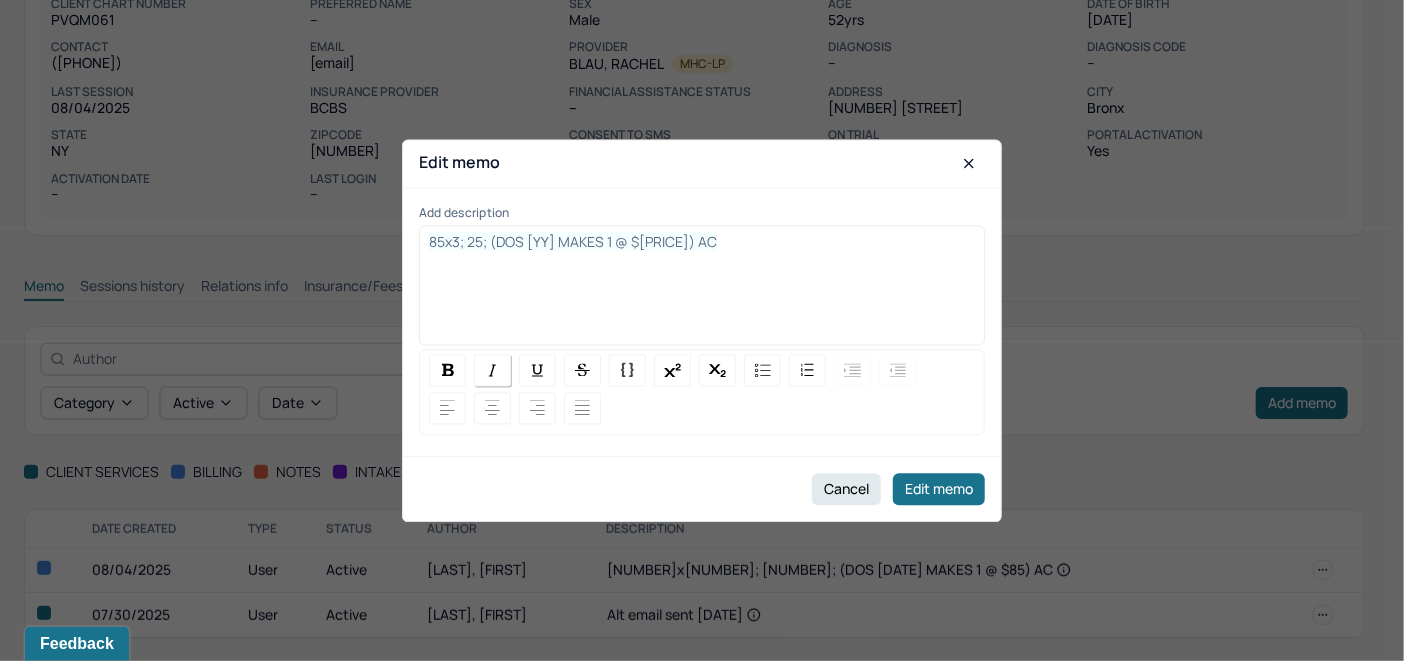type 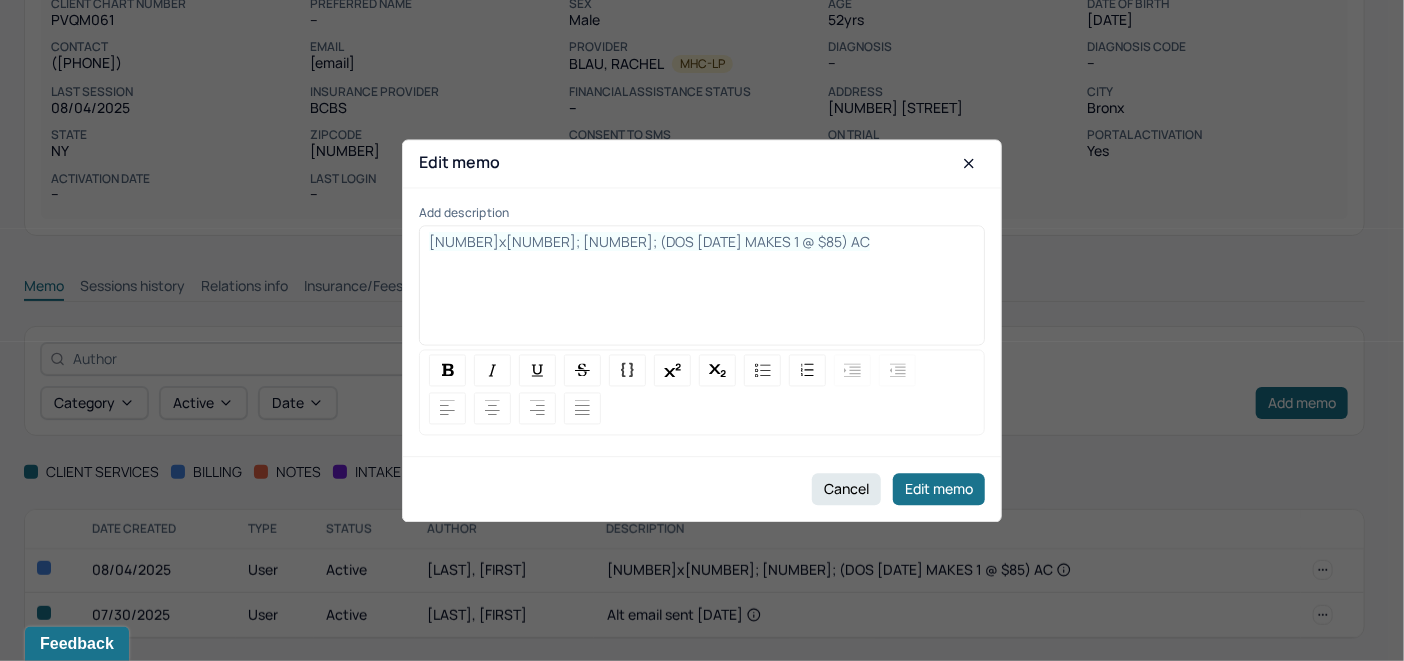drag, startPoint x: 623, startPoint y: 239, endPoint x: 635, endPoint y: 270, distance: 33.24154 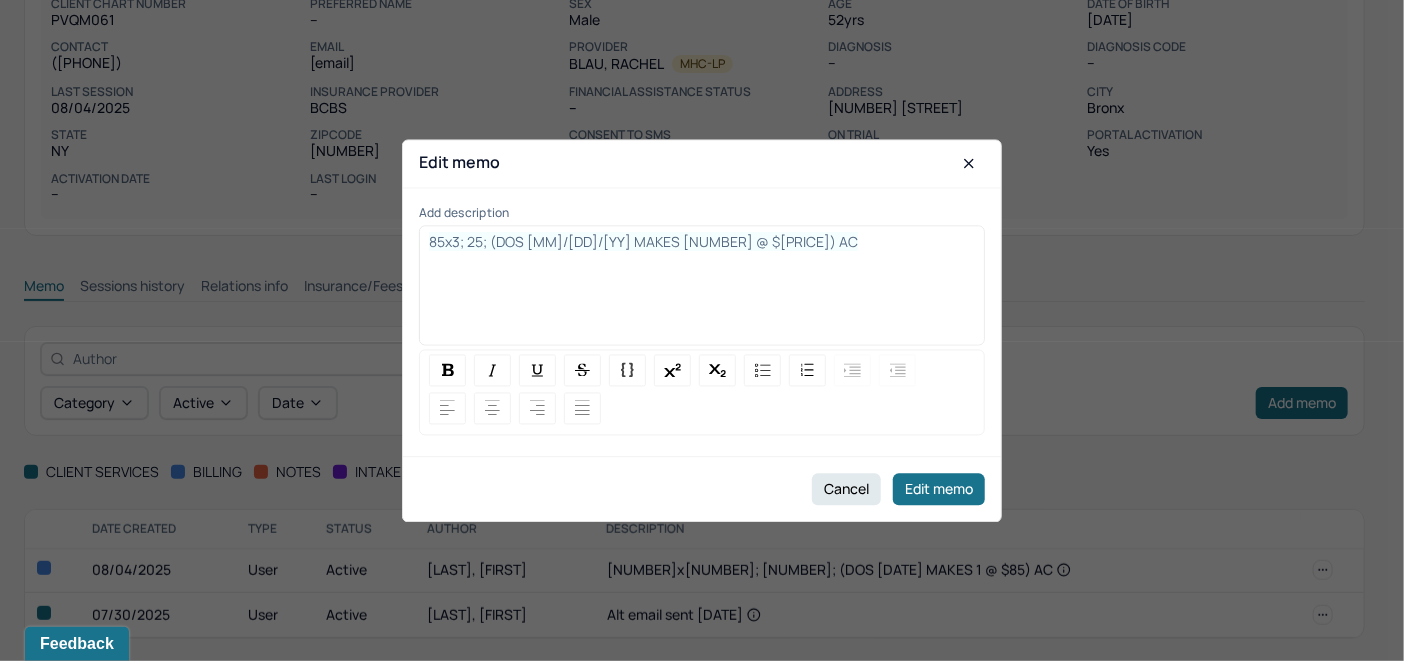 click on "85x3; 25; (DOS [MM]/[DD]/[YY] MAKES [NUMBER] @ $[PRICE]) AC" at bounding box center (643, 241) 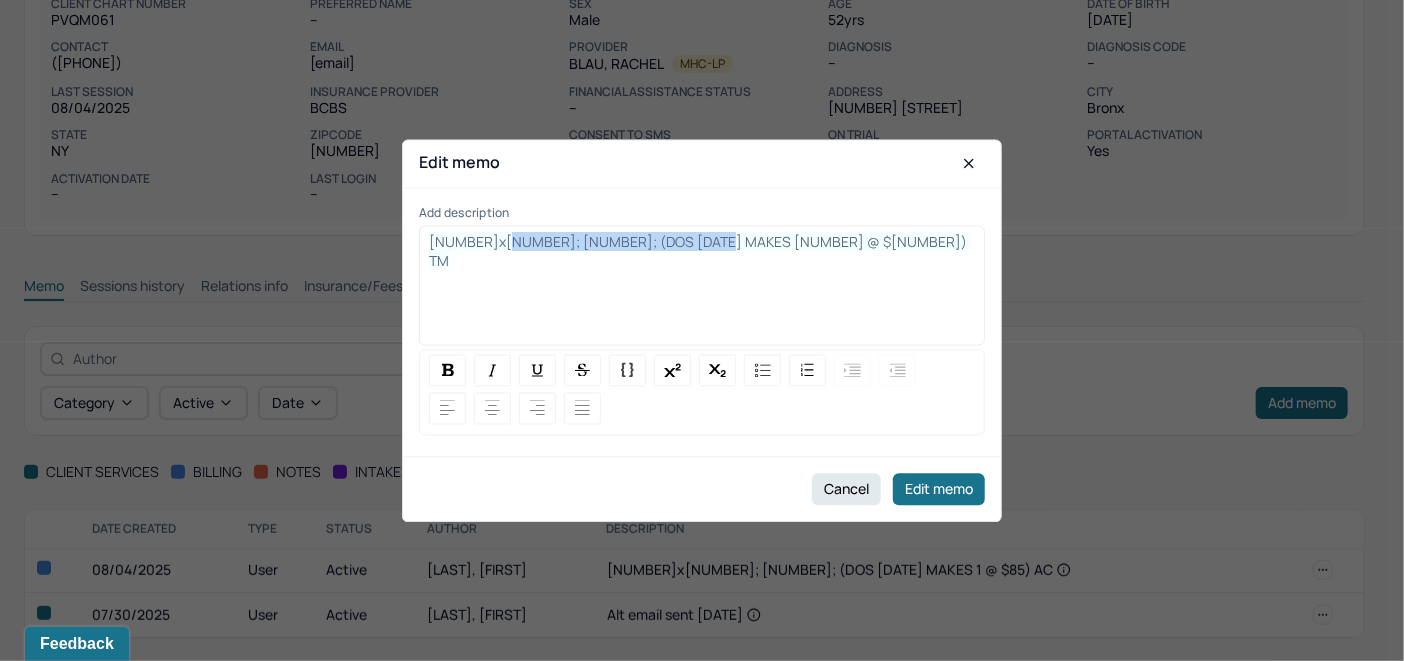 drag, startPoint x: 716, startPoint y: 244, endPoint x: 489, endPoint y: 241, distance: 227.01982 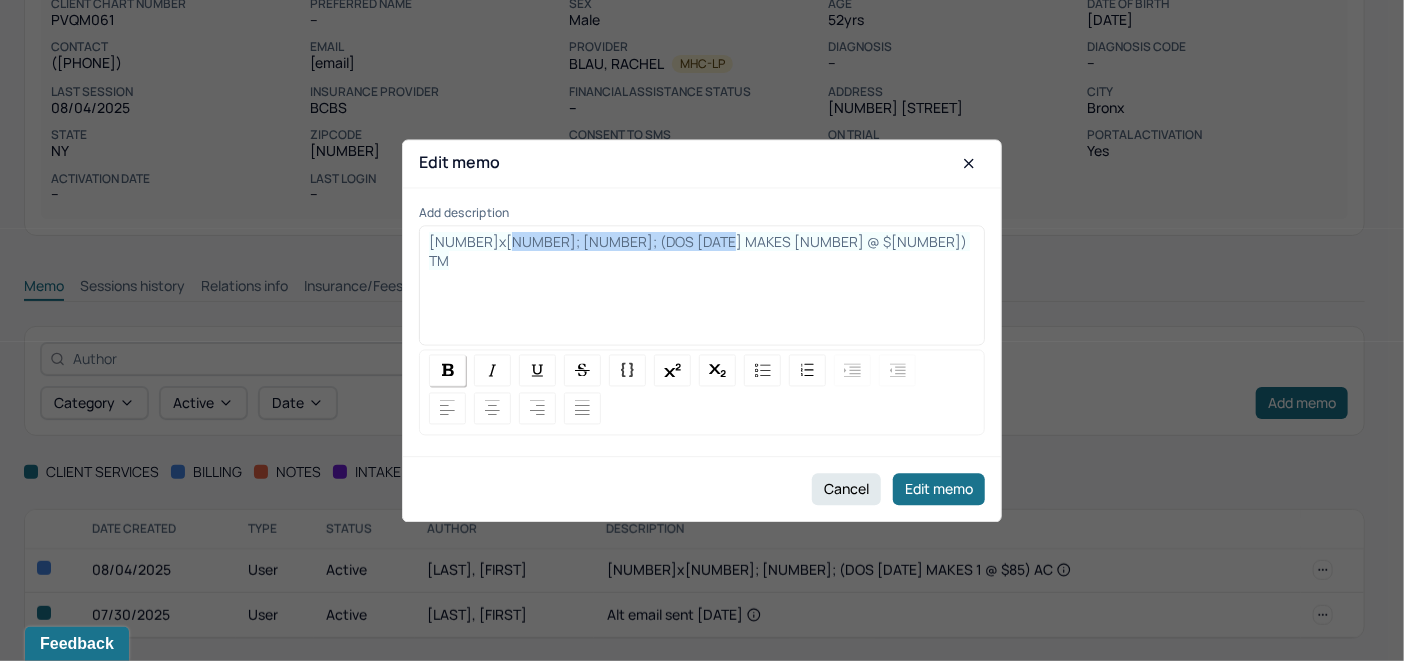 click at bounding box center (448, 370) 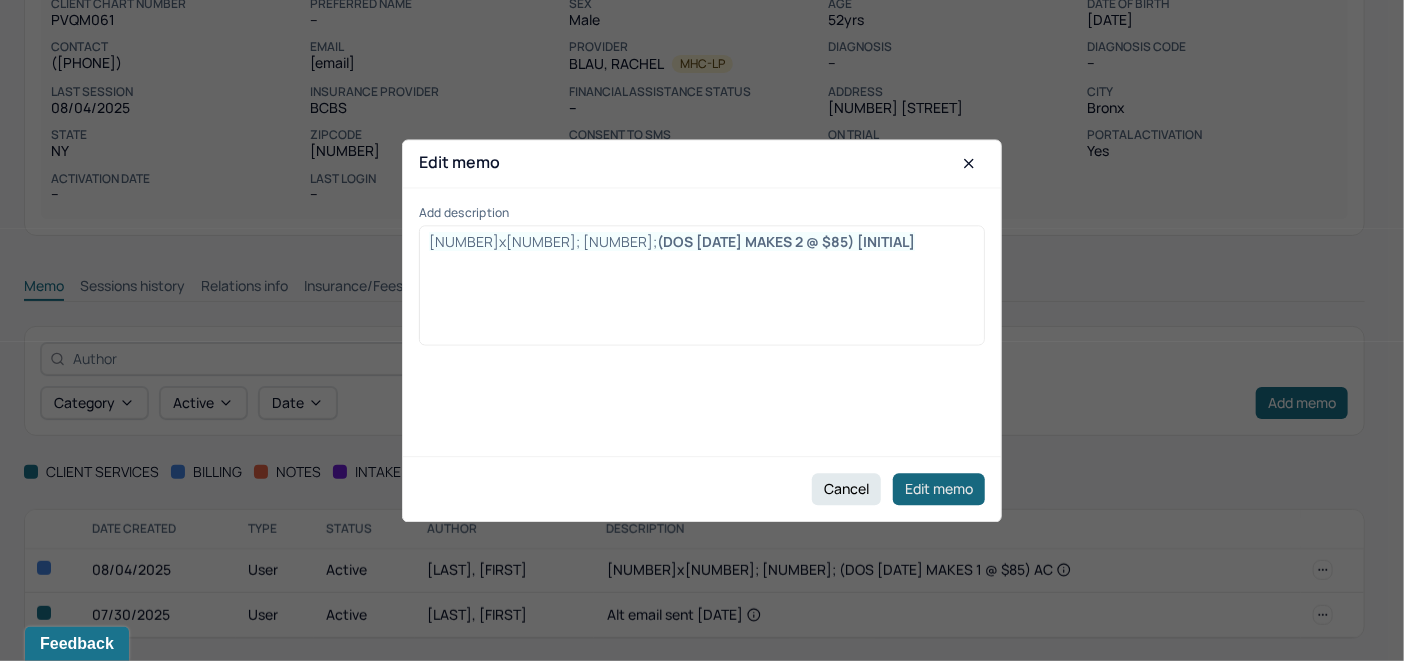 click on "Edit memo" at bounding box center [939, 489] 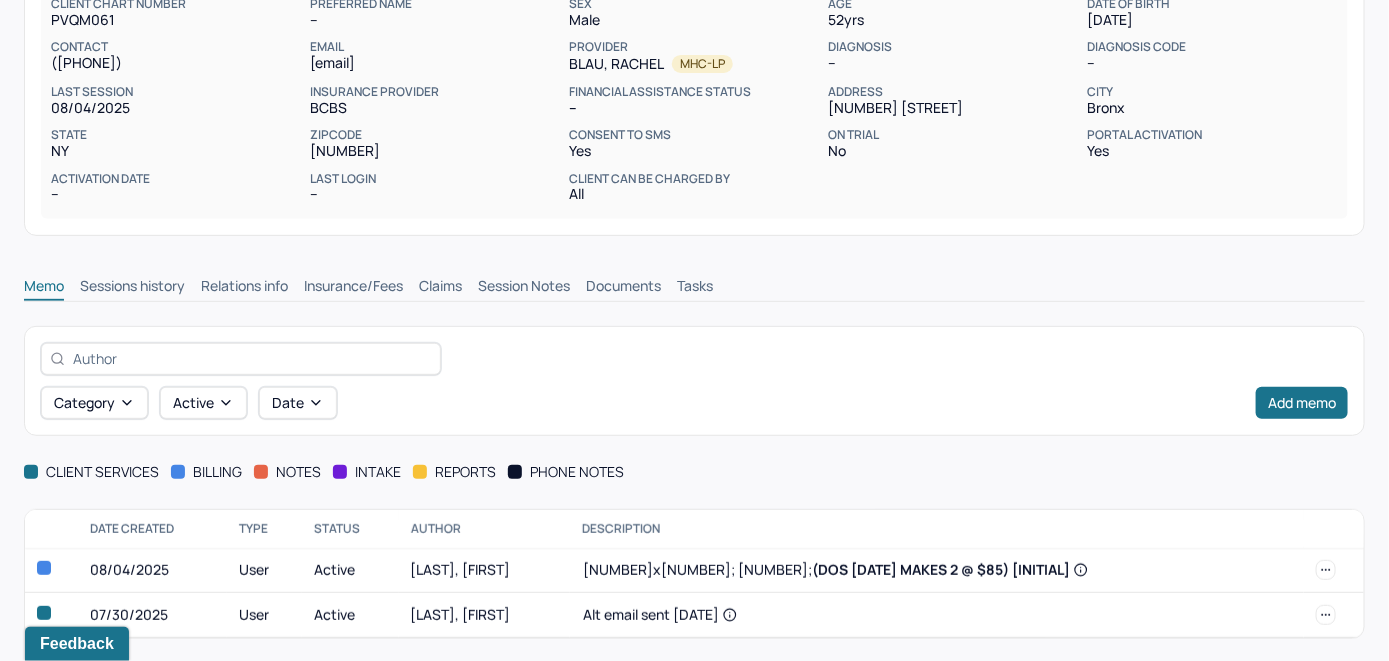 click on "Insurance/Fees" at bounding box center (353, 288) 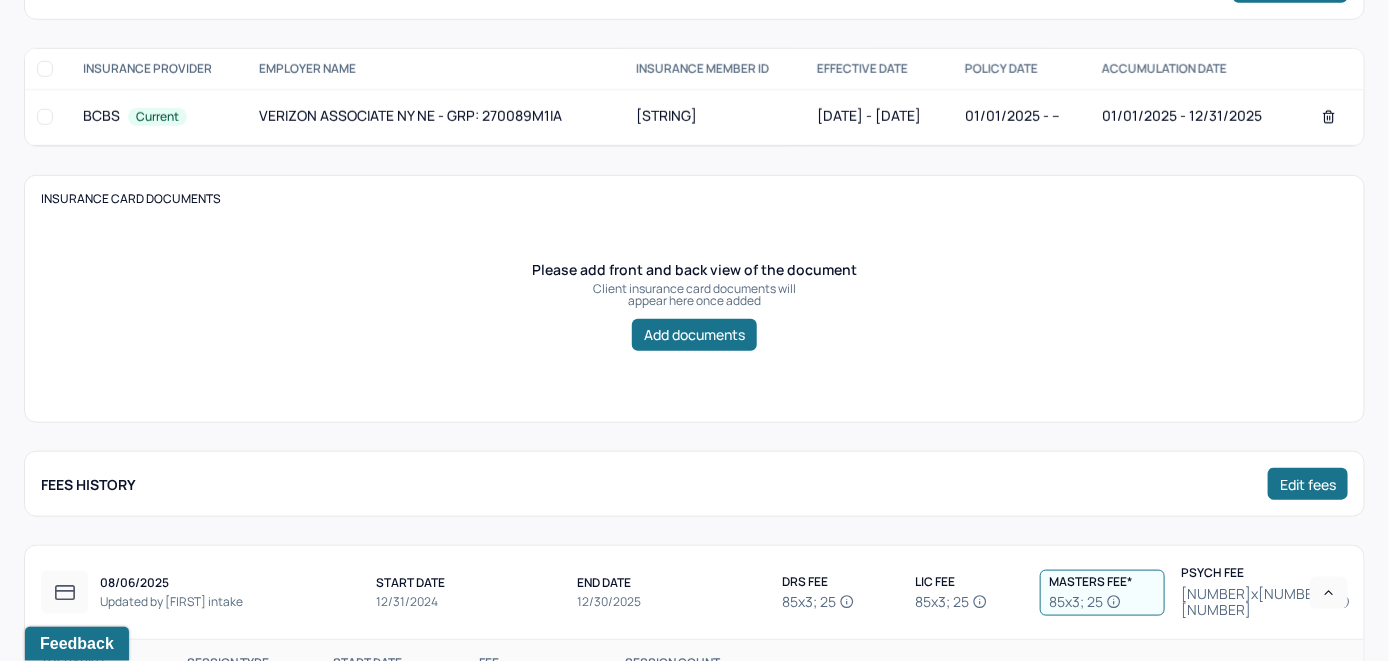 scroll, scrollTop: 711, scrollLeft: 0, axis: vertical 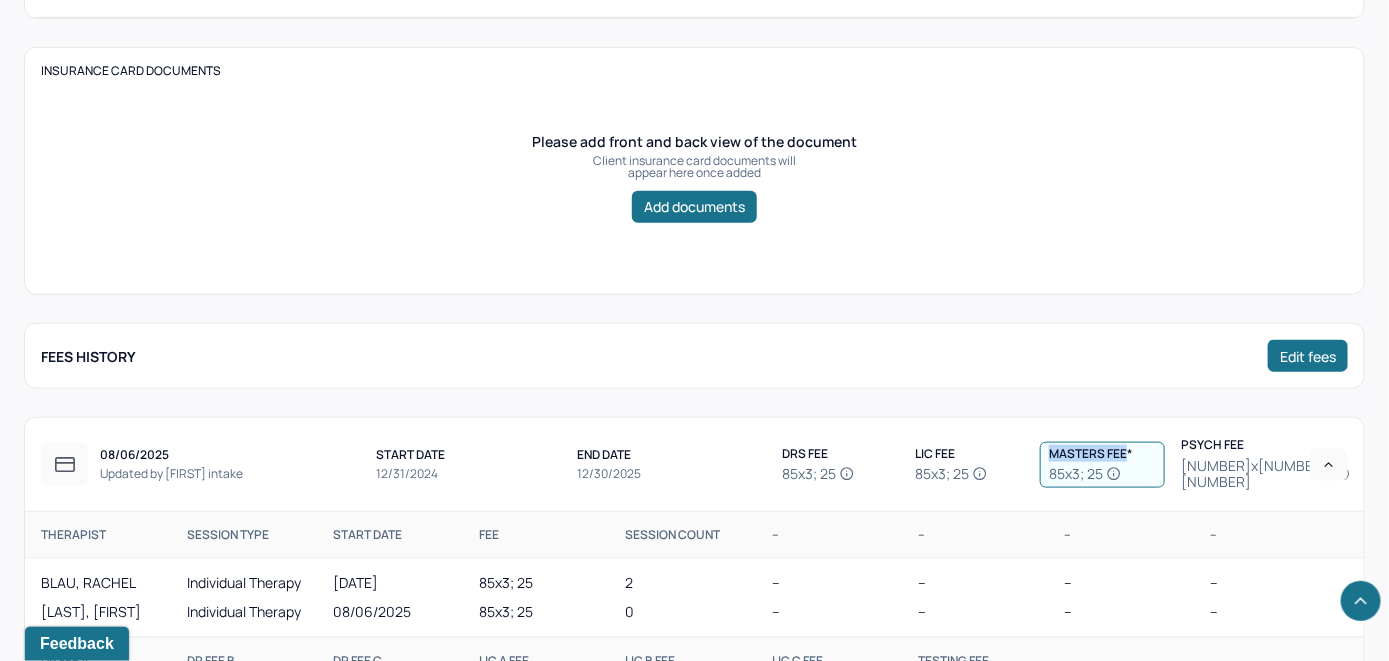 drag, startPoint x: 1134, startPoint y: 484, endPoint x: 1046, endPoint y: 486, distance: 88.02273 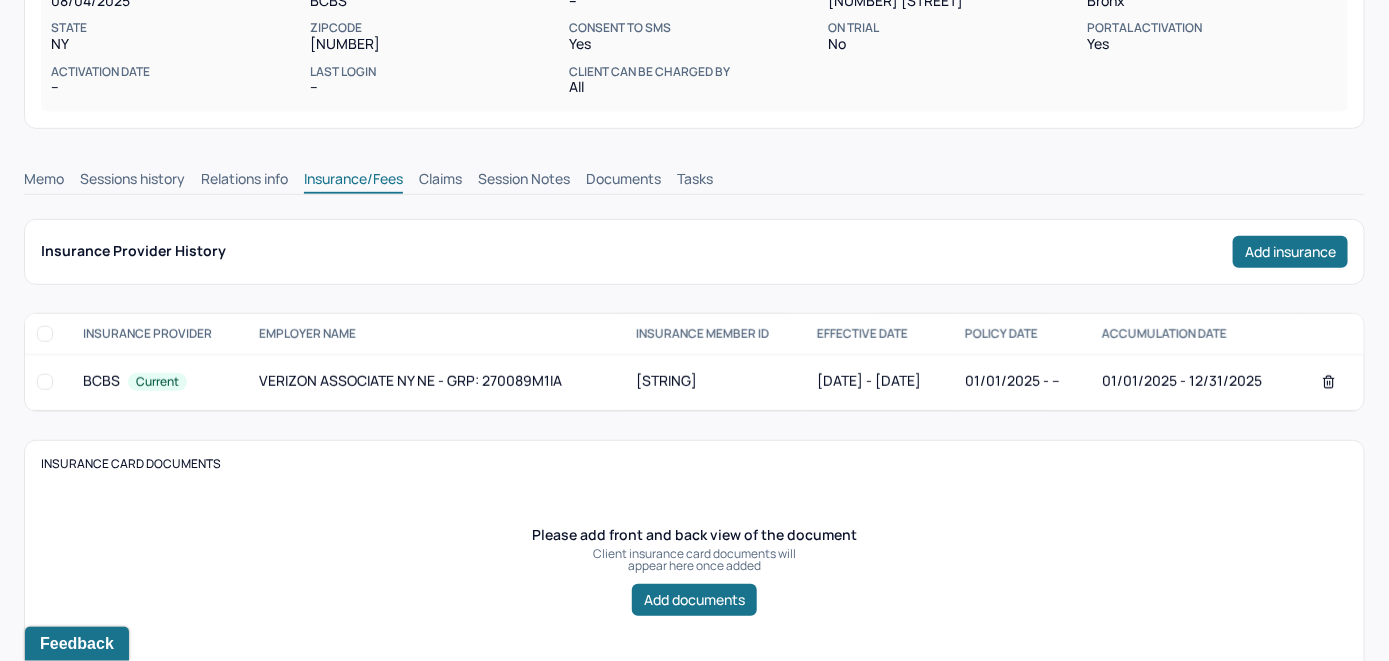 scroll, scrollTop: 211, scrollLeft: 0, axis: vertical 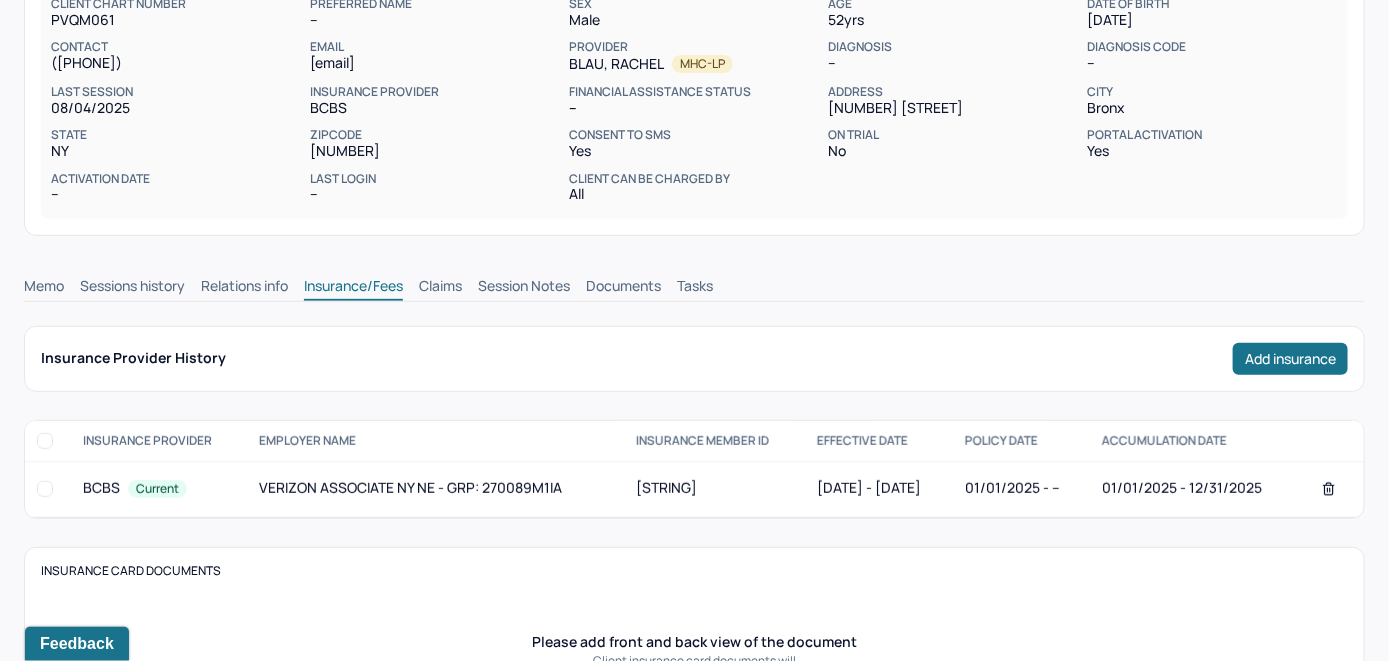 click on "Memo" at bounding box center [44, 288] 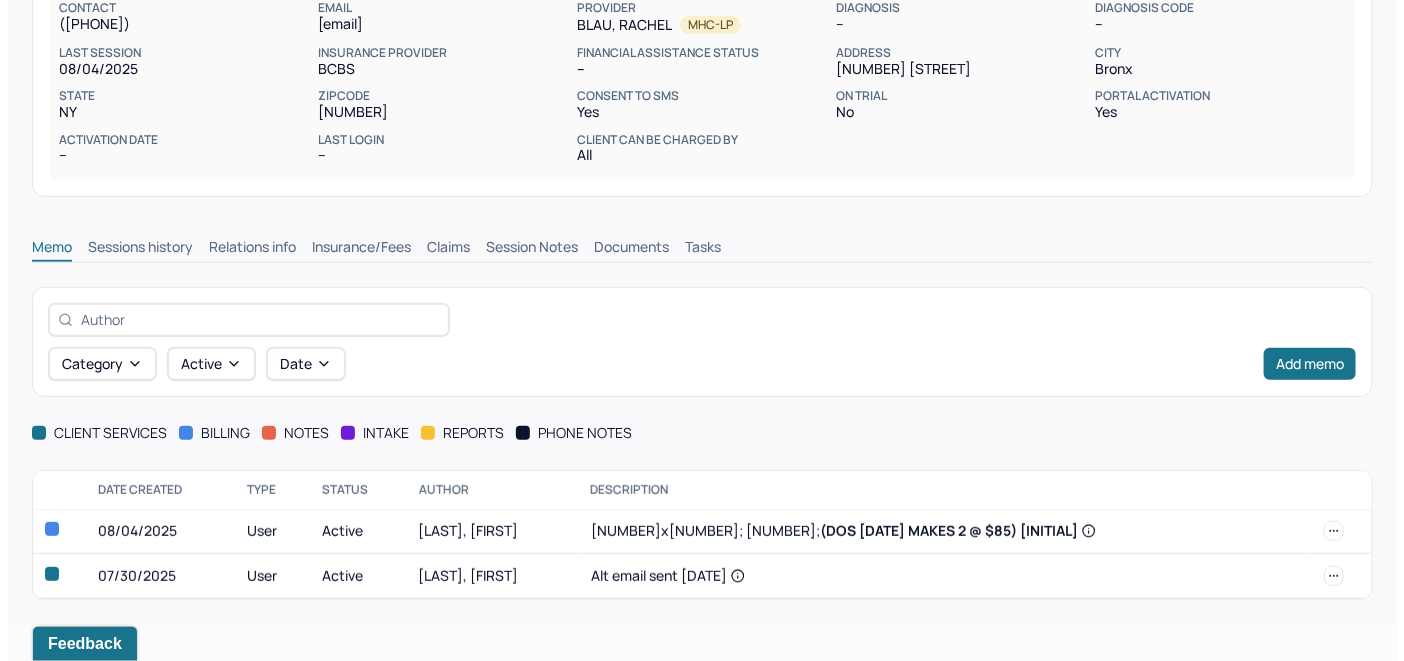 scroll, scrollTop: 254, scrollLeft: 0, axis: vertical 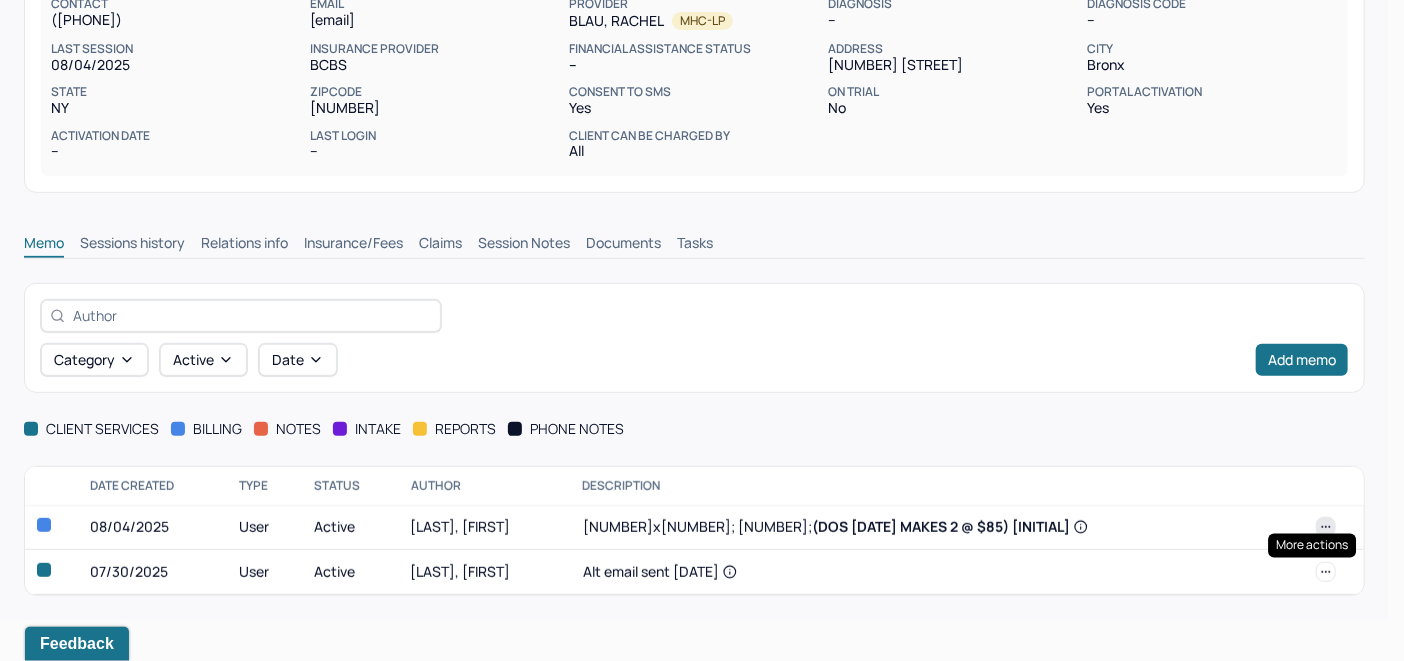 click 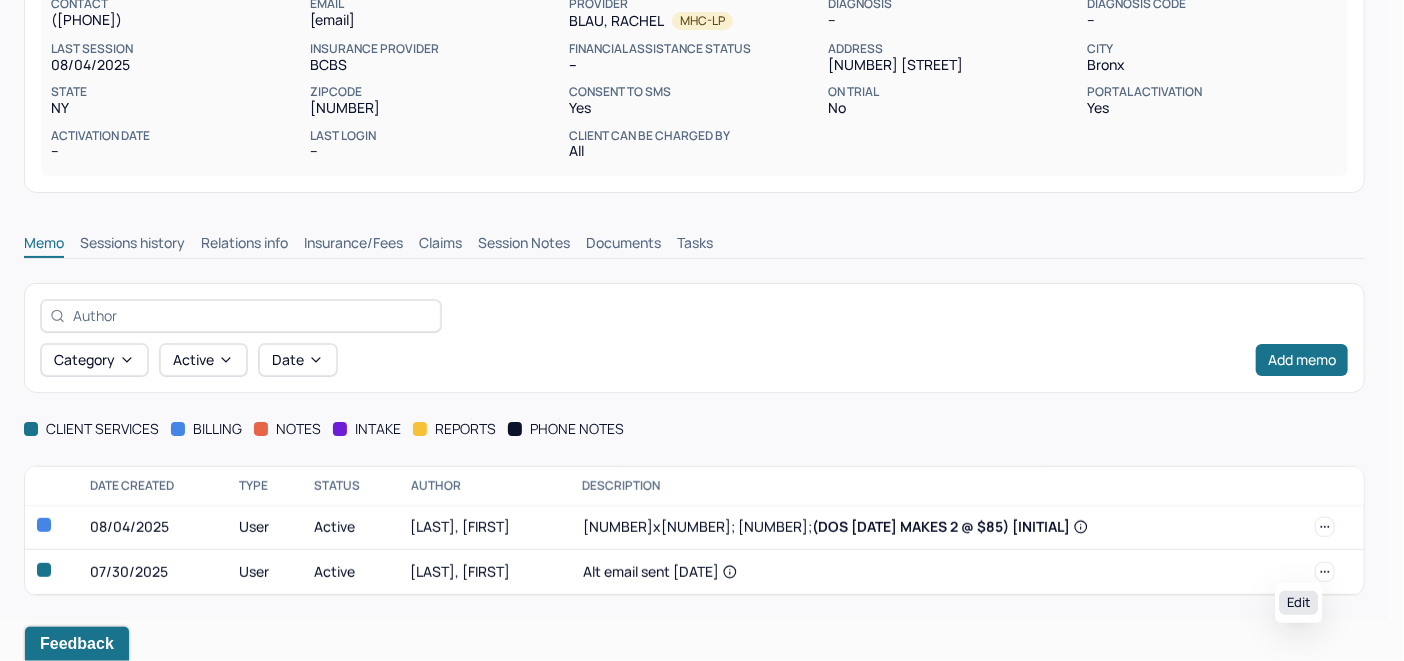 click on "Edit" at bounding box center (1298, 603) 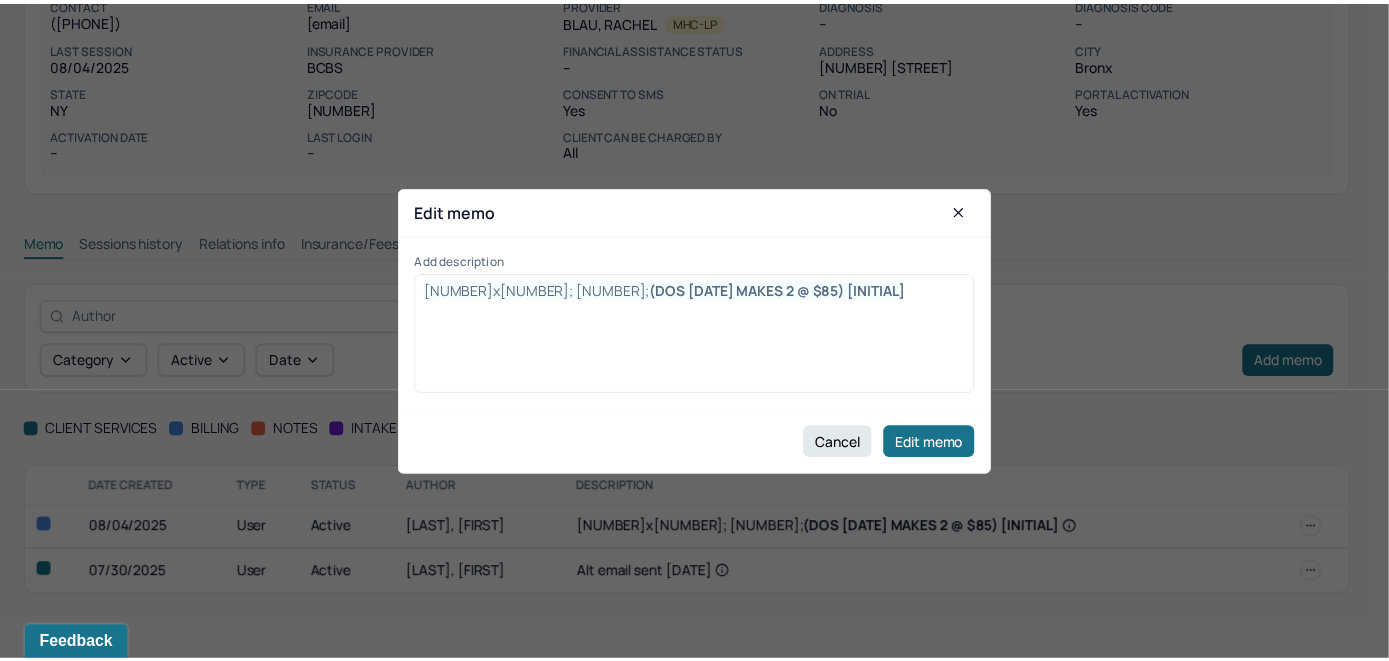 scroll, scrollTop: 211, scrollLeft: 0, axis: vertical 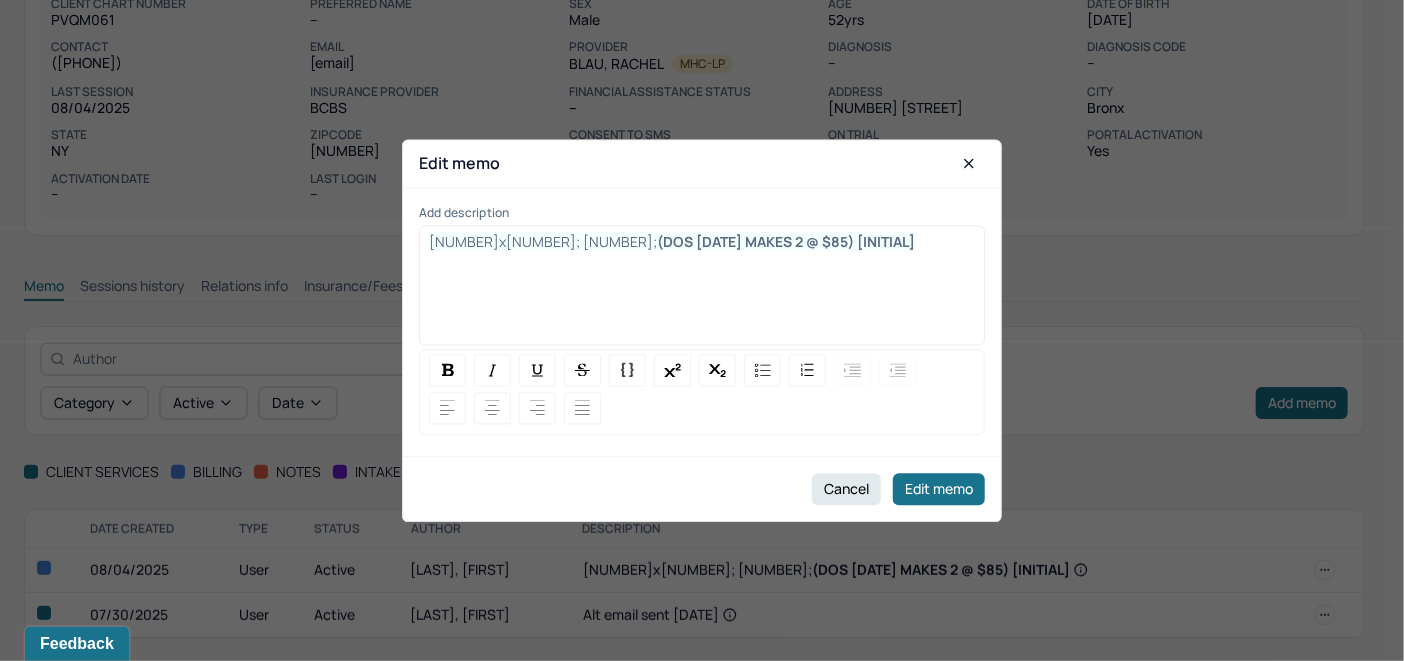 click on "85x3; 25;  (DOS 8/4/25 MAKES 2 @ $85) TM" at bounding box center (702, 292) 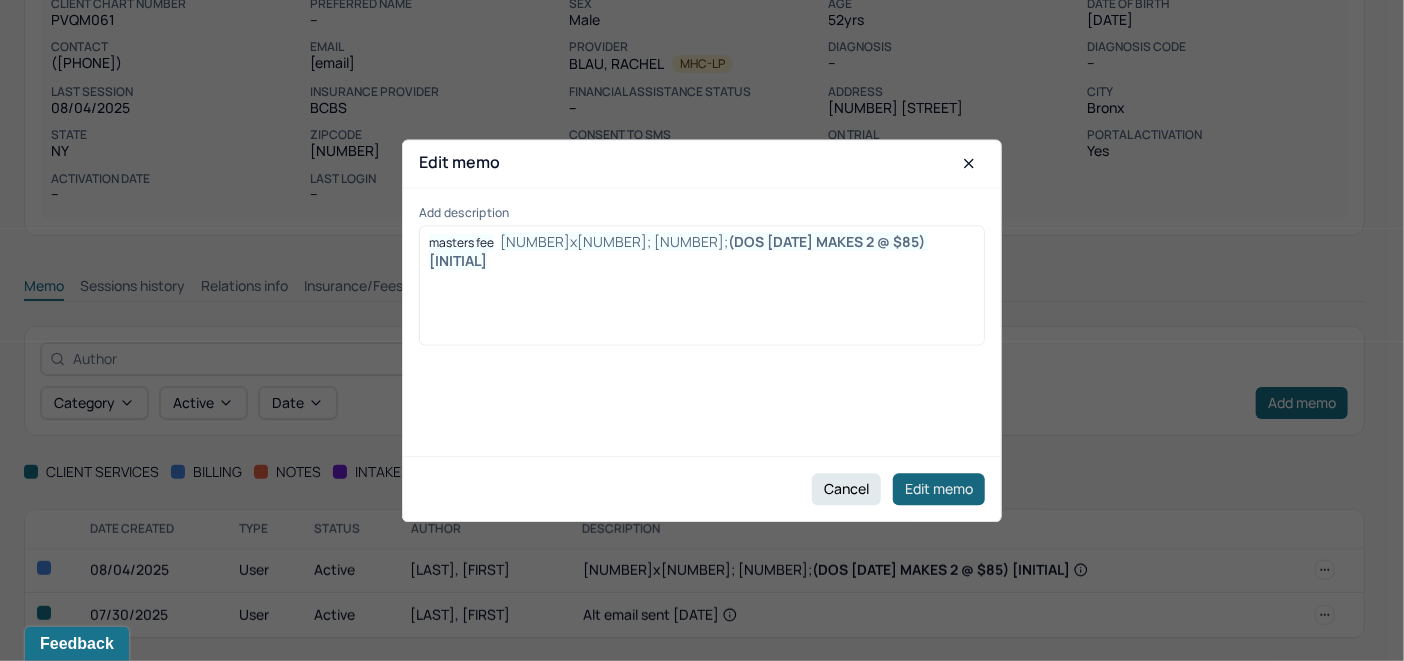 click on "Edit memo" at bounding box center (939, 489) 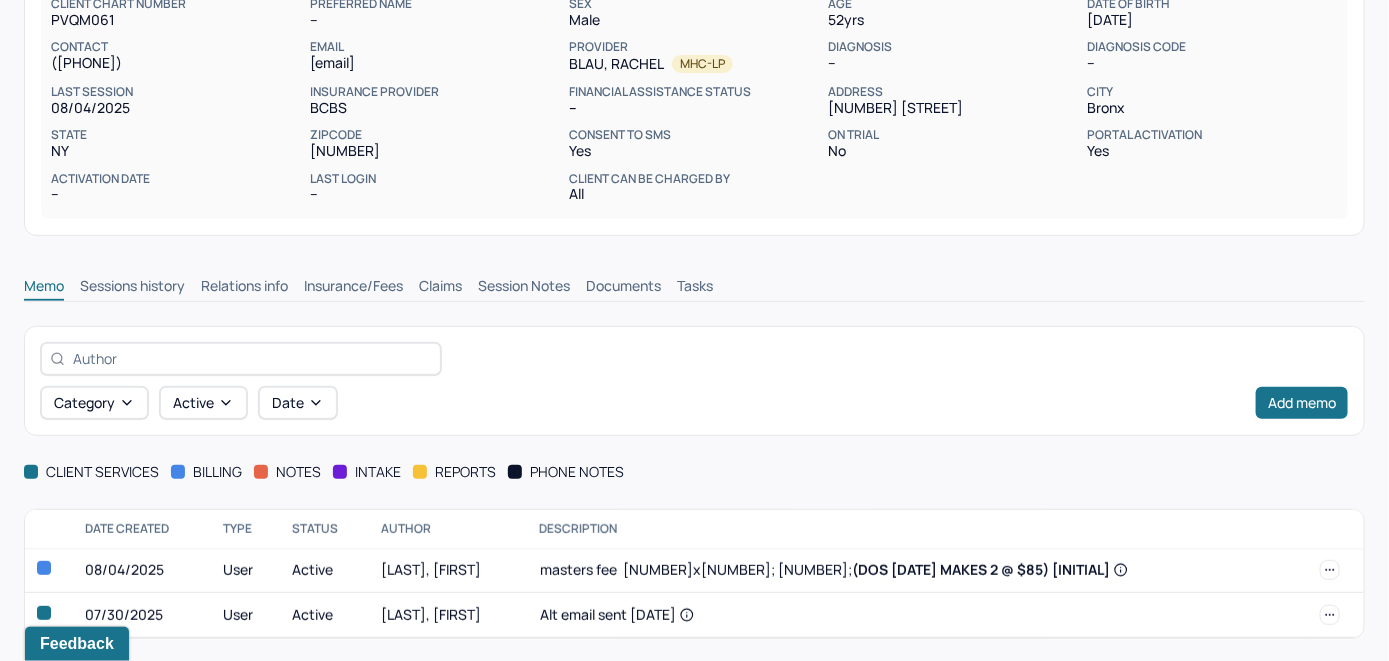 click on "Insurance/Fees" at bounding box center (353, 288) 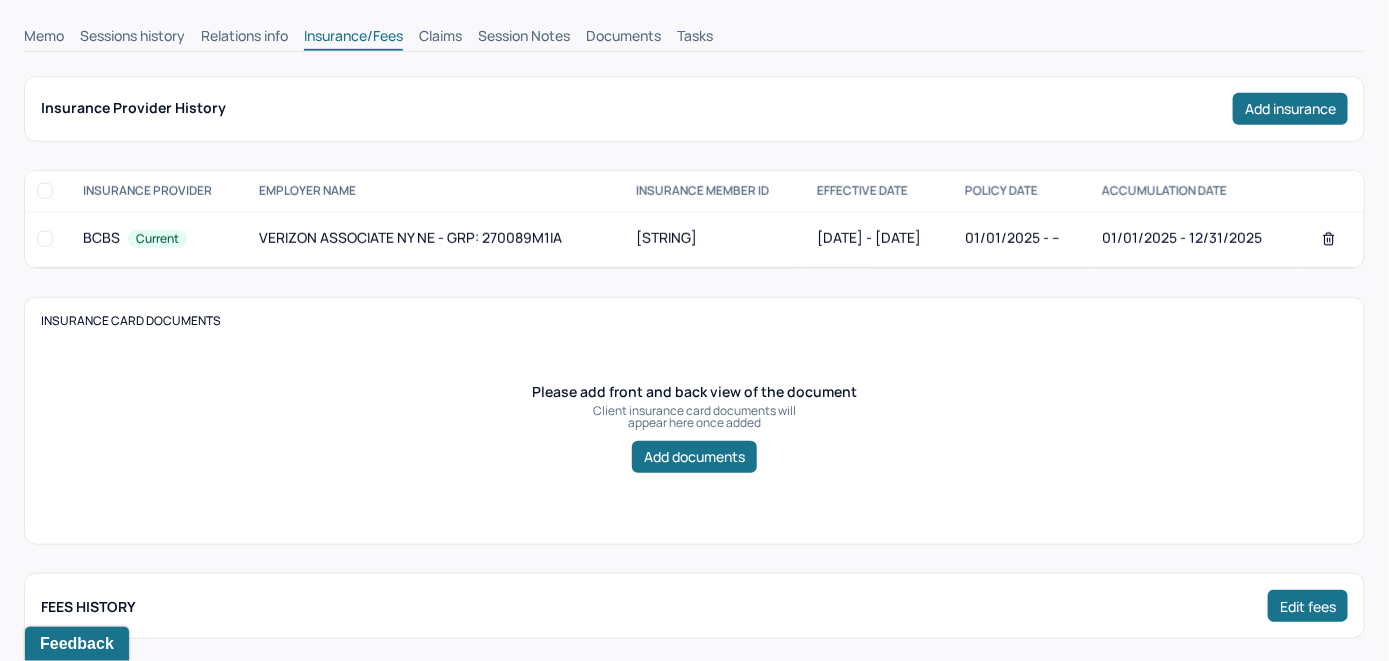 scroll, scrollTop: 441, scrollLeft: 0, axis: vertical 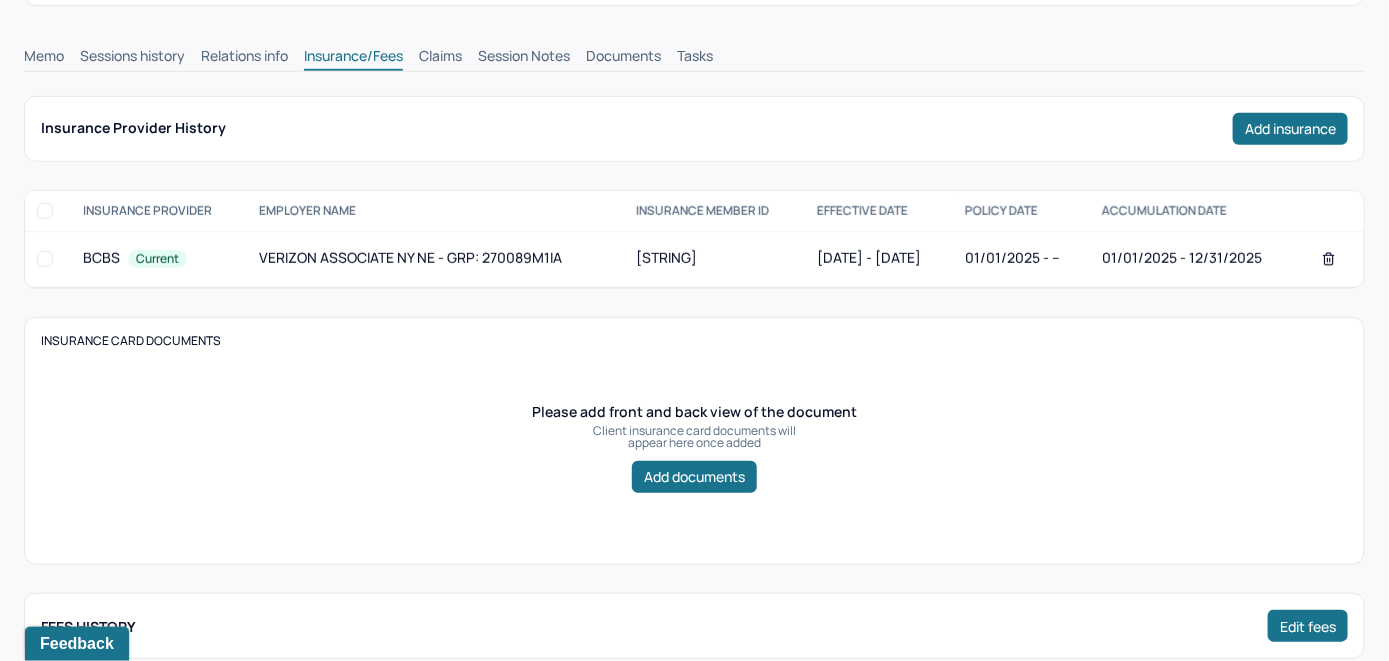 click on "Claims" at bounding box center [440, 58] 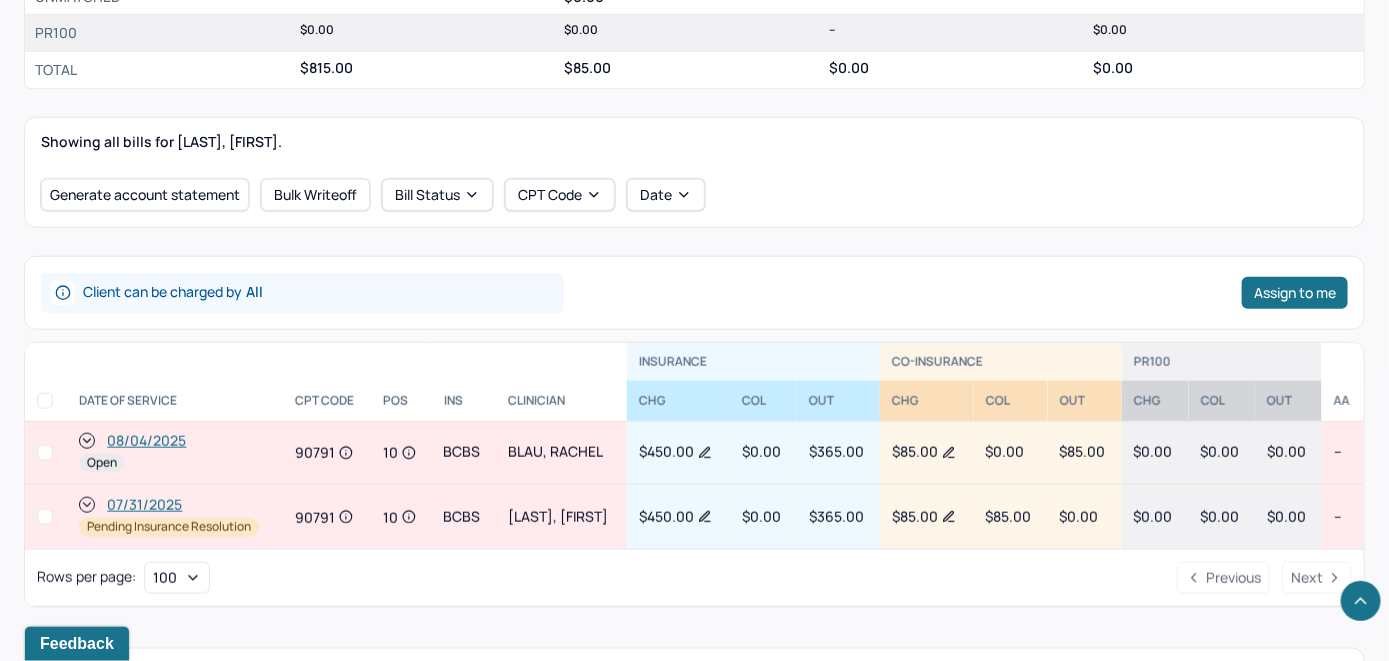 scroll, scrollTop: 648, scrollLeft: 0, axis: vertical 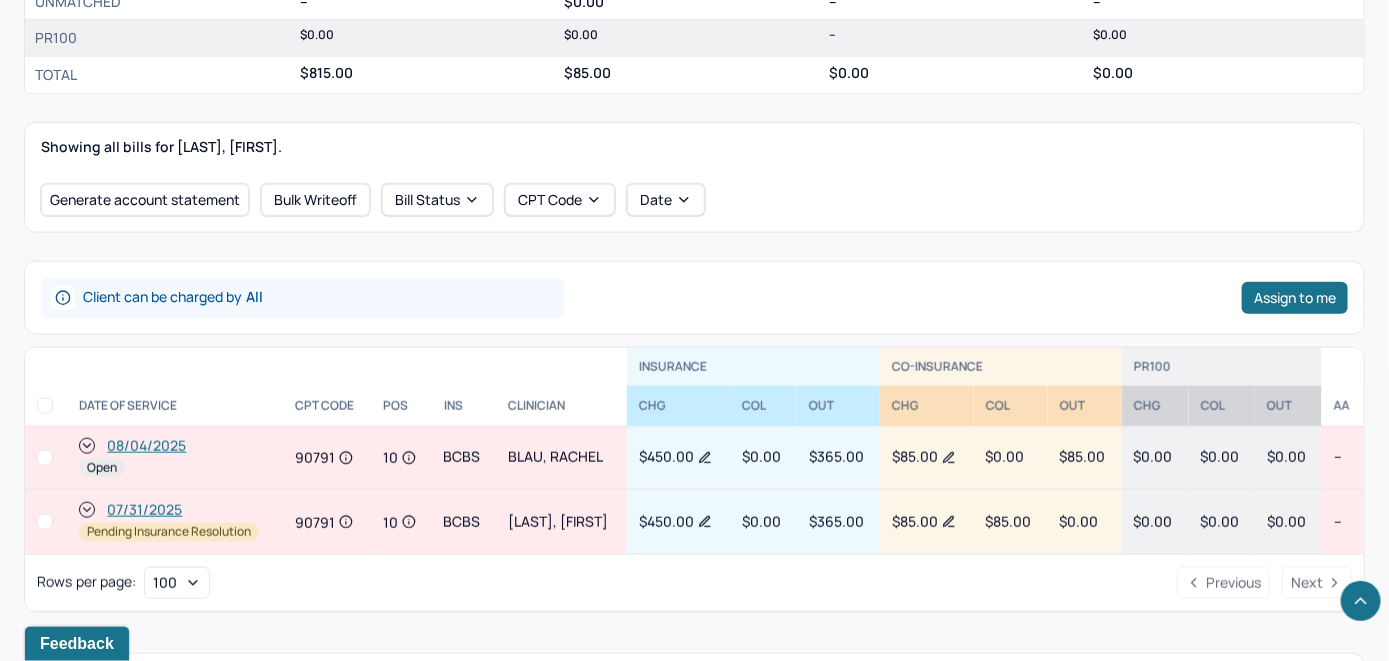 click on "08/04/2025" at bounding box center (146, 446) 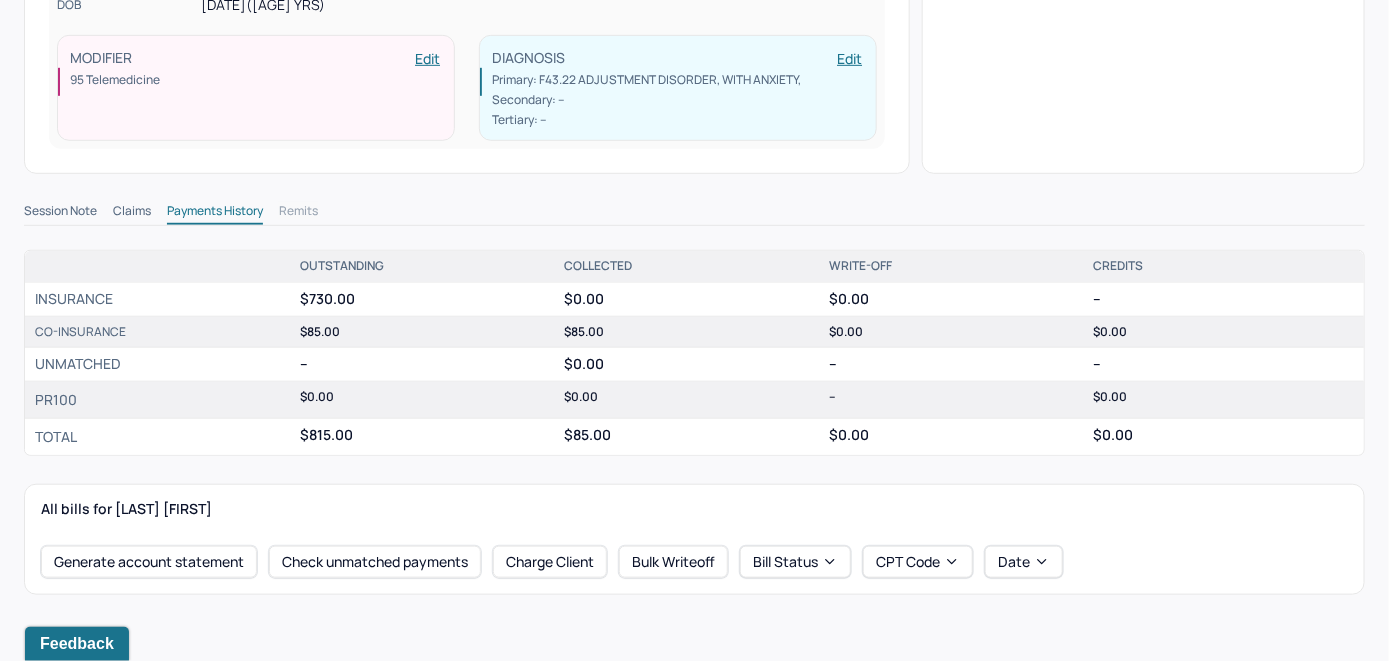 scroll, scrollTop: 500, scrollLeft: 0, axis: vertical 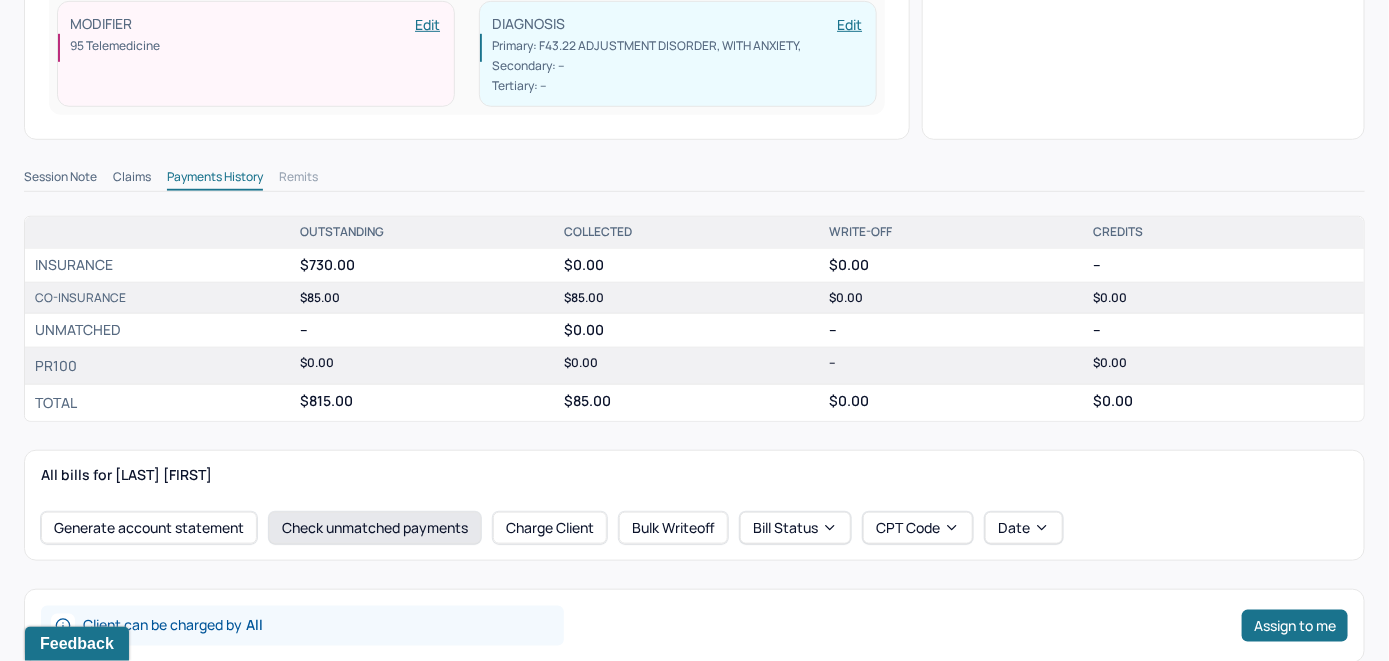 click on "Check unmatched payments" at bounding box center (375, 528) 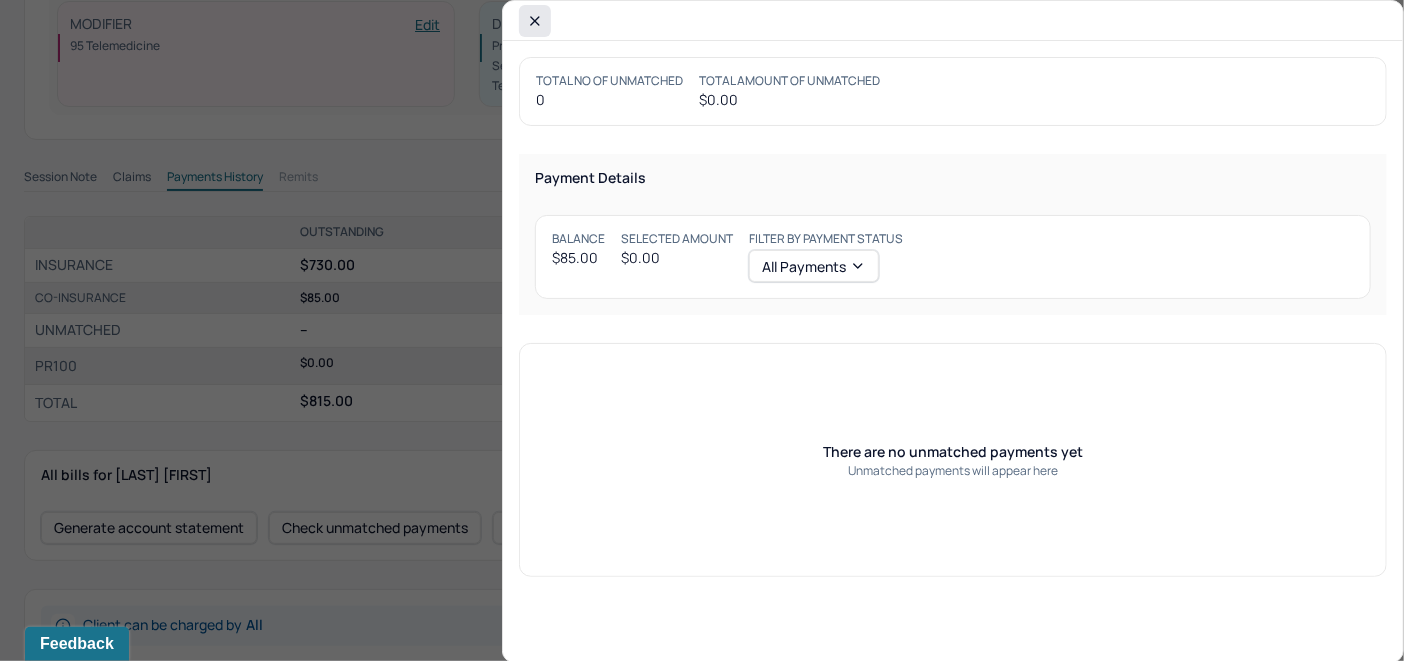 click 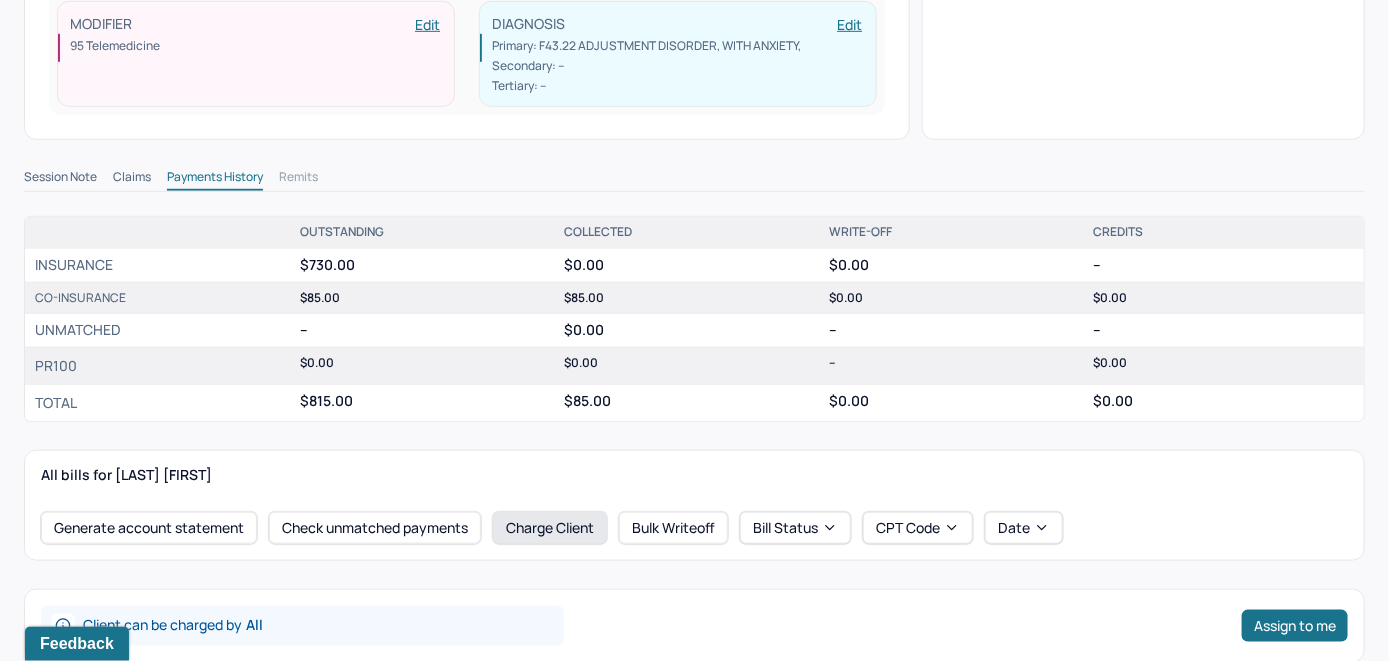 click on "Charge Client" at bounding box center [550, 528] 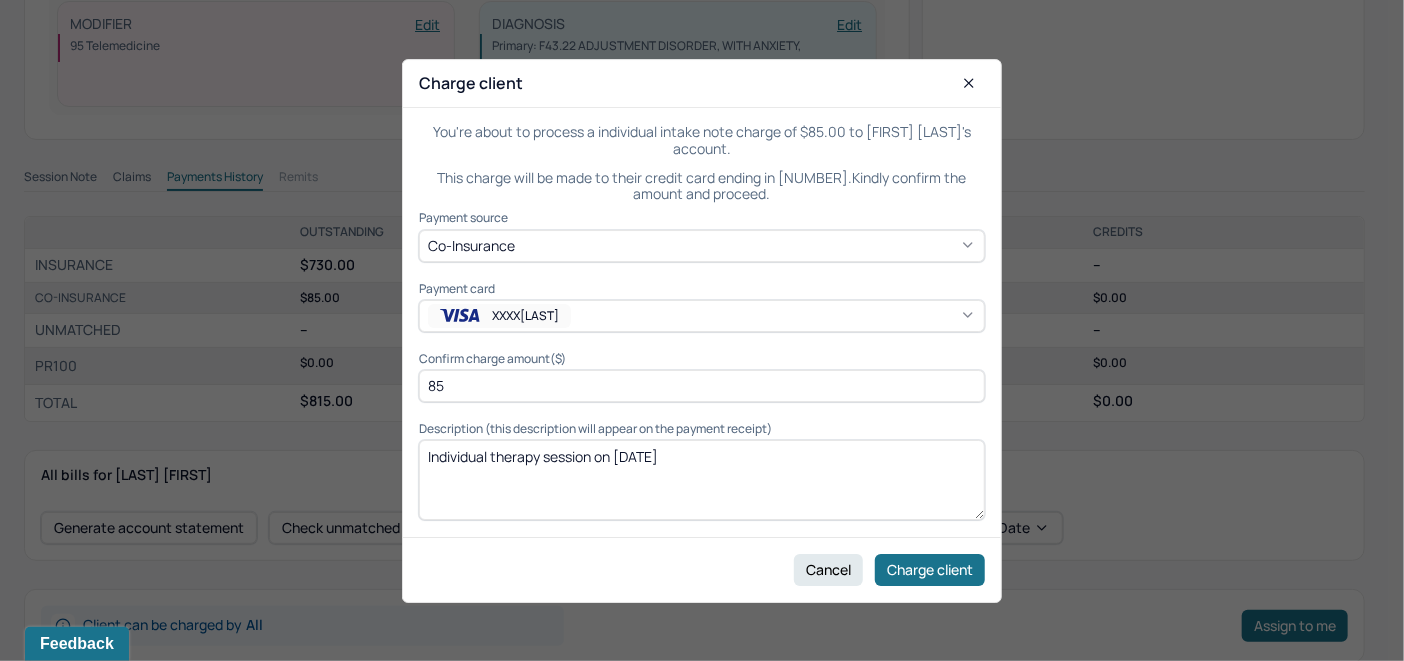click 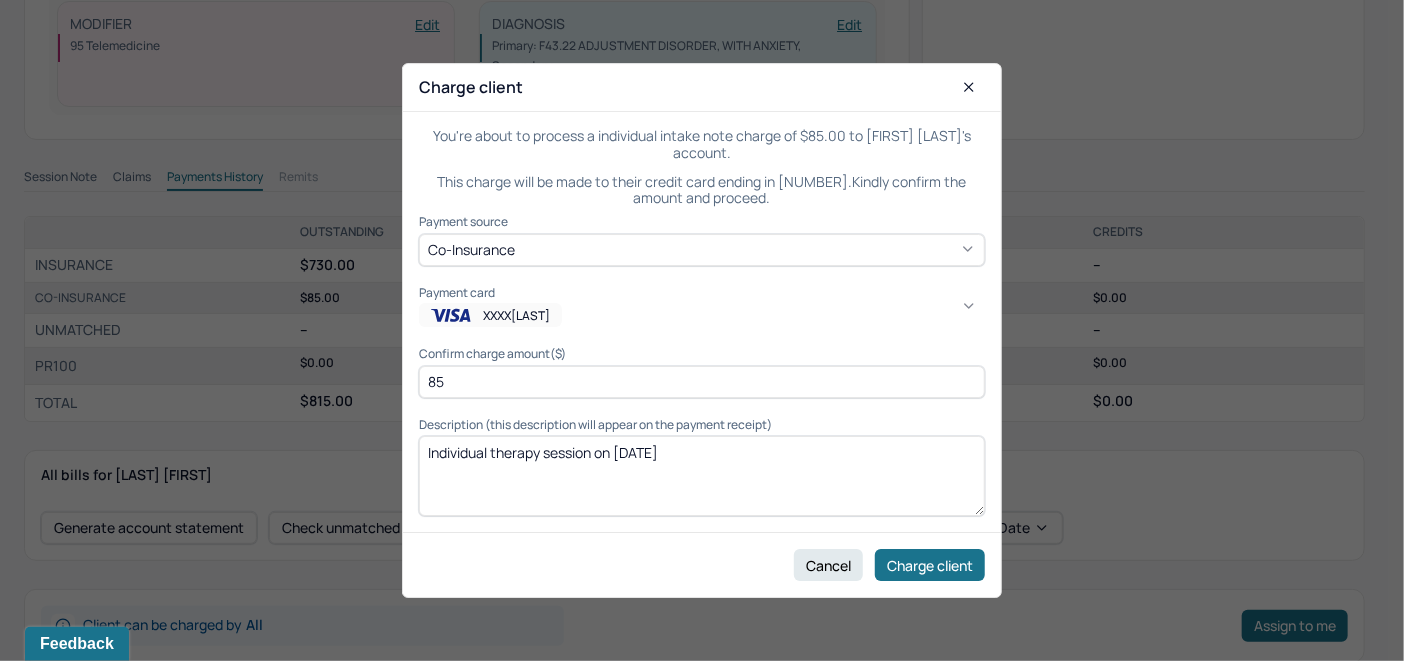 click on "XXXX[LAST]" at bounding box center (694, 983) 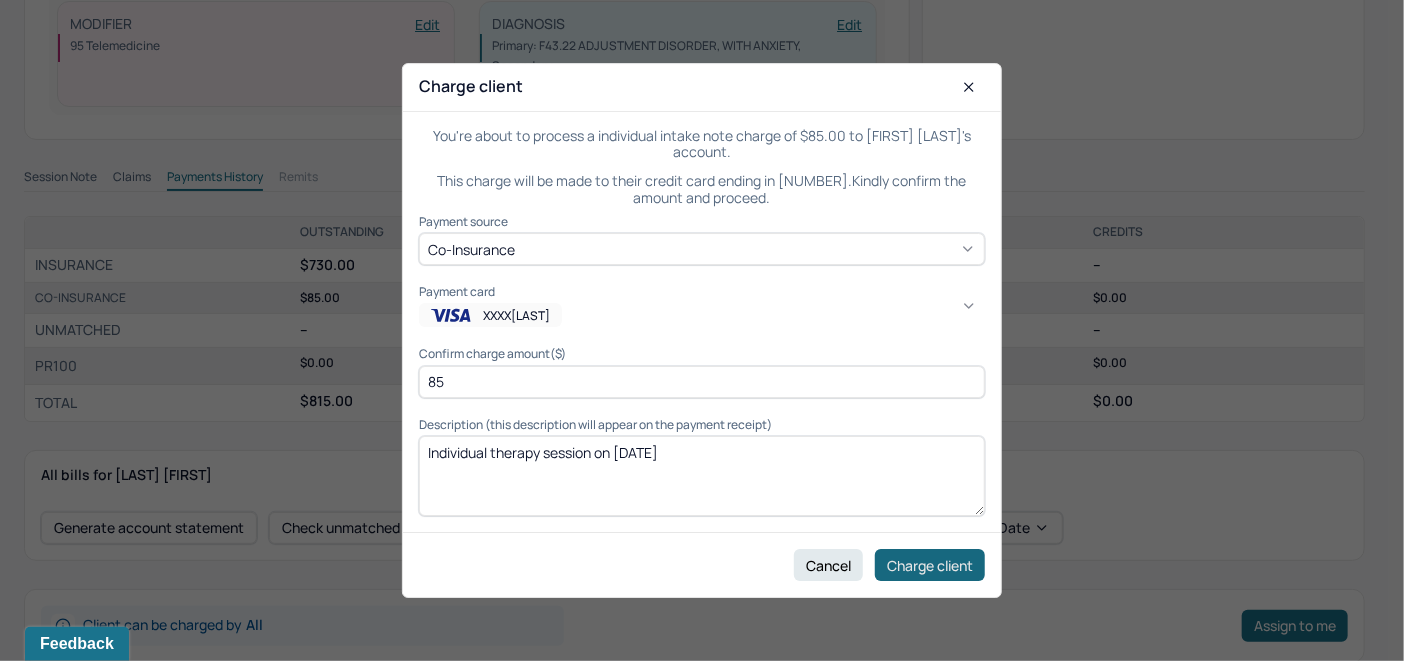 click on "Charge client" at bounding box center [930, 565] 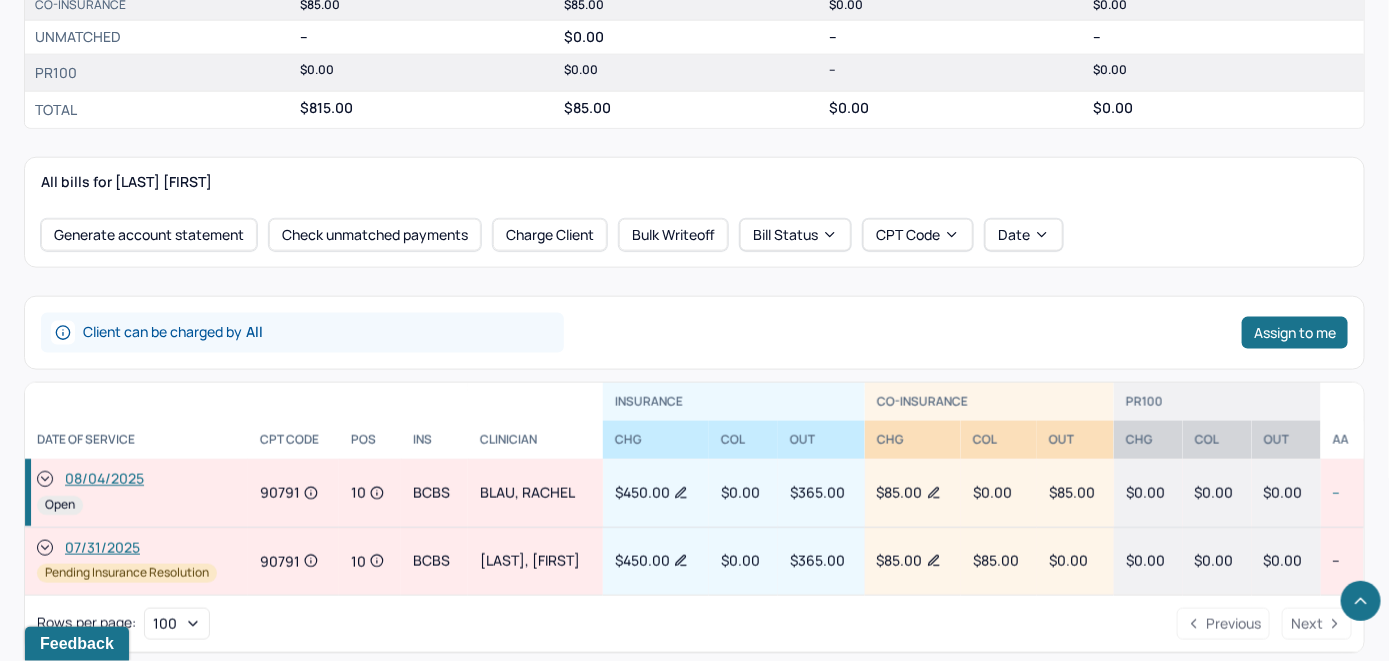 scroll, scrollTop: 806, scrollLeft: 0, axis: vertical 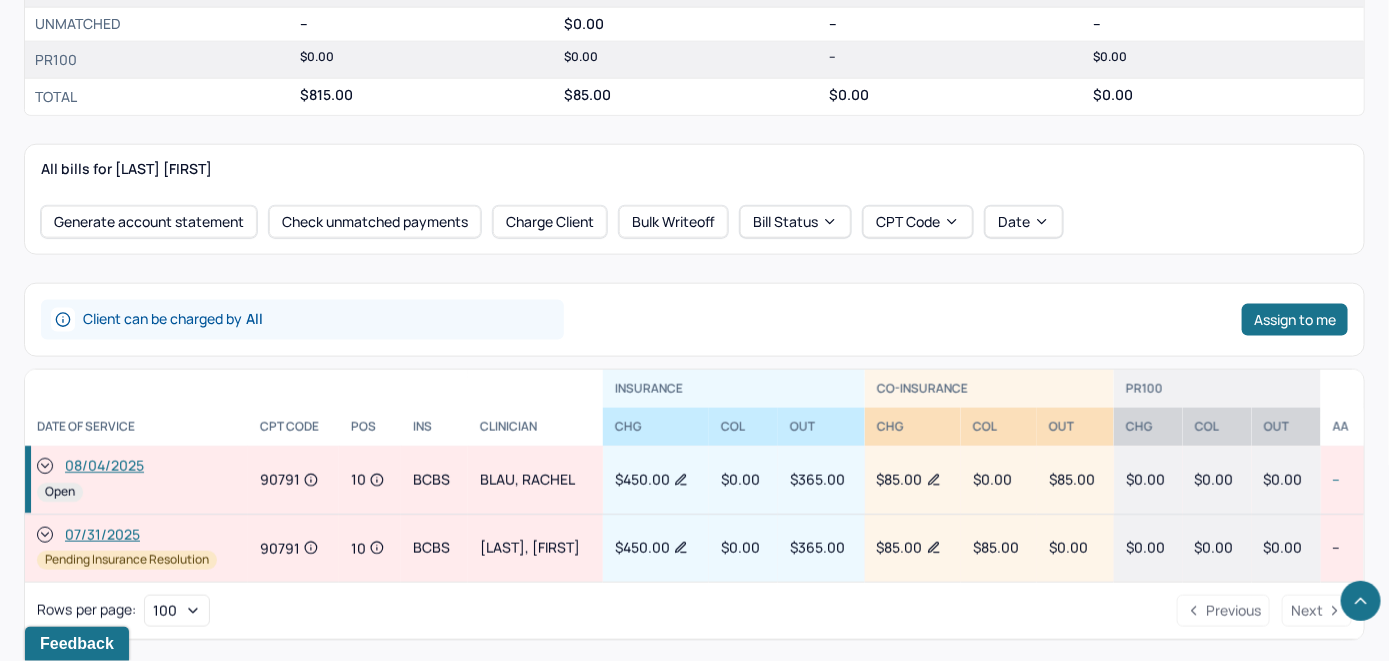 click 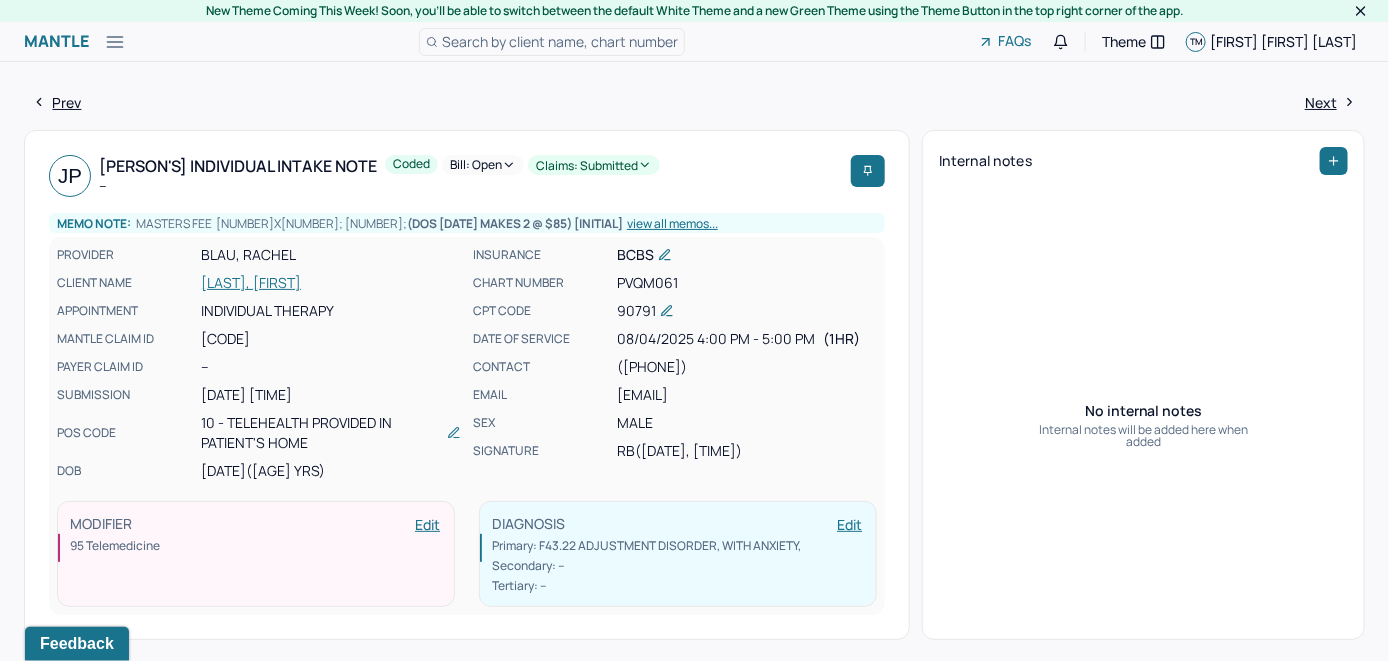 scroll, scrollTop: 0, scrollLeft: 0, axis: both 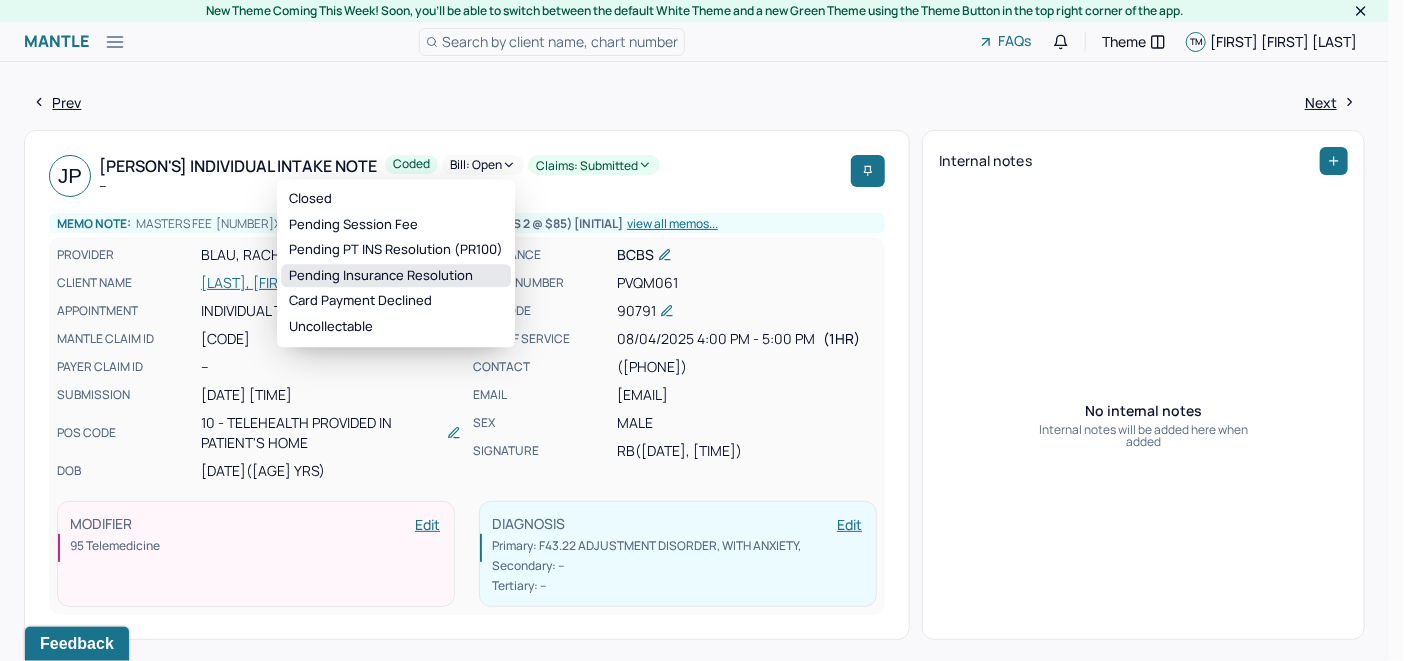 click on "Pending Insurance Resolution" at bounding box center [396, 276] 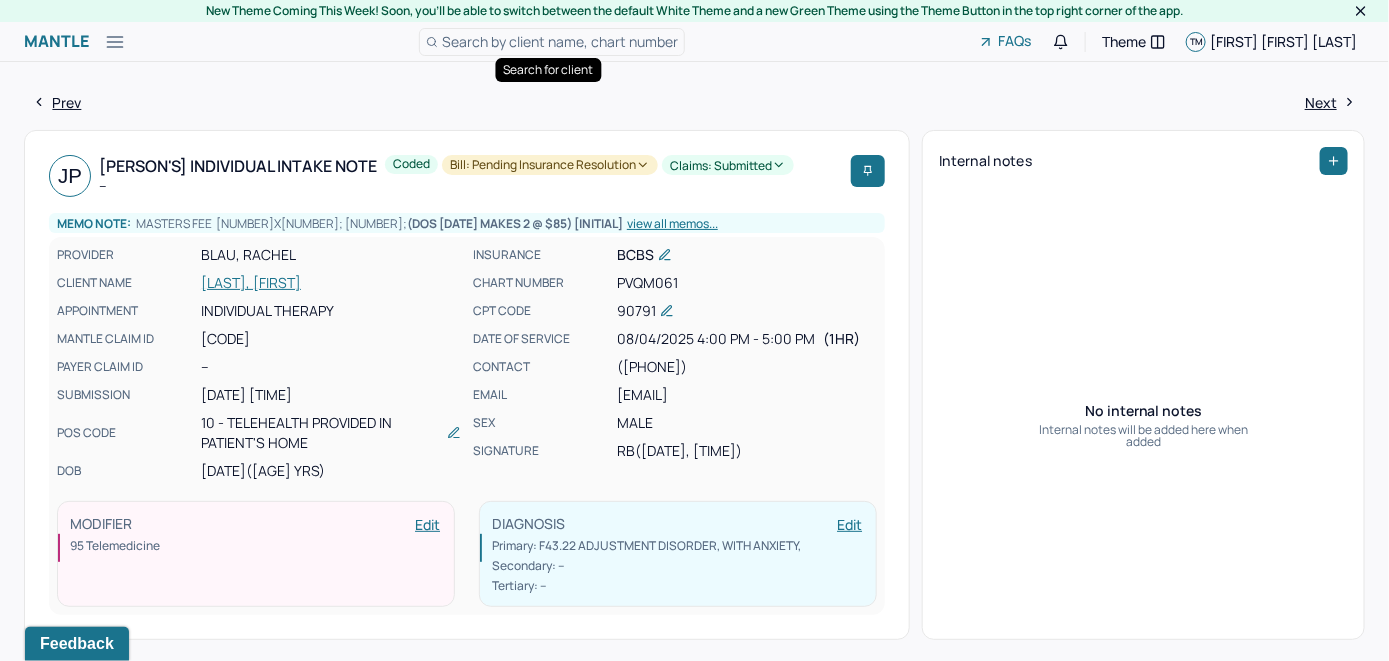 click on "Search by client name, chart number" at bounding box center (560, 41) 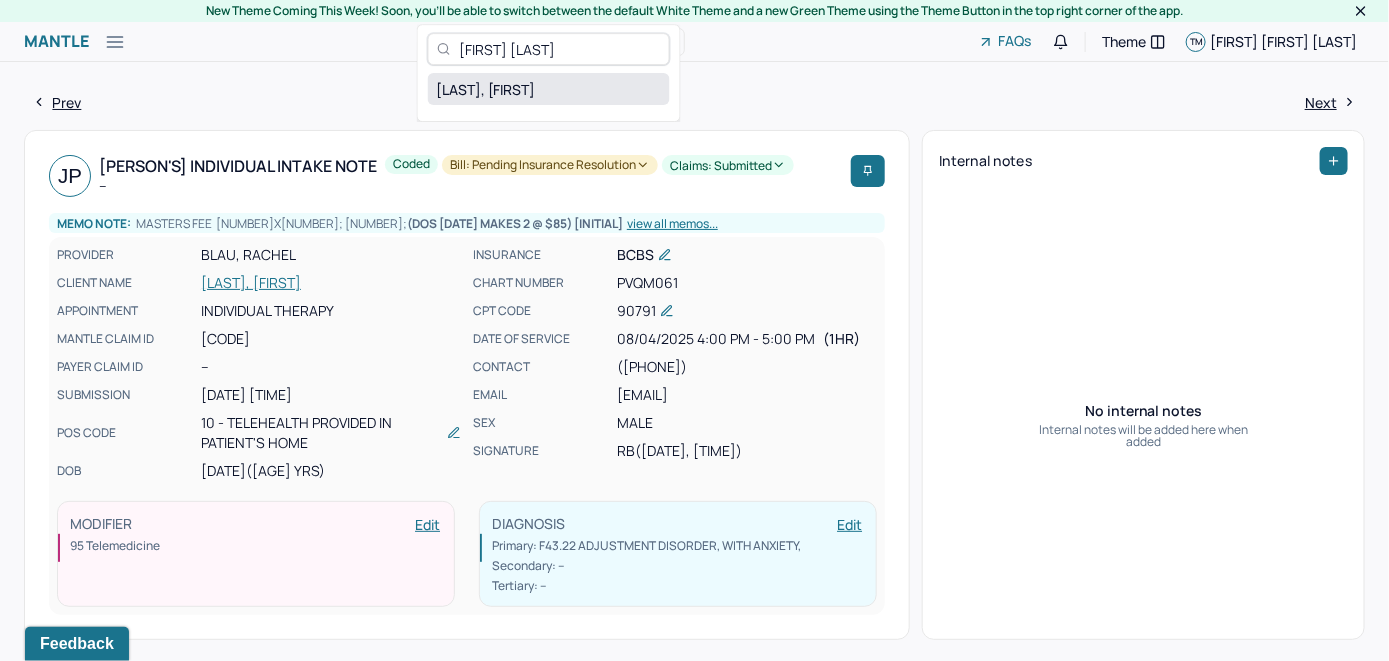 type on "[FIRST] [LAST]" 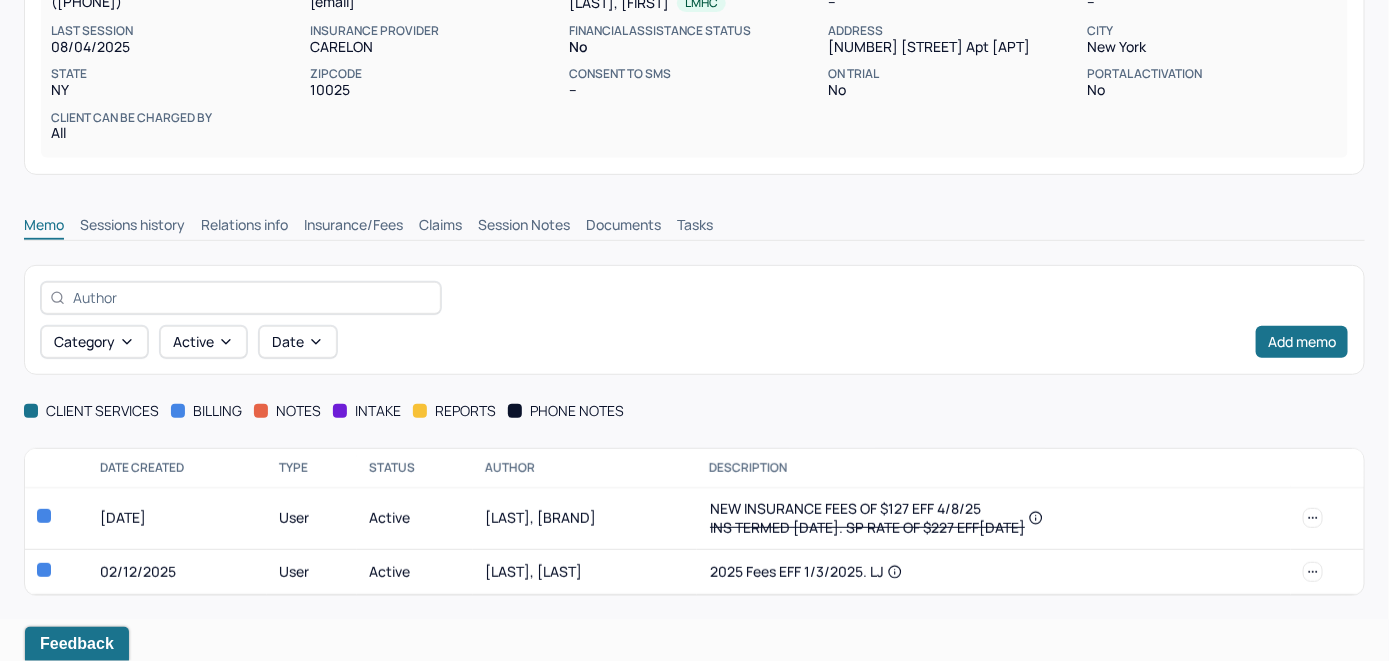 scroll, scrollTop: 273, scrollLeft: 0, axis: vertical 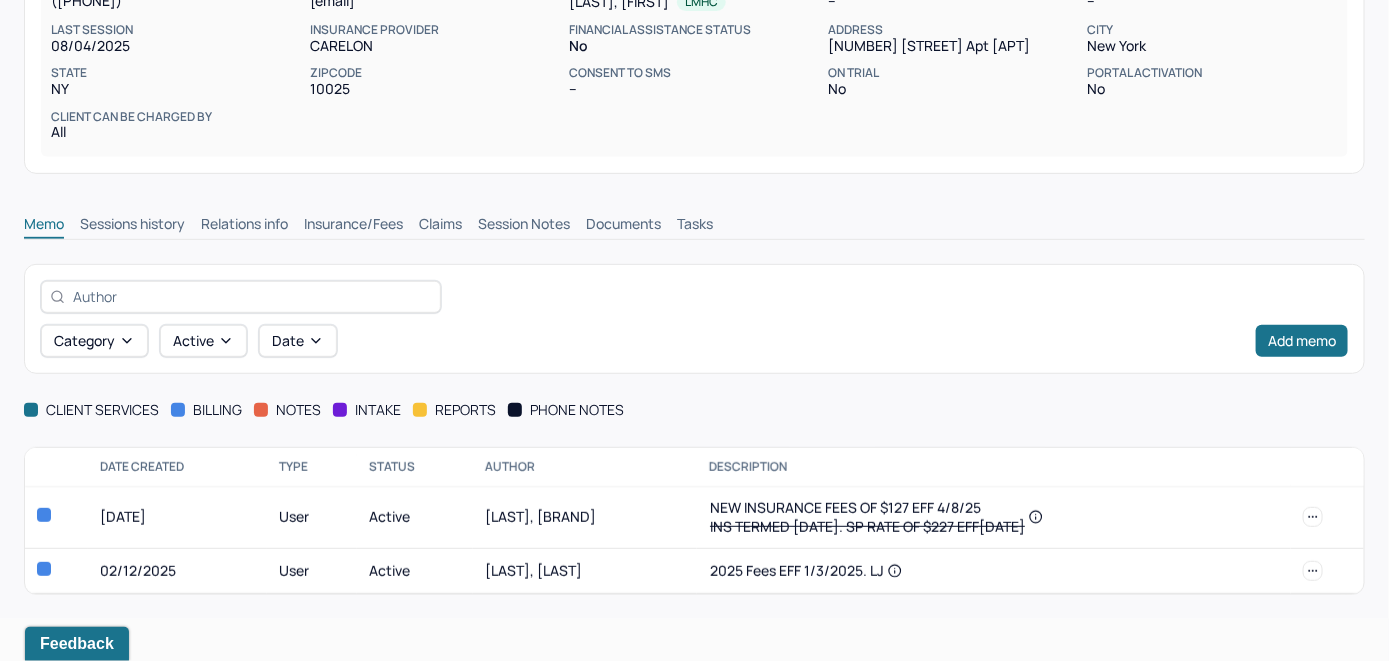 click on "Insurance/Fees" at bounding box center (353, 226) 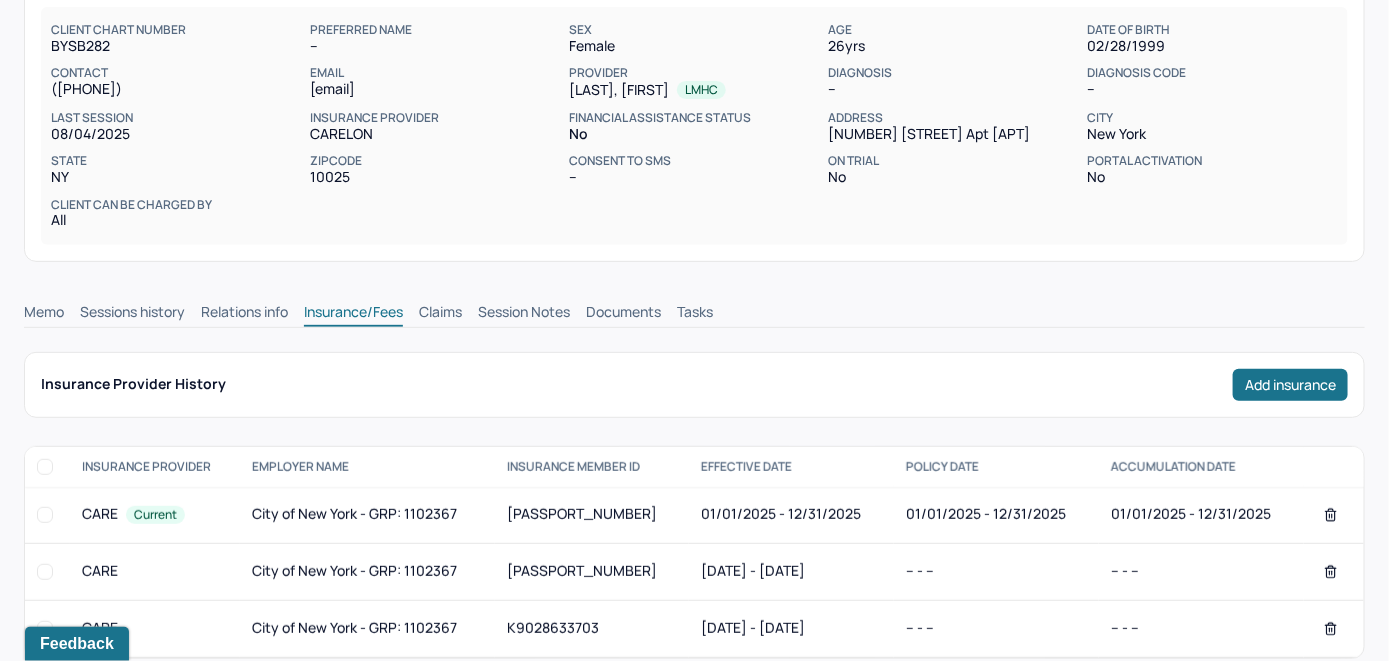 scroll, scrollTop: 173, scrollLeft: 0, axis: vertical 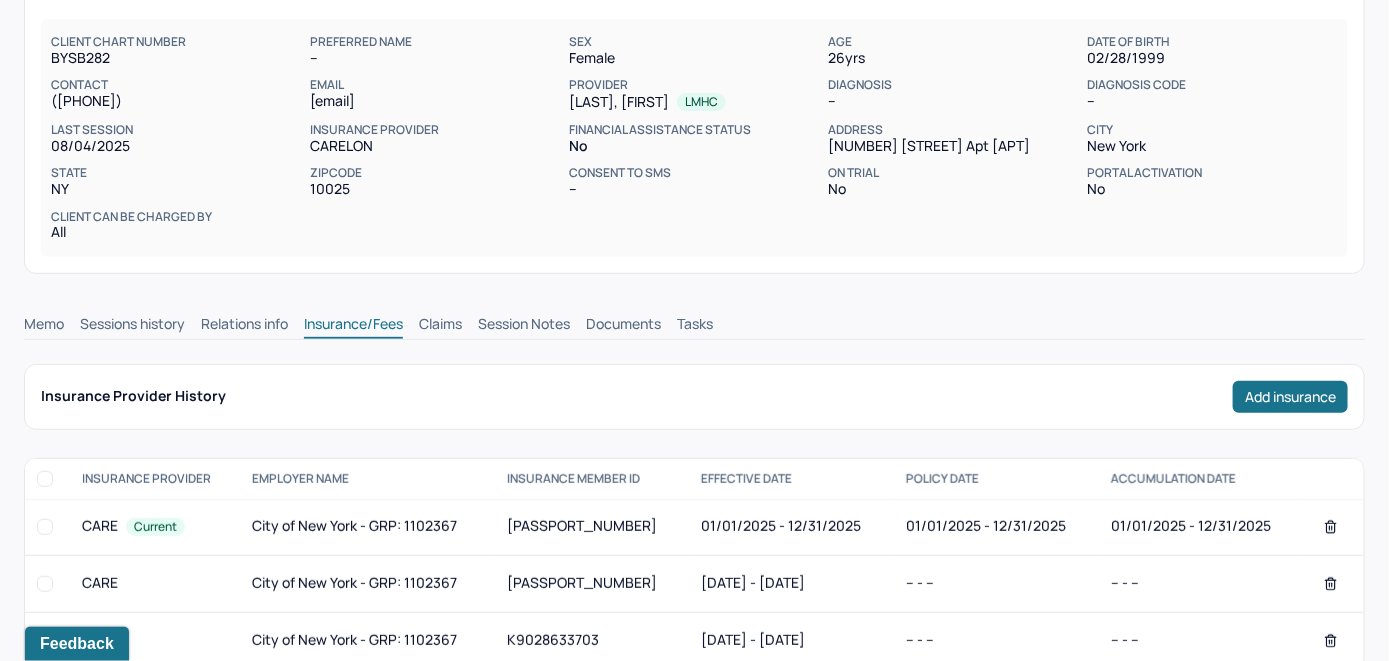 click on "Claims" at bounding box center (440, 326) 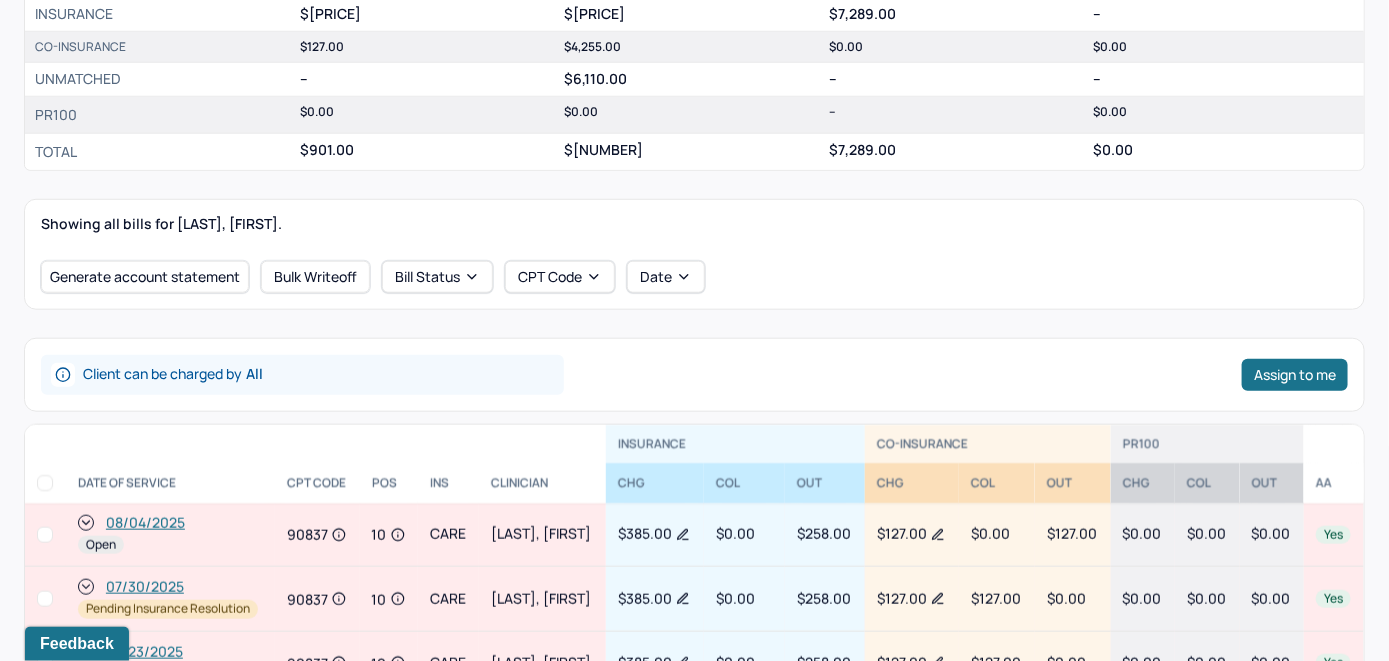 scroll, scrollTop: 573, scrollLeft: 0, axis: vertical 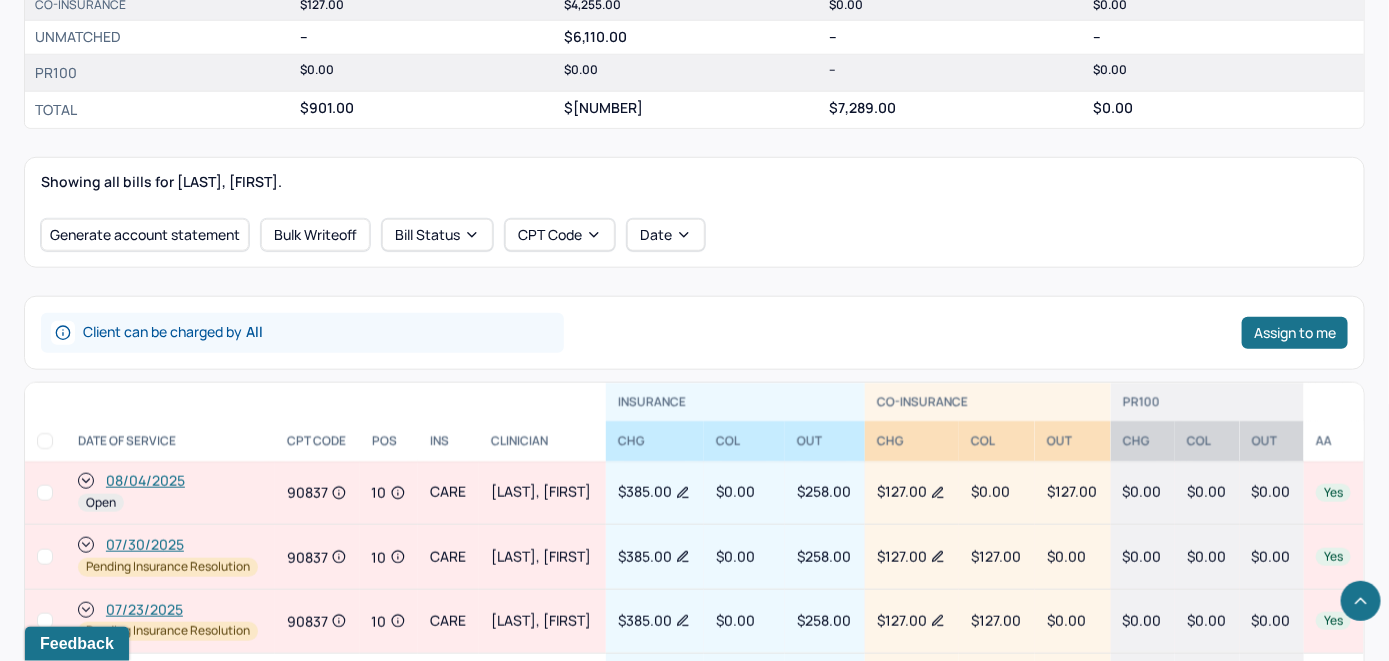 click on "08/04/2025" at bounding box center (145, 481) 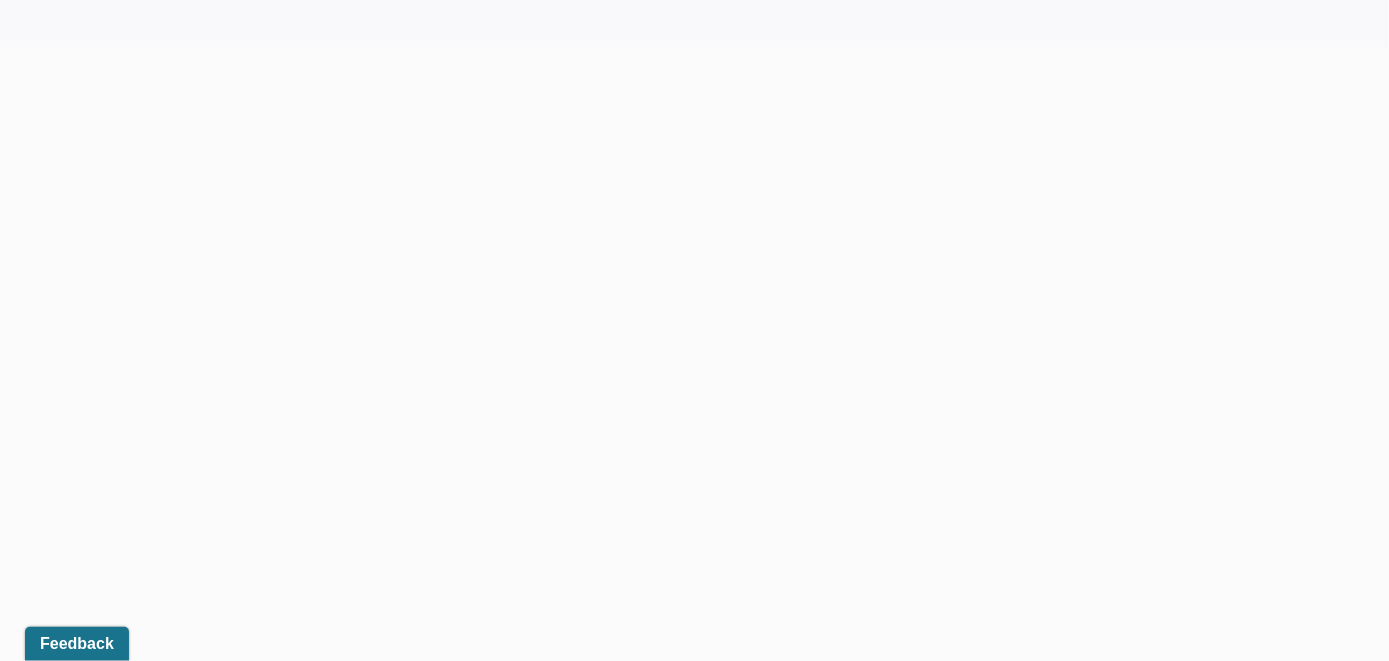 scroll, scrollTop: 0, scrollLeft: 0, axis: both 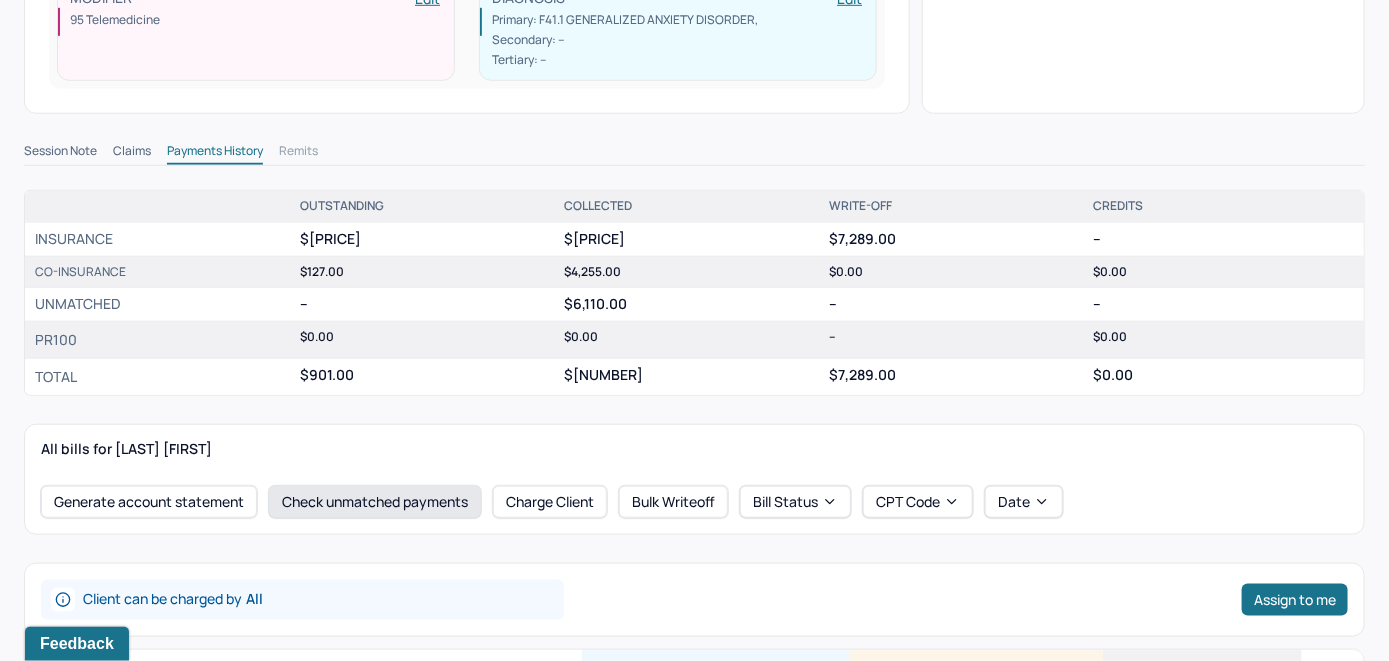 click on "Check unmatched payments" at bounding box center (375, 502) 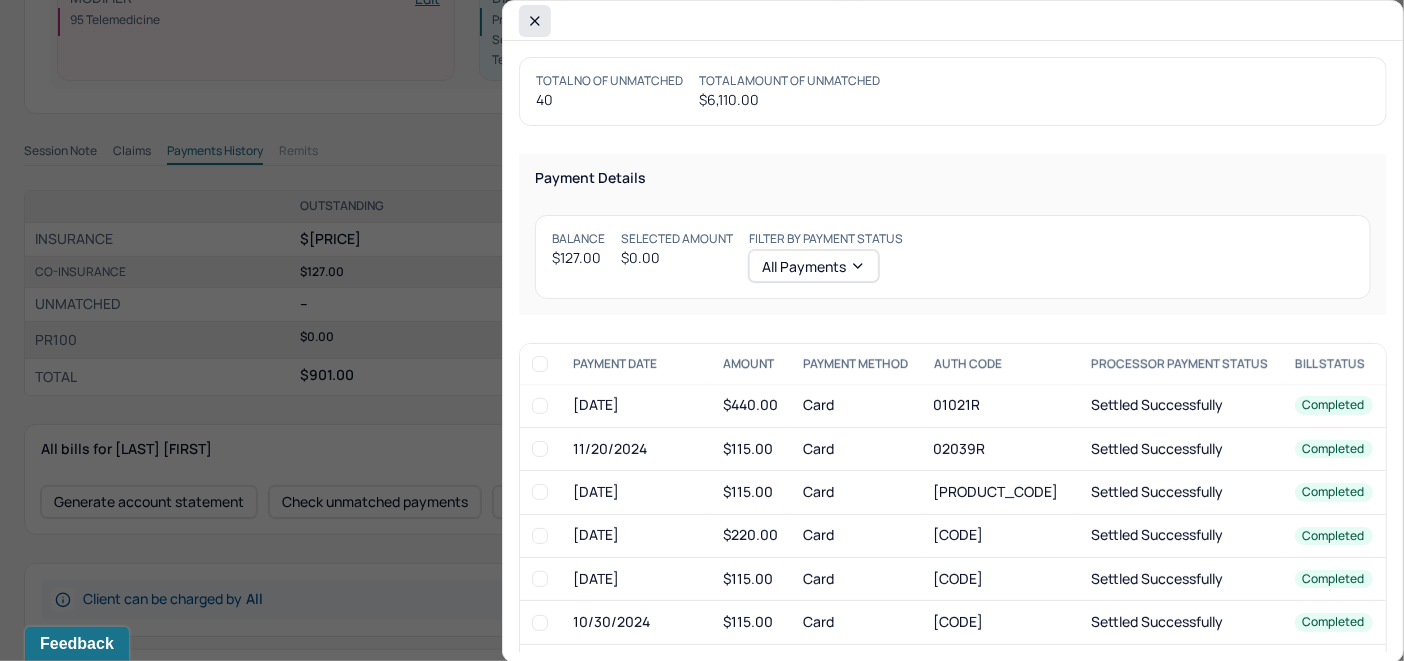 click 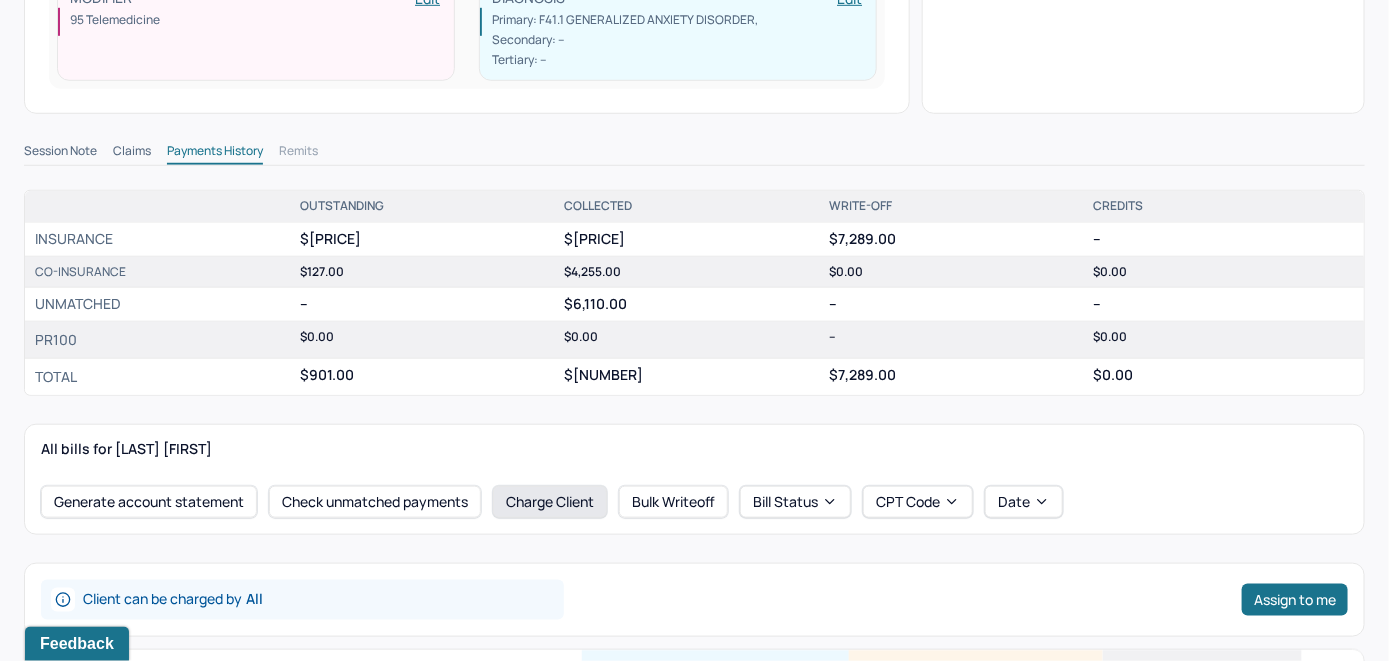 click on "Charge Client" at bounding box center (550, 502) 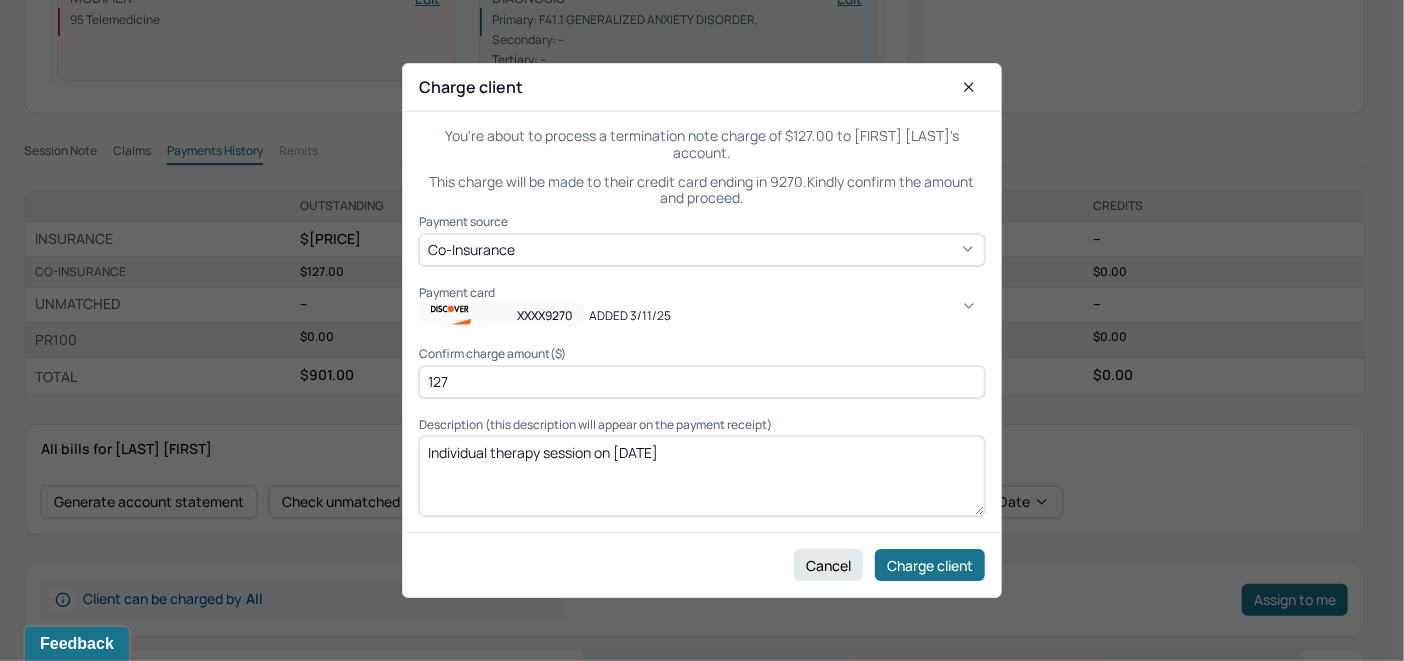 click 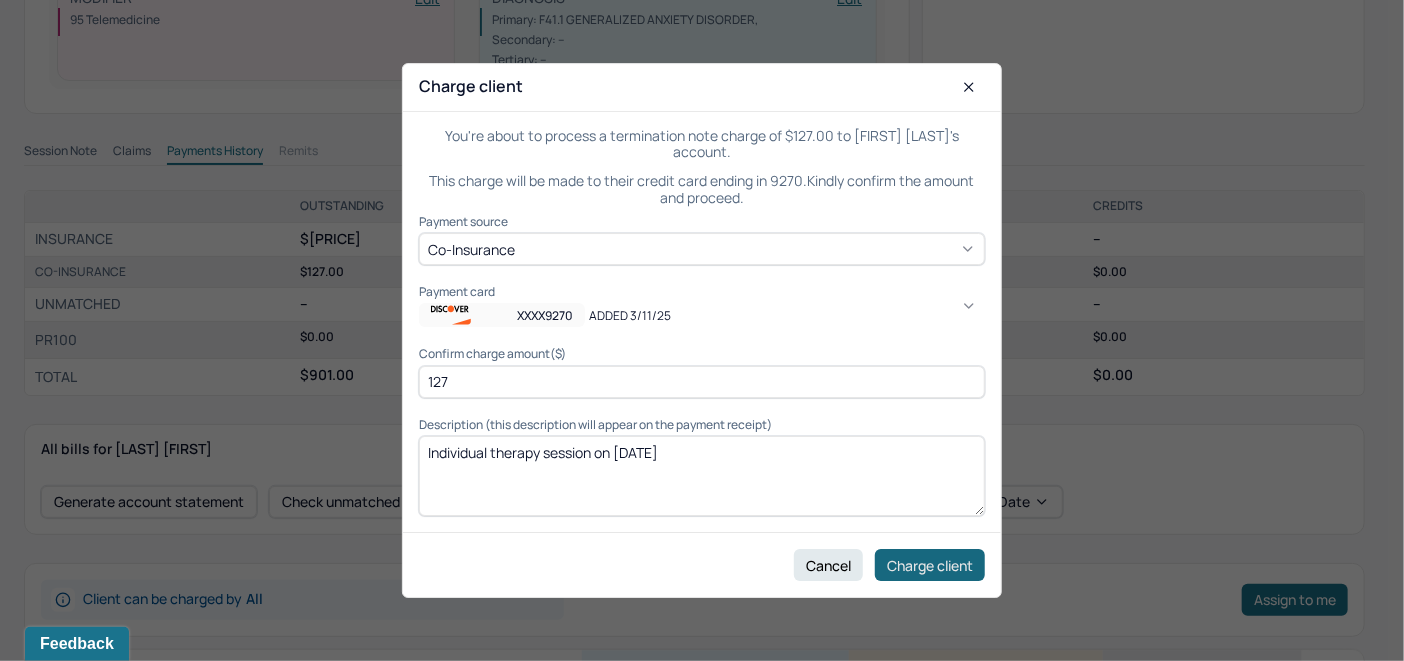 click on "Charge client" at bounding box center (930, 565) 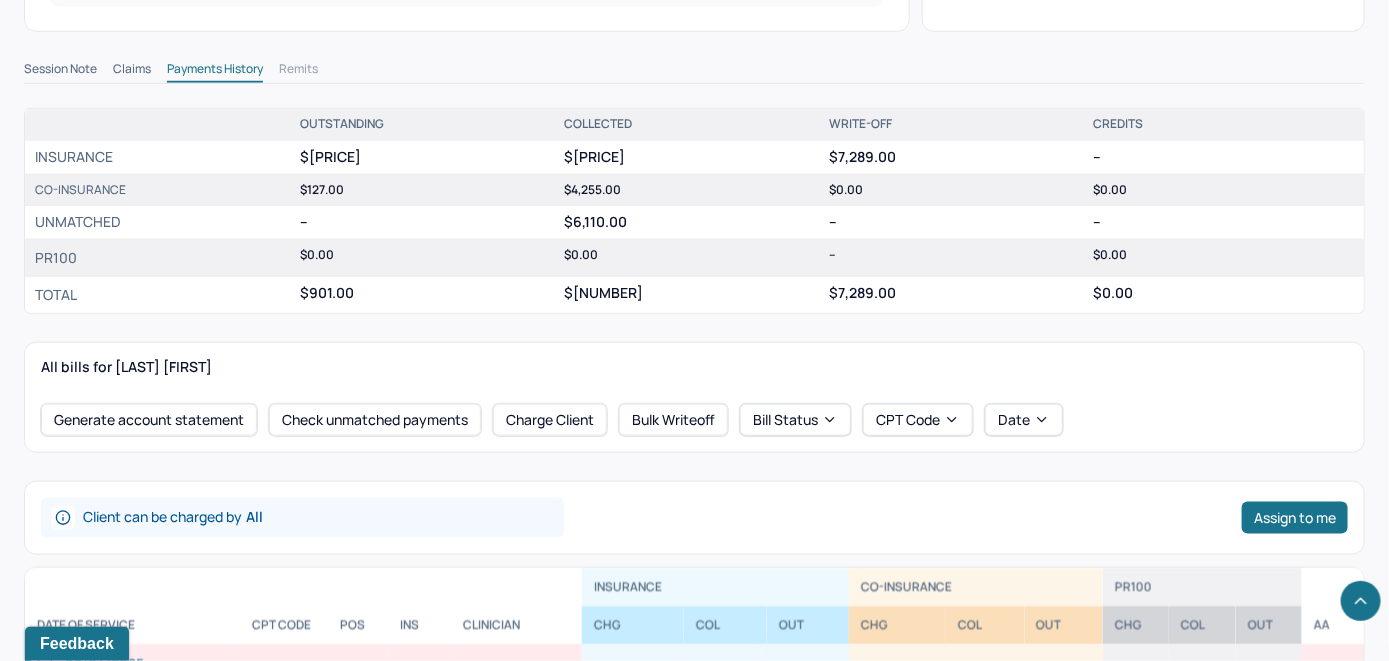 scroll, scrollTop: 842, scrollLeft: 0, axis: vertical 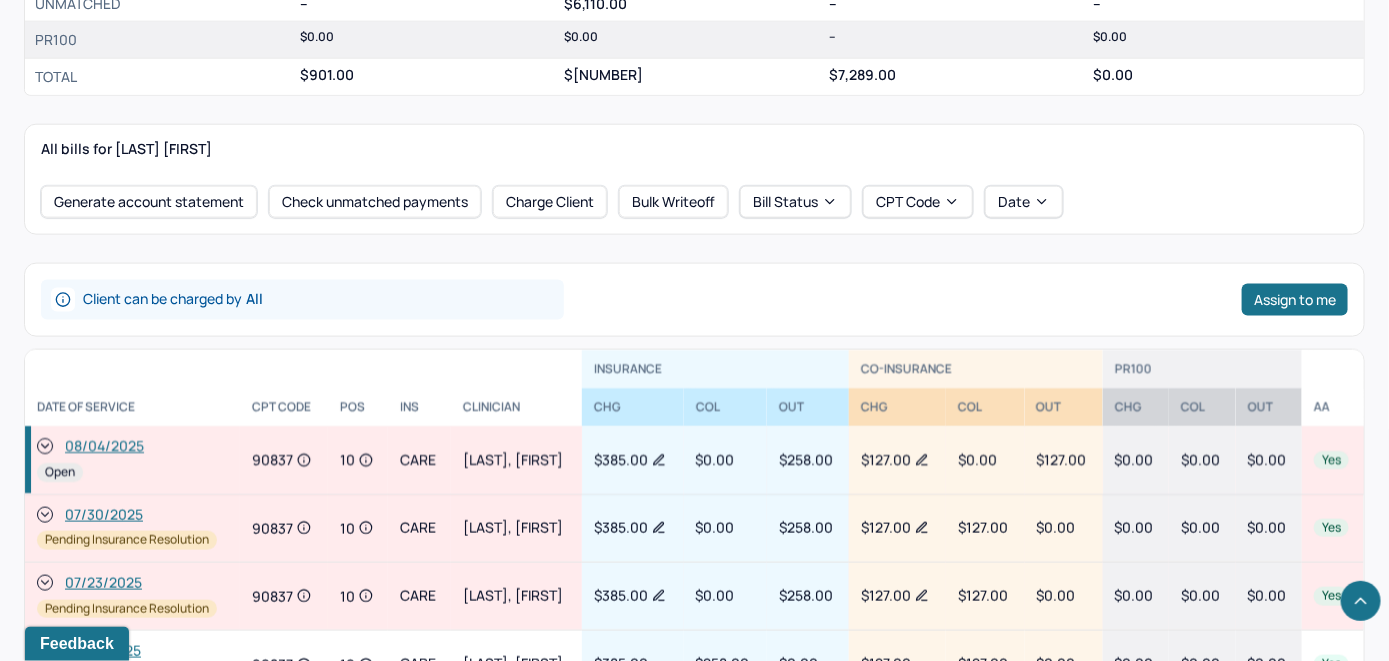click 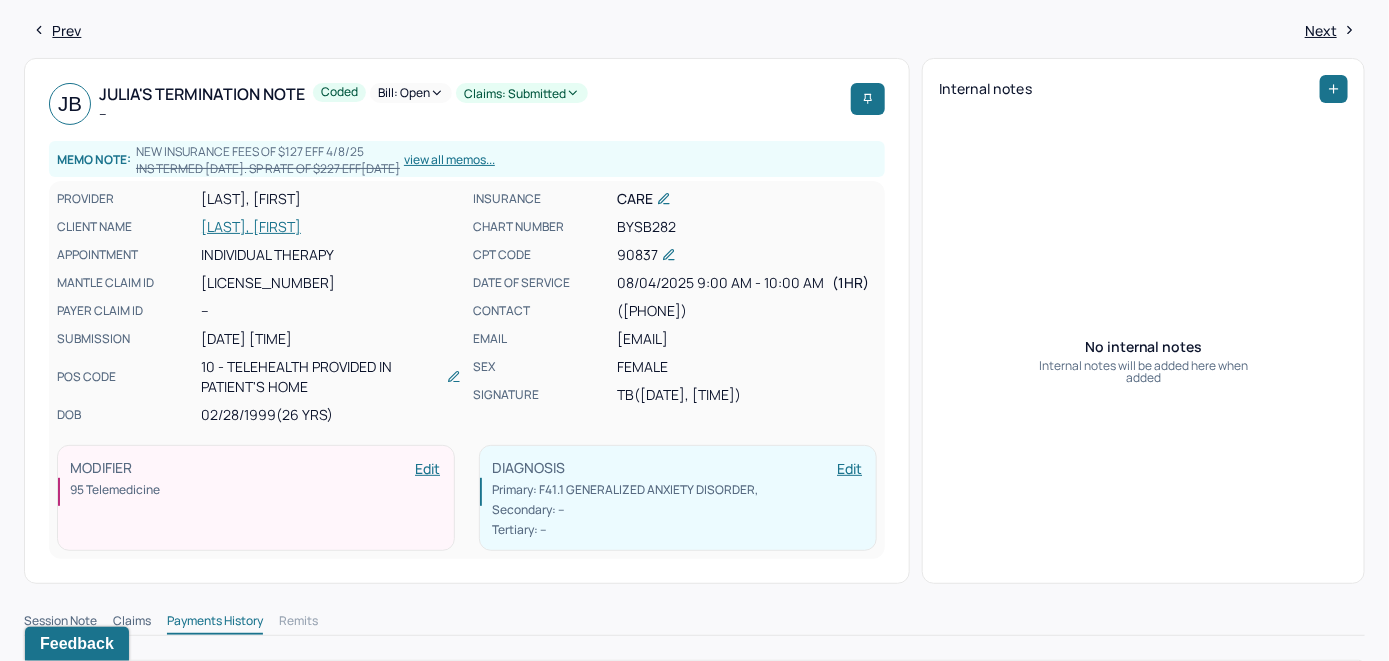 scroll, scrollTop: 42, scrollLeft: 0, axis: vertical 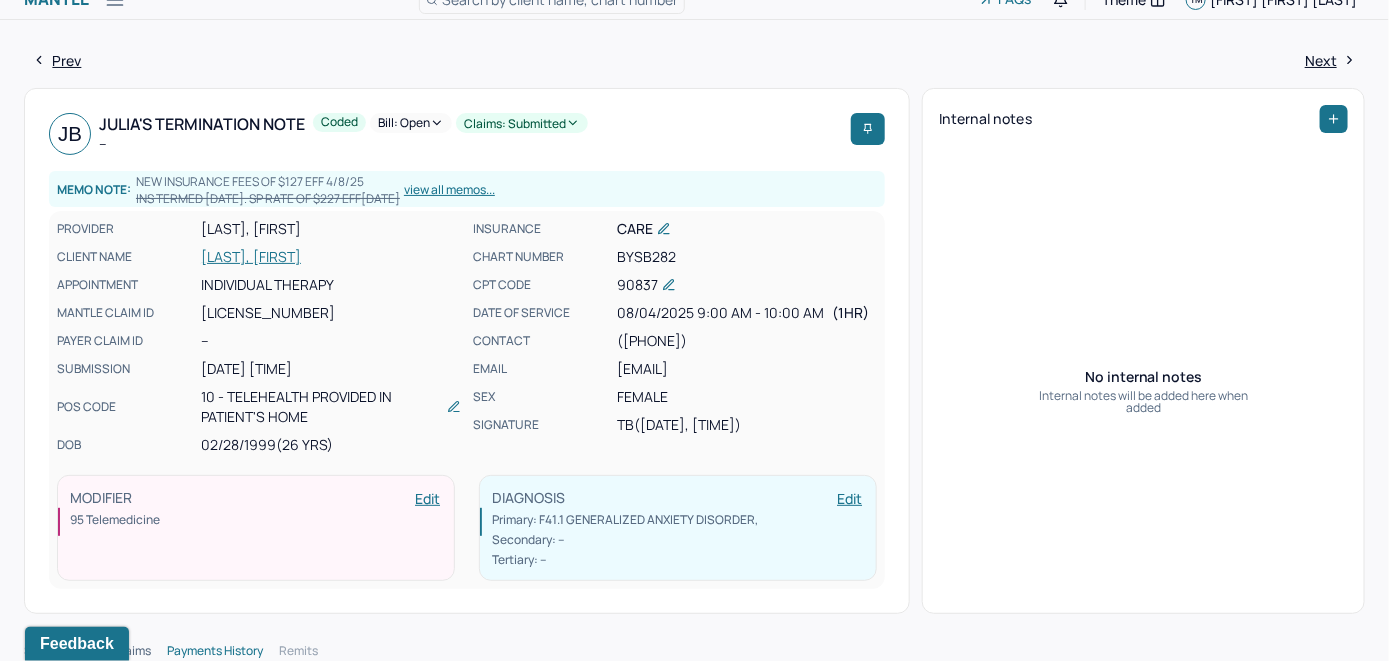click on "Bill: Open" at bounding box center [411, 123] 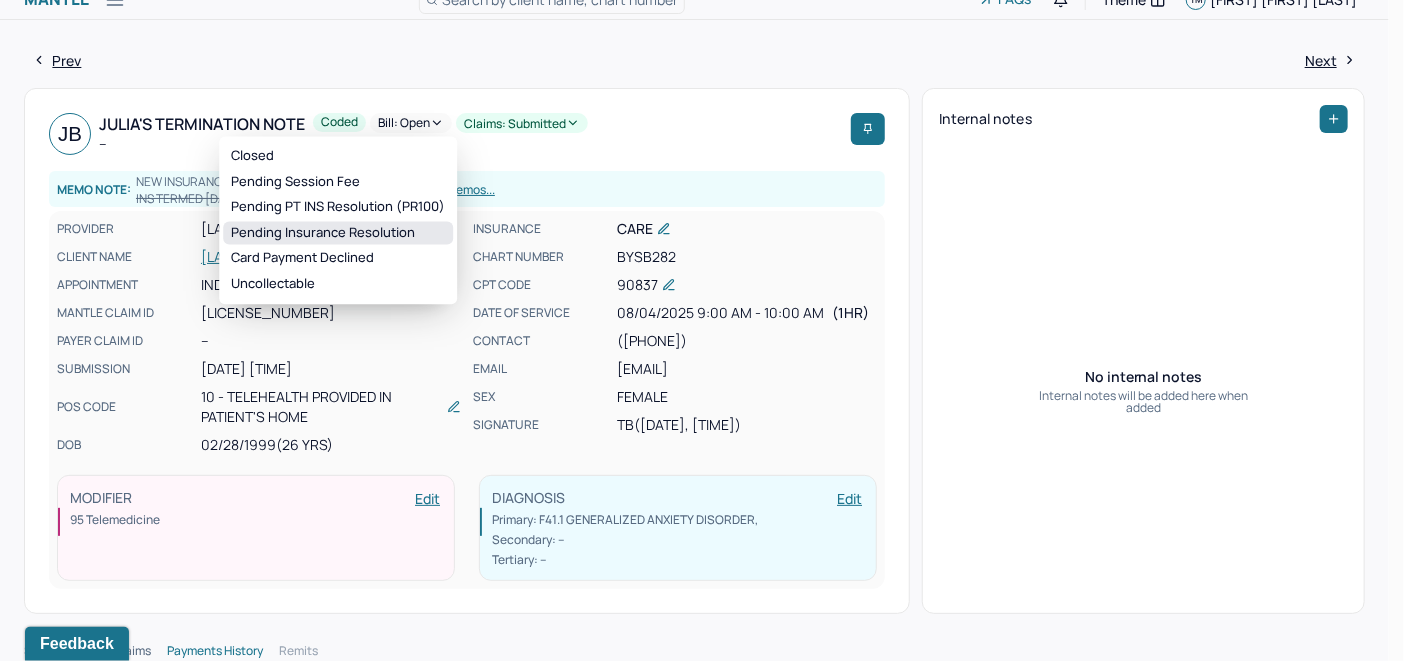 click on "Pending Insurance Resolution" at bounding box center (338, 233) 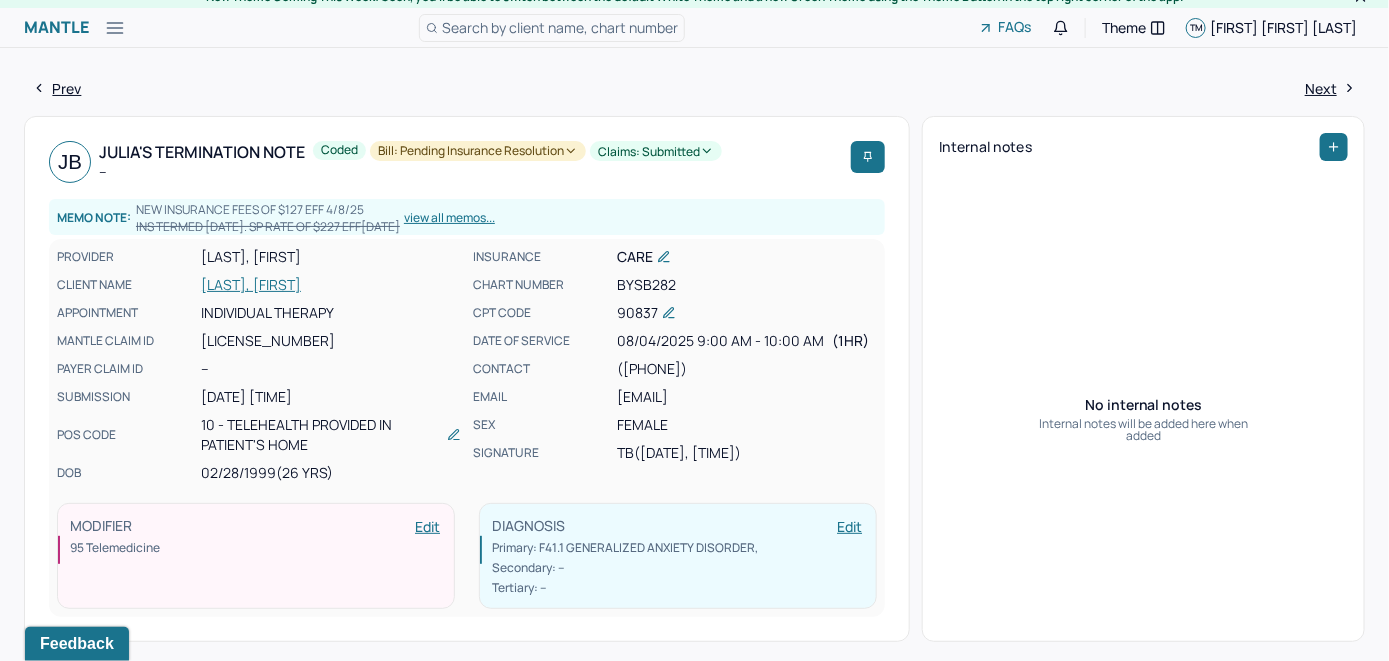 scroll, scrollTop: 0, scrollLeft: 0, axis: both 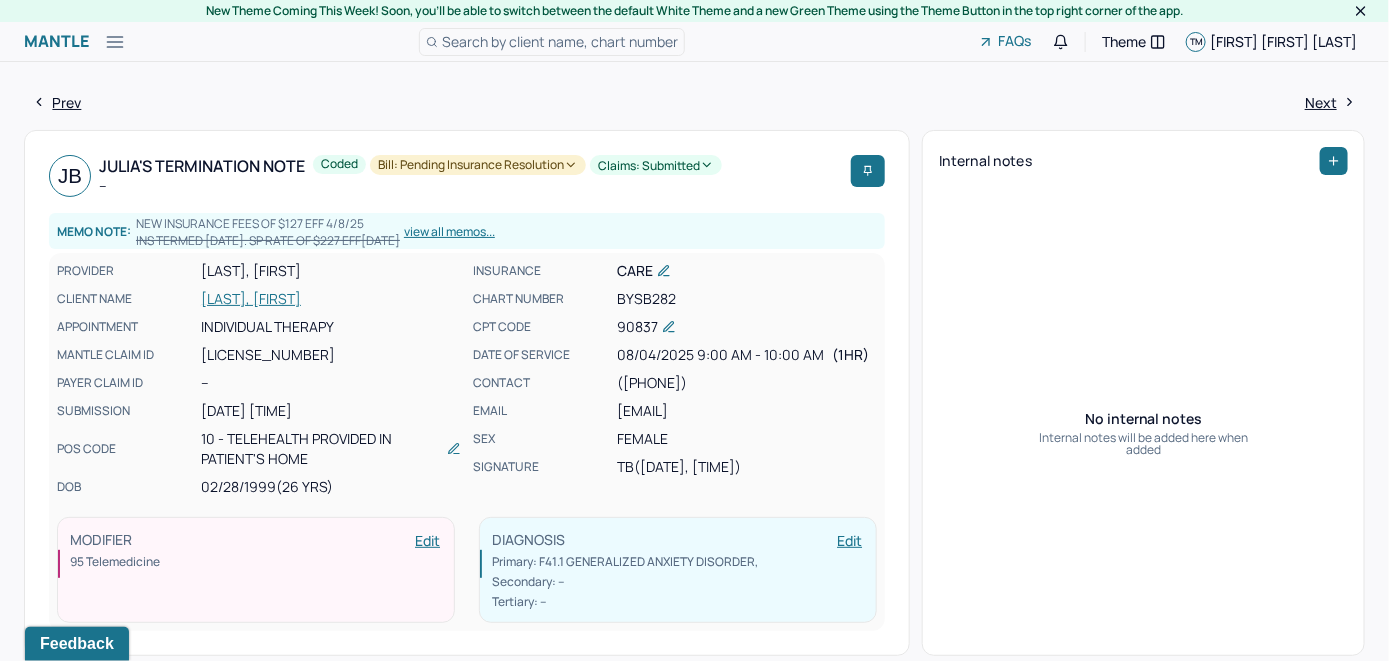 click on "Search by client name, chart number" at bounding box center [560, 41] 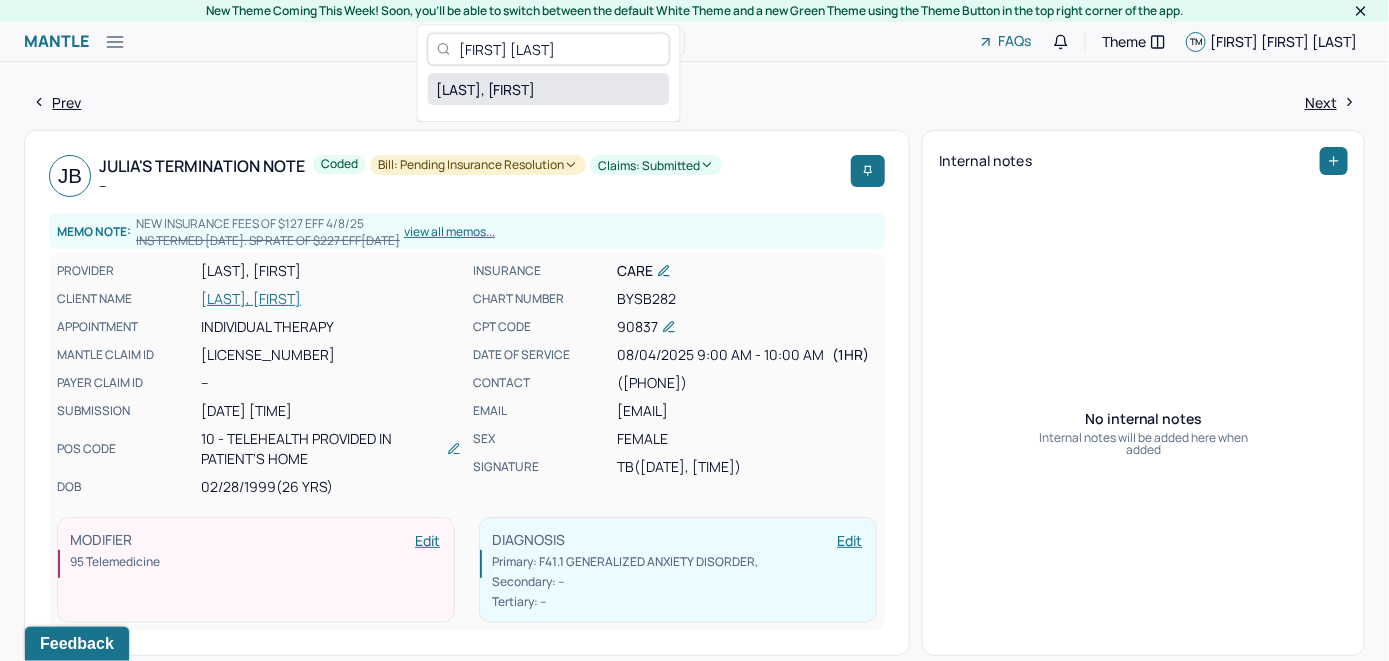 type on "[FIRST] [LAST]" 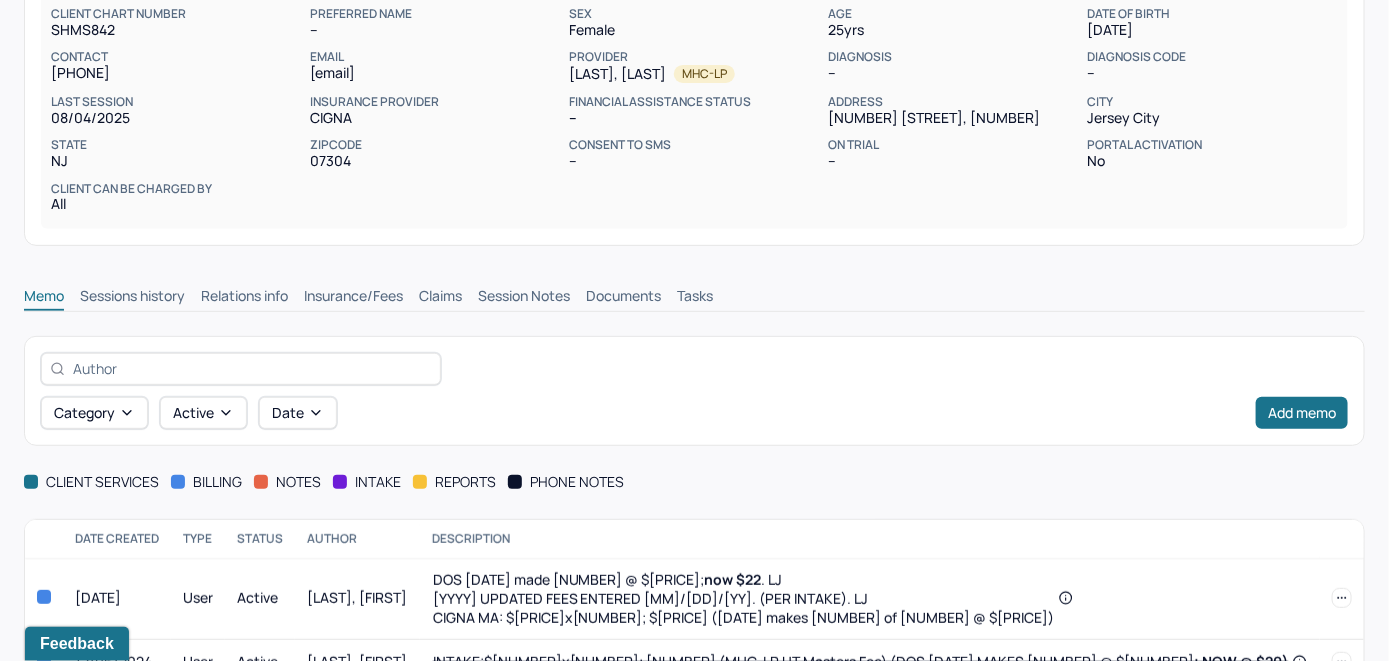 scroll, scrollTop: 292, scrollLeft: 0, axis: vertical 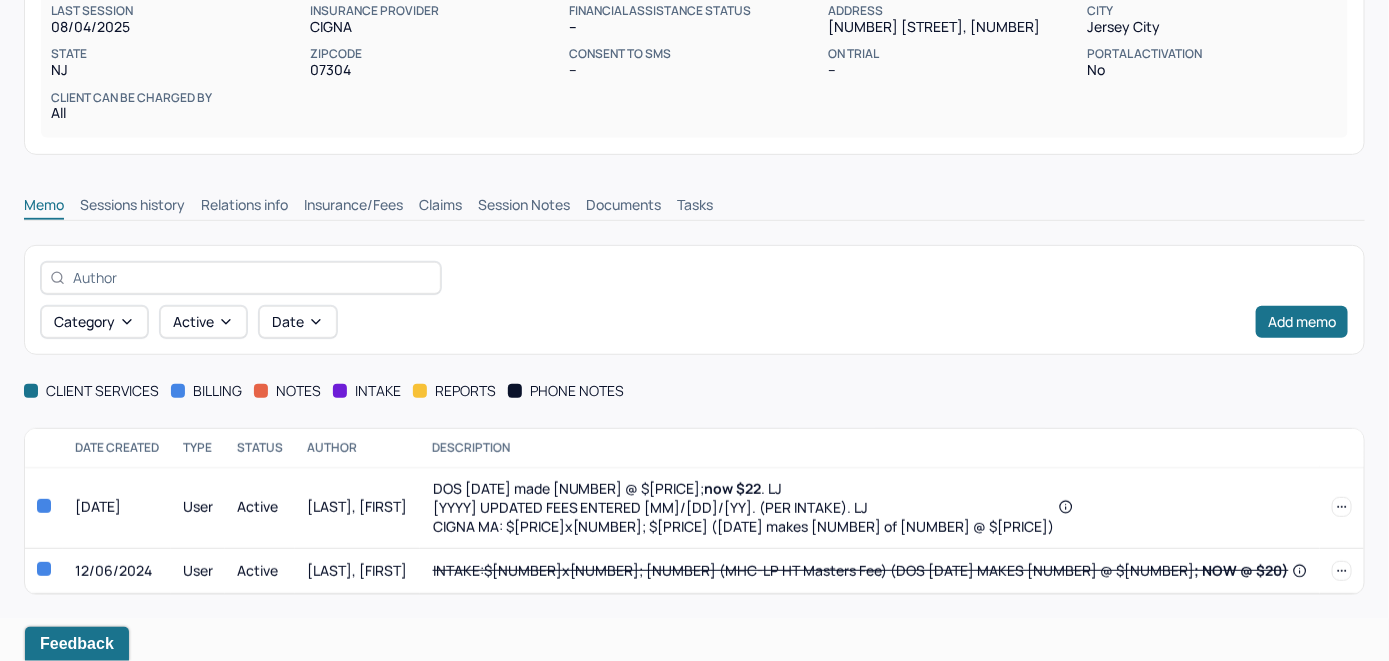 click on "Insurance/Fees" at bounding box center (353, 207) 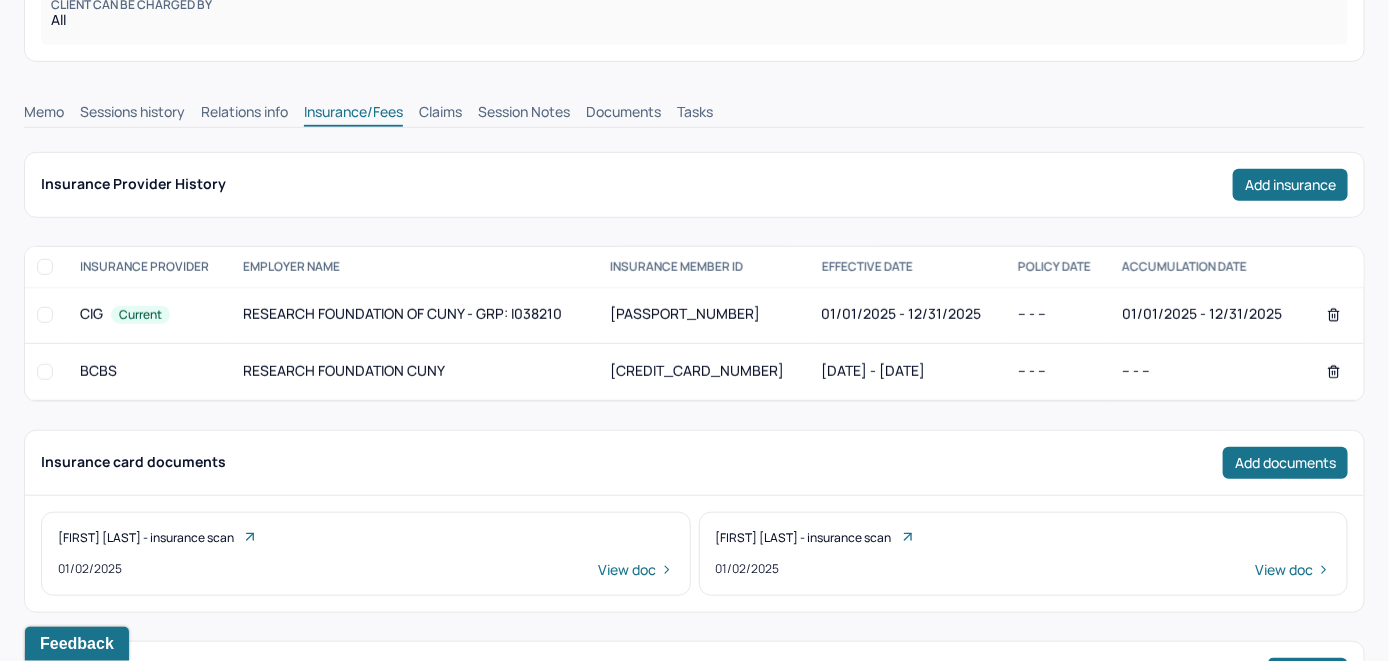 scroll, scrollTop: 292, scrollLeft: 0, axis: vertical 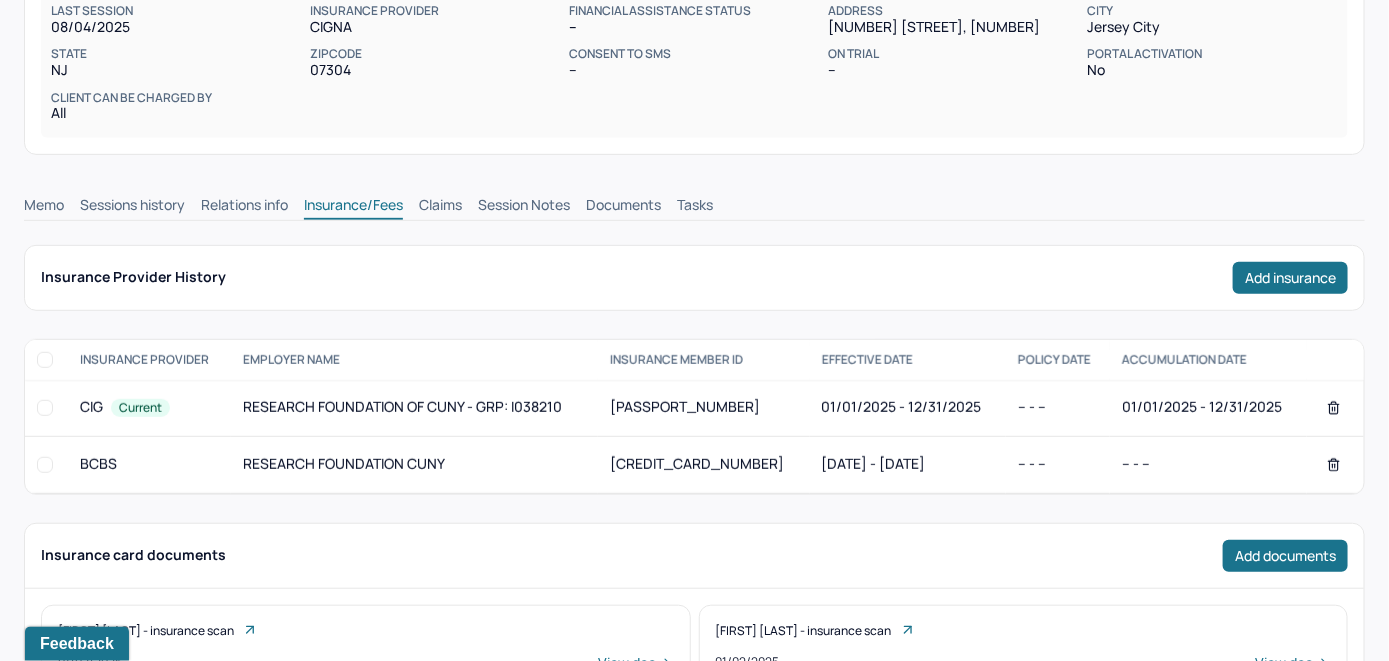 click on "Claims" at bounding box center (440, 207) 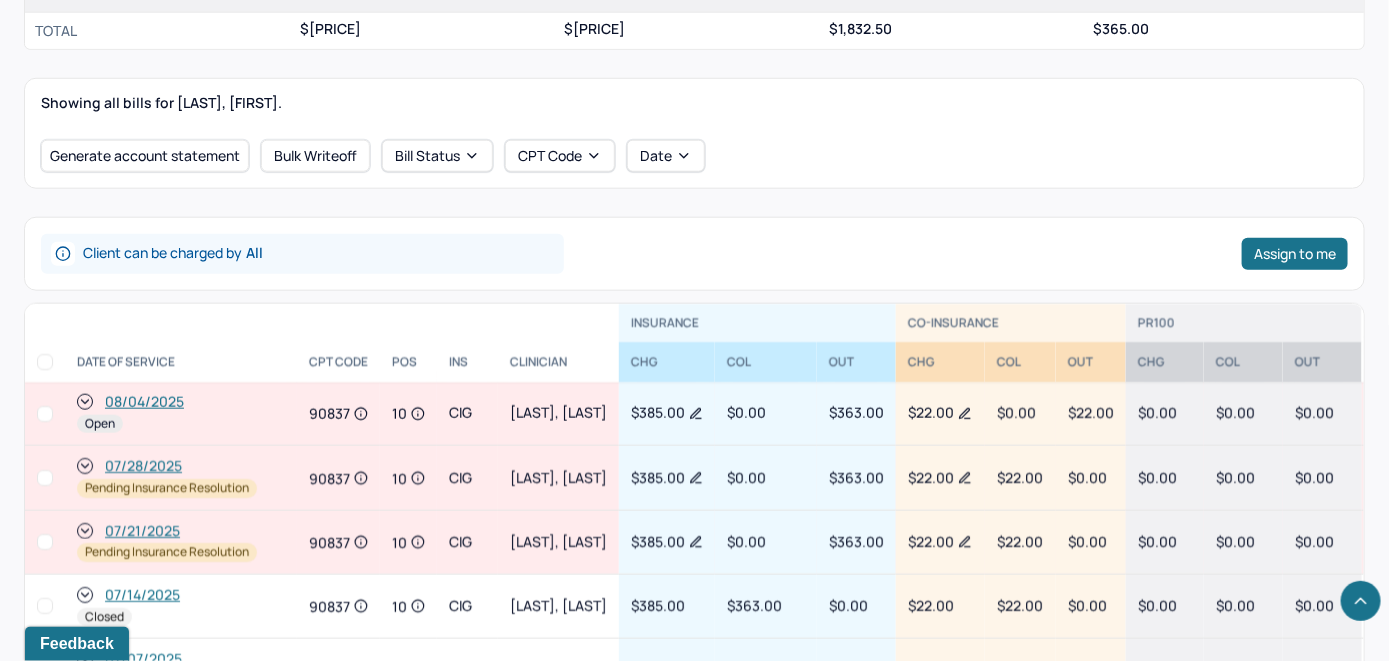 scroll, scrollTop: 697, scrollLeft: 0, axis: vertical 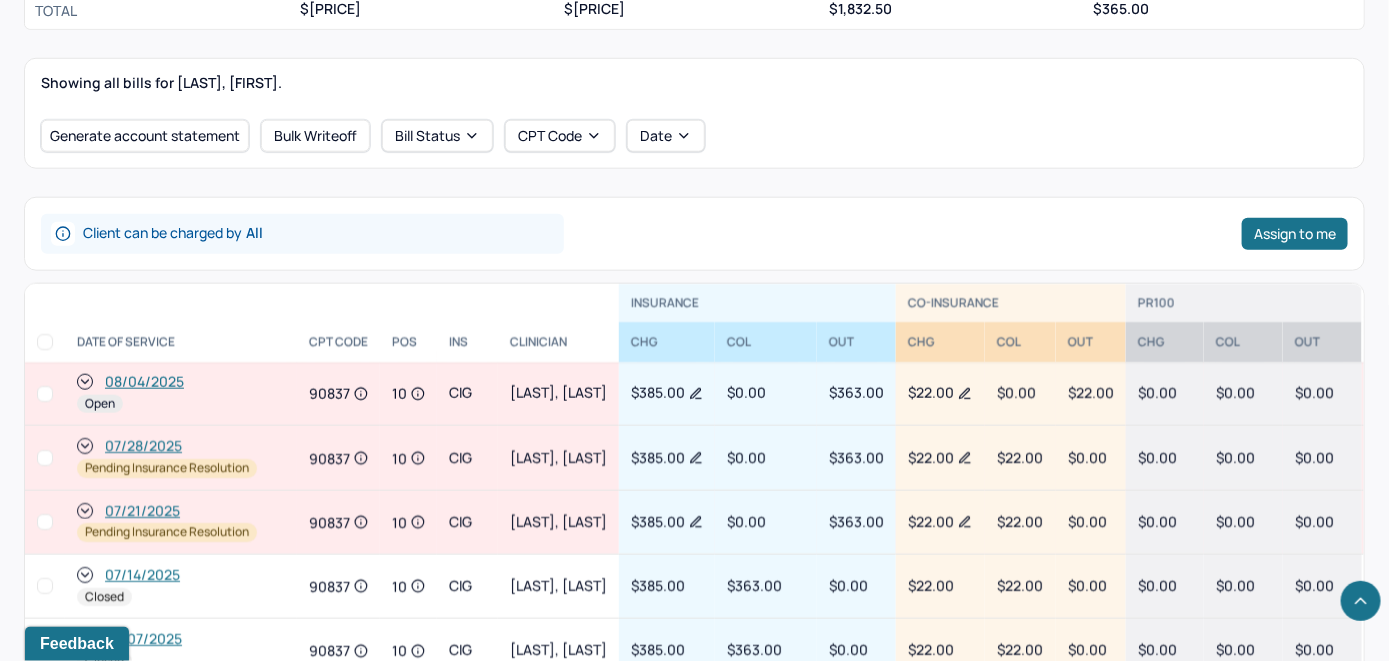 click on "08/04/2025" at bounding box center (144, 382) 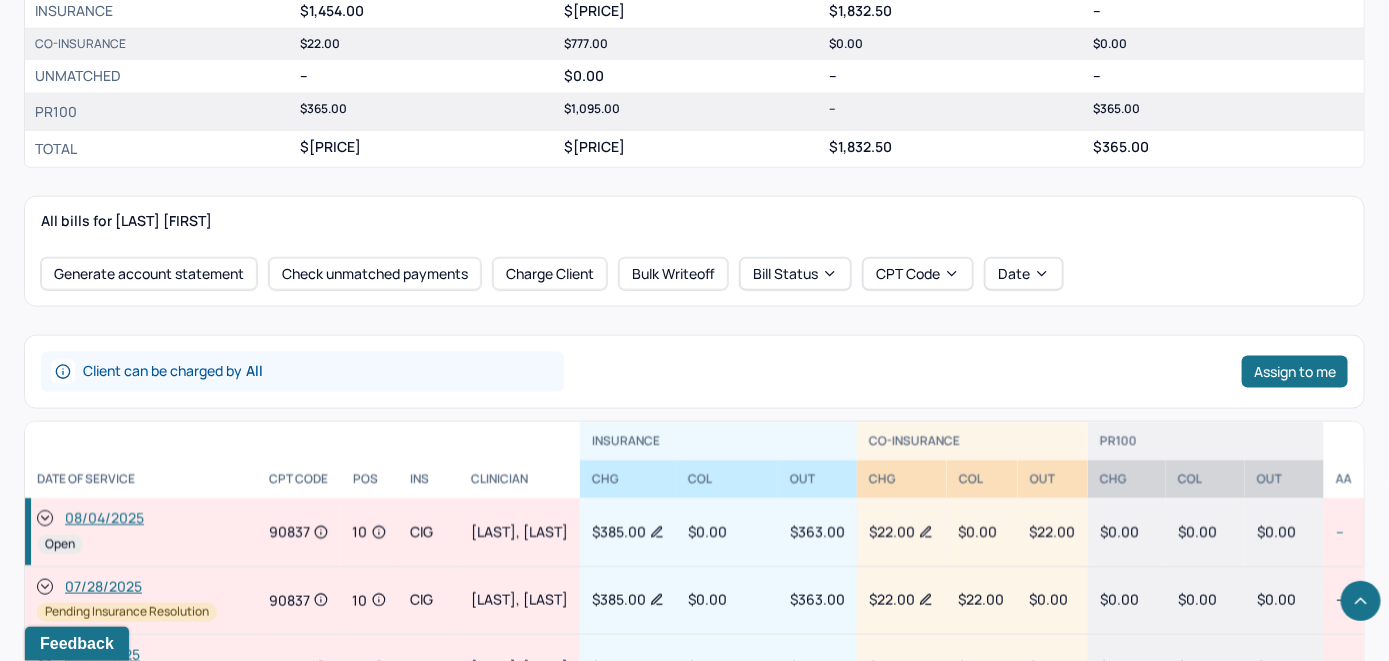 scroll, scrollTop: 800, scrollLeft: 0, axis: vertical 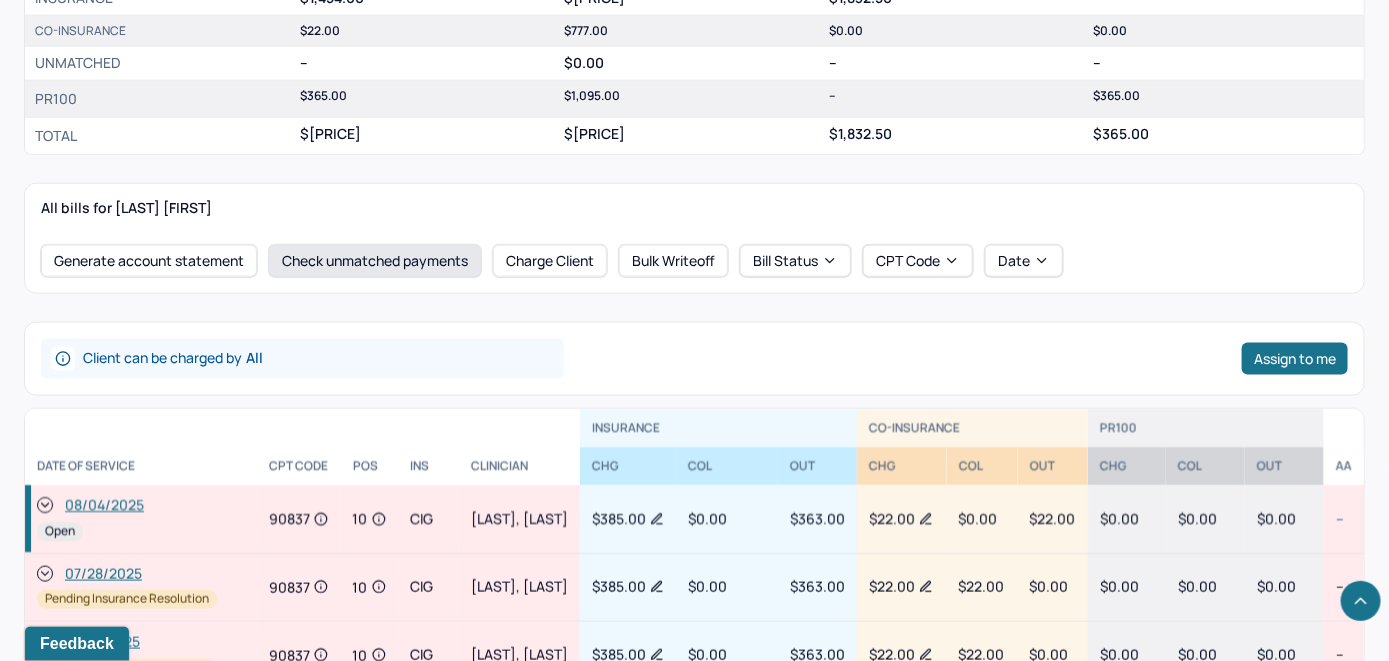 click on "Check unmatched payments" at bounding box center (375, 261) 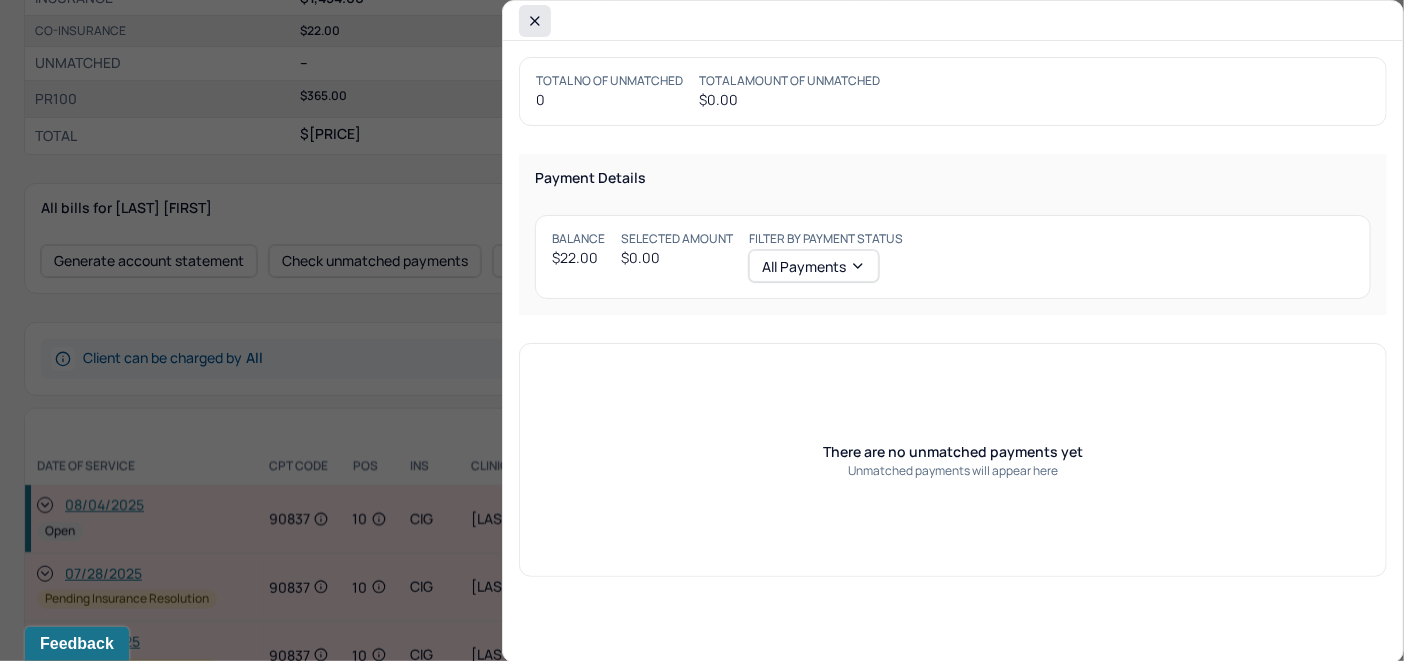 click 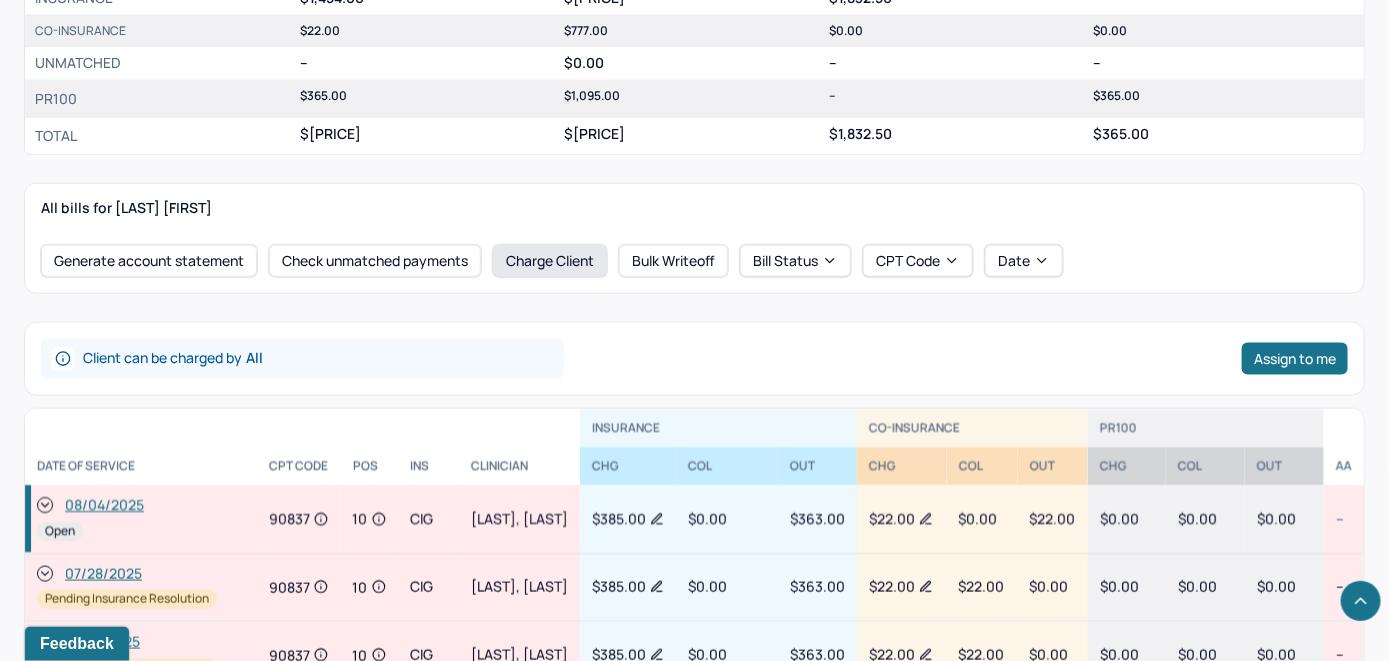 click on "Charge Client" at bounding box center [550, 261] 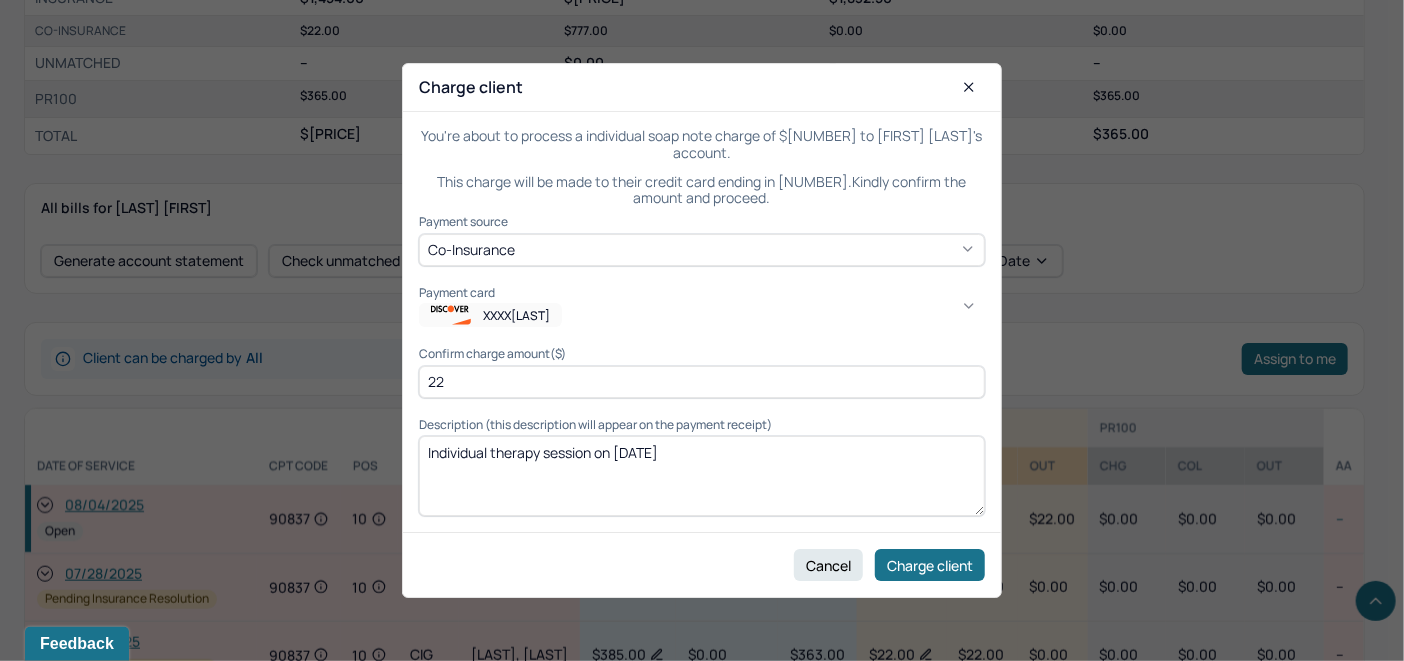 click 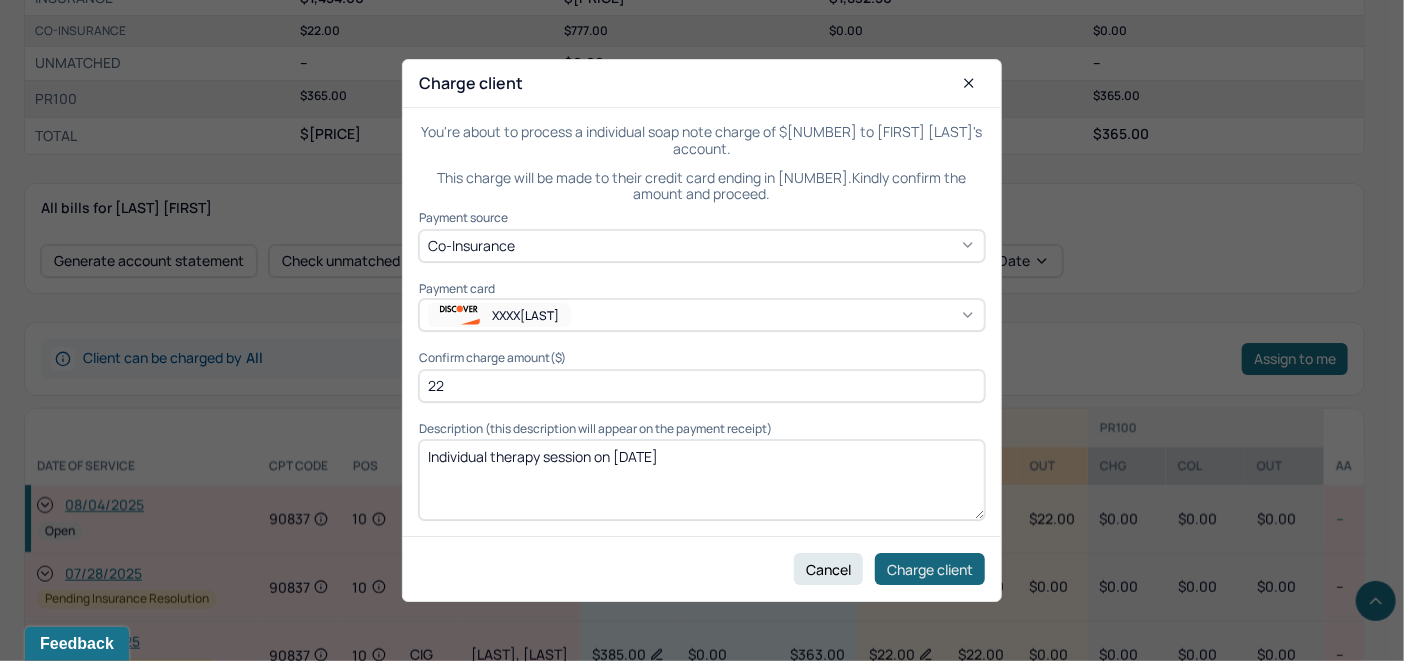 click on "Charge client" at bounding box center [930, 569] 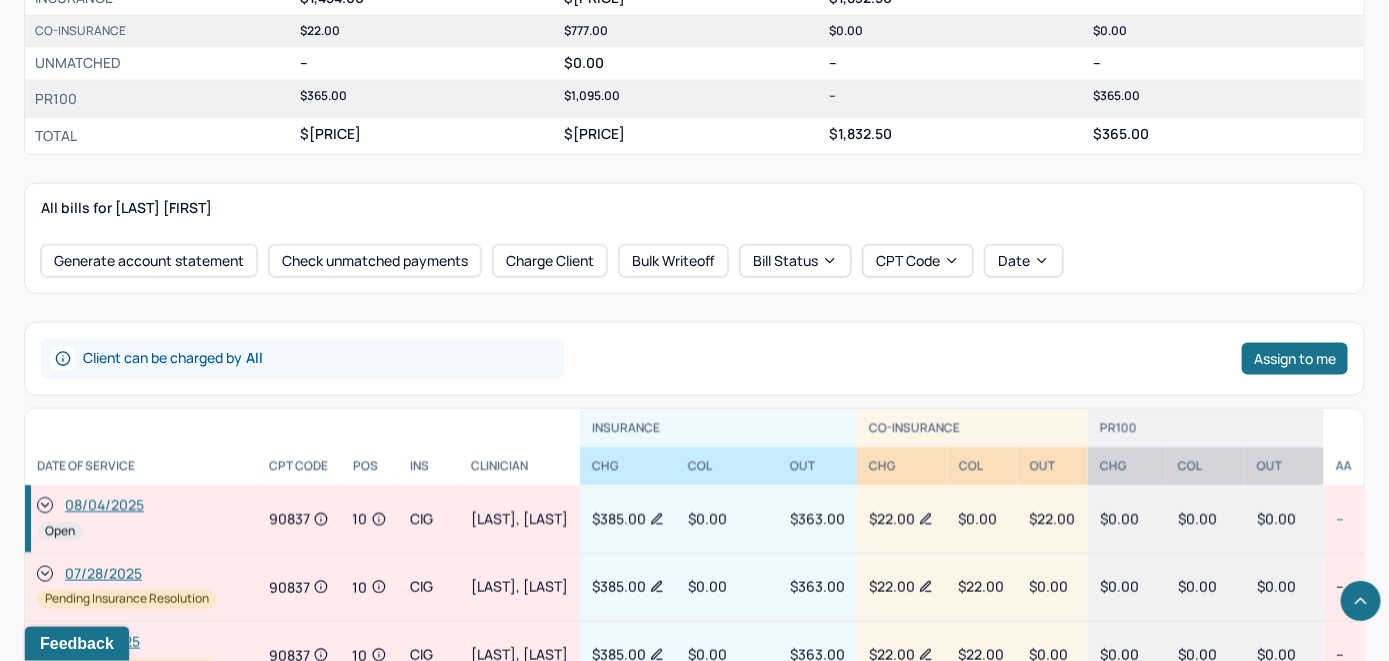 click 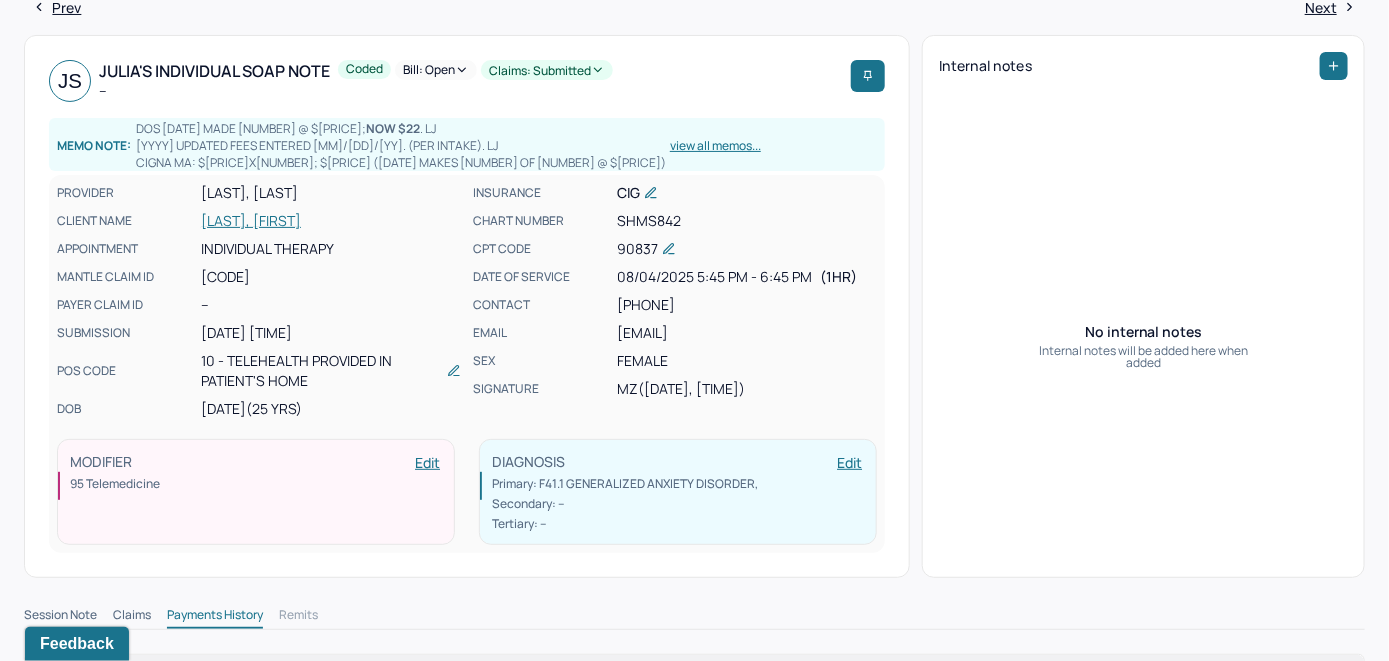 scroll, scrollTop: 0, scrollLeft: 0, axis: both 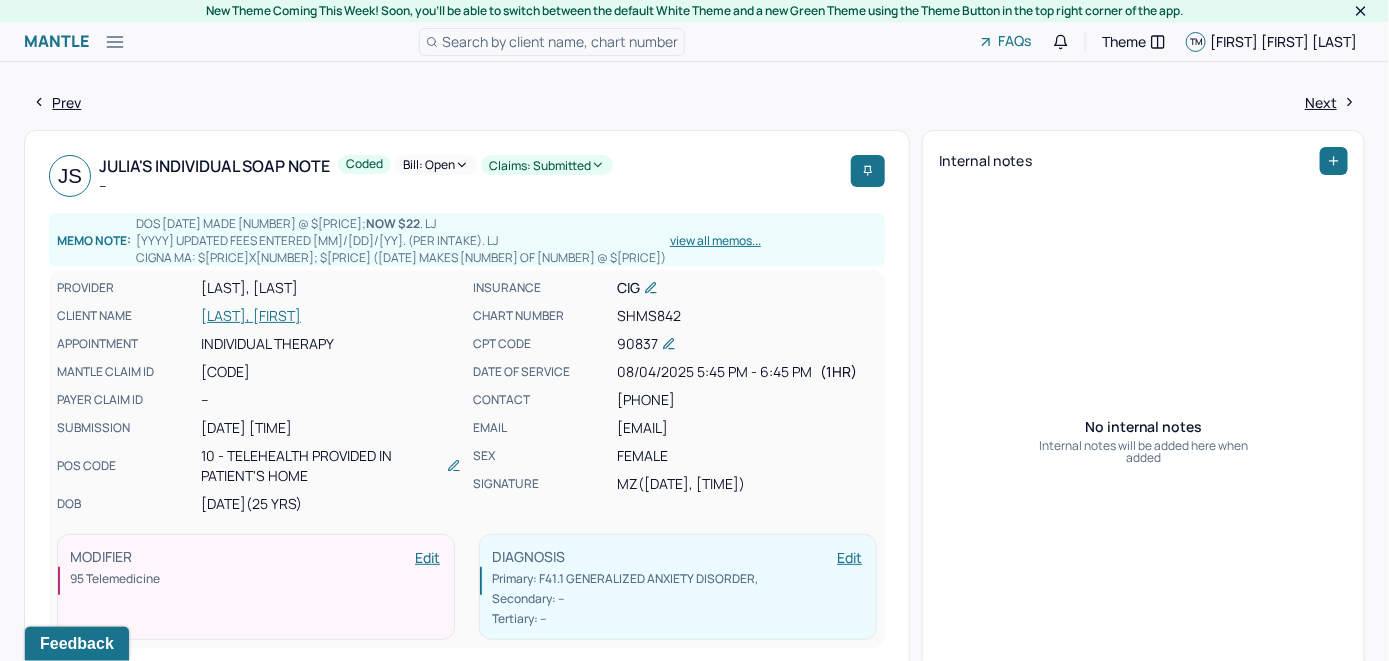 click on "Bill: Open" at bounding box center (436, 165) 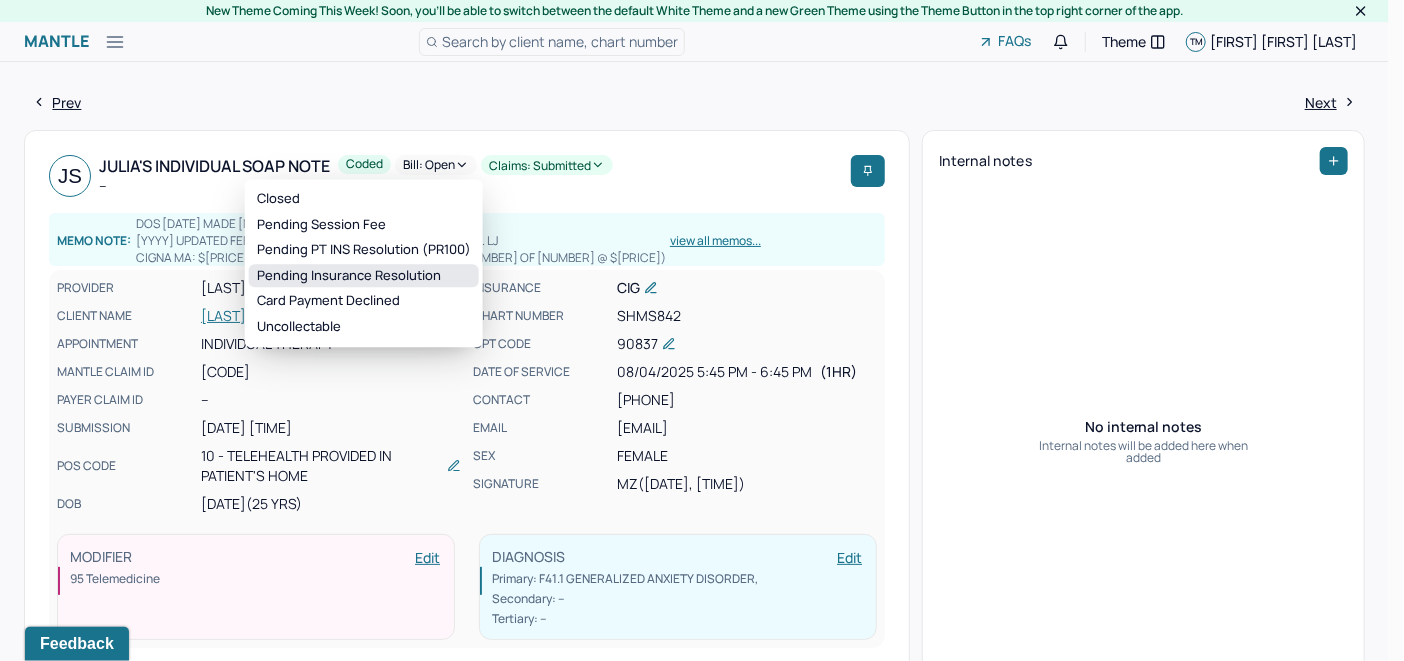click on "Pending Insurance Resolution" at bounding box center [364, 276] 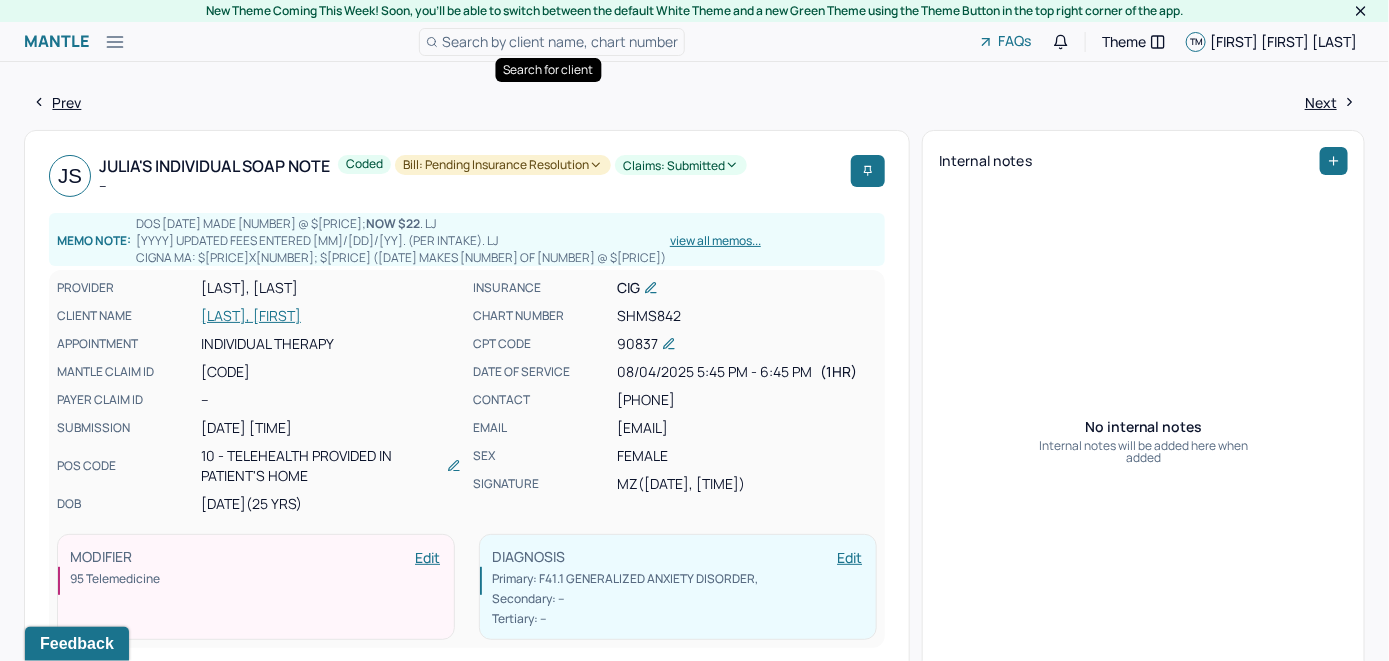click on "Search by client name, chart number" at bounding box center [560, 41] 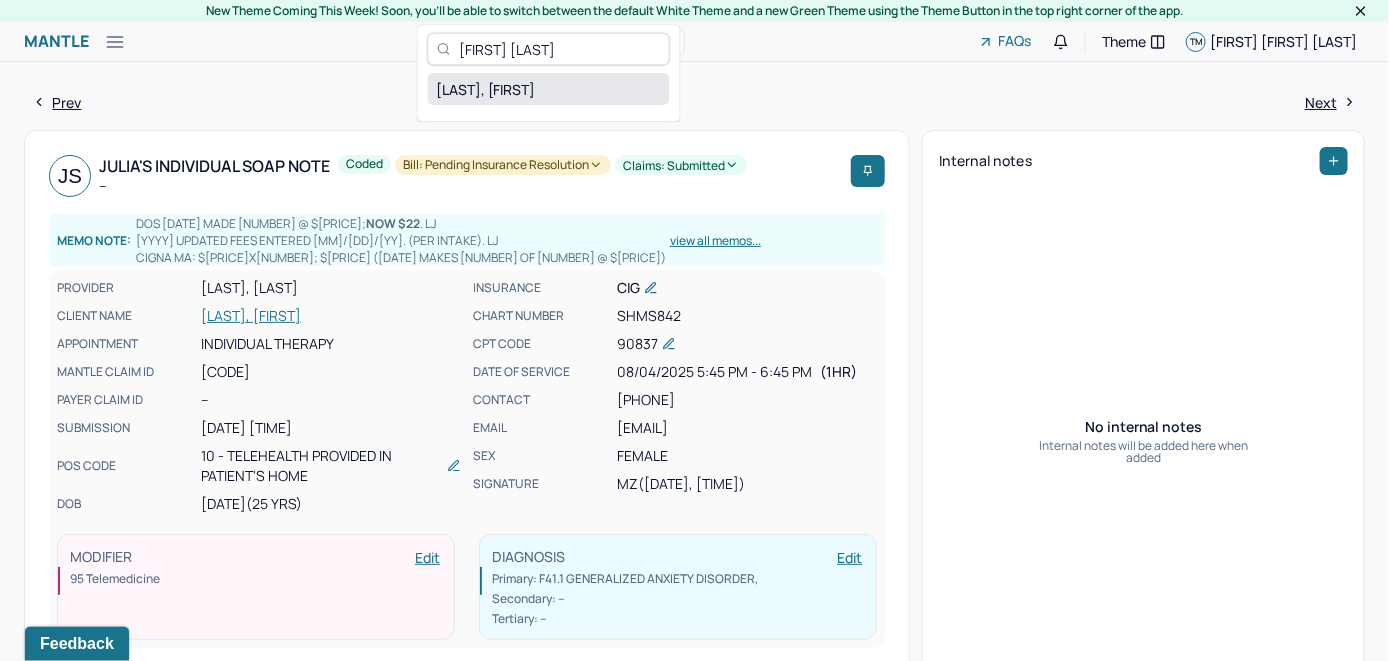 type on "[FIRST] [LAST]" 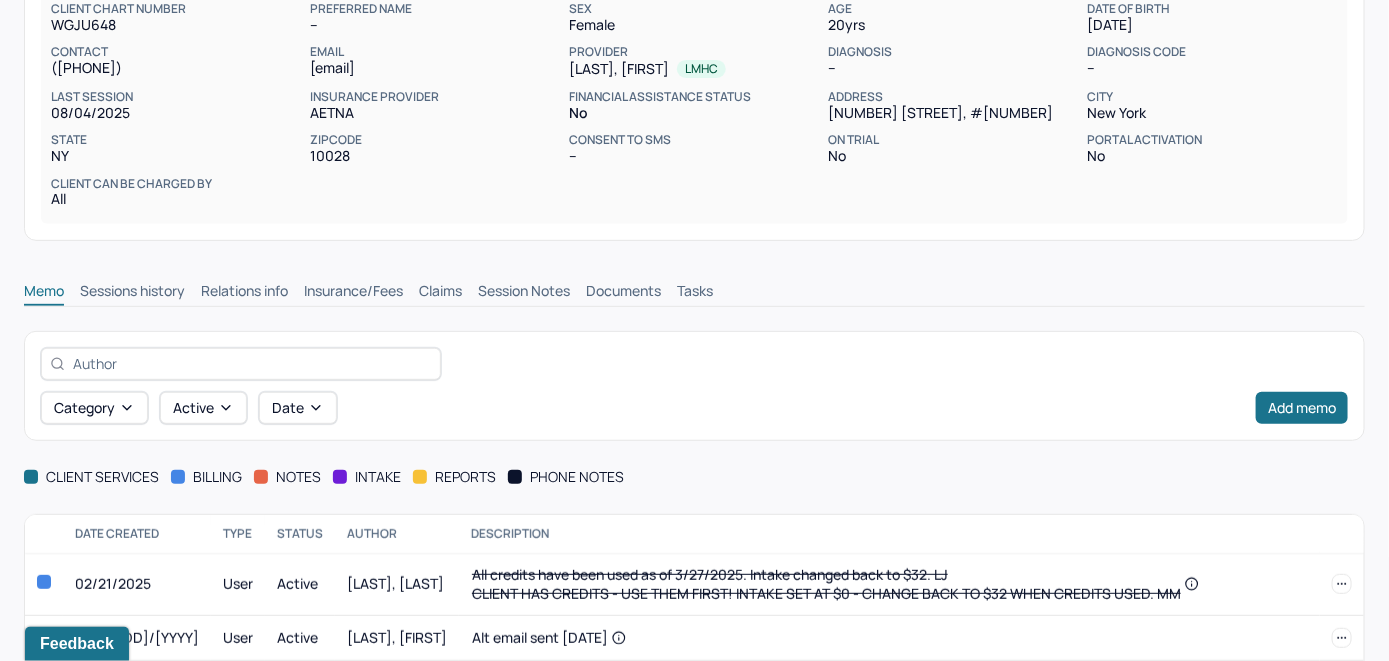 scroll, scrollTop: 200, scrollLeft: 0, axis: vertical 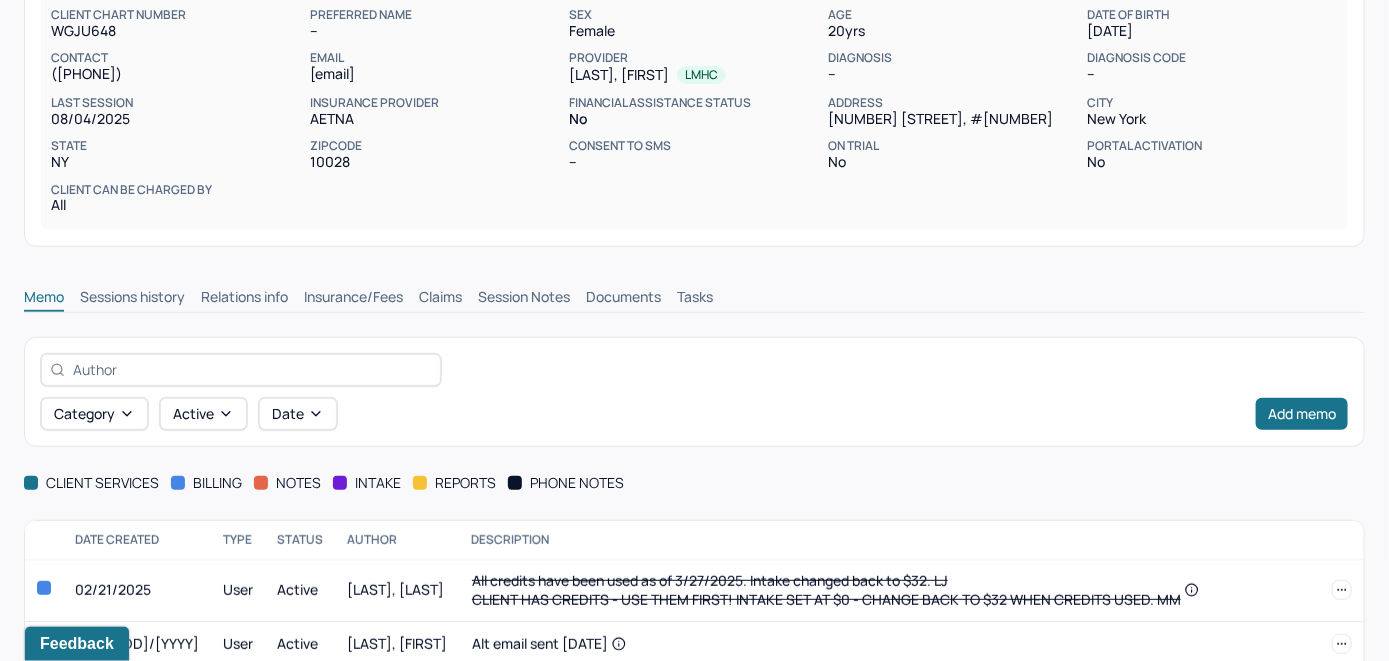 click on "Insurance/Fees" at bounding box center (353, 299) 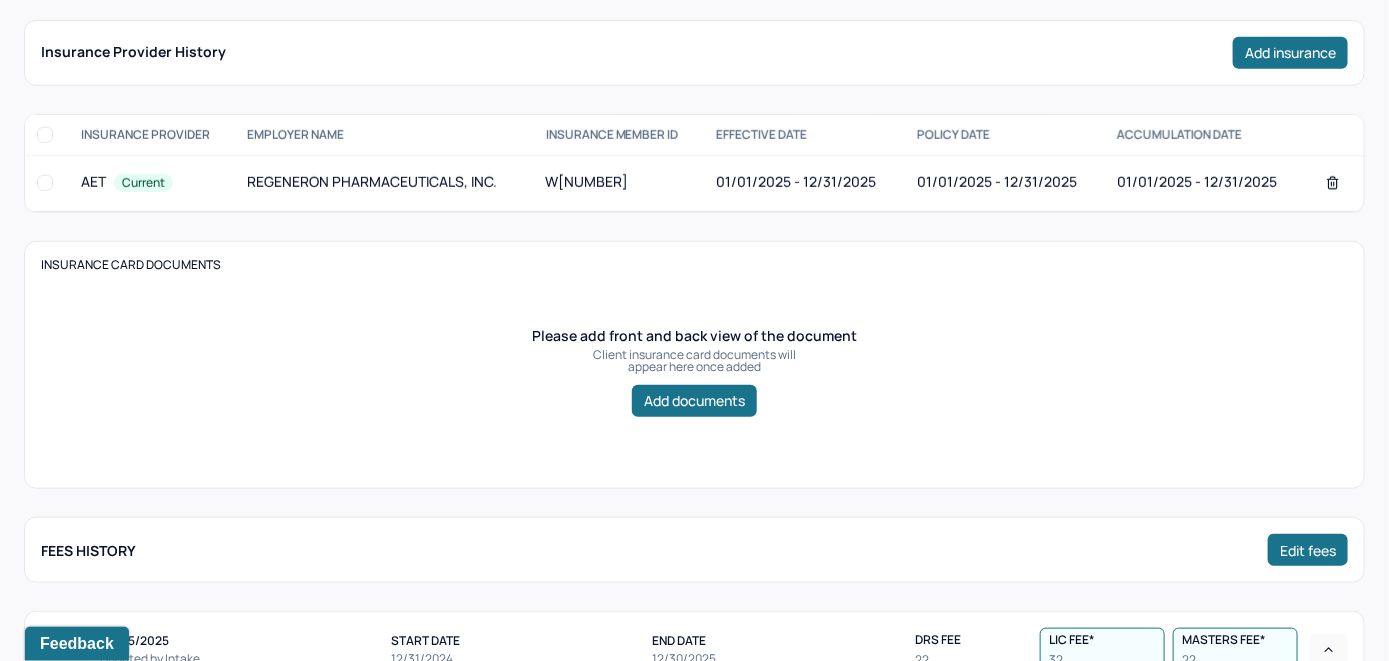 scroll, scrollTop: 400, scrollLeft: 0, axis: vertical 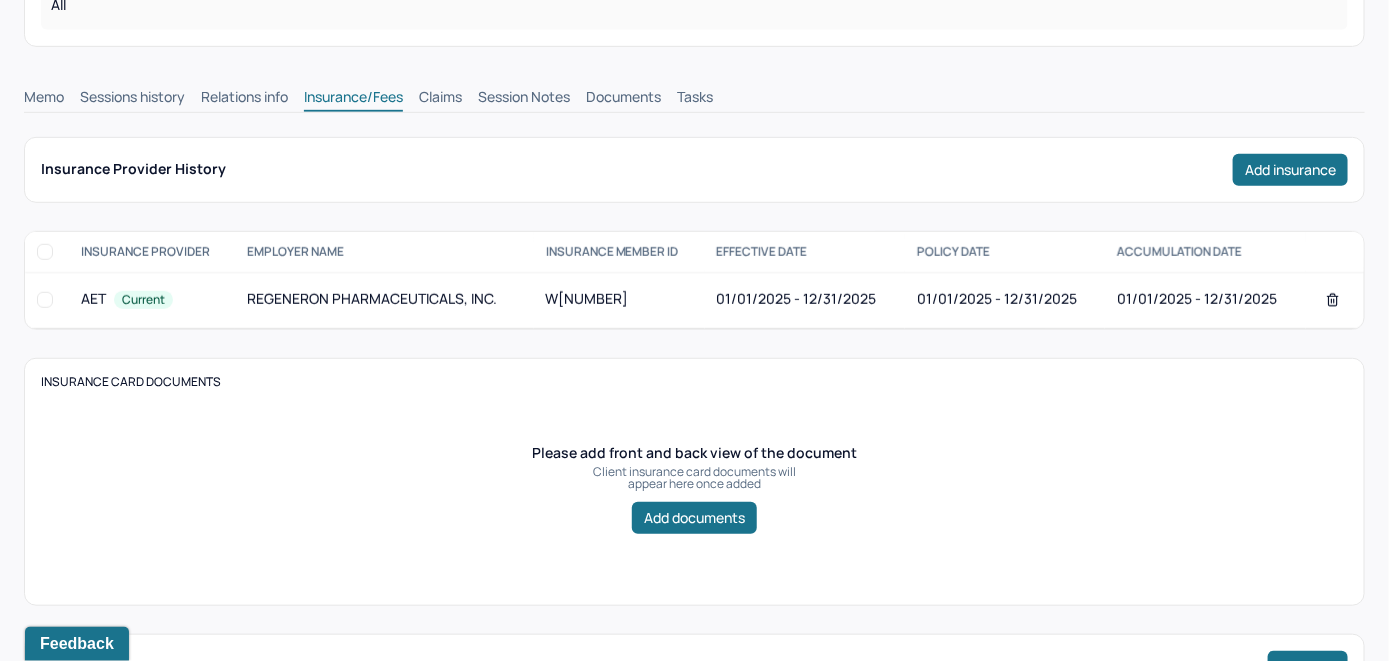 click on "Claims" at bounding box center (440, 99) 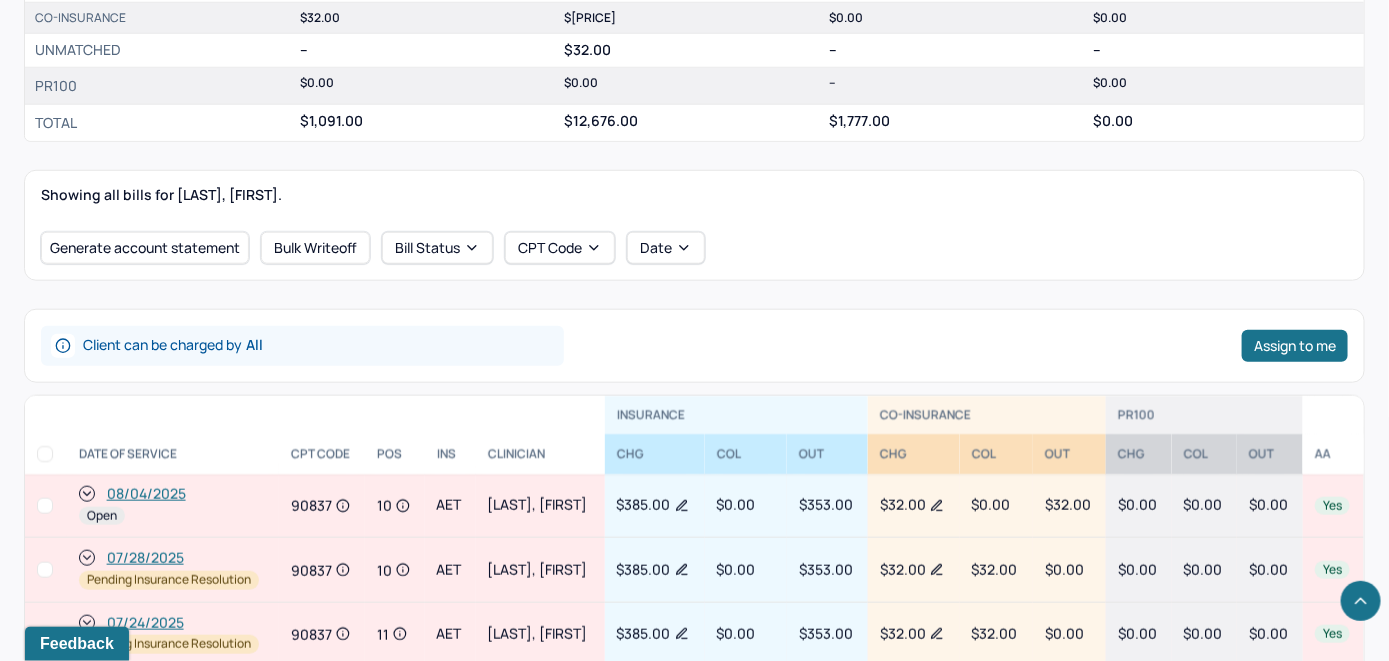 scroll, scrollTop: 800, scrollLeft: 0, axis: vertical 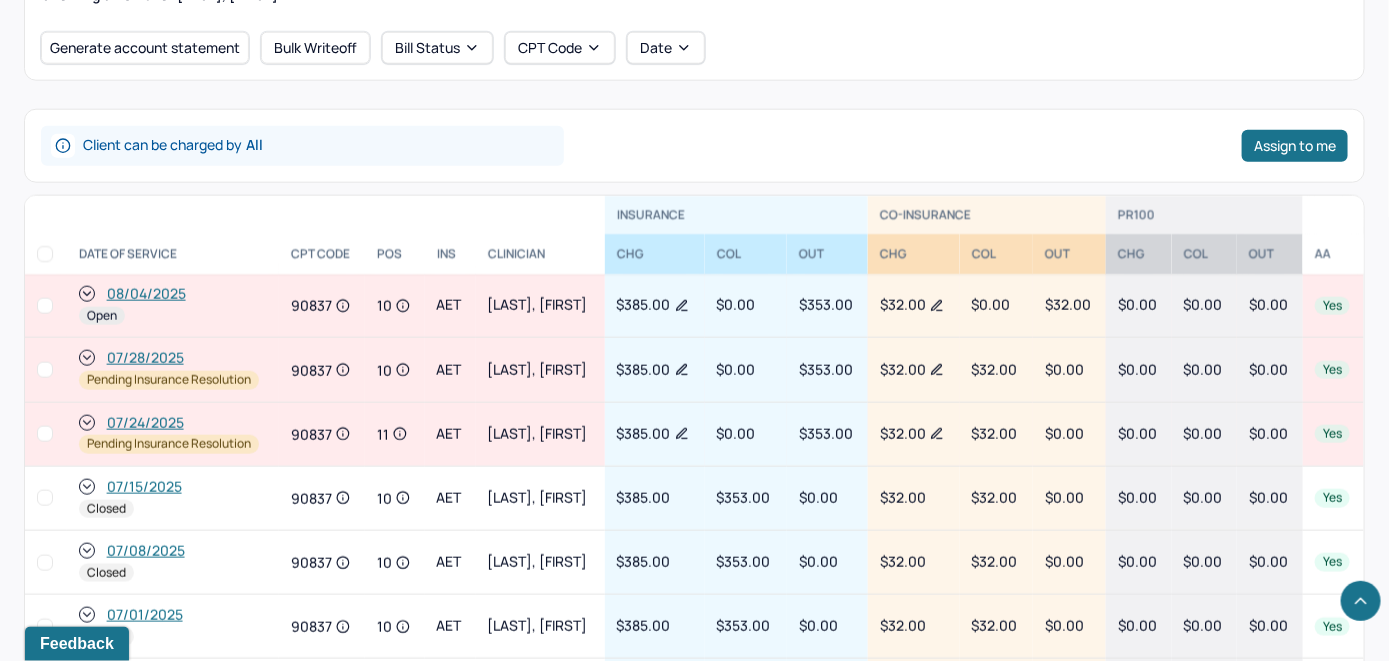click on "08/04/2025" at bounding box center [146, 294] 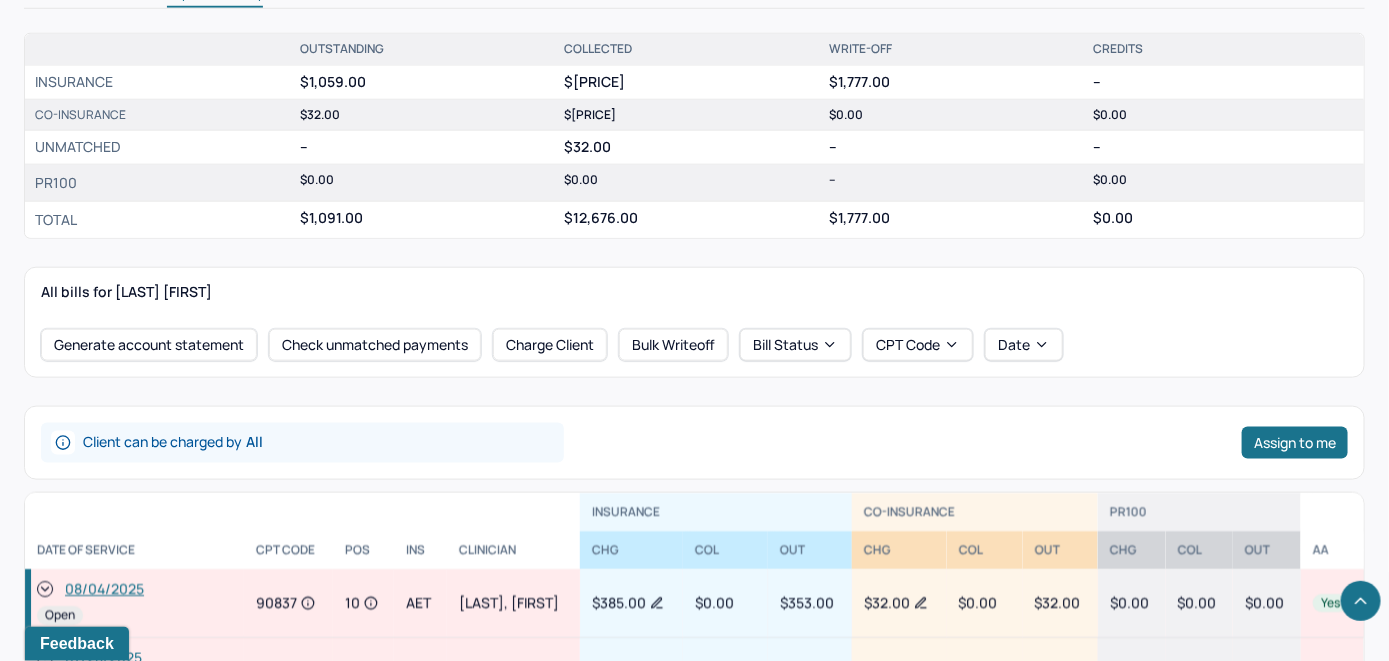 scroll, scrollTop: 700, scrollLeft: 0, axis: vertical 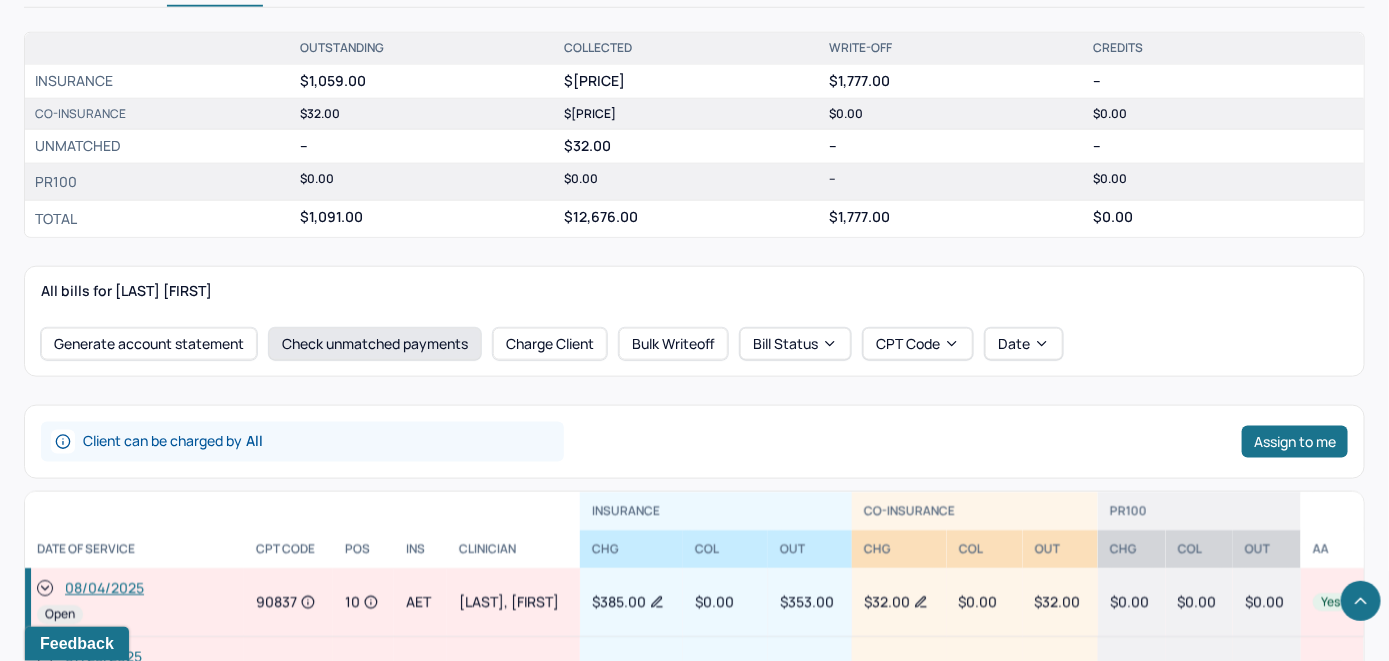 click on "Check unmatched payments" at bounding box center (375, 344) 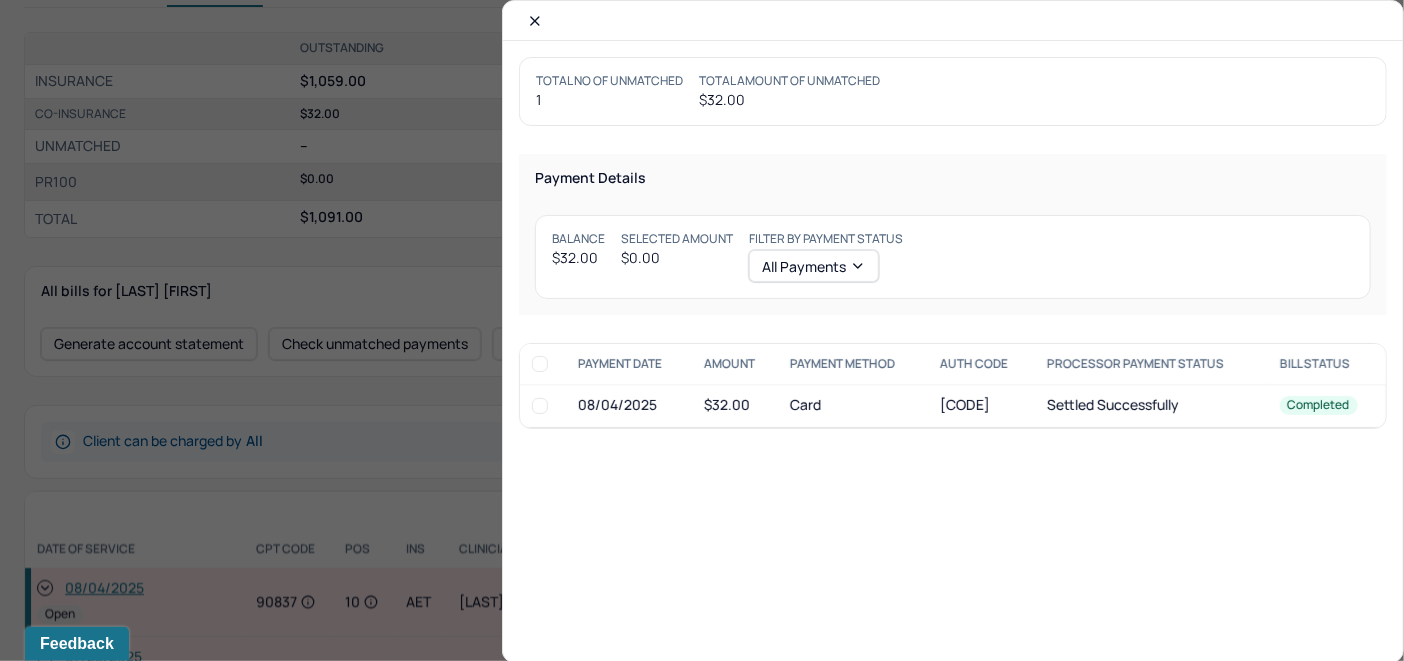 click at bounding box center [540, 406] 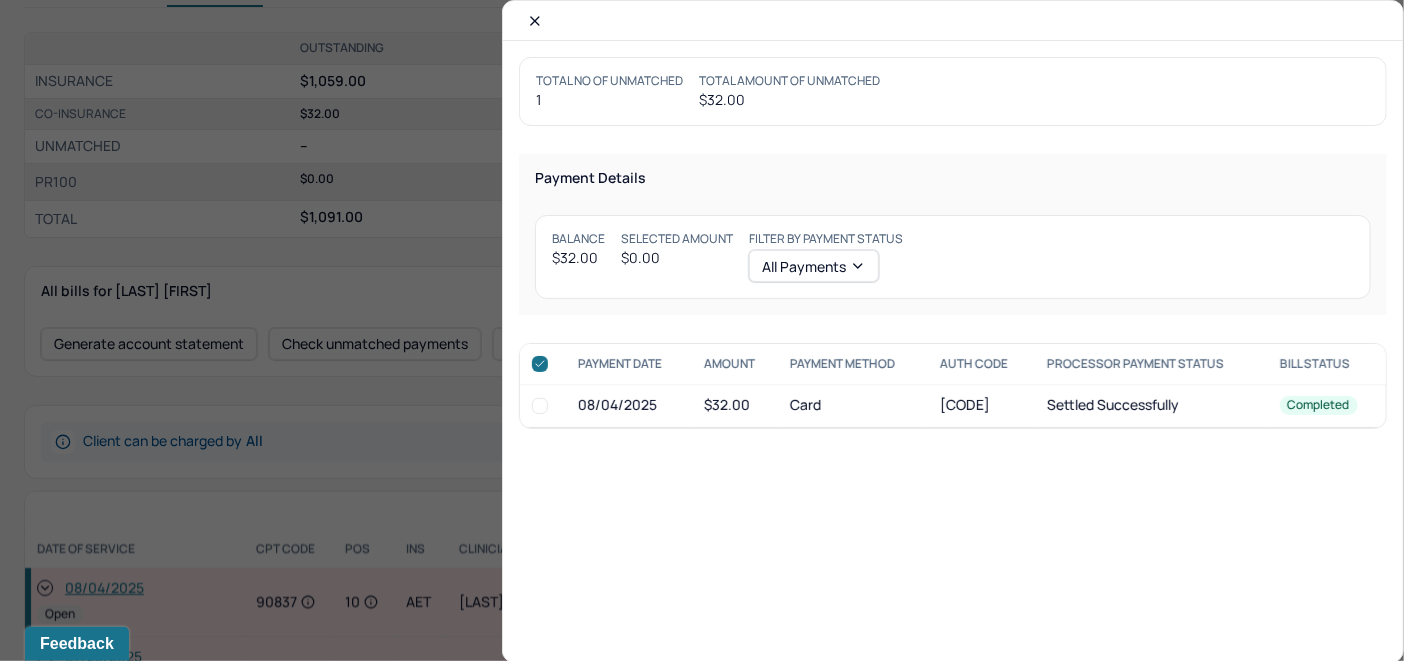 checkbox on "true" 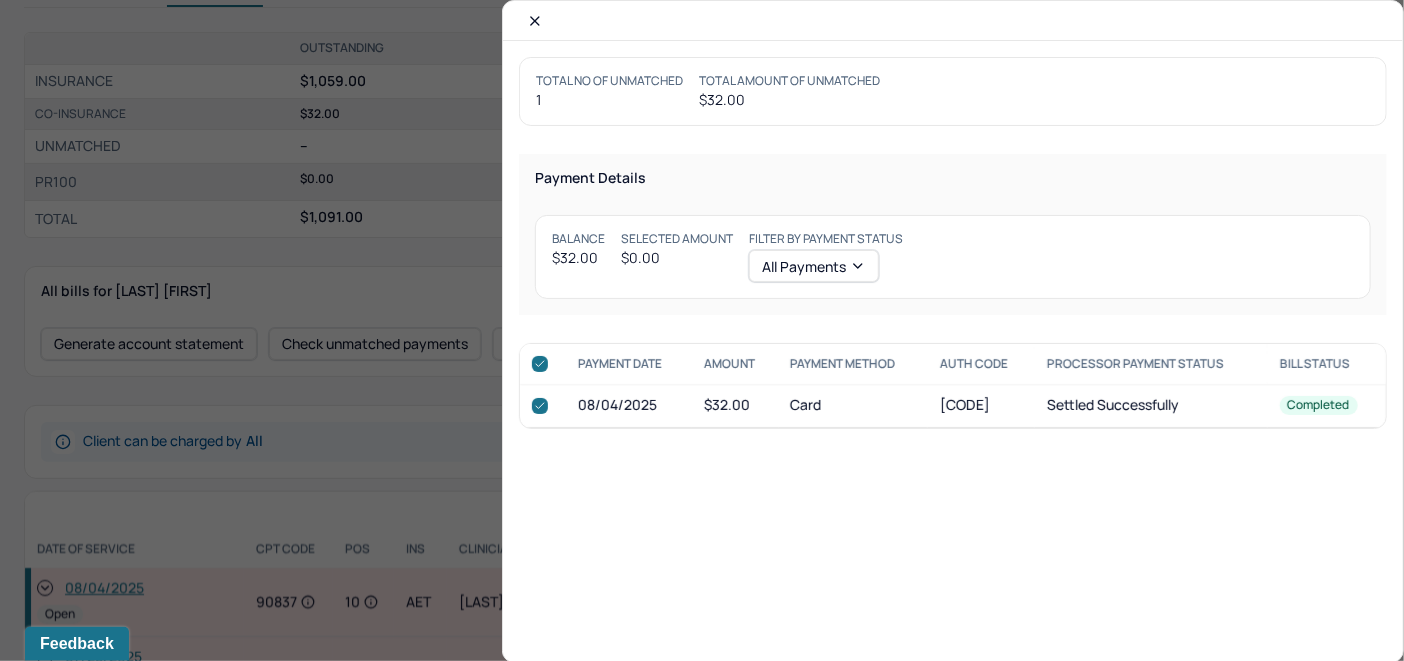 checkbox on "true" 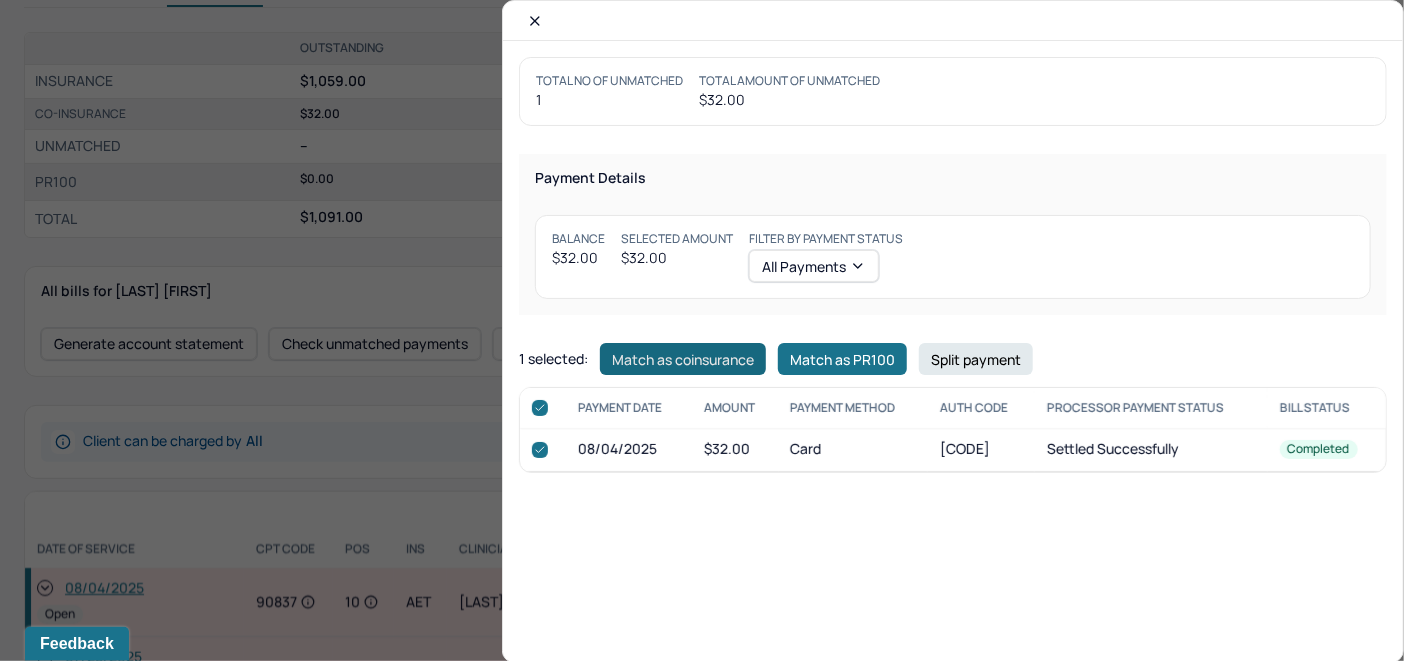 click on "Match as coinsurance" at bounding box center (683, 359) 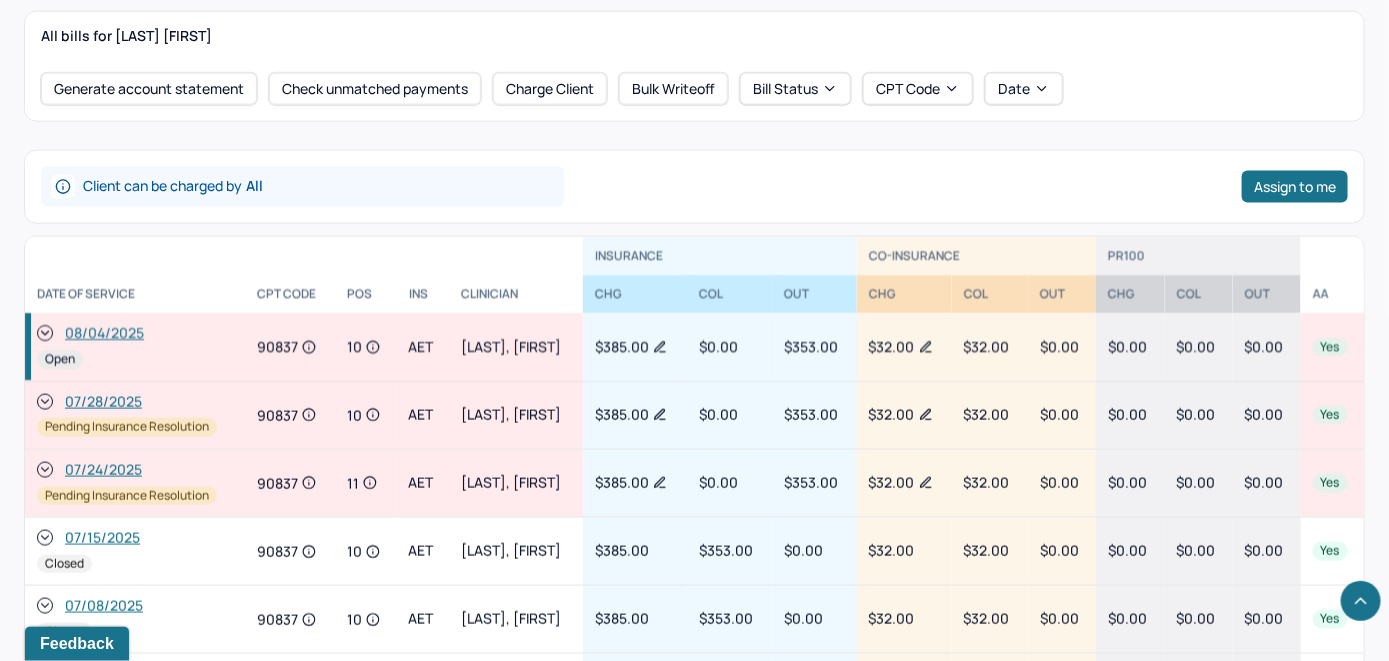 scroll, scrollTop: 1000, scrollLeft: 0, axis: vertical 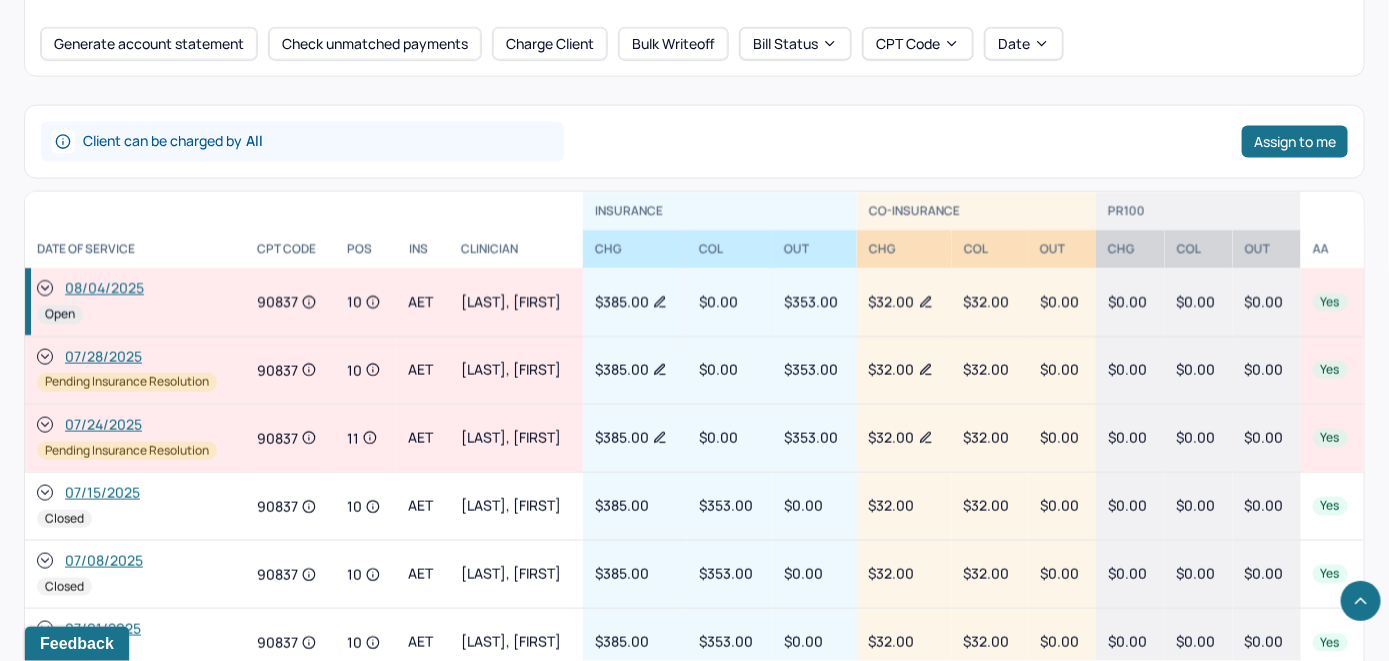 click on "08/04/2025" at bounding box center [135, 289] 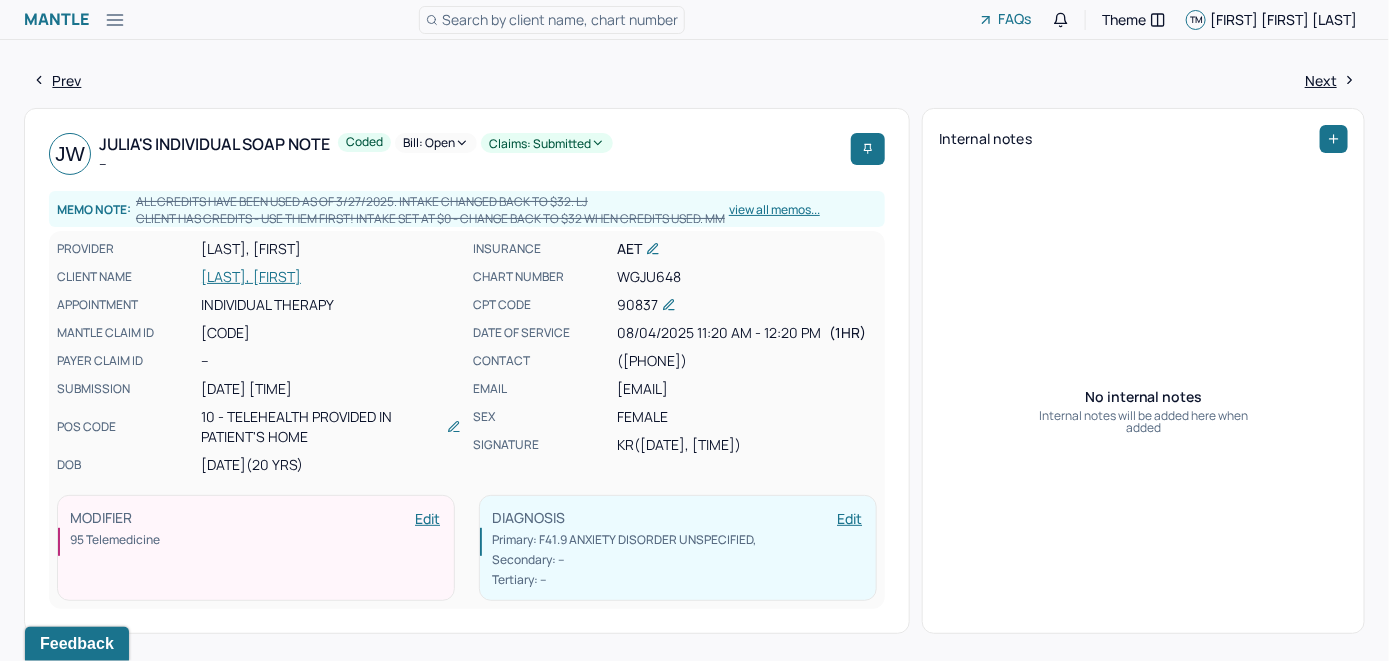scroll, scrollTop: 0, scrollLeft: 0, axis: both 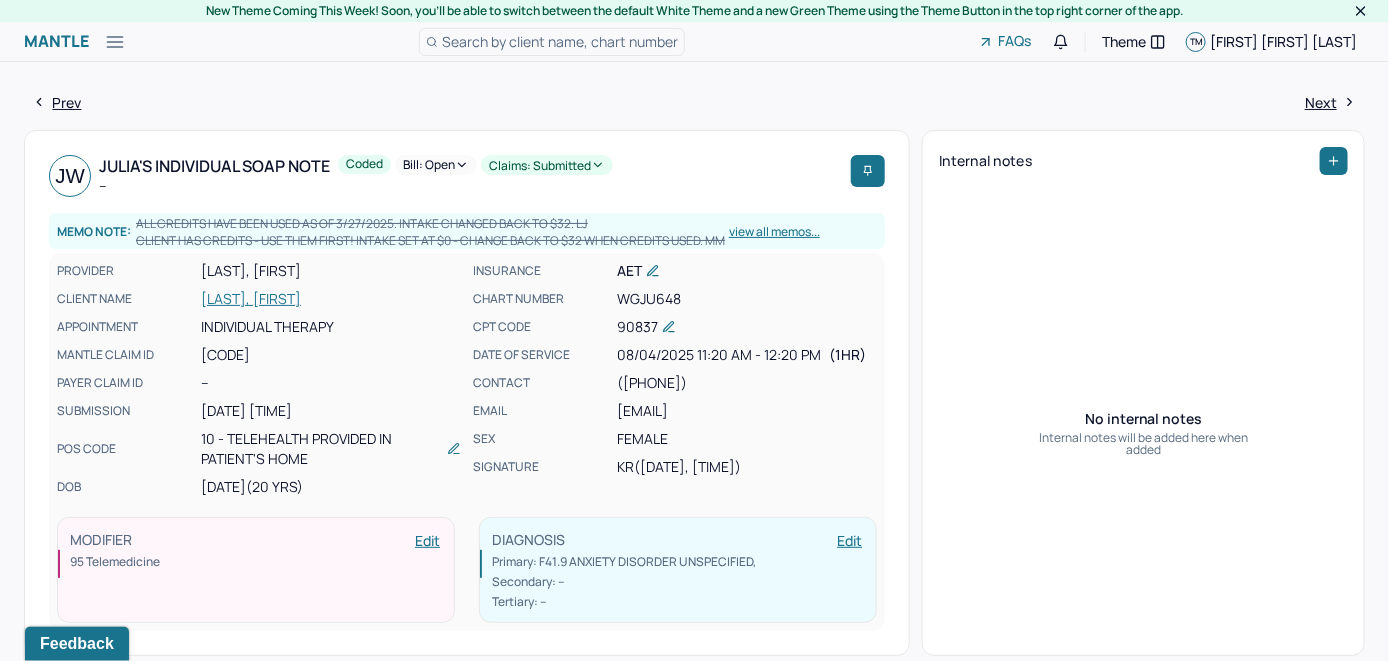 click on "Bill: Open" at bounding box center [436, 165] 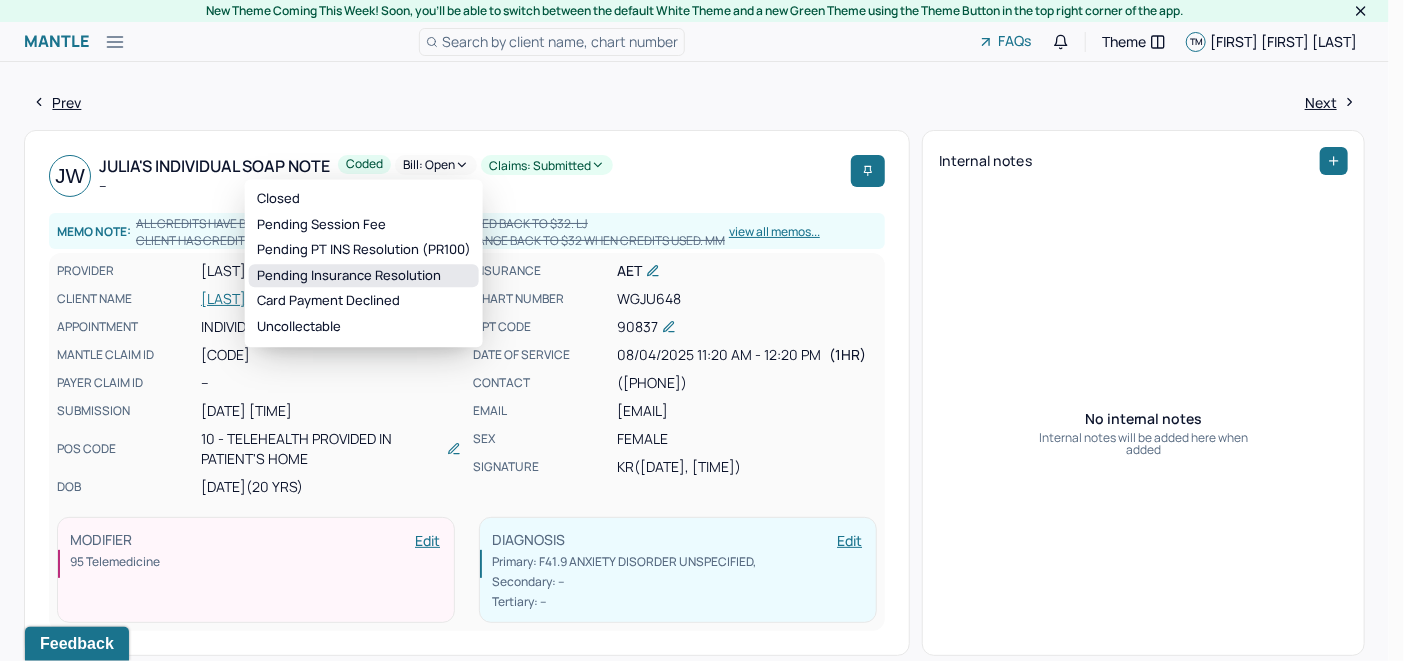 click on "Pending Insurance Resolution" at bounding box center [364, 276] 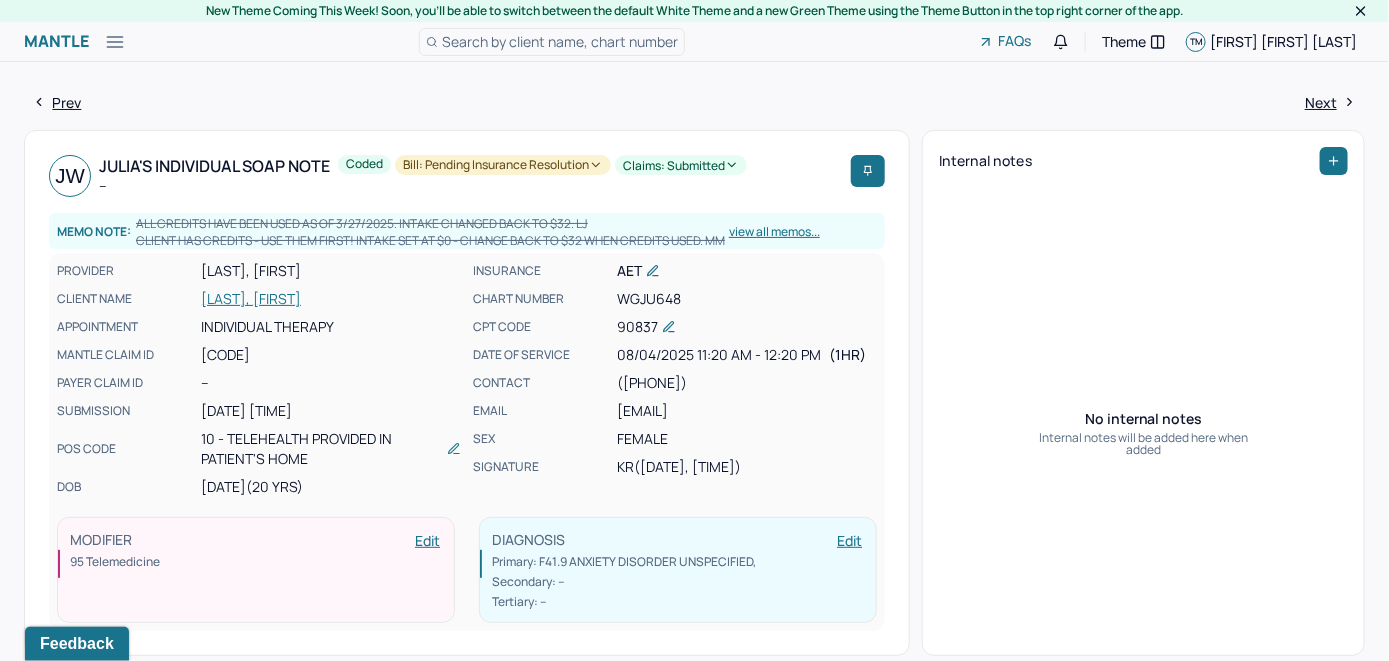 click on "Search by client name, chart number" at bounding box center (560, 41) 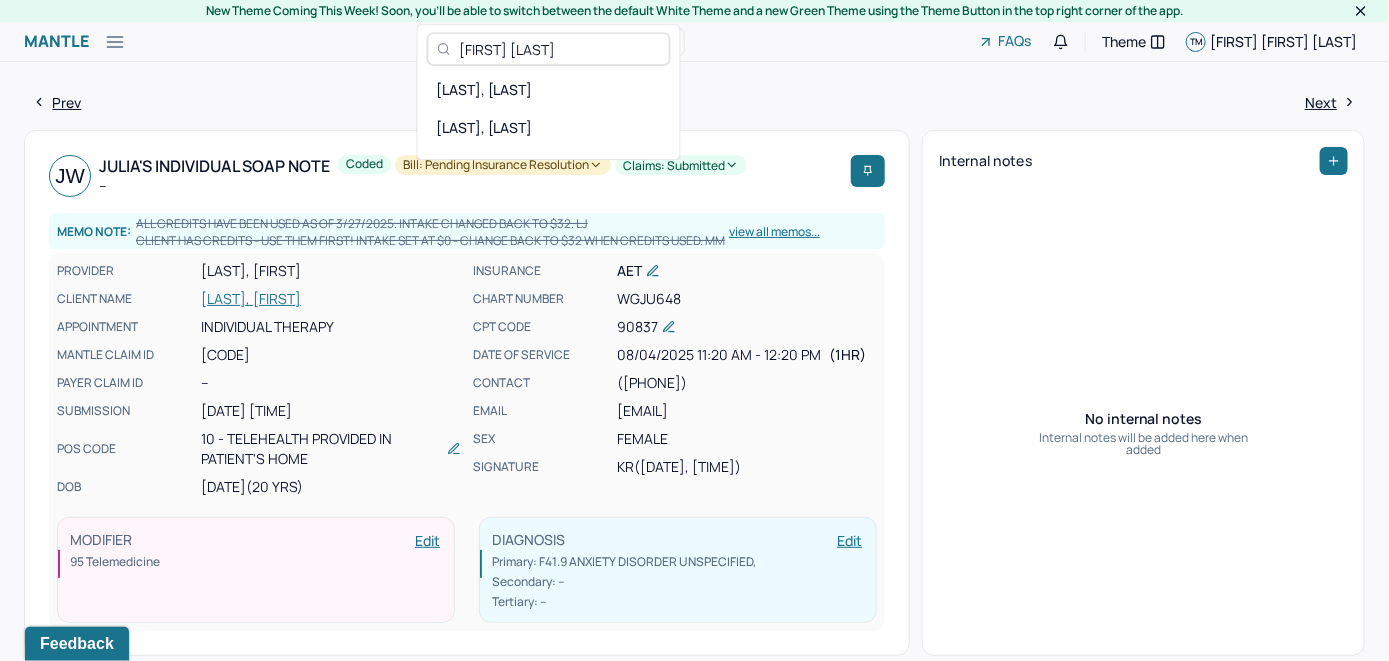 drag, startPoint x: 578, startPoint y: 44, endPoint x: 348, endPoint y: 48, distance: 230.03477 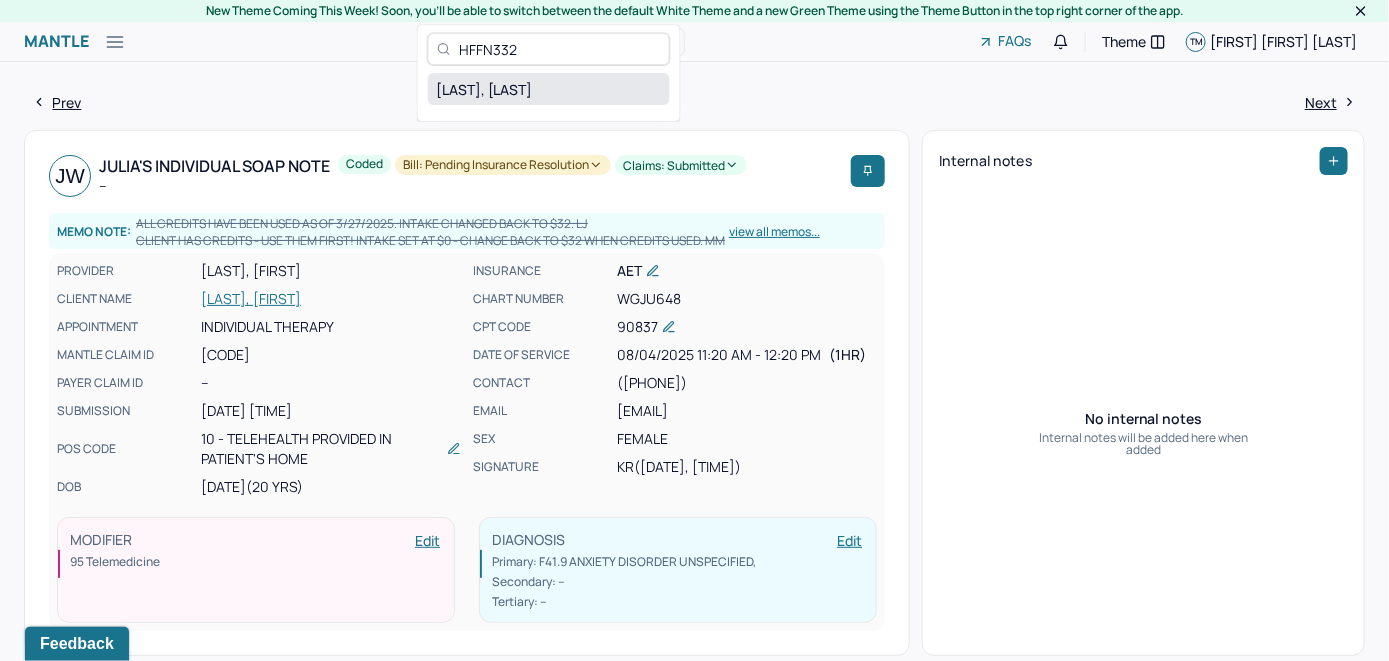 type on "HFFN332" 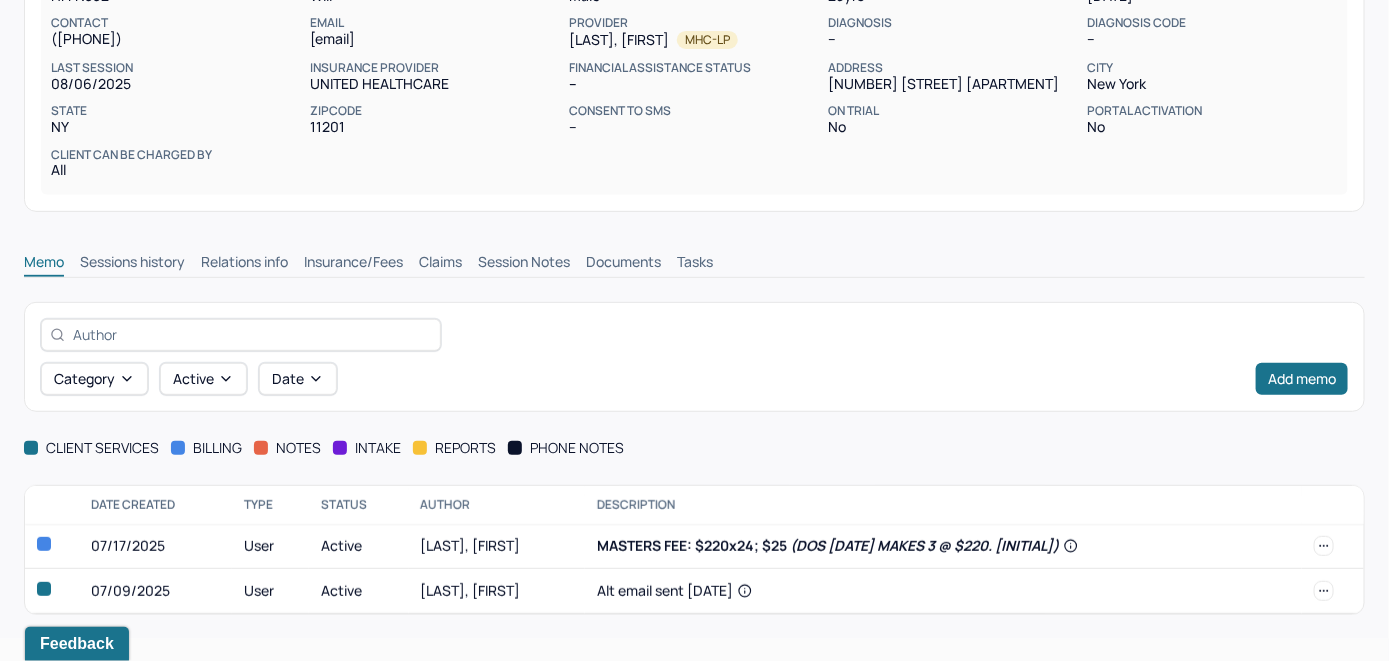 scroll, scrollTop: 254, scrollLeft: 0, axis: vertical 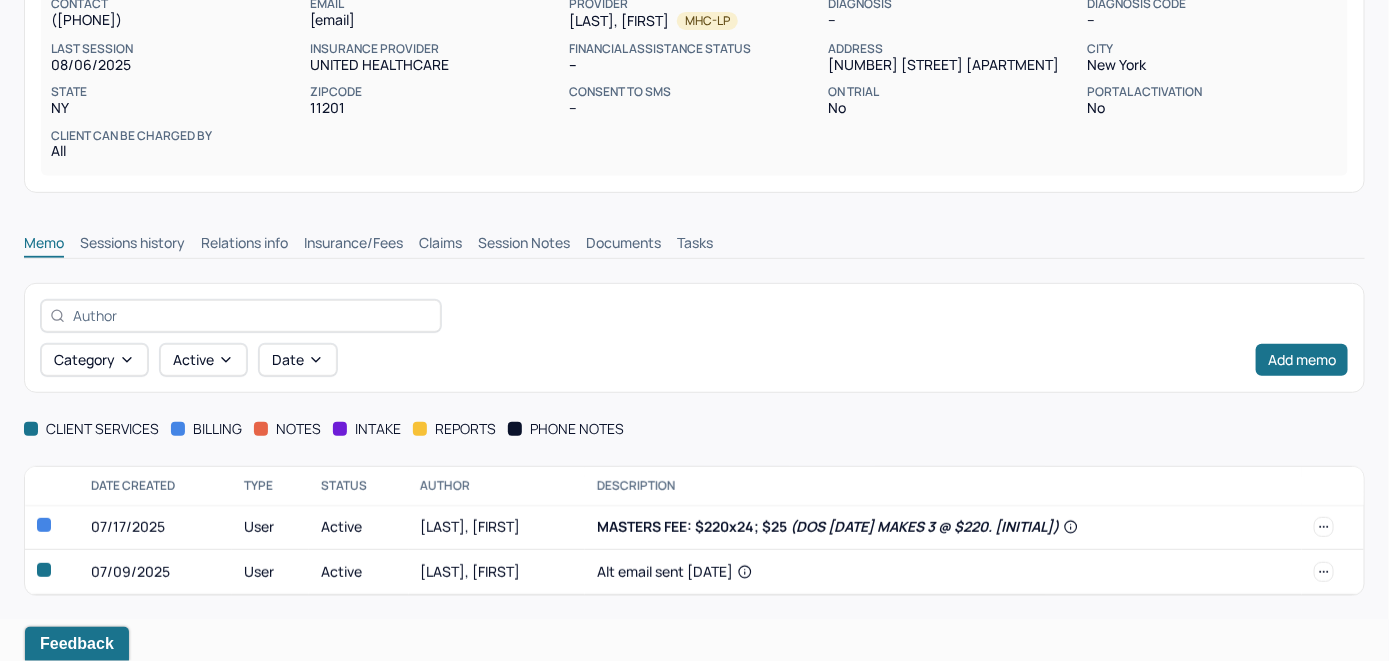 click on "Insurance/Fees" at bounding box center [353, 245] 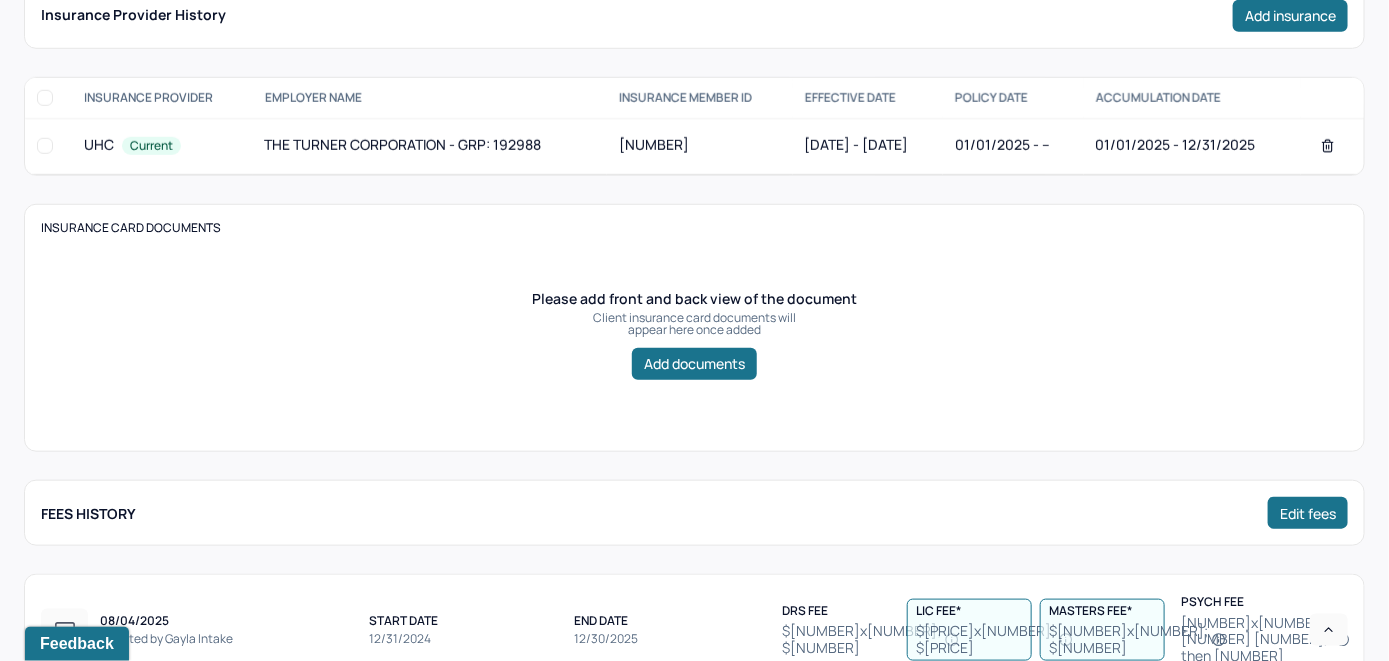 scroll, scrollTop: 254, scrollLeft: 0, axis: vertical 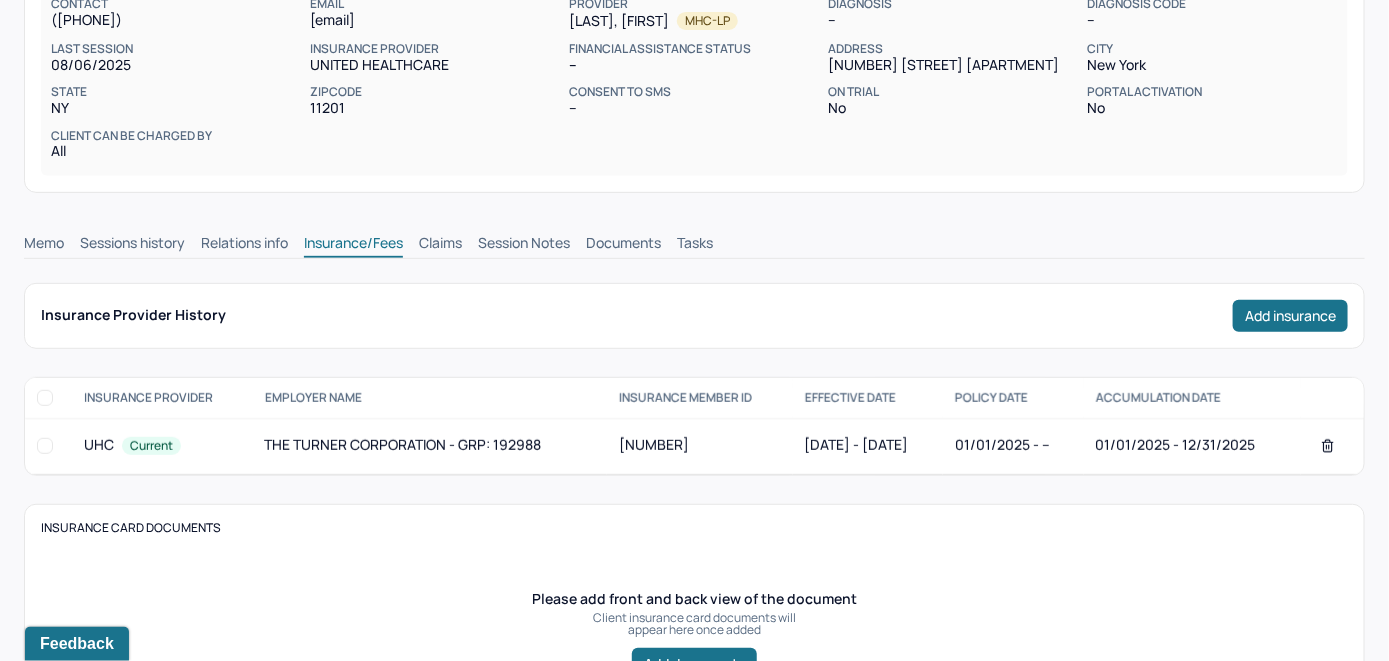 click on "Claims" at bounding box center (440, 245) 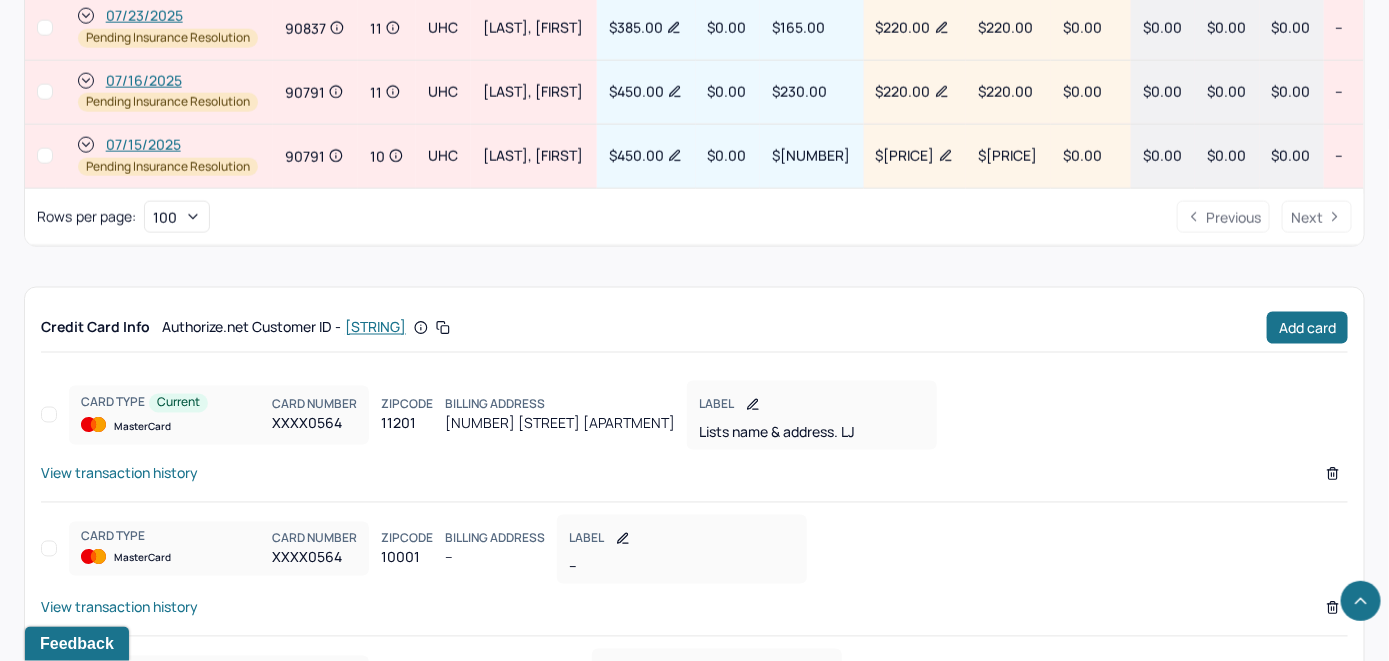 scroll, scrollTop: 942, scrollLeft: 0, axis: vertical 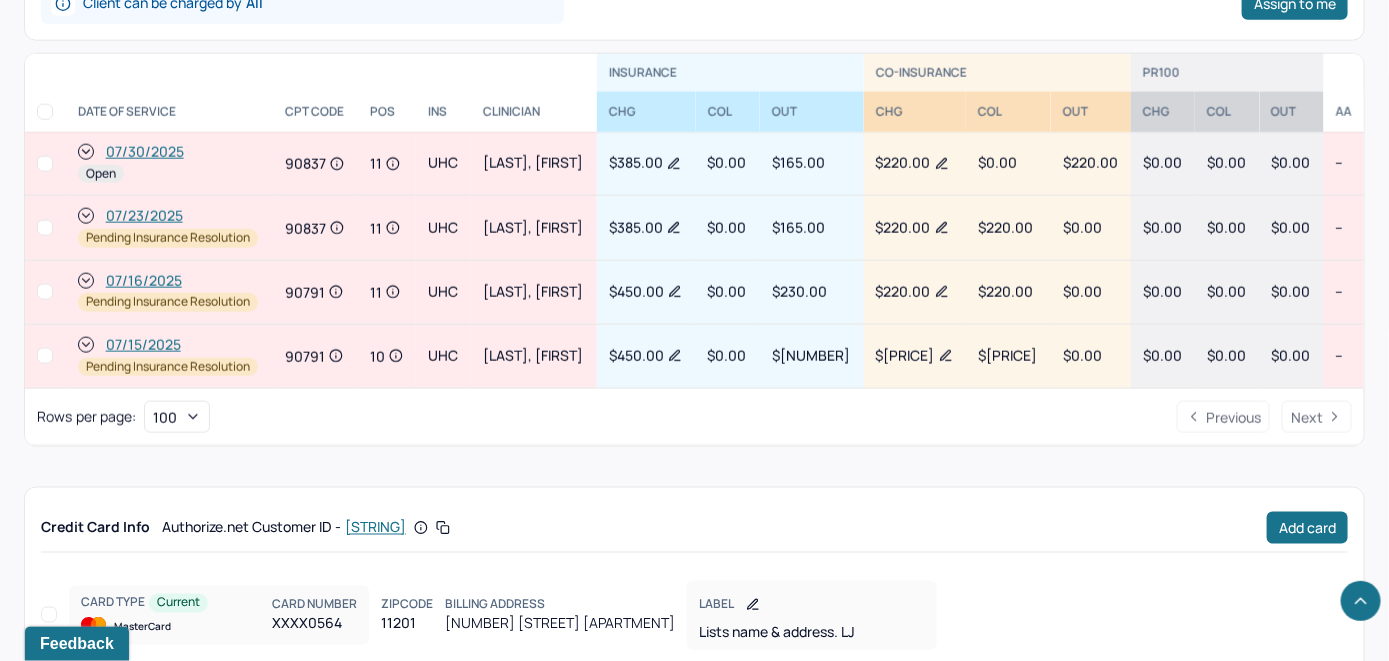 click on "07/30/2025" at bounding box center (145, 152) 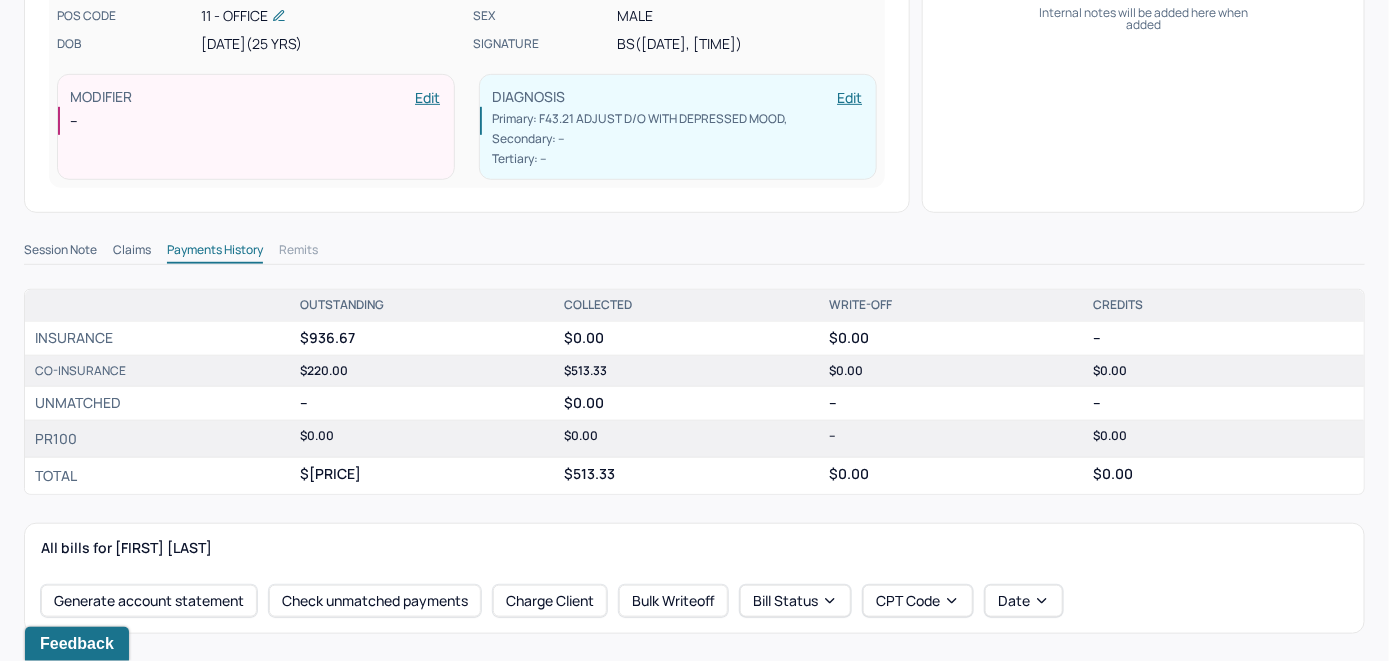 scroll, scrollTop: 500, scrollLeft: 0, axis: vertical 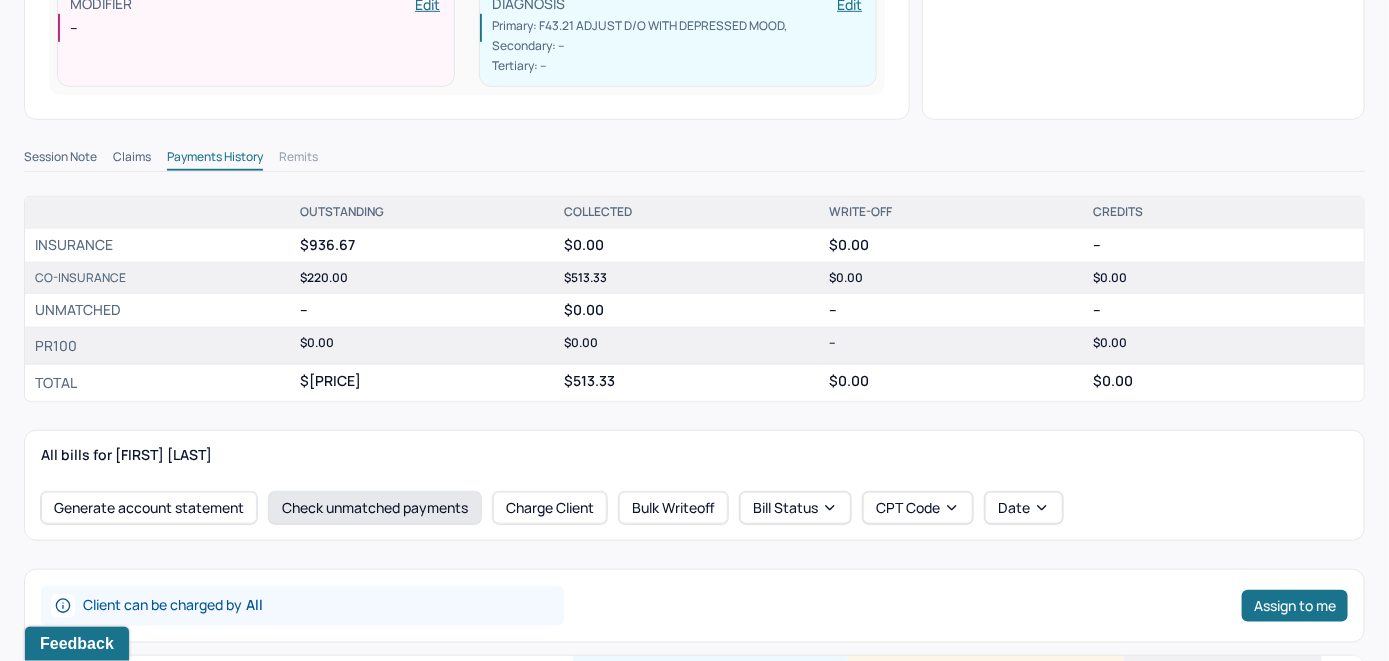click on "Check unmatched payments" at bounding box center (375, 508) 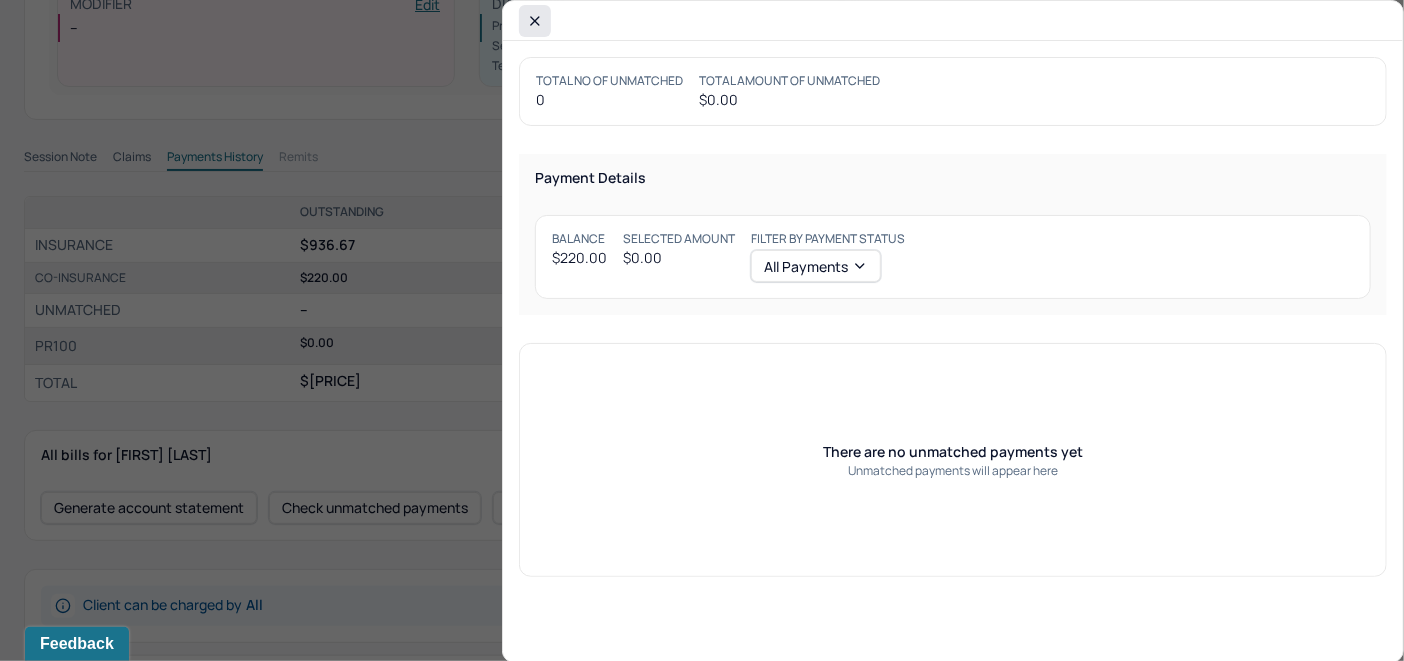 click 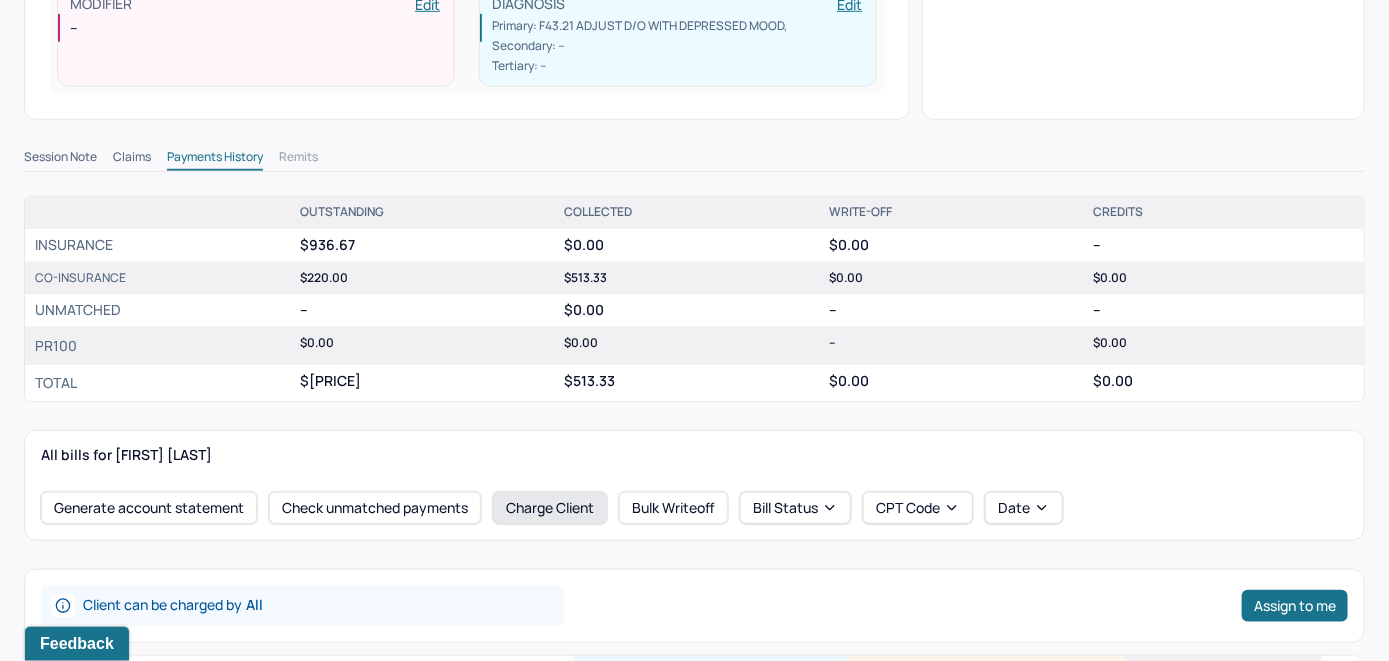 click on "Charge Client" at bounding box center [550, 508] 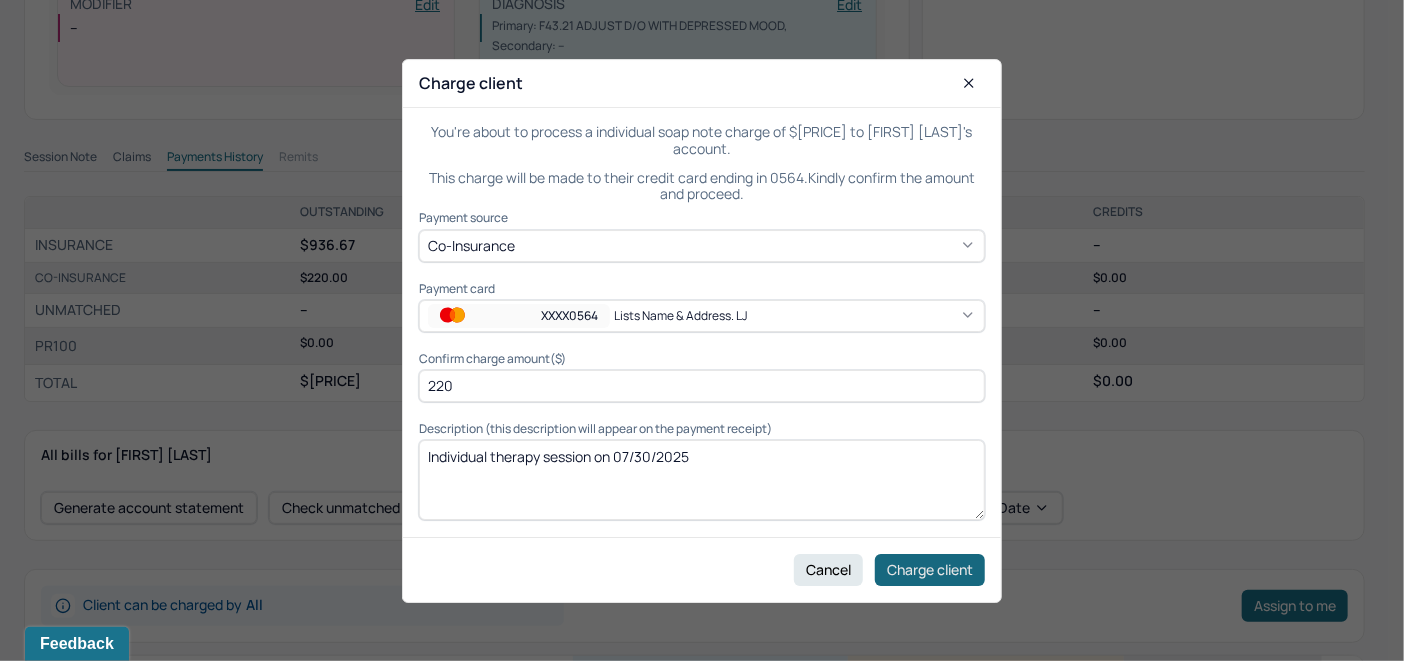 click on "Charge client" at bounding box center [930, 569] 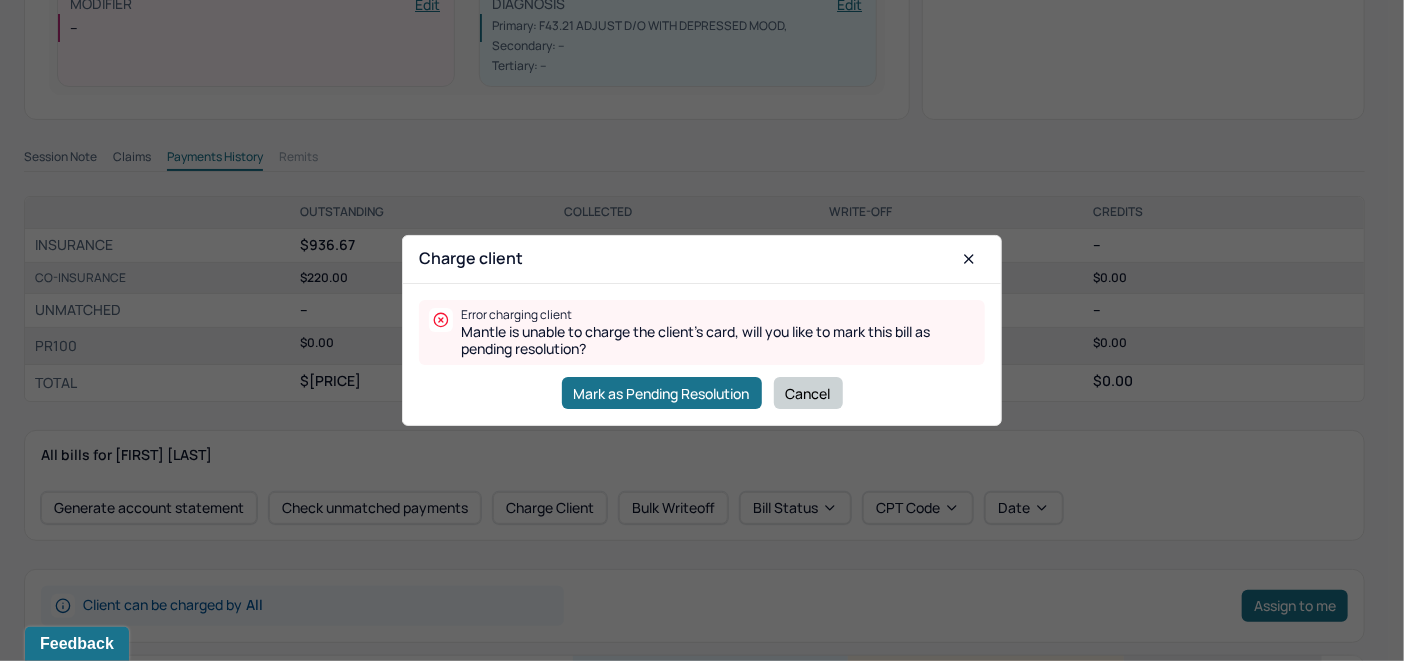 click on "Cancel" at bounding box center [808, 393] 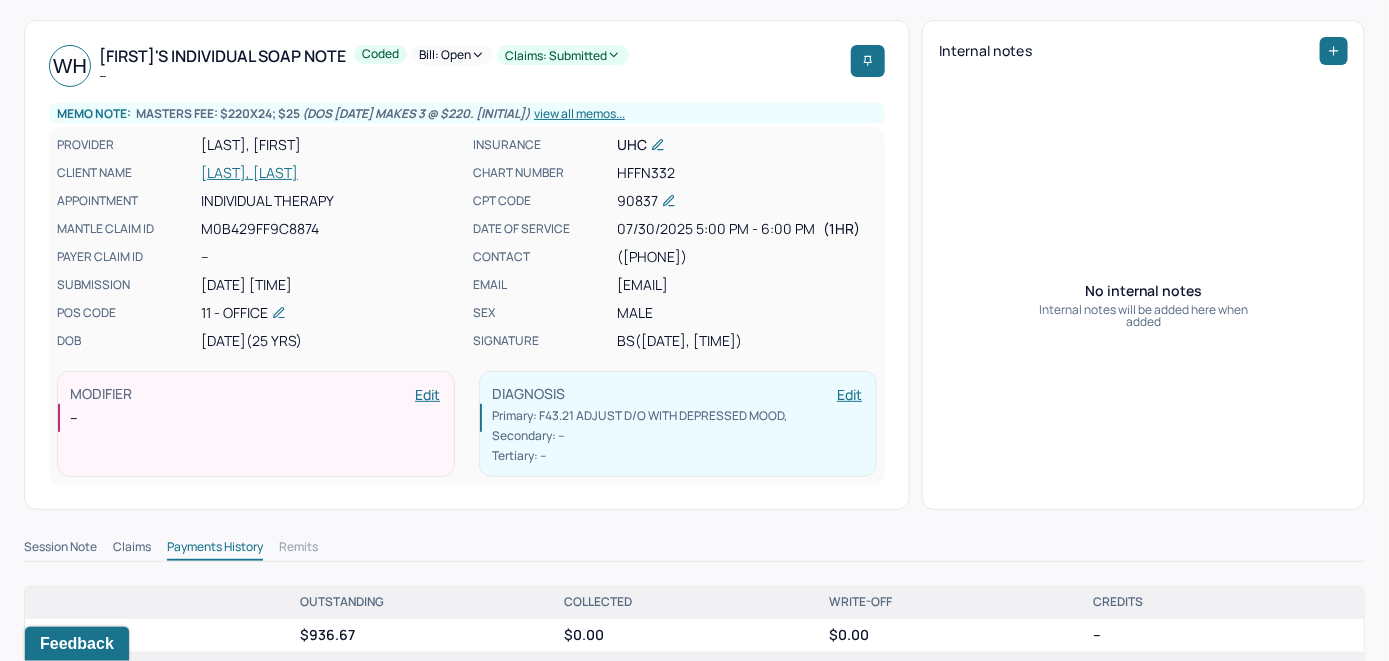 scroll, scrollTop: 100, scrollLeft: 0, axis: vertical 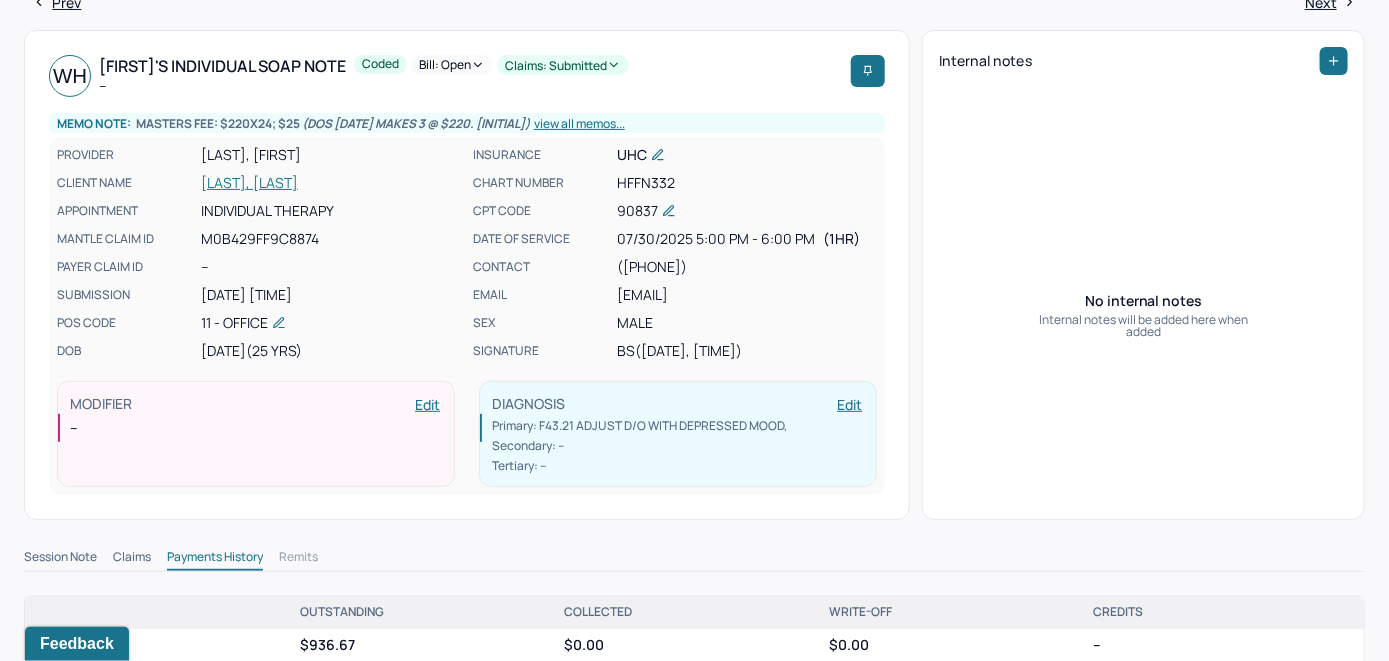 click on "[LAST], [LAST]" at bounding box center [331, 183] 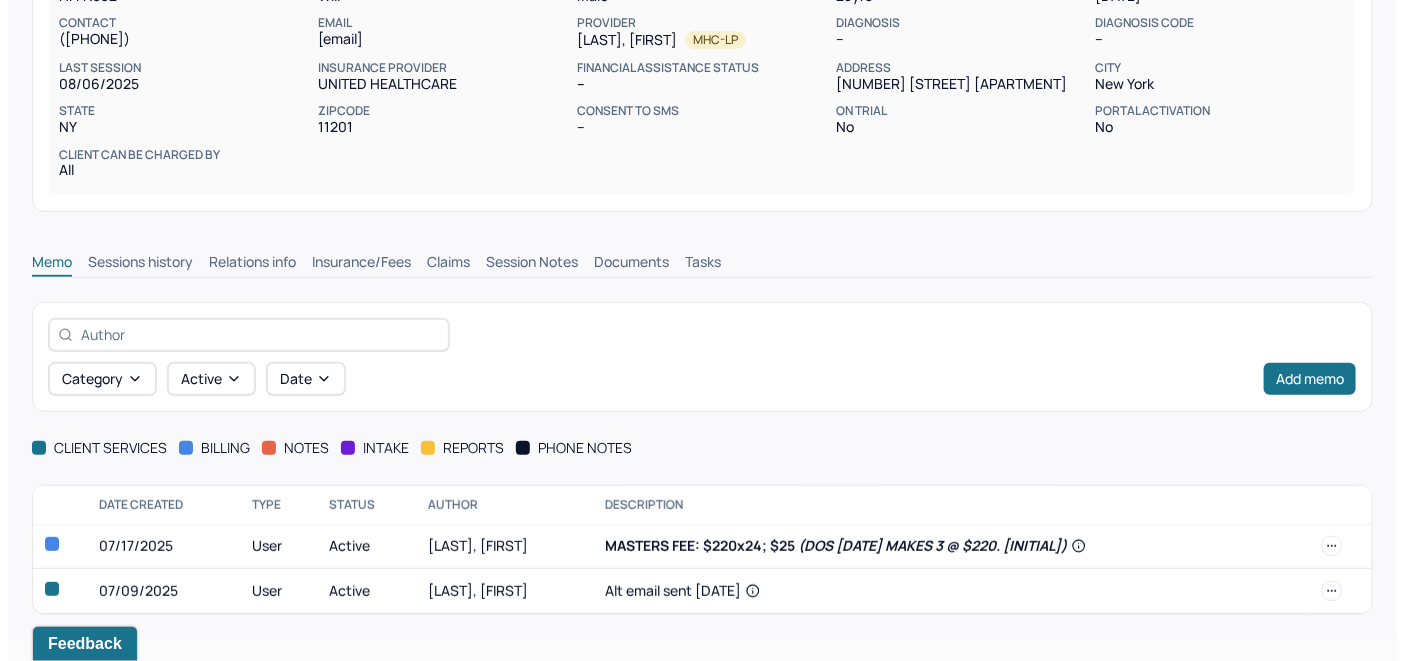 scroll, scrollTop: 254, scrollLeft: 0, axis: vertical 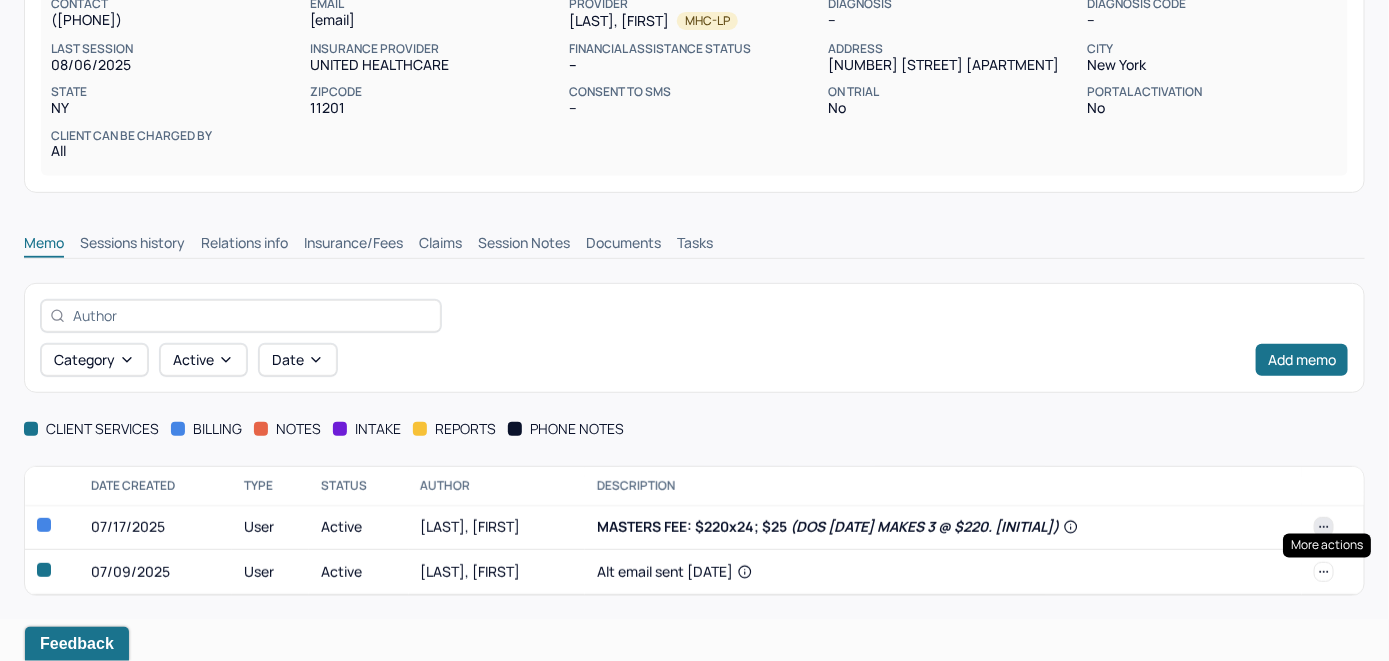click at bounding box center [1324, 527] 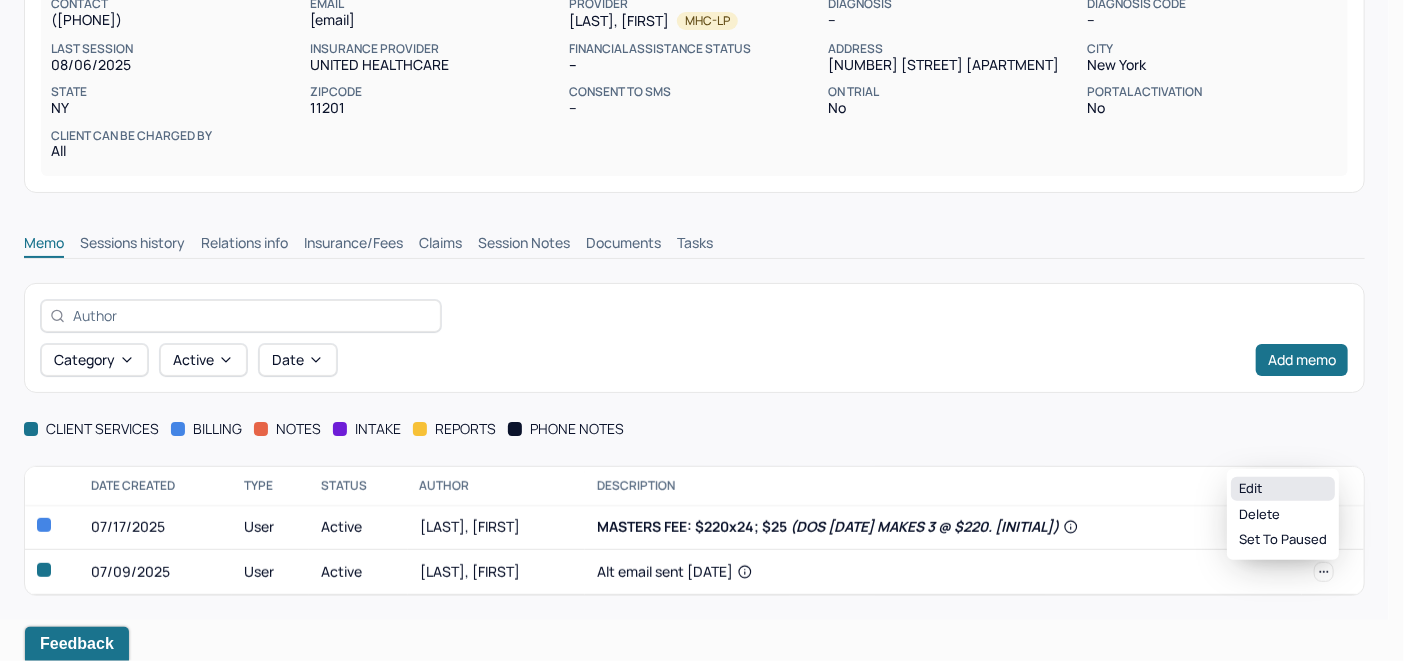 click on "Edit" at bounding box center [1283, 489] 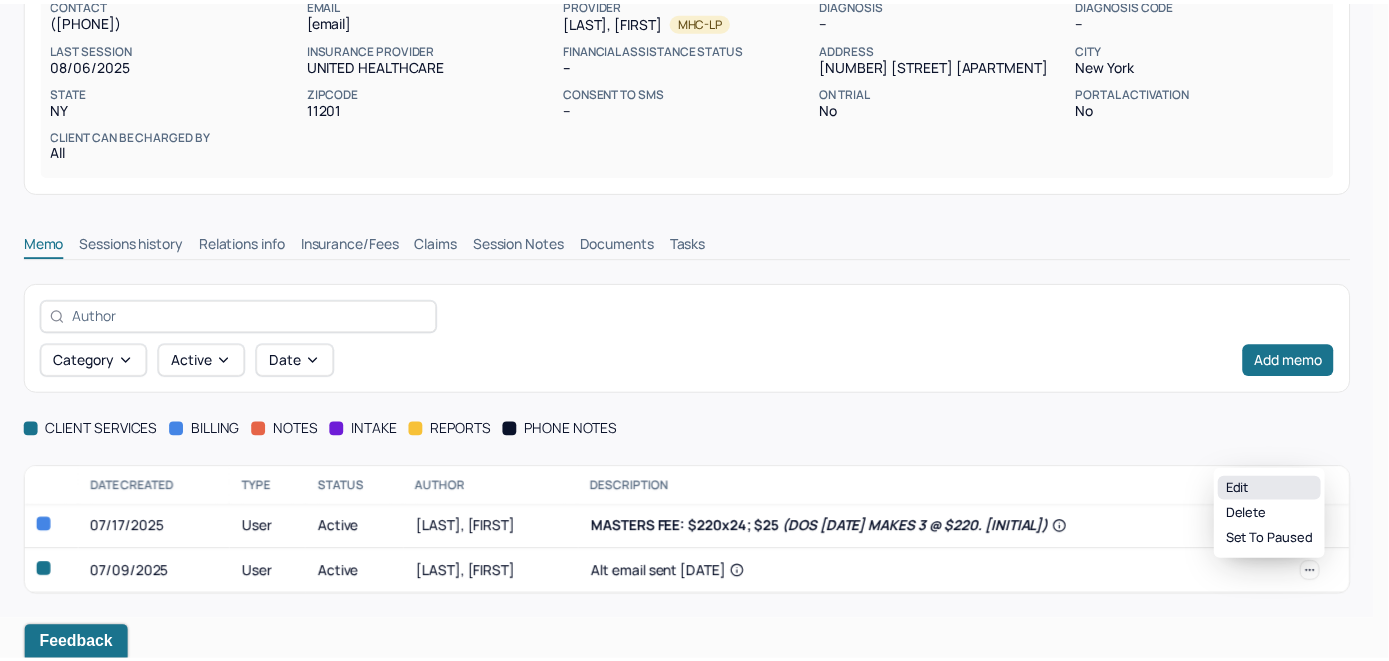 scroll, scrollTop: 211, scrollLeft: 0, axis: vertical 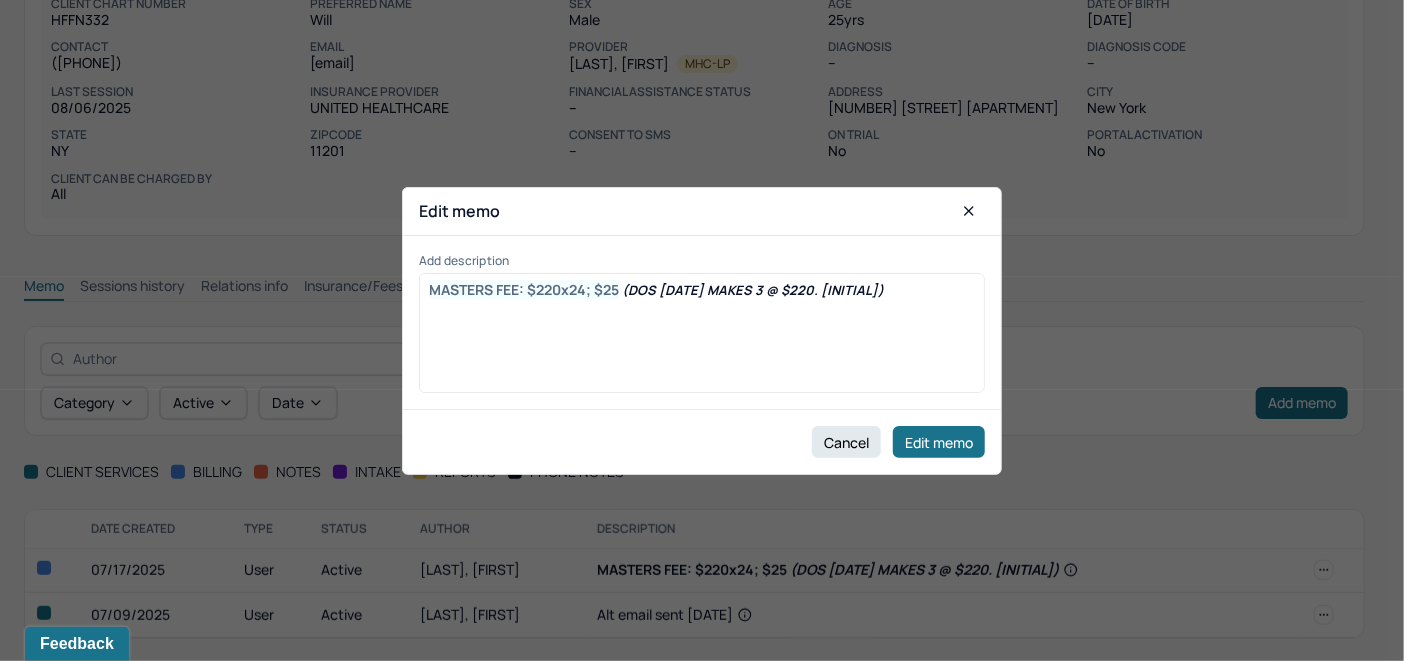 click on "MASTERS FEE: $[PRICE]x[NUMBER]; $[PRICE]   (DOS [MM]/[DD]/[YY] MAKES [NUMBER] @ $[PRICE]. LJ)" at bounding box center (702, 340) 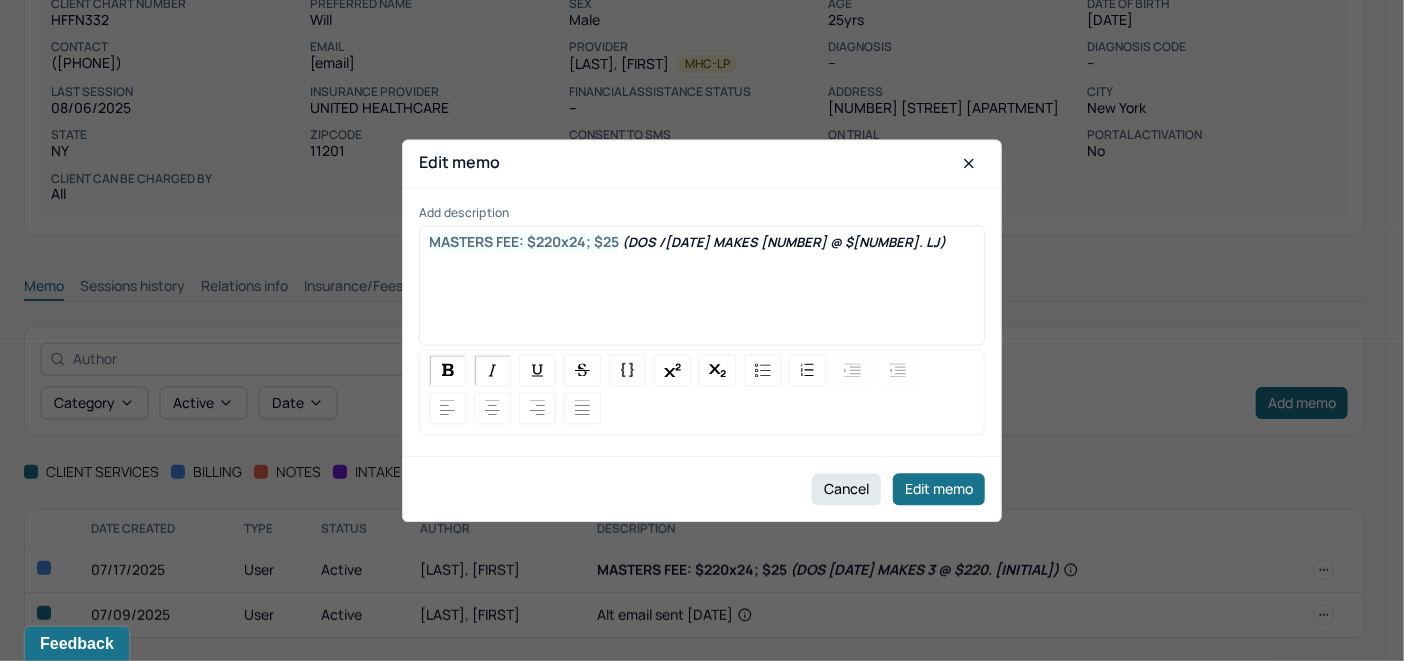 type 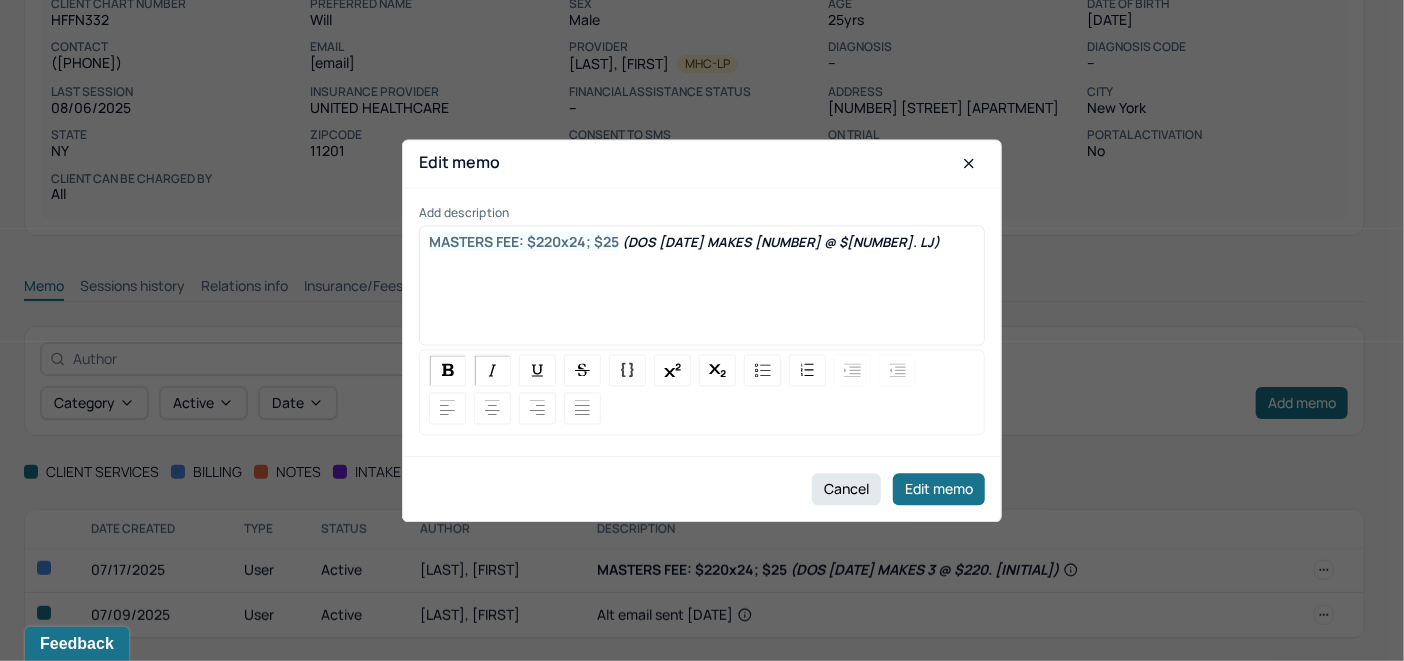 click on "(DOS [DATE] MAKES [NUMBER] @ $[NUMBER]. LJ)" at bounding box center [781, 242] 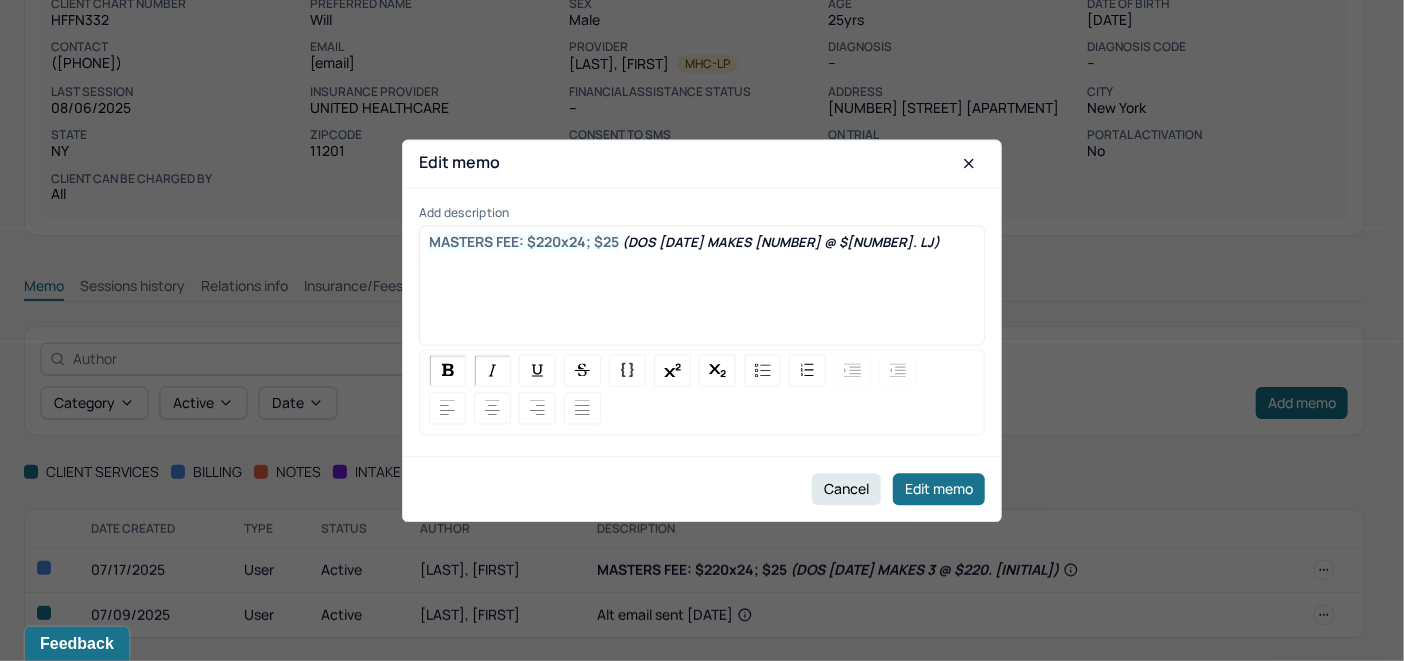 click on "(DOS [DATE] MAKES [NUMBER] @ $[NUMBER]. LJ)" at bounding box center [781, 242] 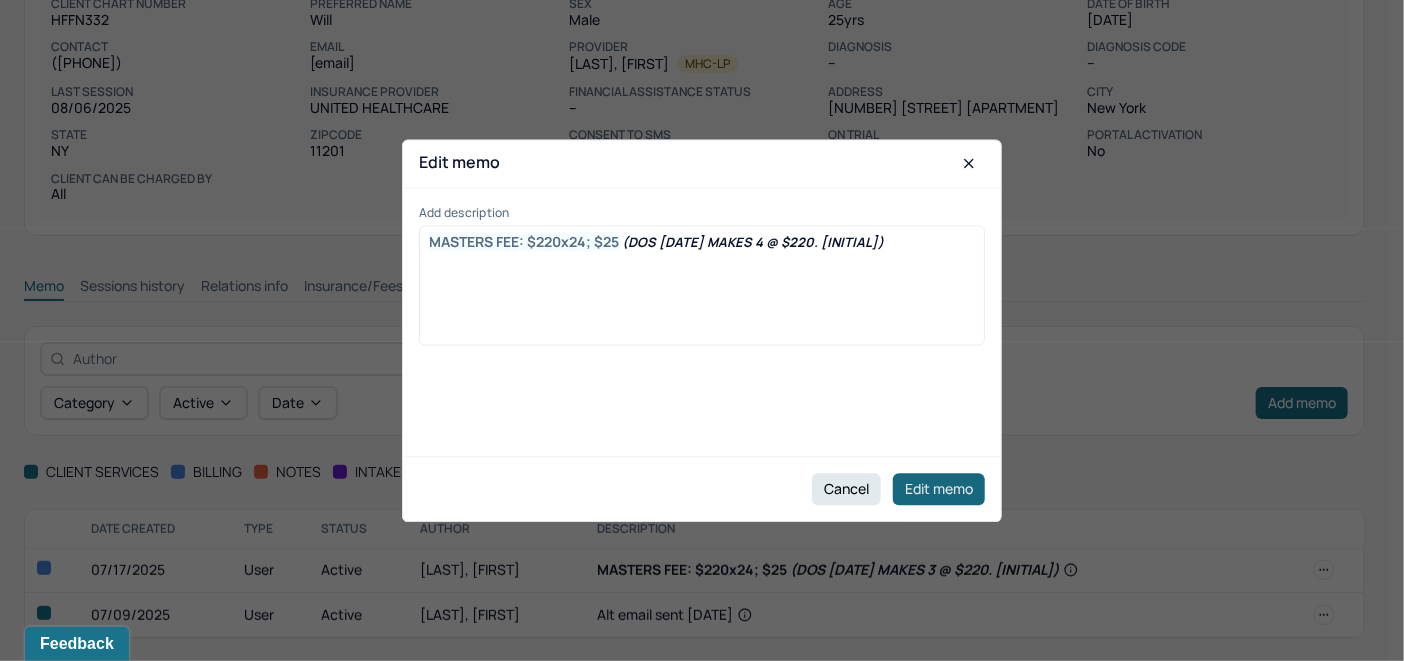 click on "Edit memo" at bounding box center [939, 489] 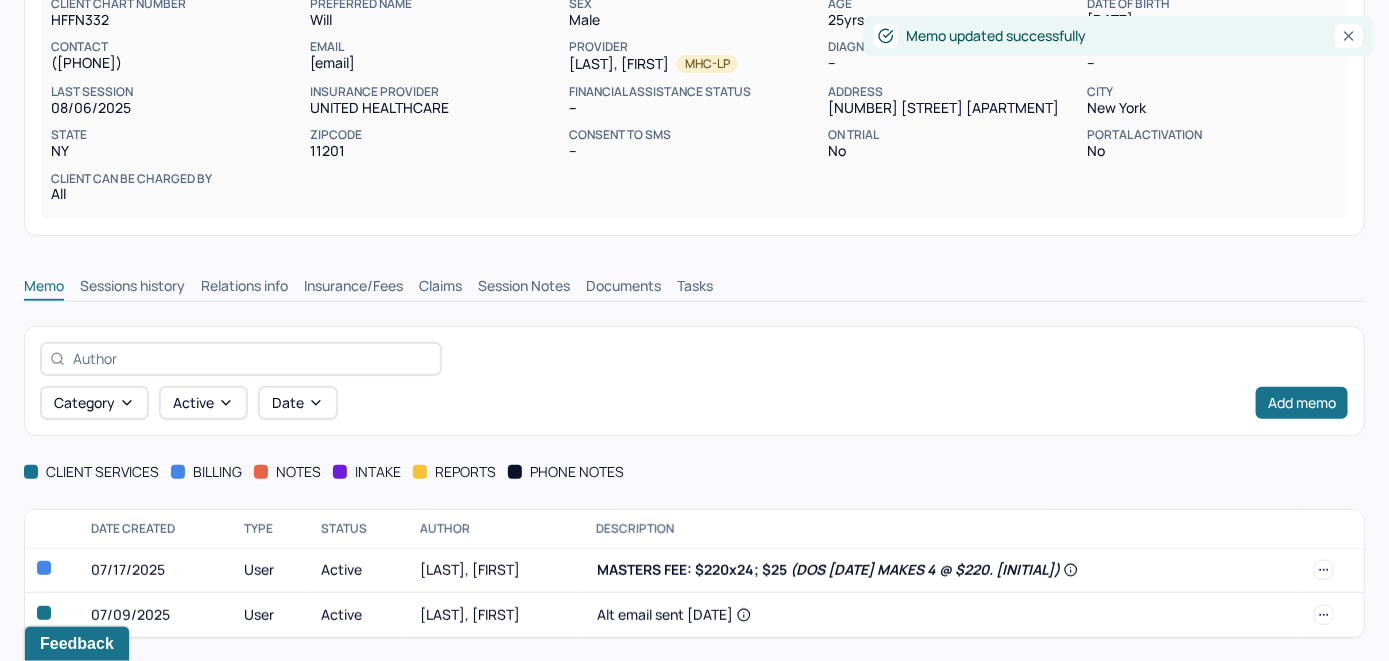 click on "Claims" at bounding box center (440, 288) 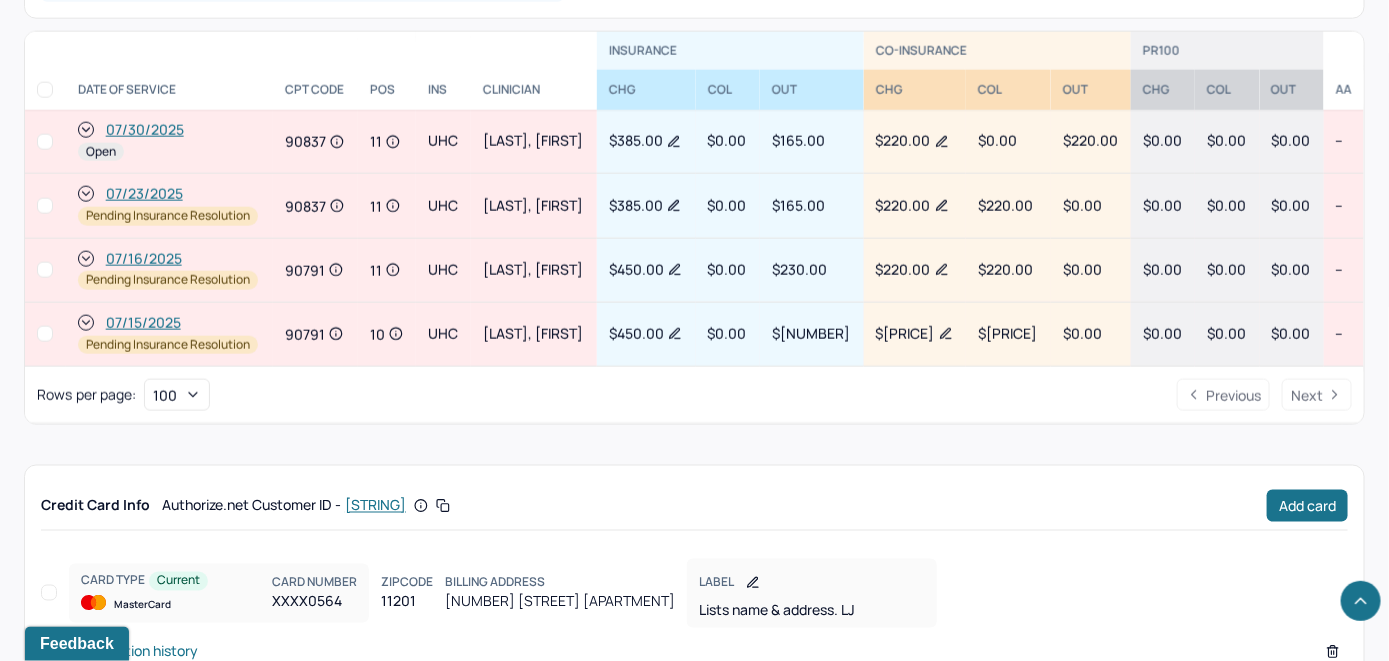 scroll, scrollTop: 742, scrollLeft: 0, axis: vertical 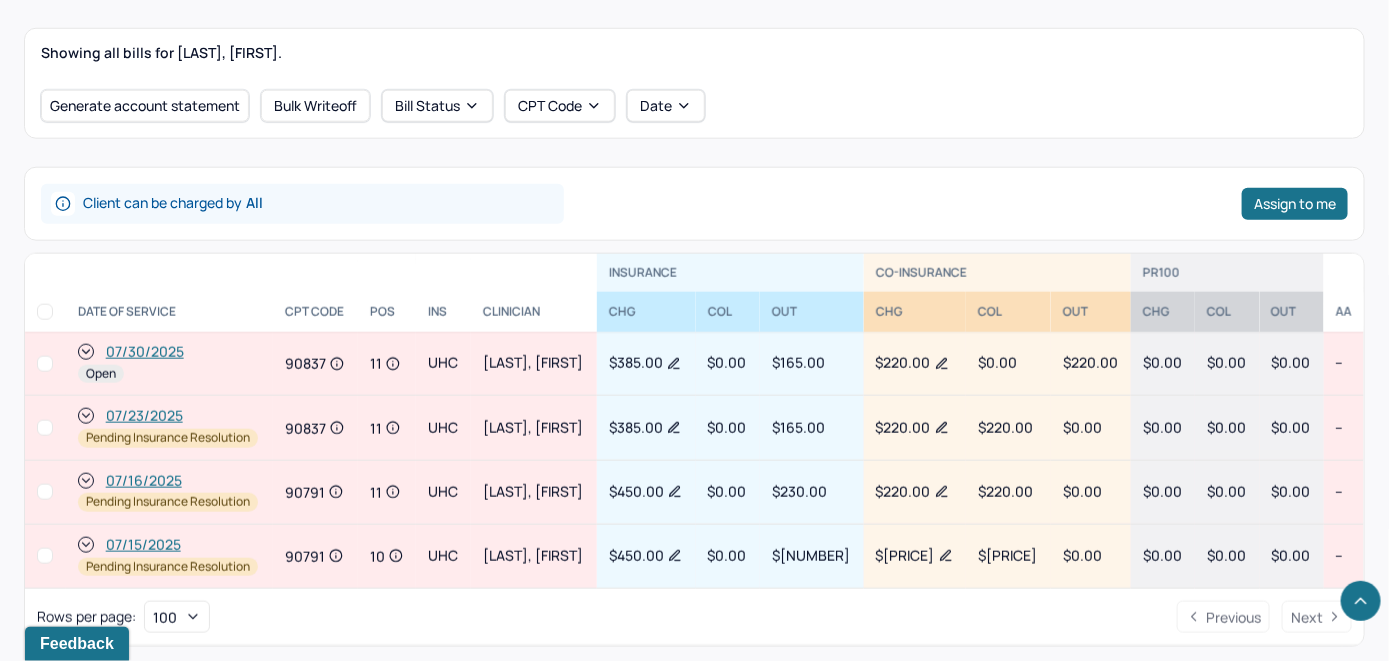 click on "07/30/2025" at bounding box center [145, 352] 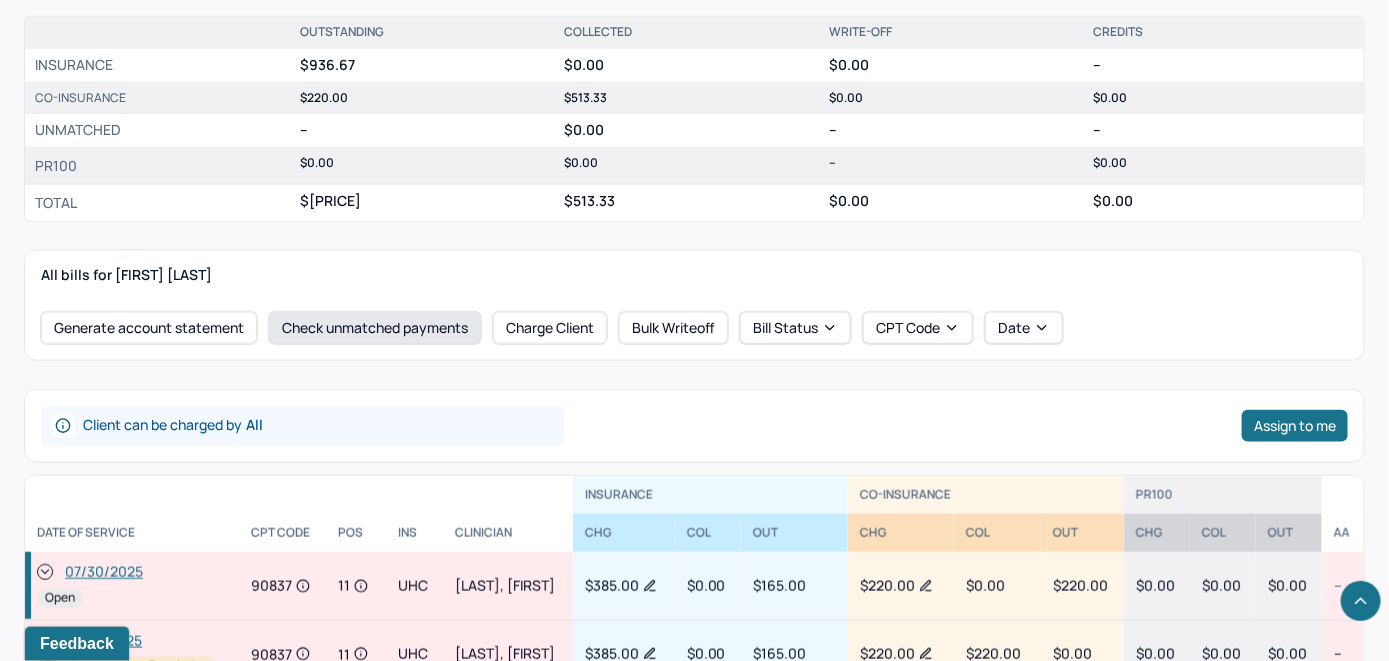 click on "Check unmatched payments" at bounding box center [375, 328] 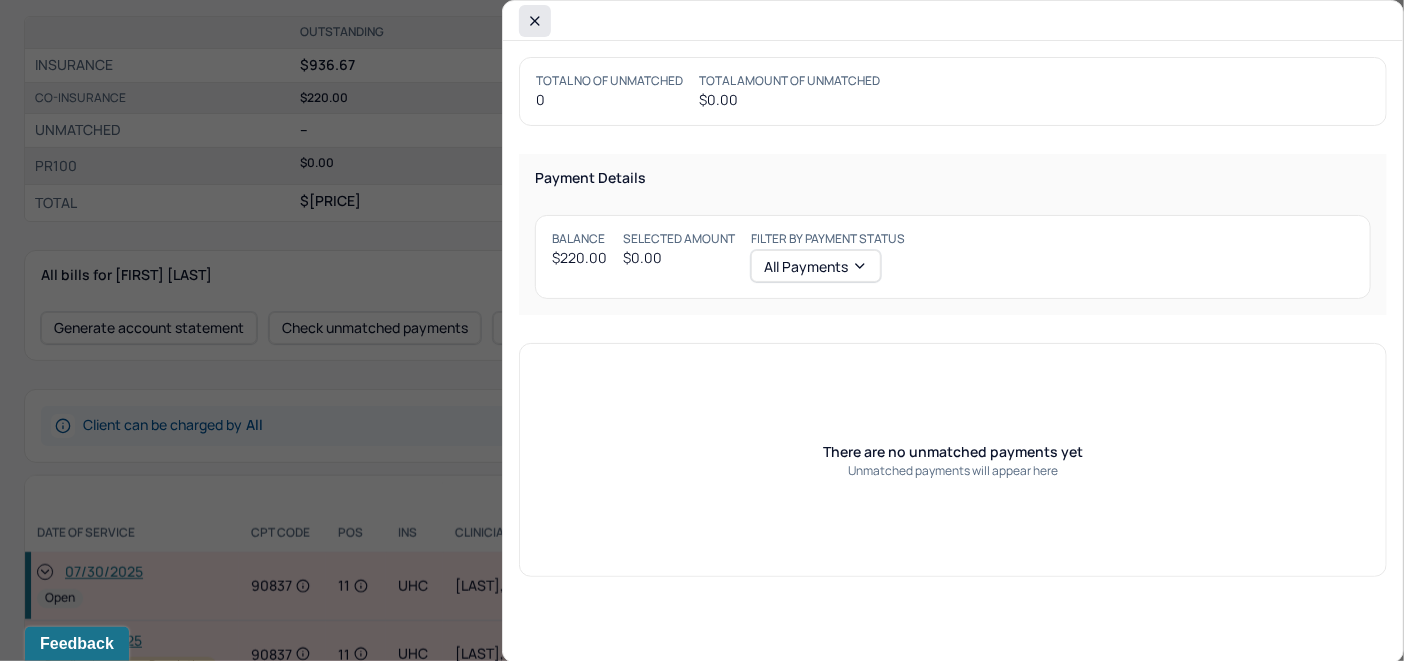 click 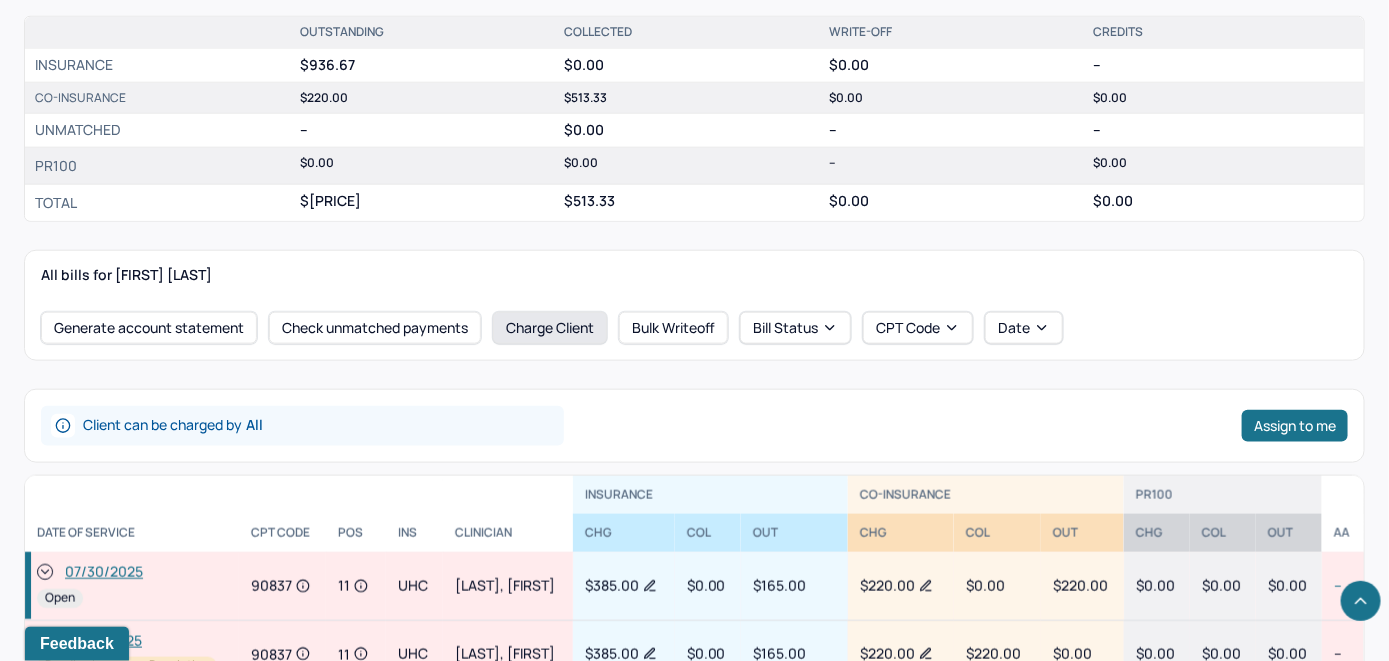 click on "Charge Client" at bounding box center [550, 328] 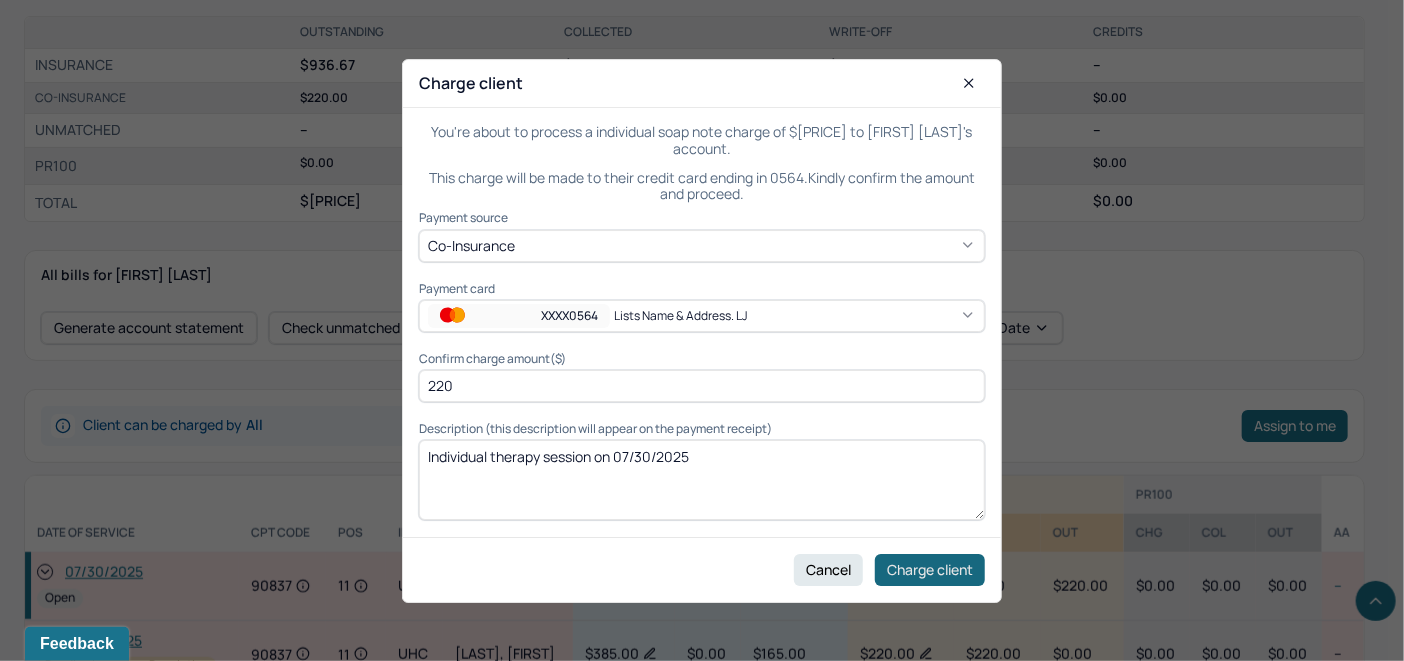 click on "Charge client" at bounding box center (930, 569) 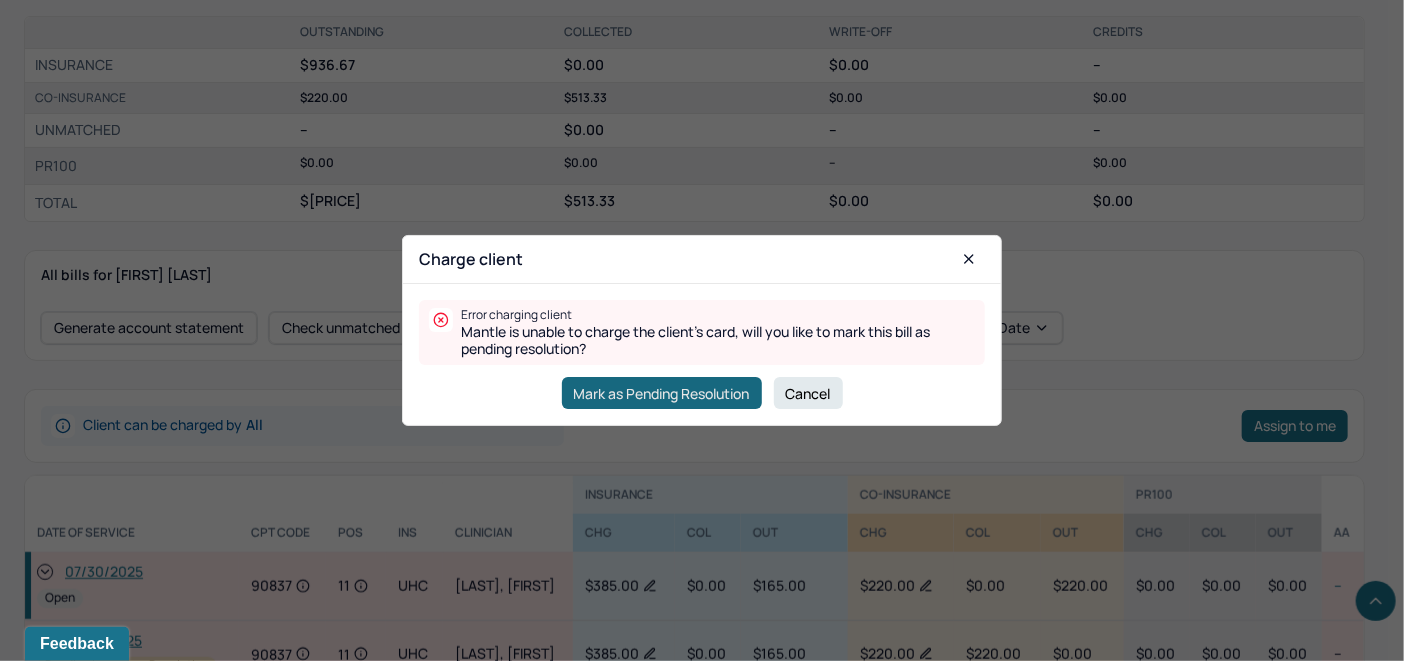 click on "Mark as Pending Resolution" at bounding box center (662, 393) 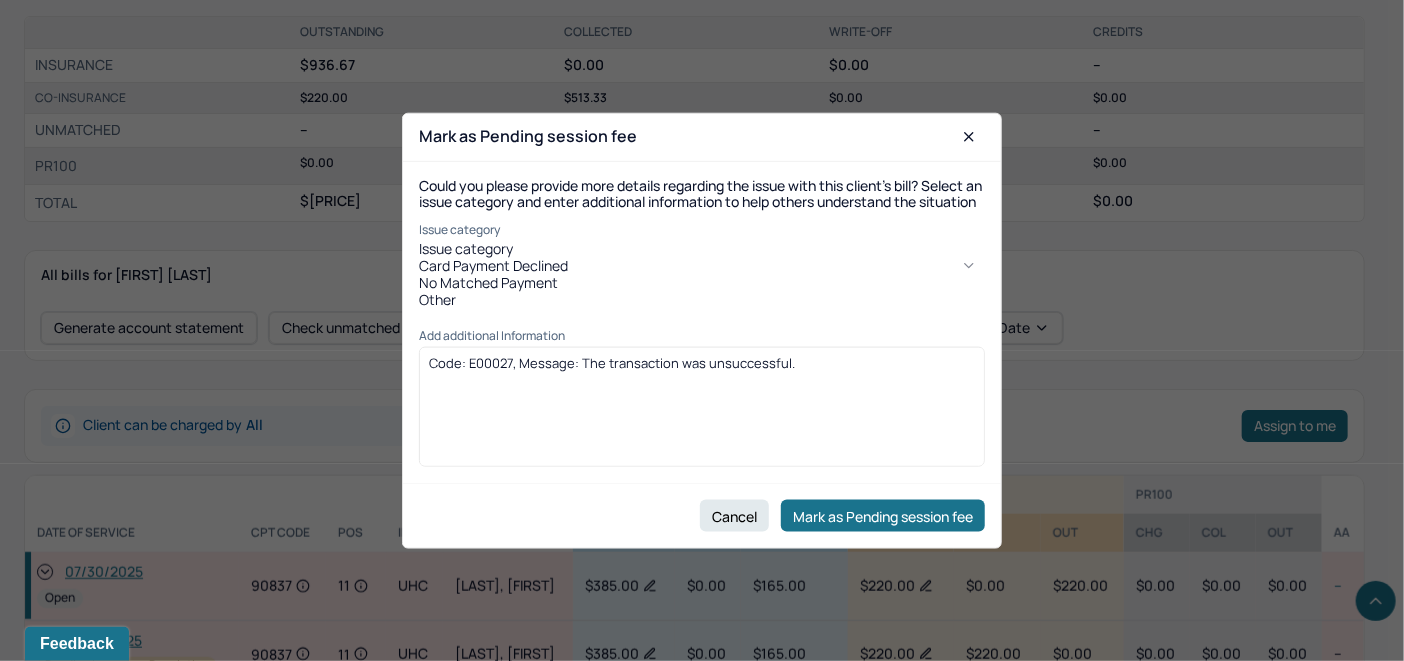 click 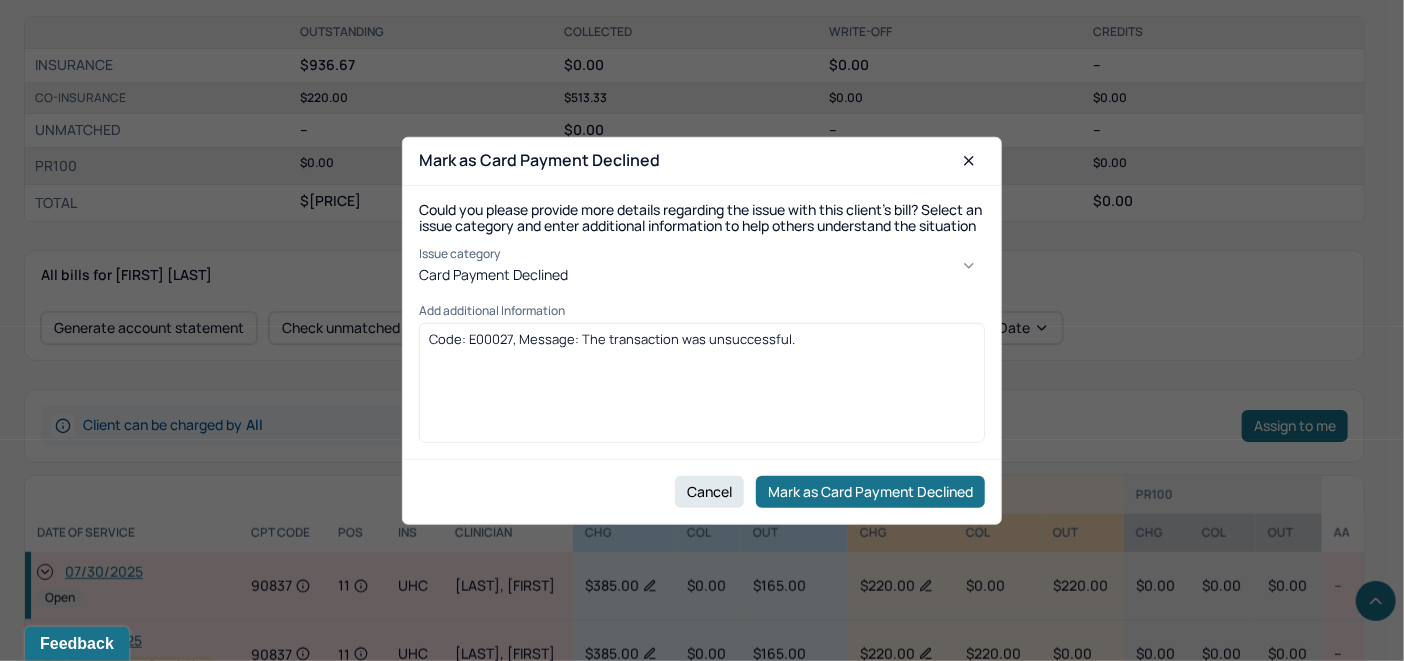 click on "Code: E00027, Message: The transaction was unsuccessful." at bounding box center [702, 339] 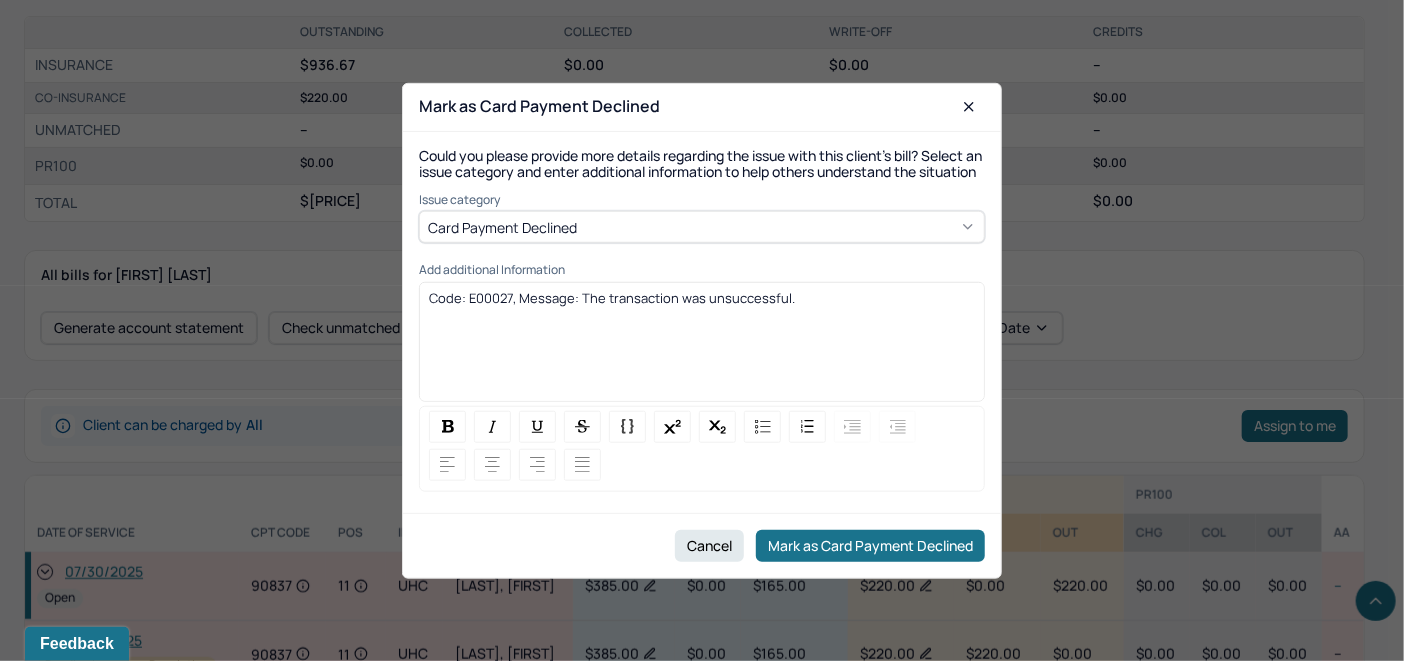 drag, startPoint x: 808, startPoint y: 305, endPoint x: 331, endPoint y: 287, distance: 477.3395 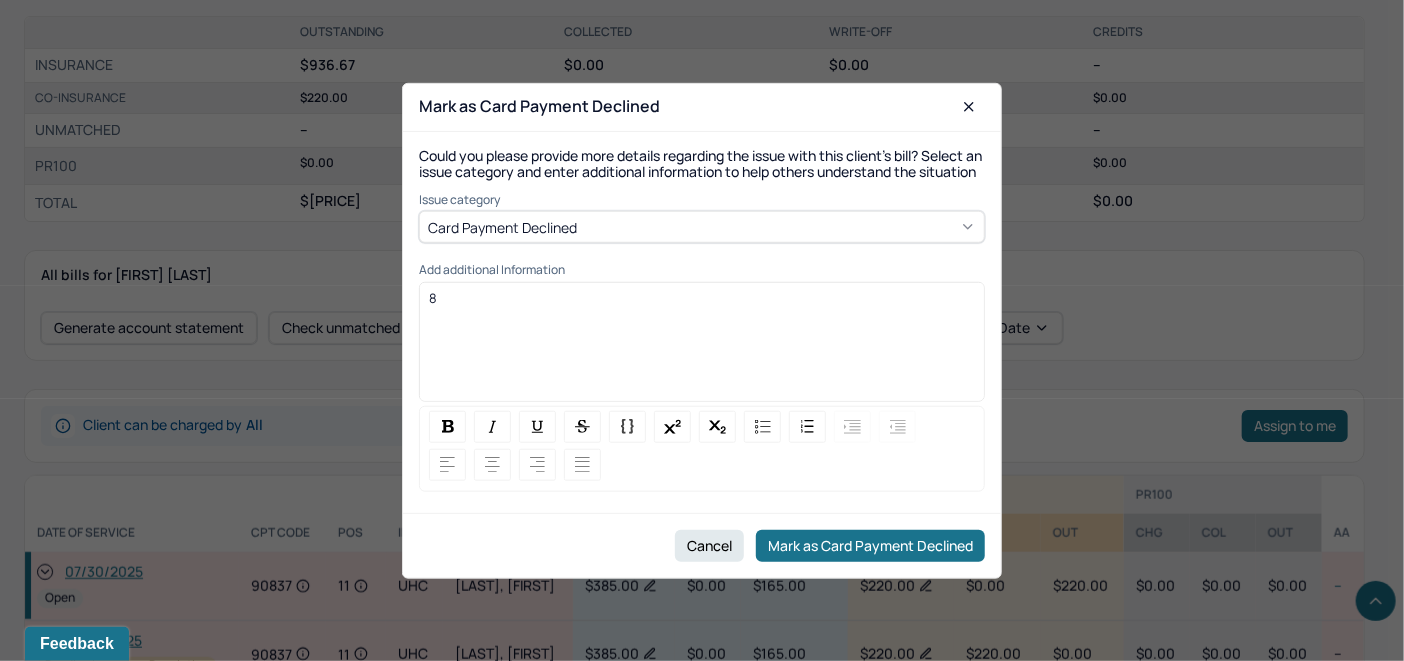 type 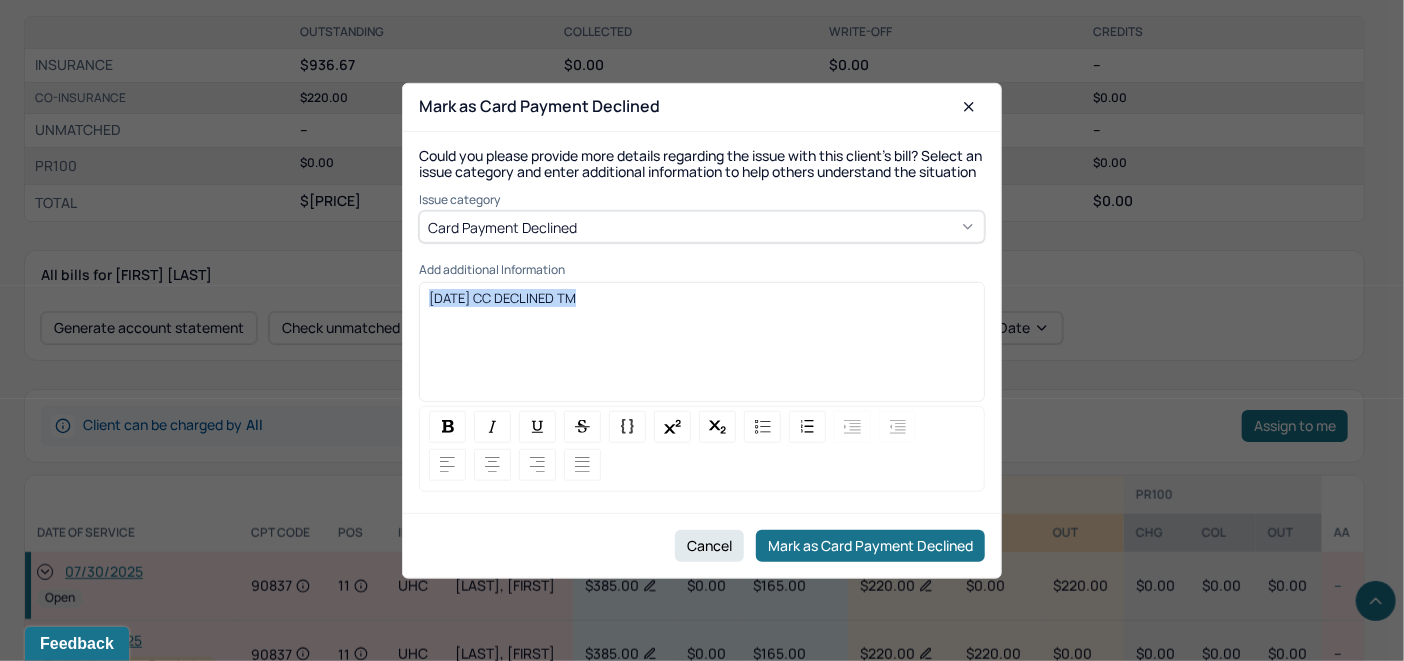 drag, startPoint x: 579, startPoint y: 304, endPoint x: 444, endPoint y: 413, distance: 173.5108 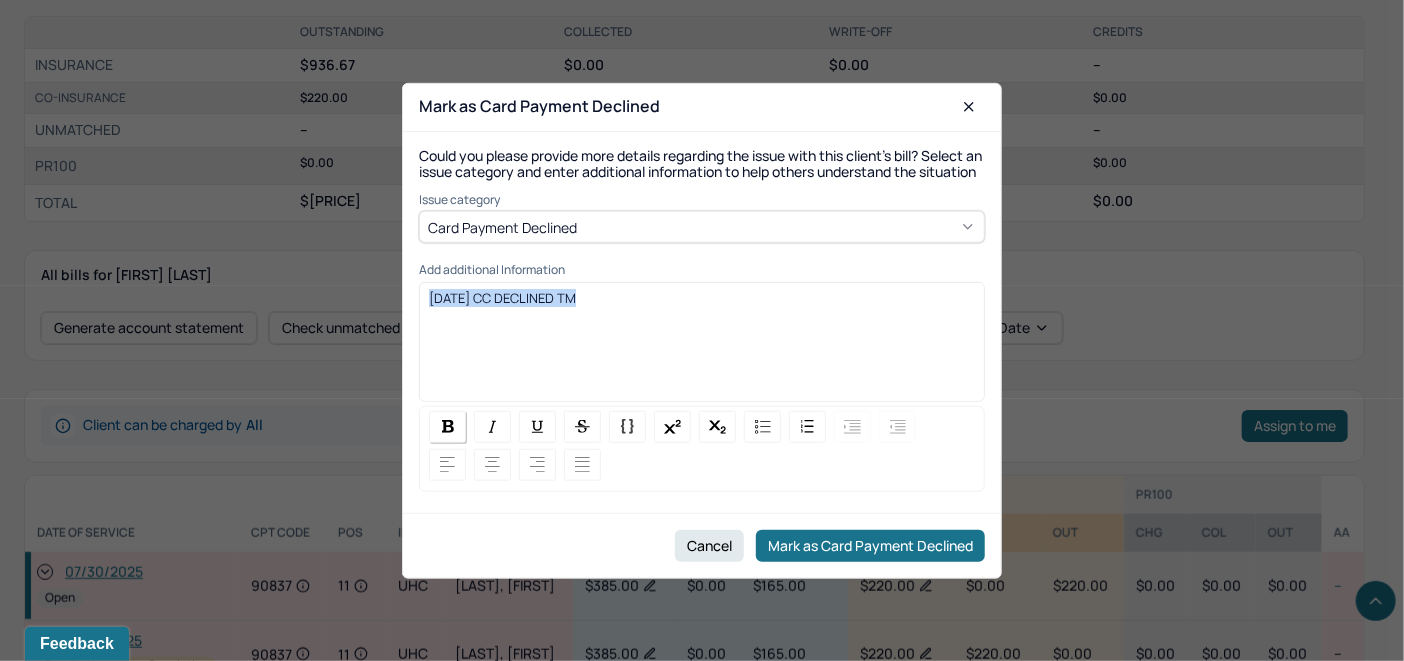 click at bounding box center [447, 427] 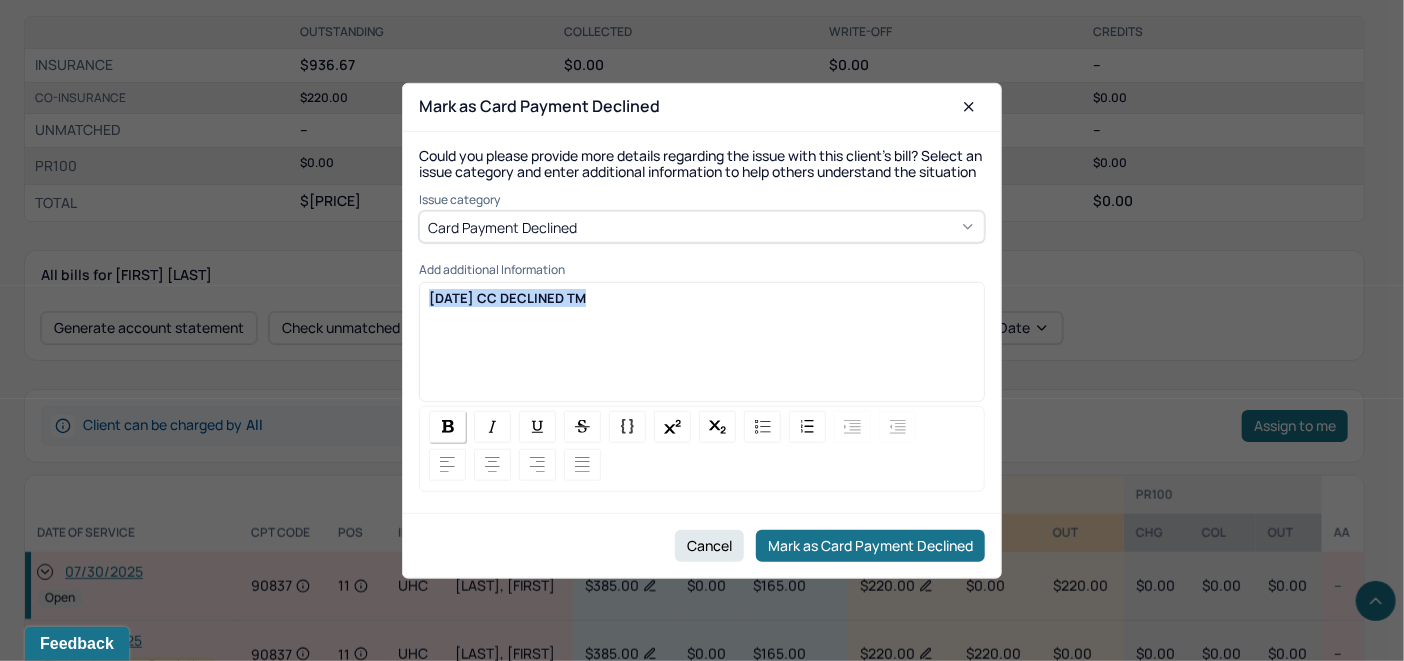 copy on "[DATE] CC DECLINED TM" 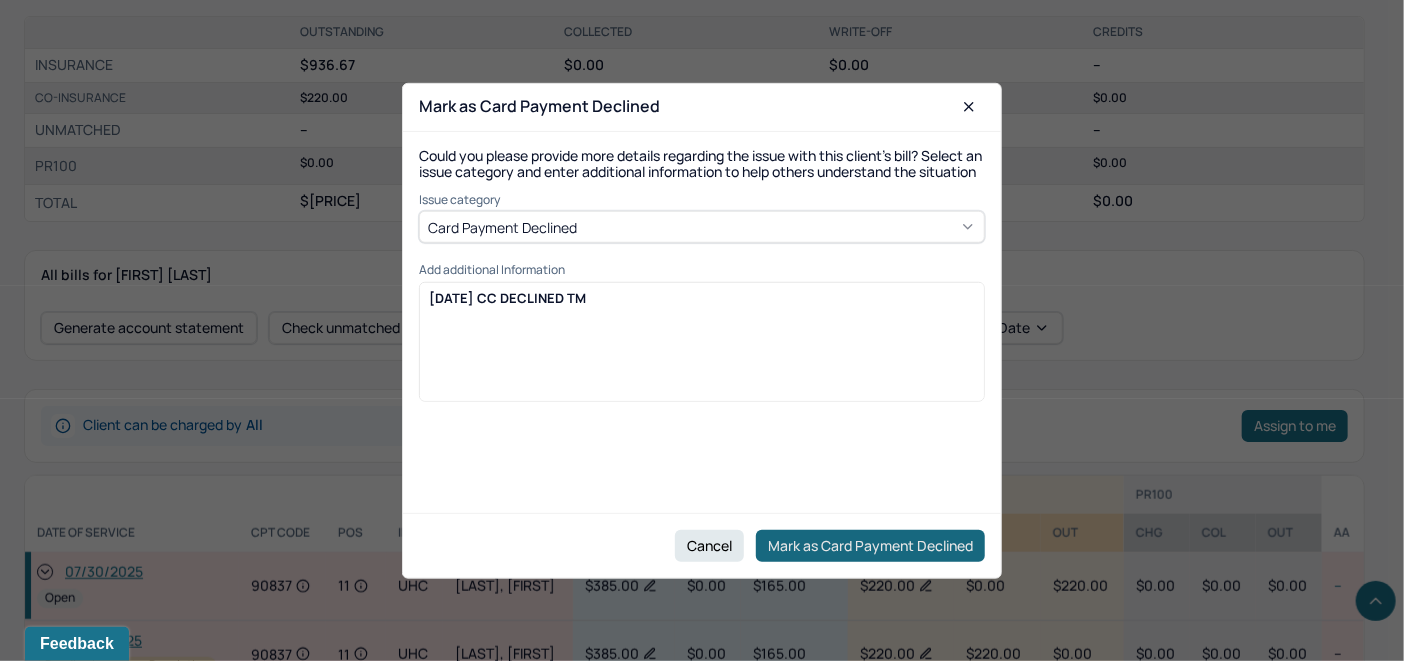 click on "Mark as Card Payment Declined" at bounding box center (870, 546) 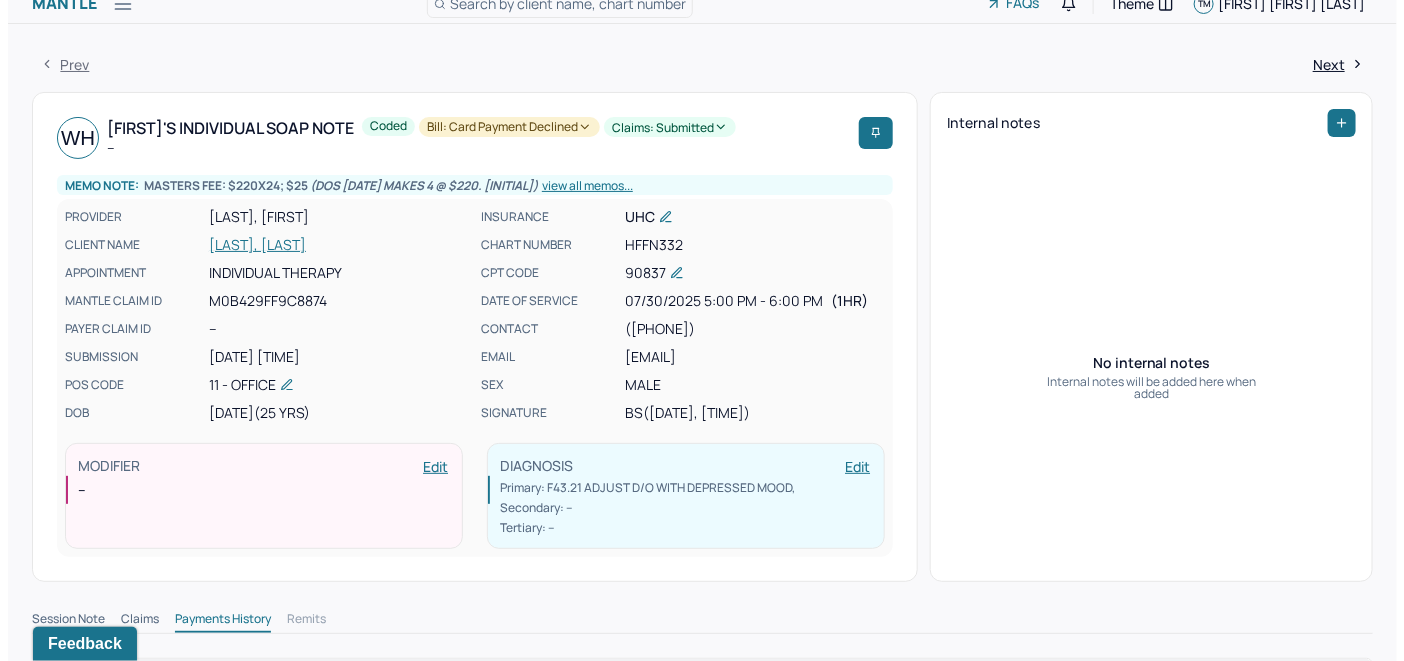 scroll, scrollTop: 0, scrollLeft: 0, axis: both 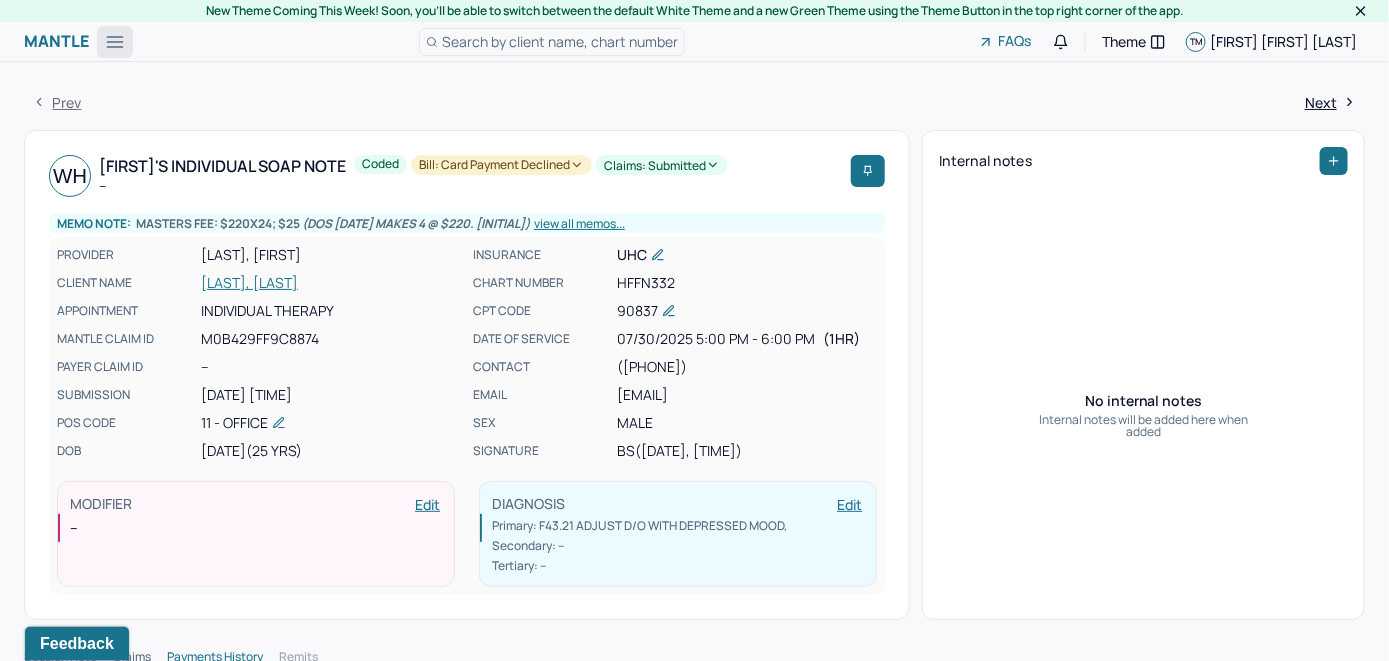 click 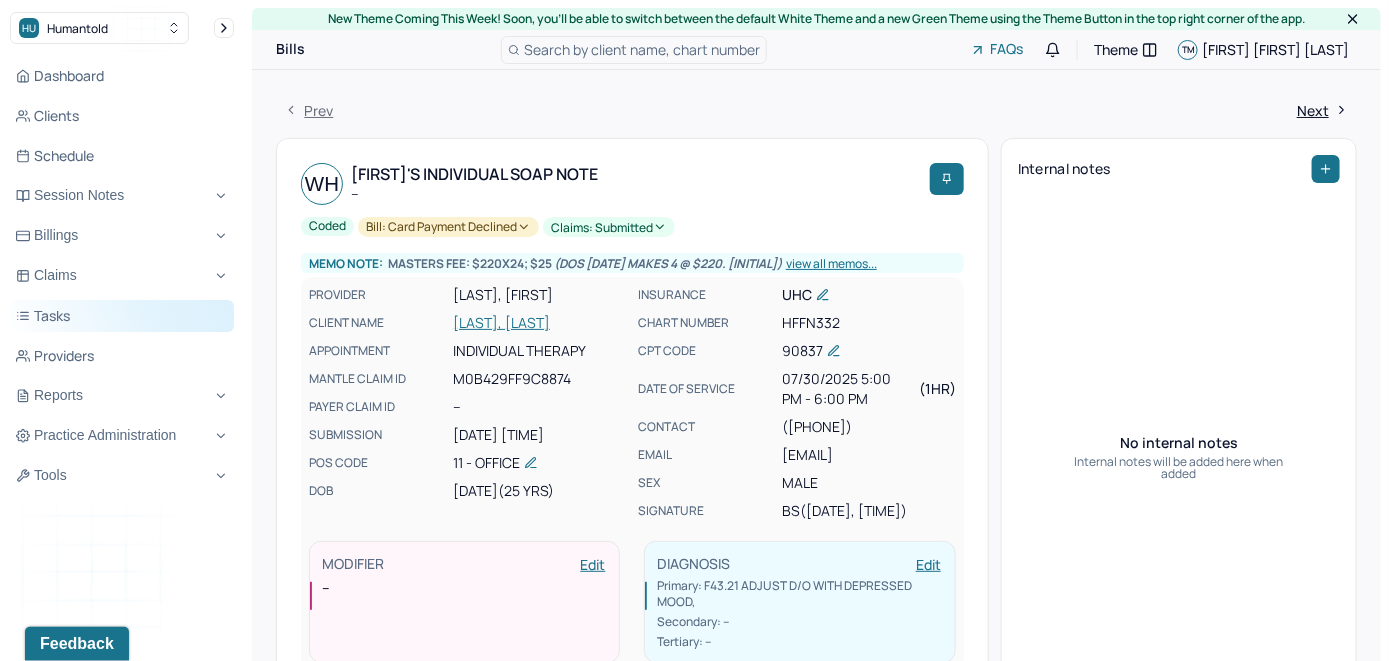 click on "Tasks" at bounding box center [122, 316] 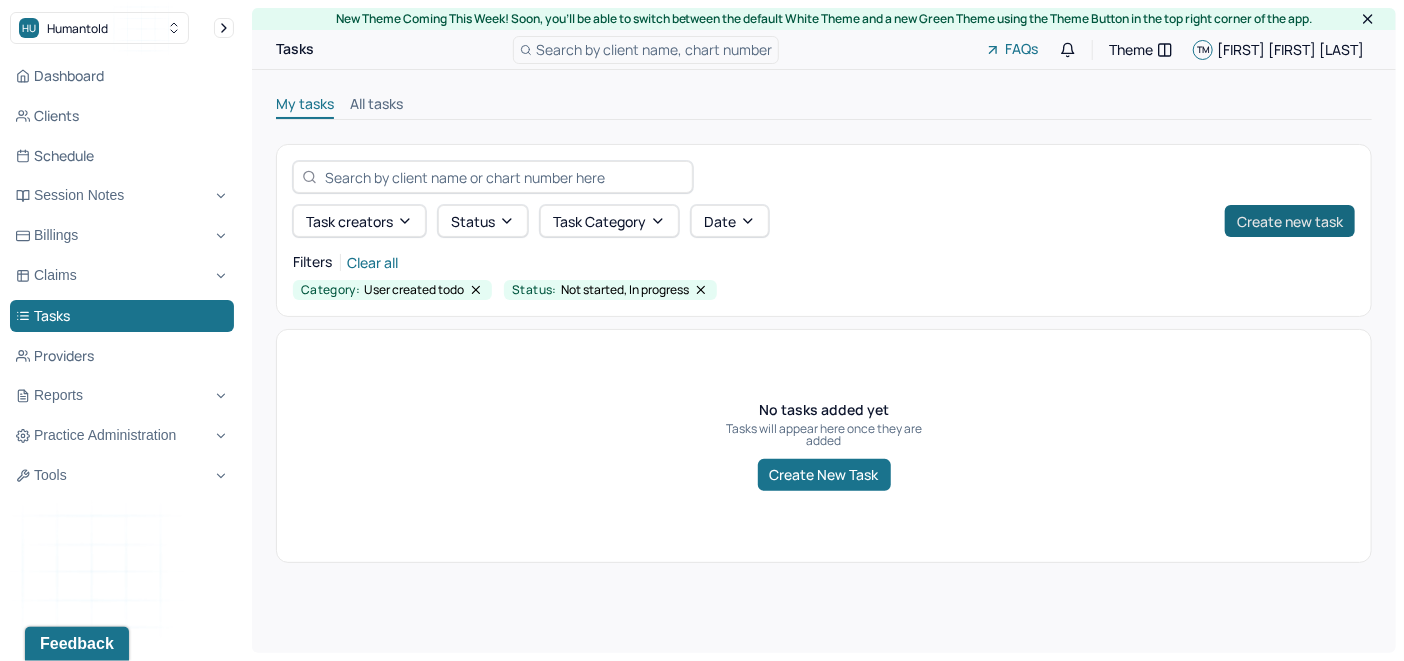click on "Create new task" at bounding box center (1290, 221) 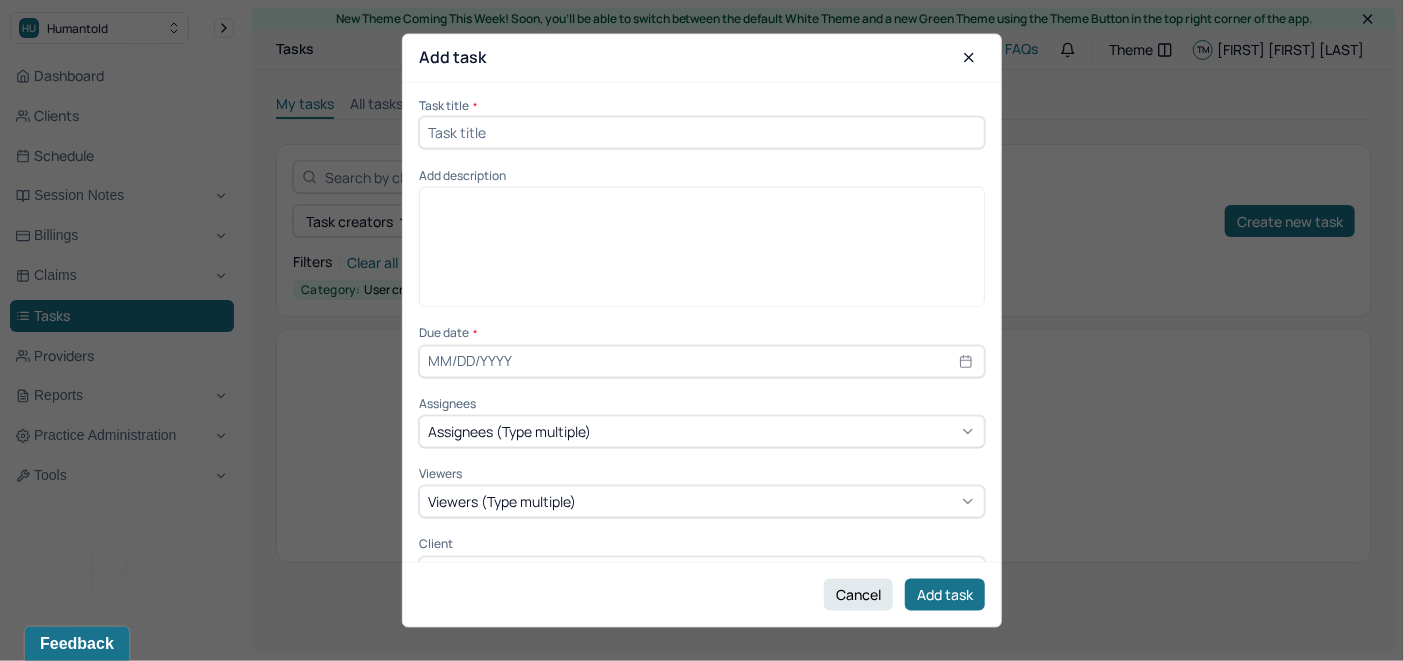 click at bounding box center (702, 132) 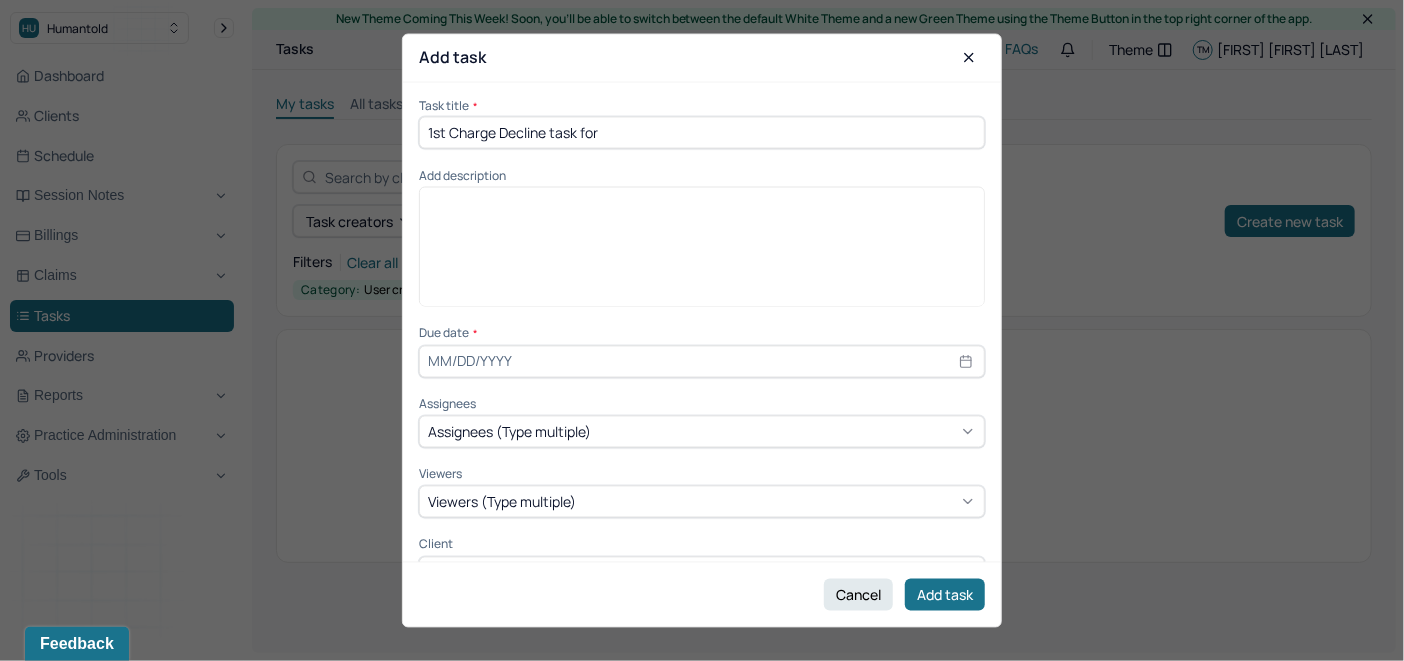 click on "1st Charge Decline task for" at bounding box center [702, 132] 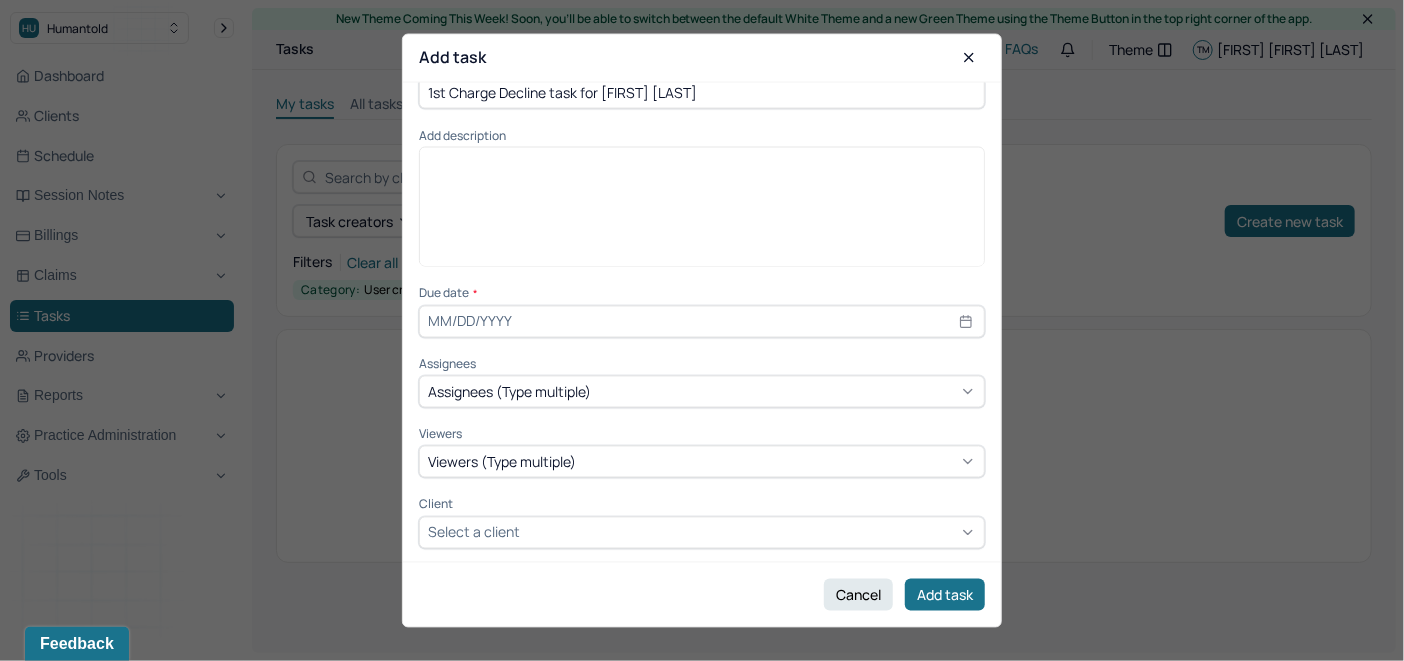 scroll, scrollTop: 41, scrollLeft: 0, axis: vertical 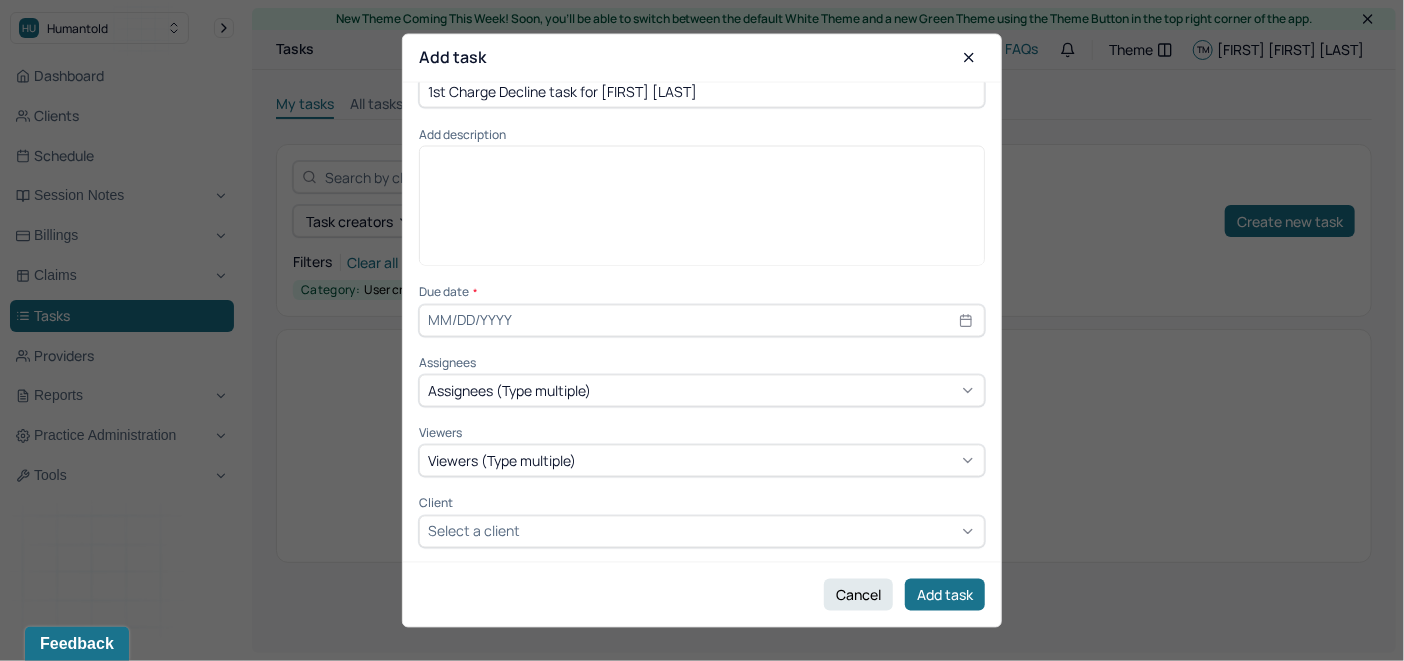 type on "1st Charge Decline task for [FIRST] [LAST]" 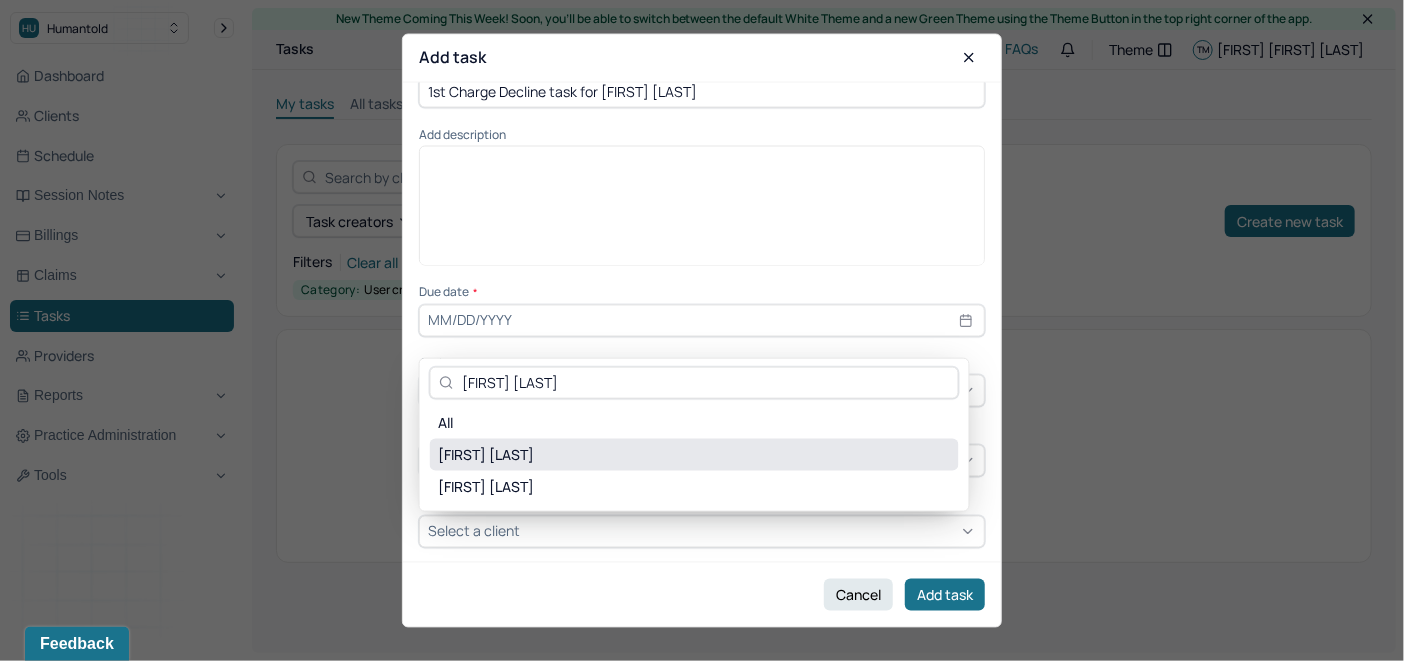 type on "[FIRST] [LAST]" 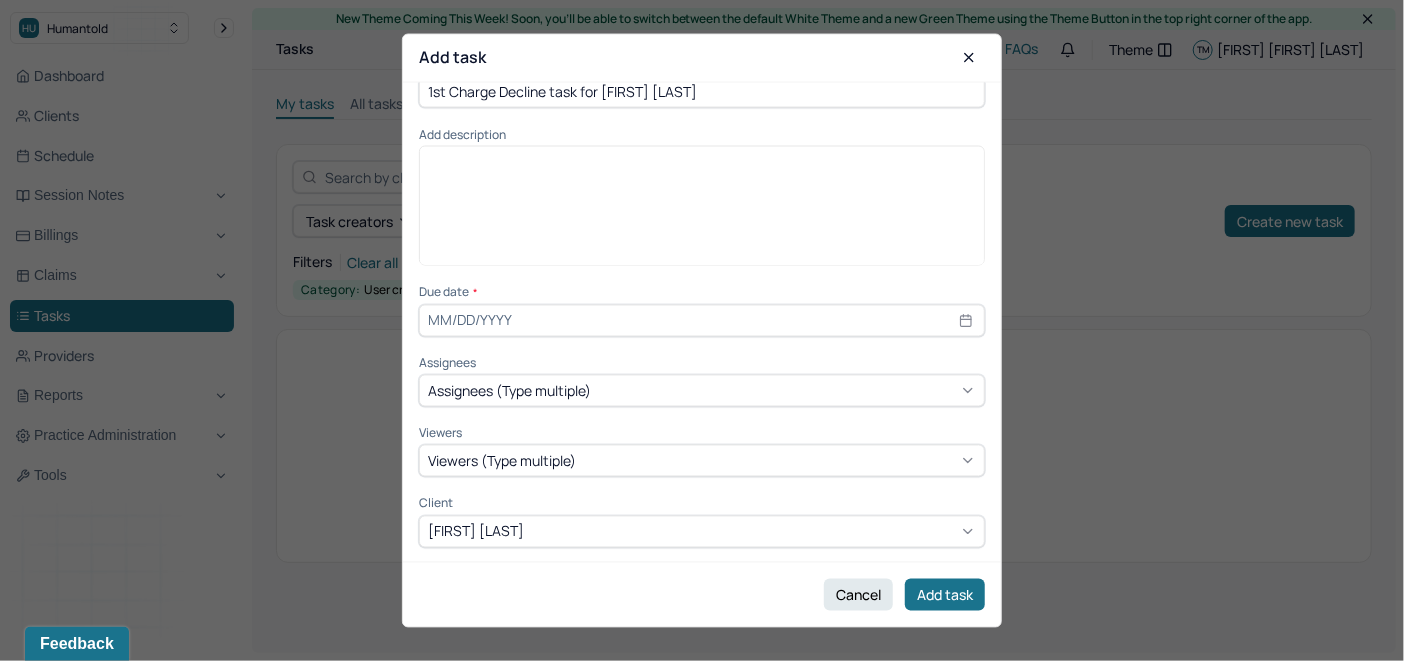 click on "1st Charge Decline task for [FIRST] [LAST]" at bounding box center [702, 91] 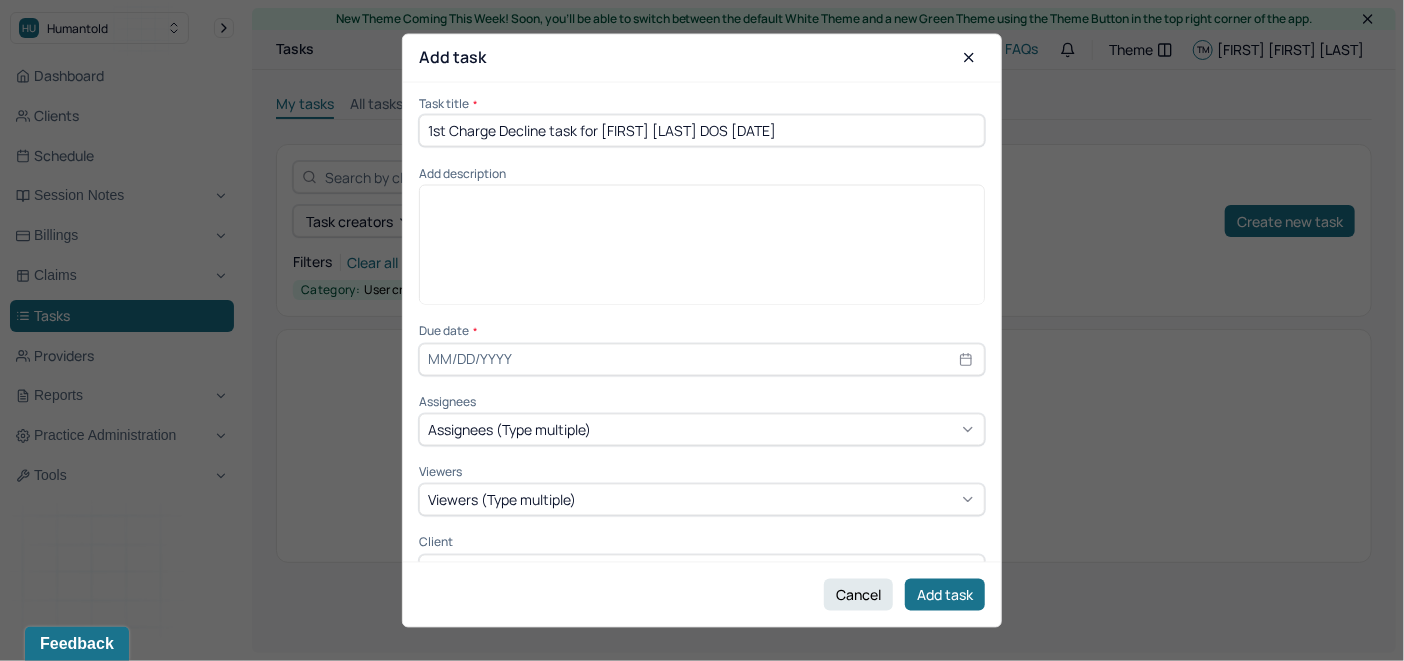 scroll, scrollTop: 0, scrollLeft: 0, axis: both 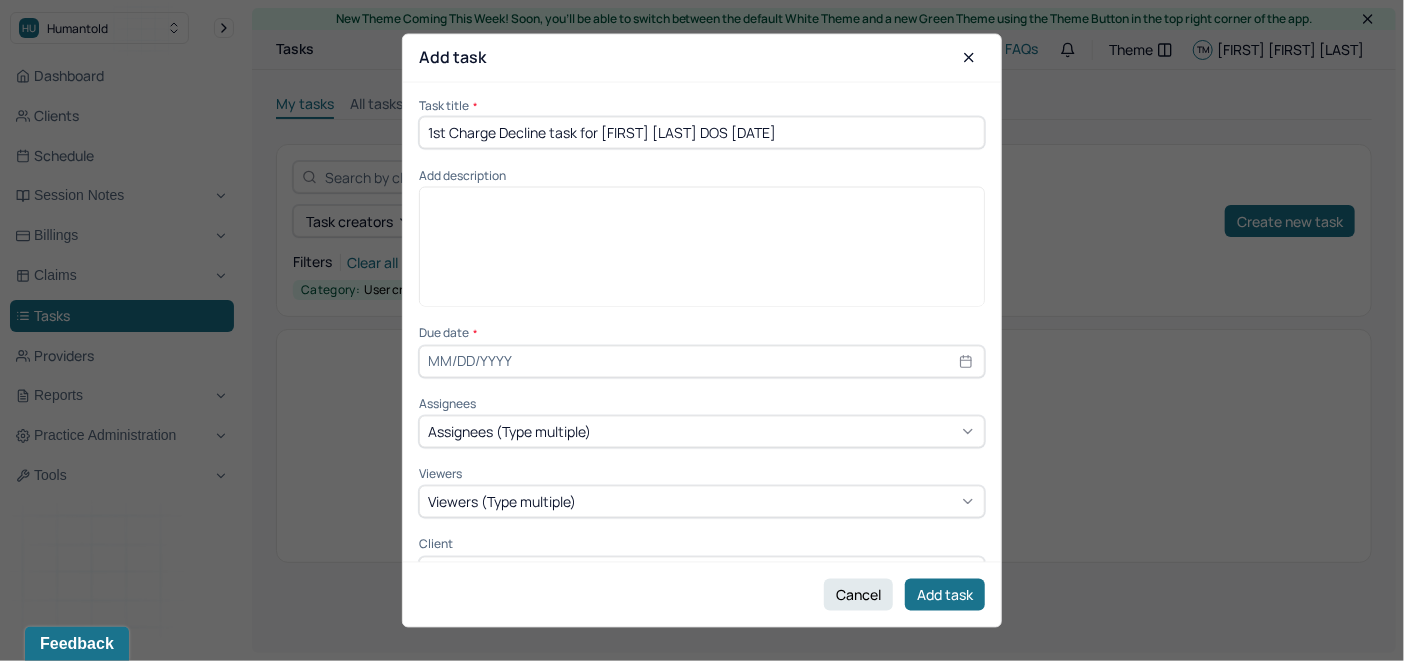 drag, startPoint x: 791, startPoint y: 93, endPoint x: 372, endPoint y: 94, distance: 419.0012 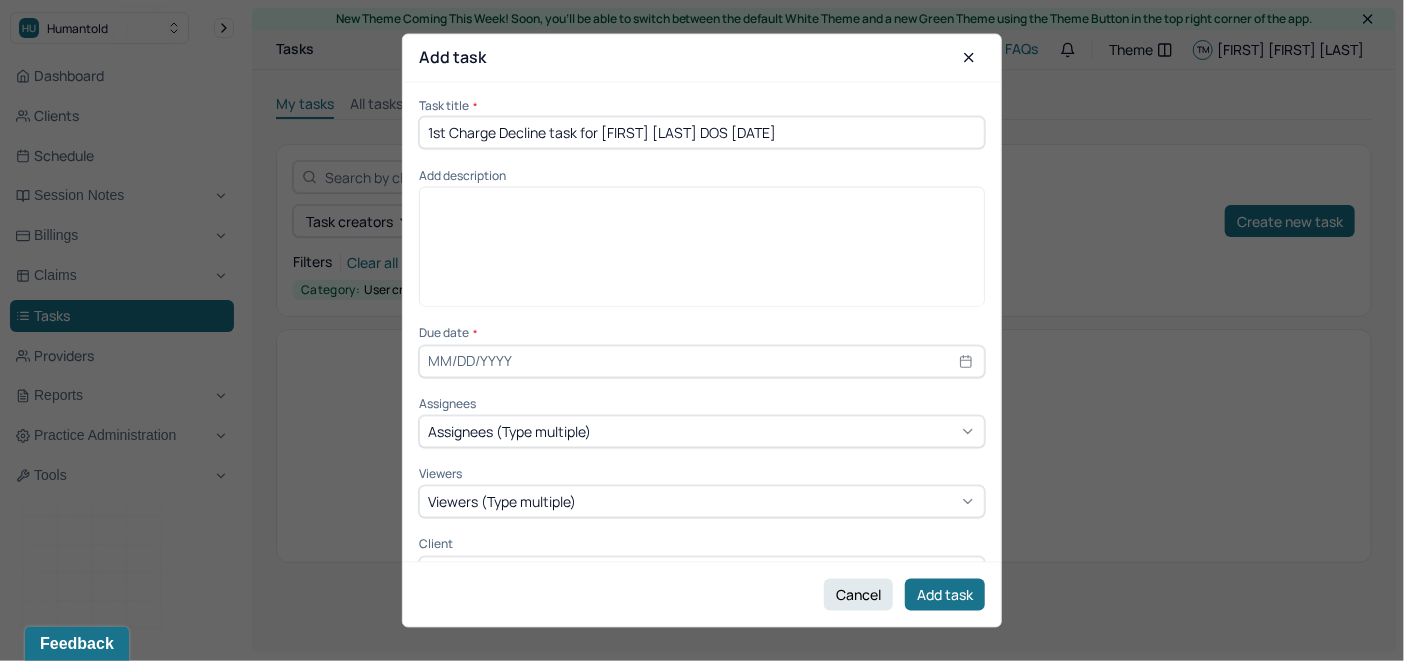 click on "Add task Task title * 1st Charge Decline task for [FIRST] [LAST] DOS [MM]/[DD]/[YY] Add description Due date * Assignees Assignees (Type multiple) Viewers Viewers (Type multiple) Client [FIRST] [LAST] Cancel Add task" at bounding box center [702, 661] 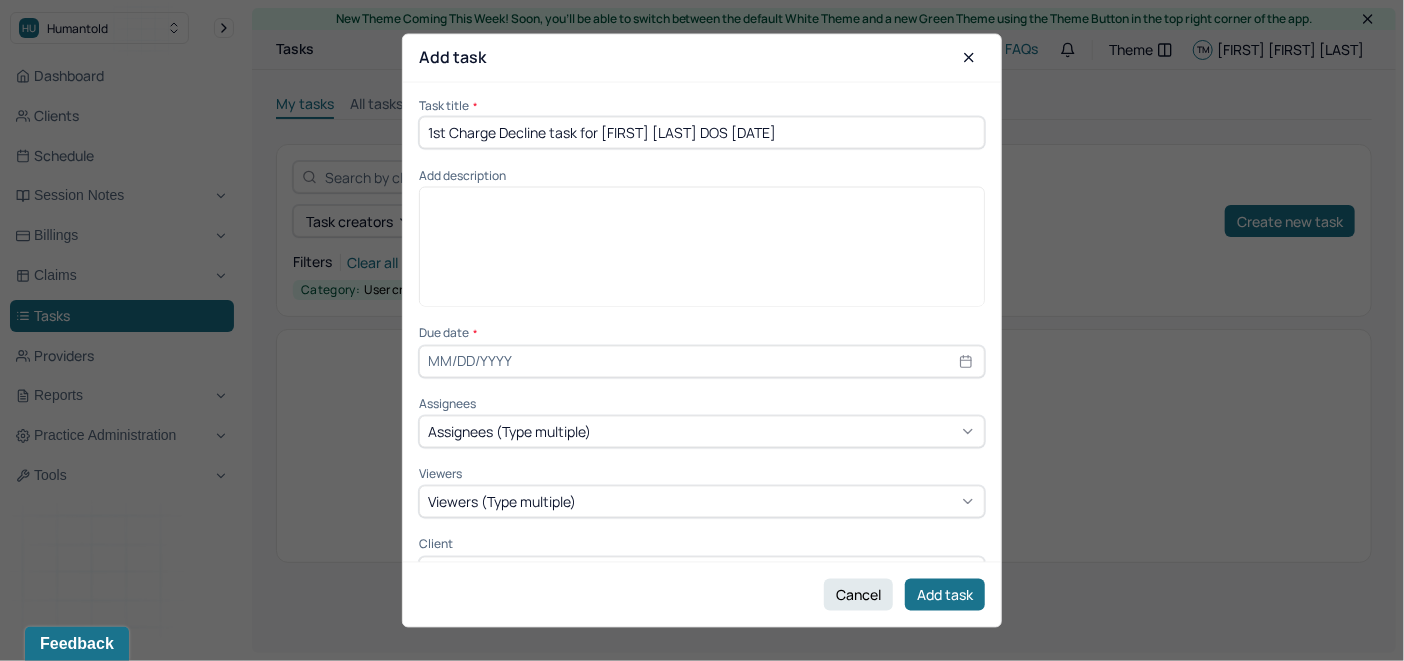 type on "1st Charge Decline task for [FIRST] [LAST] DOS [DATE]" 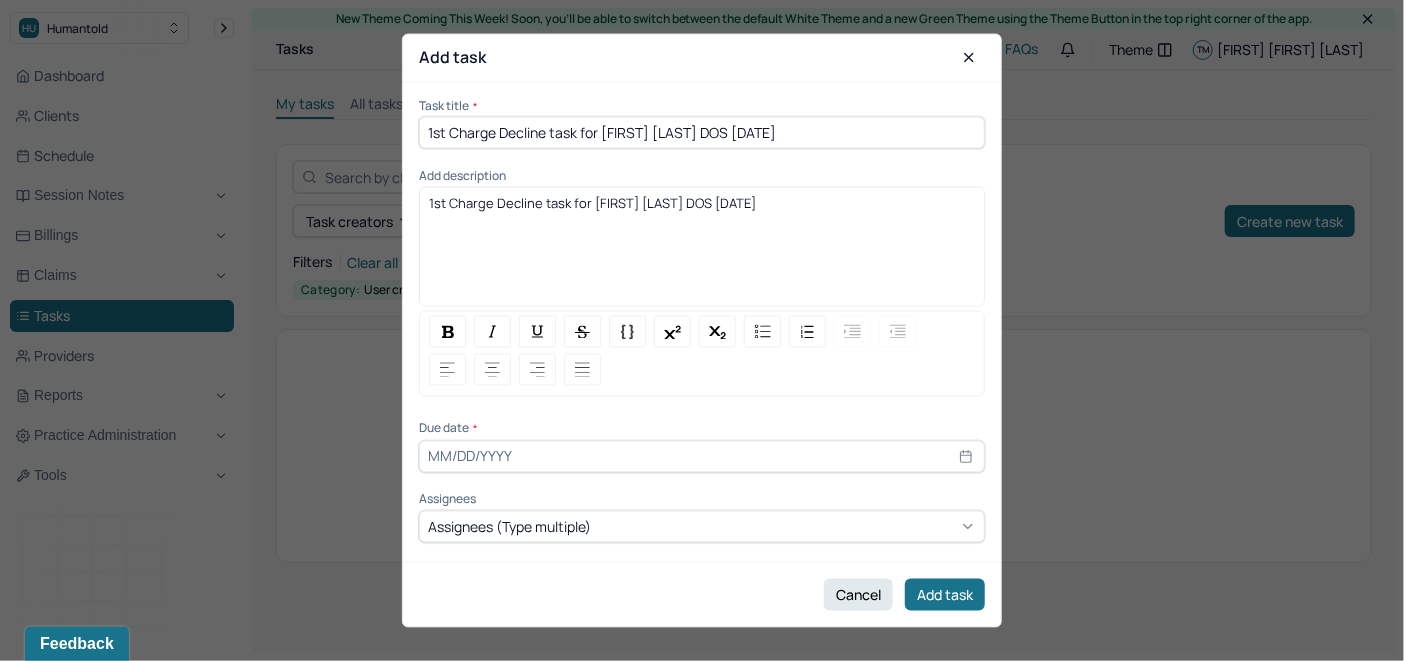 drag, startPoint x: 764, startPoint y: 205, endPoint x: 427, endPoint y: 291, distance: 347.80023 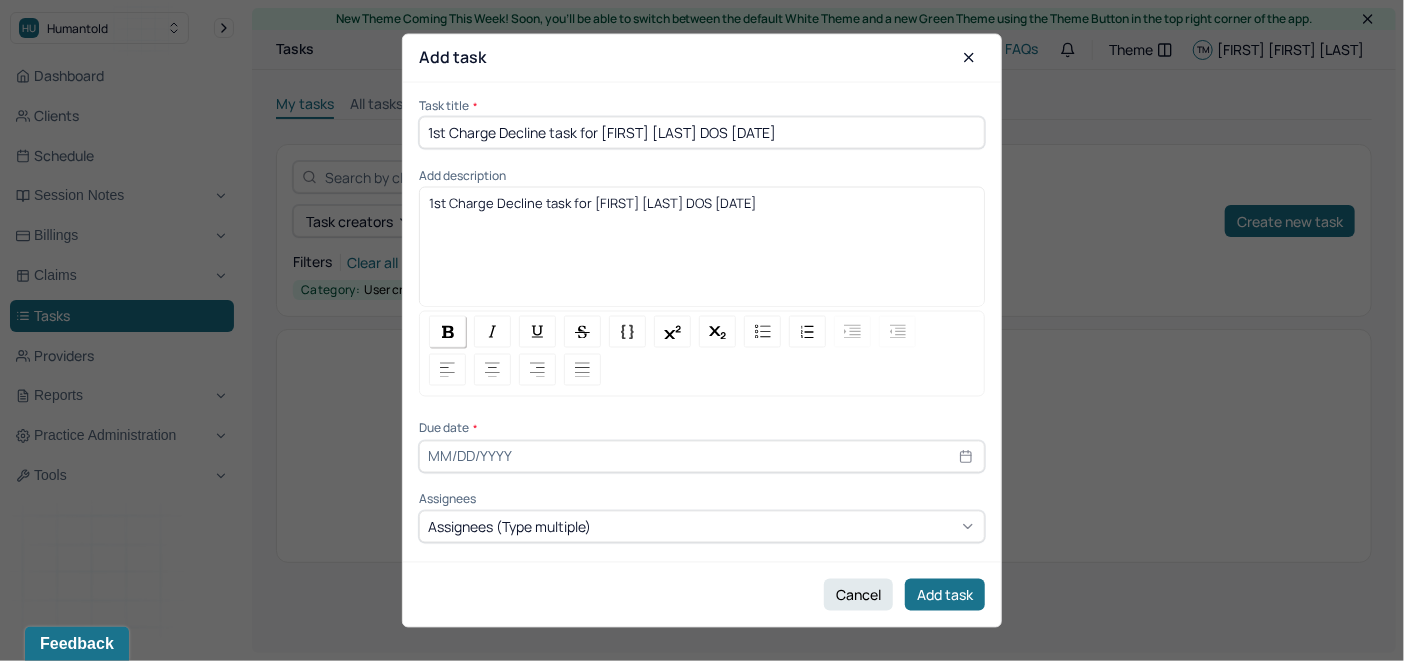 click at bounding box center [447, 332] 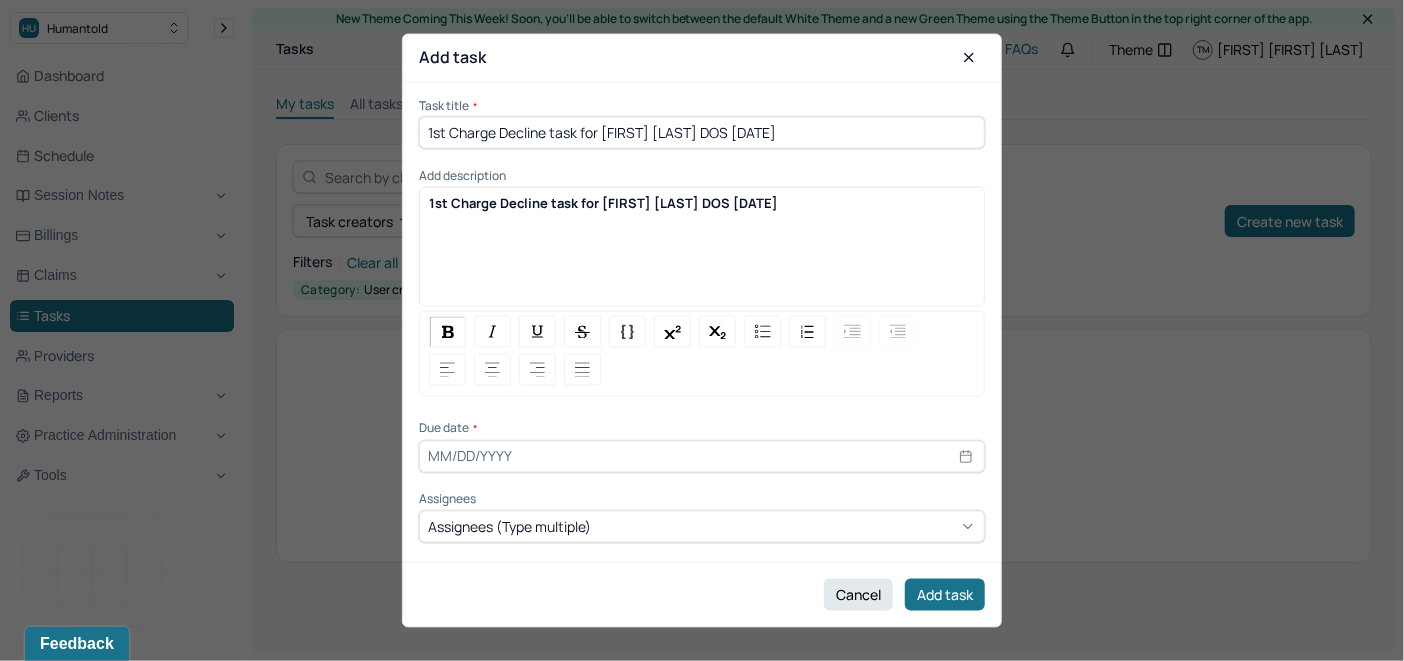 click at bounding box center (702, 456) 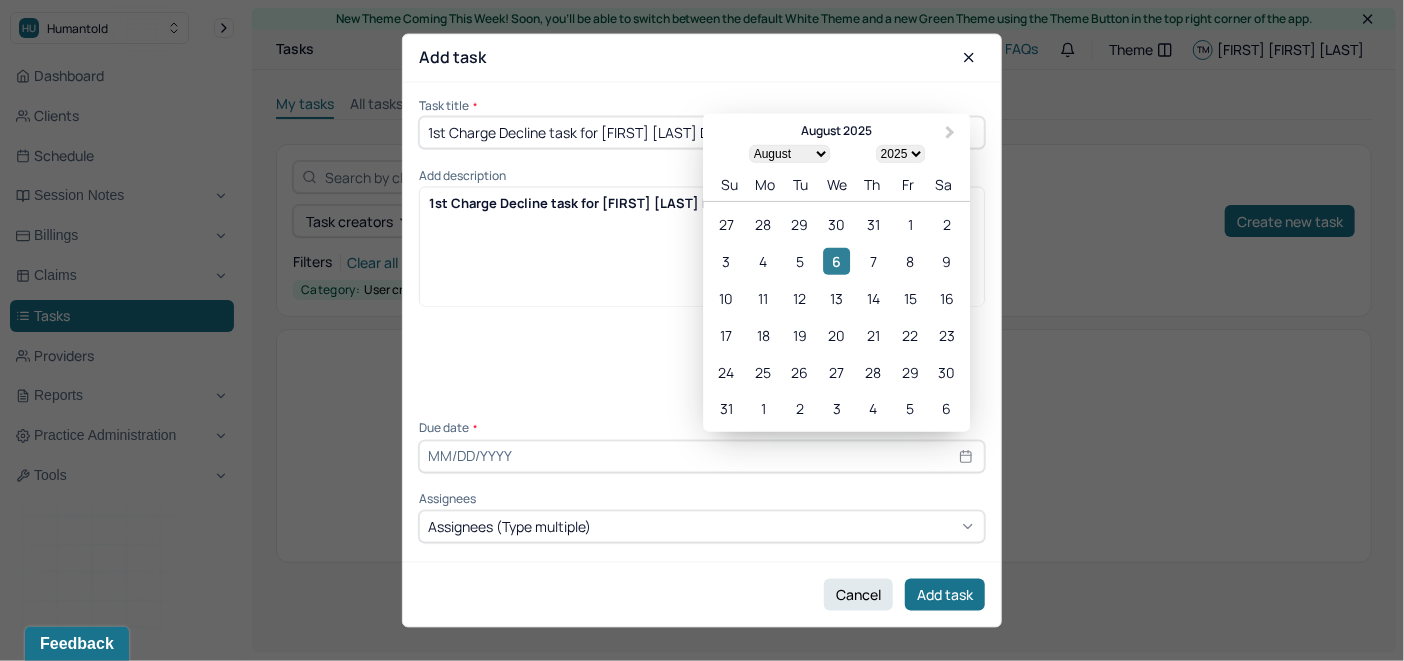 click on "6" at bounding box center (836, 261) 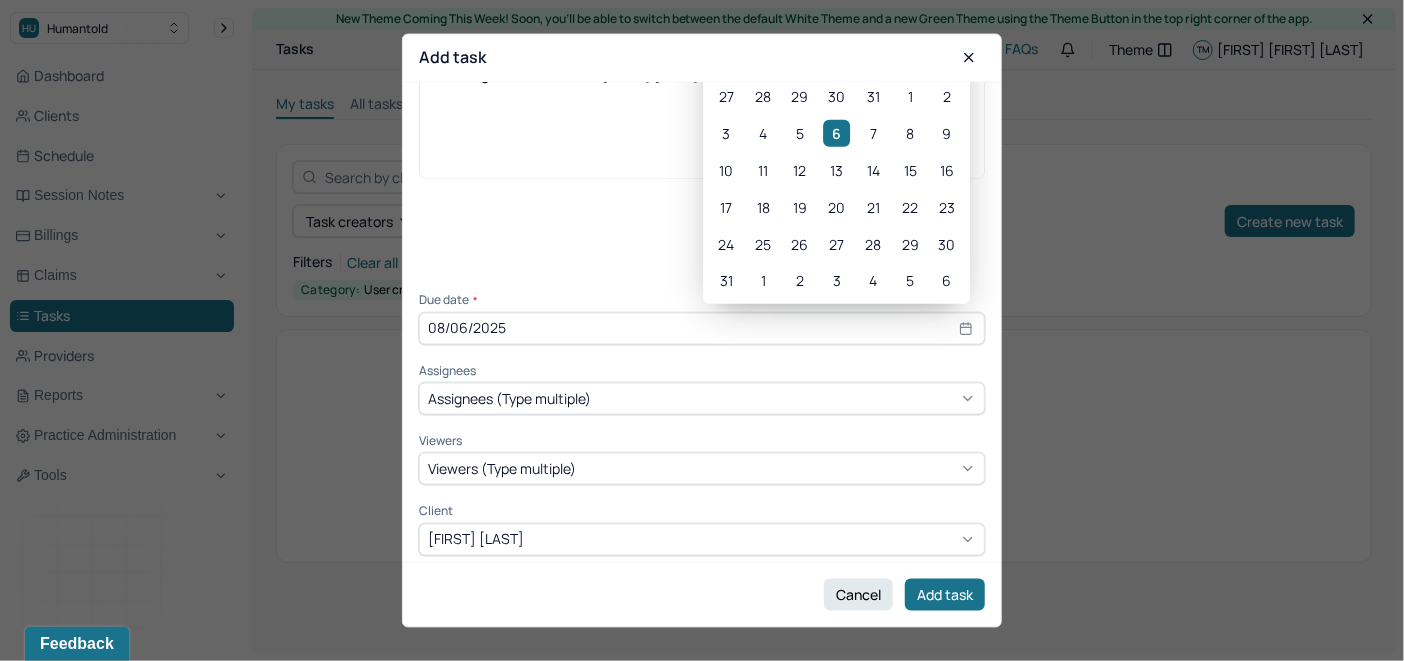 scroll, scrollTop: 135, scrollLeft: 0, axis: vertical 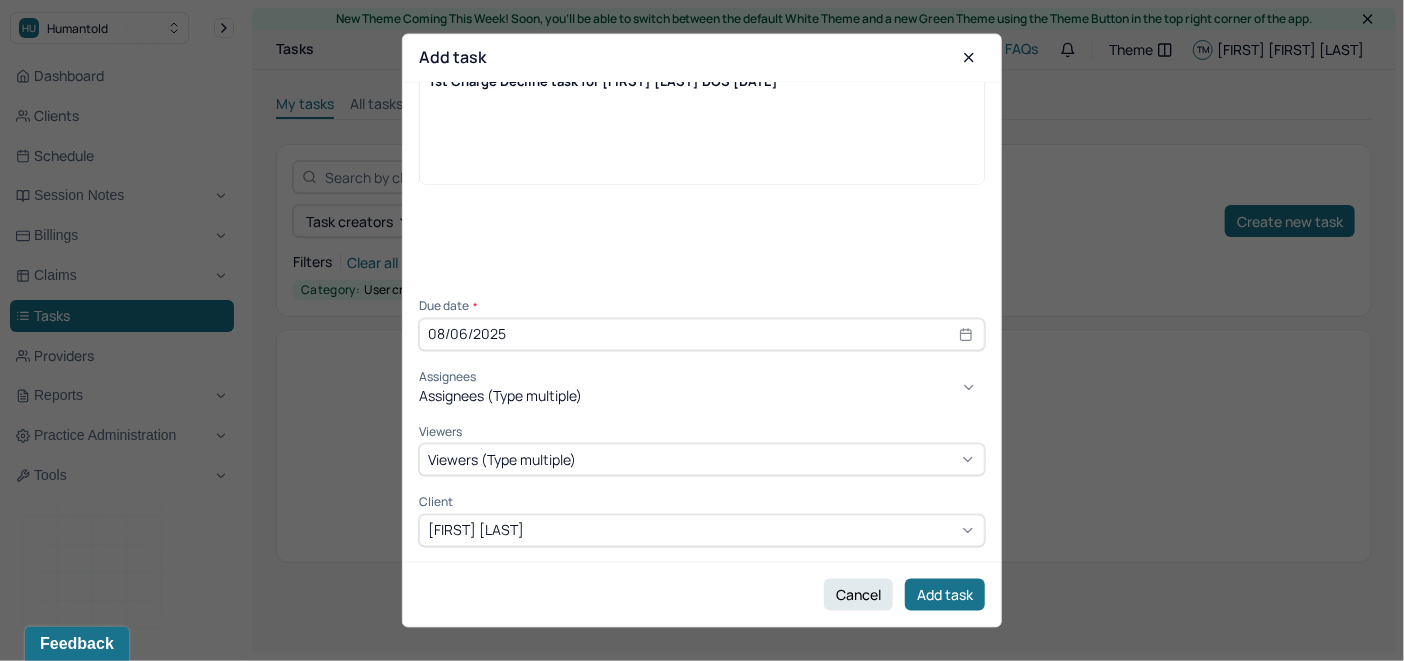 click on "Assignees (Type multiple)" at bounding box center (500, 397) 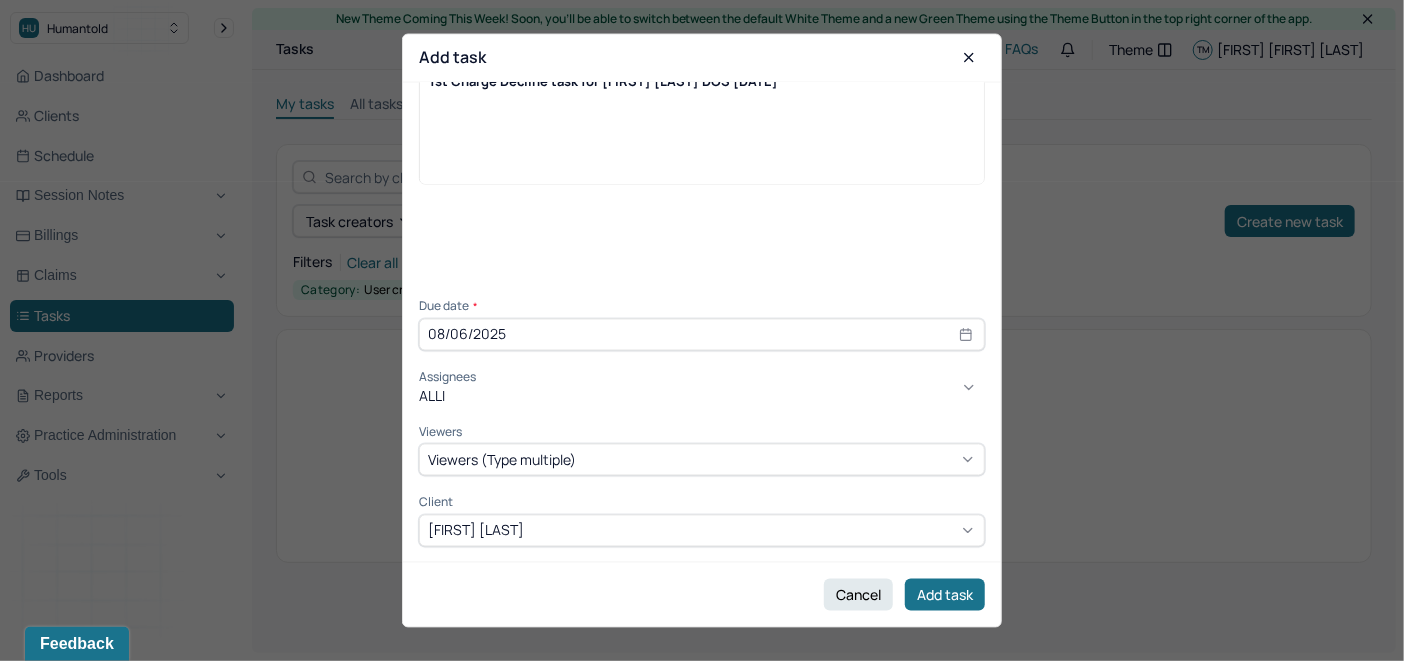 type on "[FIRST]" 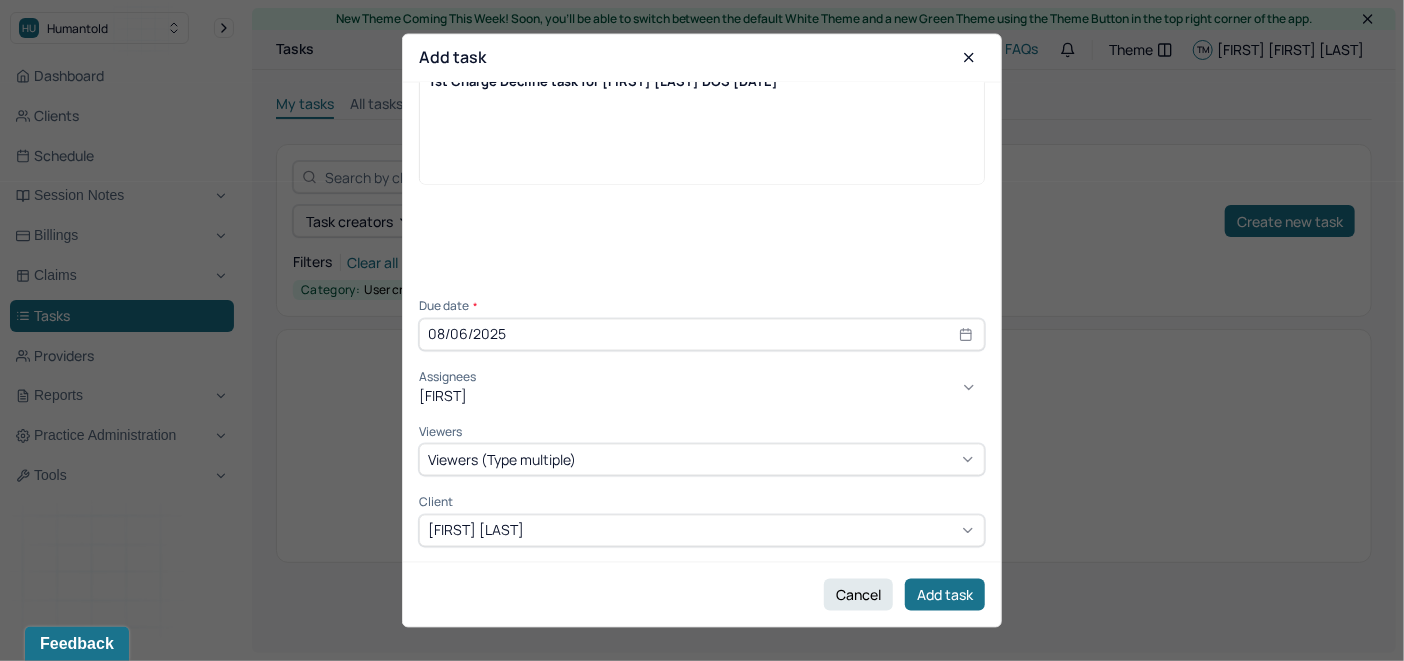 click on "[FIRST] [LAST]" at bounding box center (702, 686) 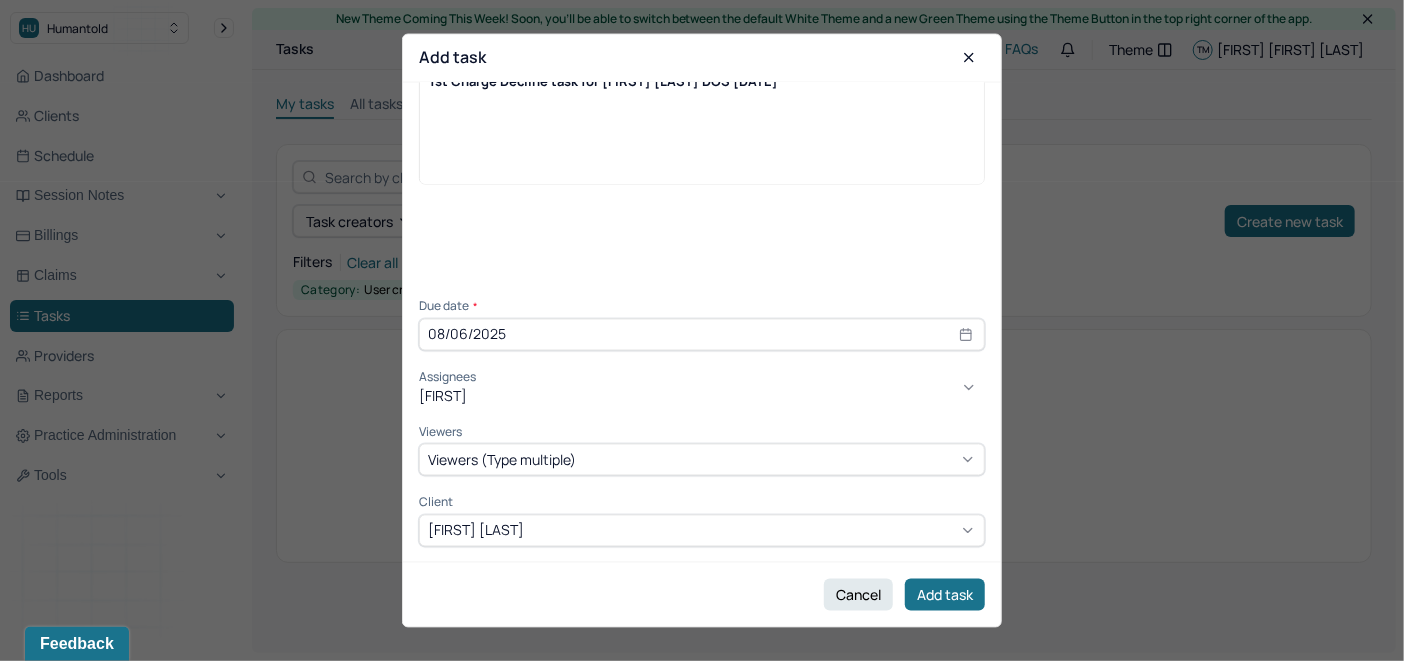 type 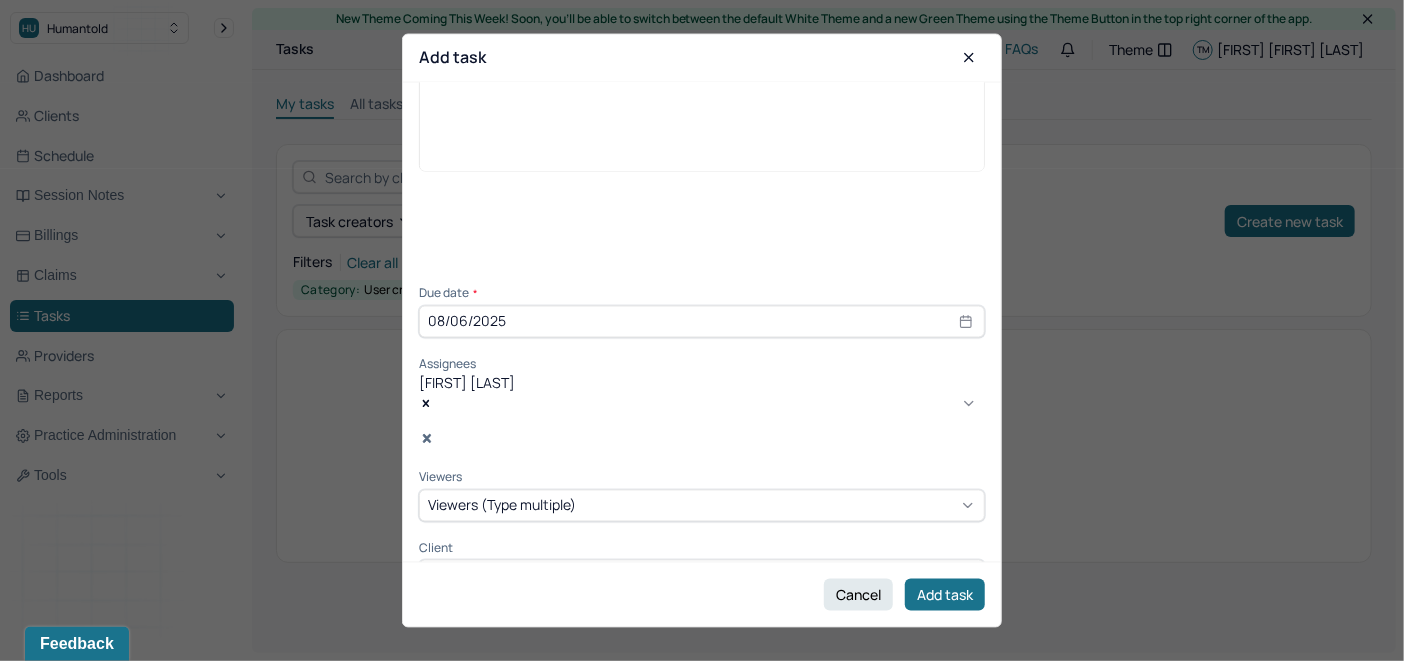 click on "Viewers (Type multiple)" at bounding box center [502, 505] 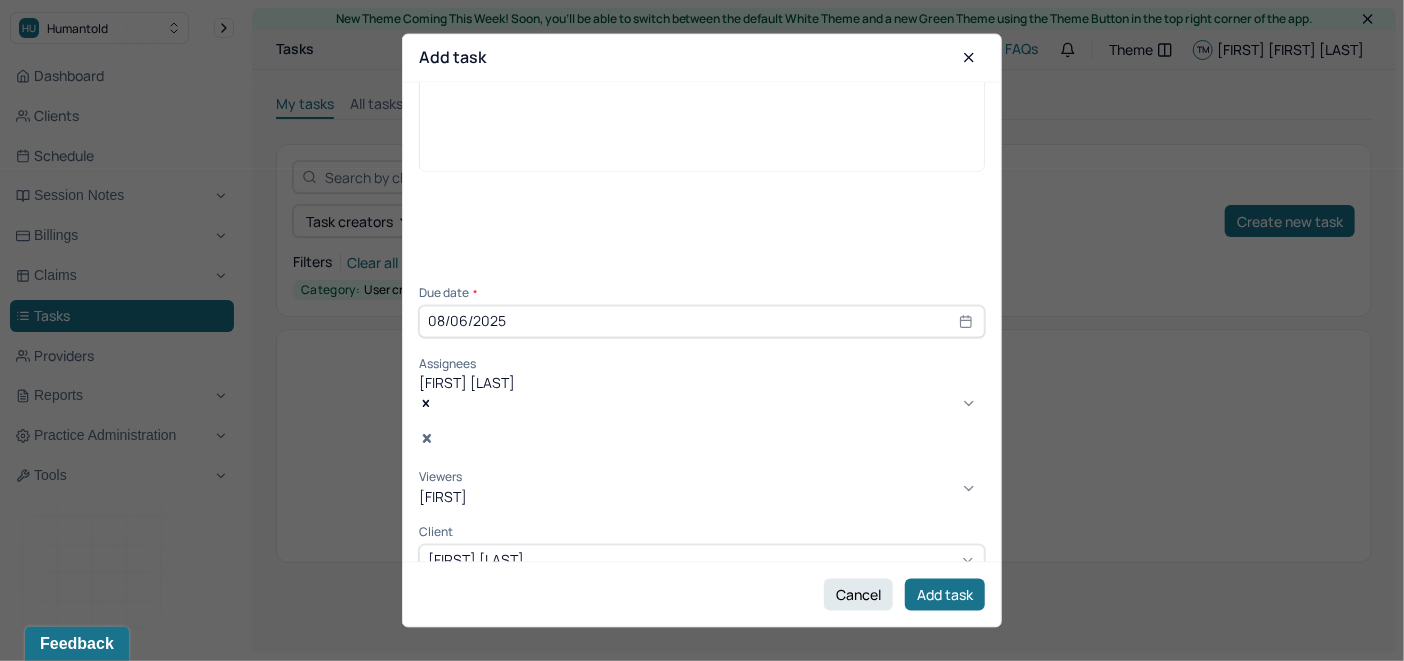 type on "[FIRST]" 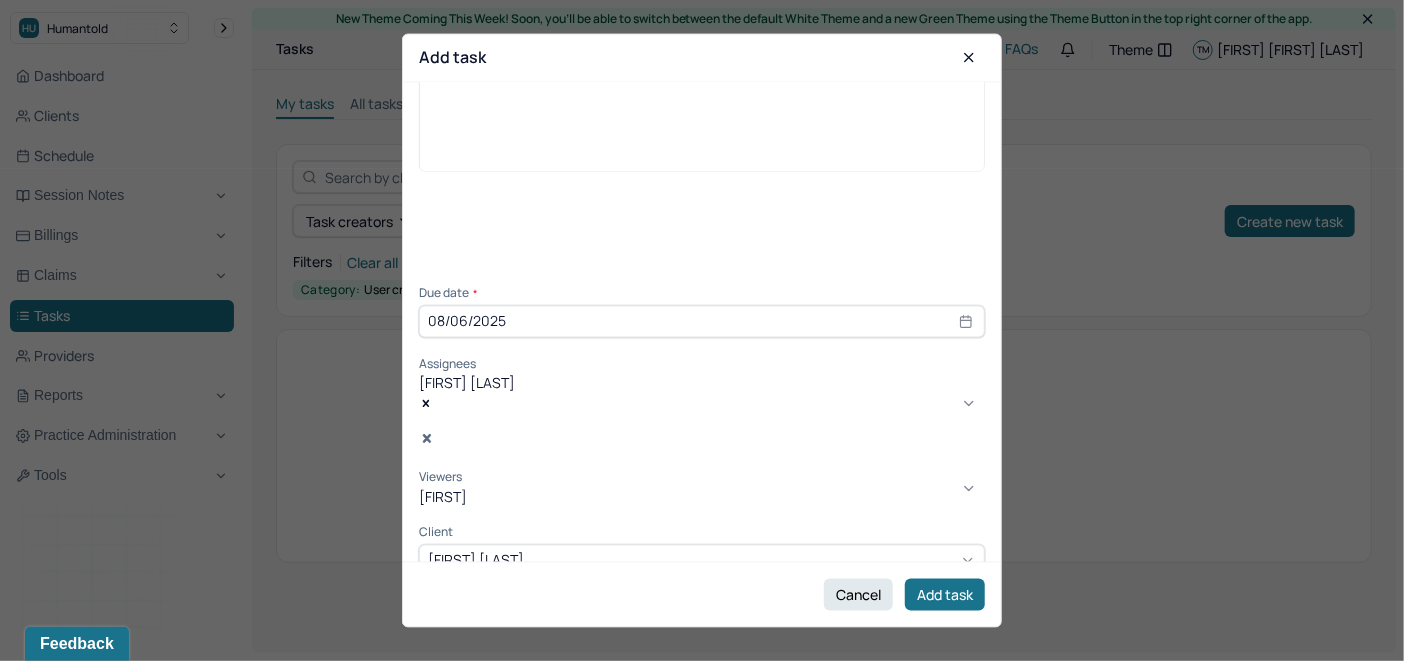 type 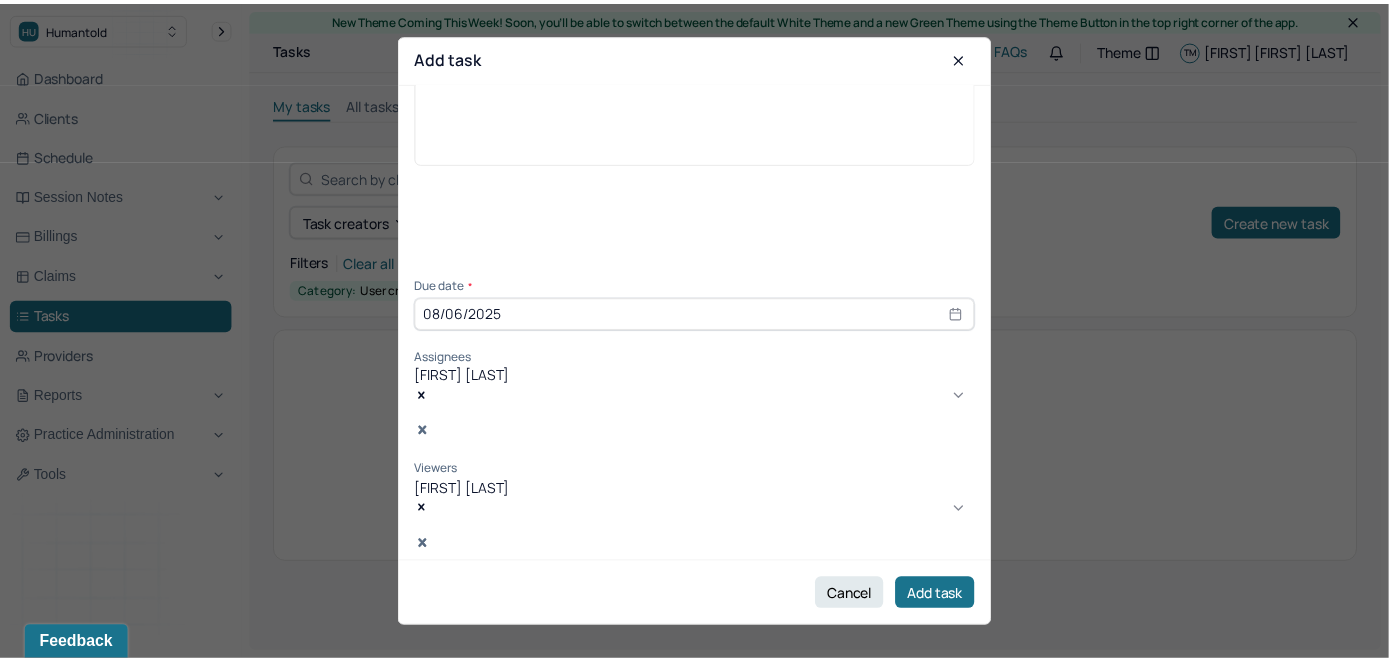 scroll, scrollTop: 145, scrollLeft: 0, axis: vertical 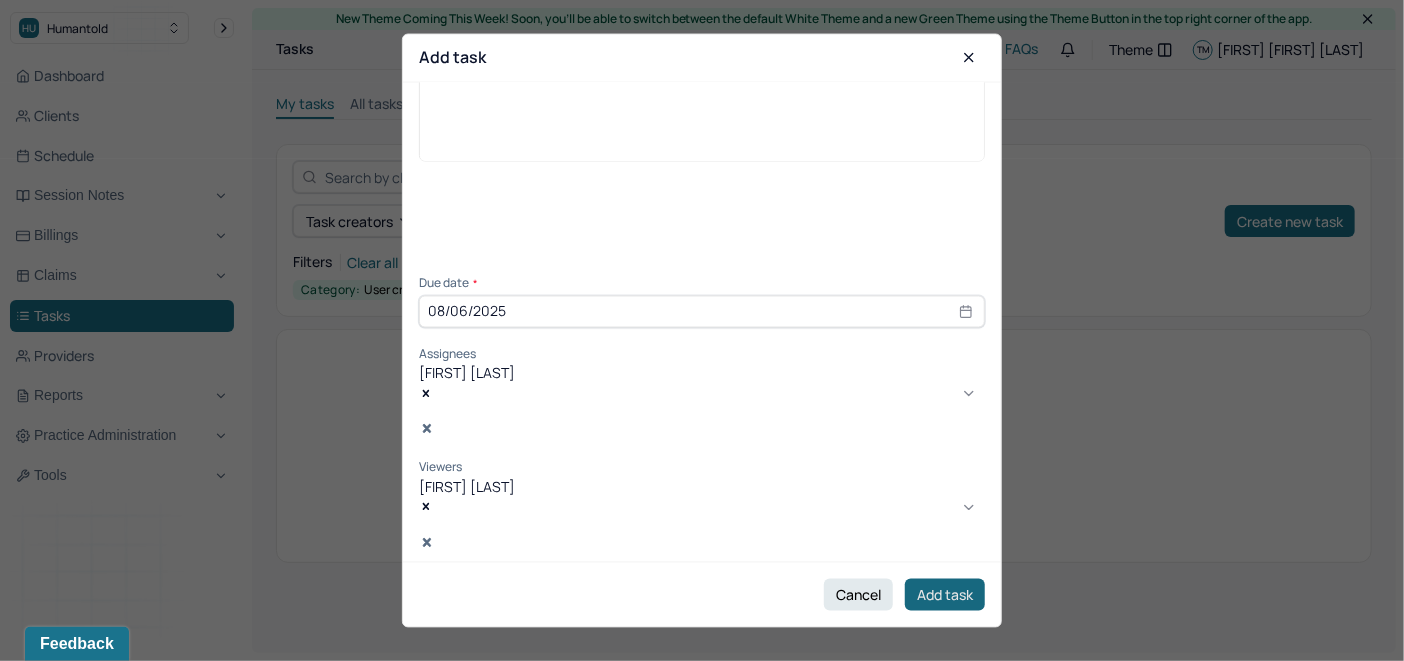 click on "Add task" at bounding box center (945, 595) 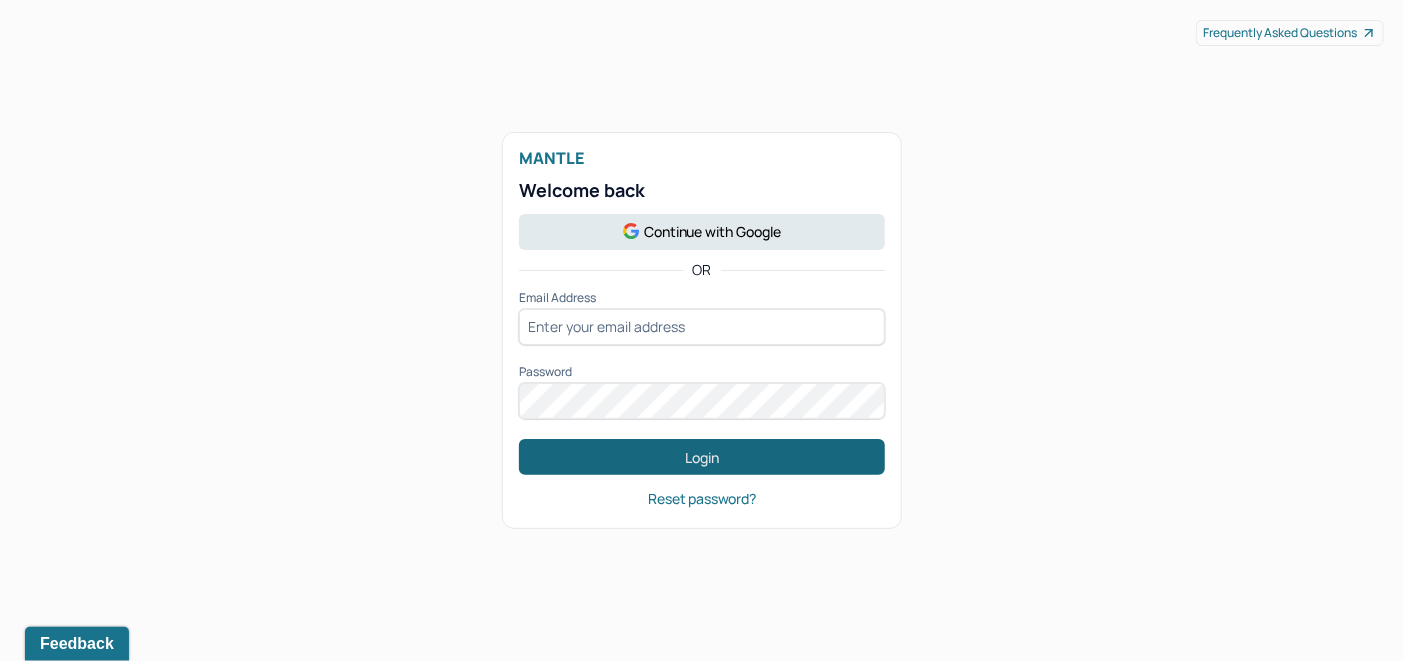 click on "Login" at bounding box center [702, 457] 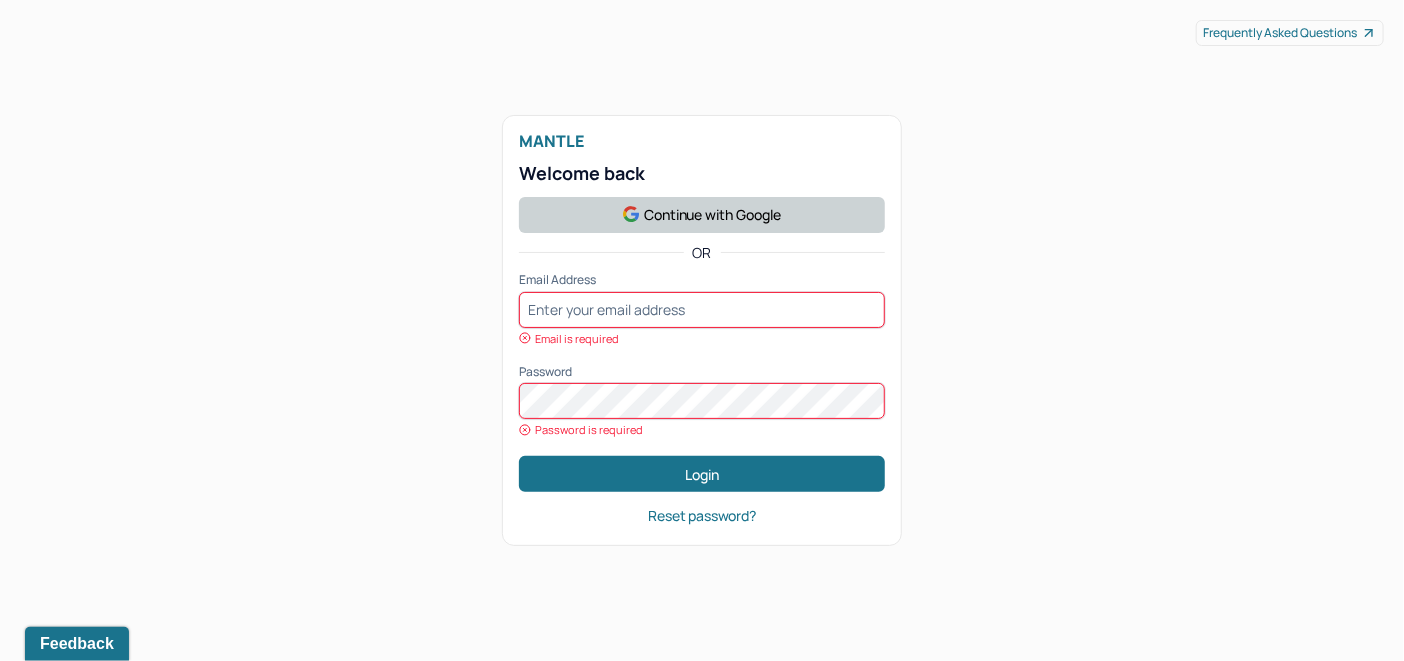 click on "Continue with Google" at bounding box center (702, 215) 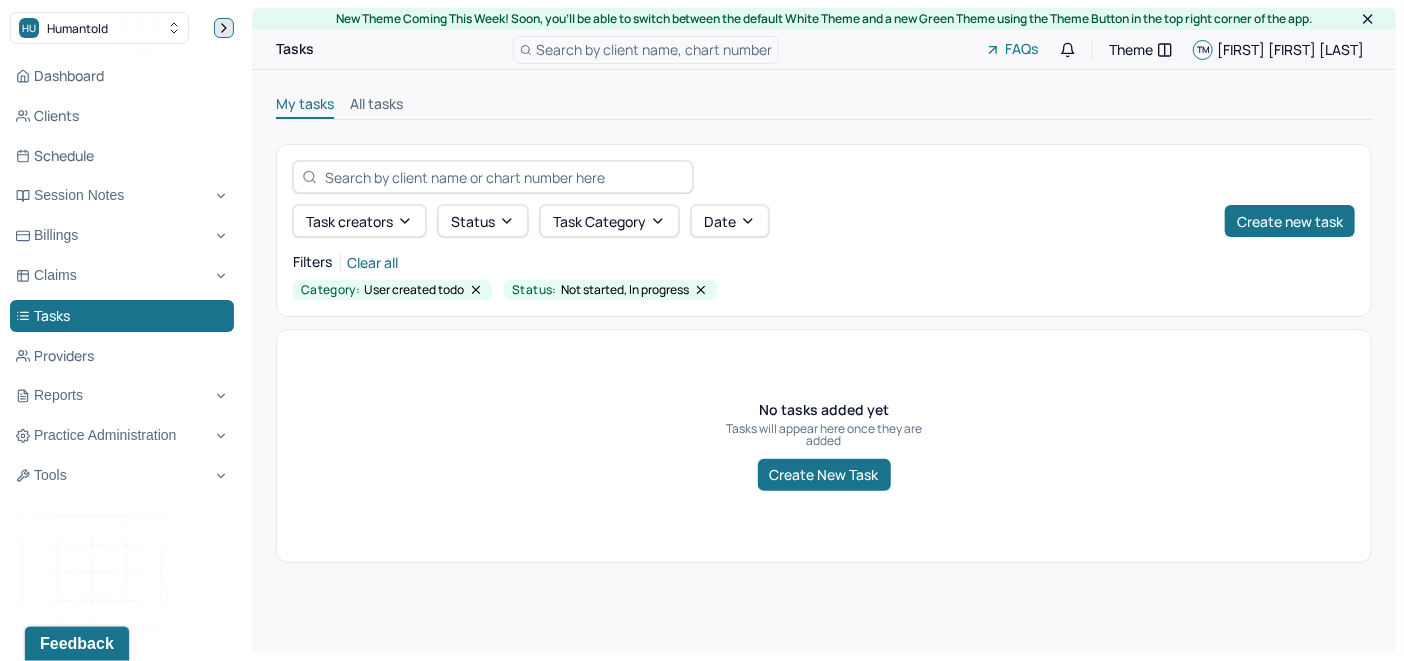 click 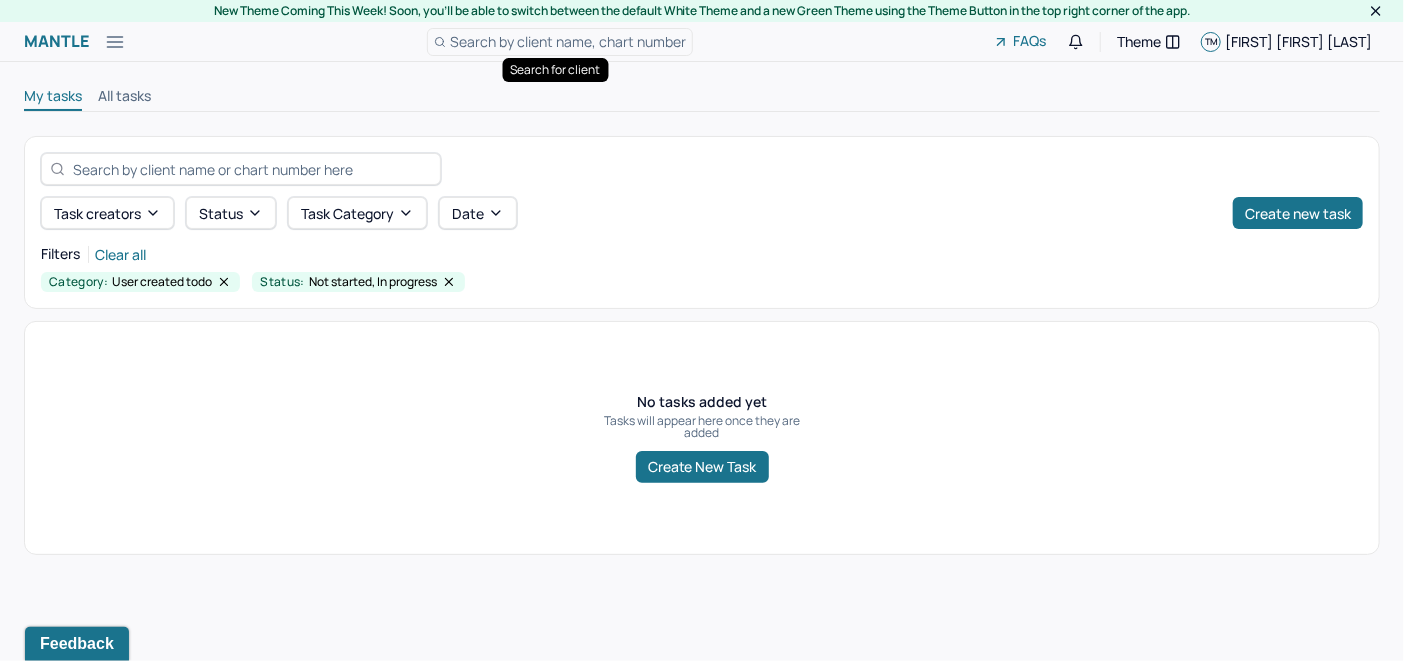 click on "Search by client name, chart number" at bounding box center (568, 41) 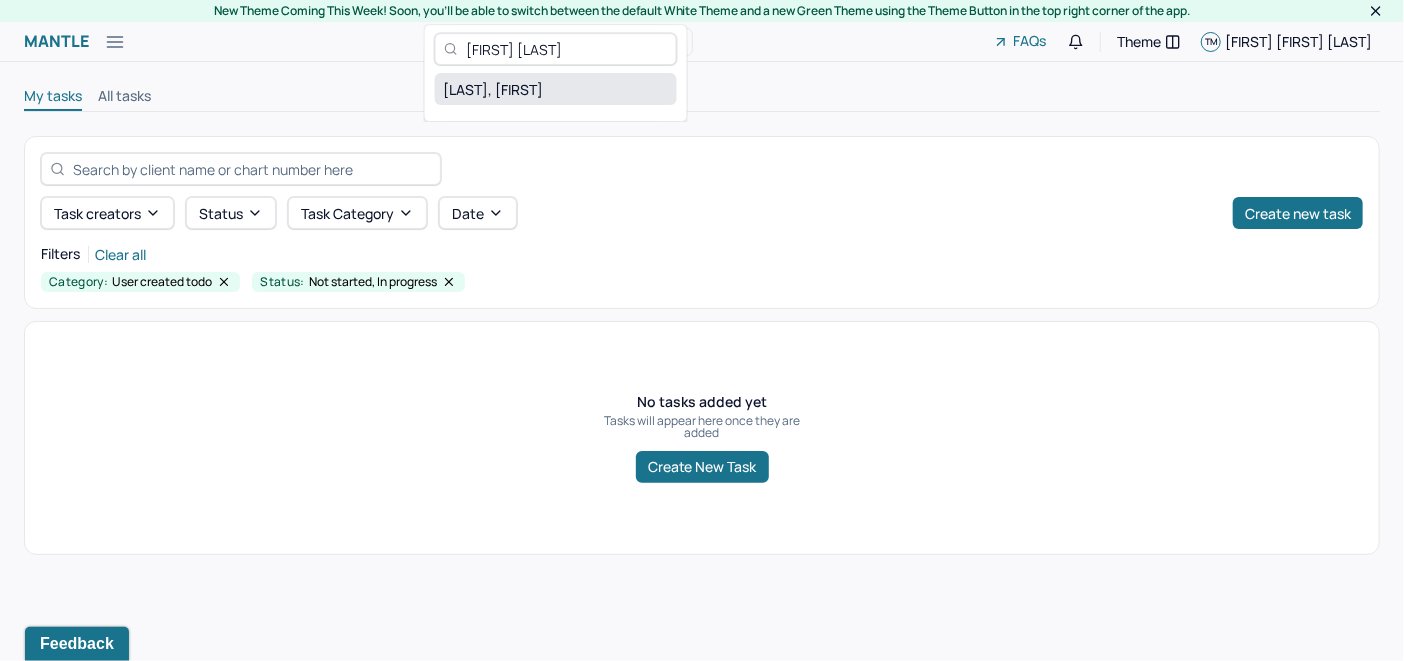 type on "[FIRST] [LAST]" 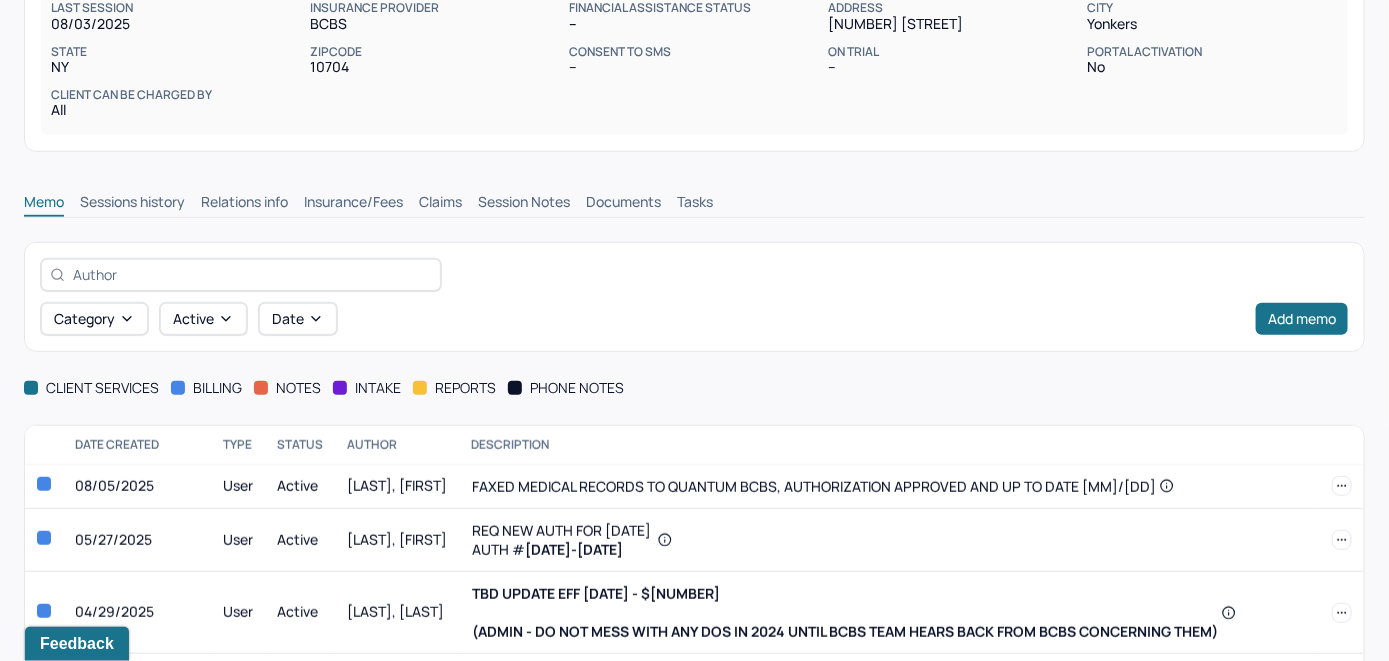 scroll, scrollTop: 400, scrollLeft: 0, axis: vertical 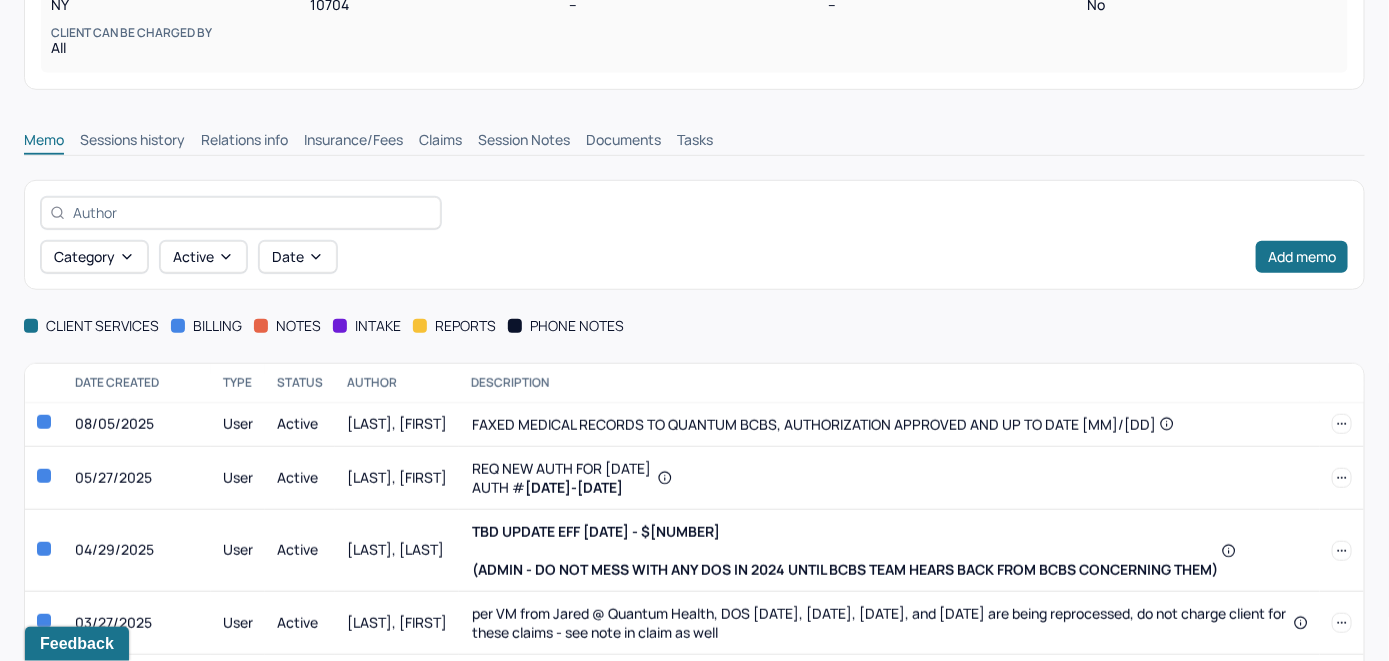 click on "Insurance/Fees" at bounding box center [353, 142] 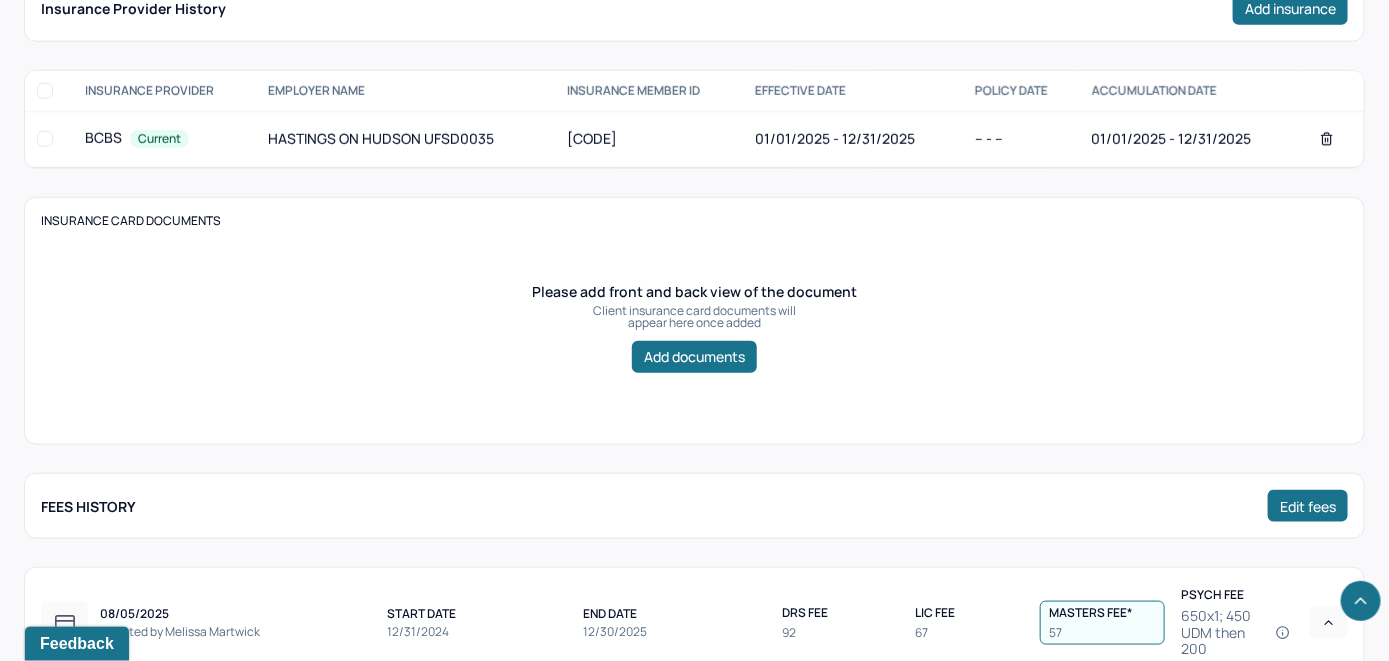 scroll, scrollTop: 500, scrollLeft: 0, axis: vertical 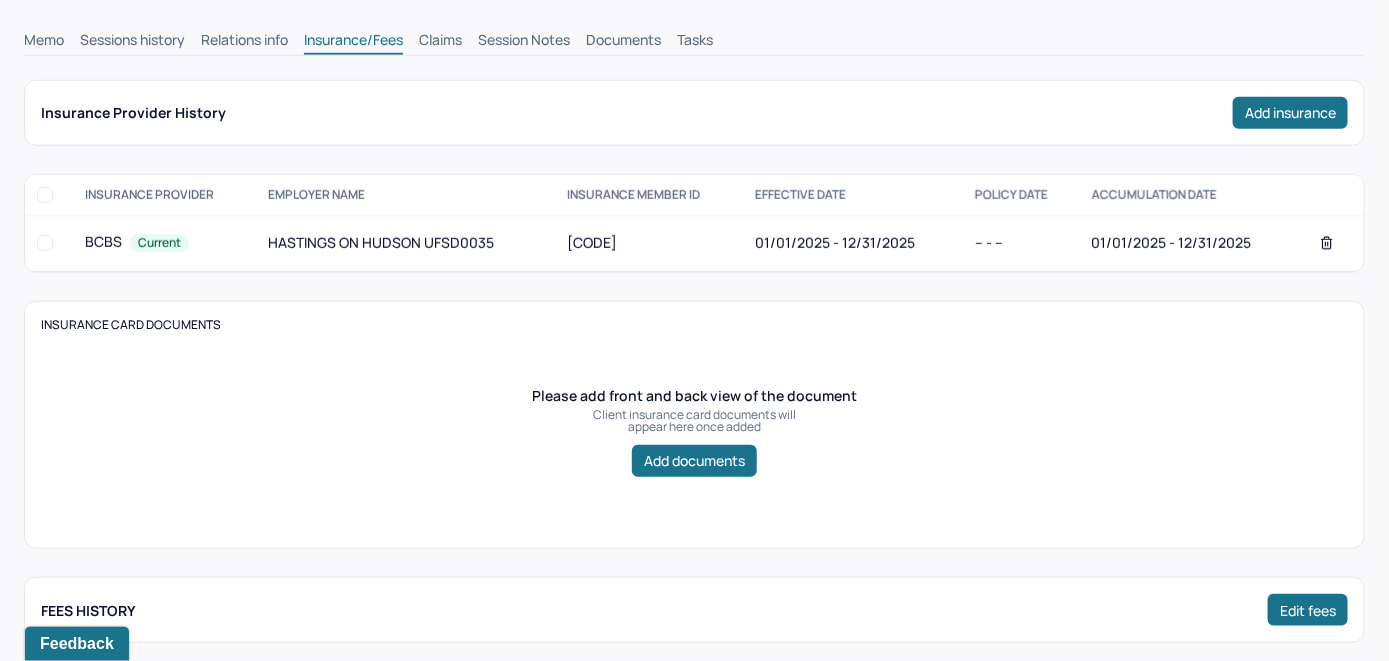 click on "Claims" at bounding box center [440, 42] 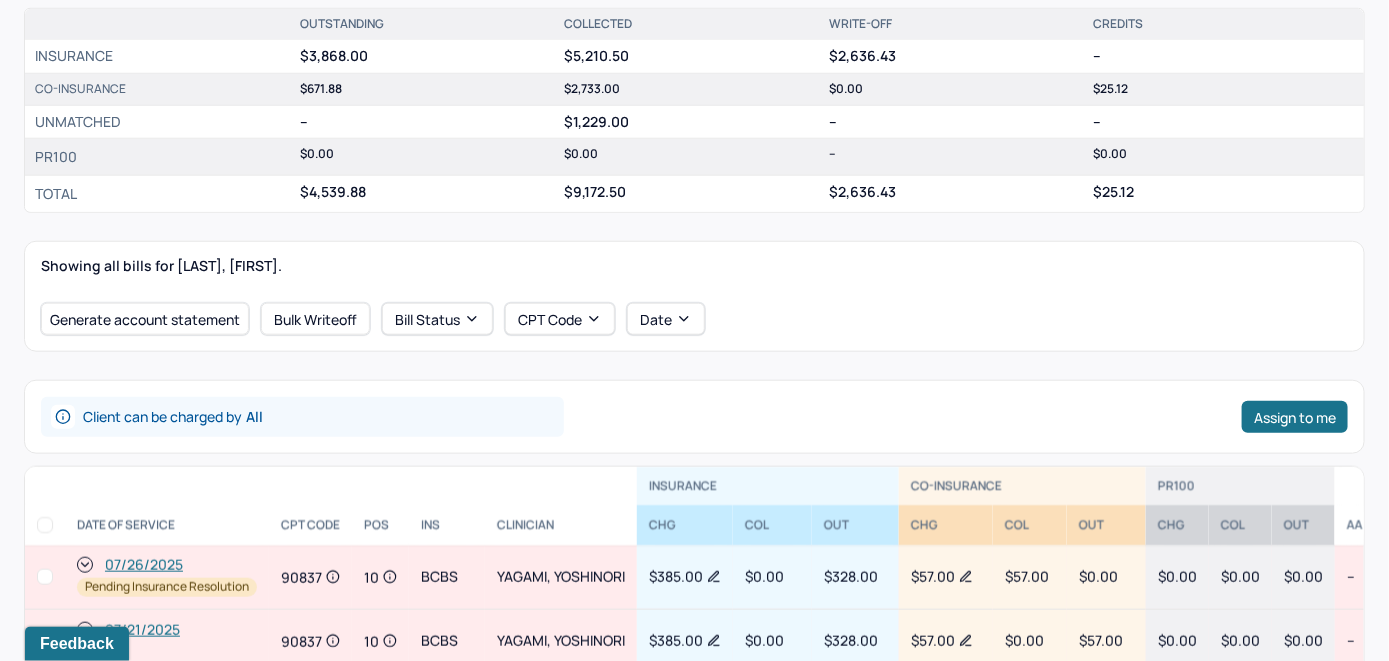 scroll, scrollTop: 800, scrollLeft: 0, axis: vertical 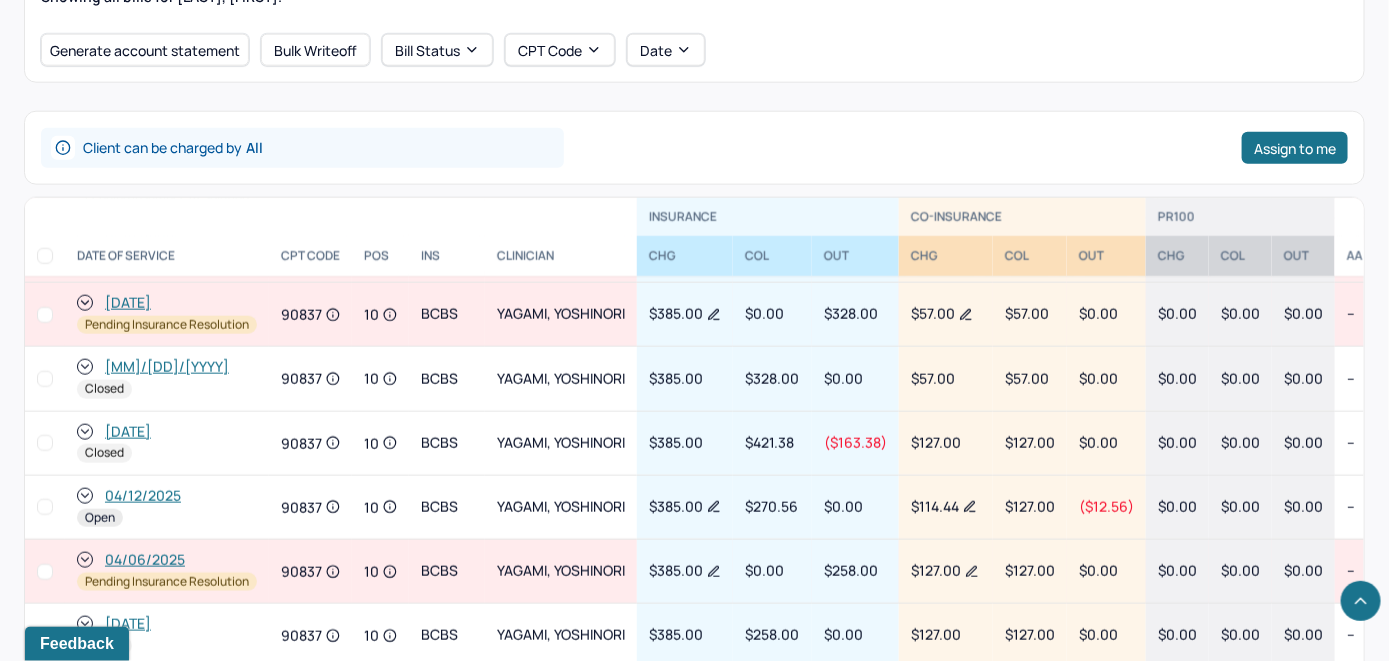 click on "[MM]/[DD]/[YYYY]" at bounding box center [167, 367] 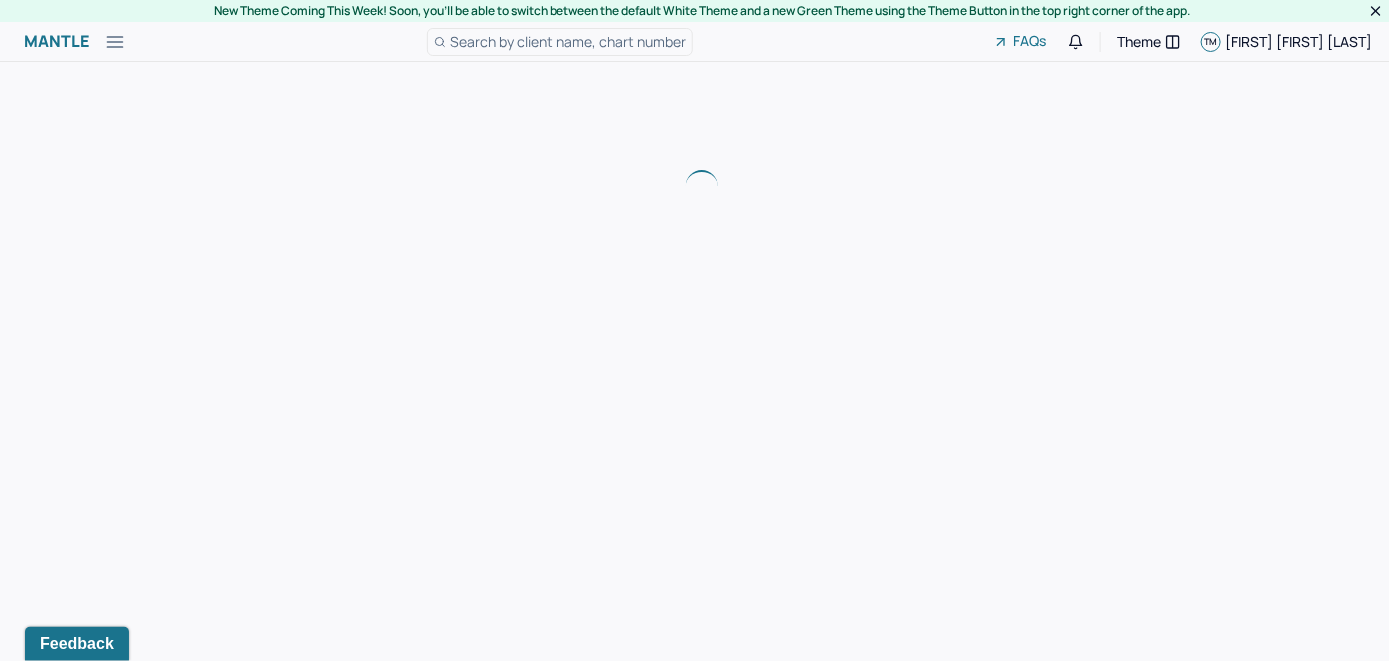 scroll, scrollTop: 0, scrollLeft: 0, axis: both 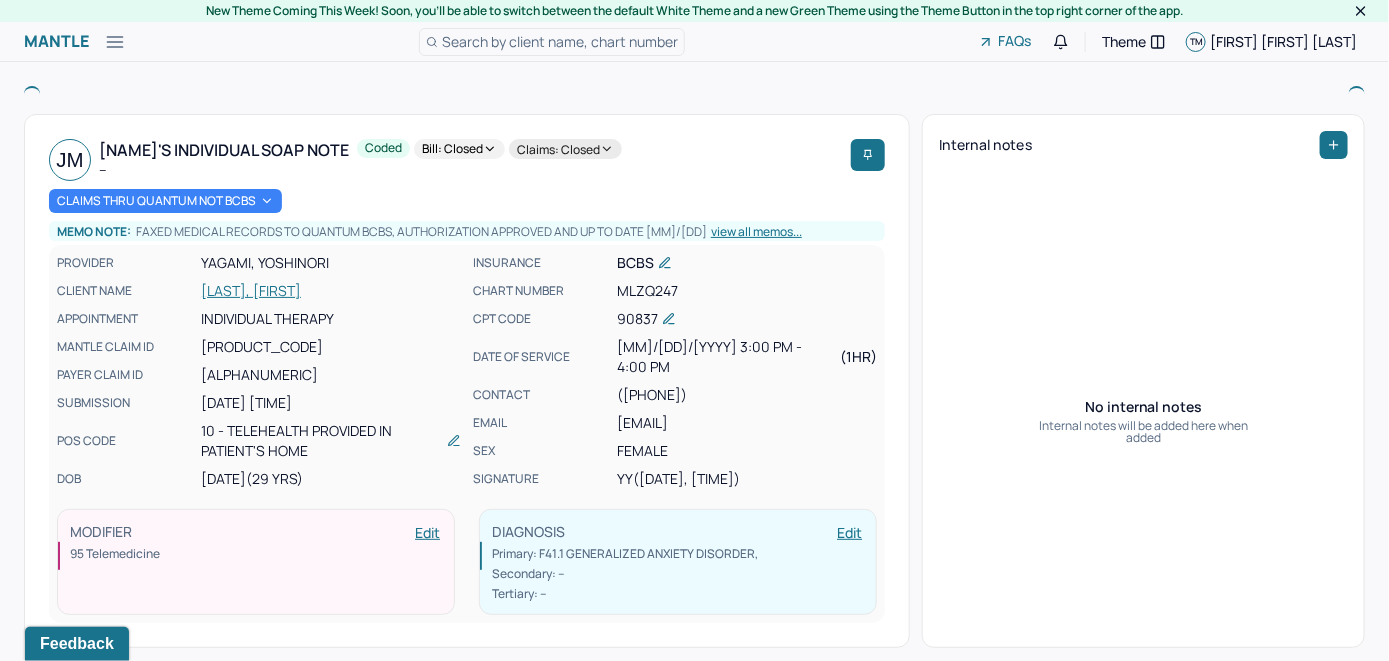 click on "[LAST], [FIRST]" at bounding box center (331, 291) 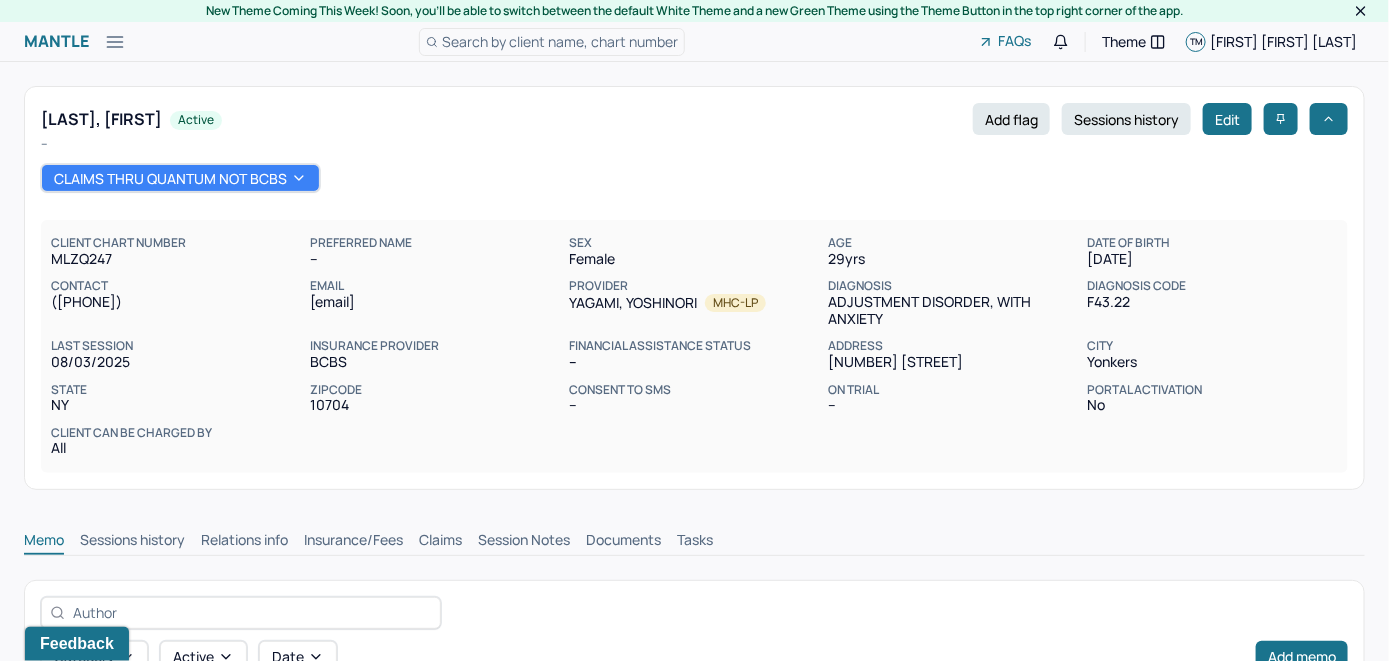 scroll, scrollTop: 300, scrollLeft: 0, axis: vertical 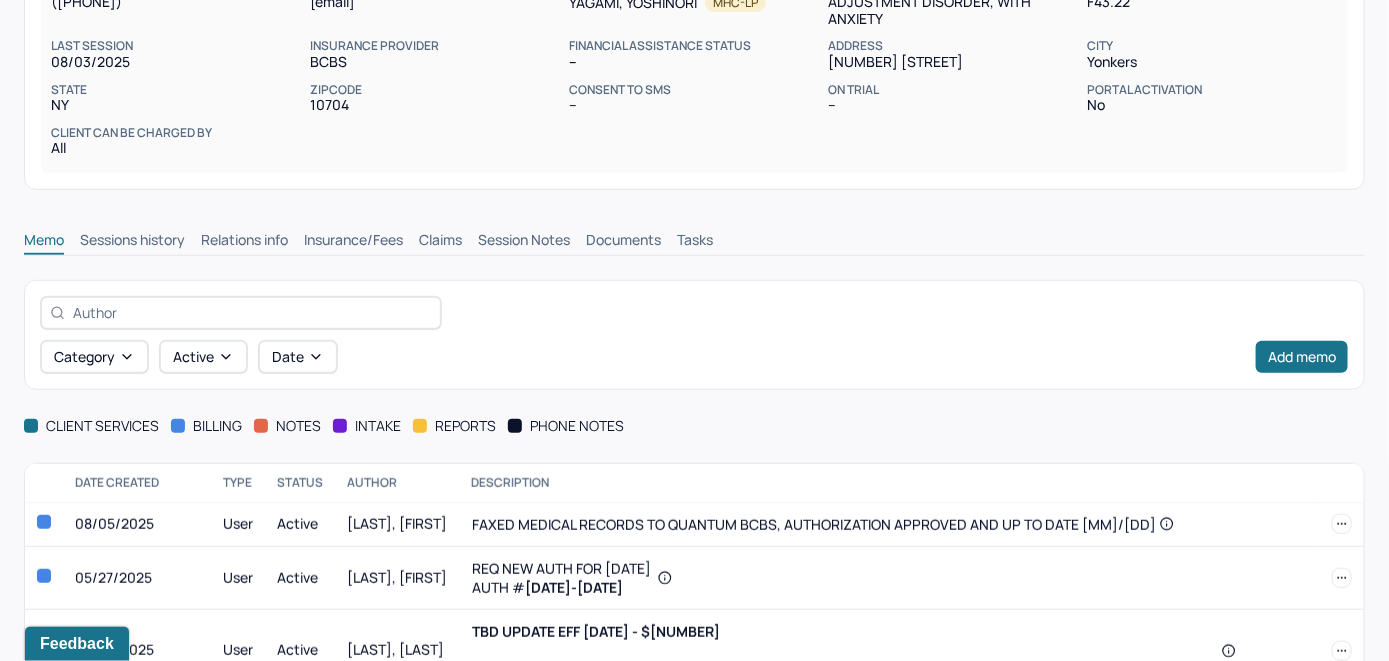 click on "Claims" at bounding box center (440, 242) 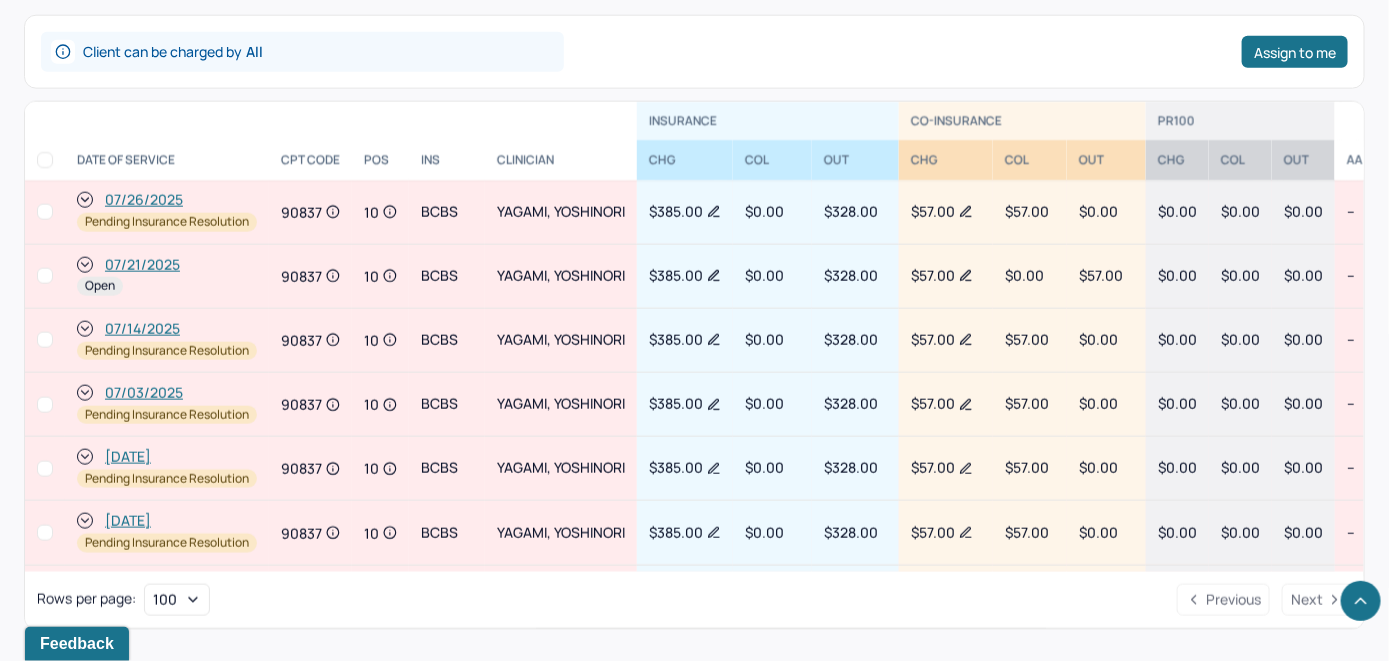 scroll, scrollTop: 841, scrollLeft: 0, axis: vertical 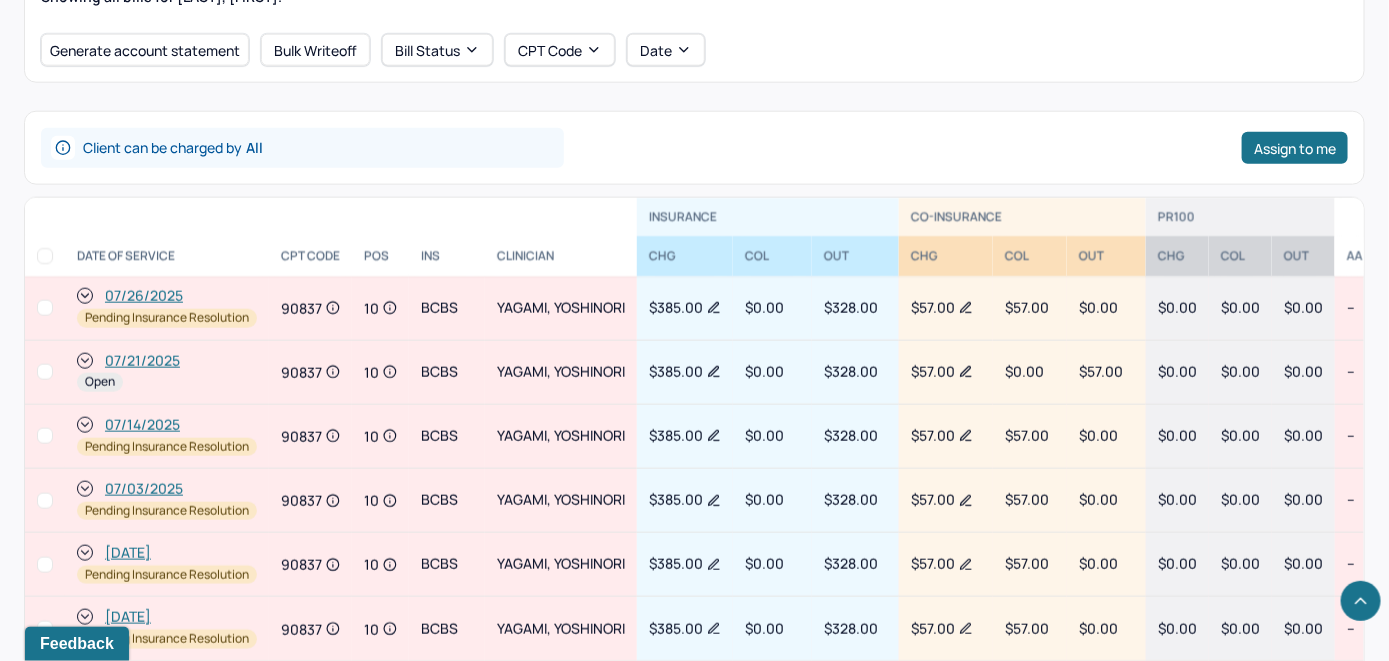 click on "07/21/2025" at bounding box center (142, 361) 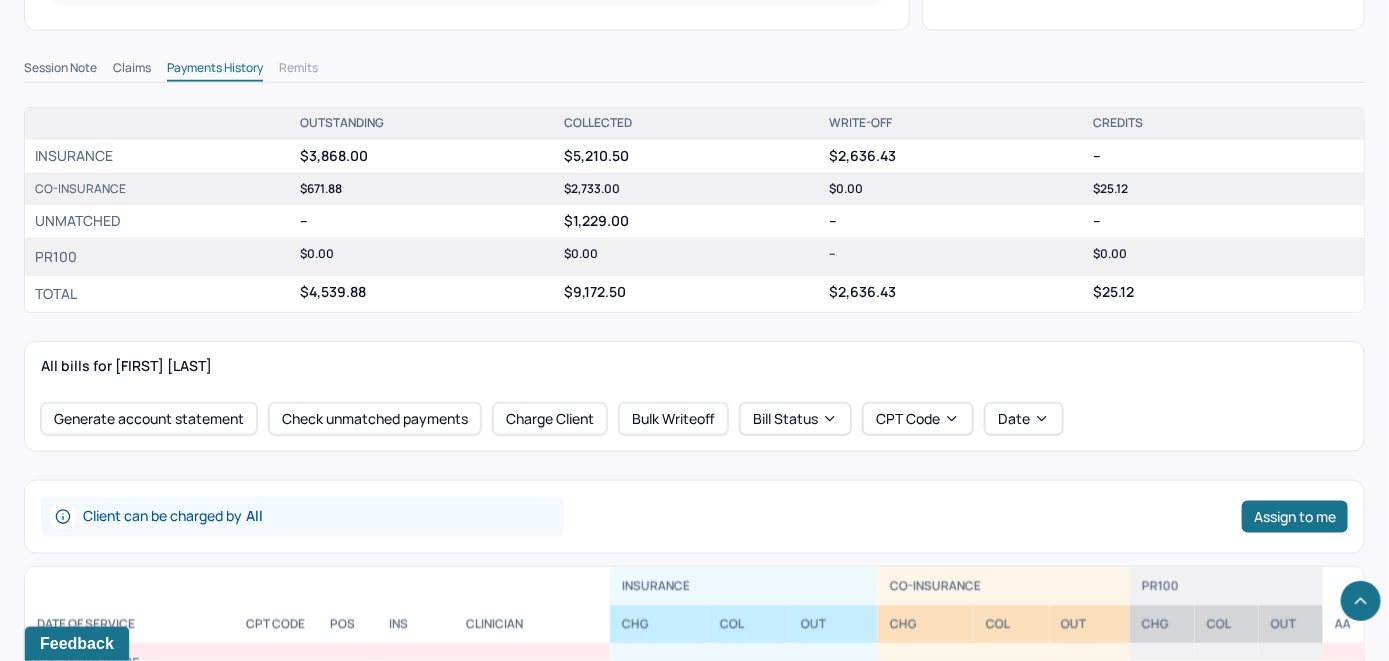 scroll, scrollTop: 800, scrollLeft: 0, axis: vertical 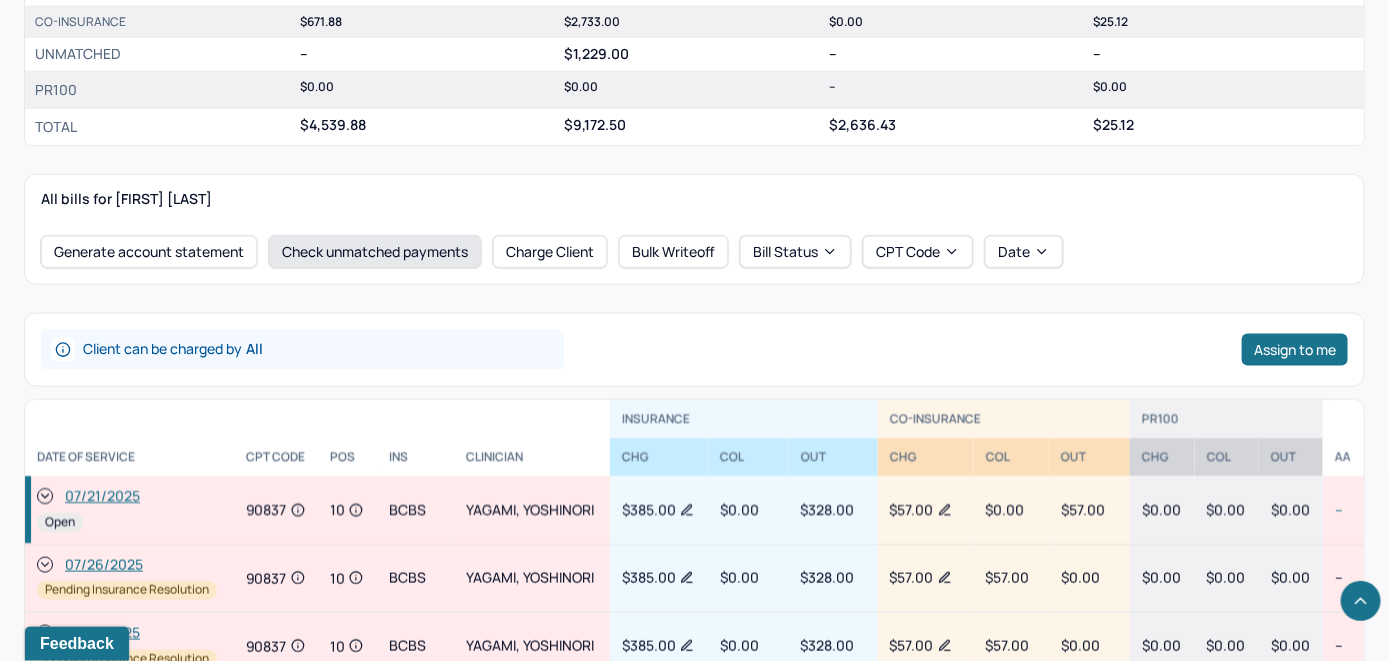 click on "Check unmatched payments" at bounding box center [375, 252] 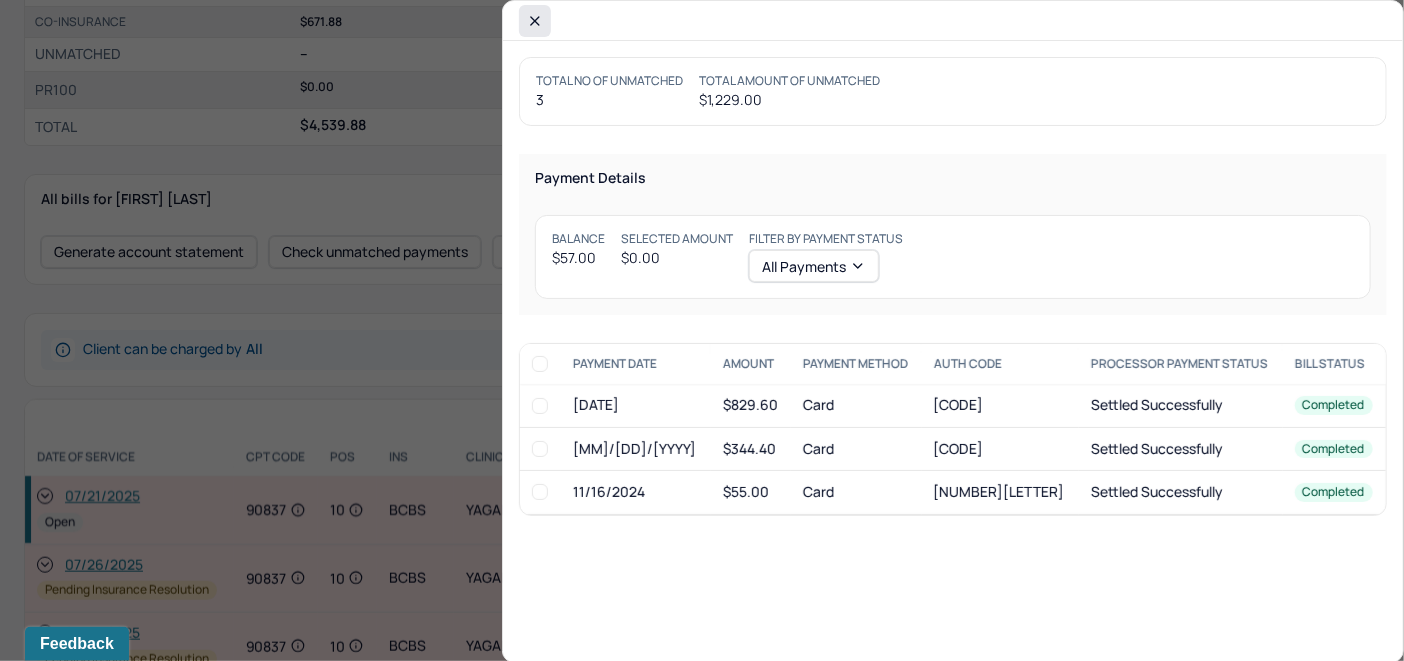click 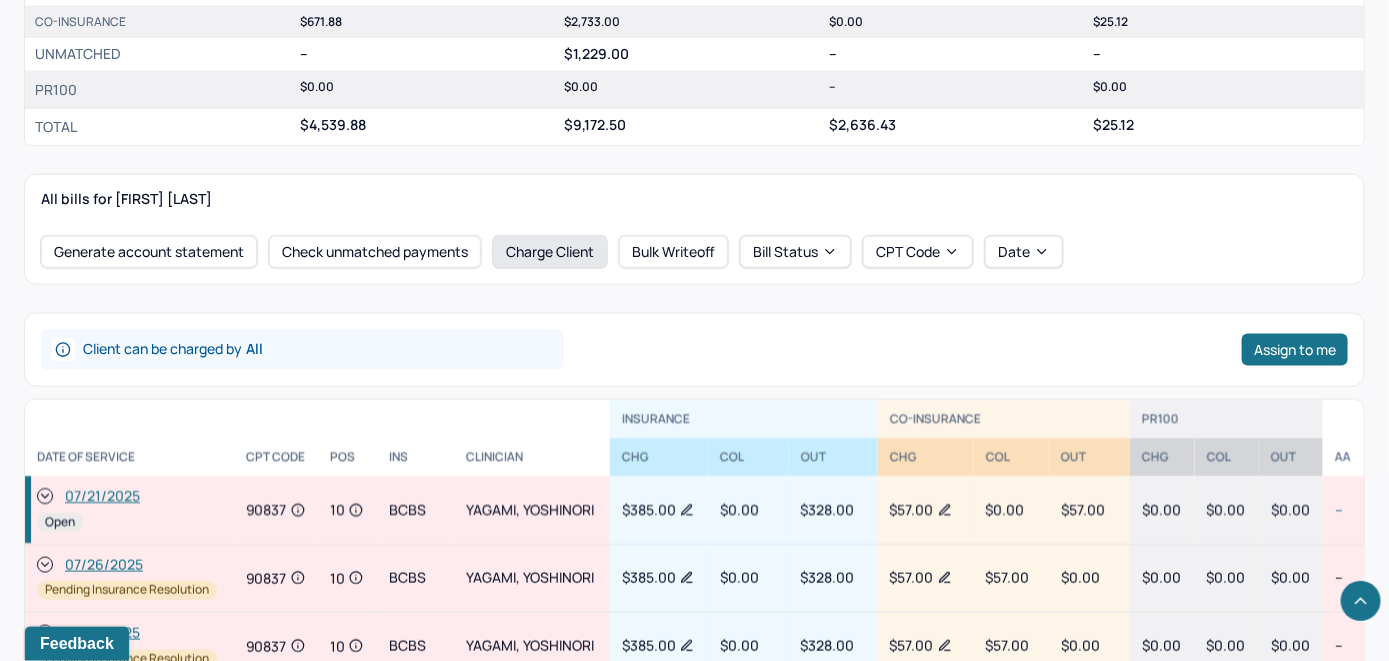 click on "Charge Client" at bounding box center (550, 252) 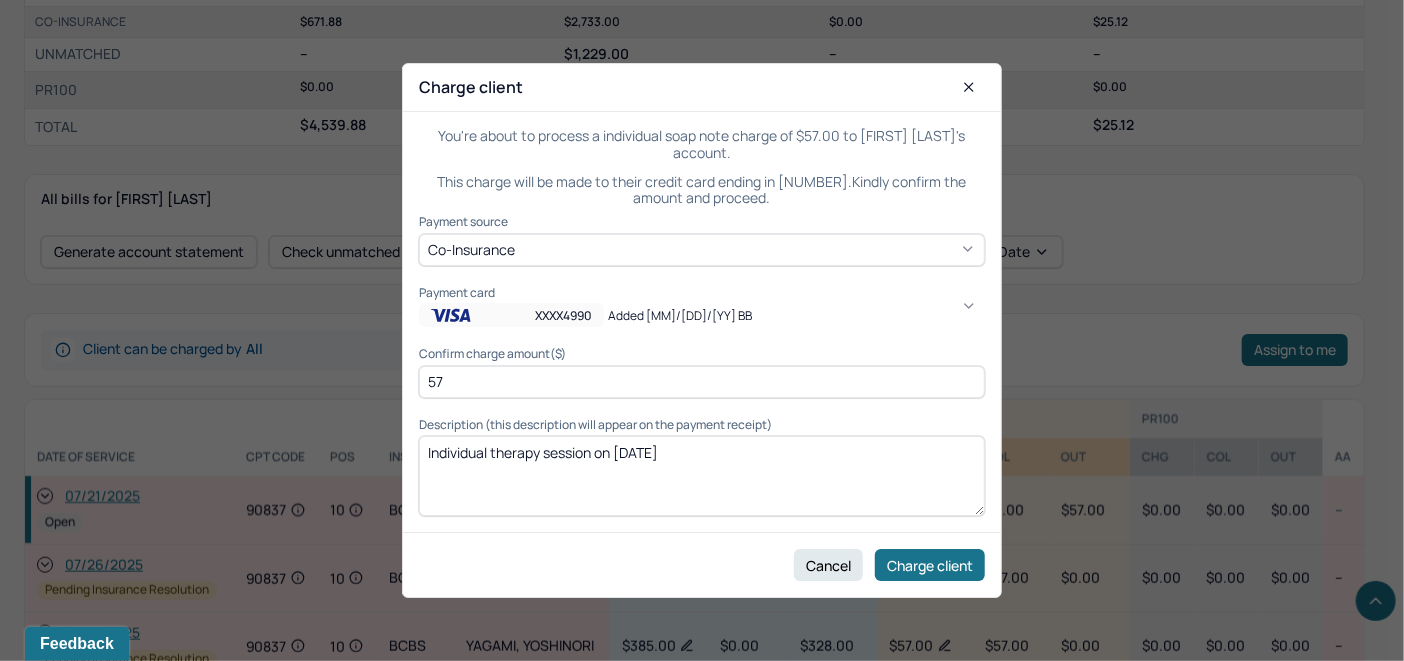 click 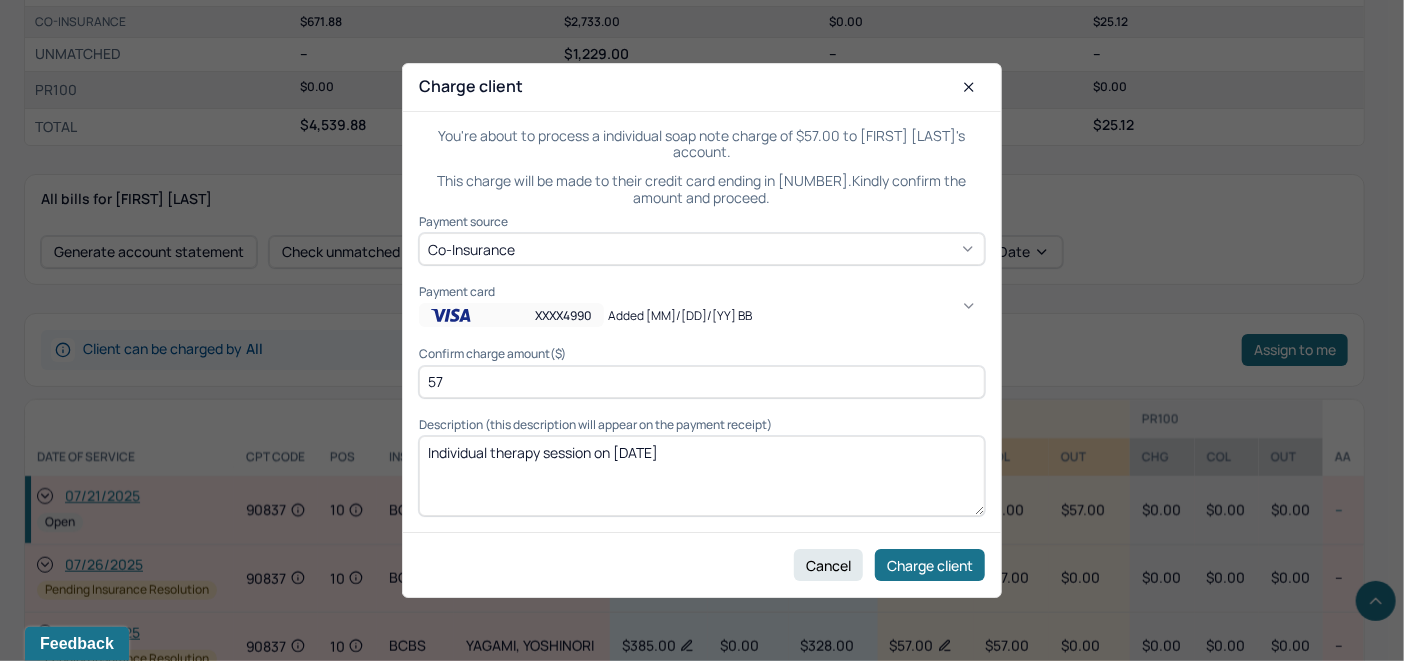 click on "Added [MM]/[DD]/[YY] BB" at bounding box center (1042, 963) 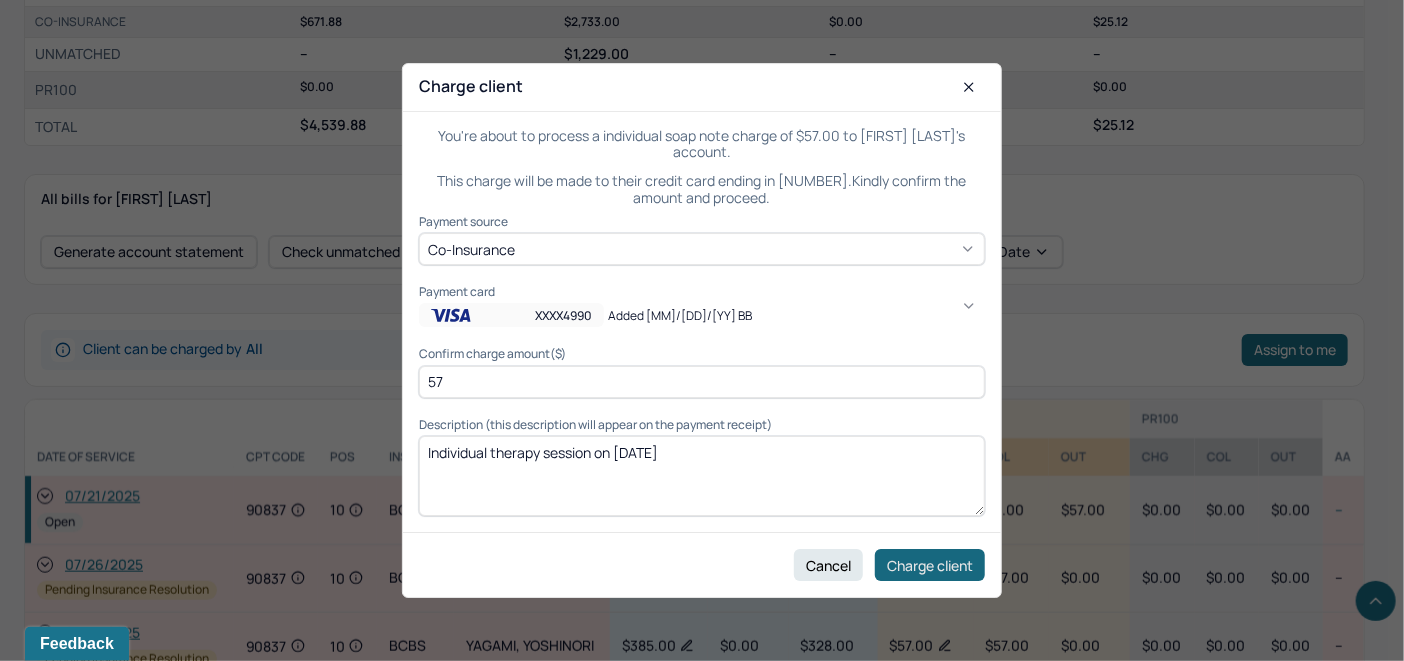 click on "Charge client" at bounding box center [930, 565] 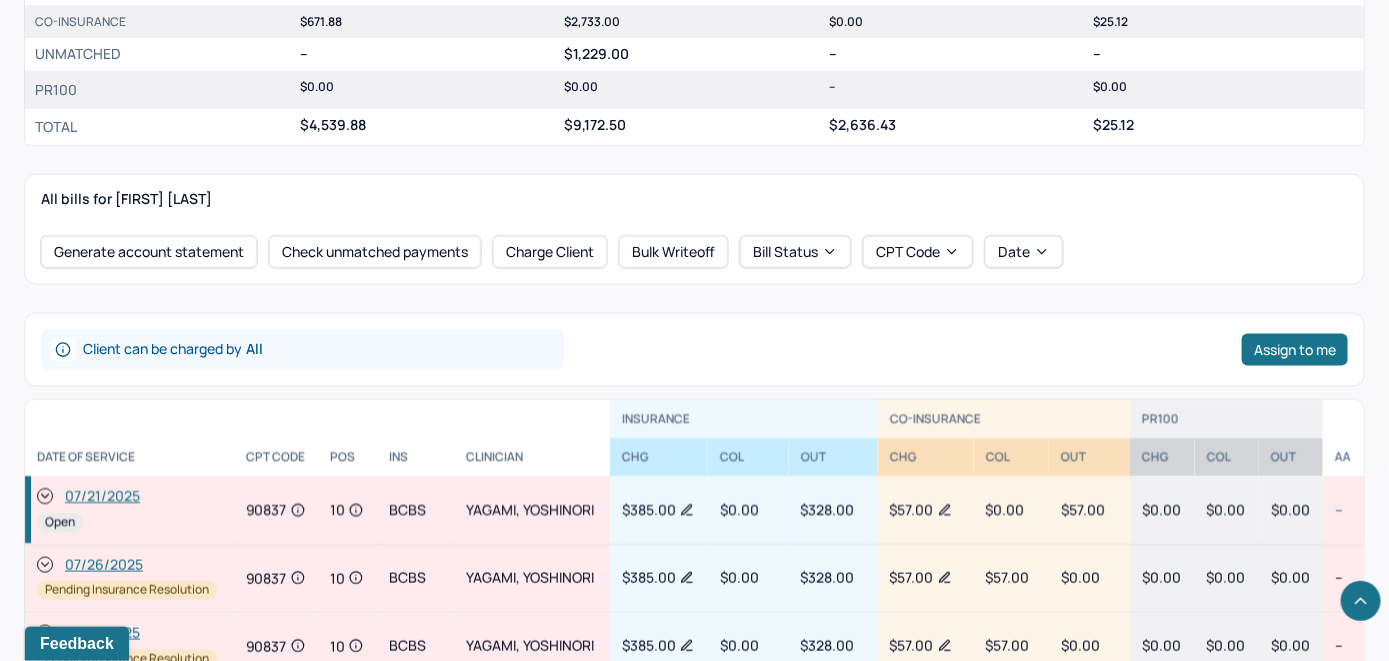 click 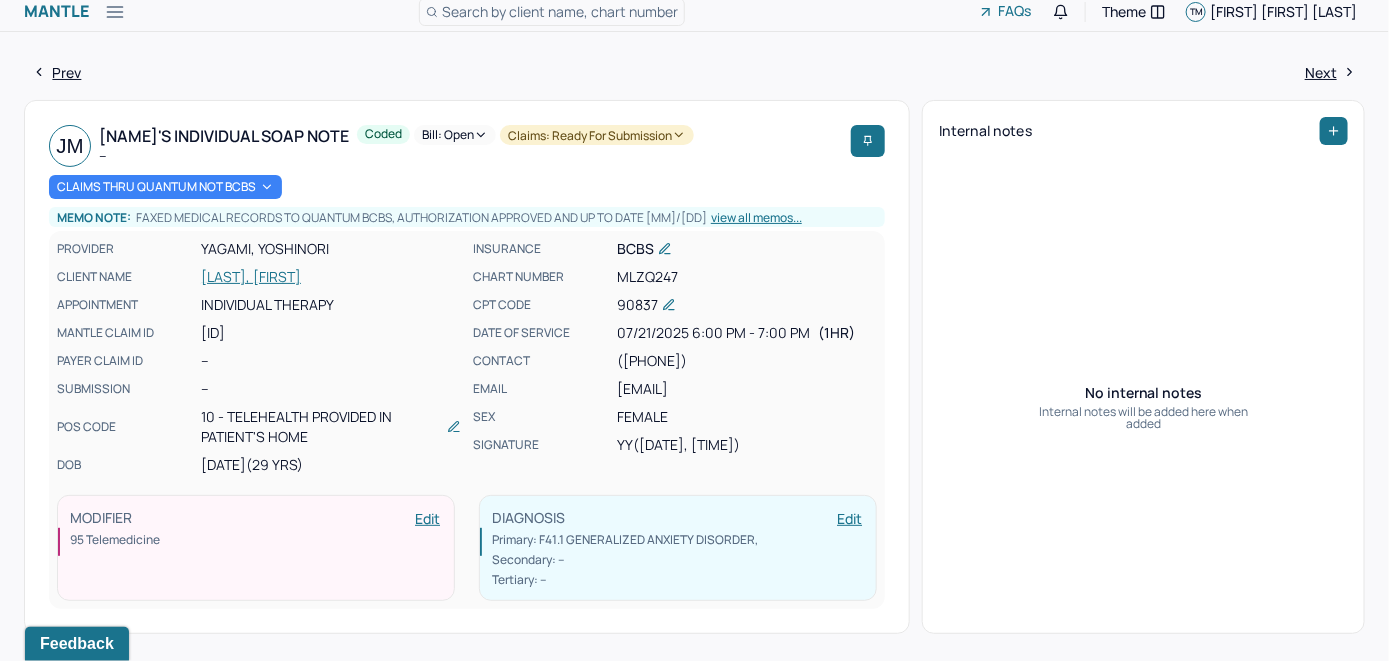 scroll, scrollTop: 0, scrollLeft: 0, axis: both 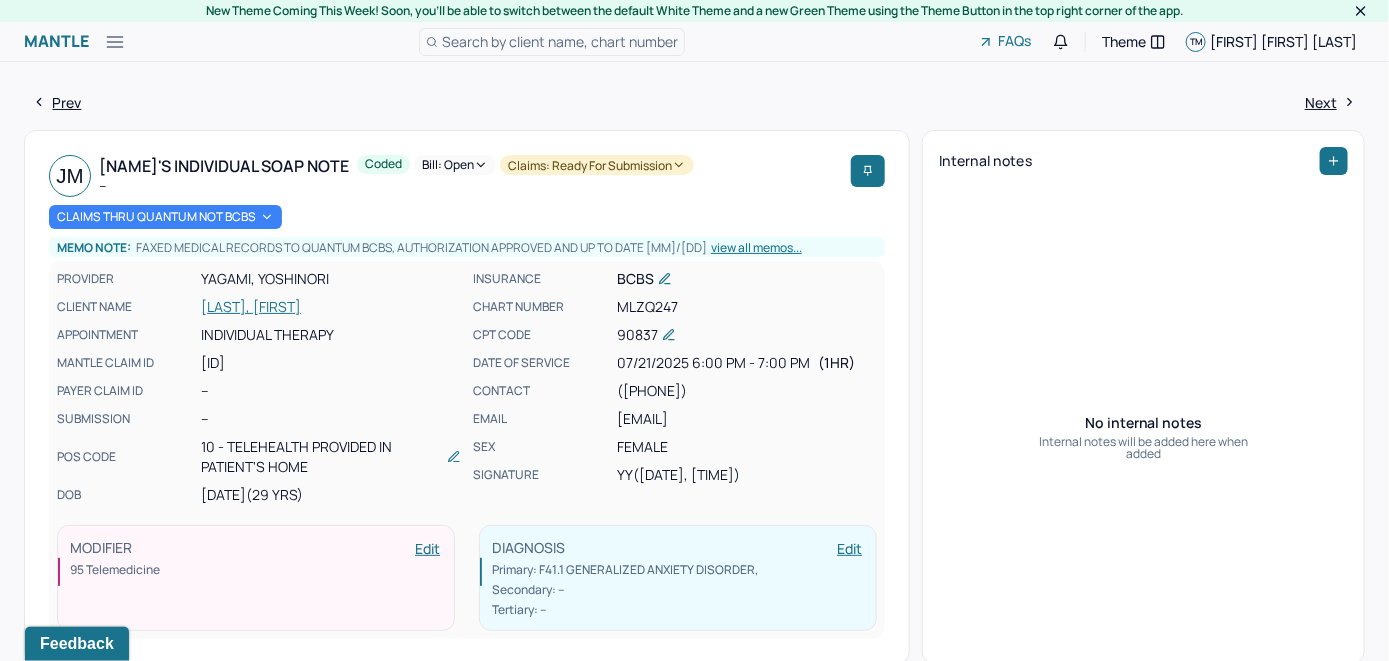 click on "Bill: Open" at bounding box center [455, 165] 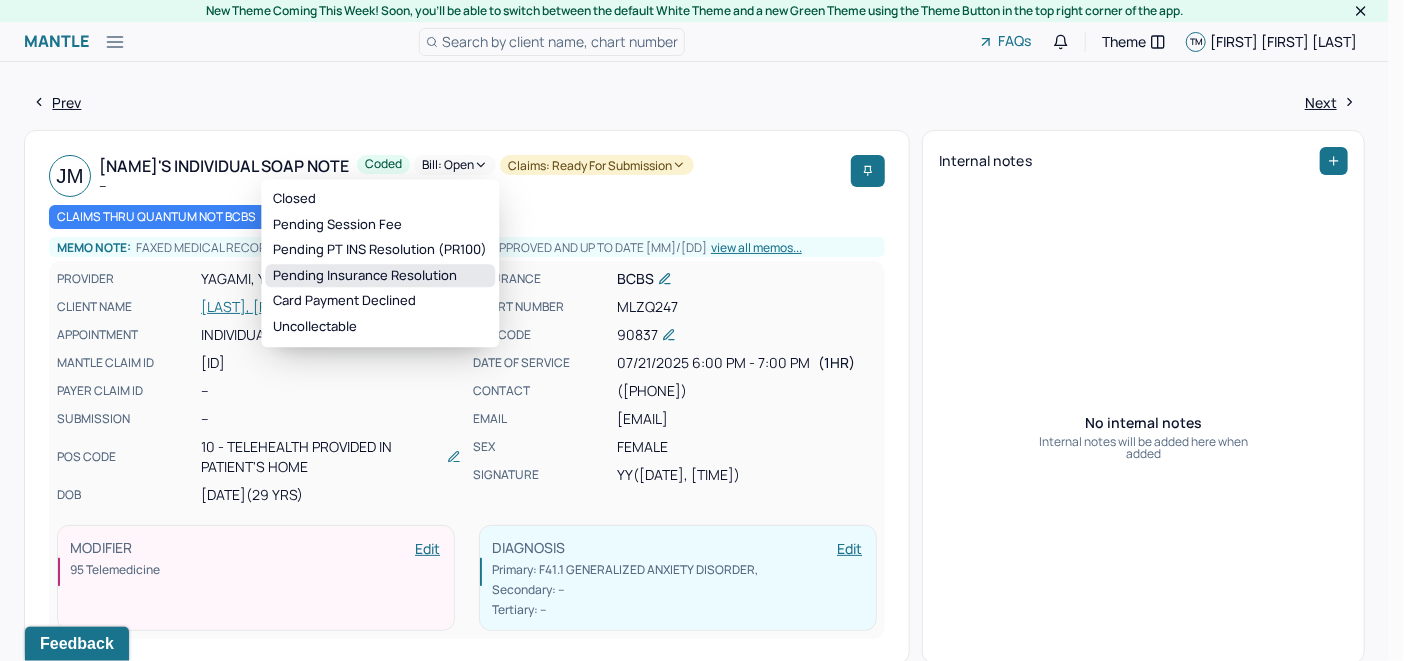 click on "Pending Insurance Resolution" at bounding box center [380, 276] 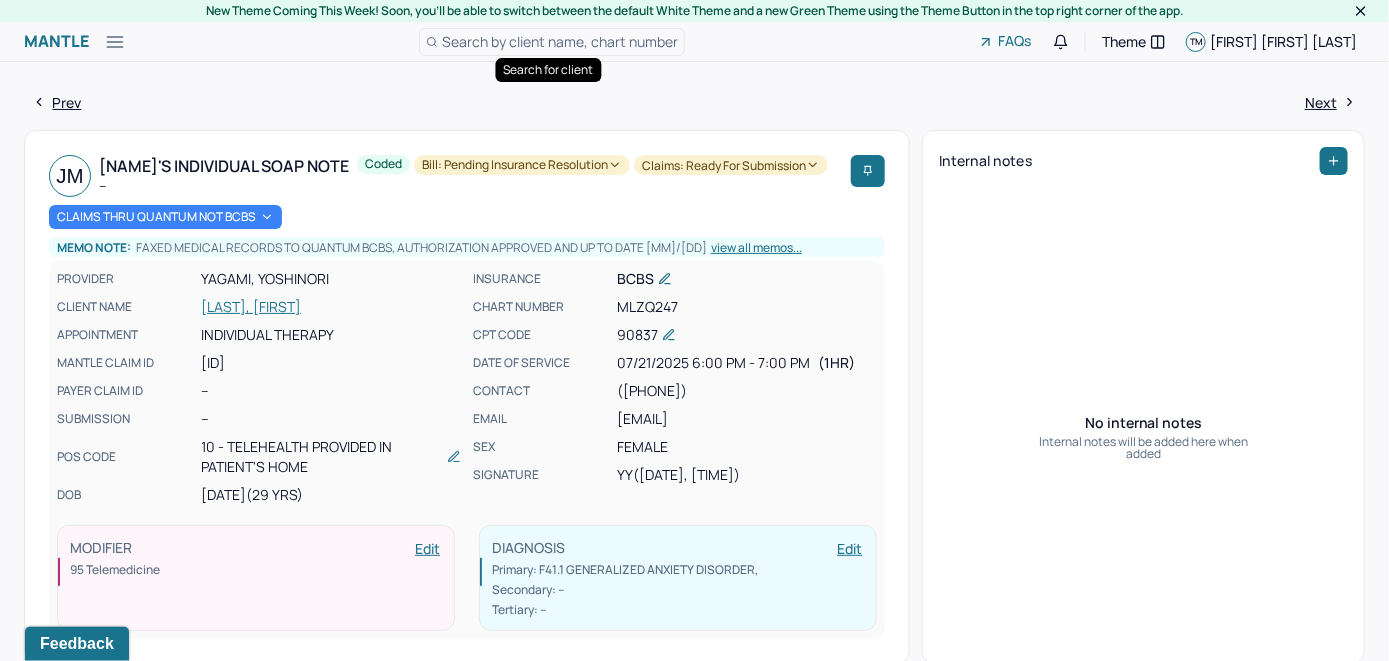 click on "Search by client name, chart number" at bounding box center (560, 41) 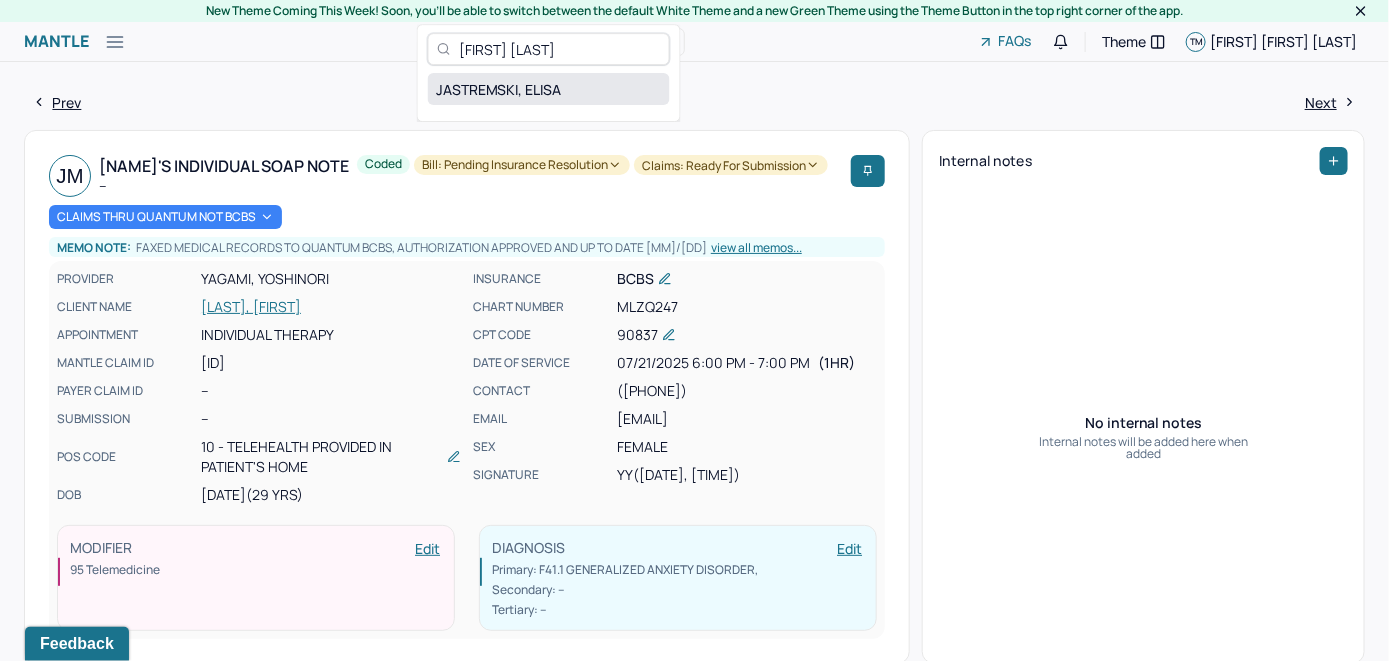 type on "[FIRST] [LAST]" 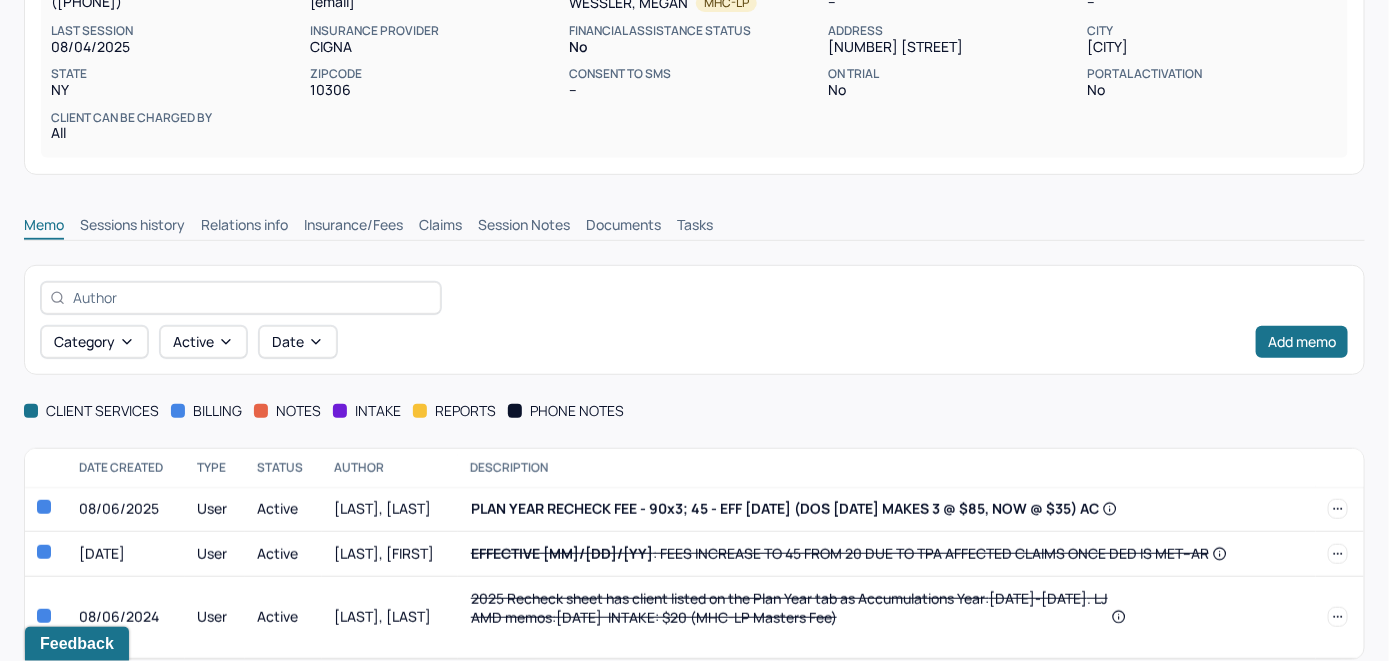 scroll, scrollTop: 365, scrollLeft: 0, axis: vertical 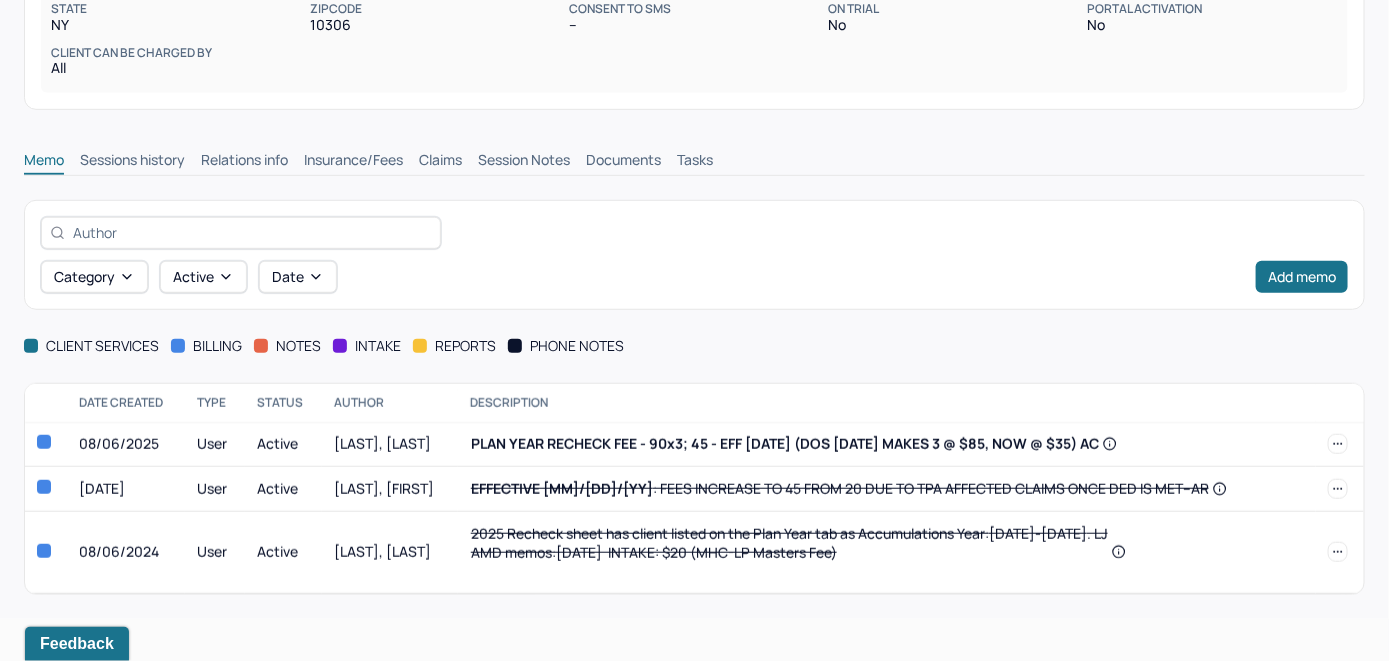 click on "Insurance/Fees" at bounding box center [353, 162] 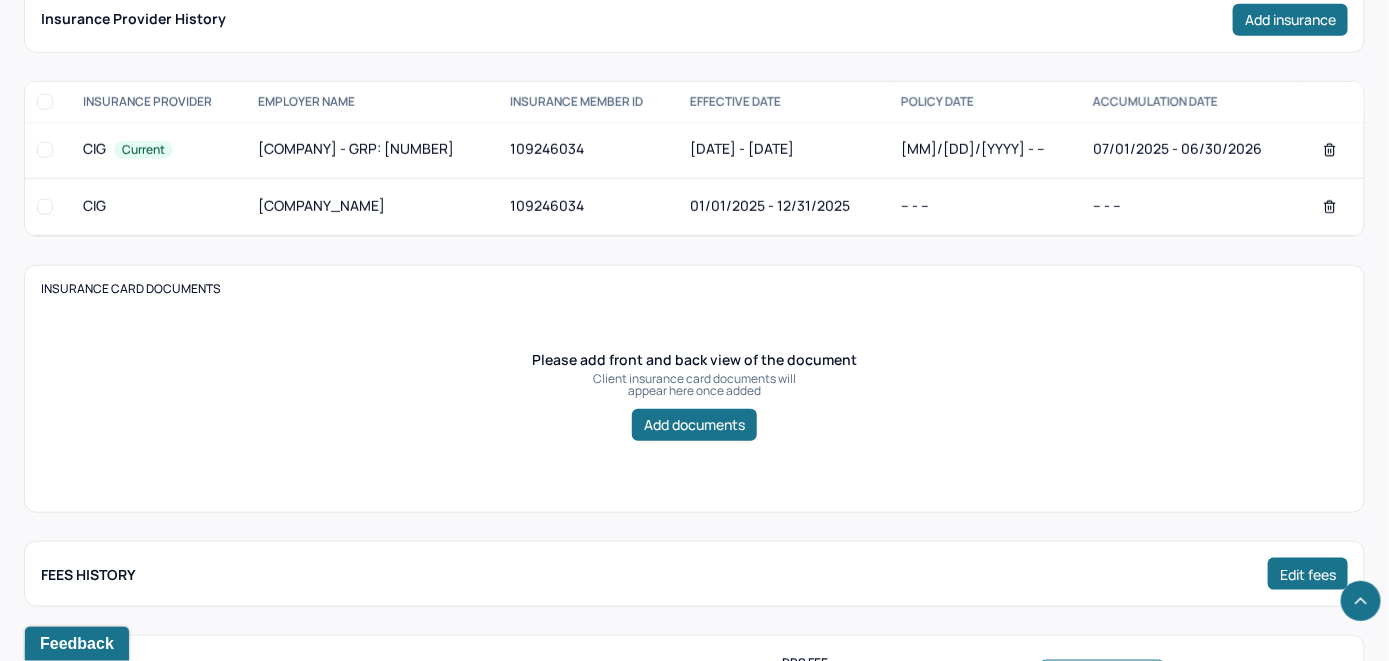 scroll, scrollTop: 465, scrollLeft: 0, axis: vertical 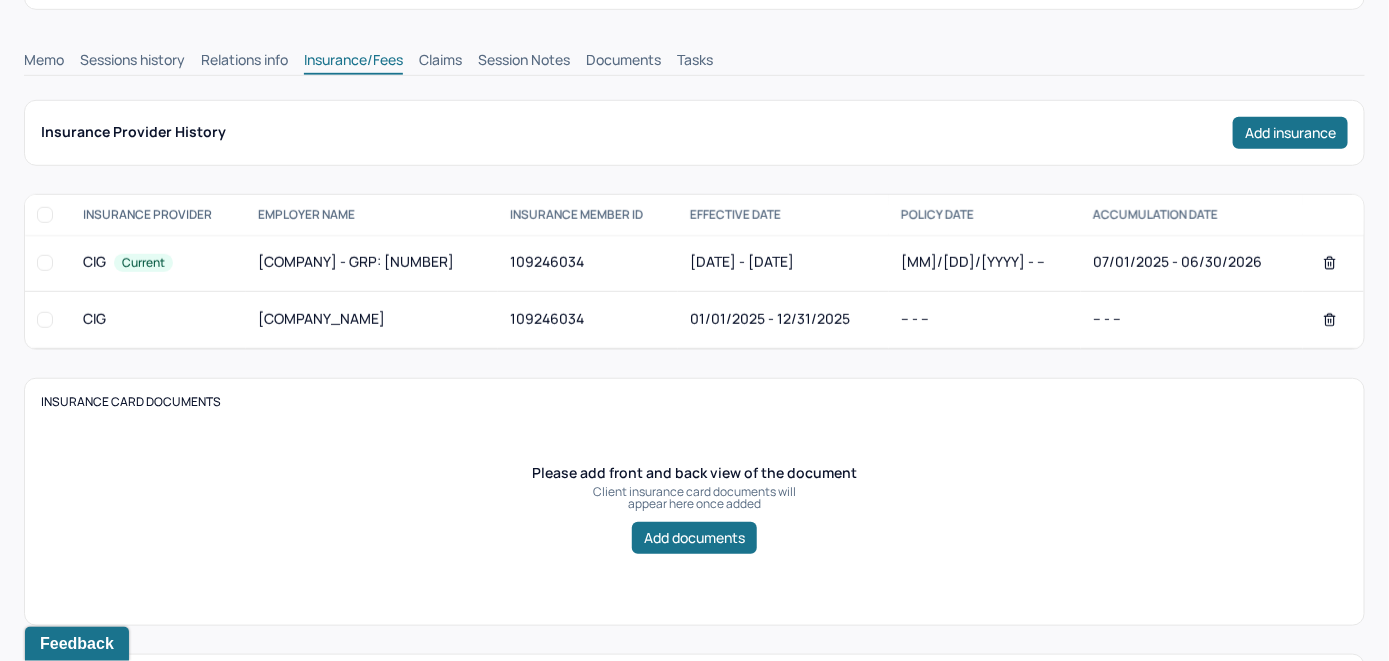 click on "Claims" at bounding box center (440, 62) 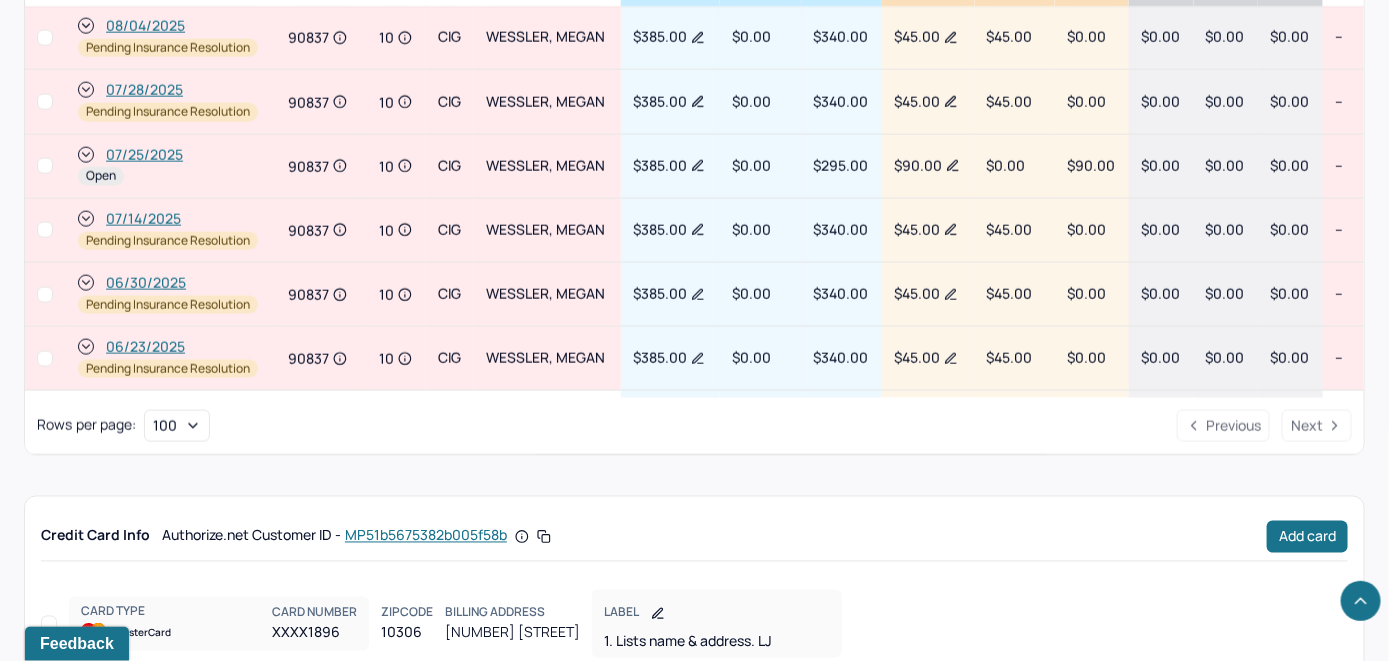 scroll, scrollTop: 996, scrollLeft: 0, axis: vertical 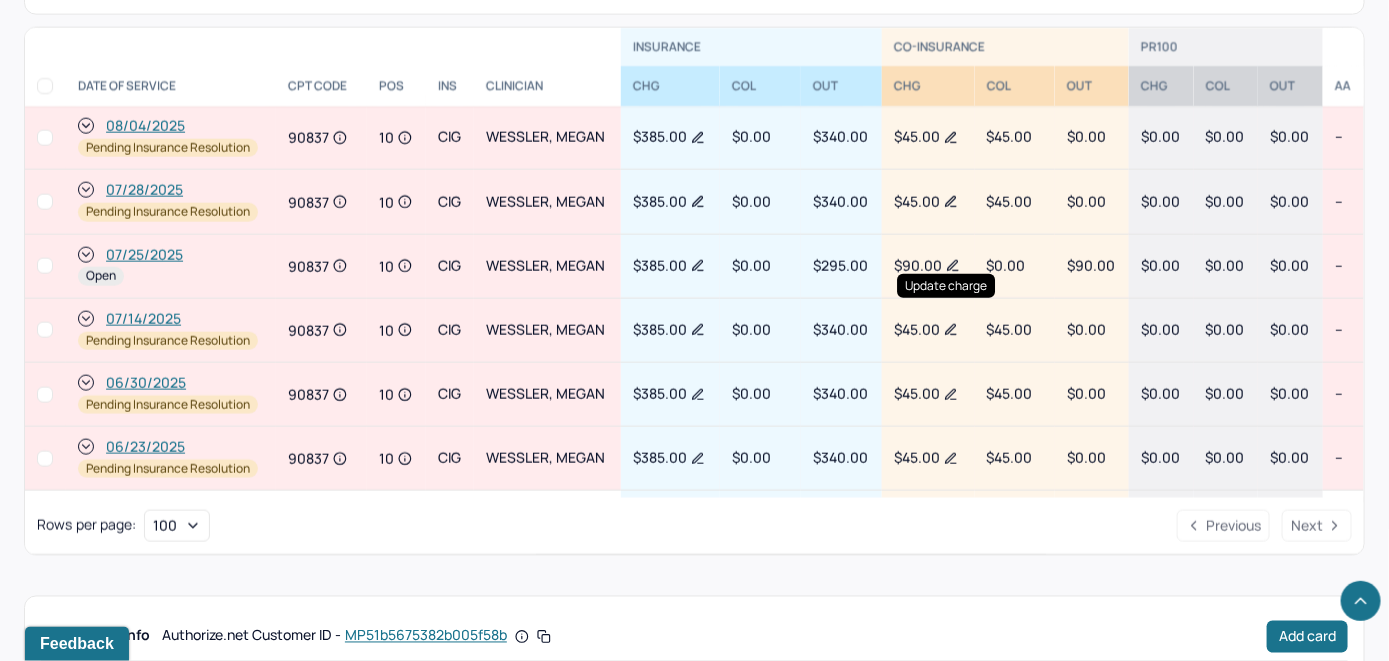 click 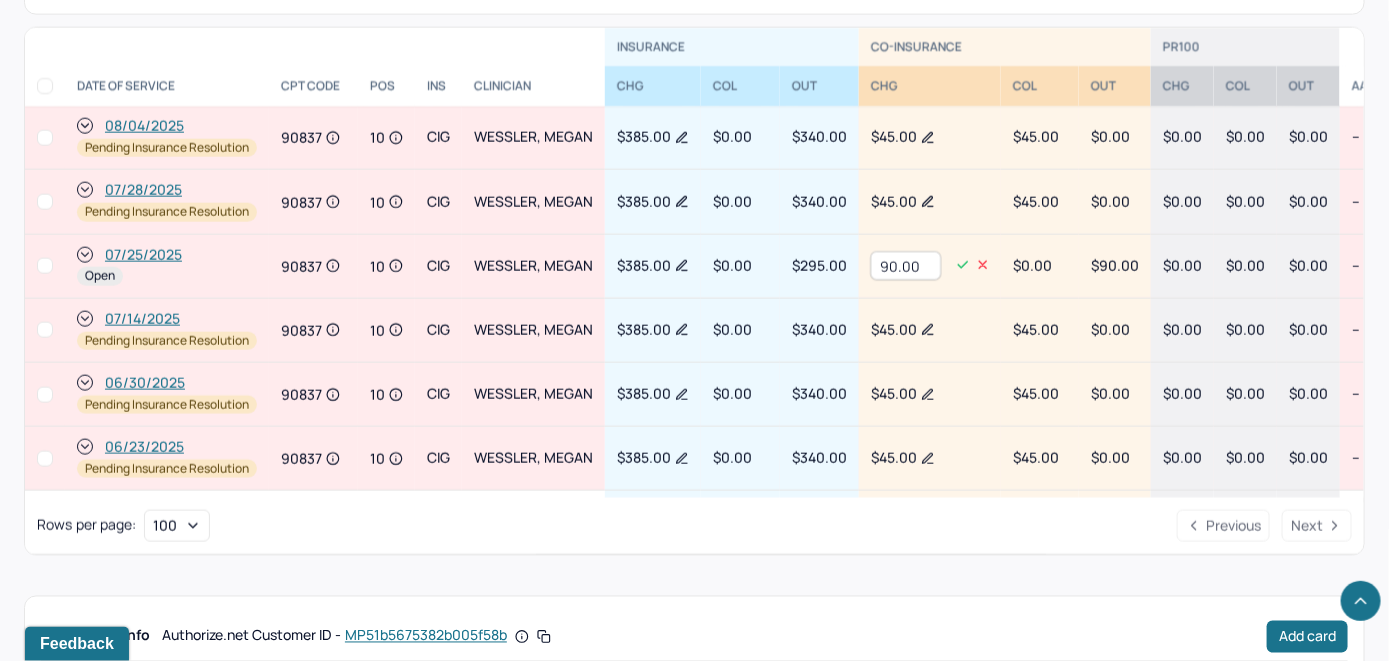 click on "90.00" at bounding box center (906, 266) 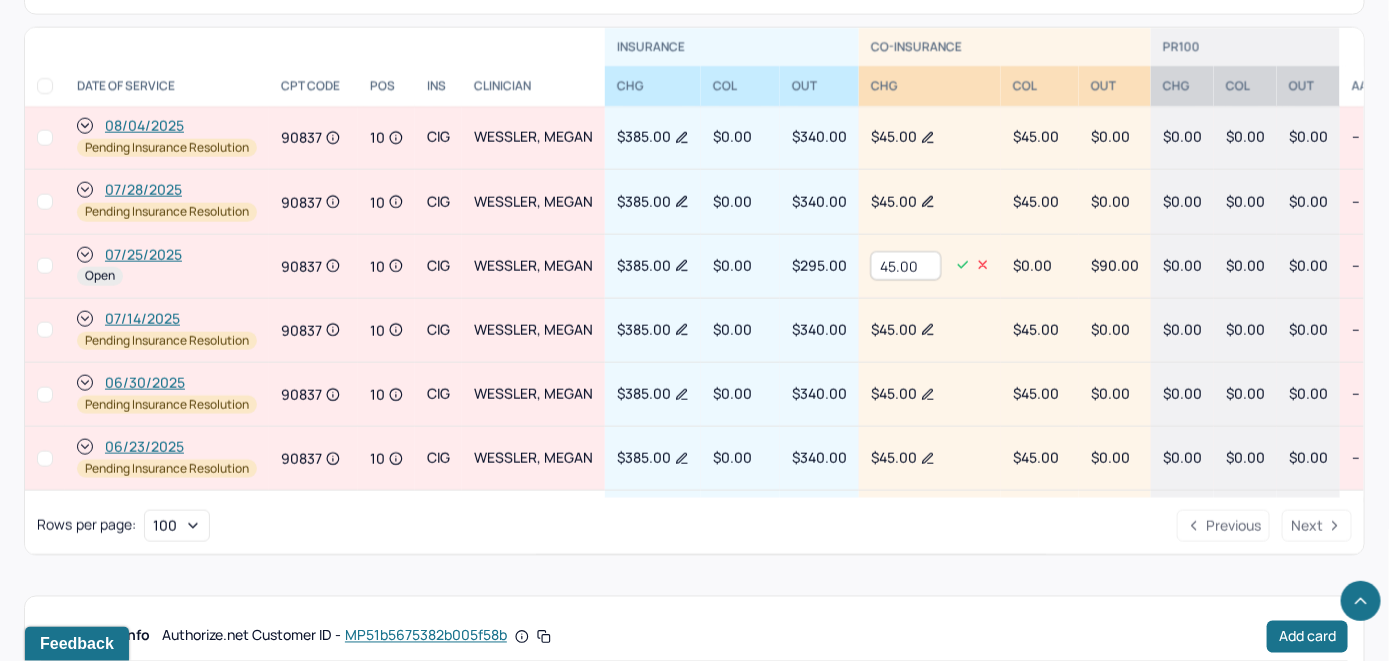 type on "45.00" 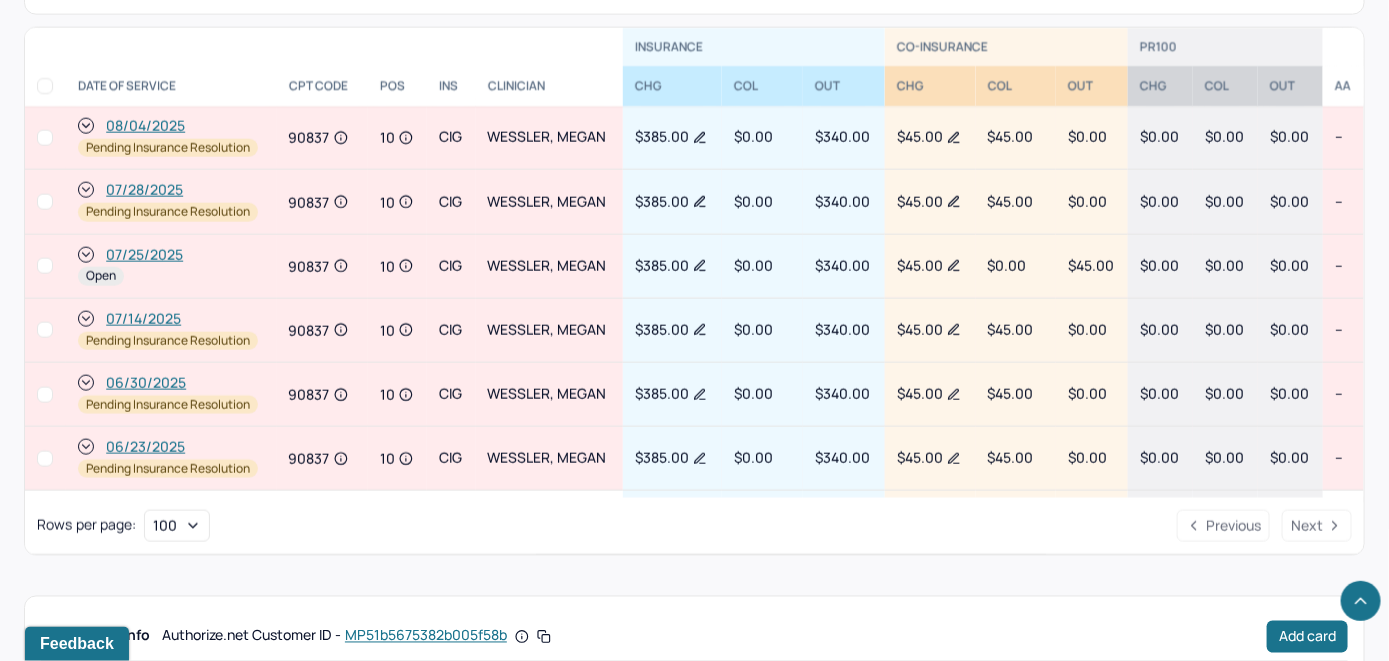 click on "07/25/2025" at bounding box center (144, 255) 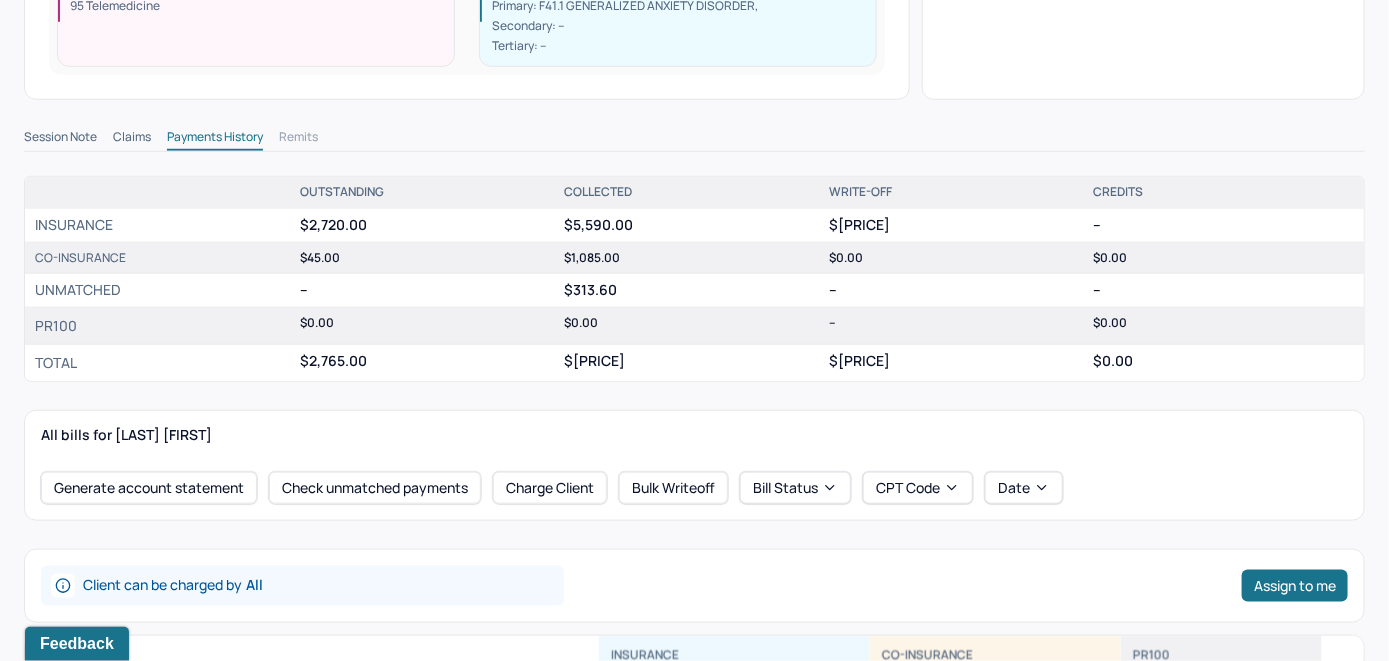 scroll, scrollTop: 700, scrollLeft: 0, axis: vertical 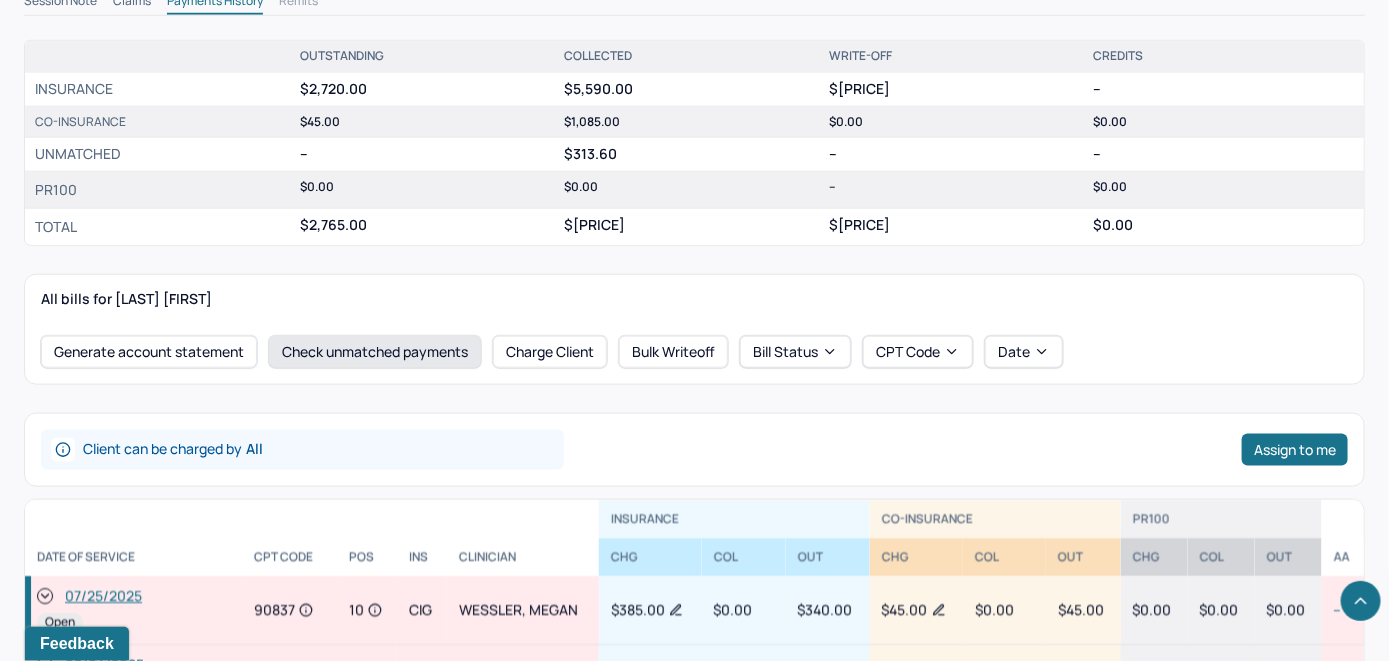 click on "Check unmatched payments" at bounding box center (375, 352) 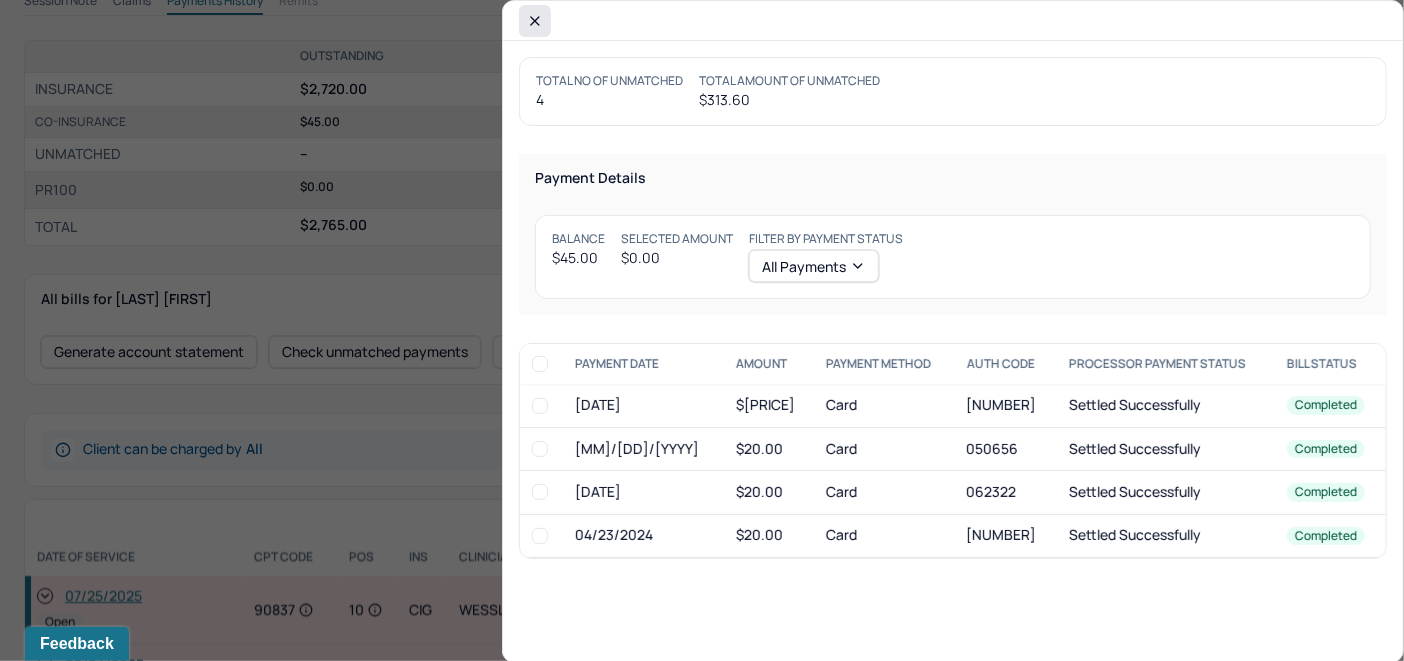 click 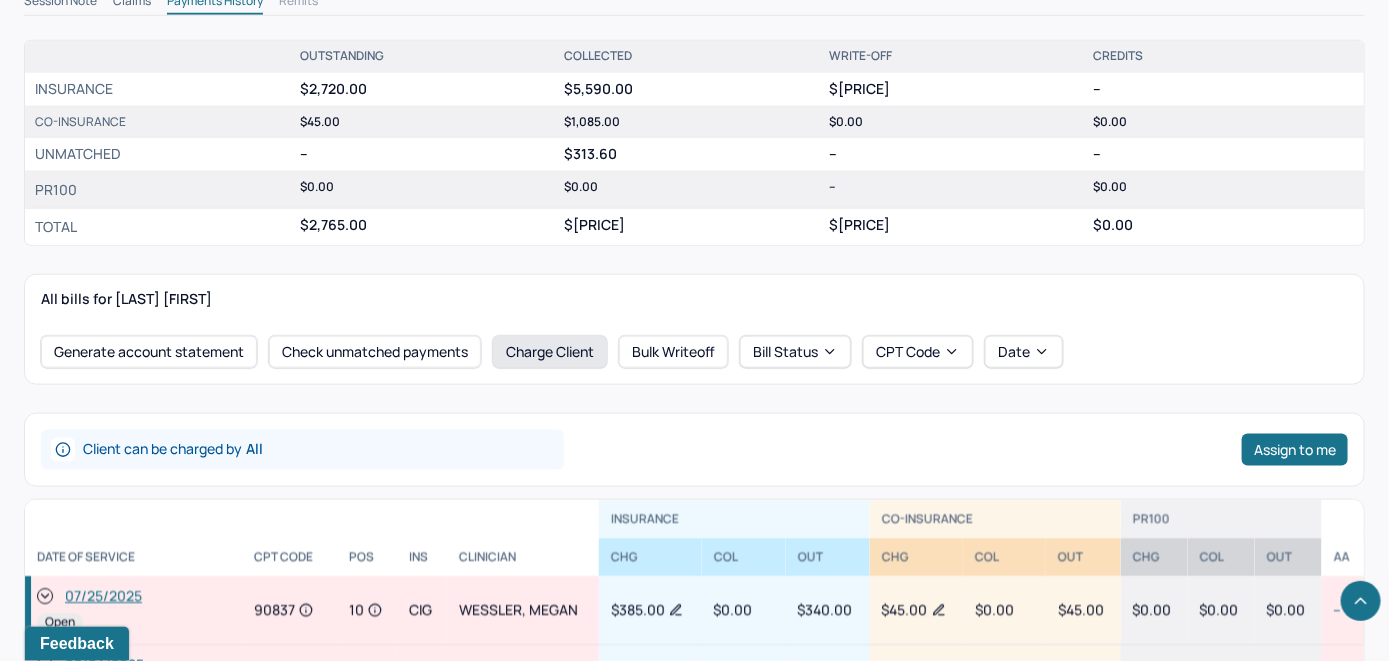 click on "Charge Client" at bounding box center (550, 352) 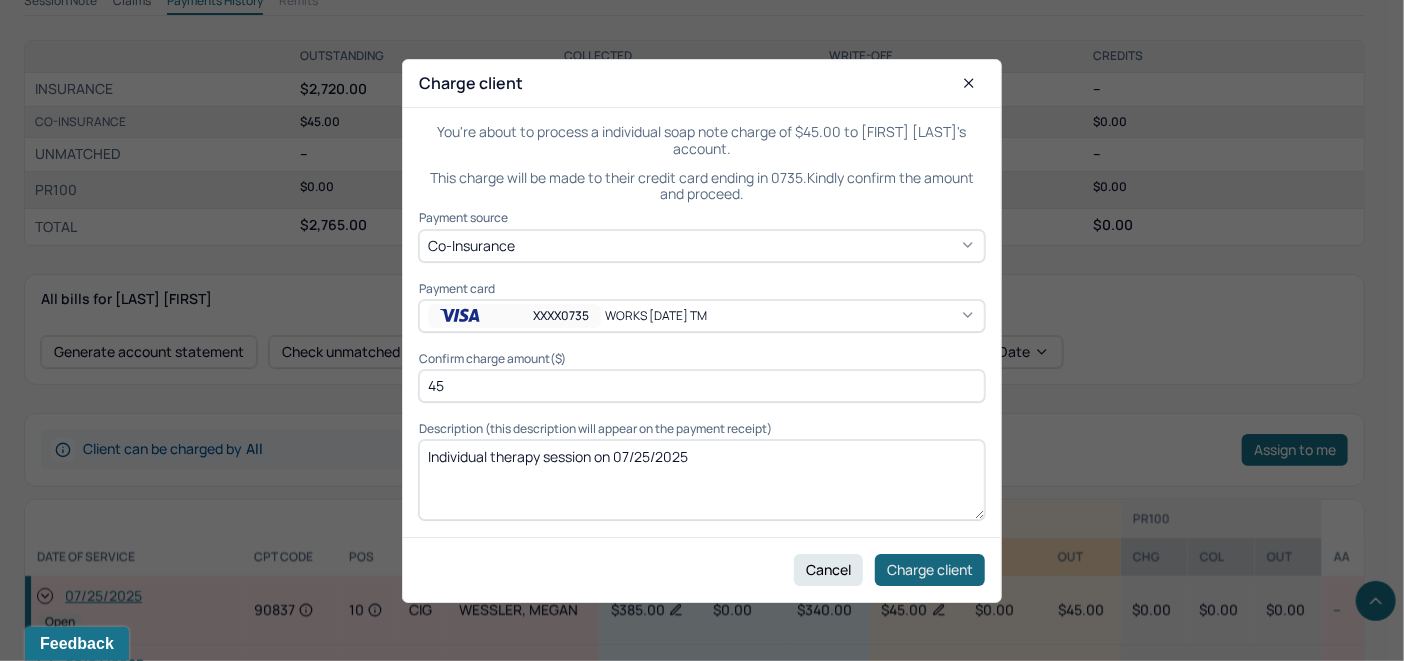 click on "Charge client" at bounding box center (930, 569) 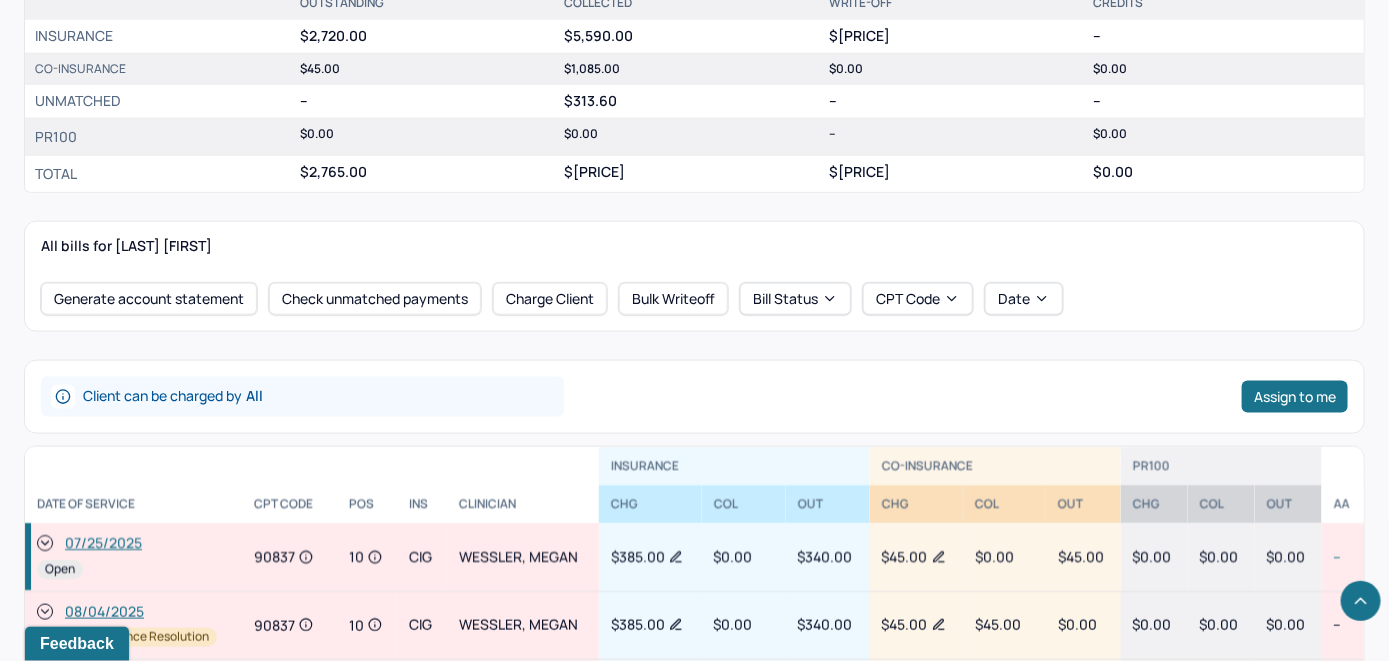 scroll, scrollTop: 800, scrollLeft: 0, axis: vertical 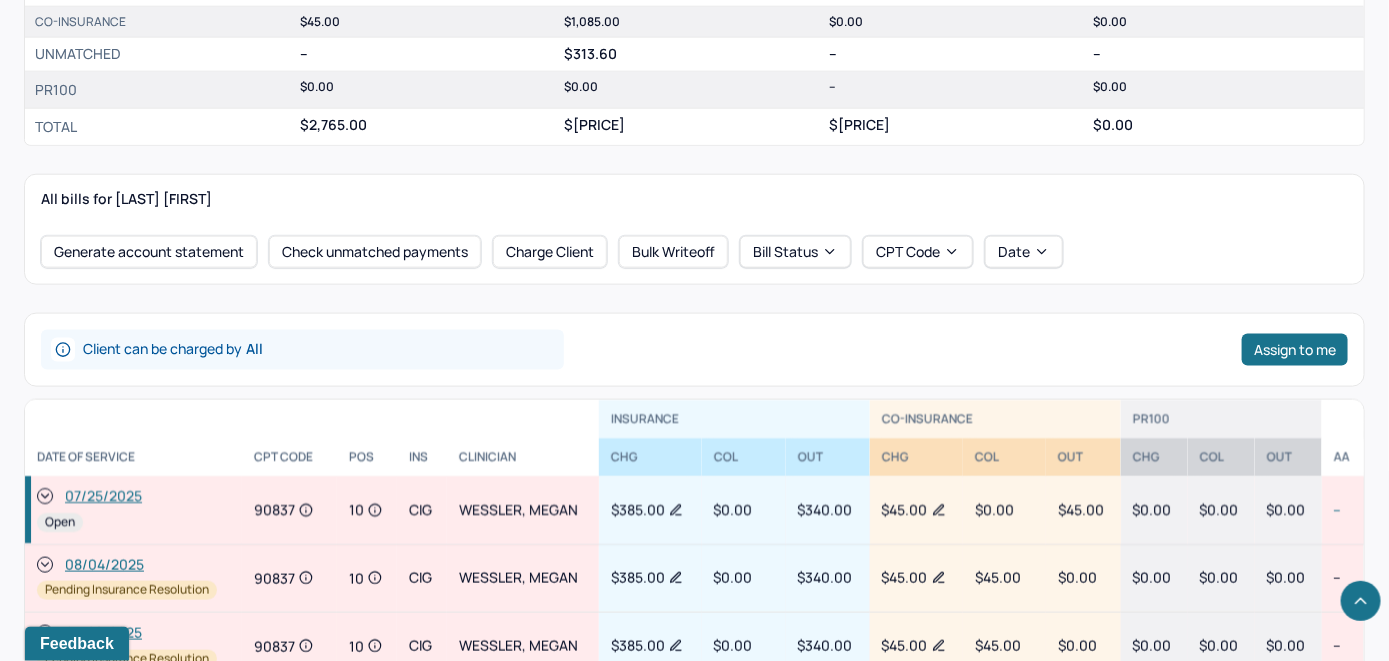 click 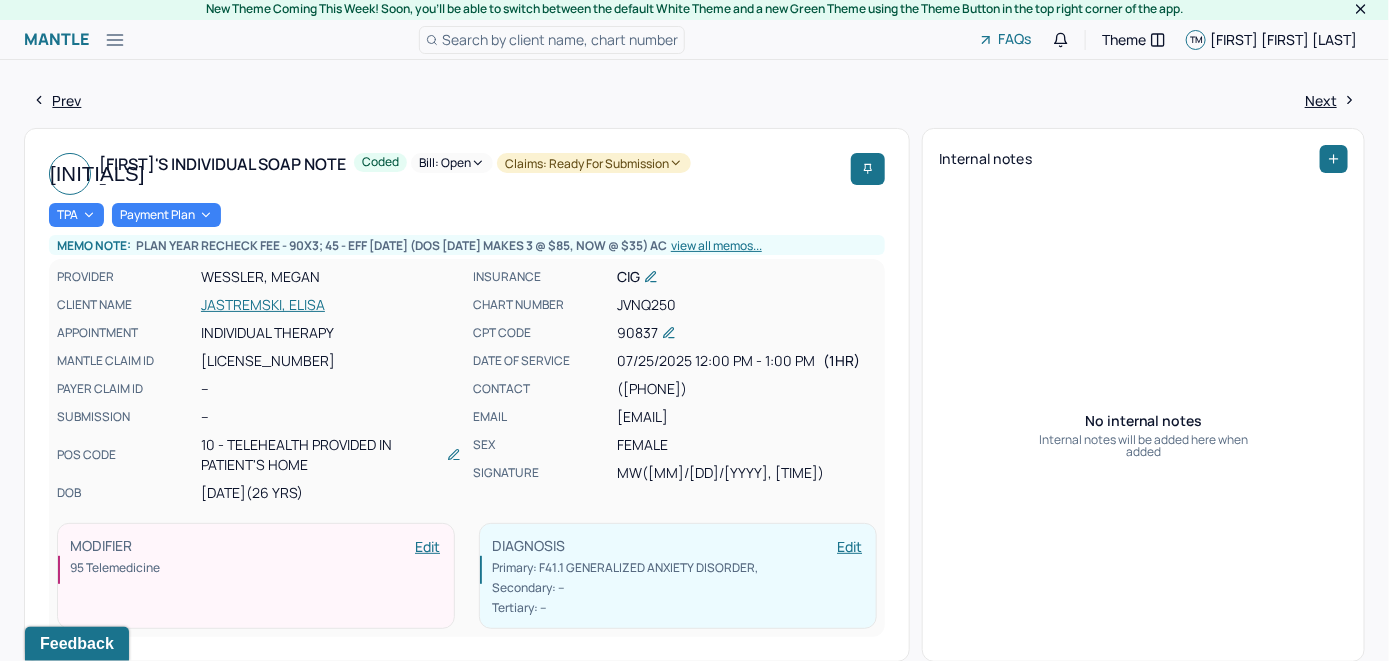 scroll, scrollTop: 0, scrollLeft: 0, axis: both 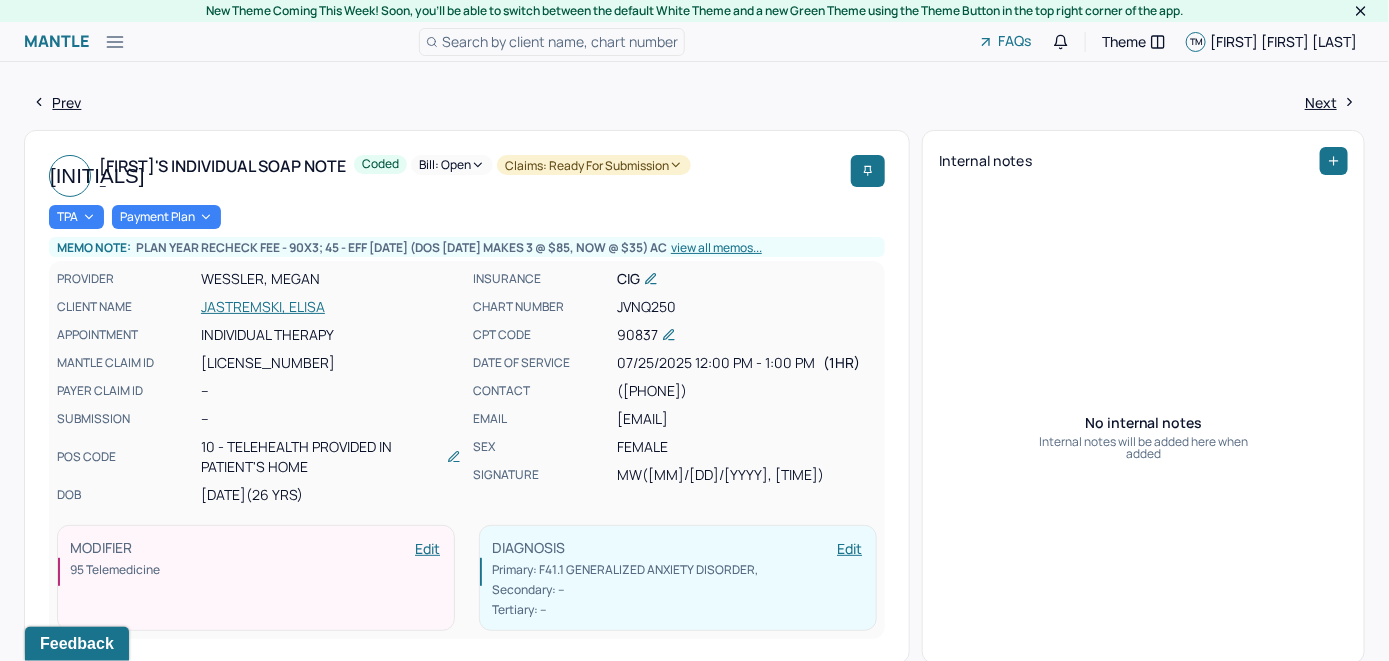 click on "EJ Elisa's   Individual soap note -- Coded Bill: Open Claims: ready for submission TPA Payment Plan Memo note: PLAN YEAR RECHECK FEE - 90x3; 45 - EFF 8/5/25  view all memos... PROVIDER WESSLER, [FIRST] CLIENT NAME [LAST], [FIRST] APPOINTMENT Individual therapy   MANTLE CLAIM ID [ID] PAYER CLAIM ID -- SUBMISSION -- POS CODE 10 - Telehealth Provided in Patient's Home DOB [DATE]  (26 Yrs) INSURANCE CIG CHART NUMBER [ID] CPT CODE 90837 DATE OF SERVICE [DATE]   12:00 PM   -   1:00 PM ( 1hr ) CONTACT [PHONE] EMAIL [EMAIL] SEX female SIGNATURE mw  ([DATE], [TIME]) MODIFIER Edit 95 Telemedicine DIAGNOSIS Edit Primary:   F41.1 GENERALIZED ANXIETY DISORDER ,  Secondary:   -- Tertiary:   --" at bounding box center [467, 397] 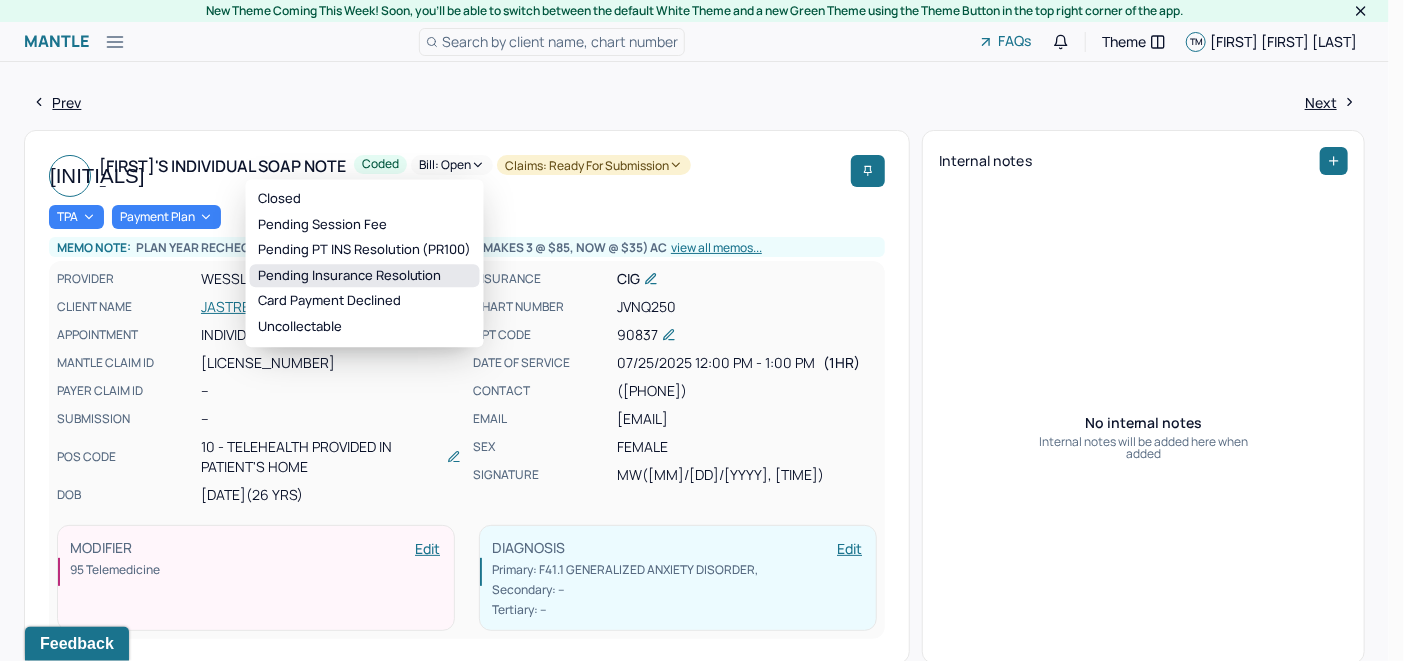 click on "Pending Insurance Resolution" at bounding box center [365, 276] 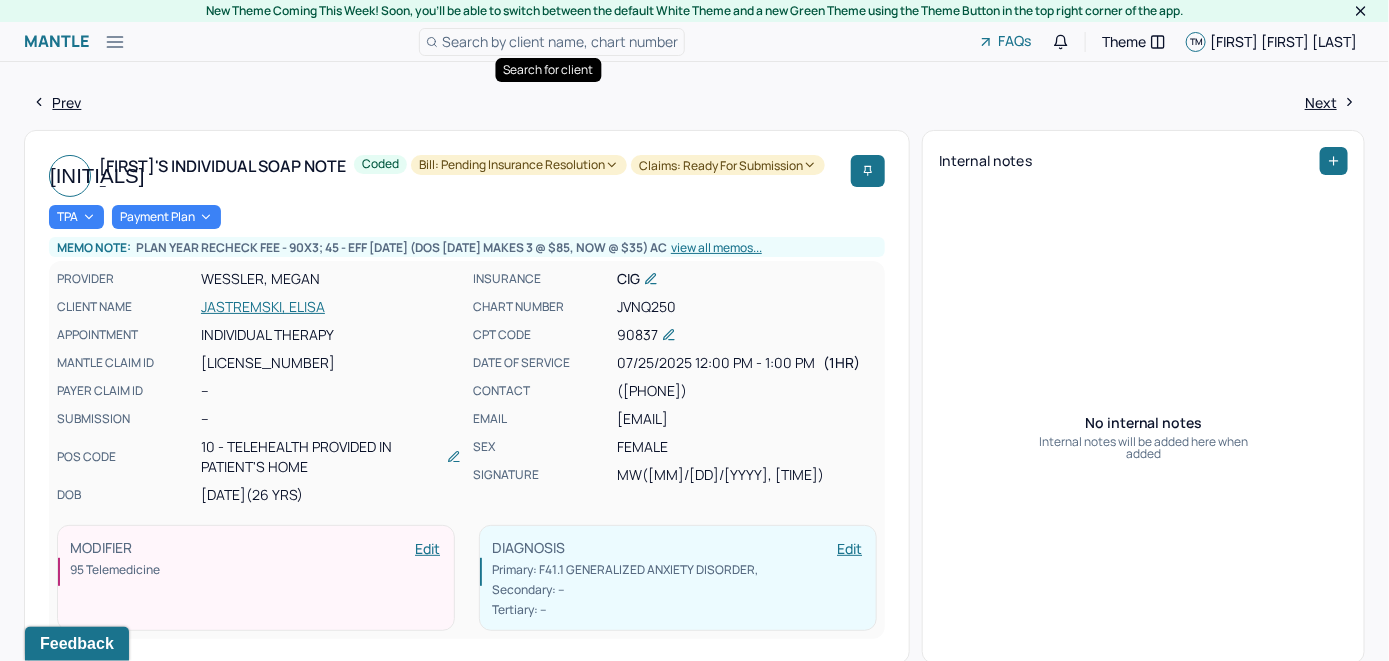 click on "Search by client name, chart number" at bounding box center (560, 41) 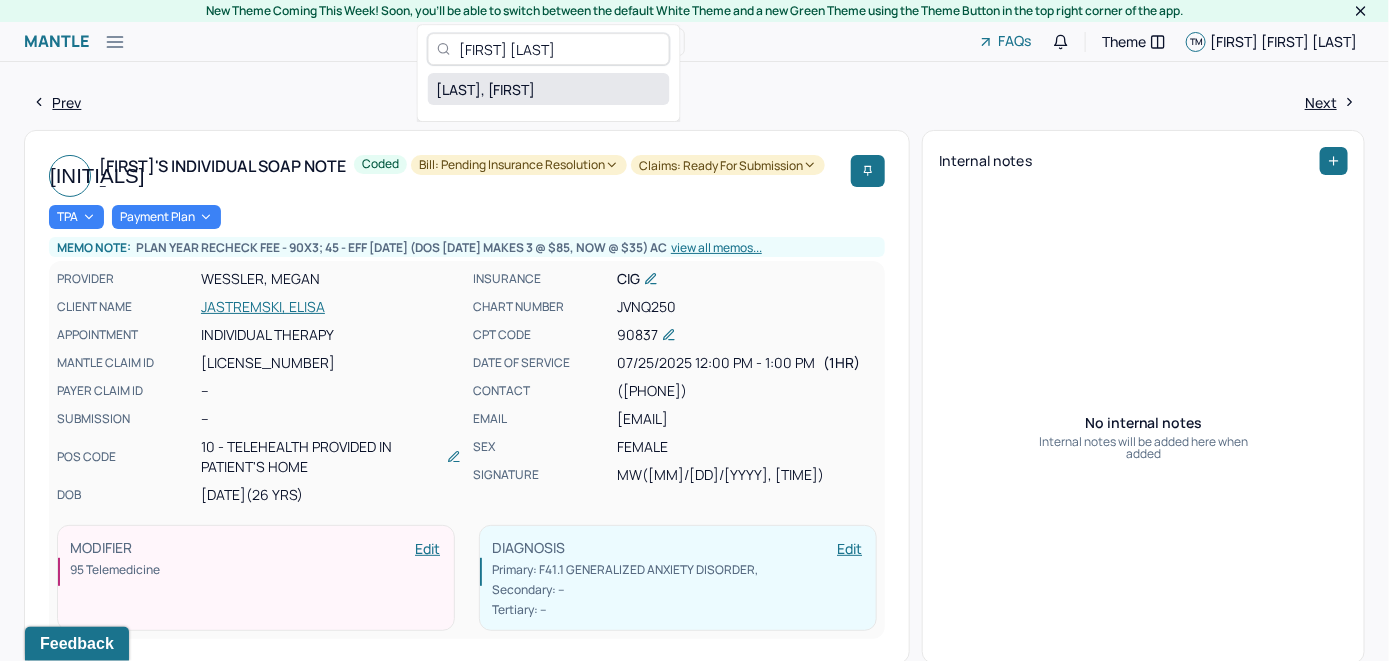 type on "[FIRST] [LAST]" 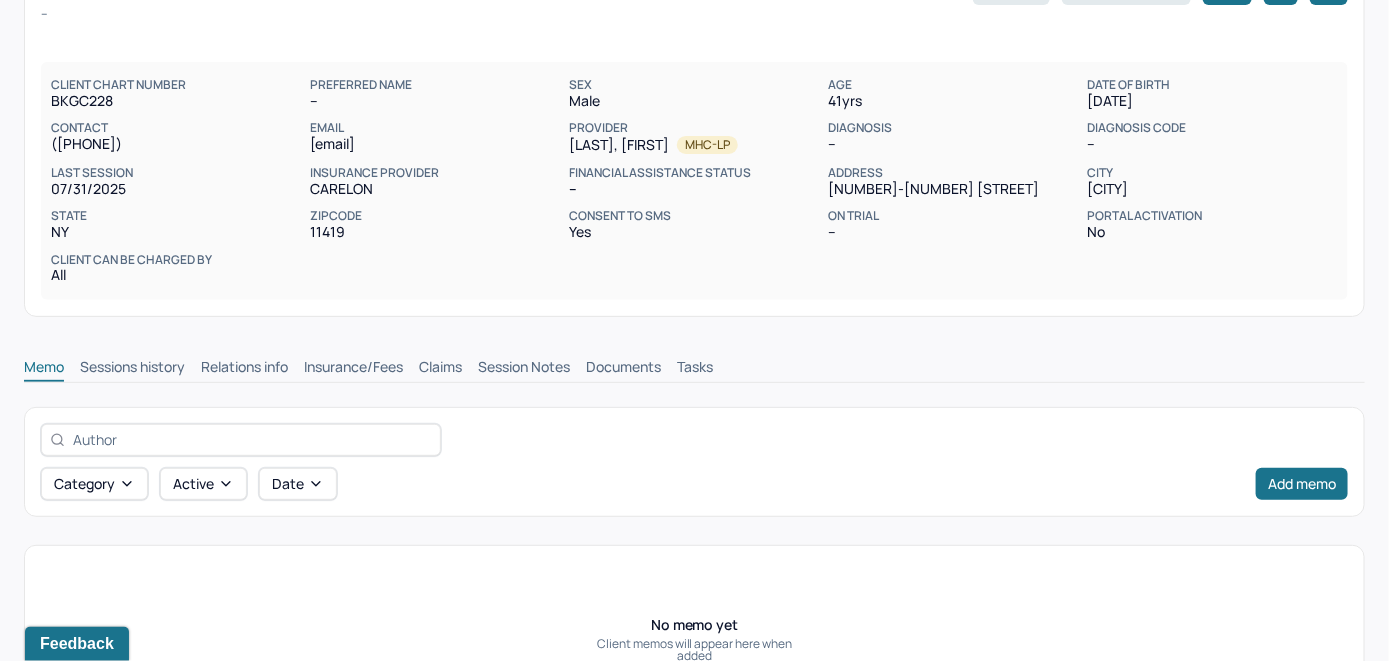 scroll, scrollTop: 314, scrollLeft: 0, axis: vertical 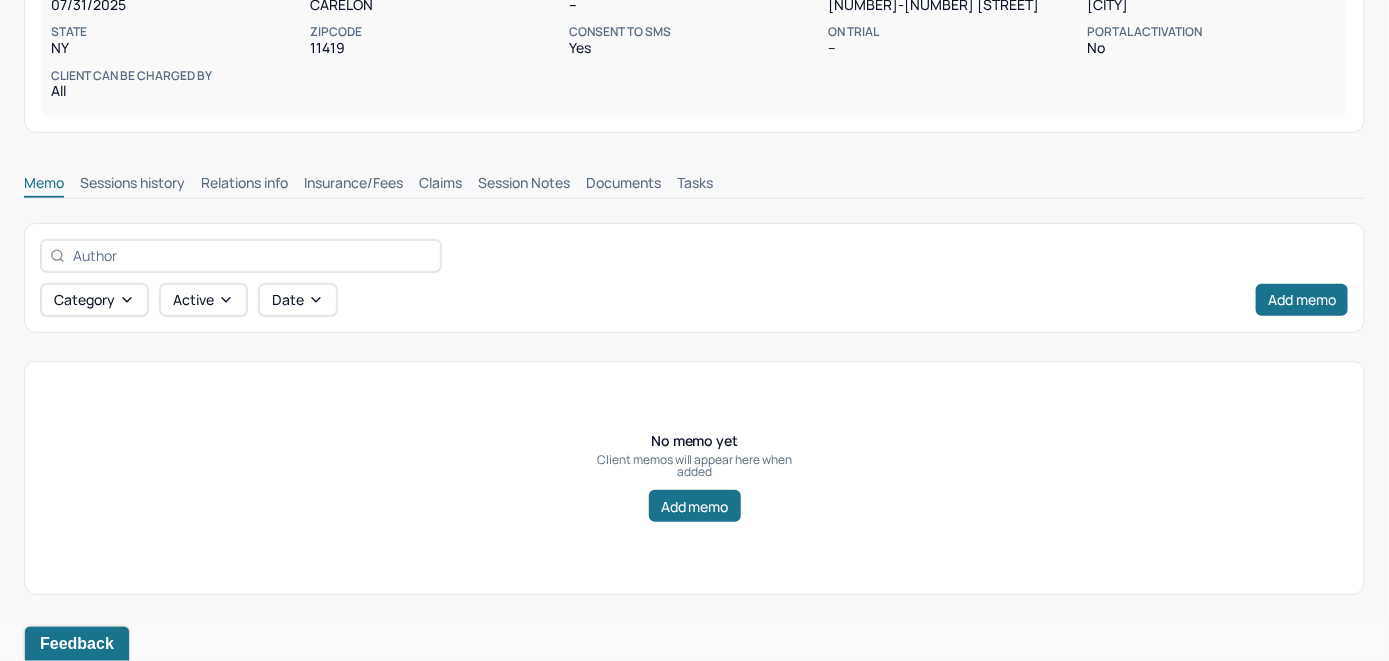 click on "Insurance/Fees" at bounding box center [353, 185] 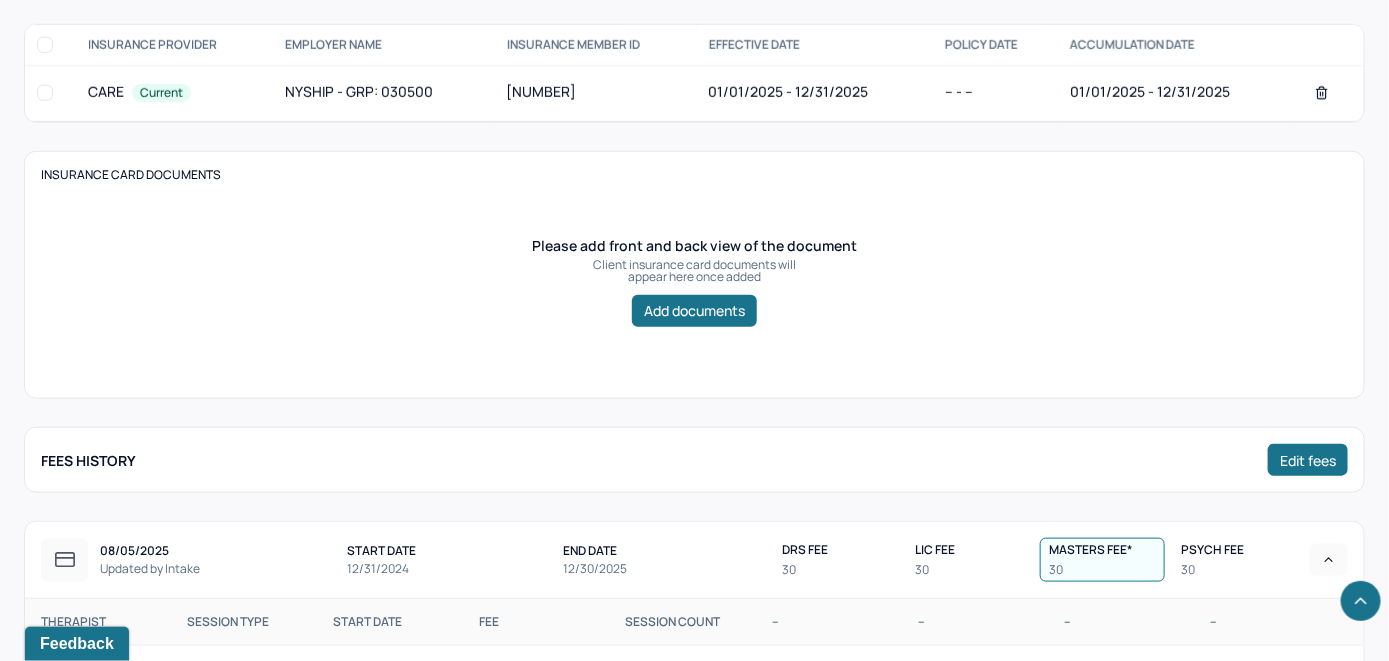 scroll, scrollTop: 414, scrollLeft: 0, axis: vertical 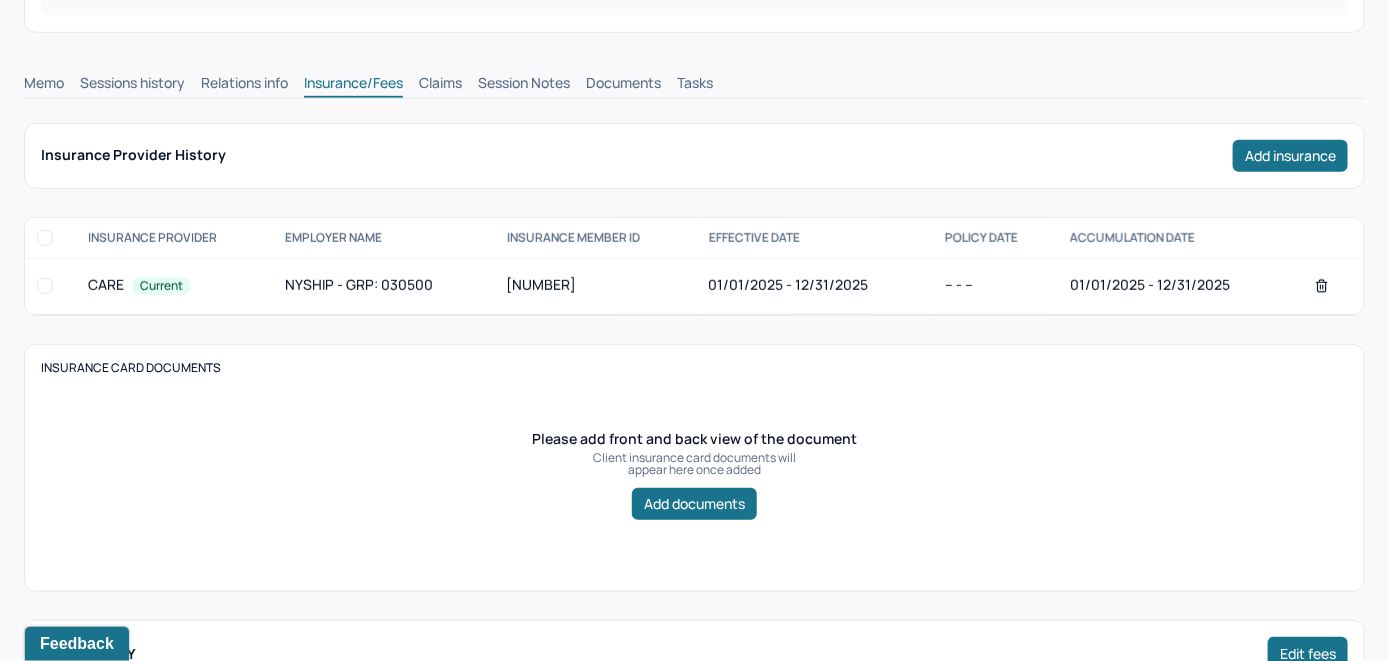 click on "Claims" at bounding box center [440, 85] 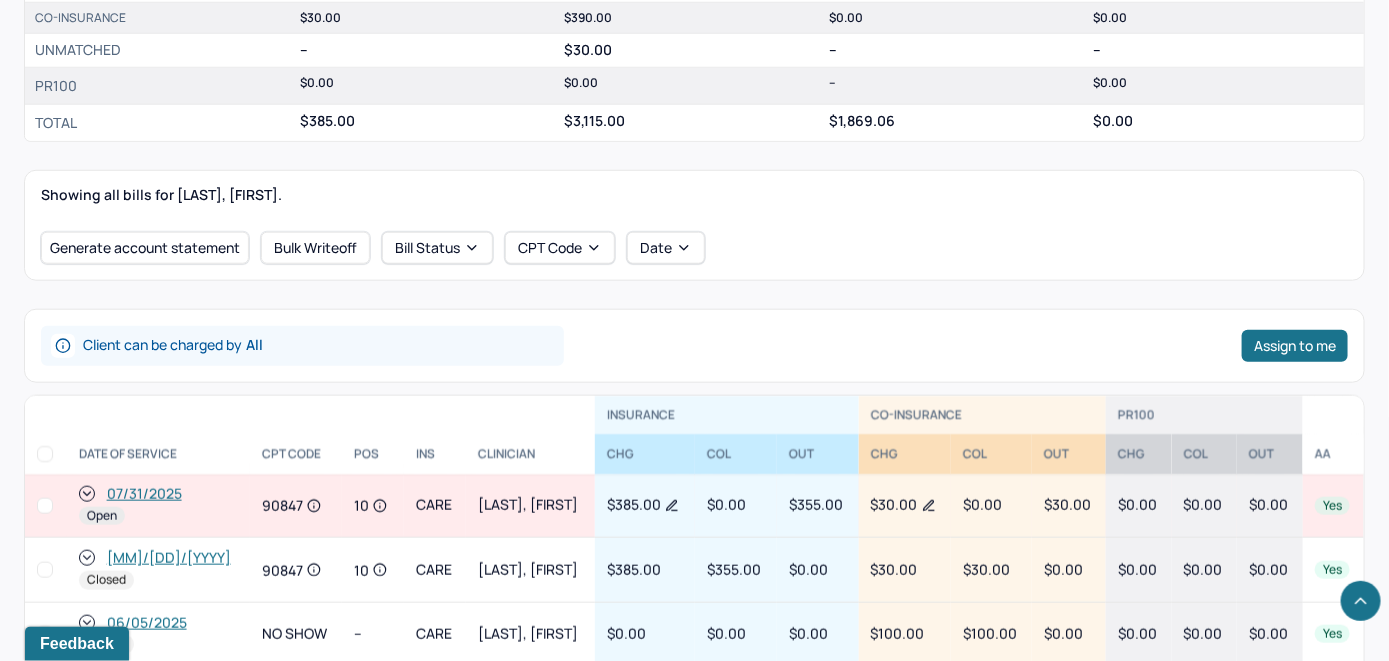 scroll, scrollTop: 714, scrollLeft: 0, axis: vertical 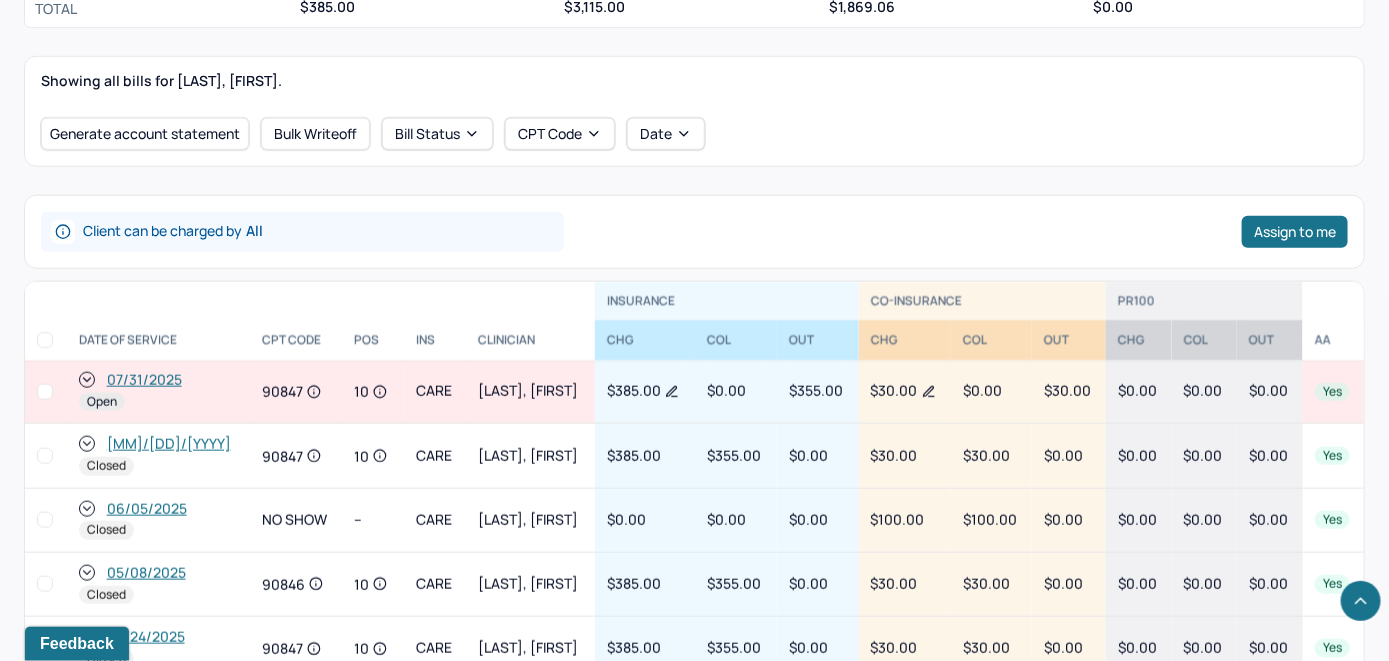 click on "07/31/2025" at bounding box center (144, 380) 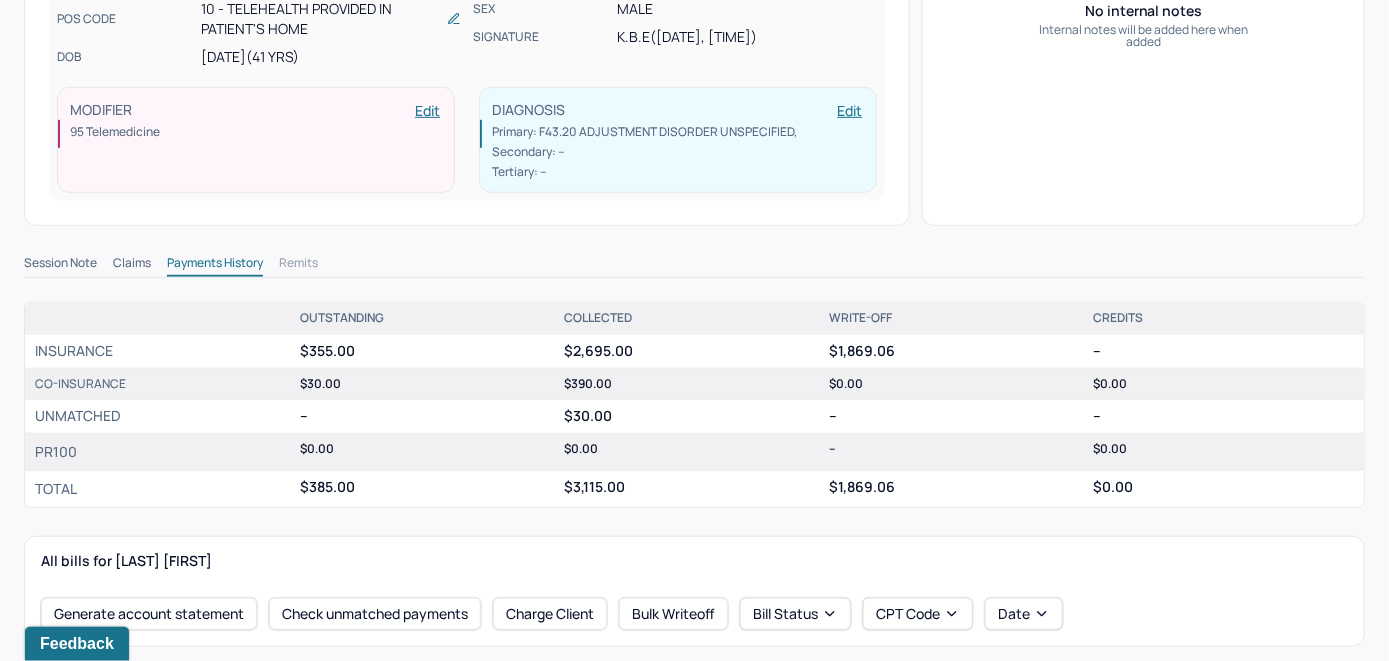 scroll, scrollTop: 600, scrollLeft: 0, axis: vertical 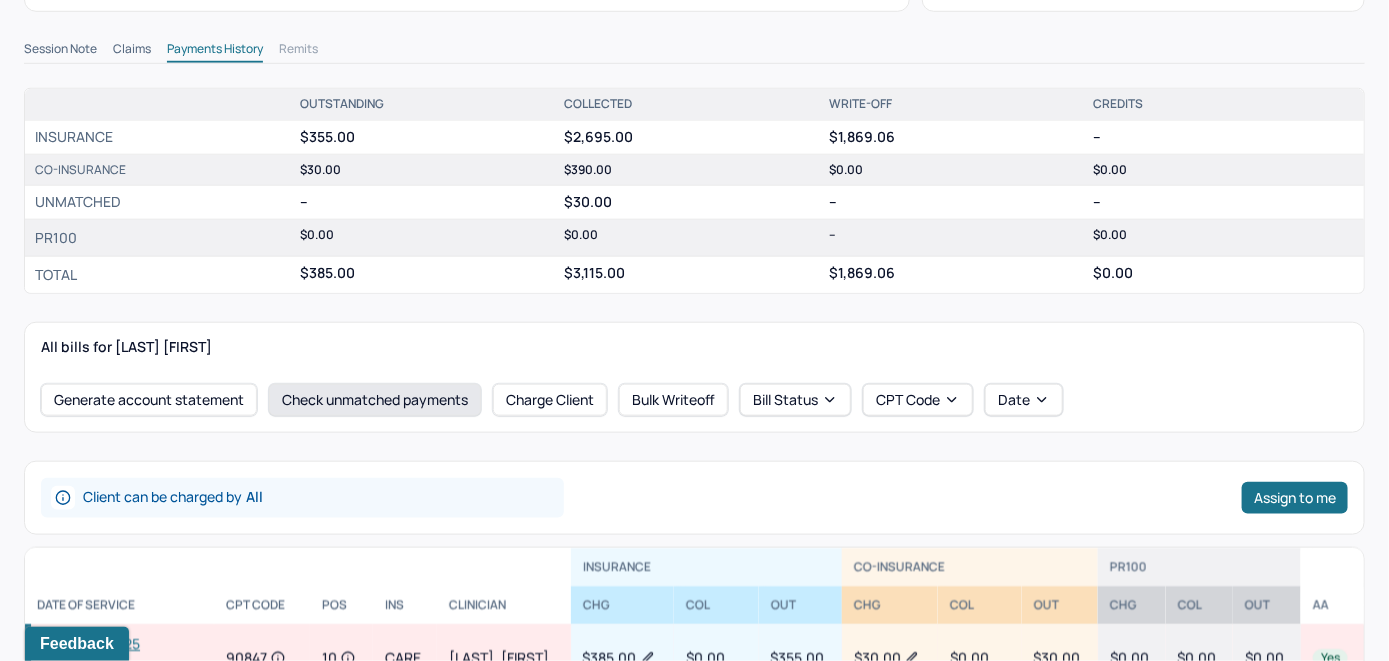 click on "Check unmatched payments" at bounding box center (375, 400) 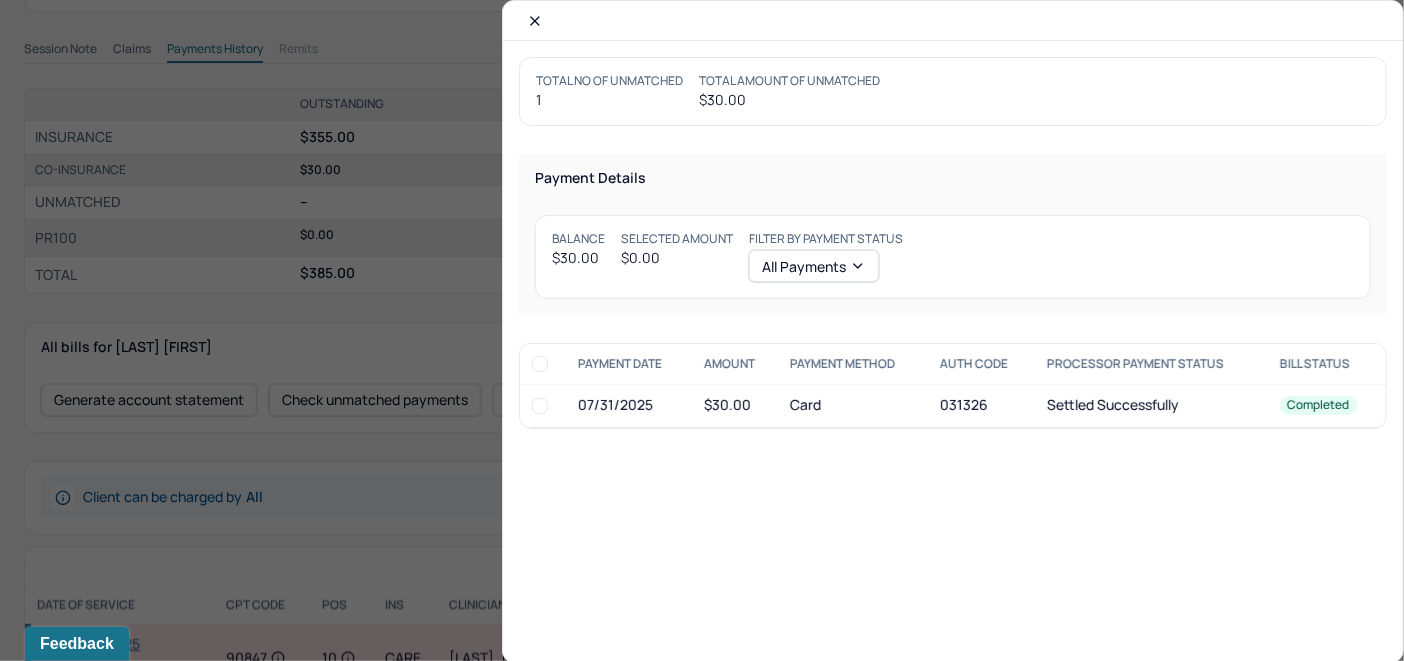 click at bounding box center [540, 406] 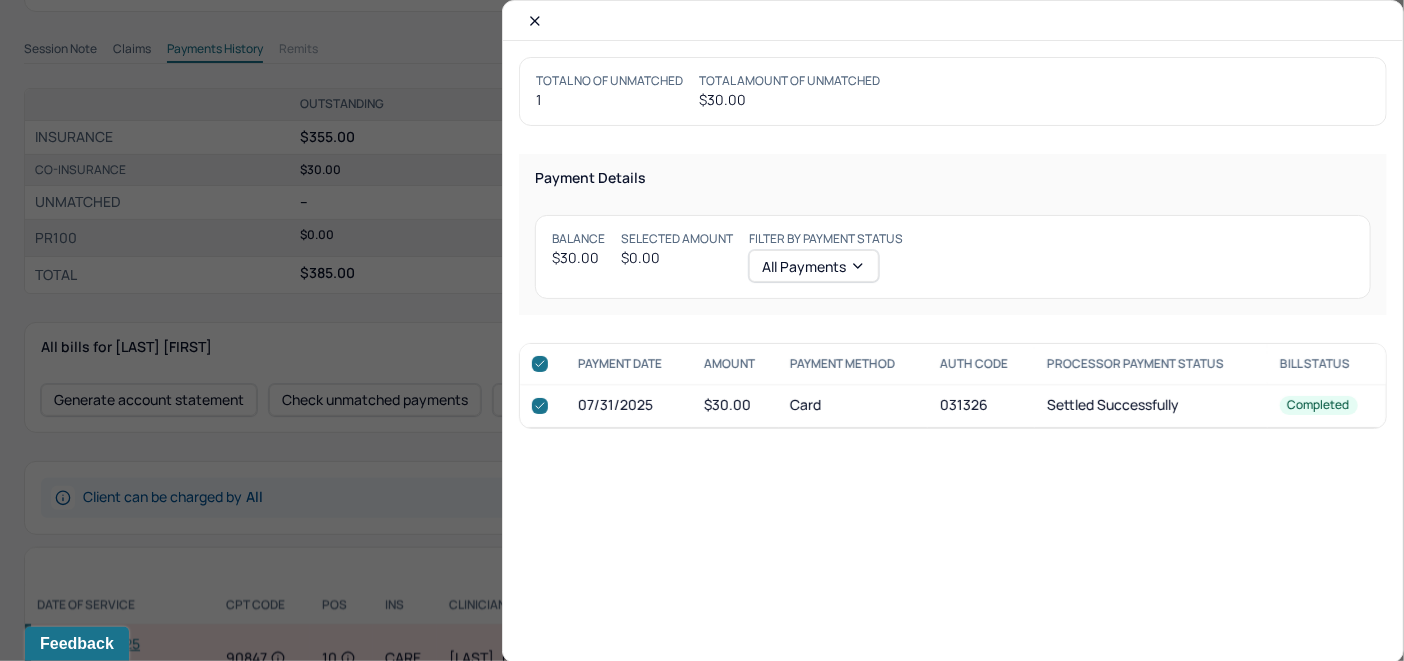 checkbox on "true" 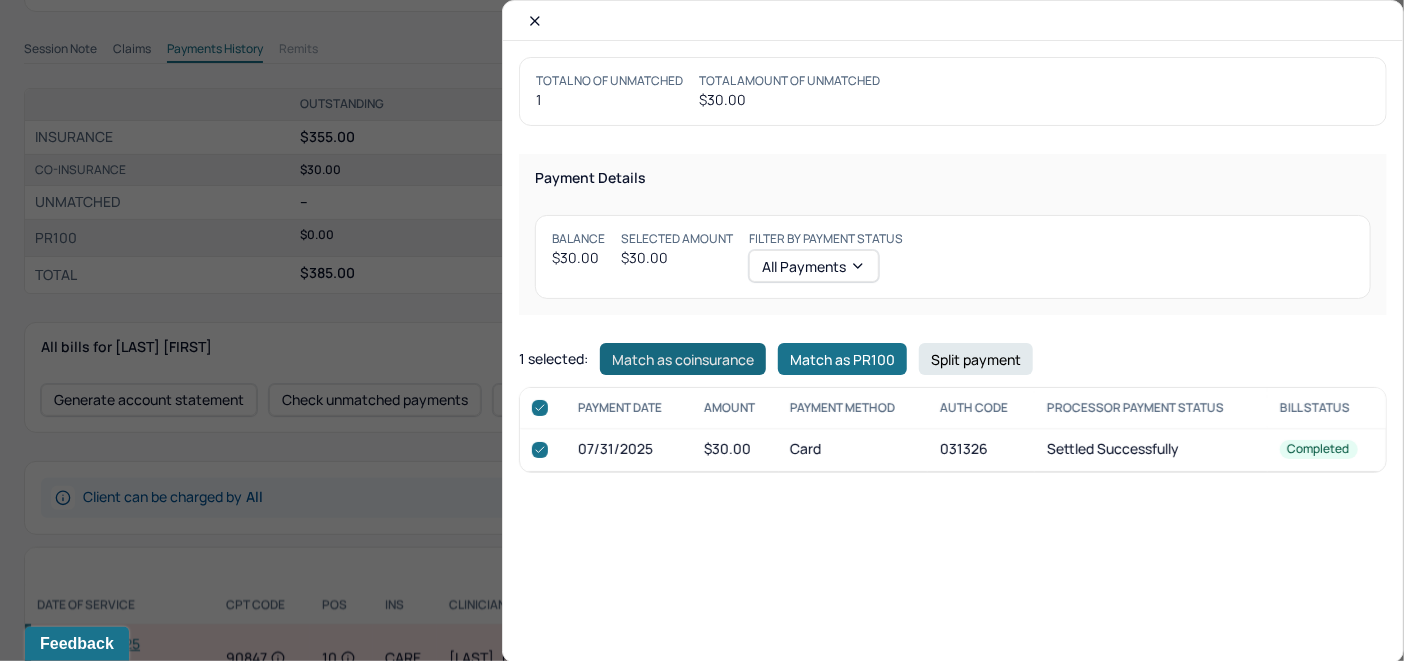 click on "Match as coinsurance" at bounding box center [683, 359] 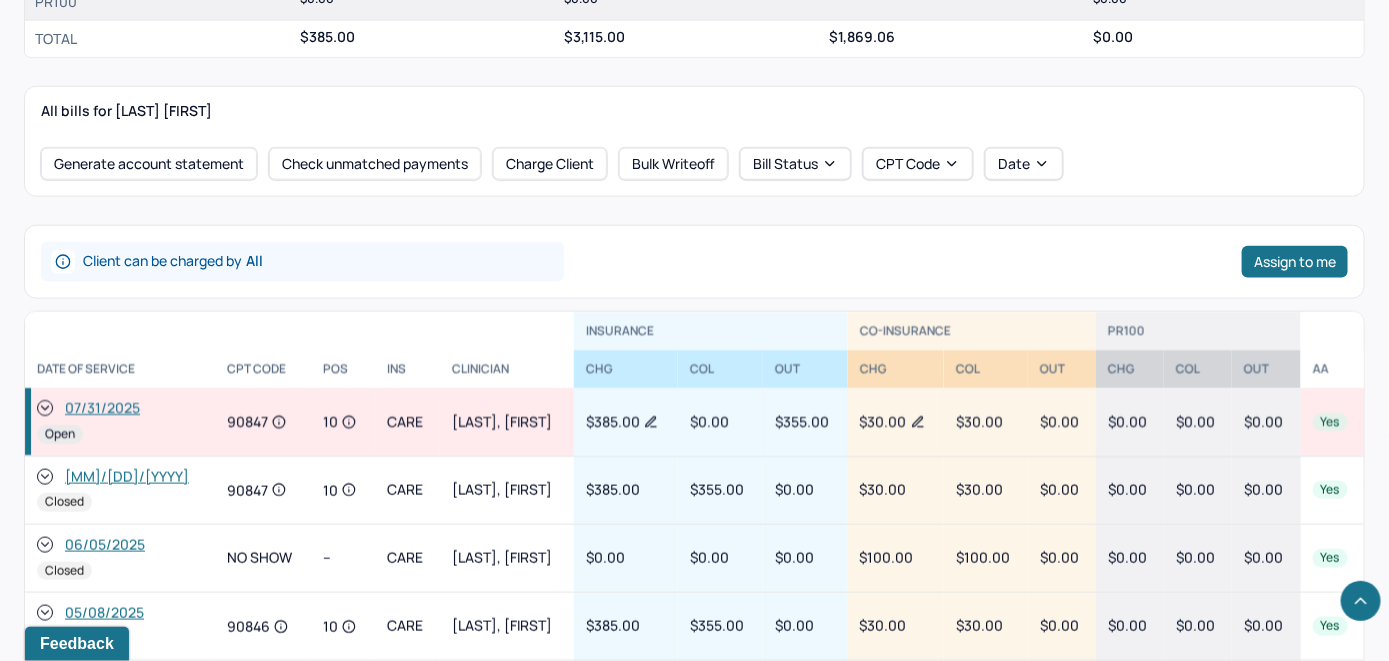 scroll, scrollTop: 900, scrollLeft: 0, axis: vertical 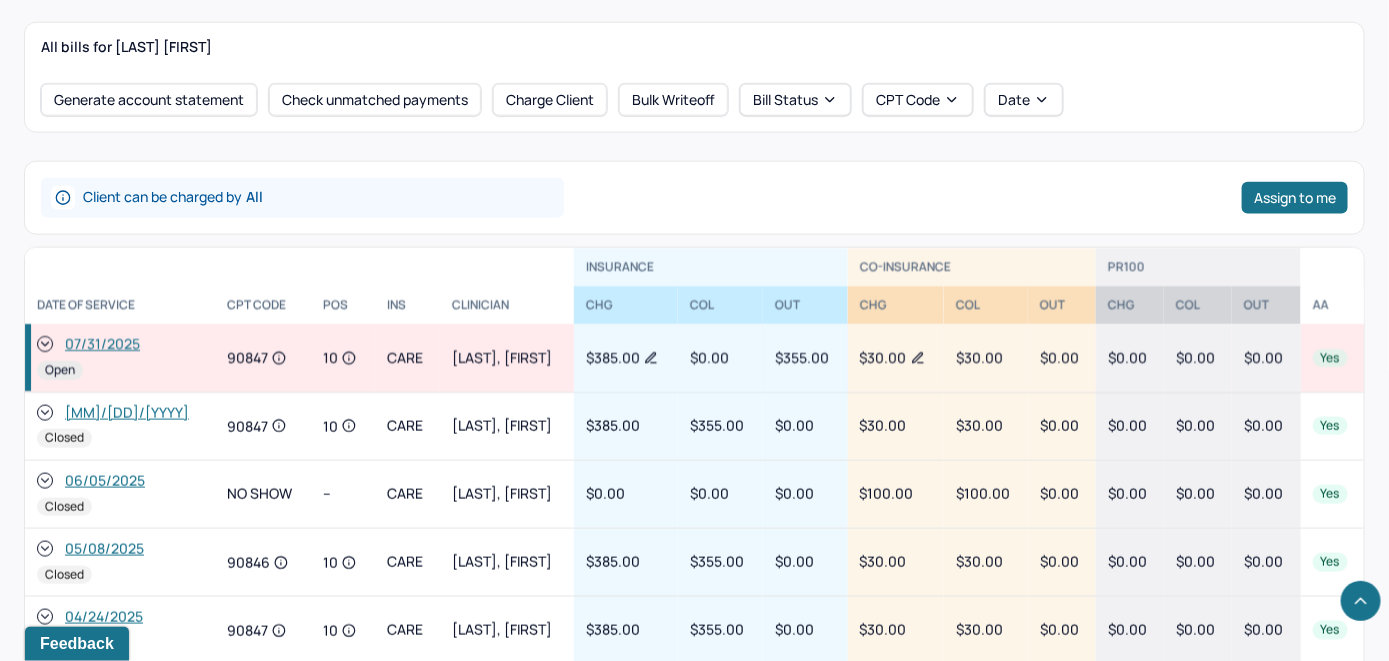 click 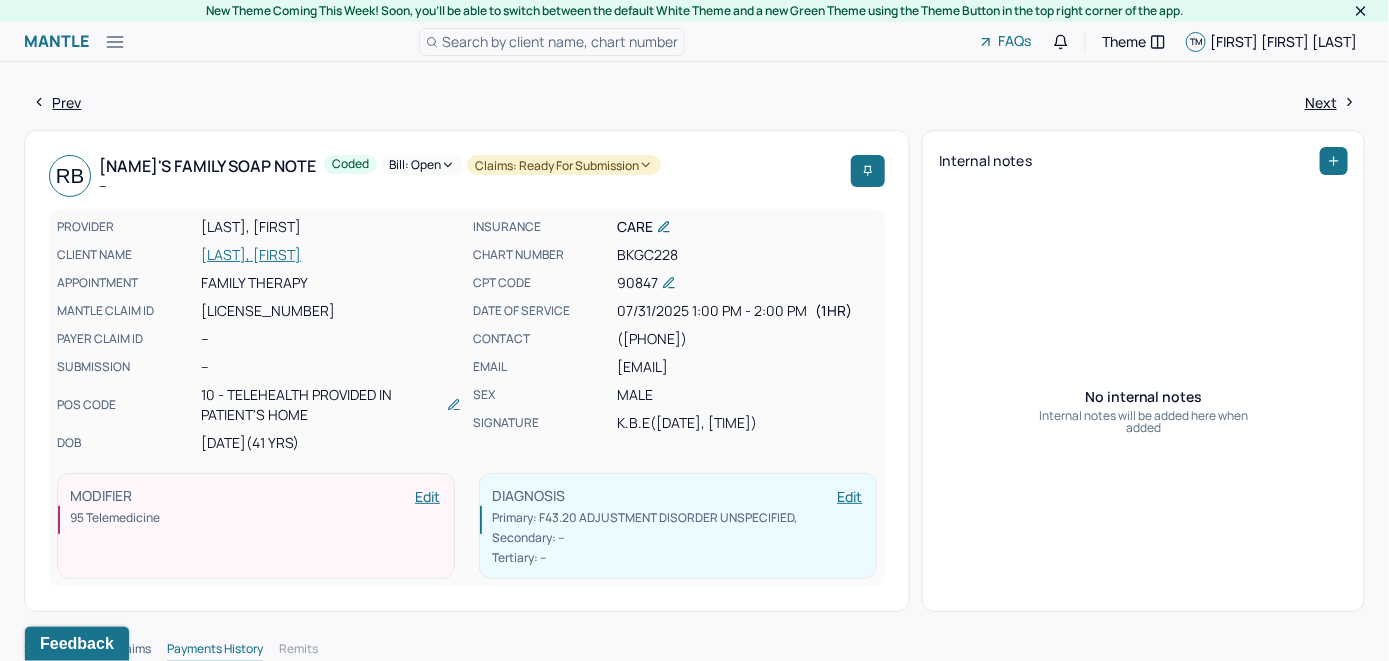 scroll, scrollTop: 0, scrollLeft: 0, axis: both 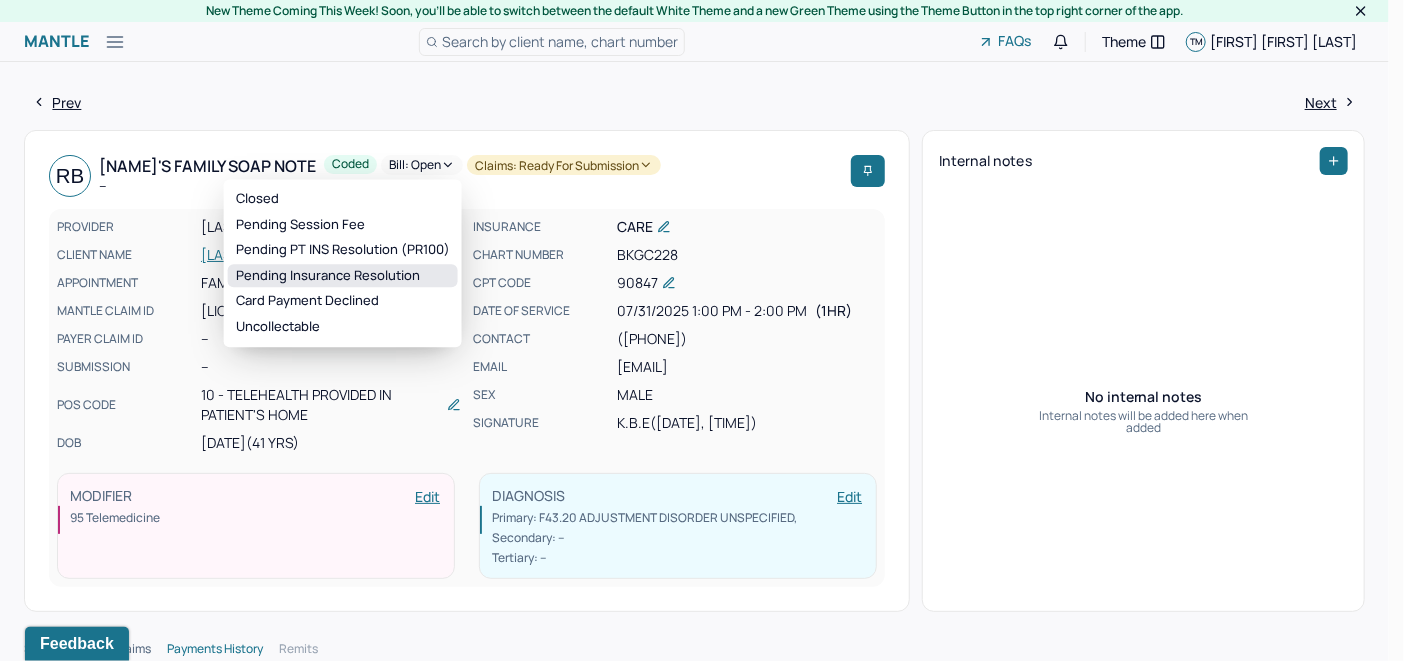 click on "Pending Insurance Resolution" at bounding box center (343, 276) 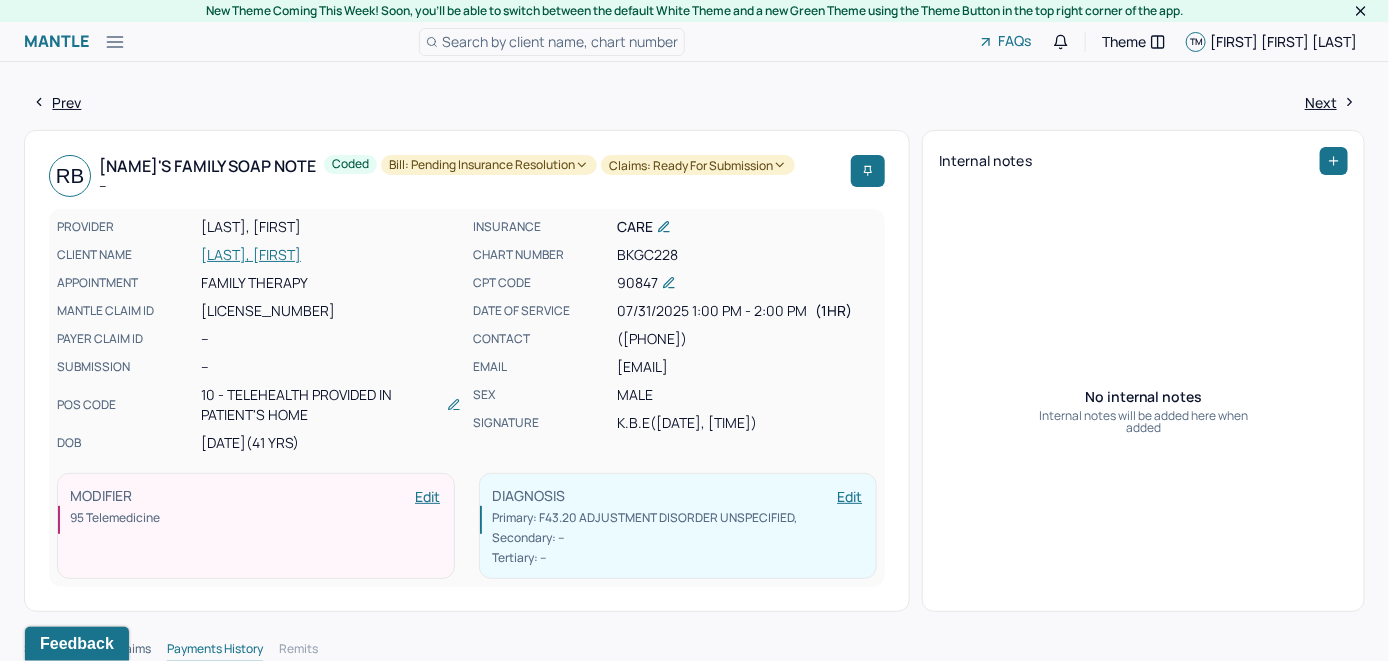 click on "Search by client name, chart number" at bounding box center [560, 41] 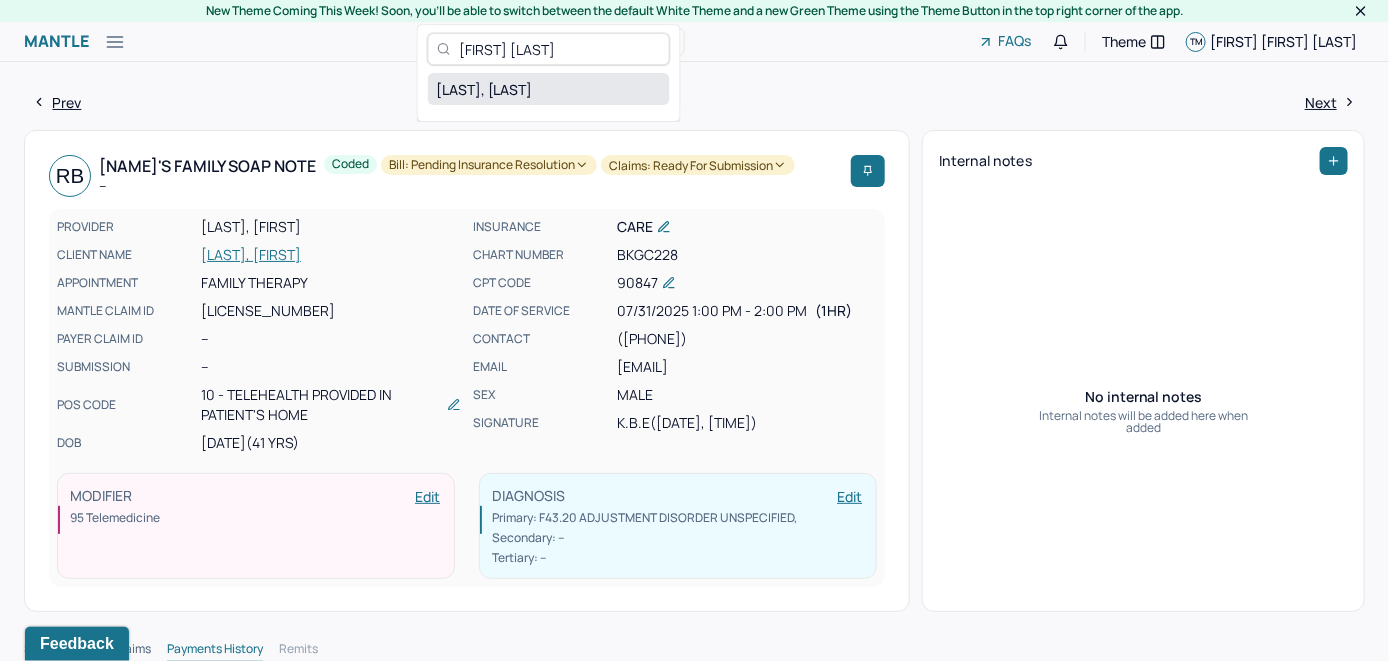 type on "[FIRST] [LAST]" 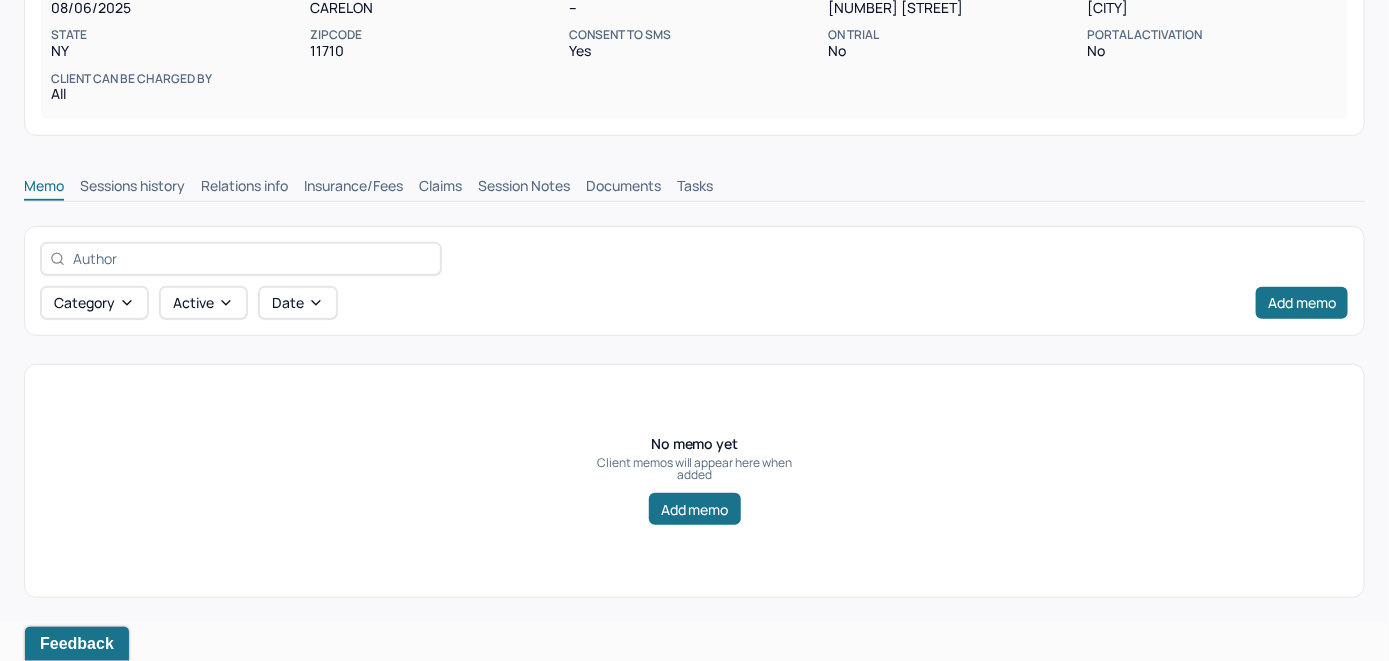 scroll, scrollTop: 314, scrollLeft: 0, axis: vertical 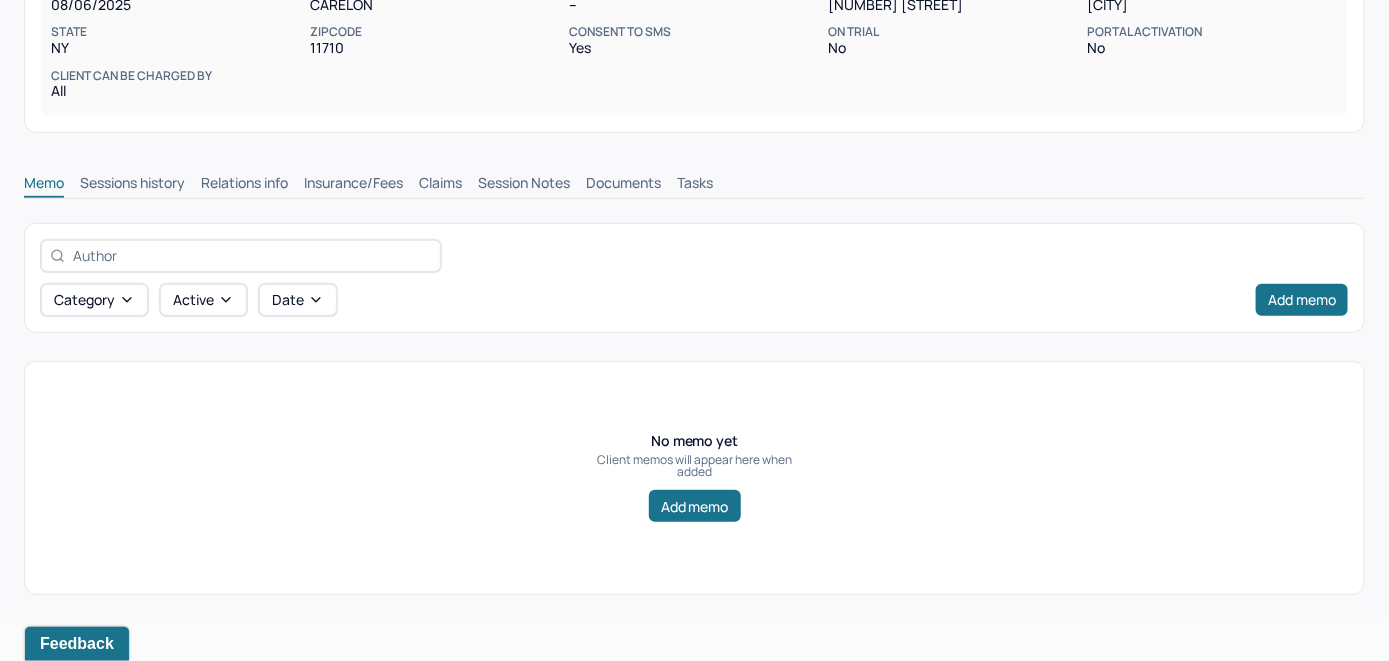 click on "Insurance/Fees" at bounding box center (353, 185) 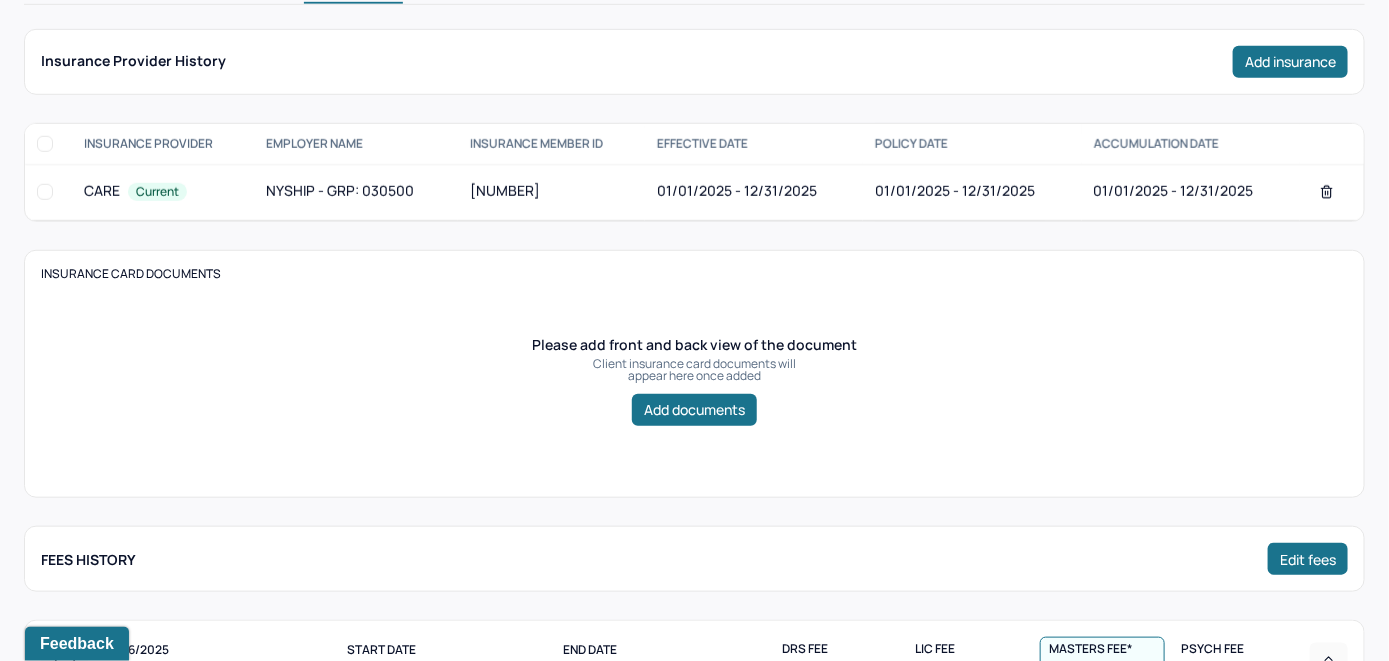 scroll, scrollTop: 414, scrollLeft: 0, axis: vertical 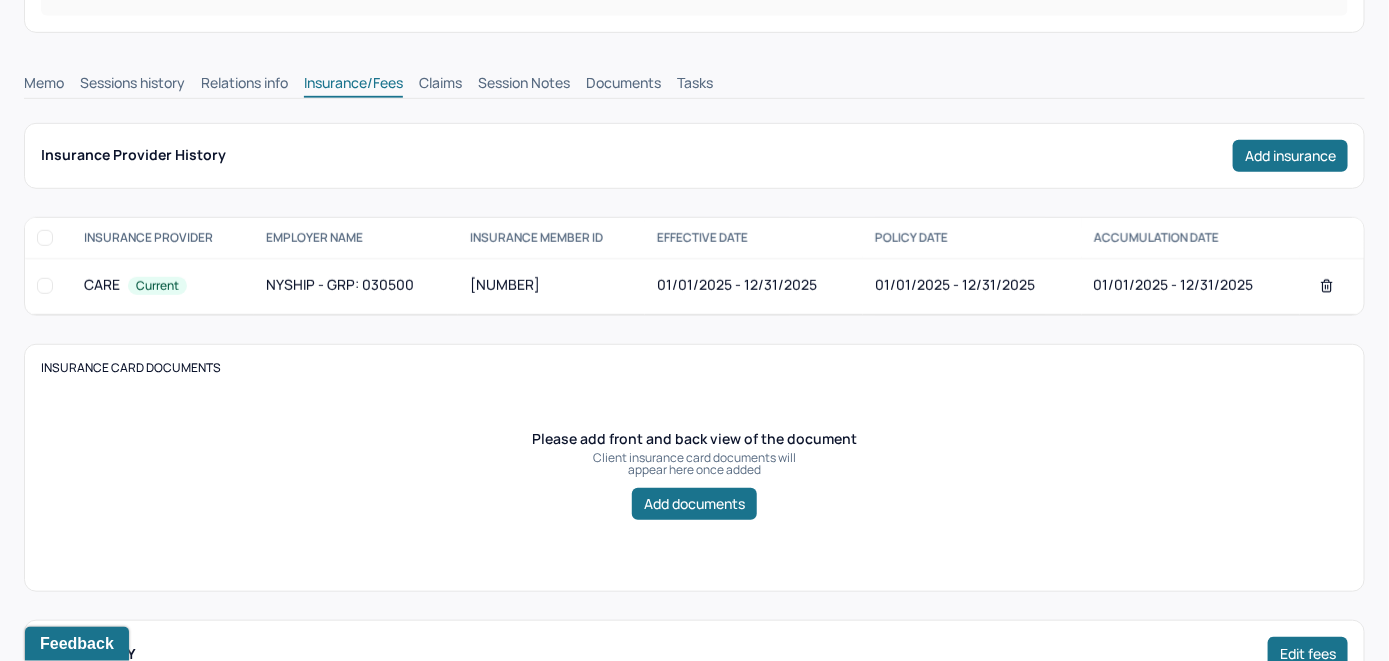 click on "Claims" at bounding box center [440, 85] 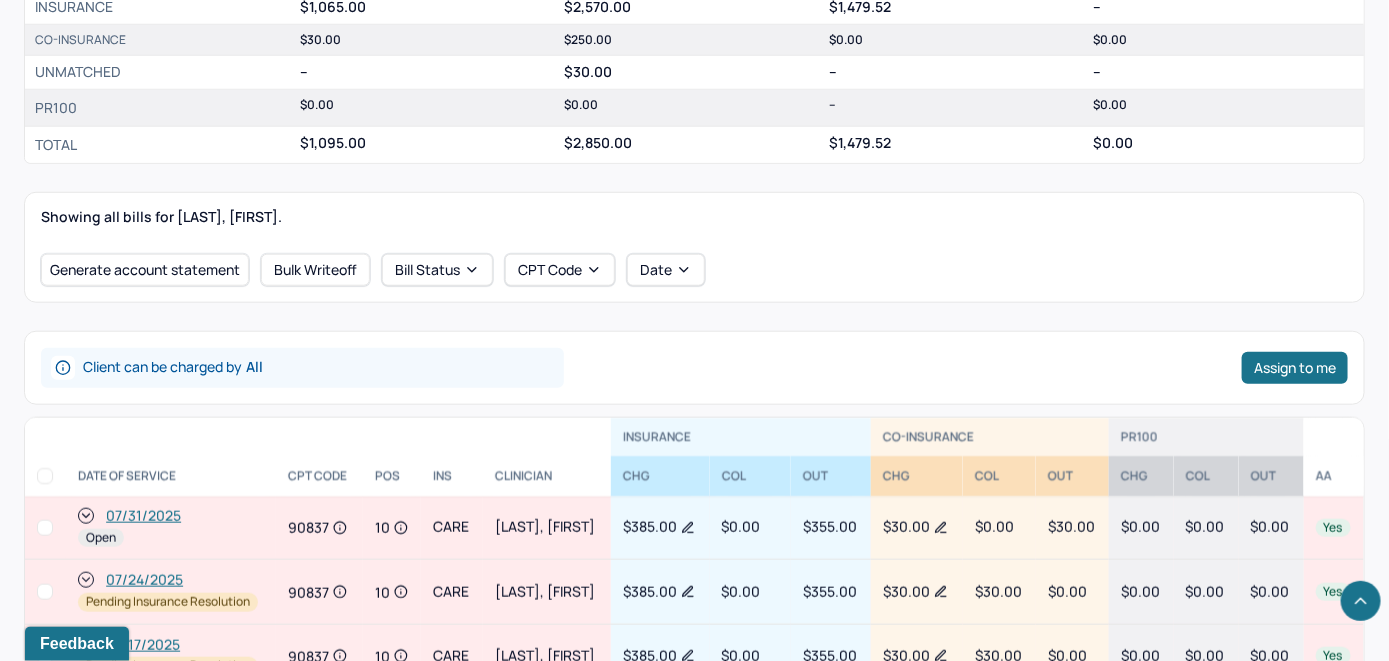 scroll, scrollTop: 614, scrollLeft: 0, axis: vertical 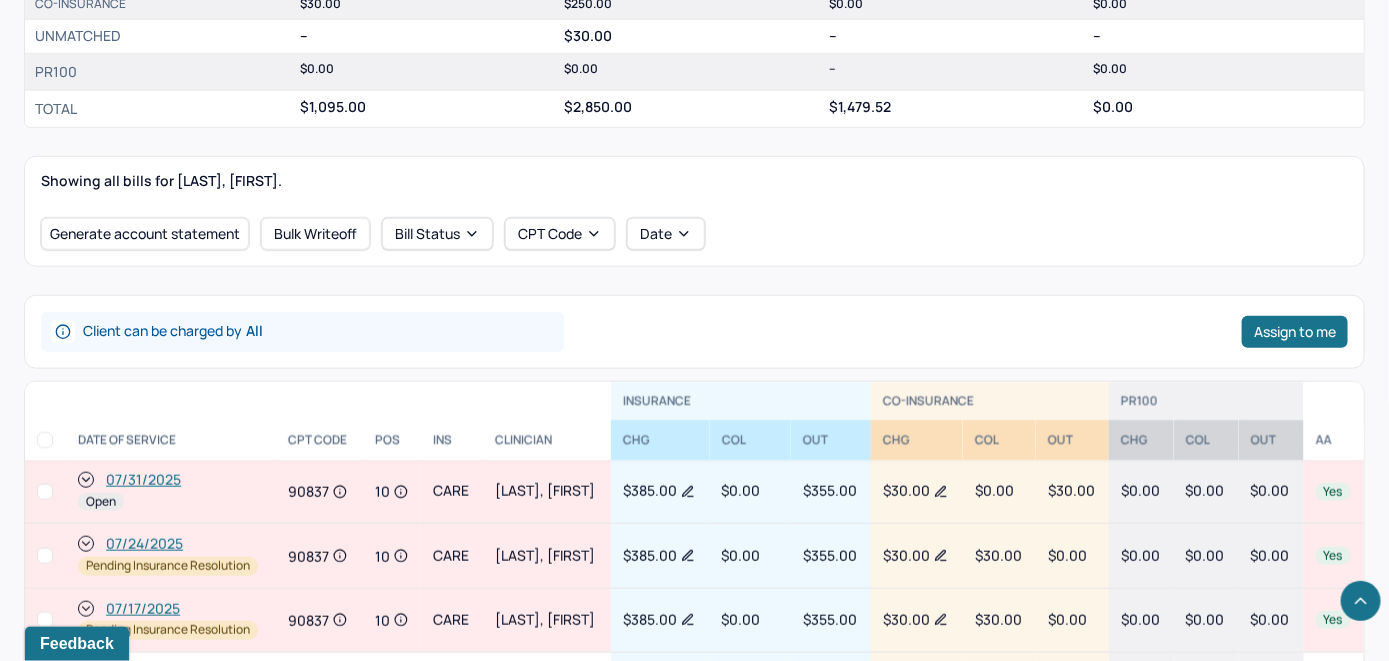 click on "07/31/2025" at bounding box center [143, 480] 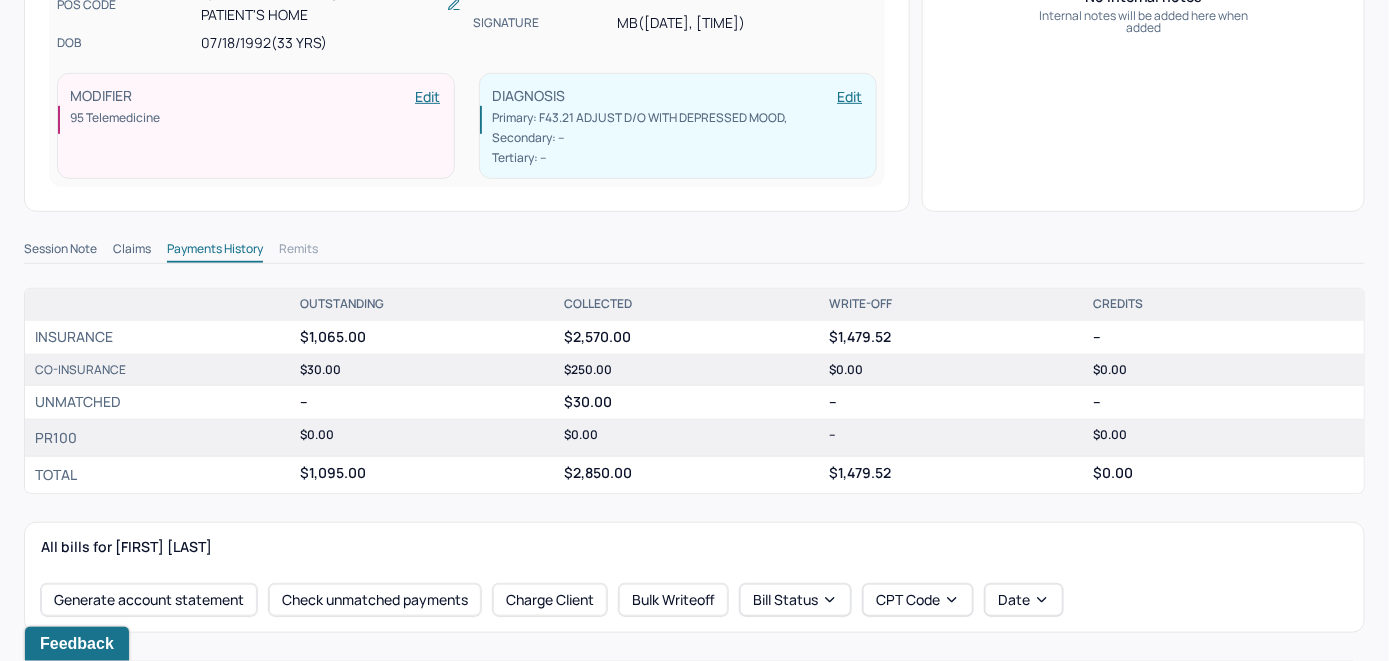 scroll, scrollTop: 600, scrollLeft: 0, axis: vertical 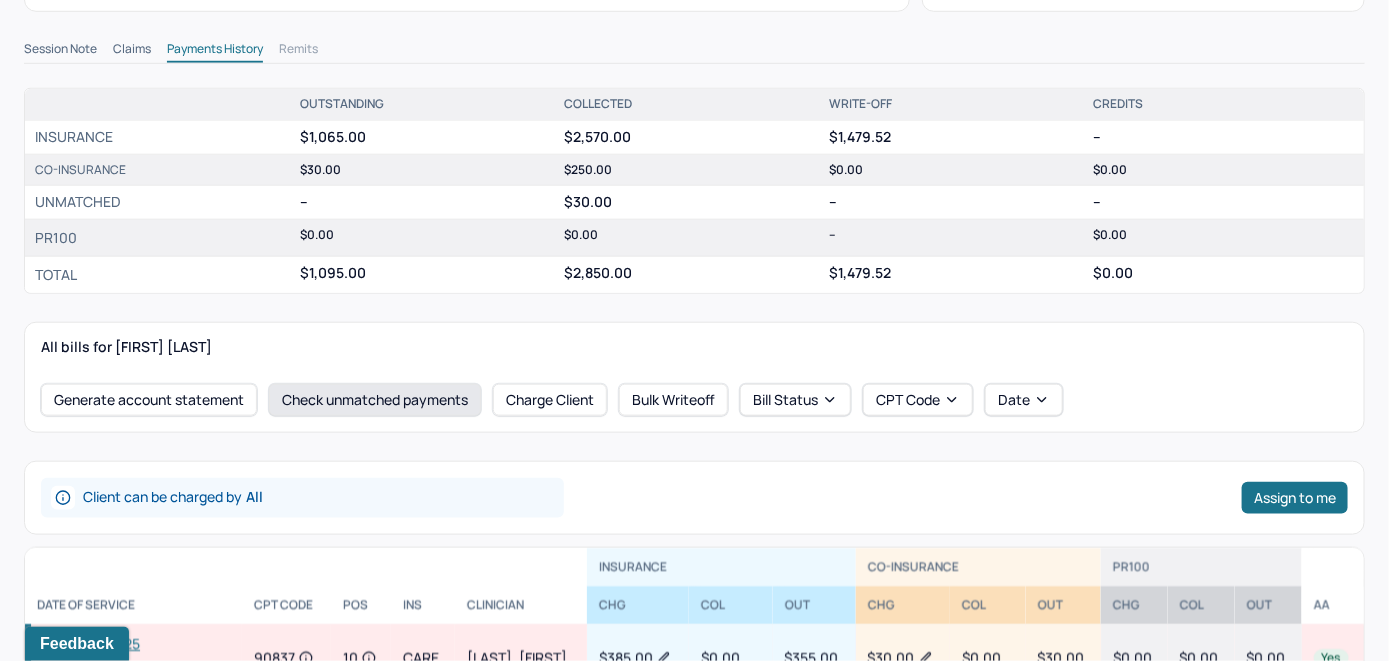 click on "Check unmatched payments" at bounding box center (375, 400) 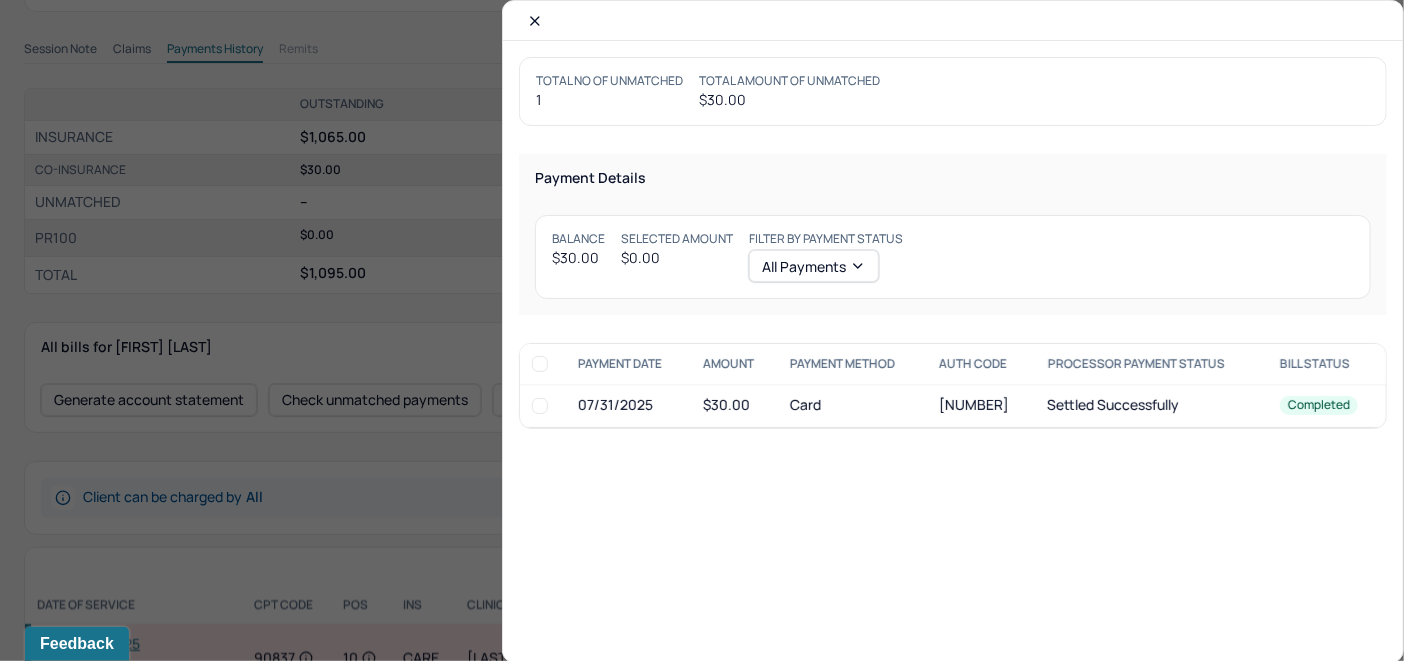 click at bounding box center (540, 406) 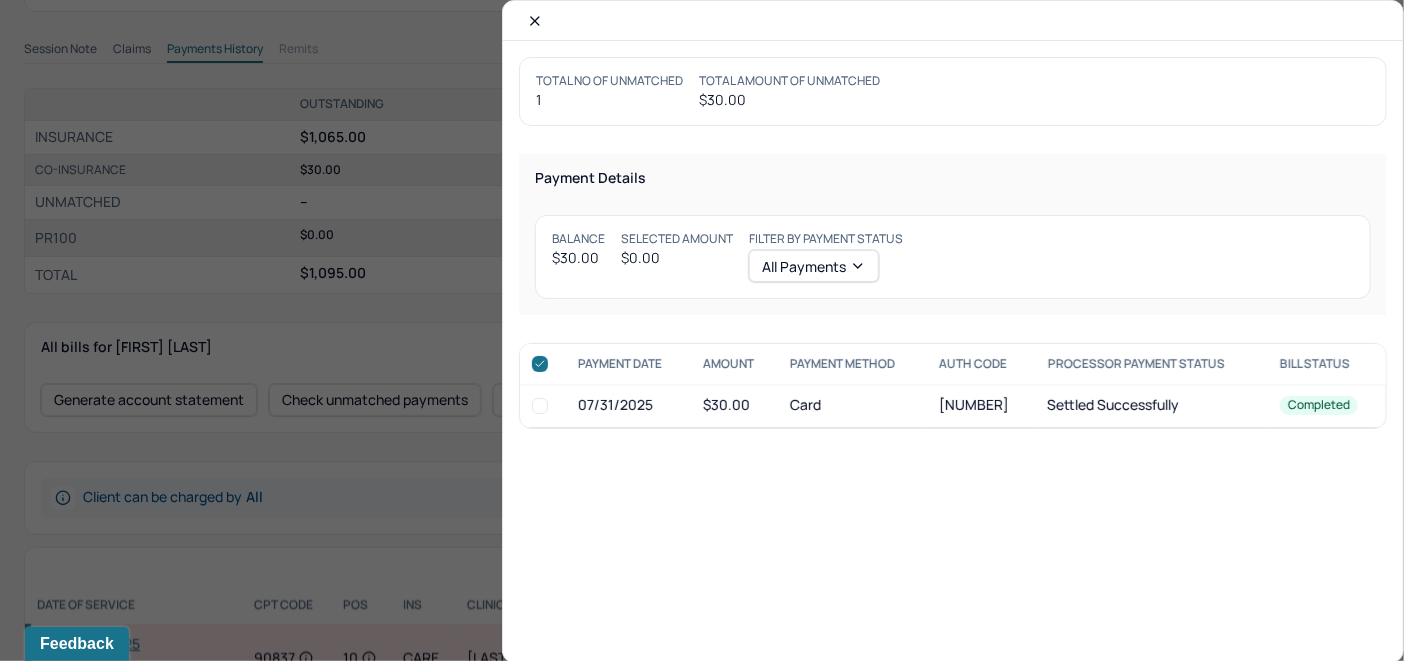 checkbox on "true" 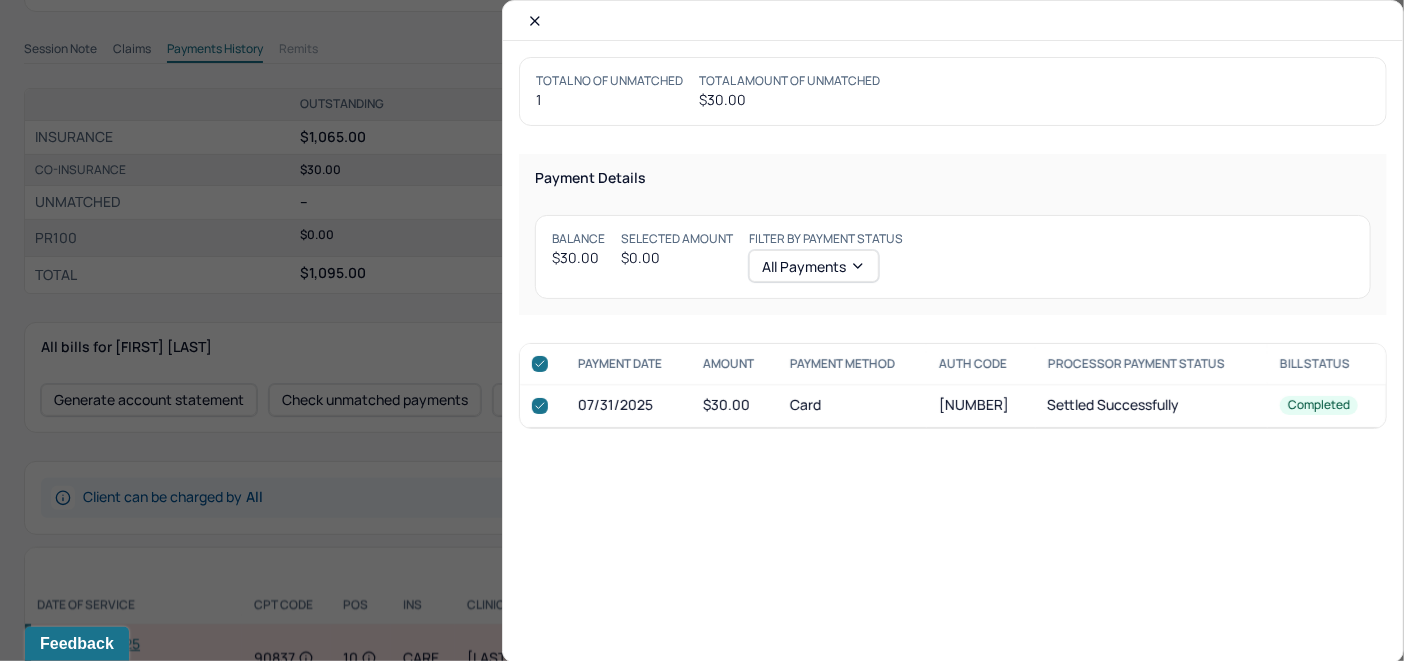 checkbox on "true" 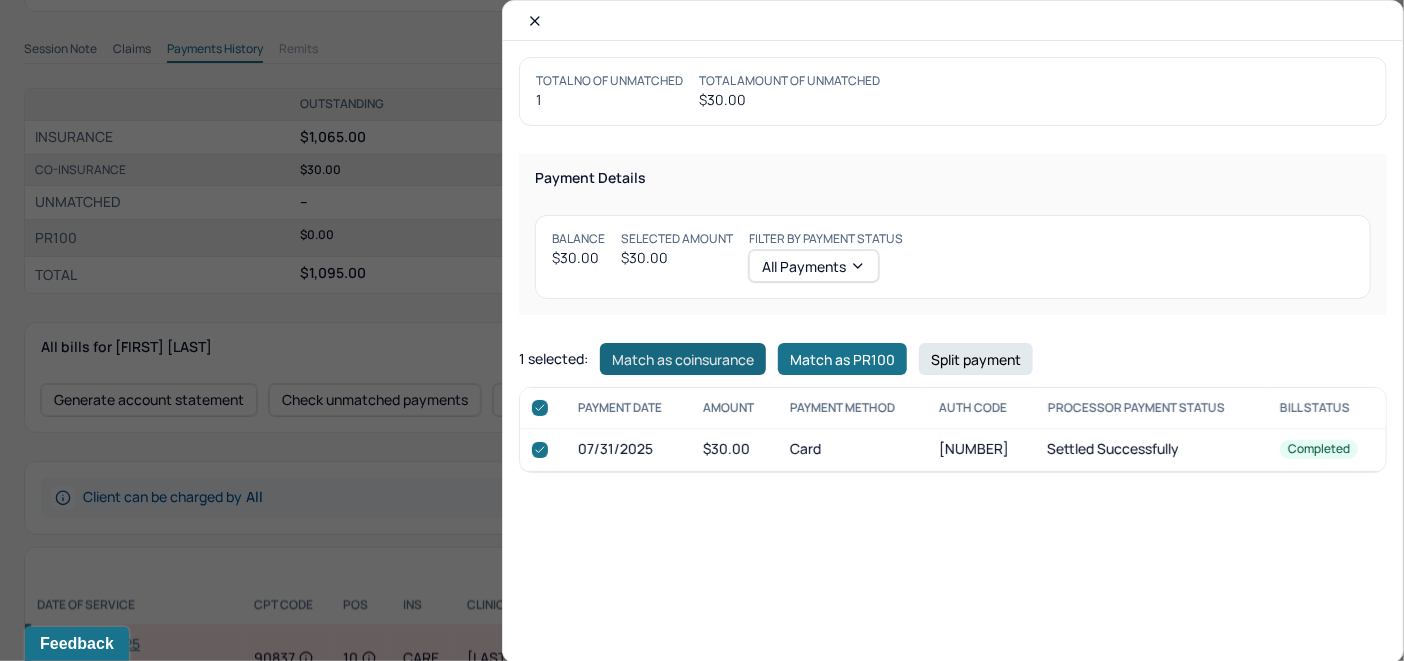 click on "Match as coinsurance" at bounding box center (683, 359) 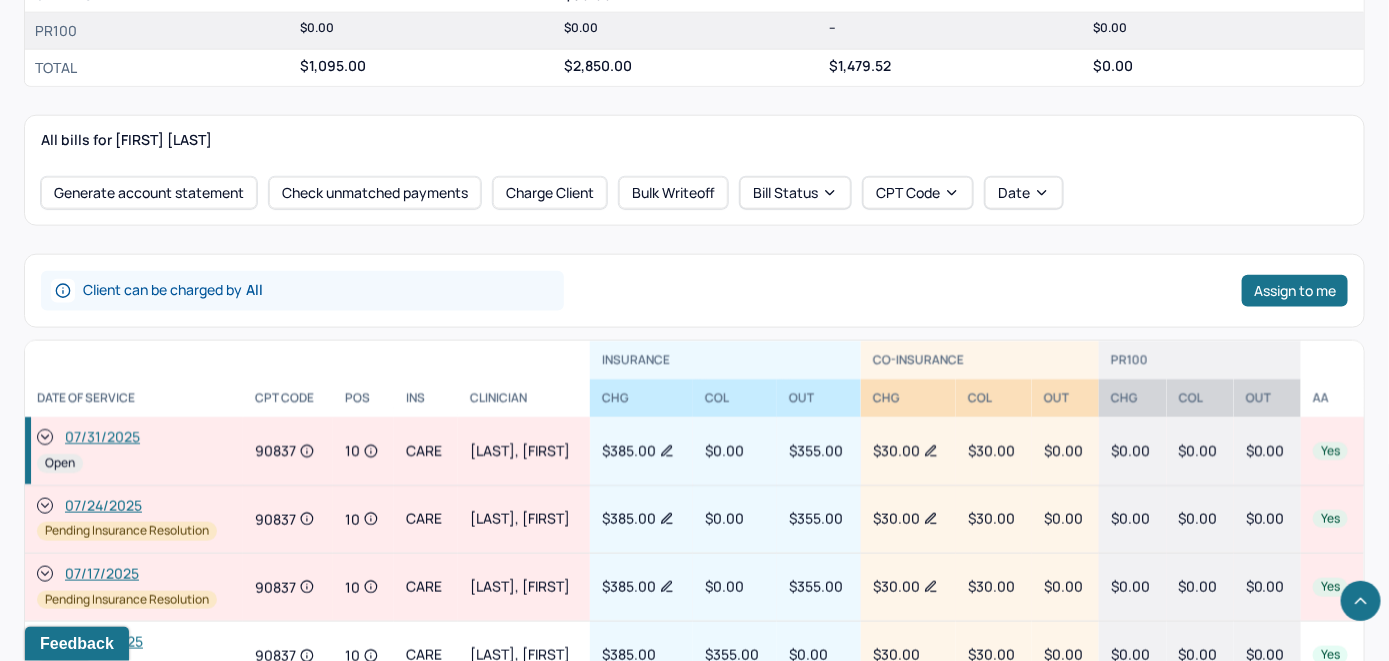 scroll, scrollTop: 900, scrollLeft: 0, axis: vertical 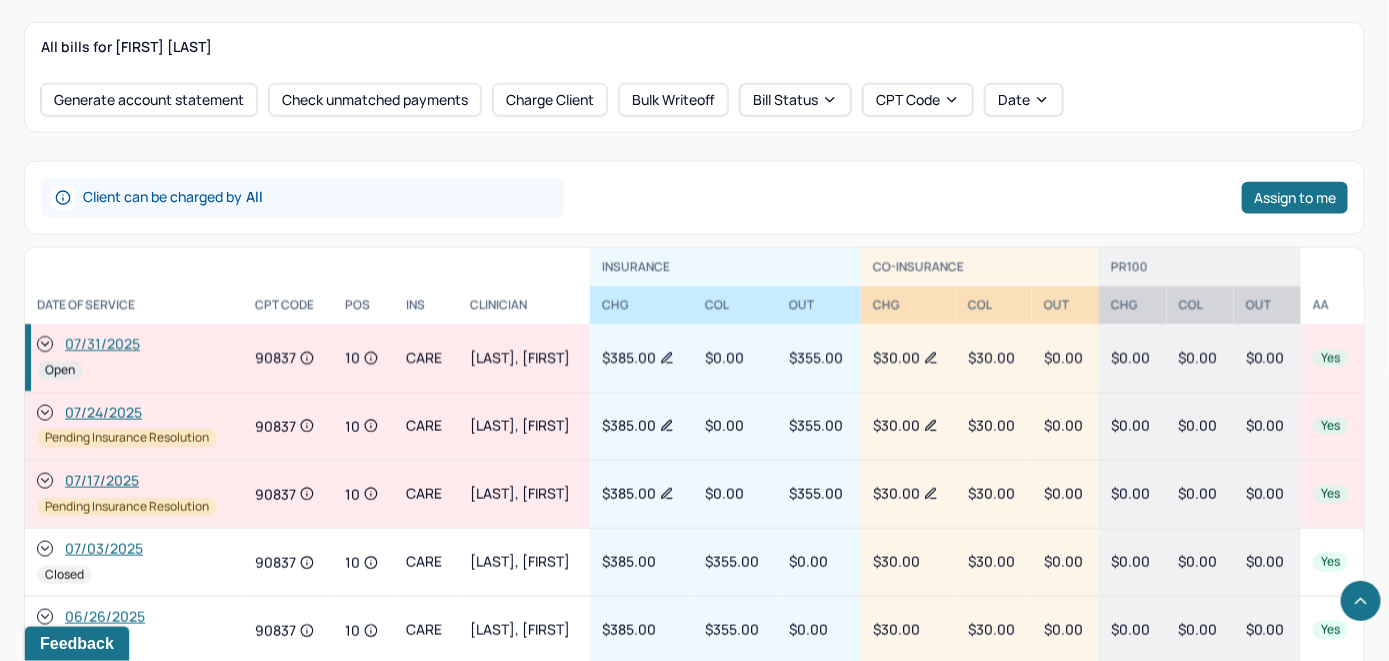 click 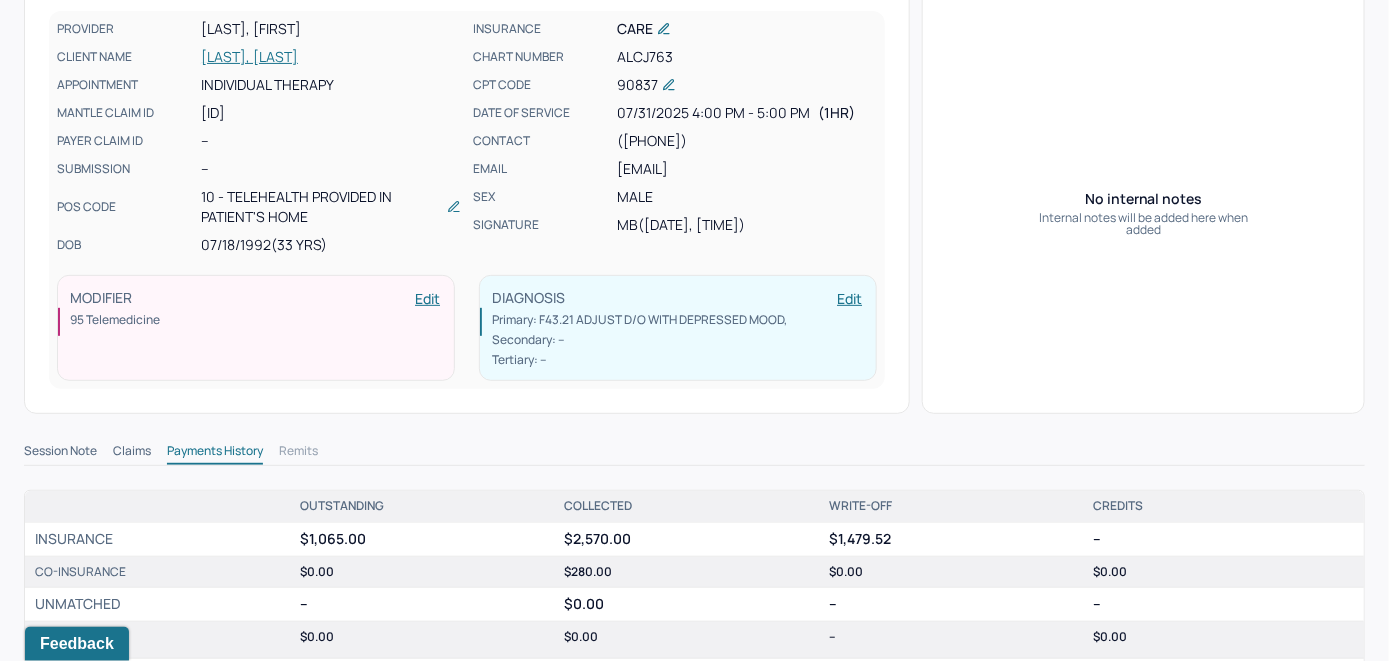 scroll, scrollTop: 0, scrollLeft: 0, axis: both 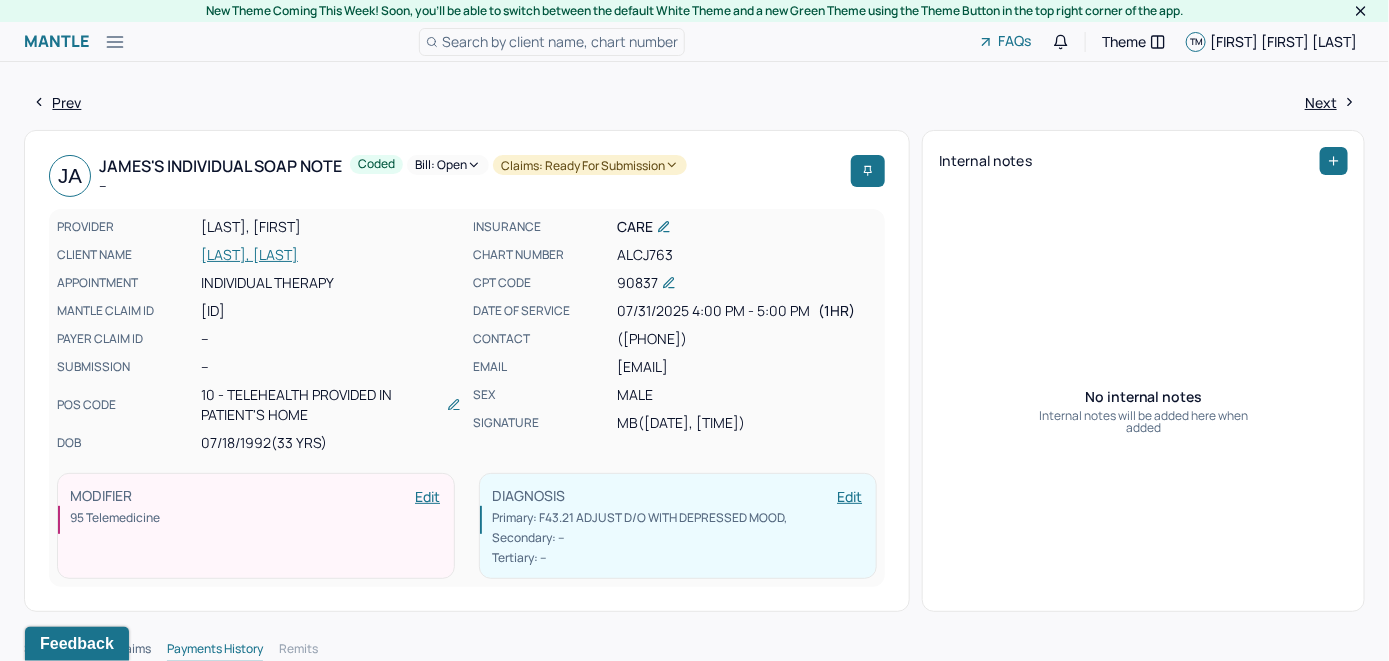 click on "Bill: Open" at bounding box center (448, 165) 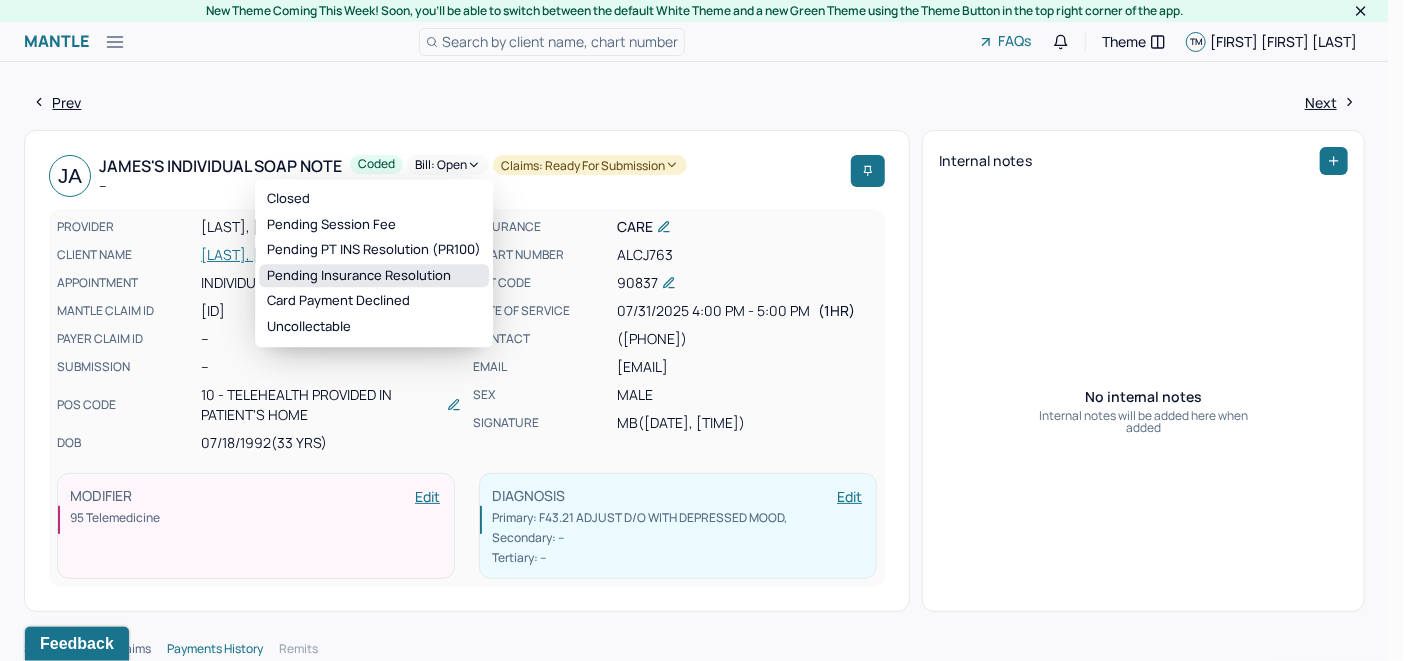 click on "Pending Insurance Resolution" at bounding box center (374, 276) 